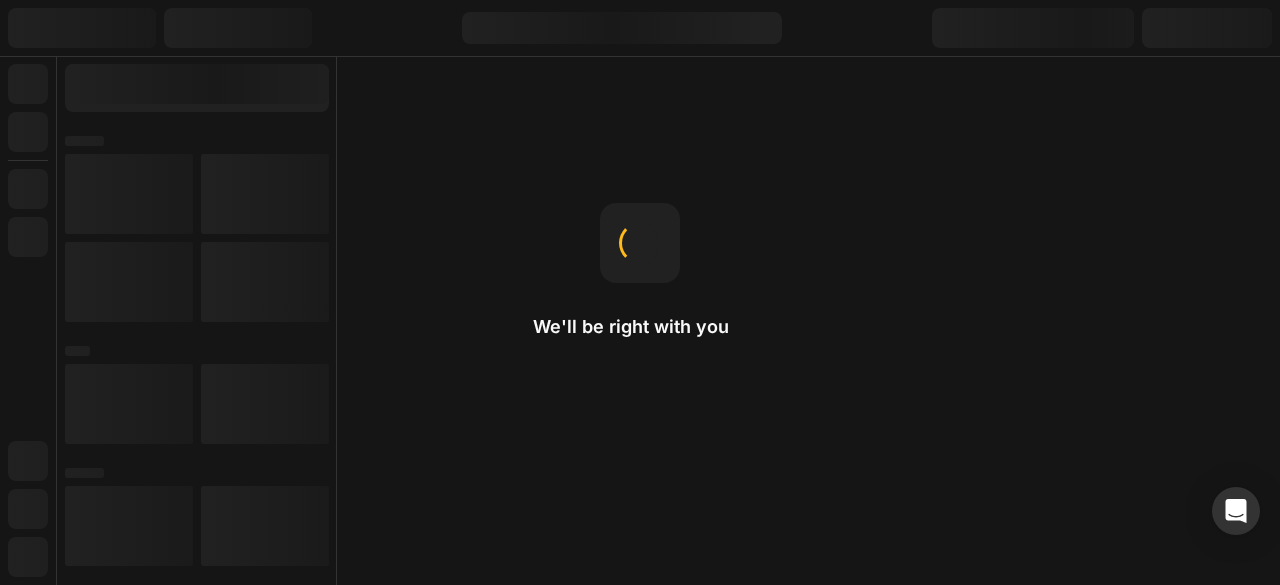 scroll, scrollTop: 0, scrollLeft: 0, axis: both 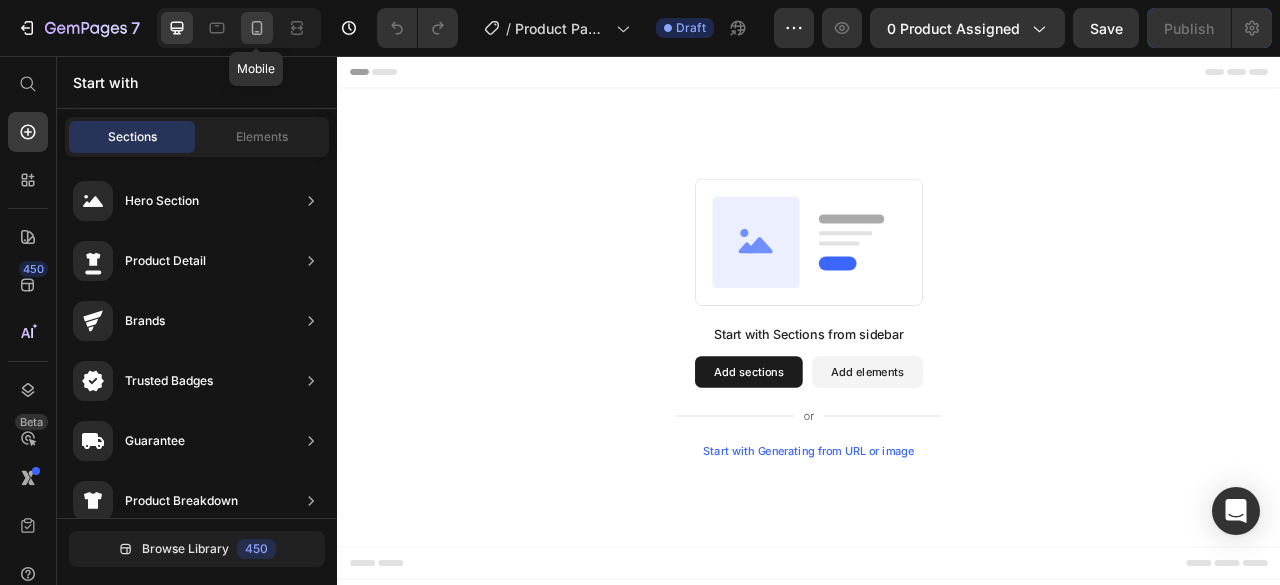 click 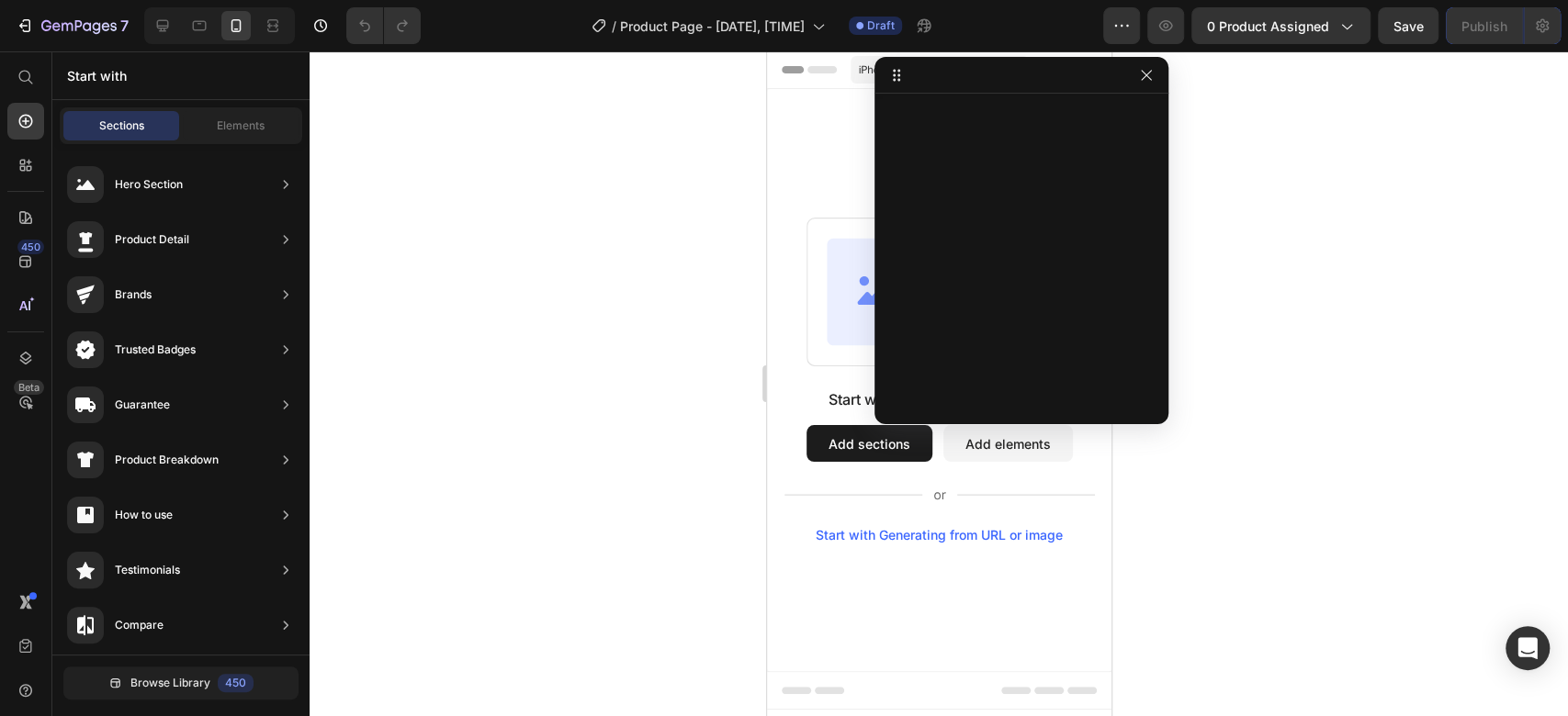 drag, startPoint x: 1161, startPoint y: 0, endPoint x: 570, endPoint y: 289, distance: 657.8769 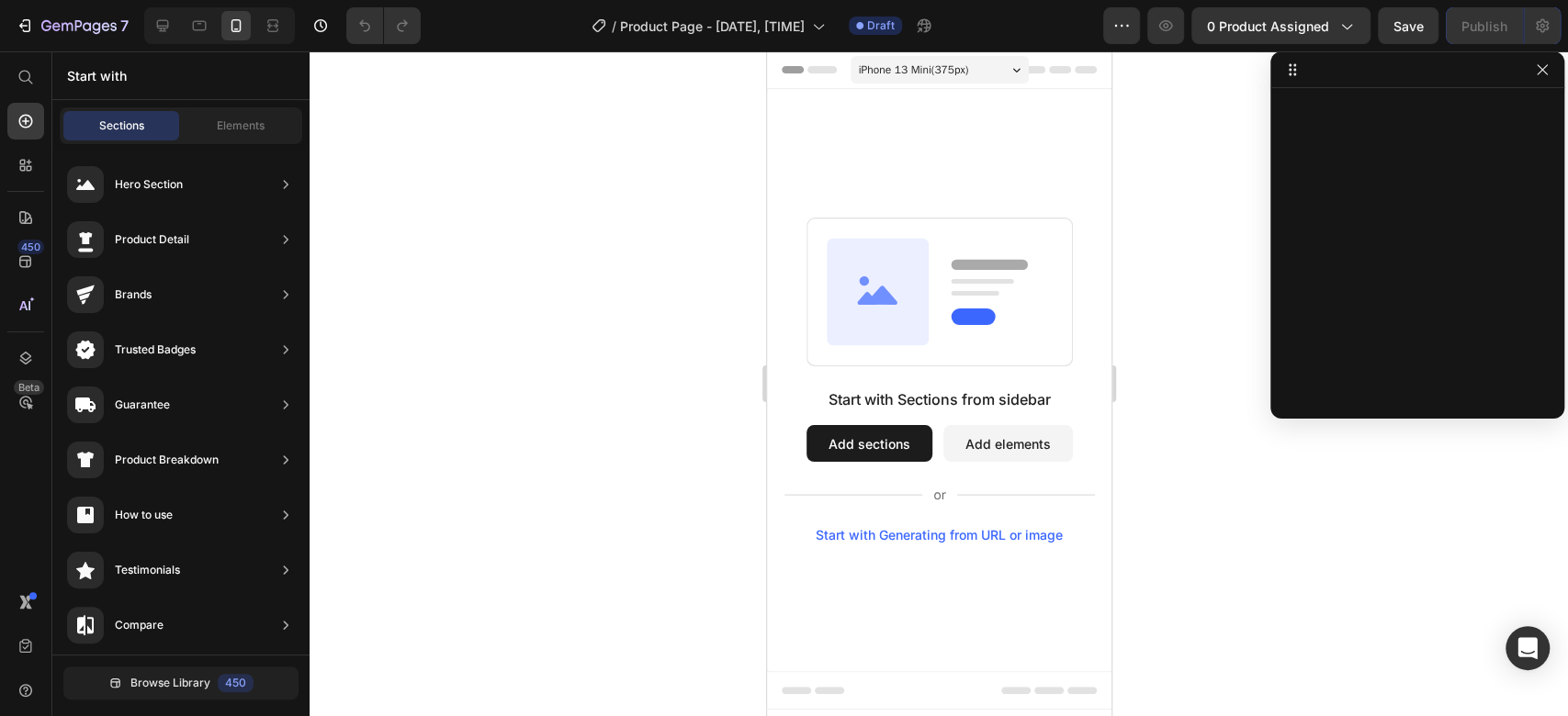 drag, startPoint x: 1021, startPoint y: 73, endPoint x: 1467, endPoint y: 62, distance: 446.13563 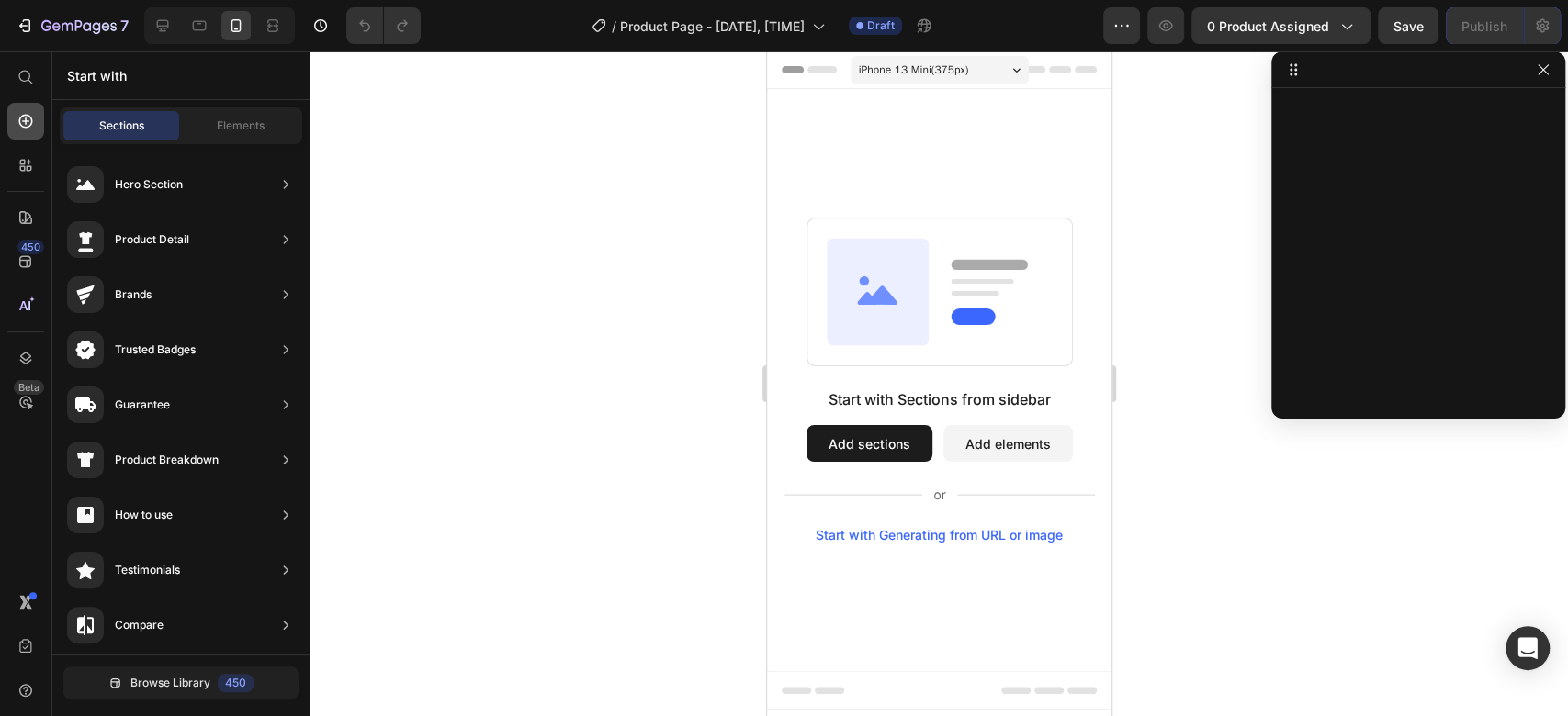 click 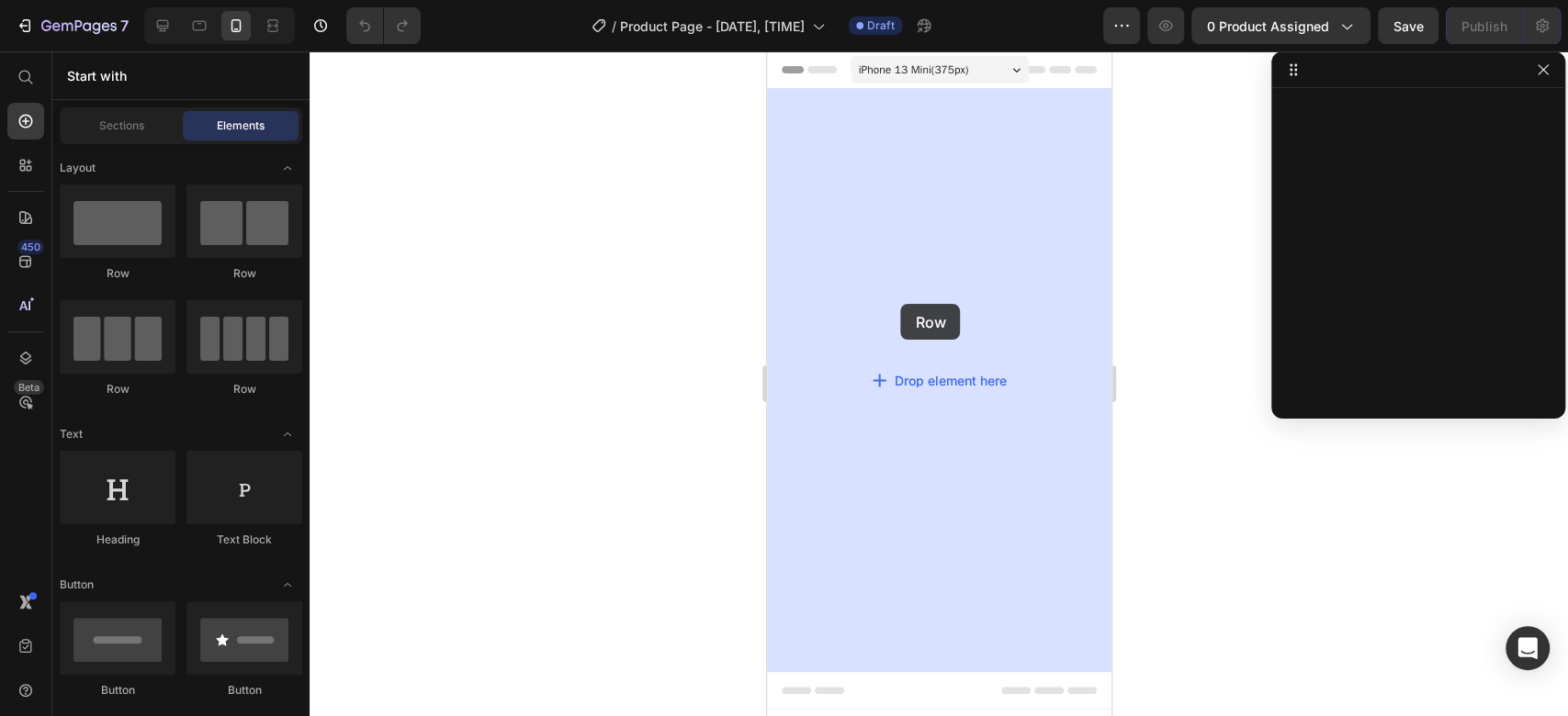 drag, startPoint x: 851, startPoint y: 293, endPoint x: 899, endPoint y: 305, distance: 49.477268 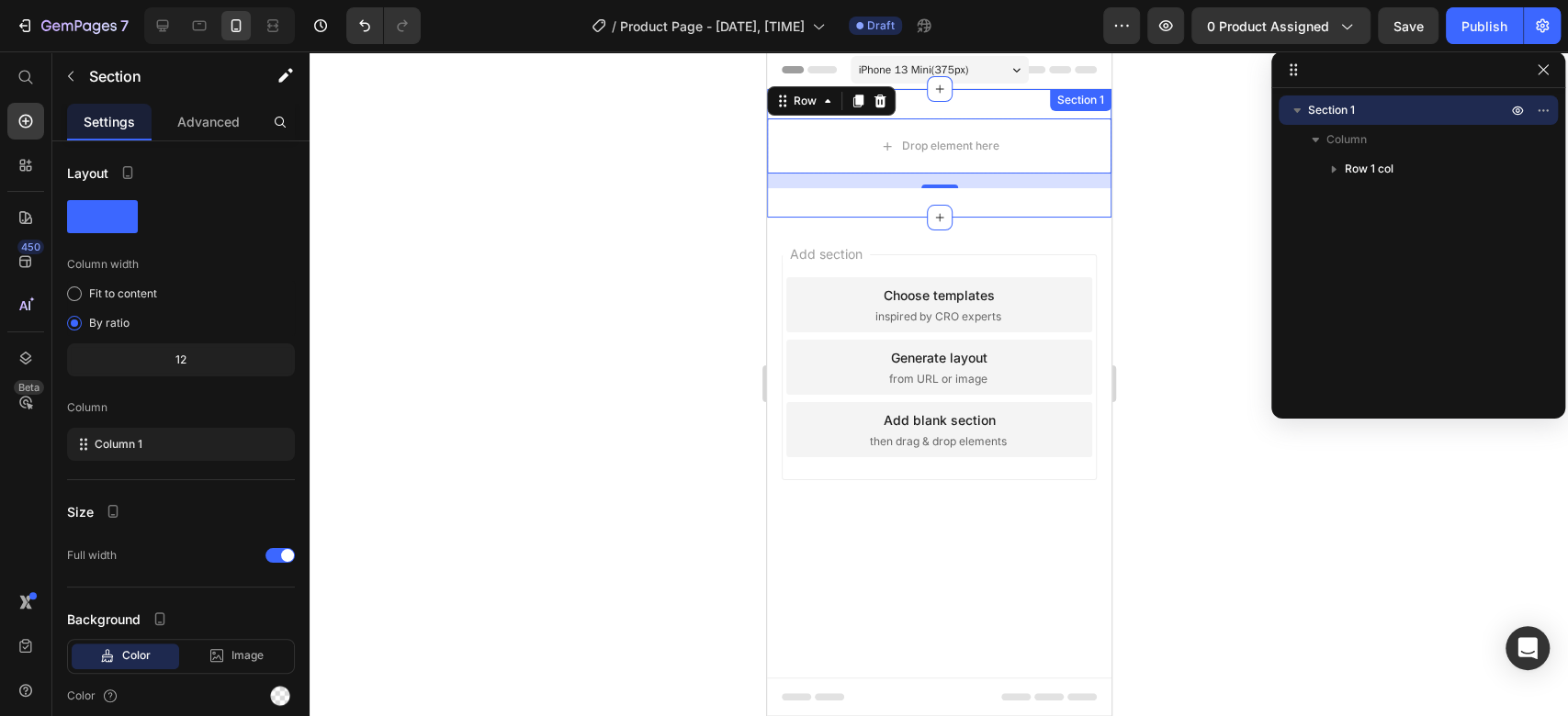 click on "Drop element here Row   16 Section 1" at bounding box center [938, 153] 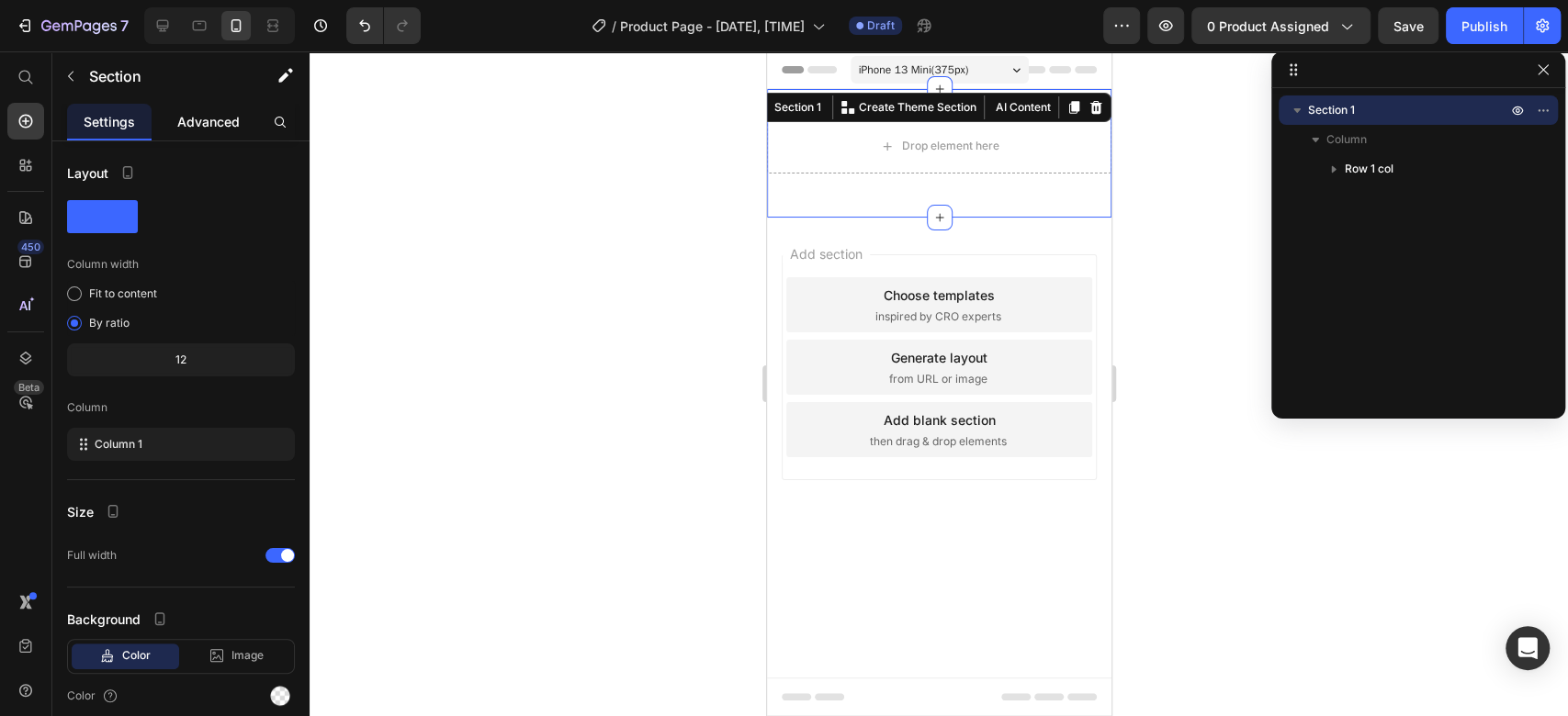click on "Advanced" at bounding box center (209, 121) 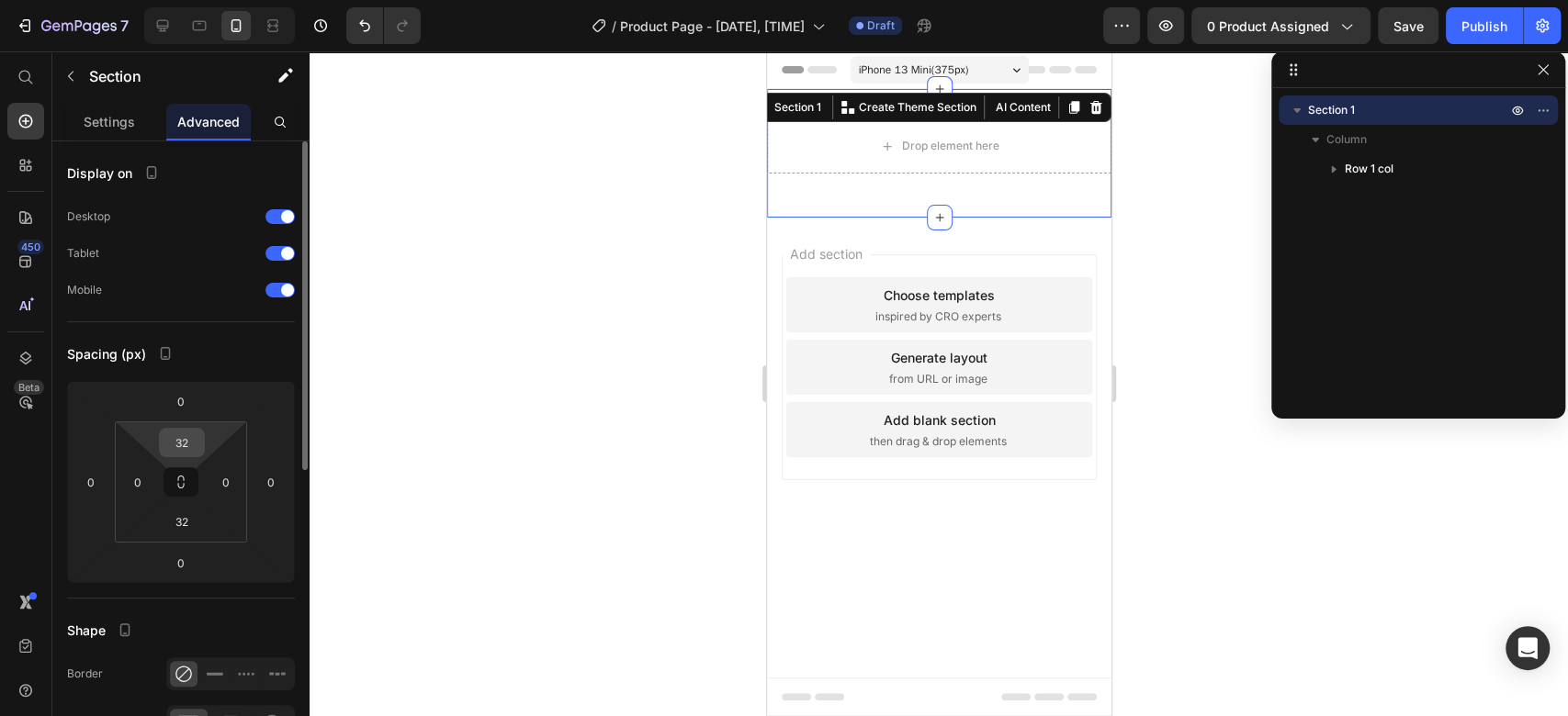 click on "32" at bounding box center [182, 442] 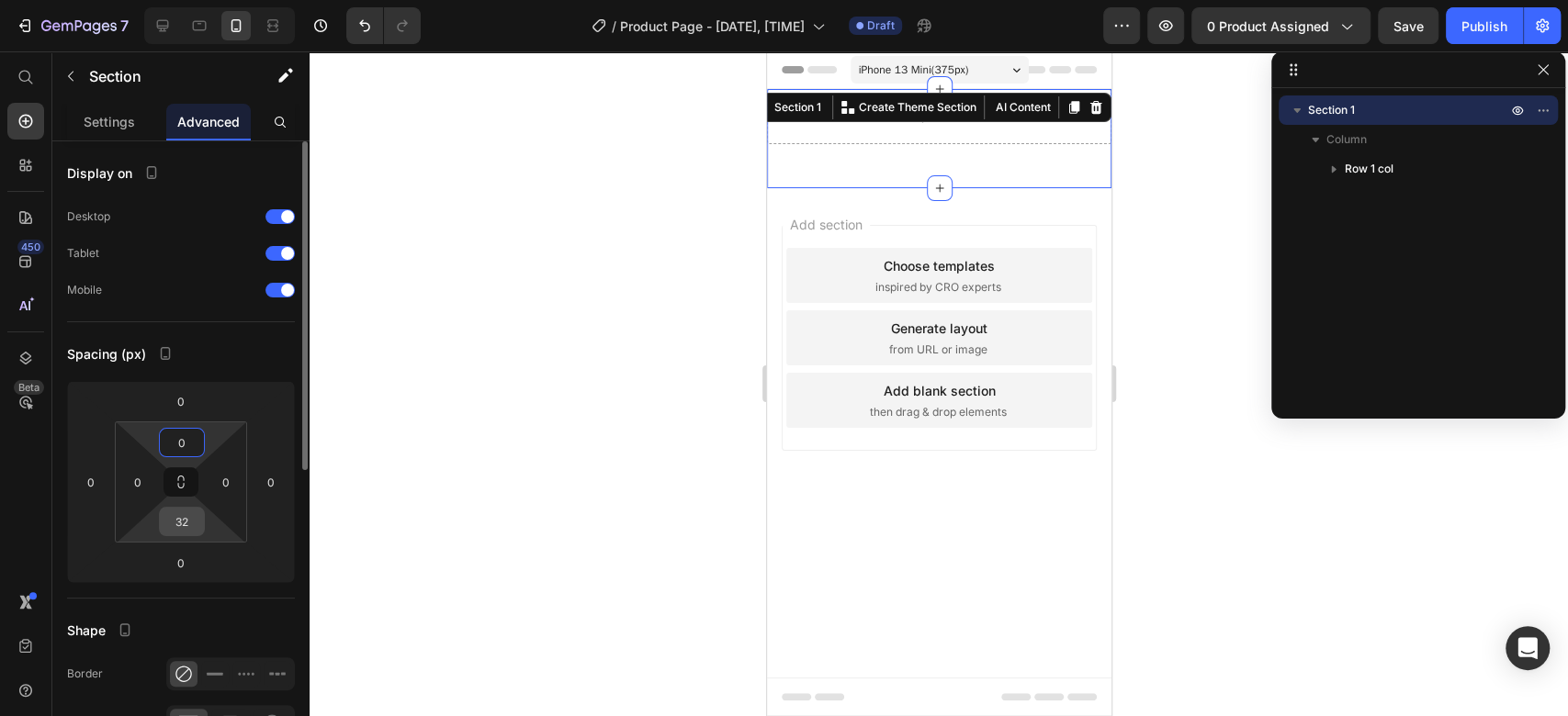 type on "0" 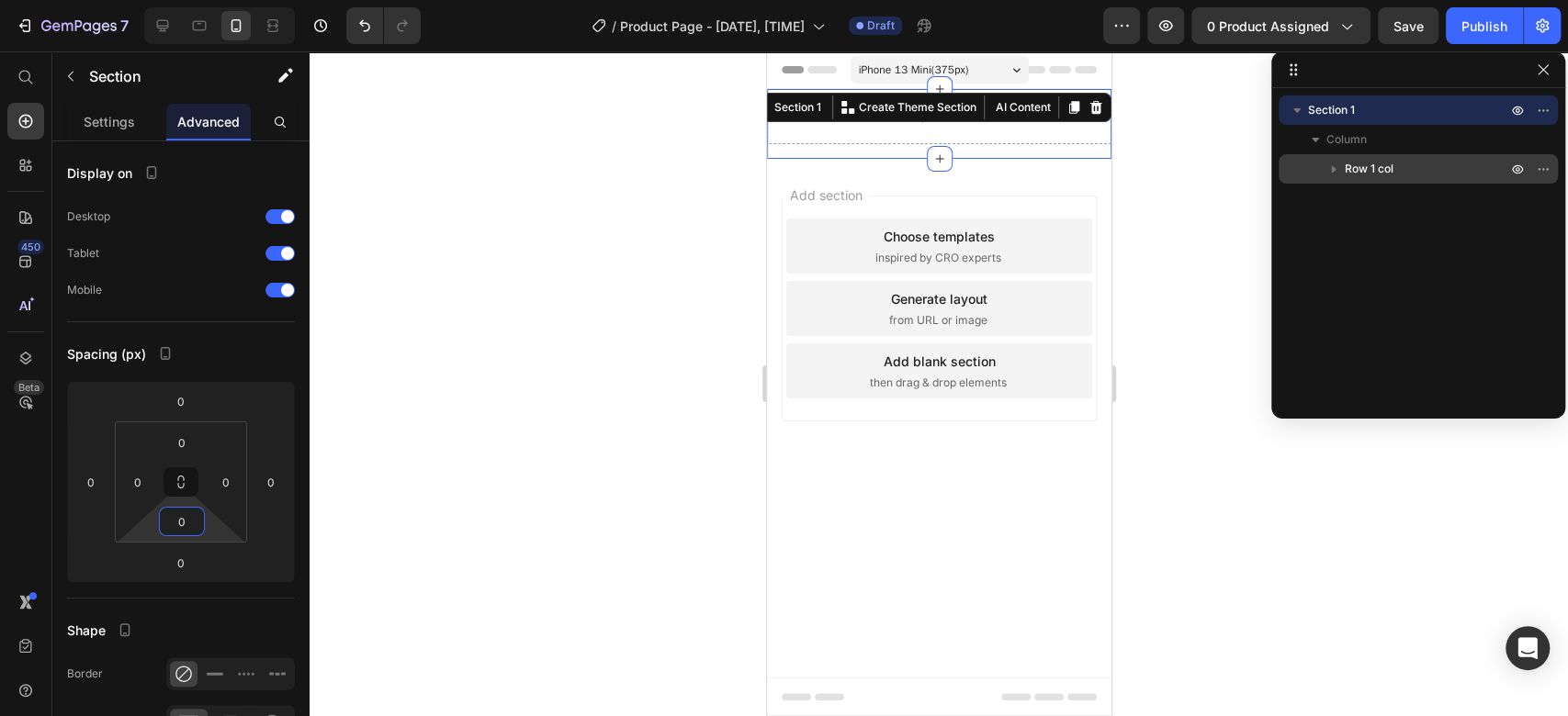 type on "0" 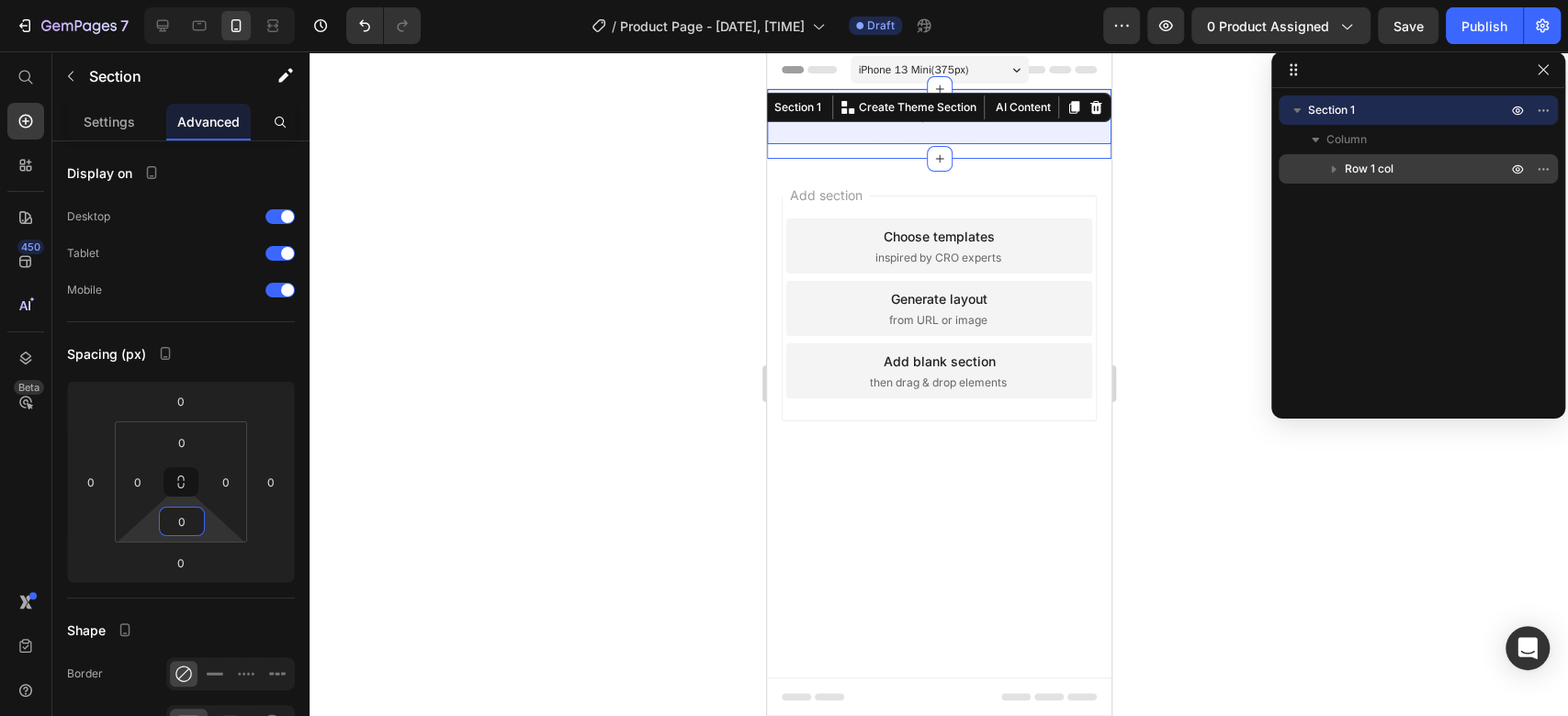 click on "Row 1 col" at bounding box center (1369, 169) 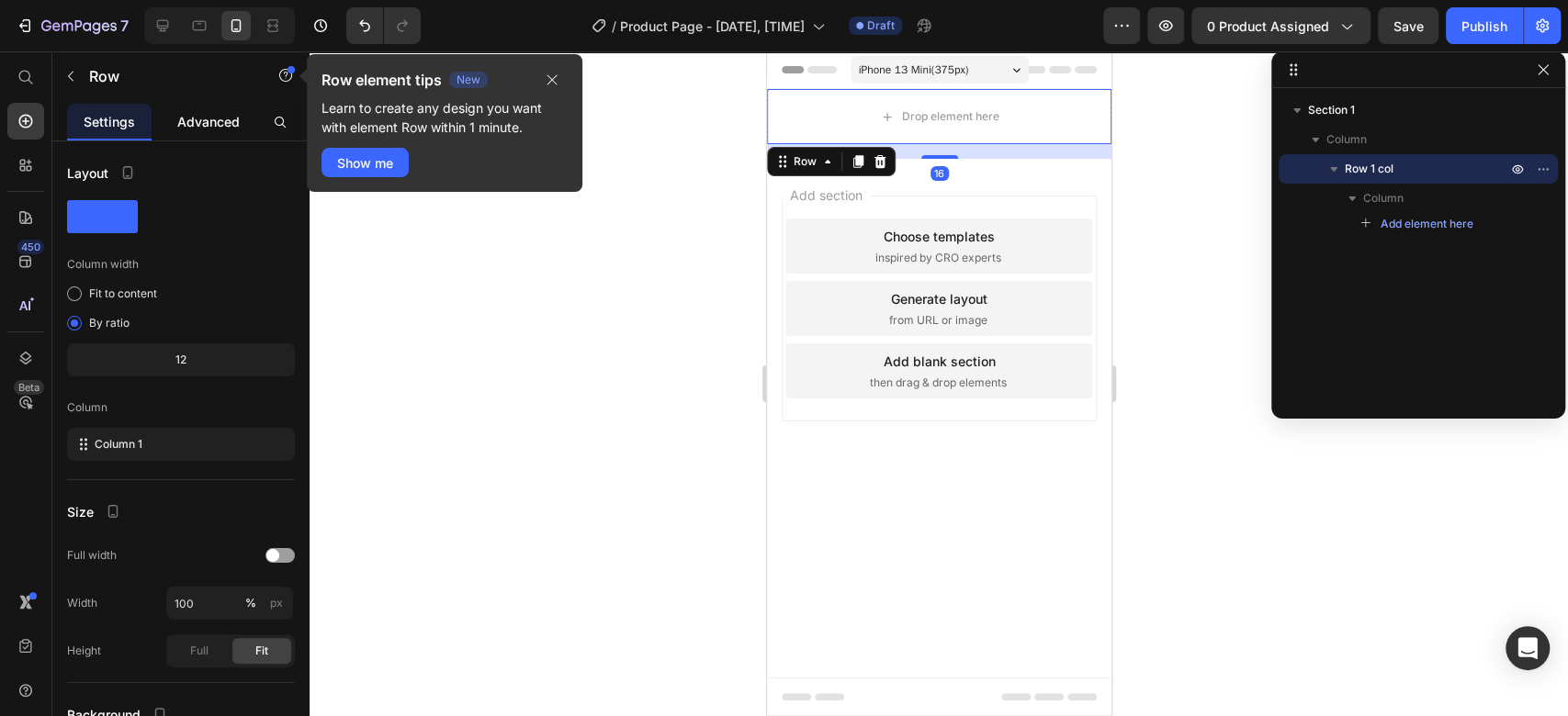 click on "Advanced" at bounding box center (209, 121) 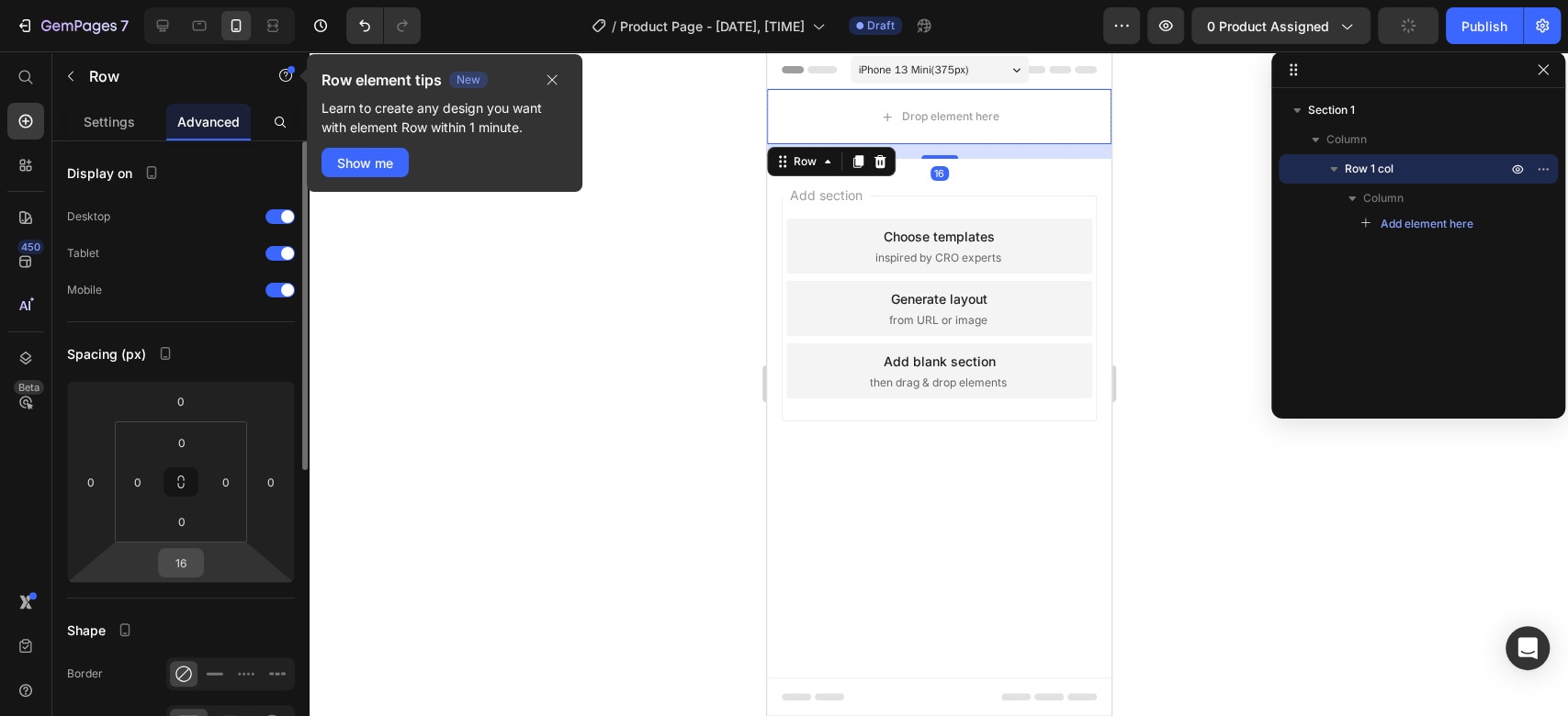 click on "16" at bounding box center (181, 563) 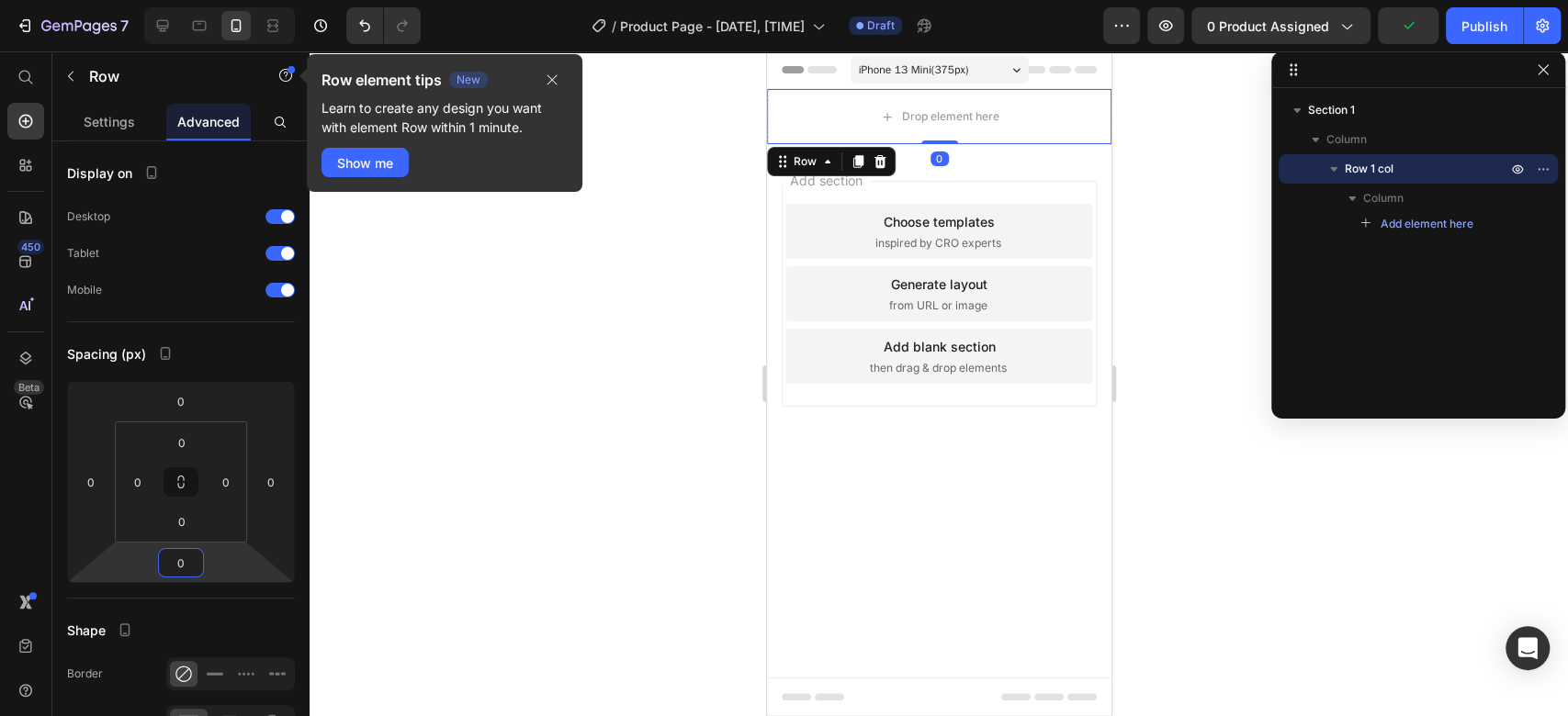 click on "Add section Choose templates inspired by CRO experts Generate layout from URL or image Add blank section then drag & drop elements" at bounding box center [938, 319] 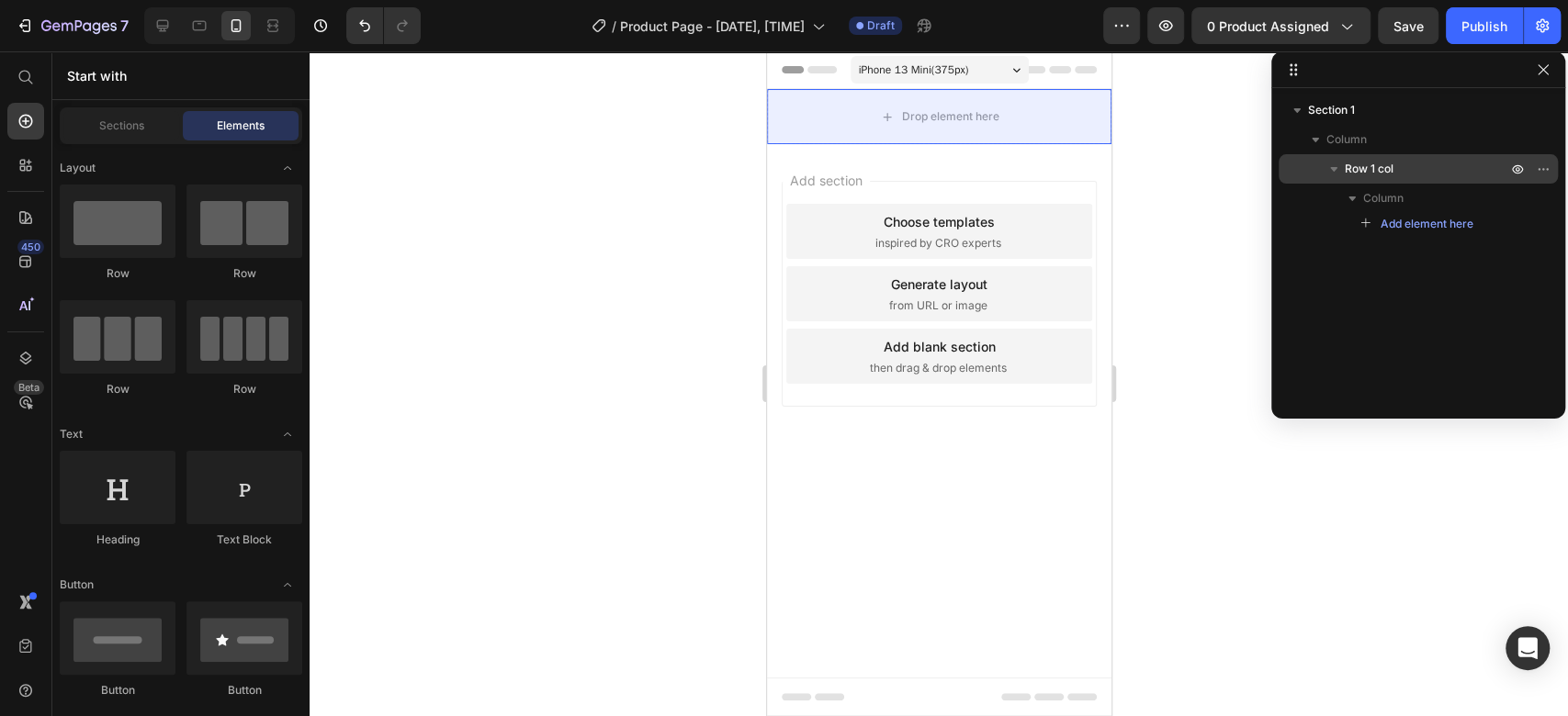 click on "Row 1 col" at bounding box center [1418, 169] 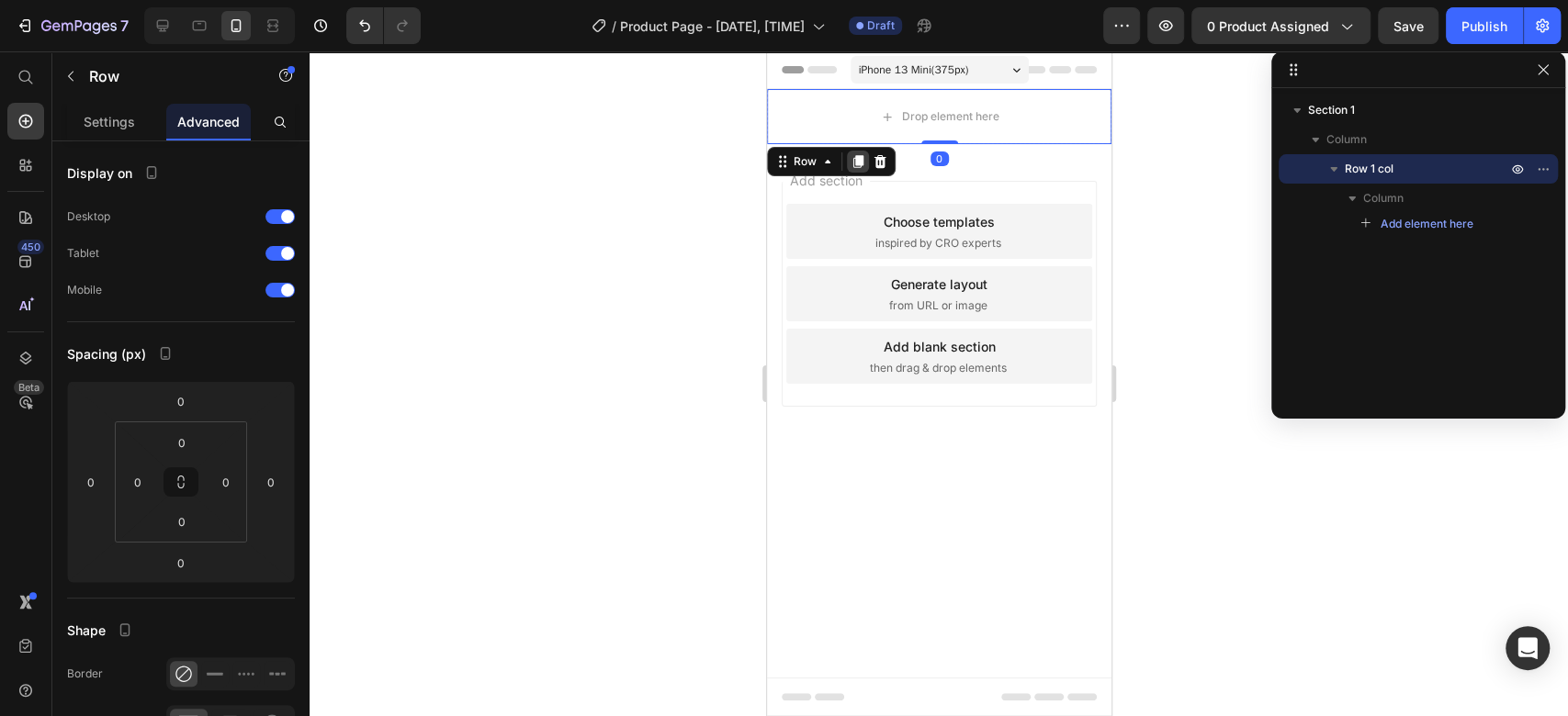 click 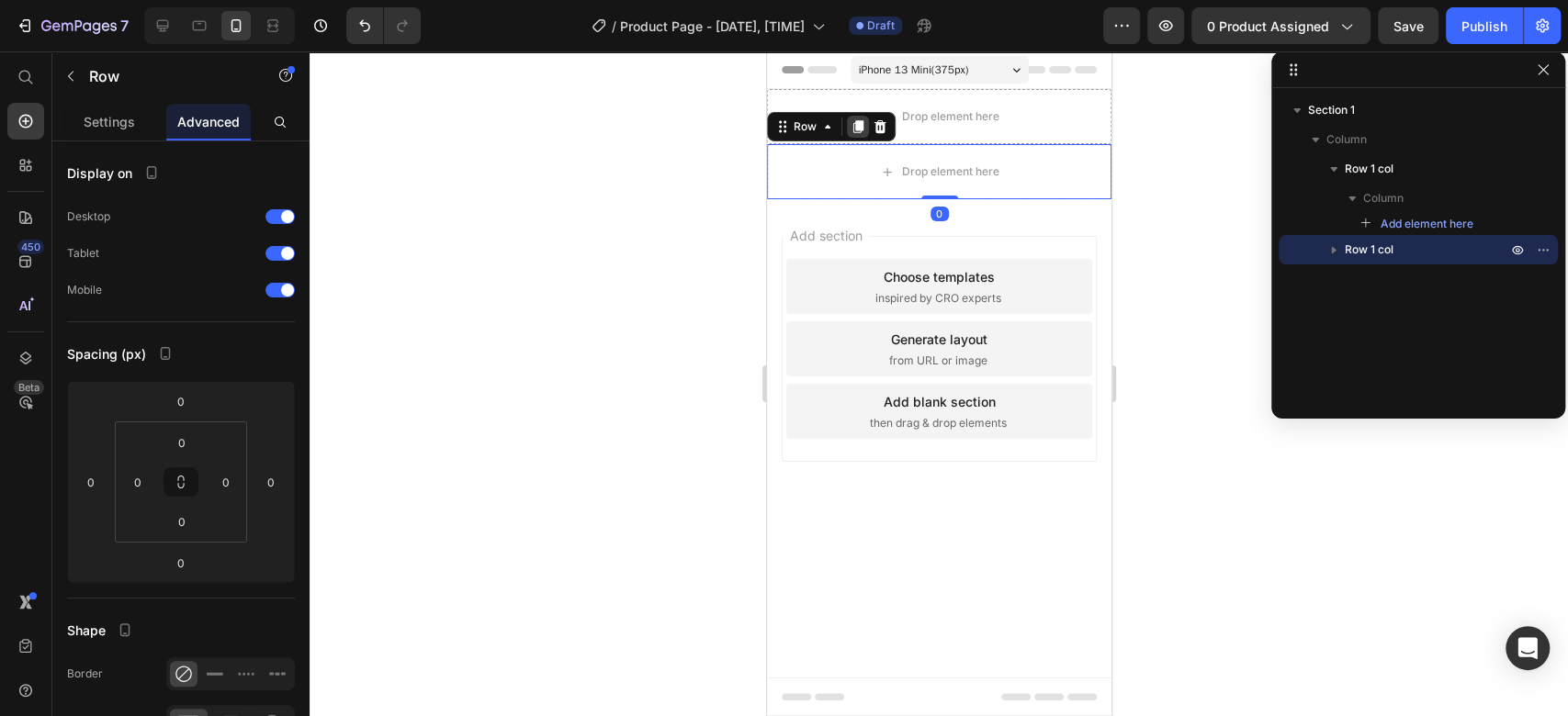 click 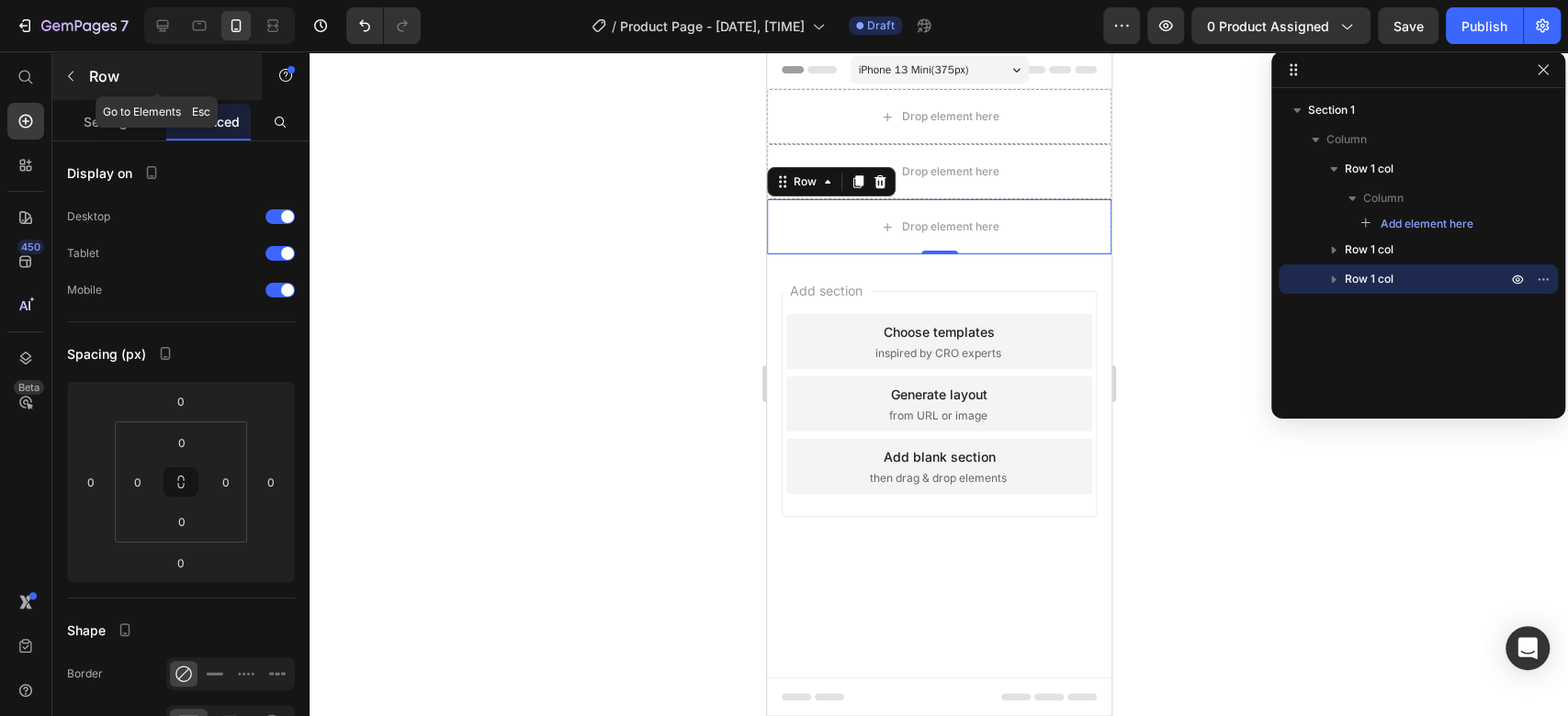 click on "Row" at bounding box center [167, 76] 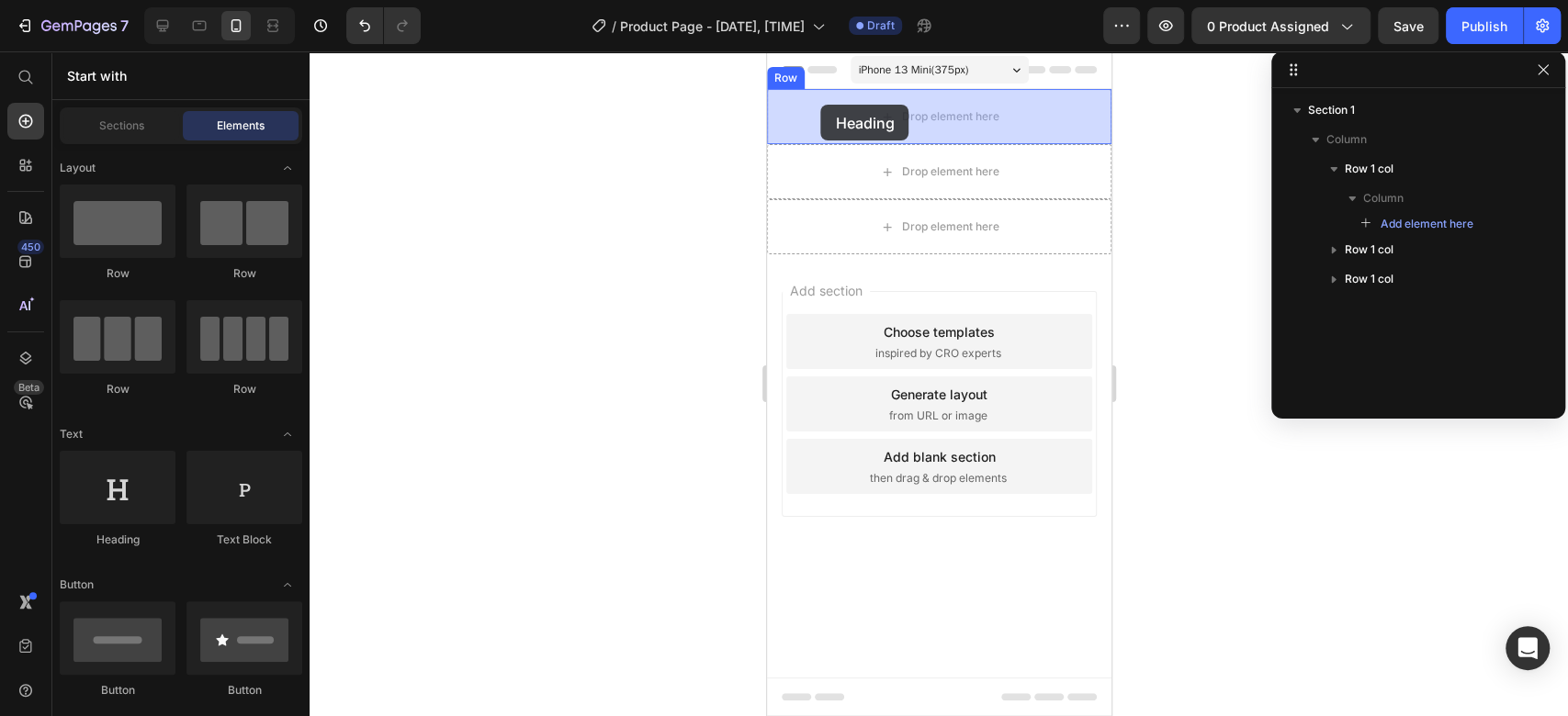 drag, startPoint x: 869, startPoint y: 543, endPoint x: 820, endPoint y: 105, distance: 440.73235 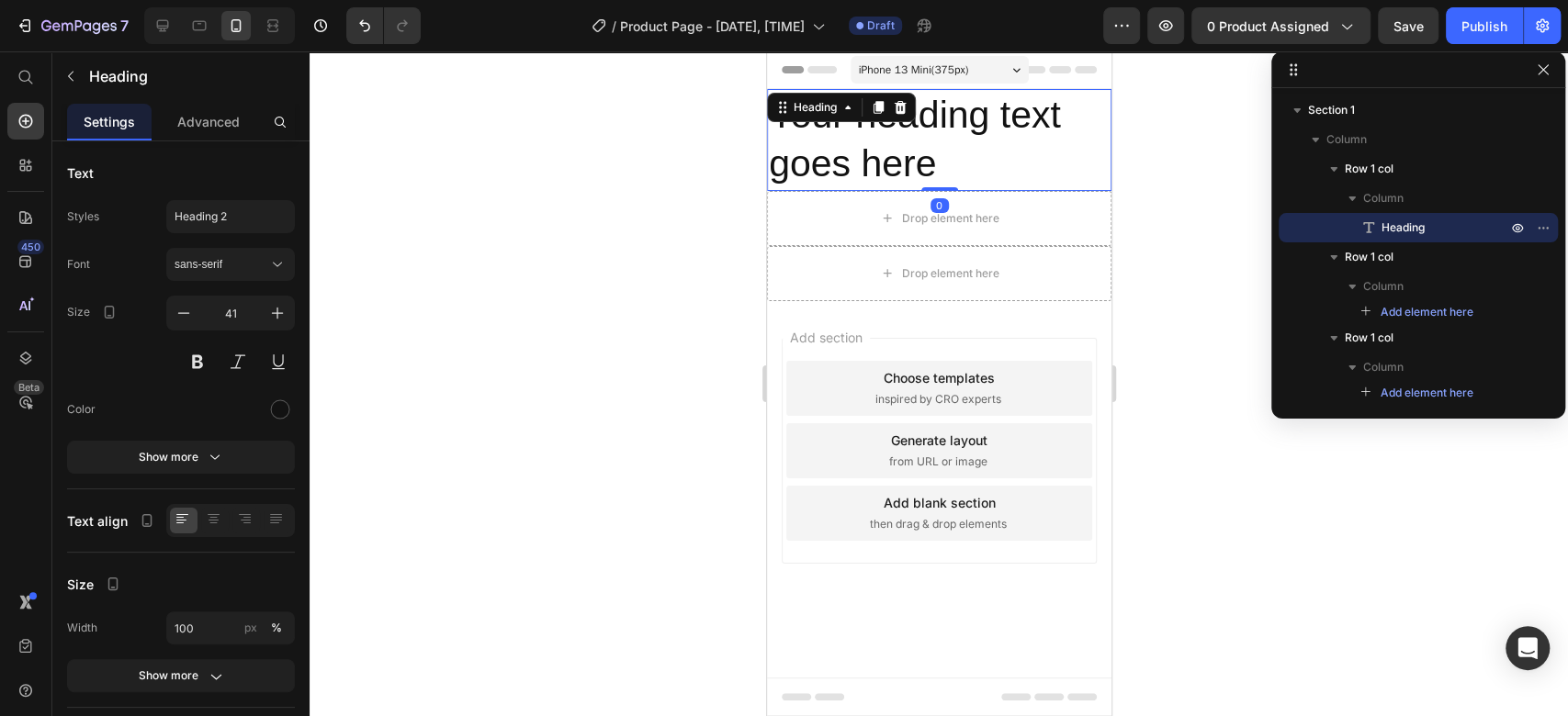 click on "Your heading text goes here" at bounding box center [938, 140] 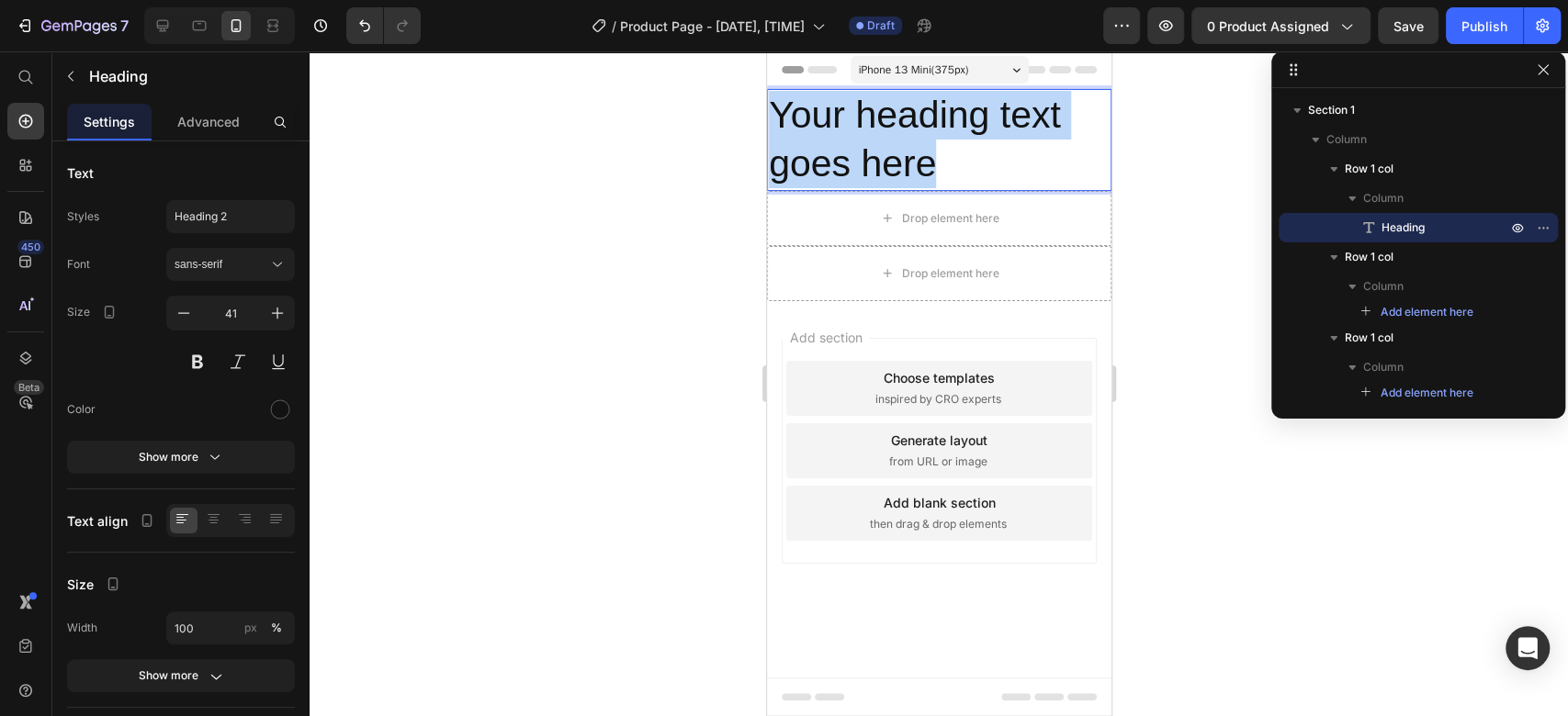 click on "Your heading text goes here" at bounding box center [938, 140] 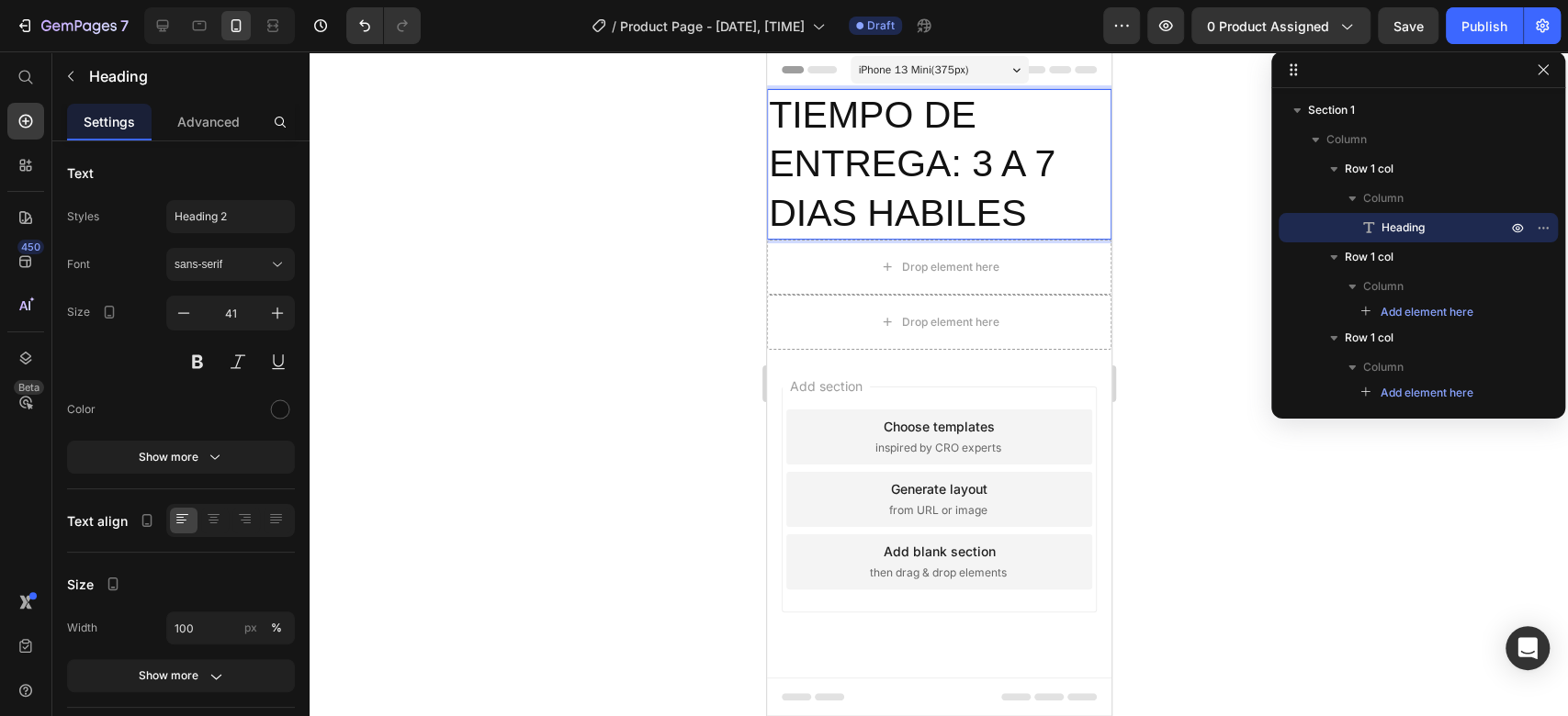 click on "TIEMPO DE ENTREGA: 3 A 7 DIAS HABILES" at bounding box center [938, 164] 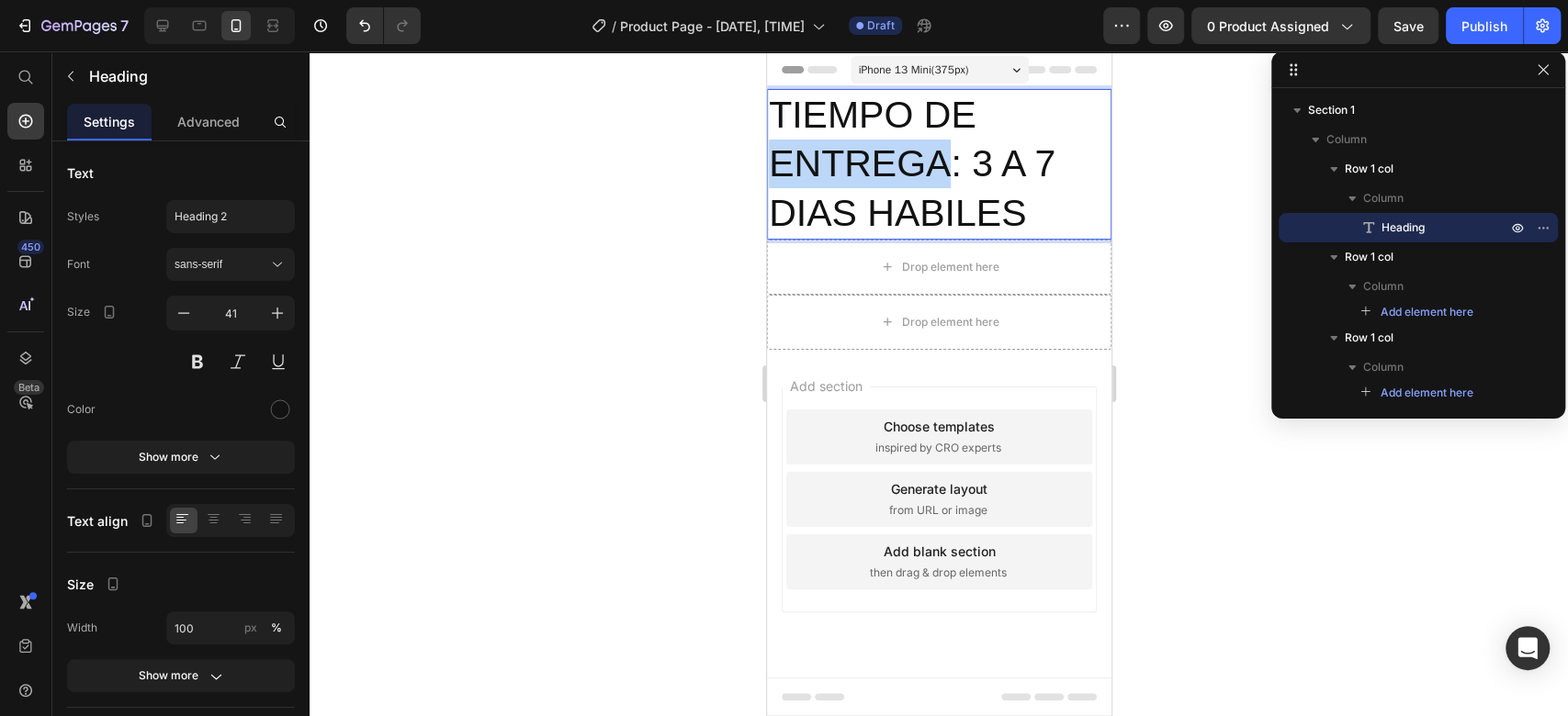 click on "TIEMPO DE ENTREGA: 3 A 7 DIAS HABILES" at bounding box center (938, 164) 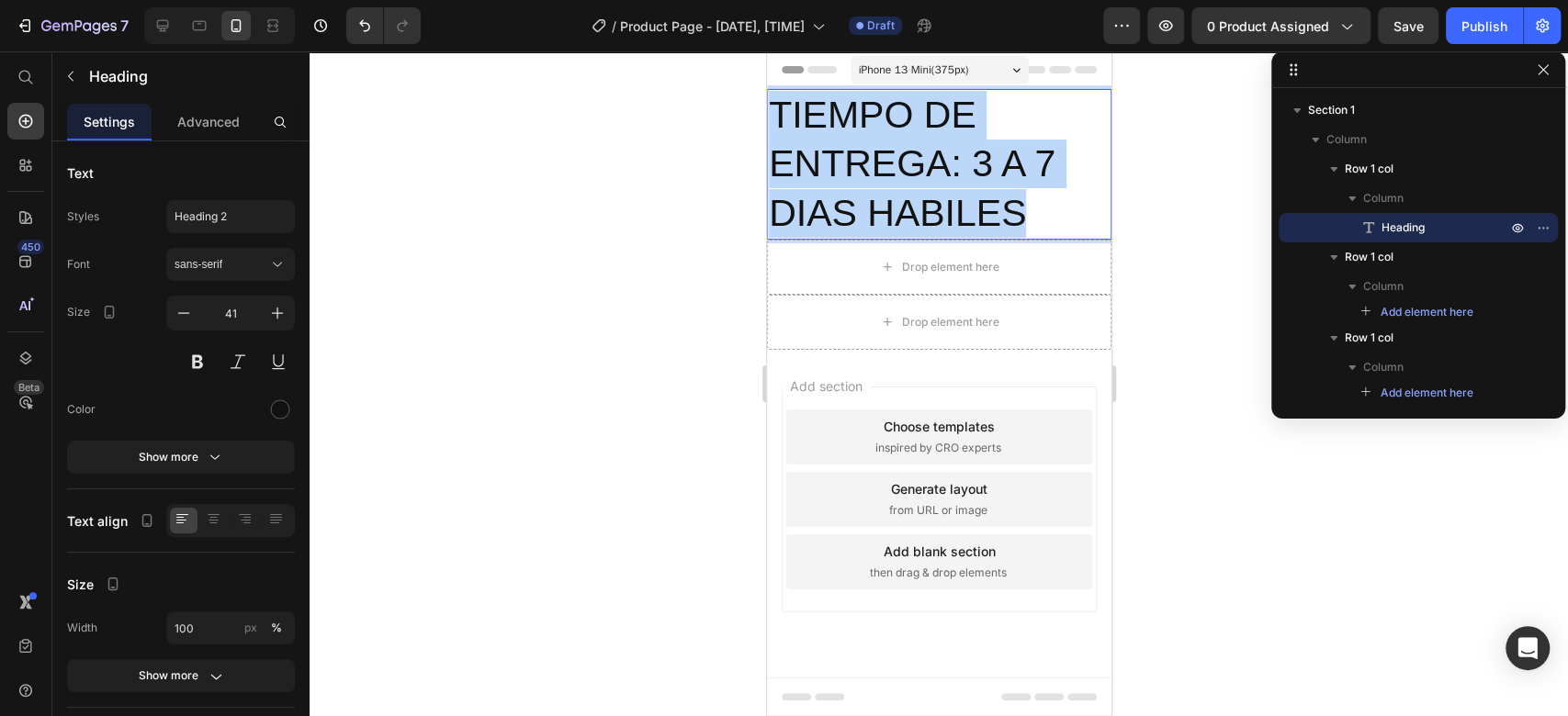 click on "TIEMPO DE ENTREGA: 3 A 7 DIAS HABILES" at bounding box center (938, 164) 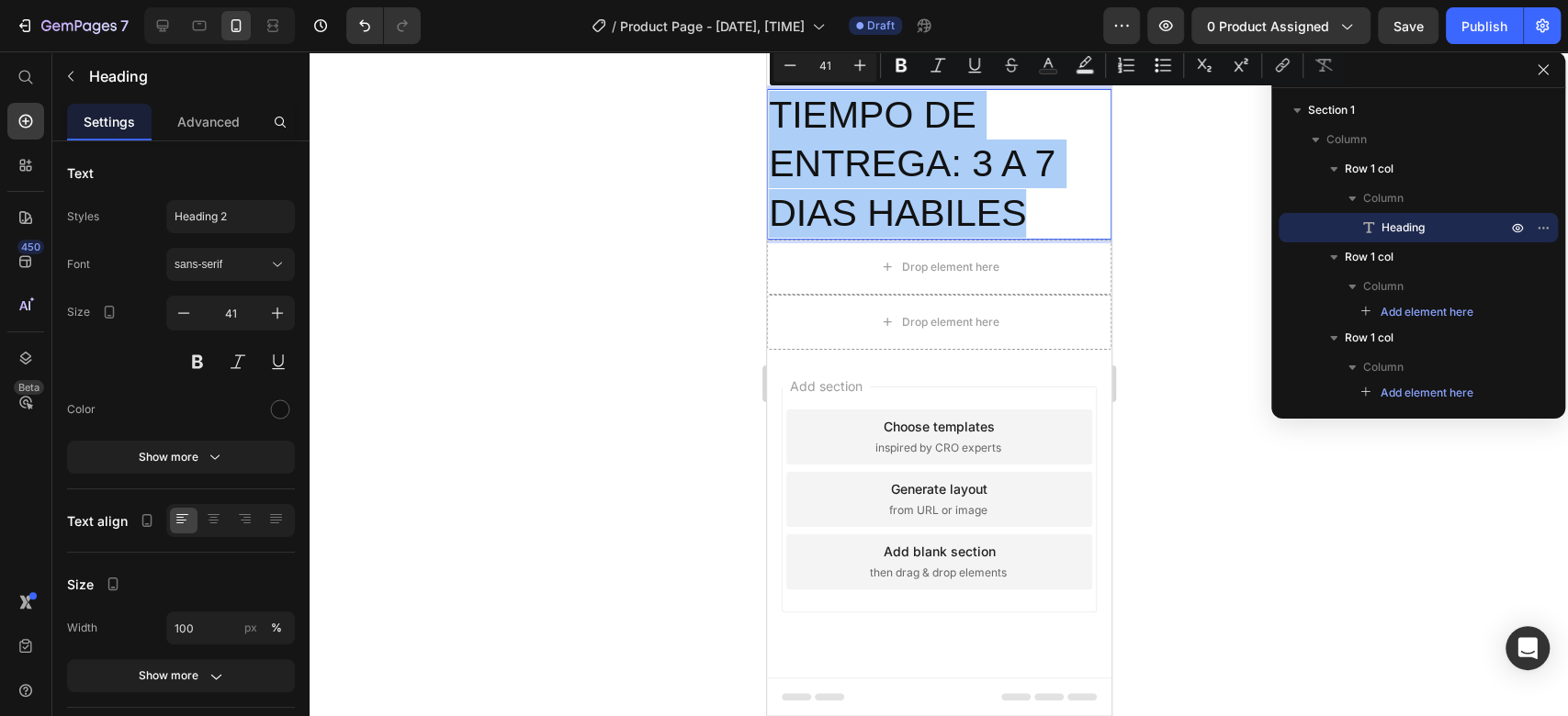 click on "41" at bounding box center (825, 65) 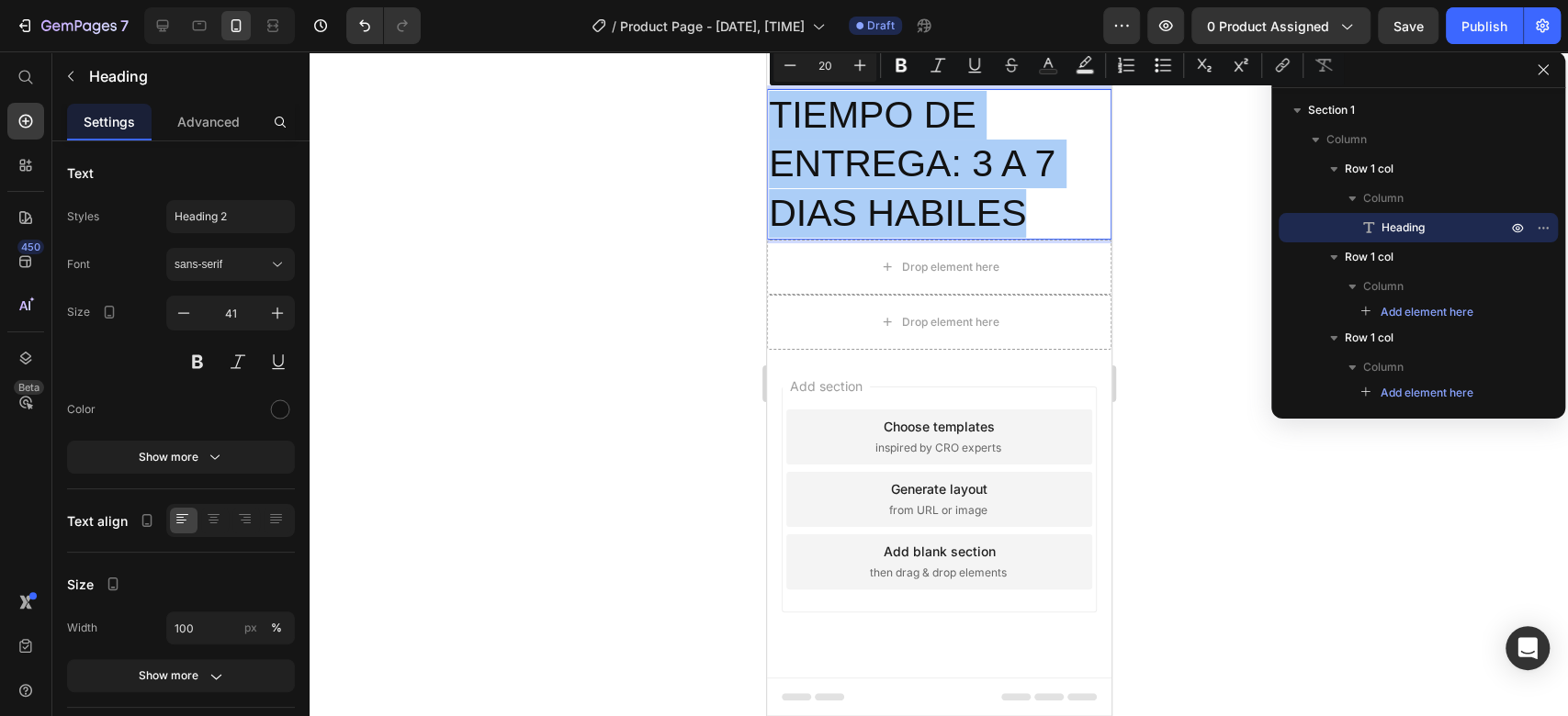 type on "20" 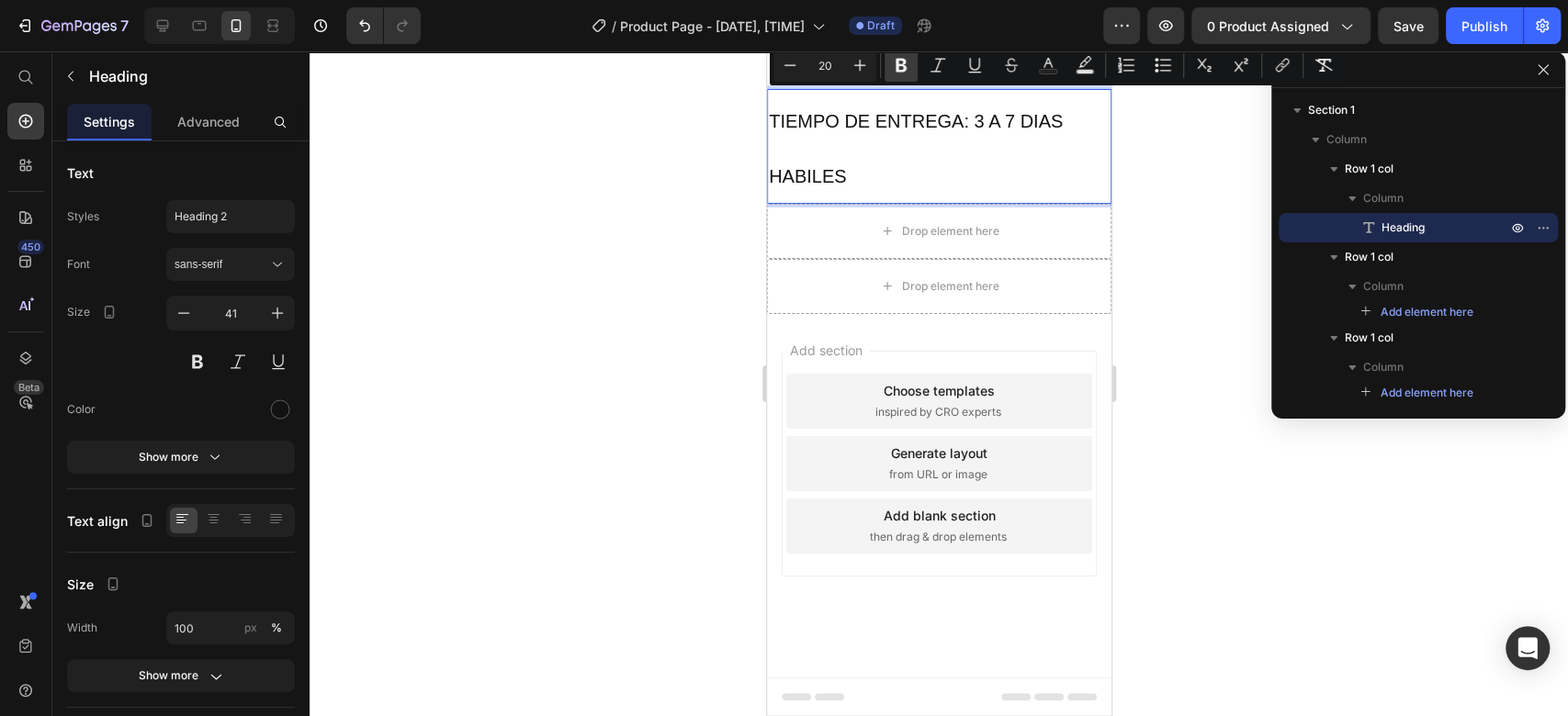 click 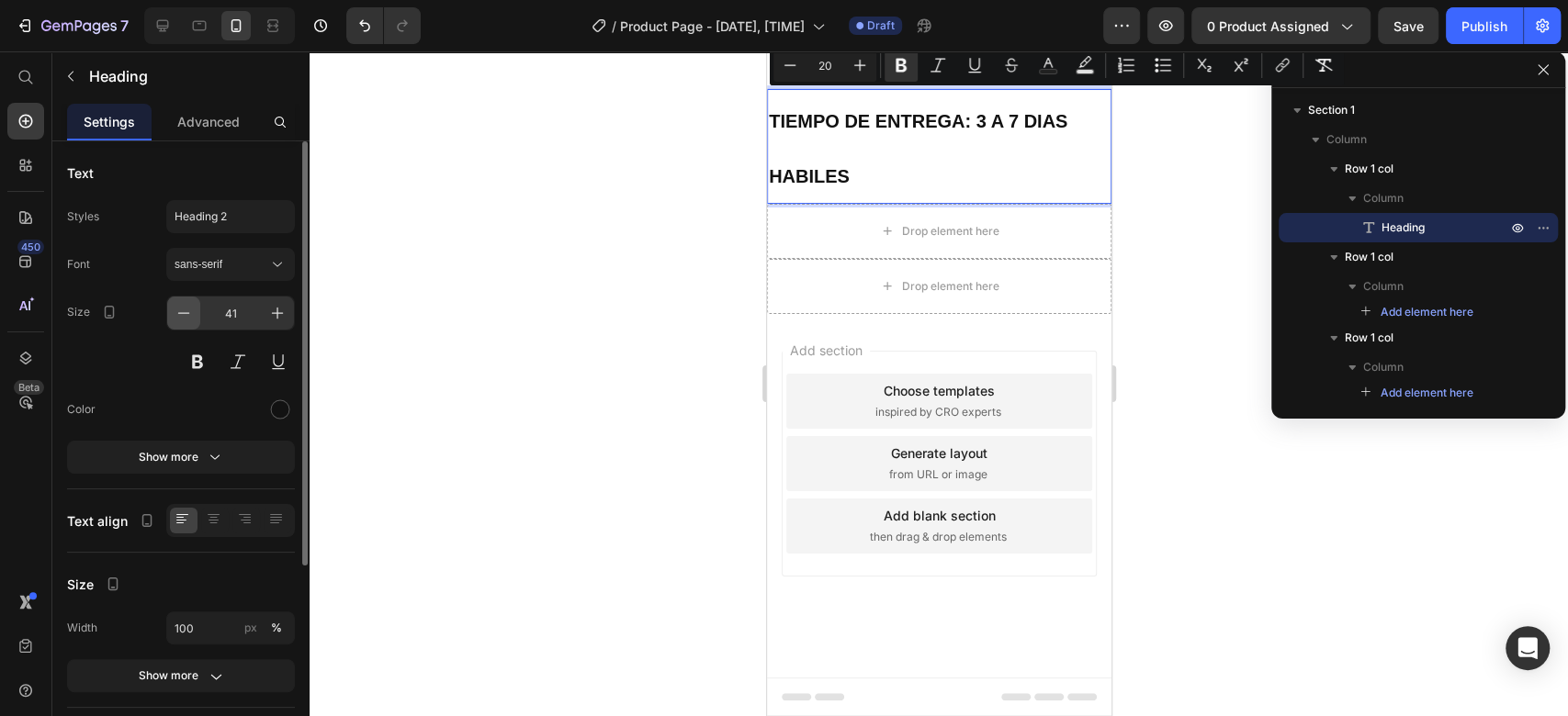 click 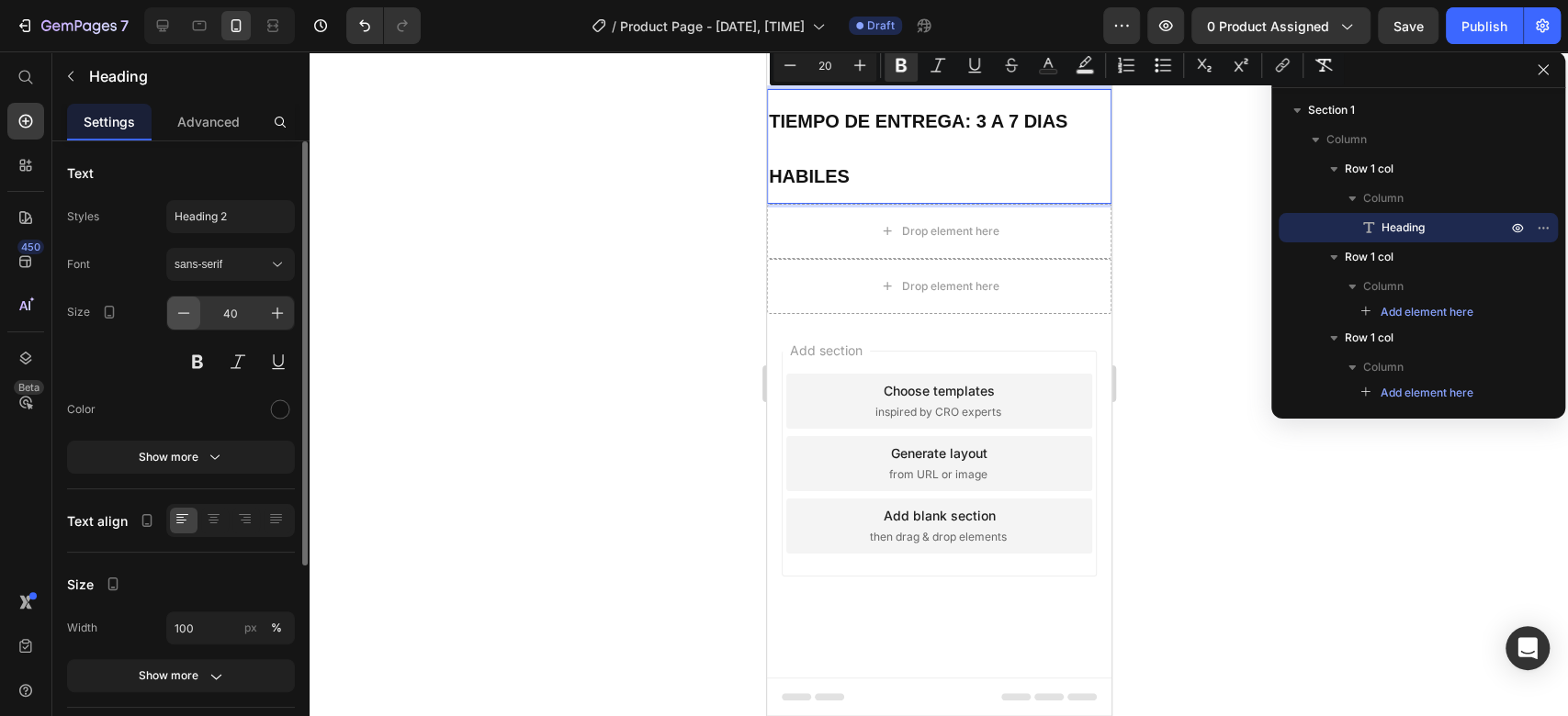 click 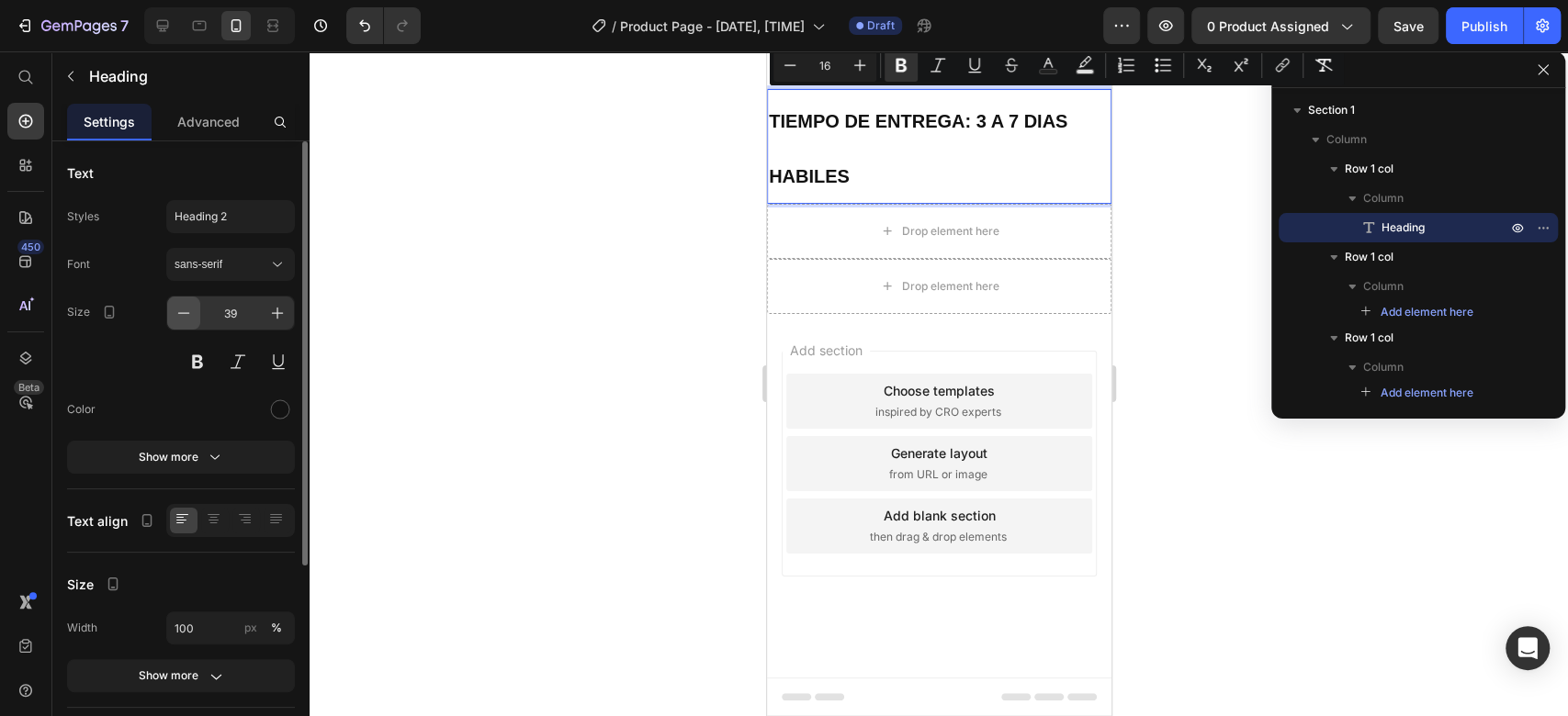 click 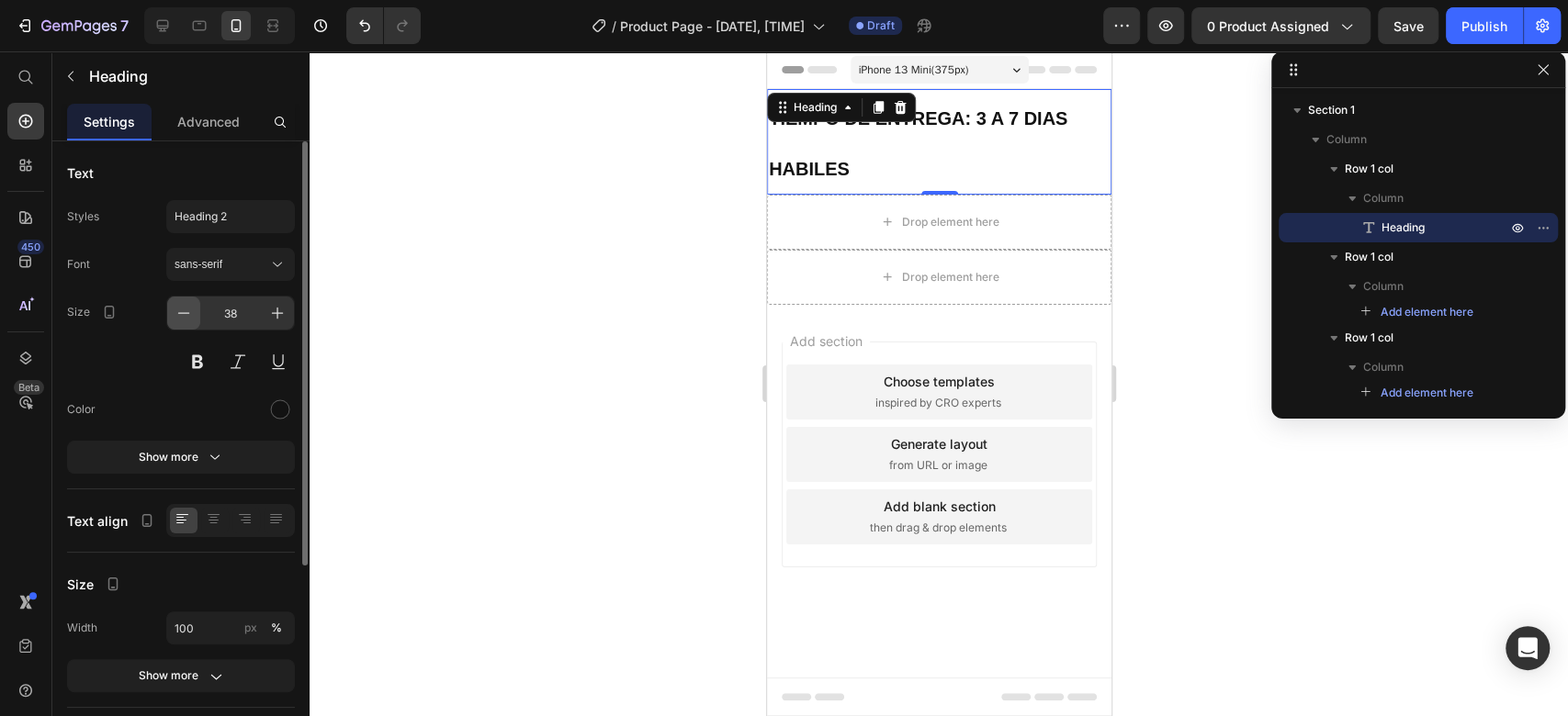click 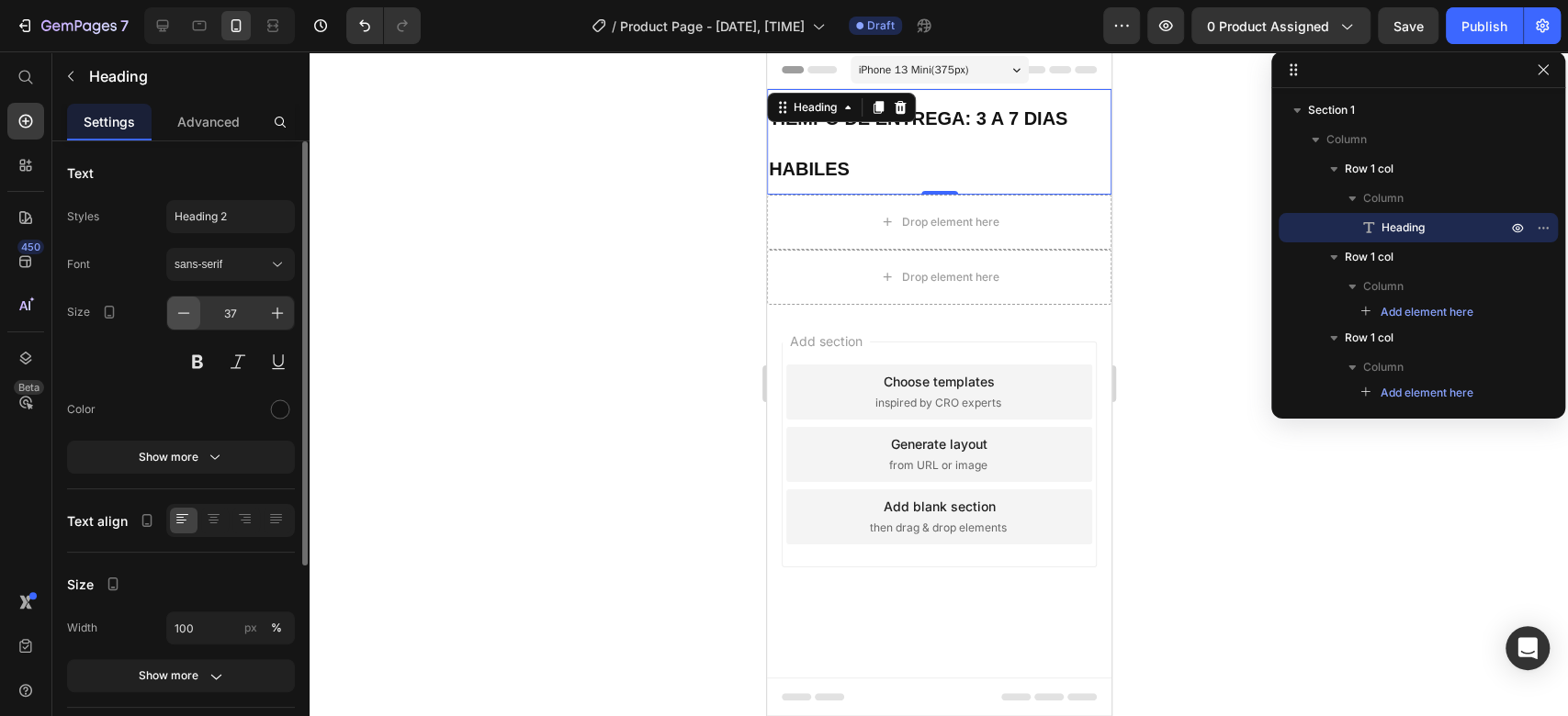 click 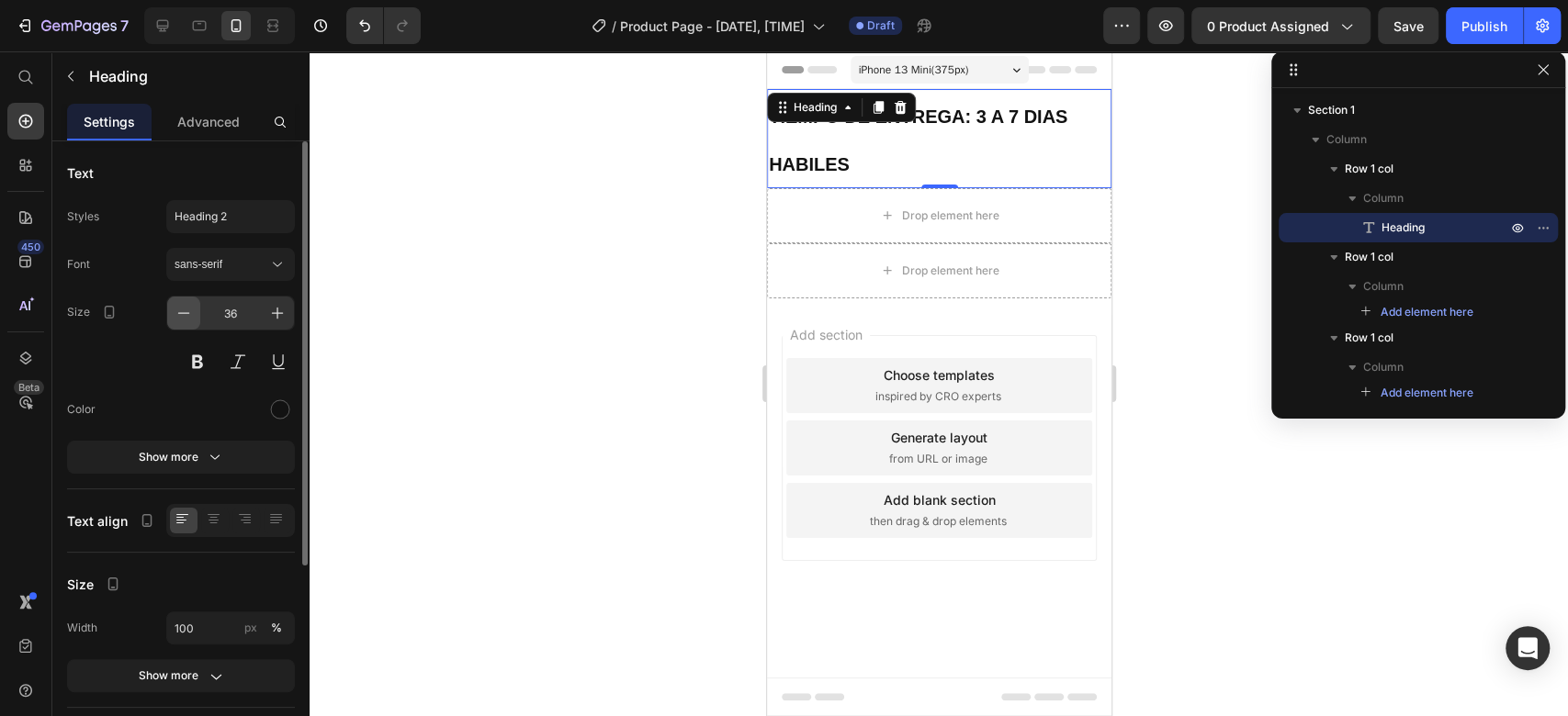 click 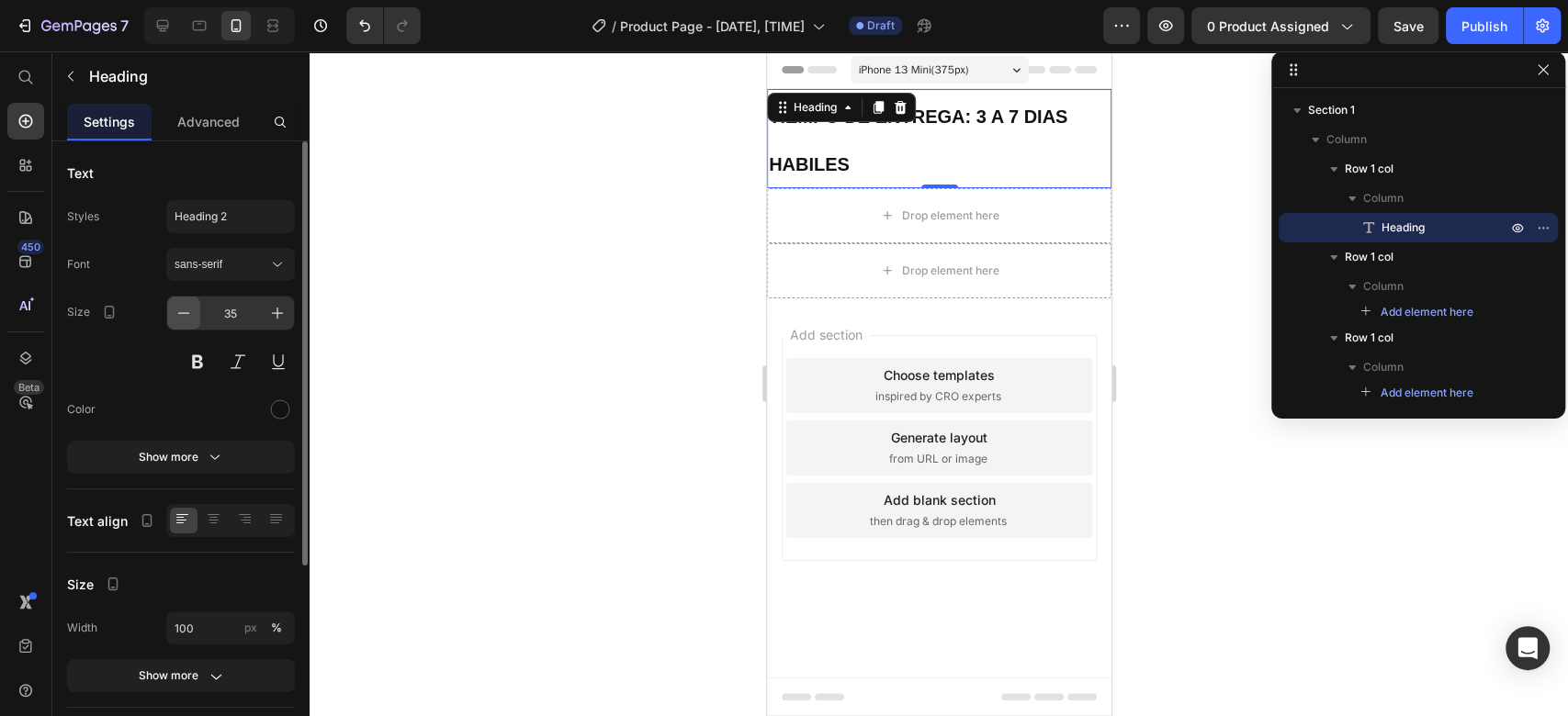 click 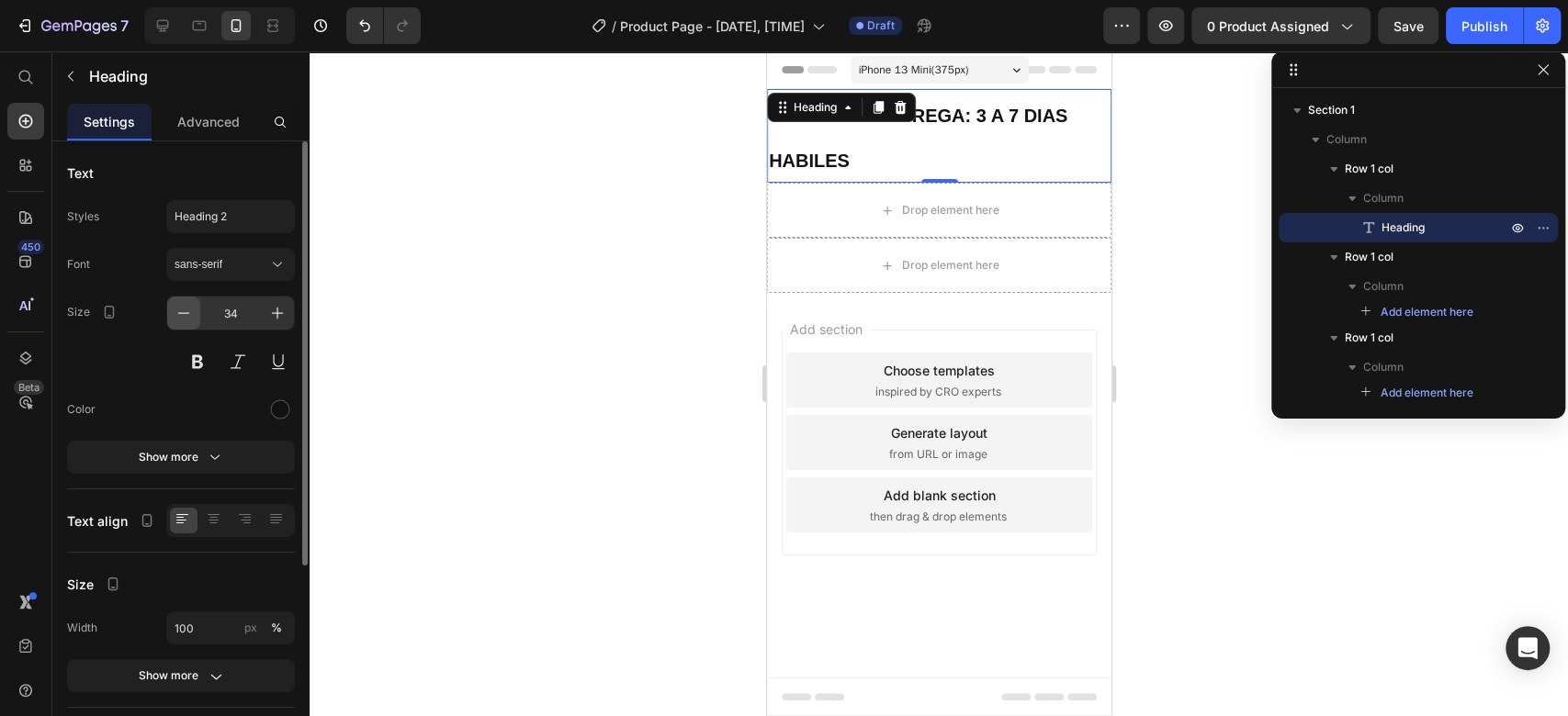 click 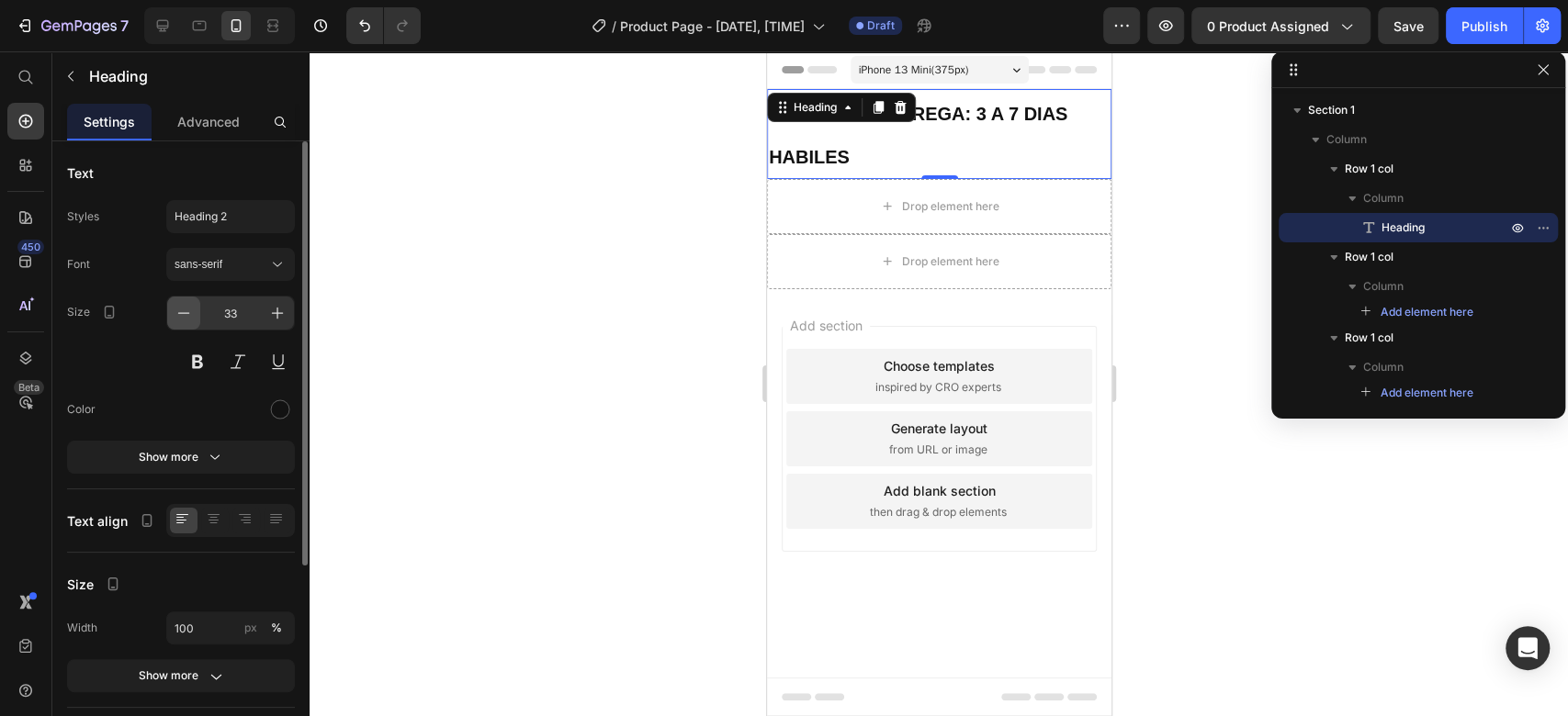 click 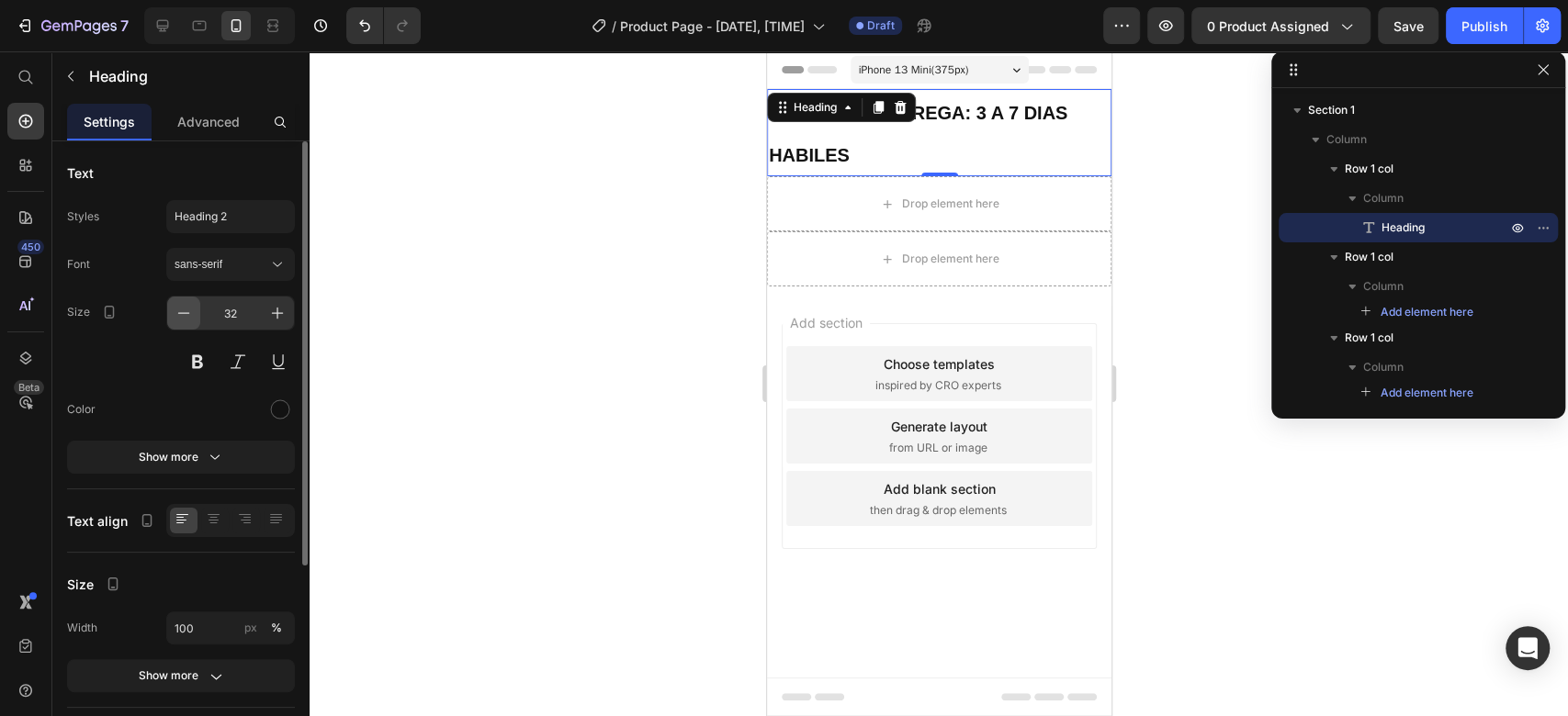 click 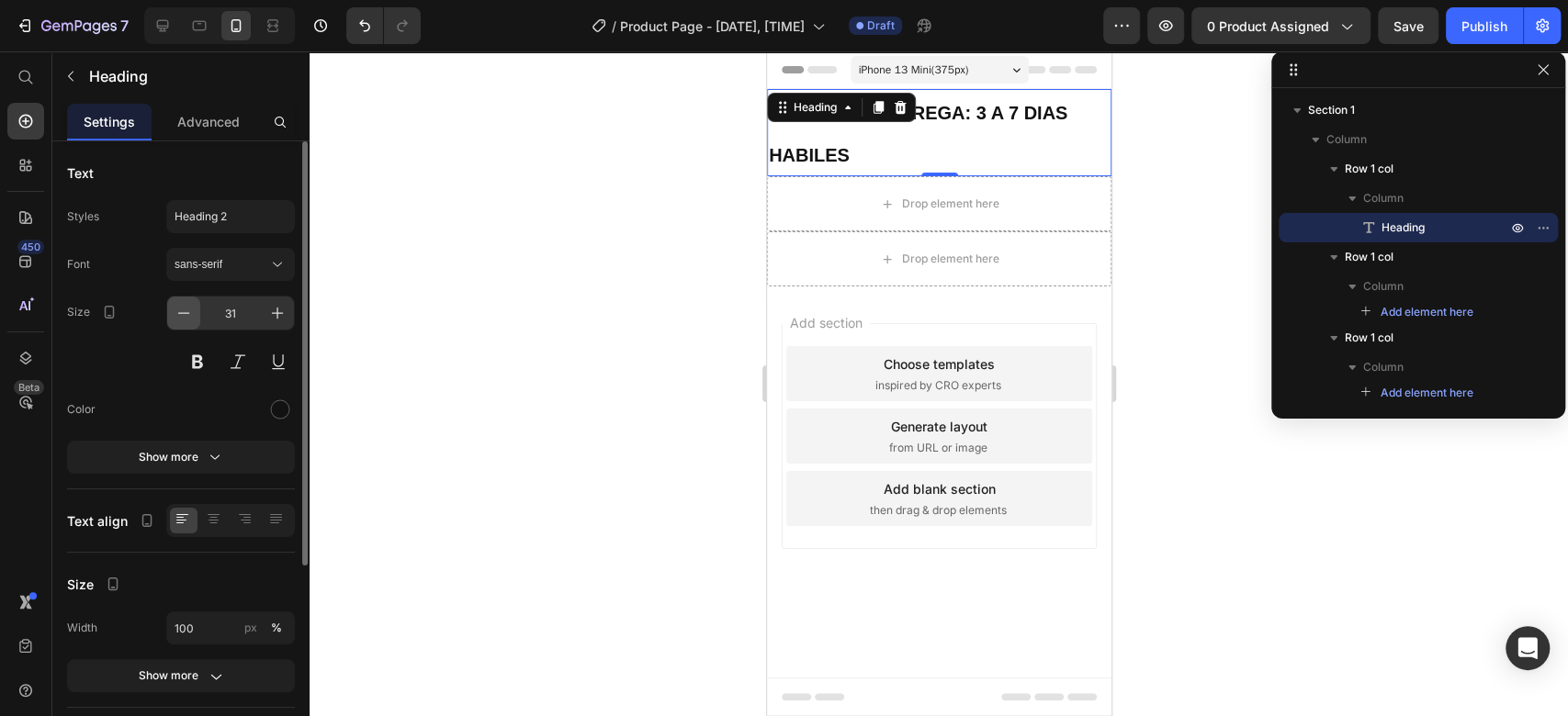 click 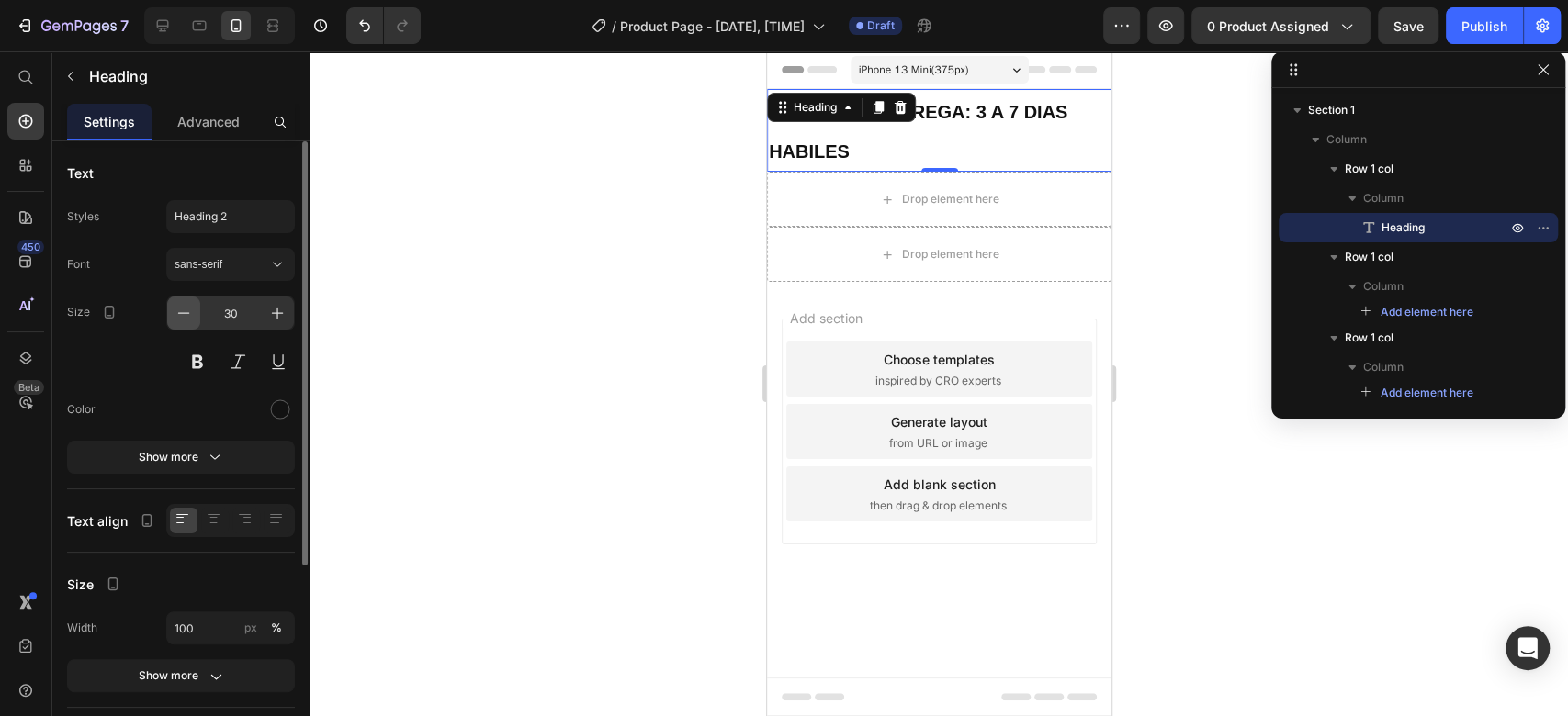 click 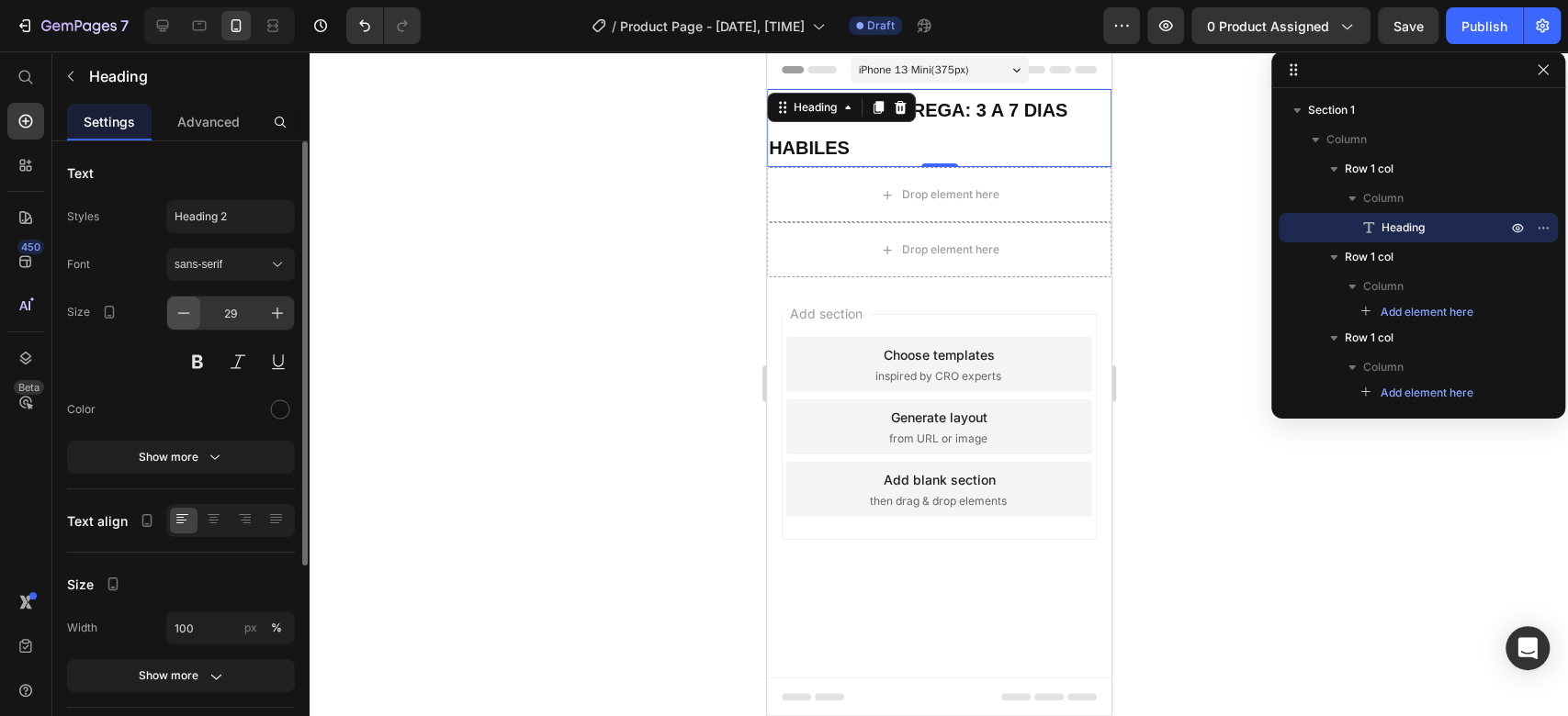 click 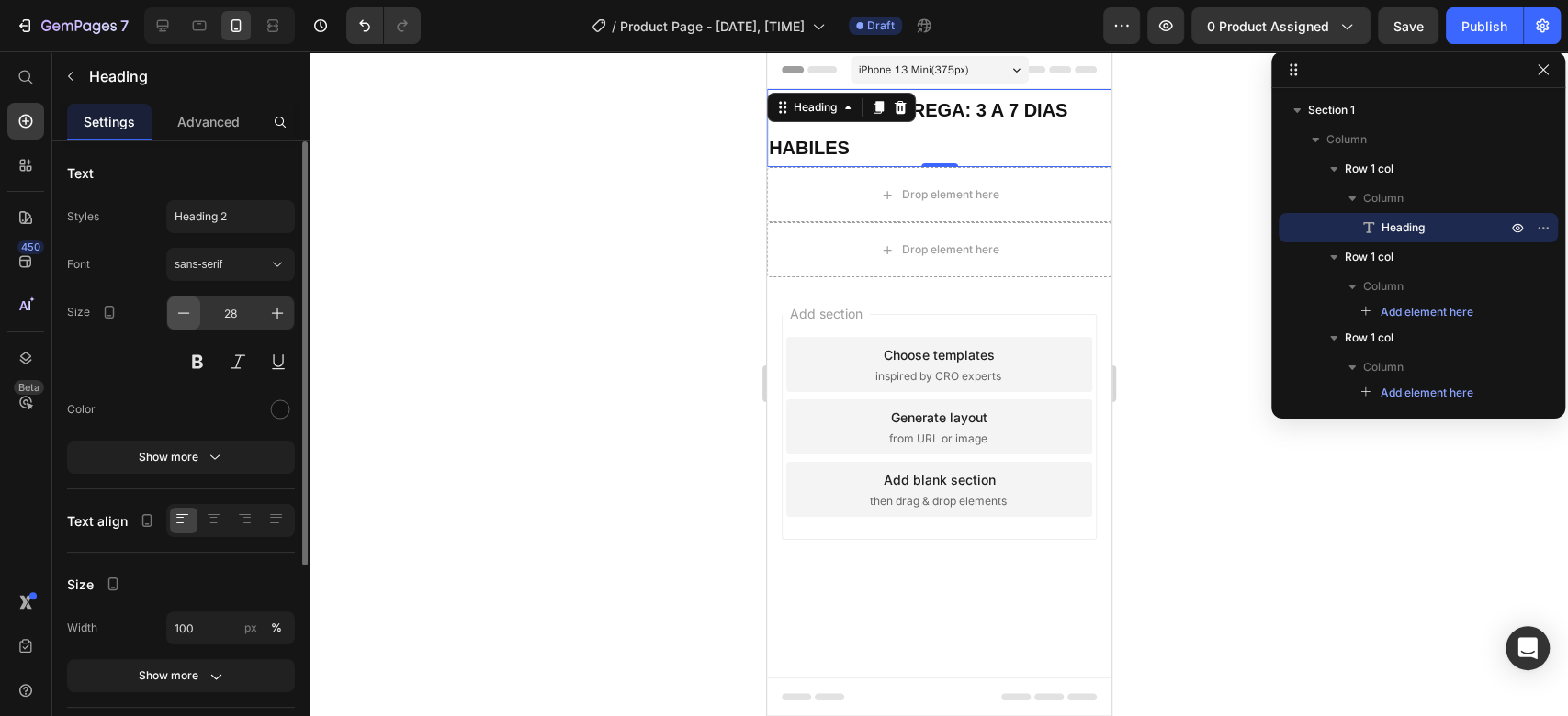 click 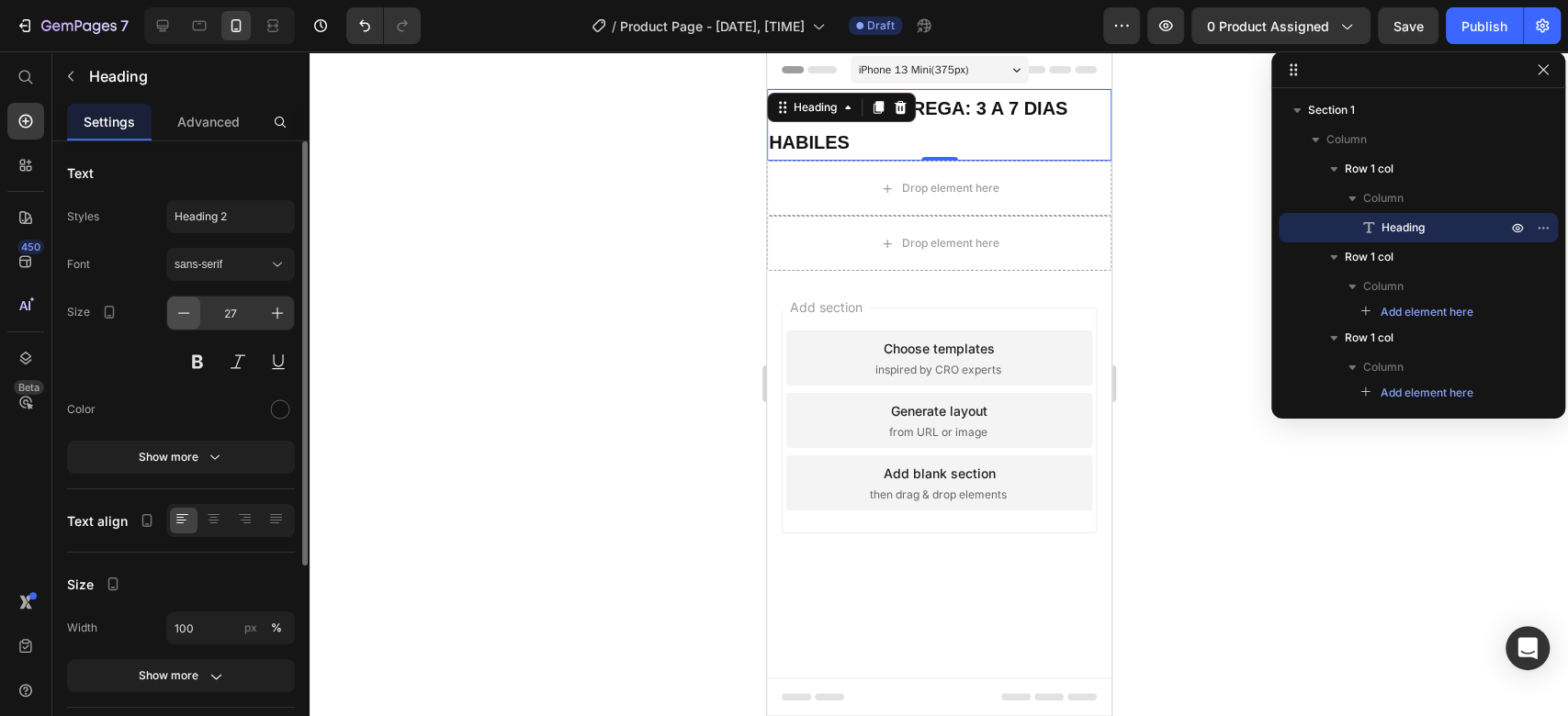click 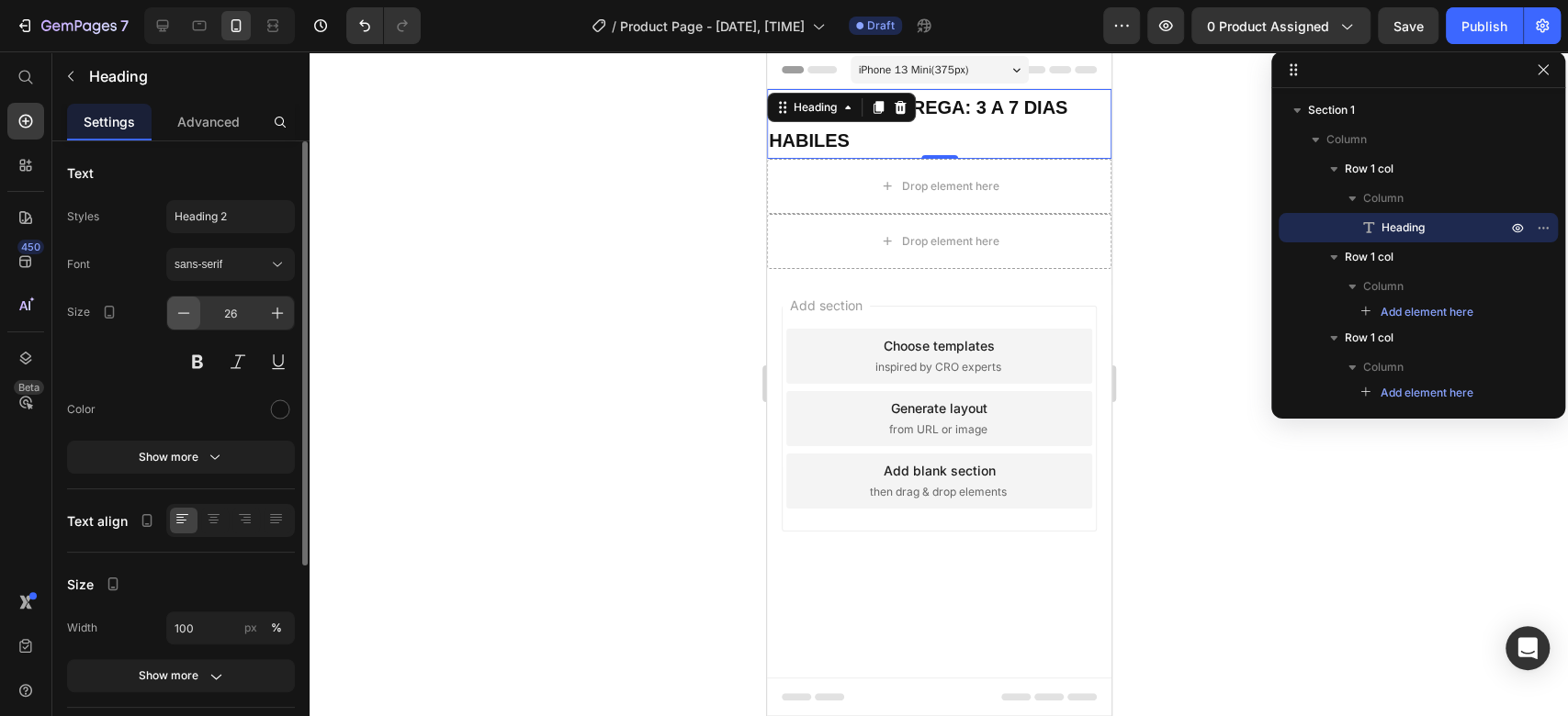 click 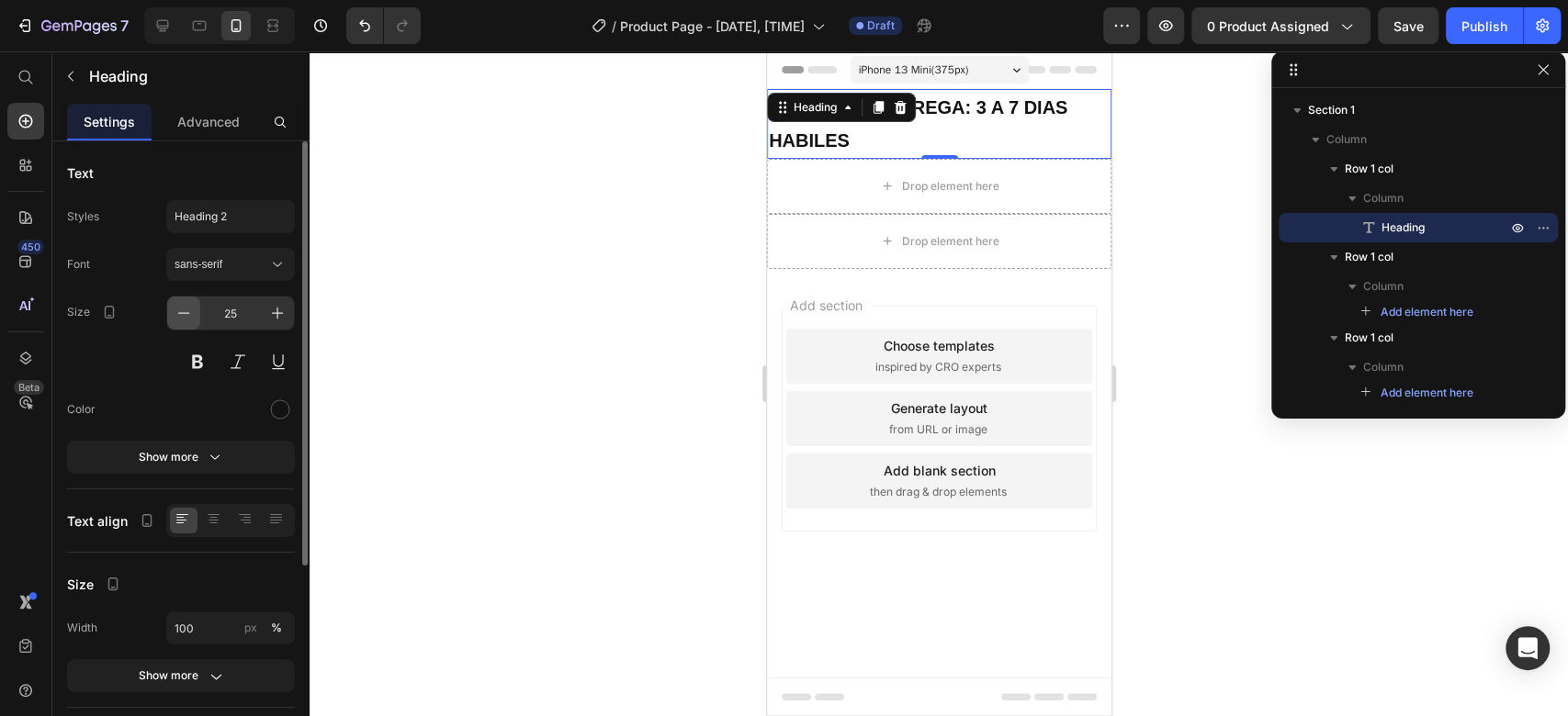 click 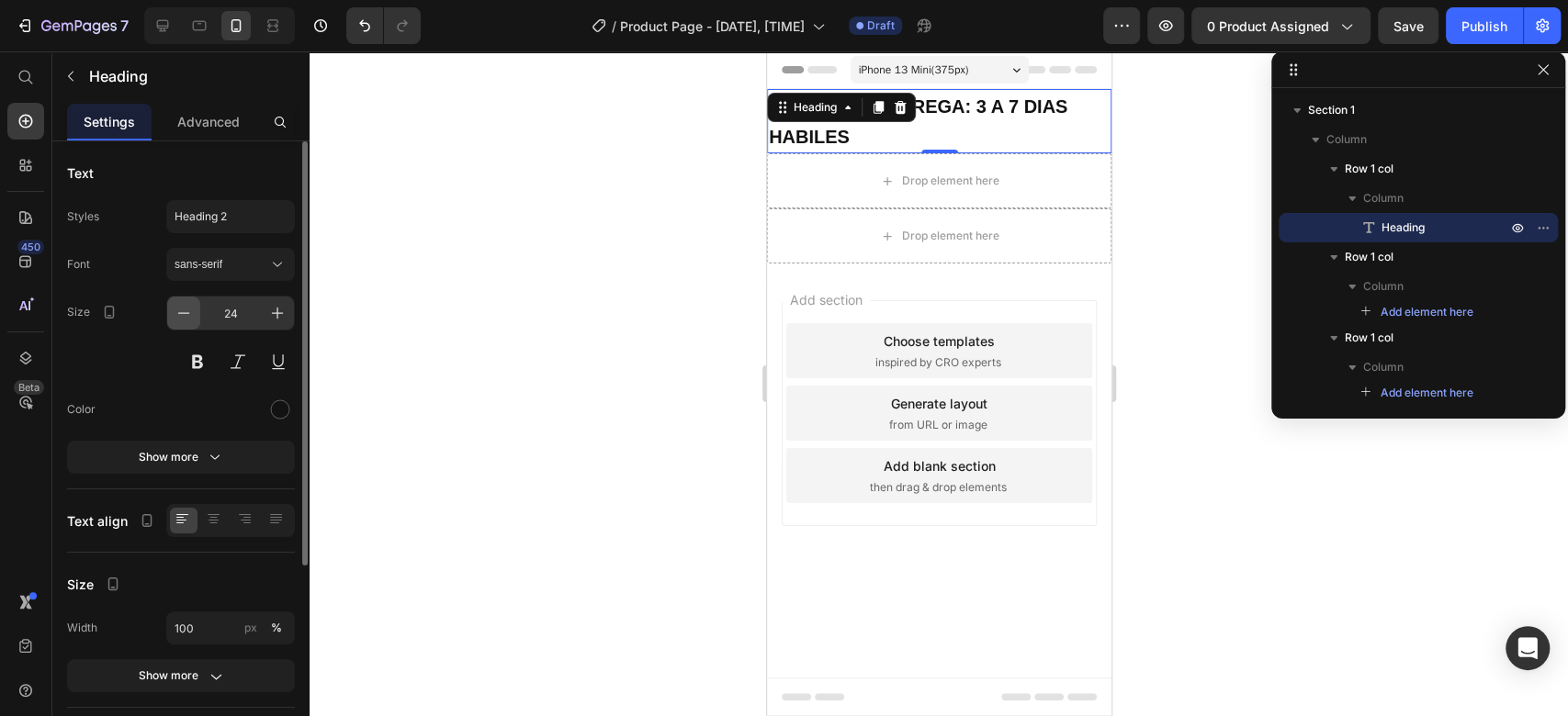 click 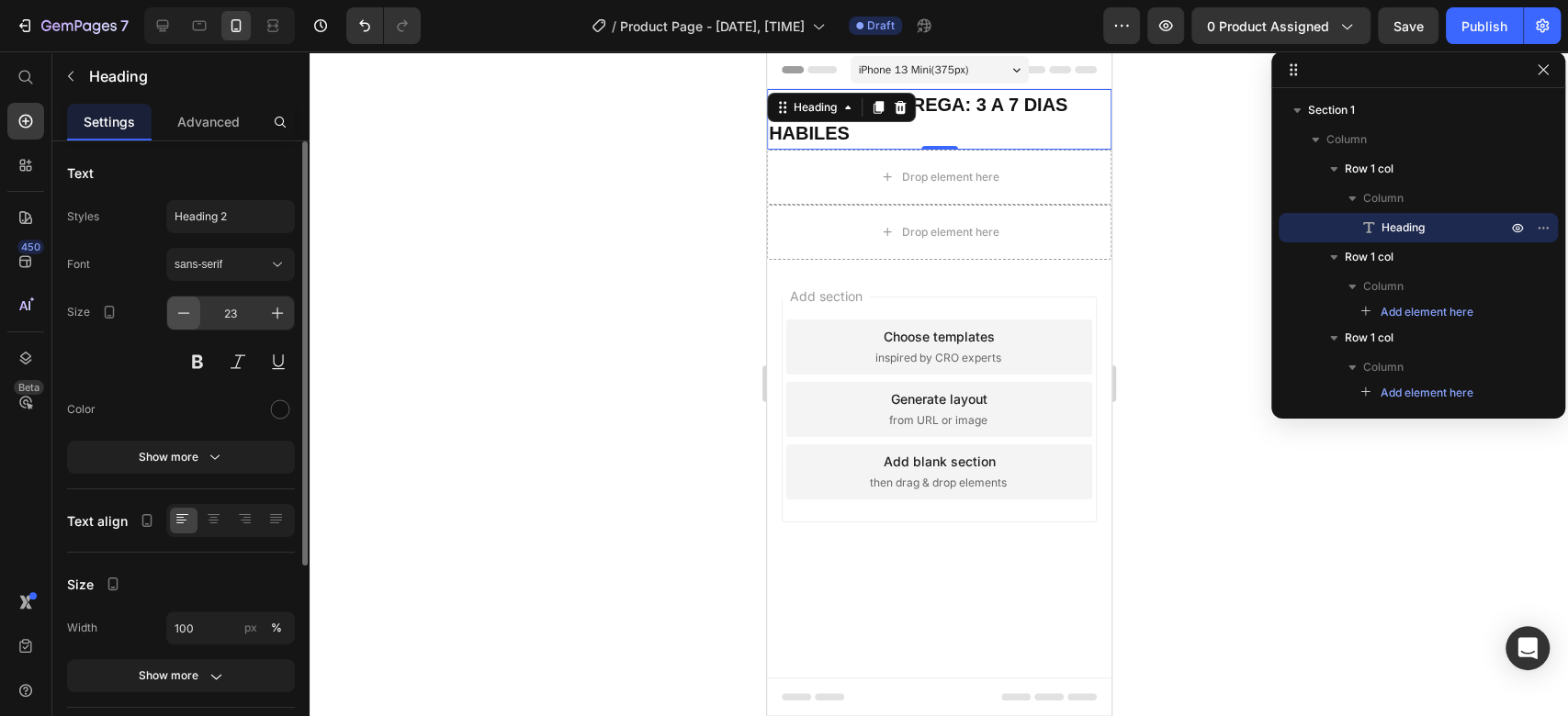 click 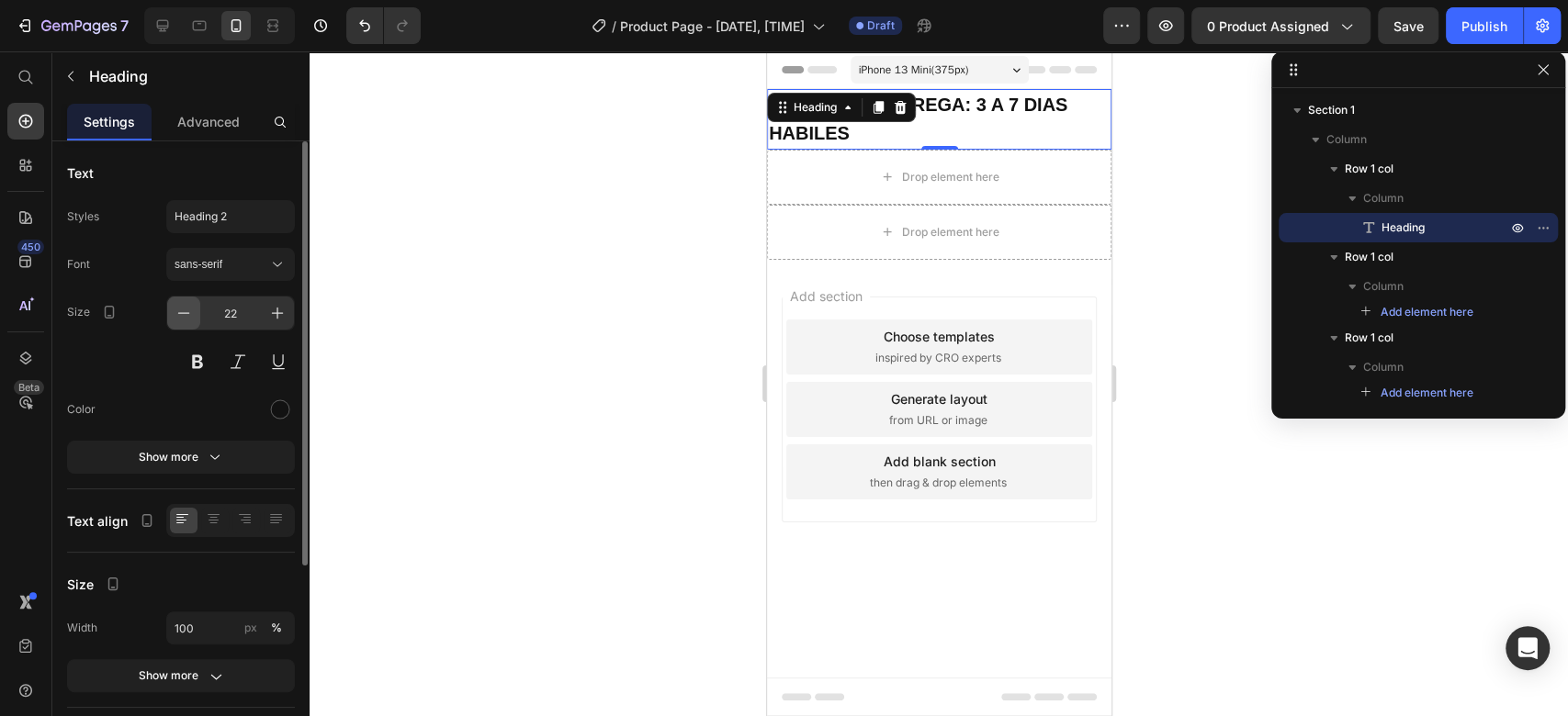click 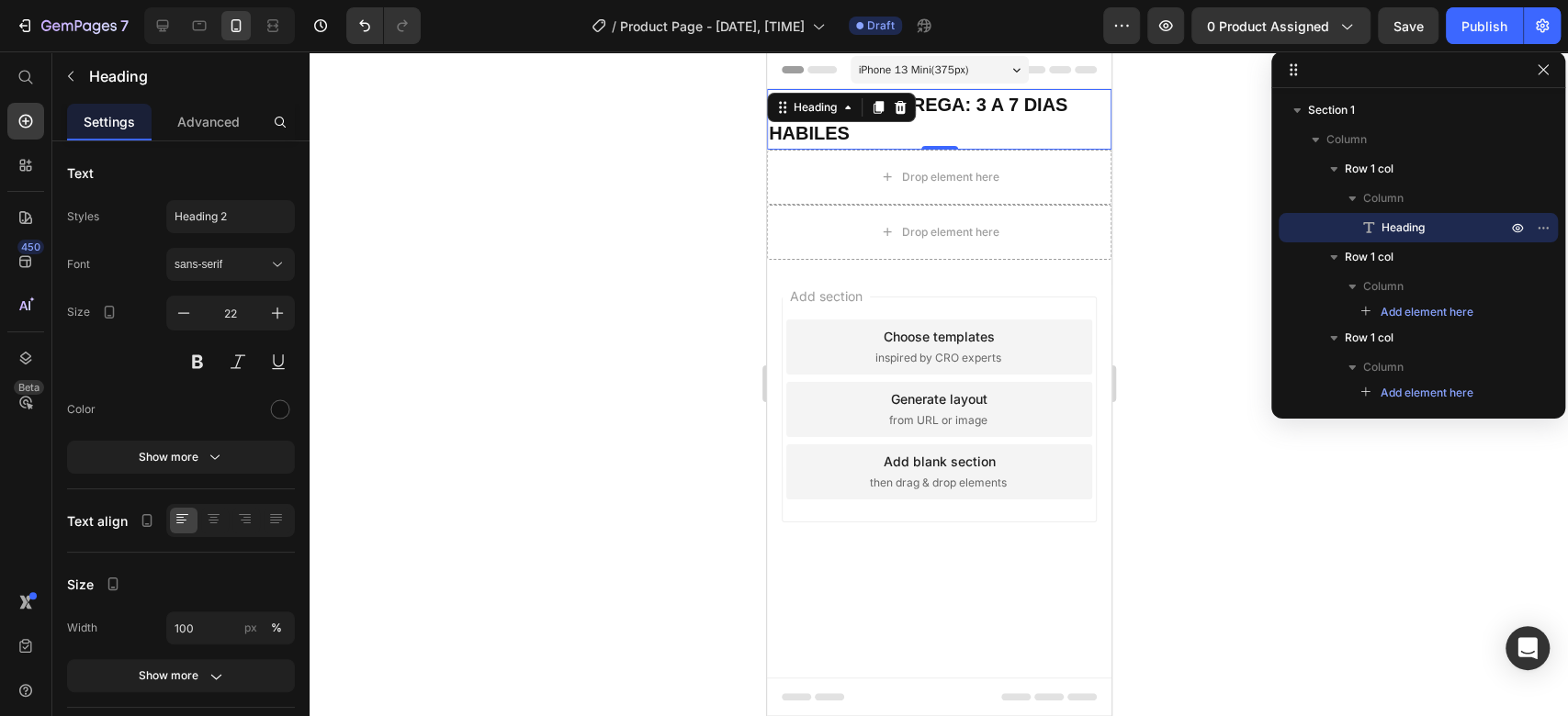 type on "21" 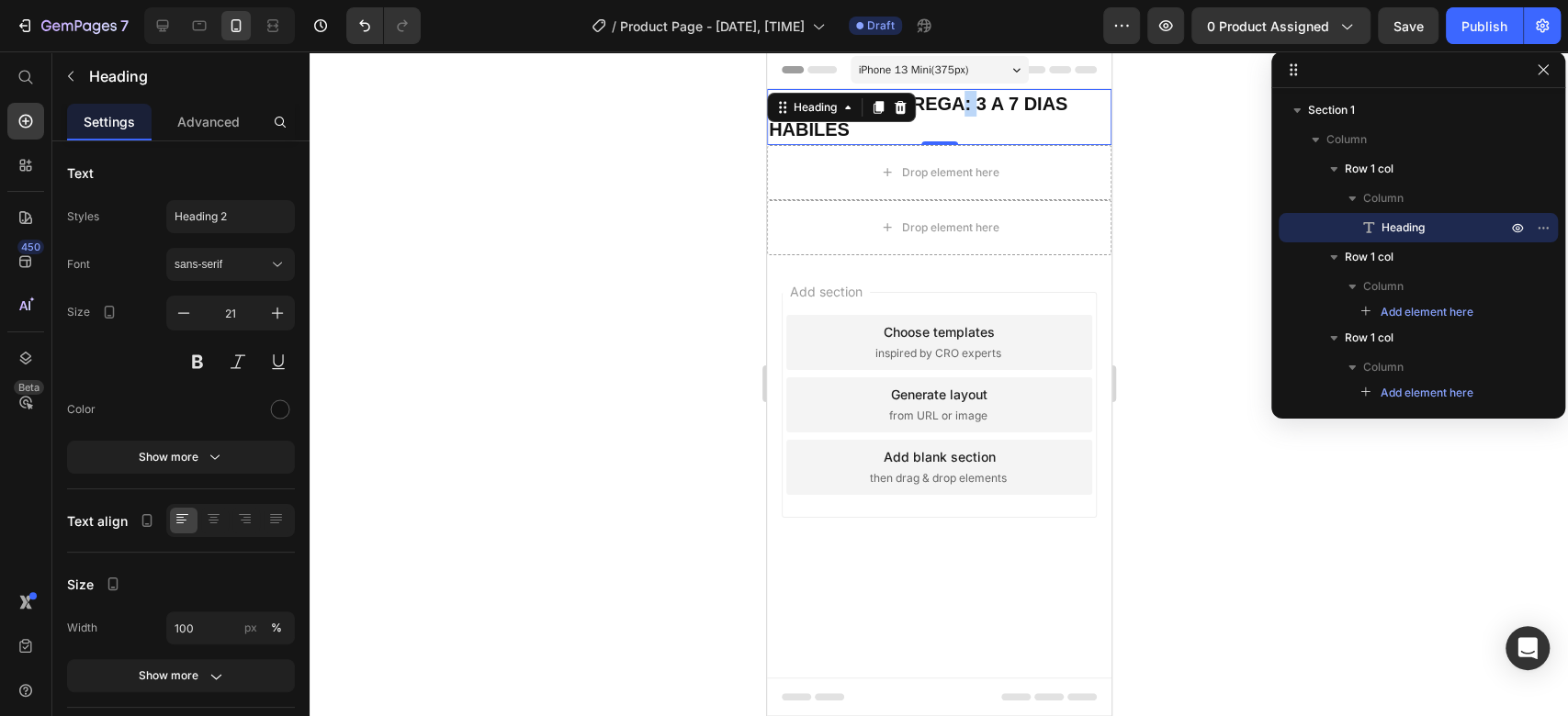 click on "TIEMPO DE ENTREGA: 3 A 7 DIAS HABILES" at bounding box center [917, 117] 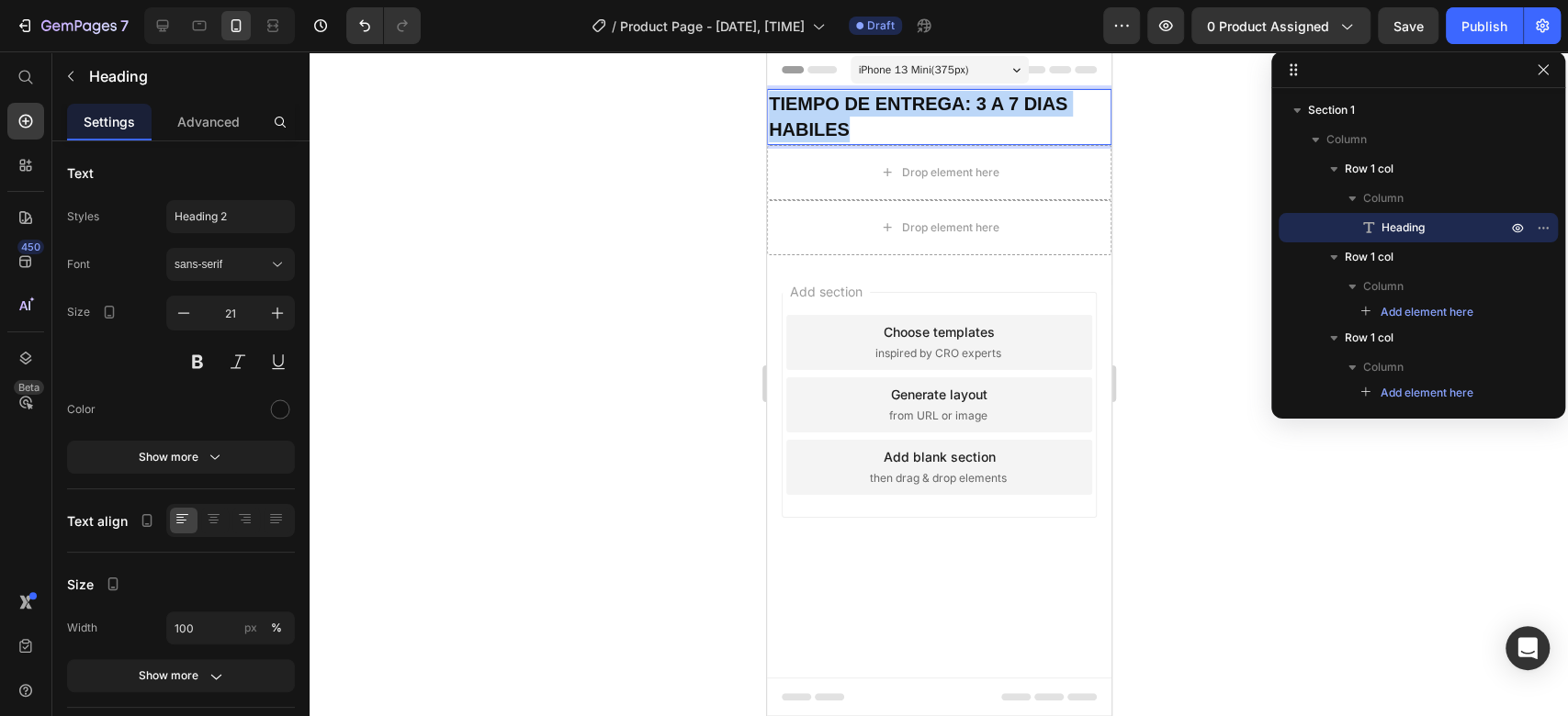 click on "TIEMPO DE ENTREGA: 3 A 7 DIAS HABILES" at bounding box center [917, 117] 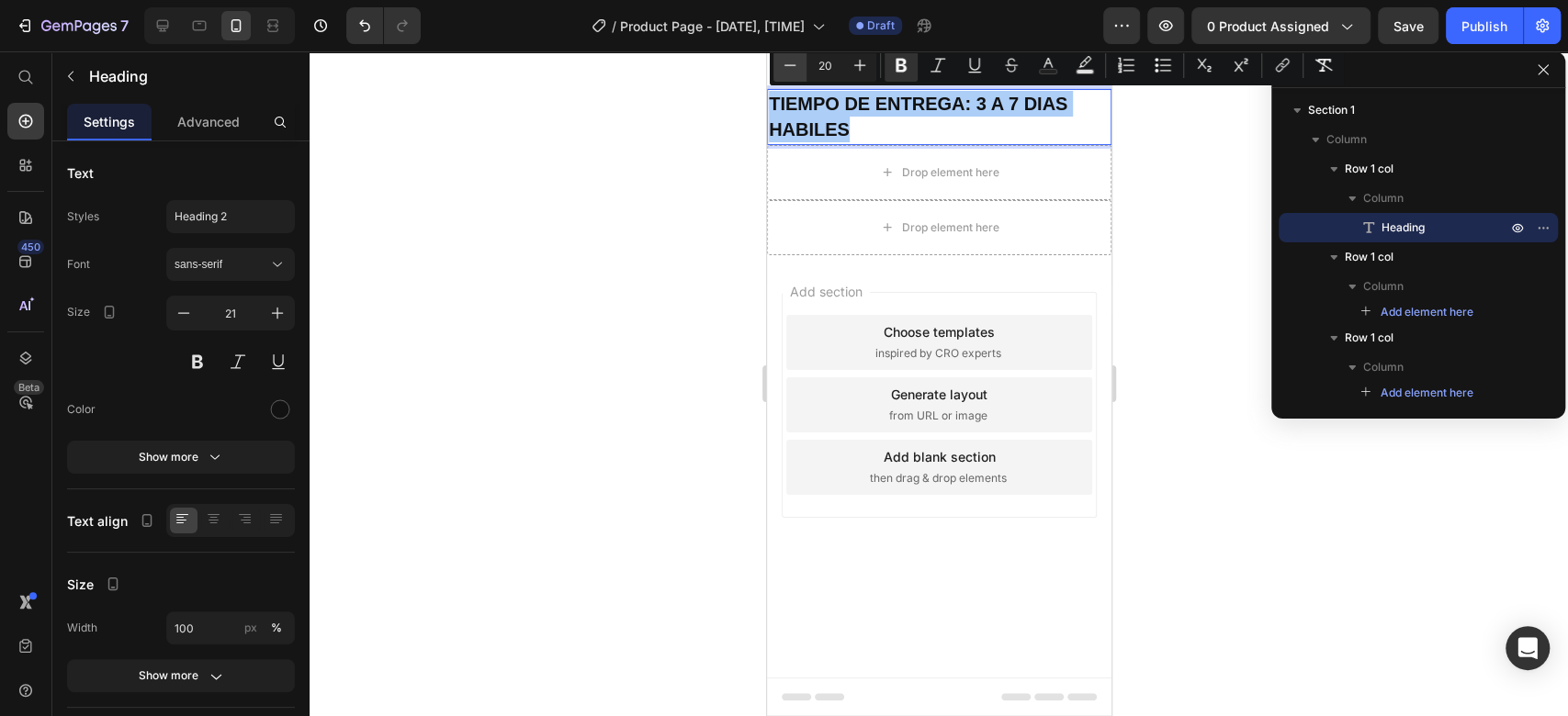 click on "Minus" at bounding box center (790, 65) 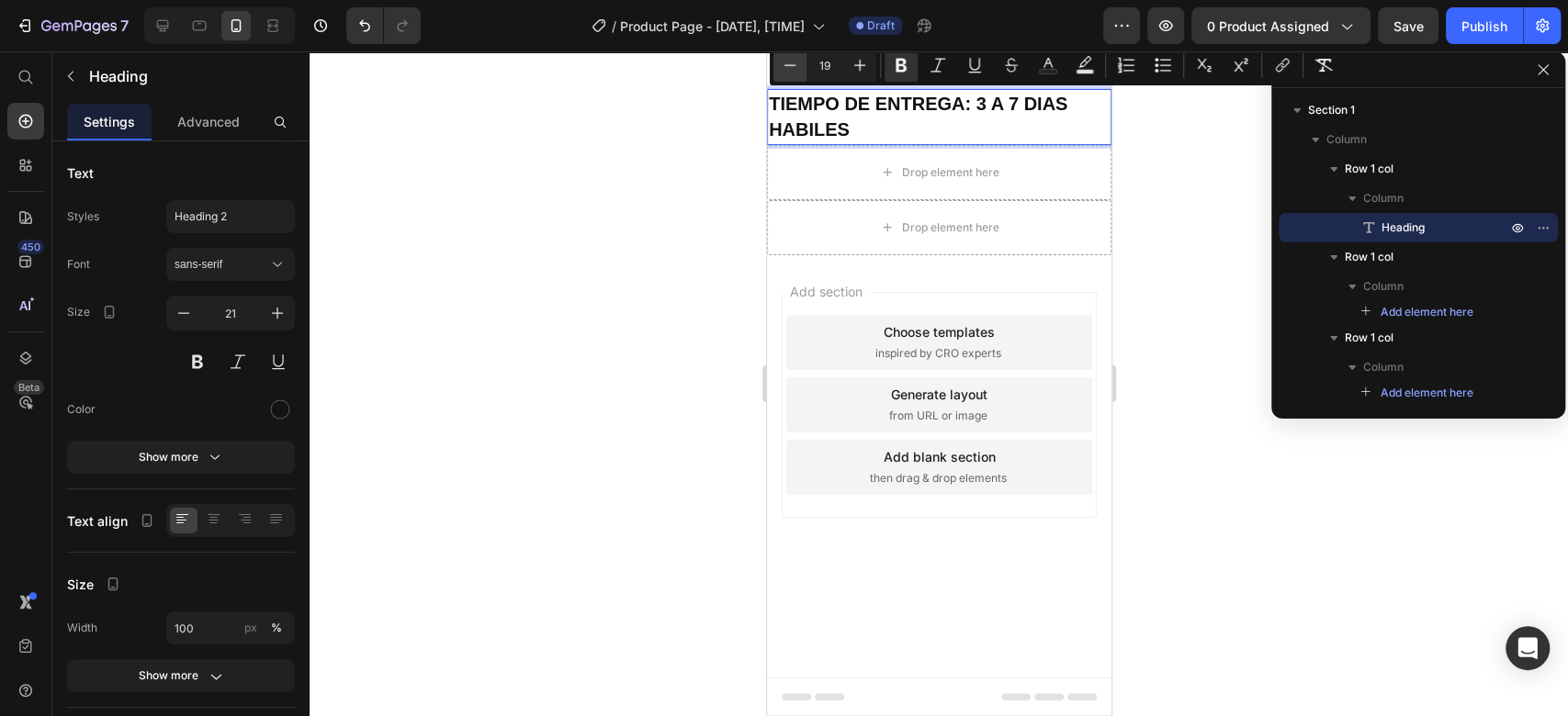 click on "Minus" at bounding box center (790, 65) 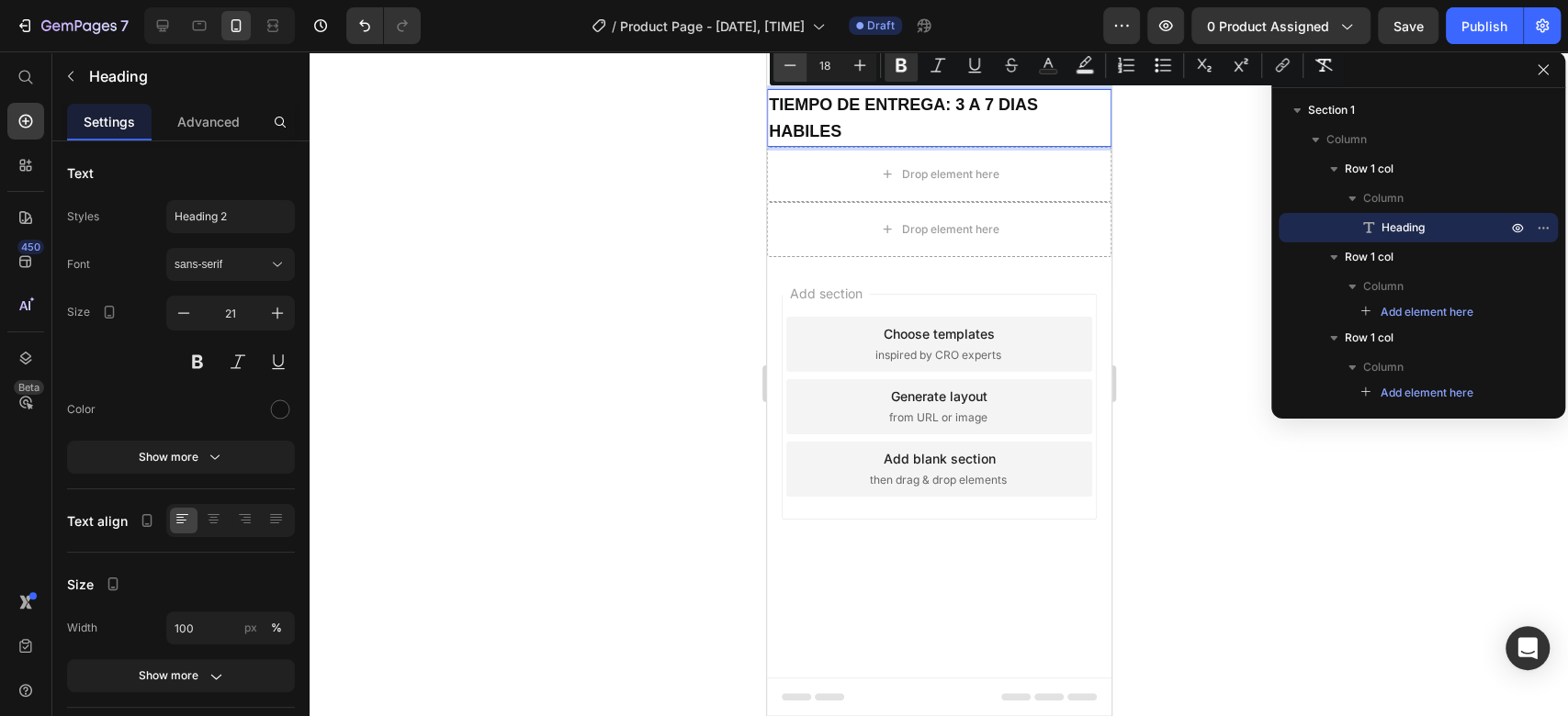 click on "Minus" at bounding box center (790, 65) 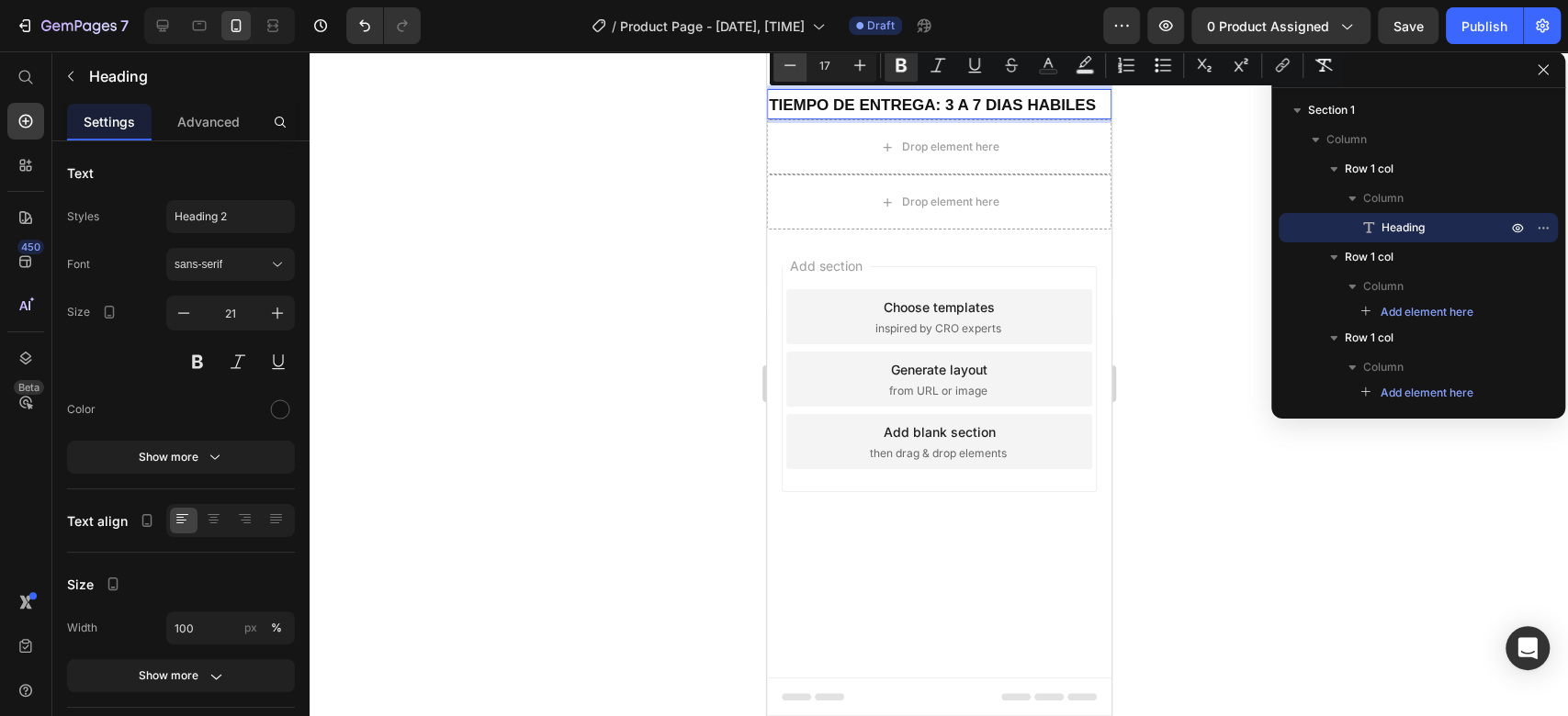 click on "Minus" at bounding box center [790, 65] 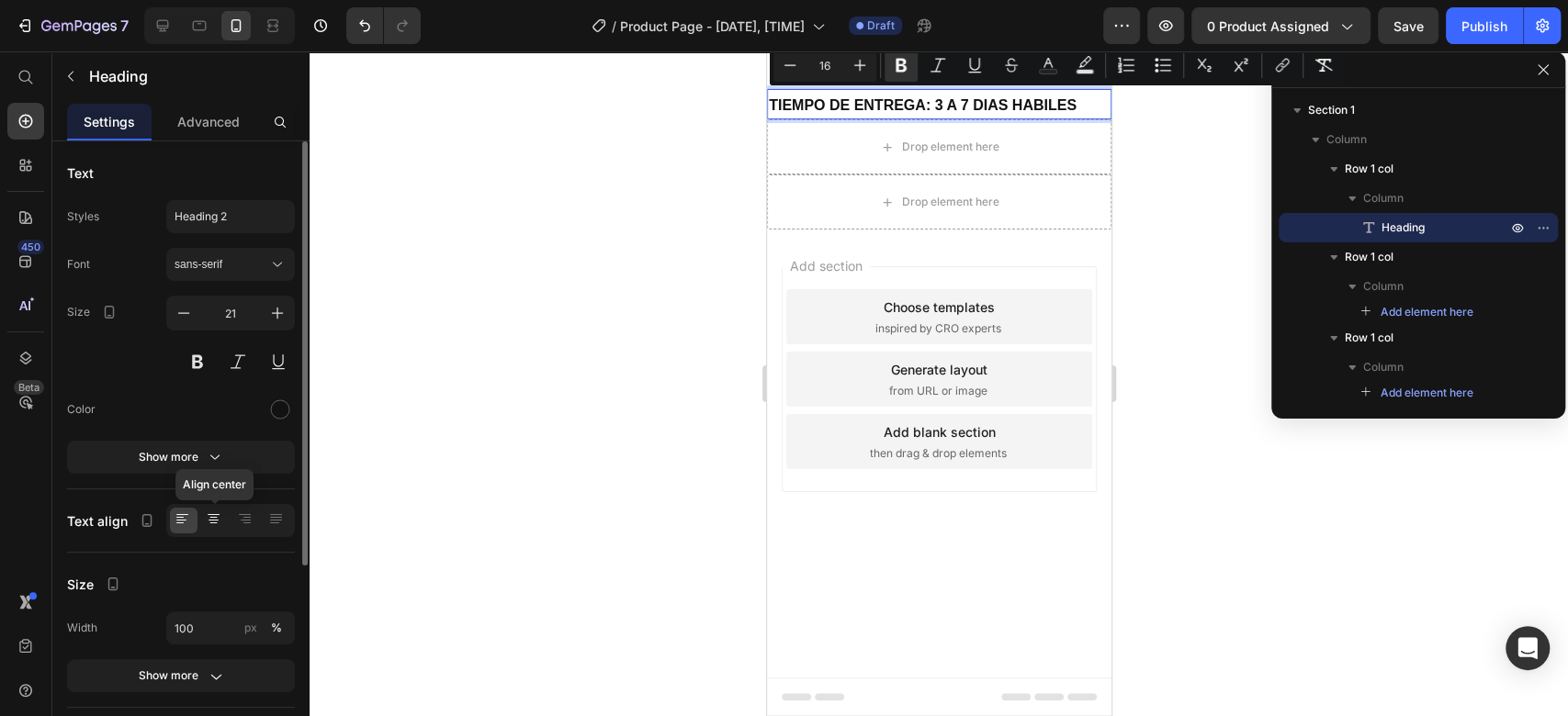 click 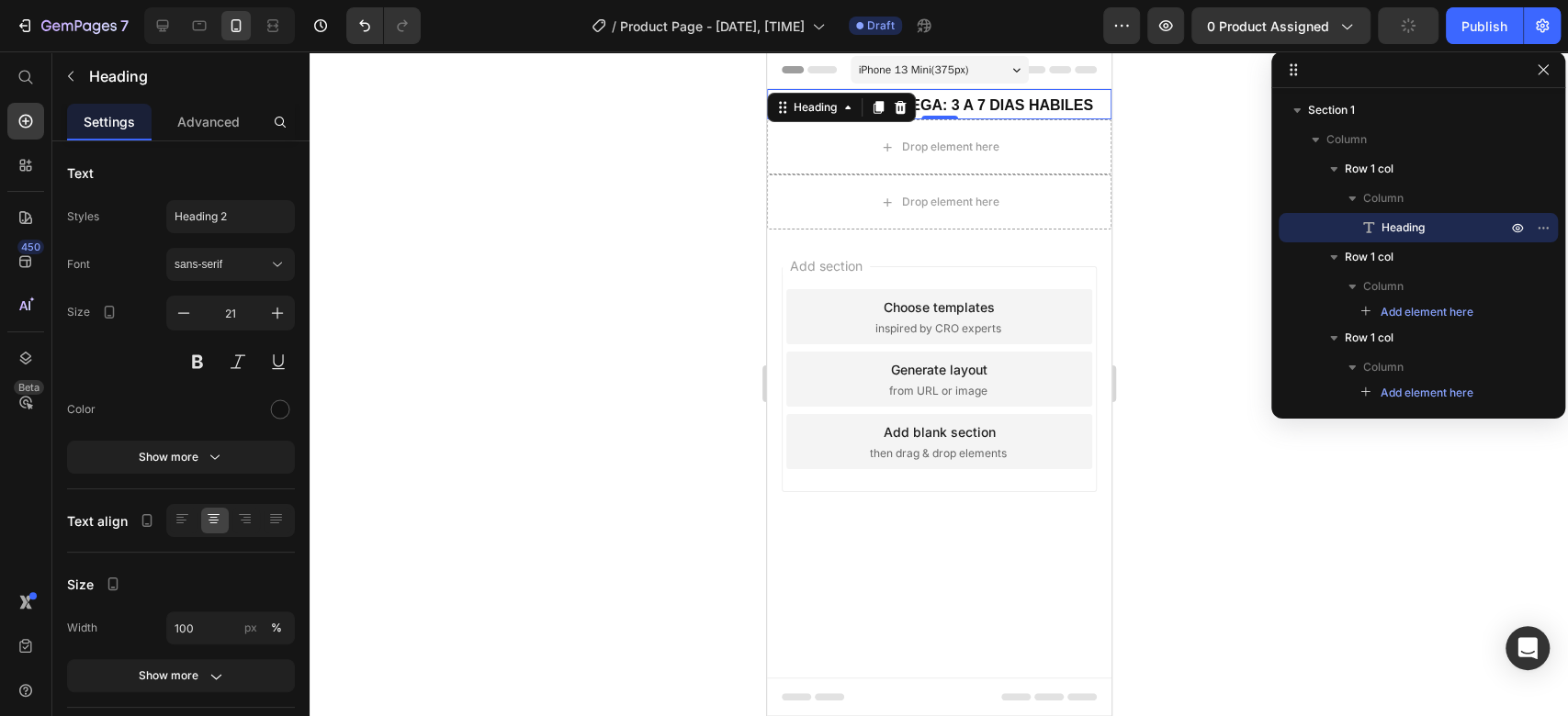 click on "TIEMPO DE ENTREGA: 3 A 7 DIAS HABILES" at bounding box center (938, 105) 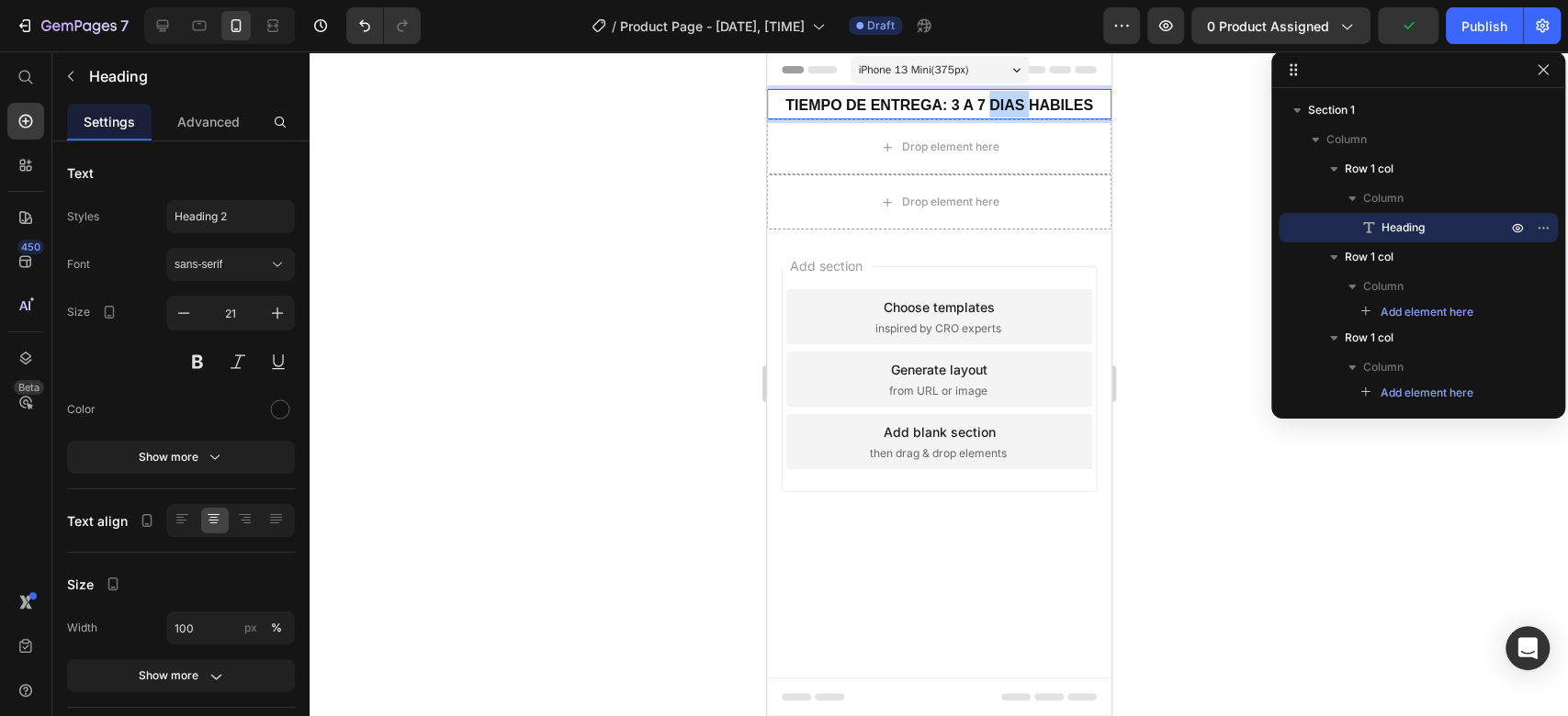 click on "TIEMPO DE ENTREGA: 3 A 7 DIAS HABILES" at bounding box center [938, 105] 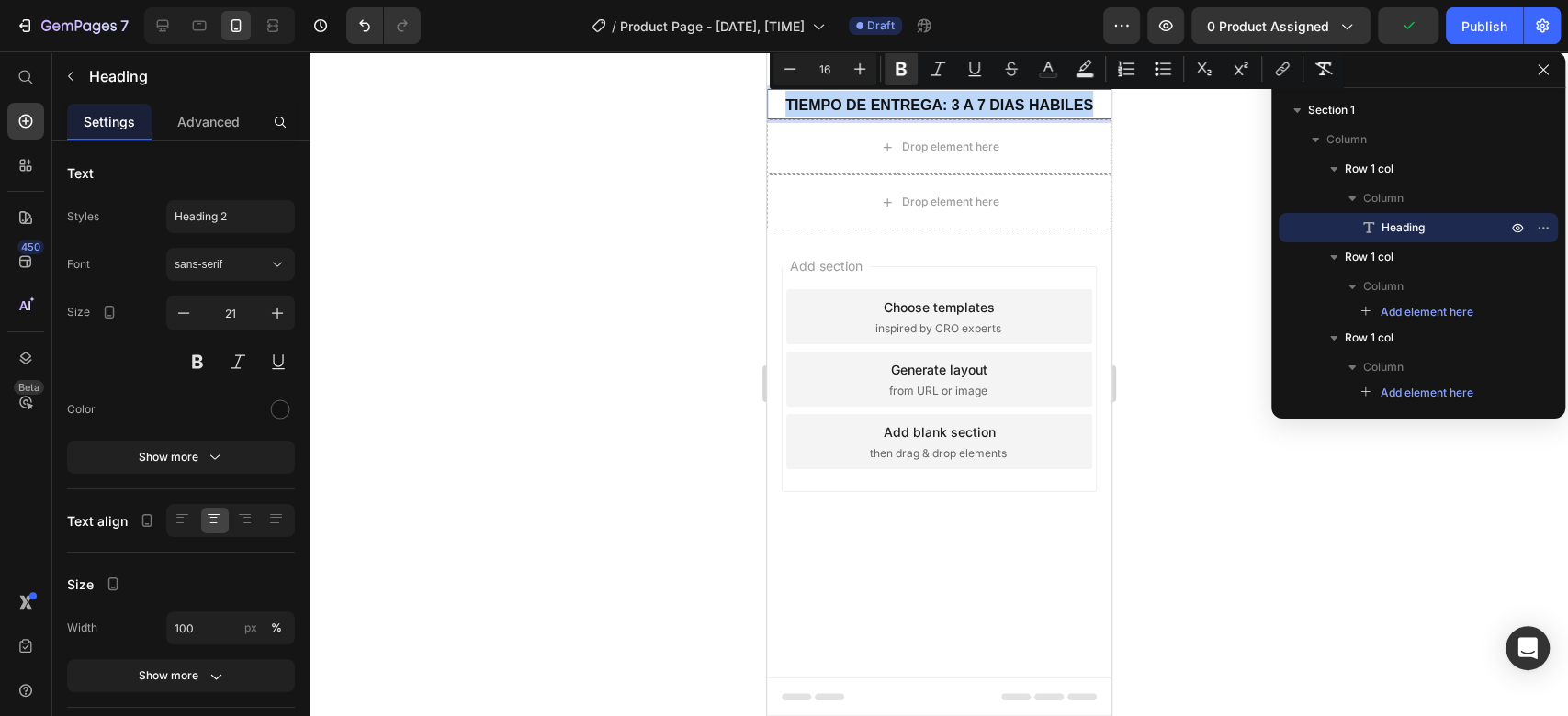 click on "TIEMPO DE ENTREGA: 3 A 7 DIAS HABILES" at bounding box center (938, 105) 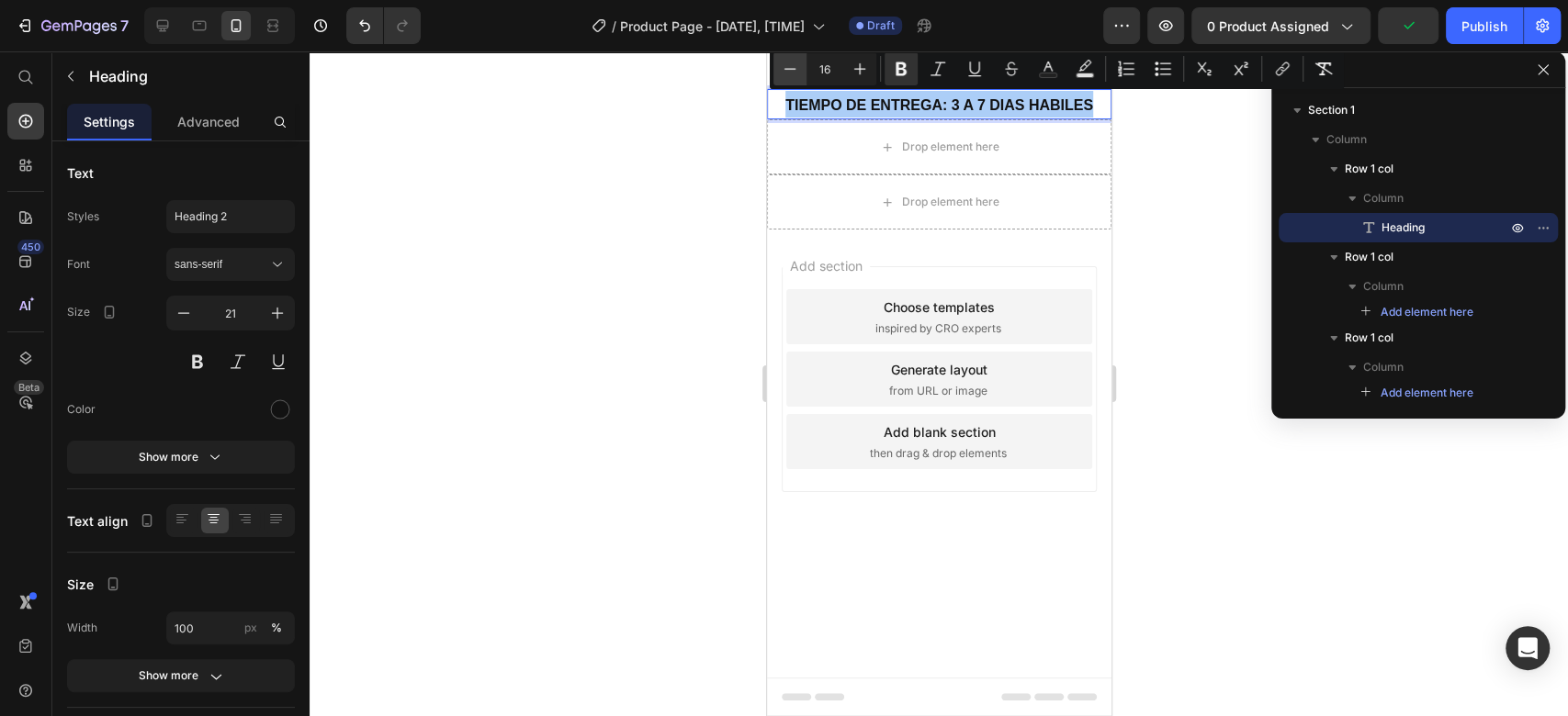 click 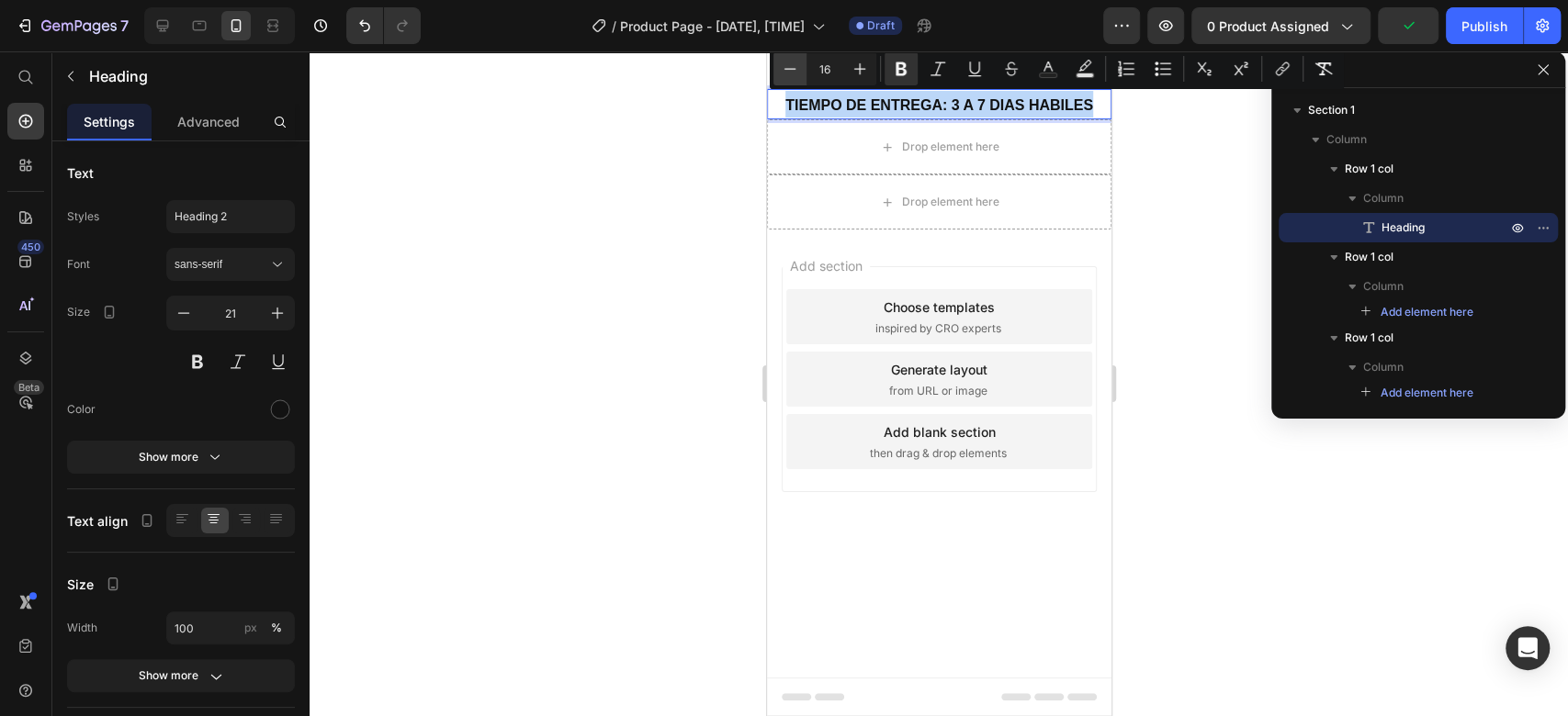 type on "15" 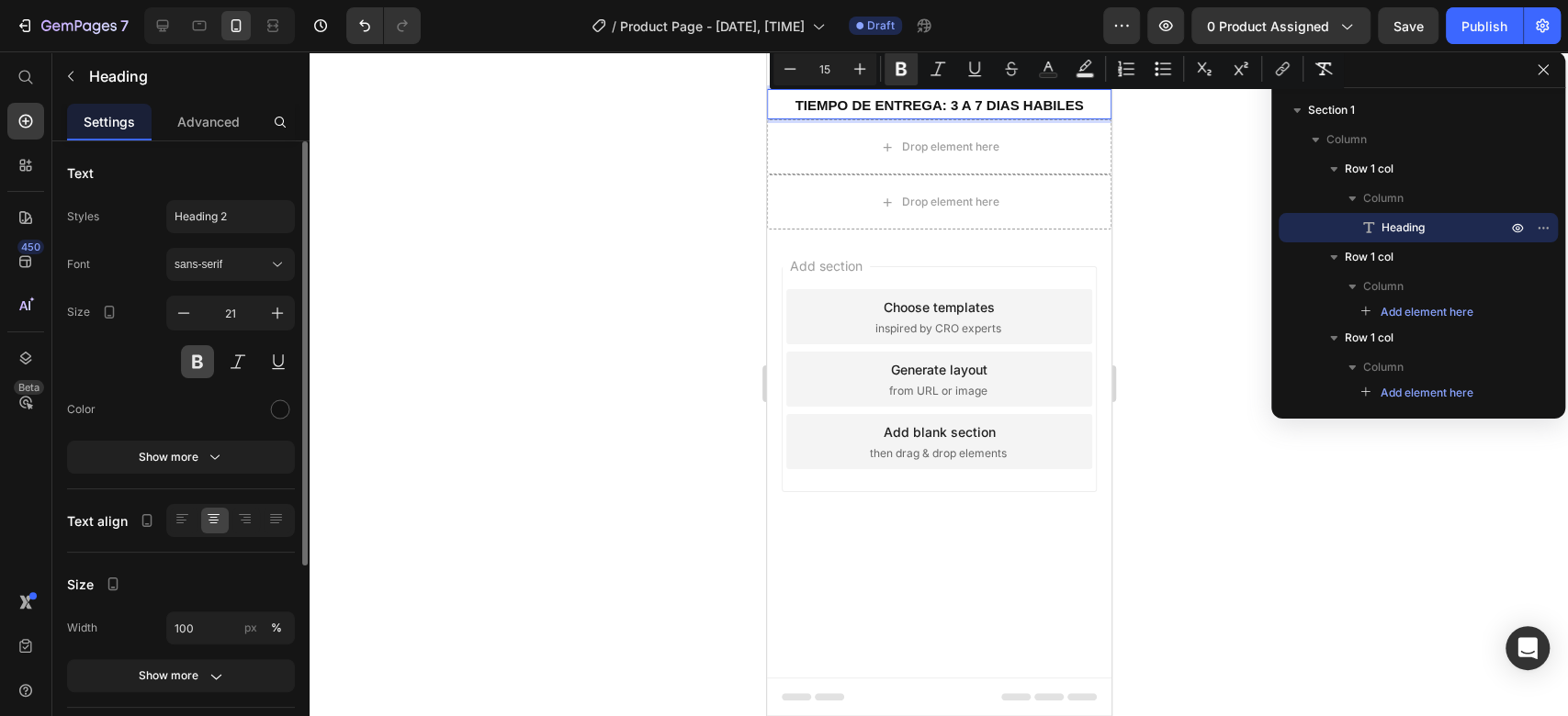 click at bounding box center (197, 362) 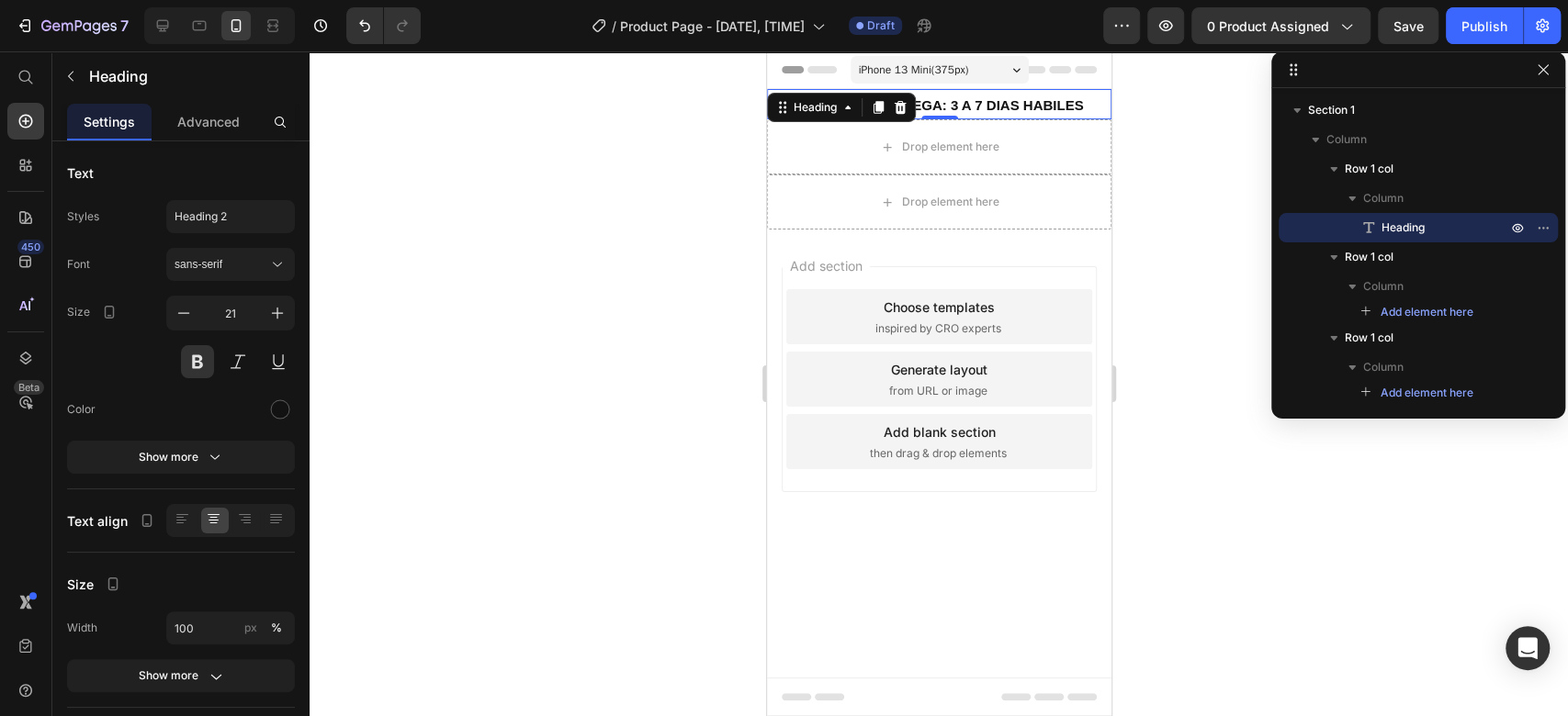 click on "TIEMPO DE ENTREGA: 3 A 7 DIAS HABILES" at bounding box center (939, 105) 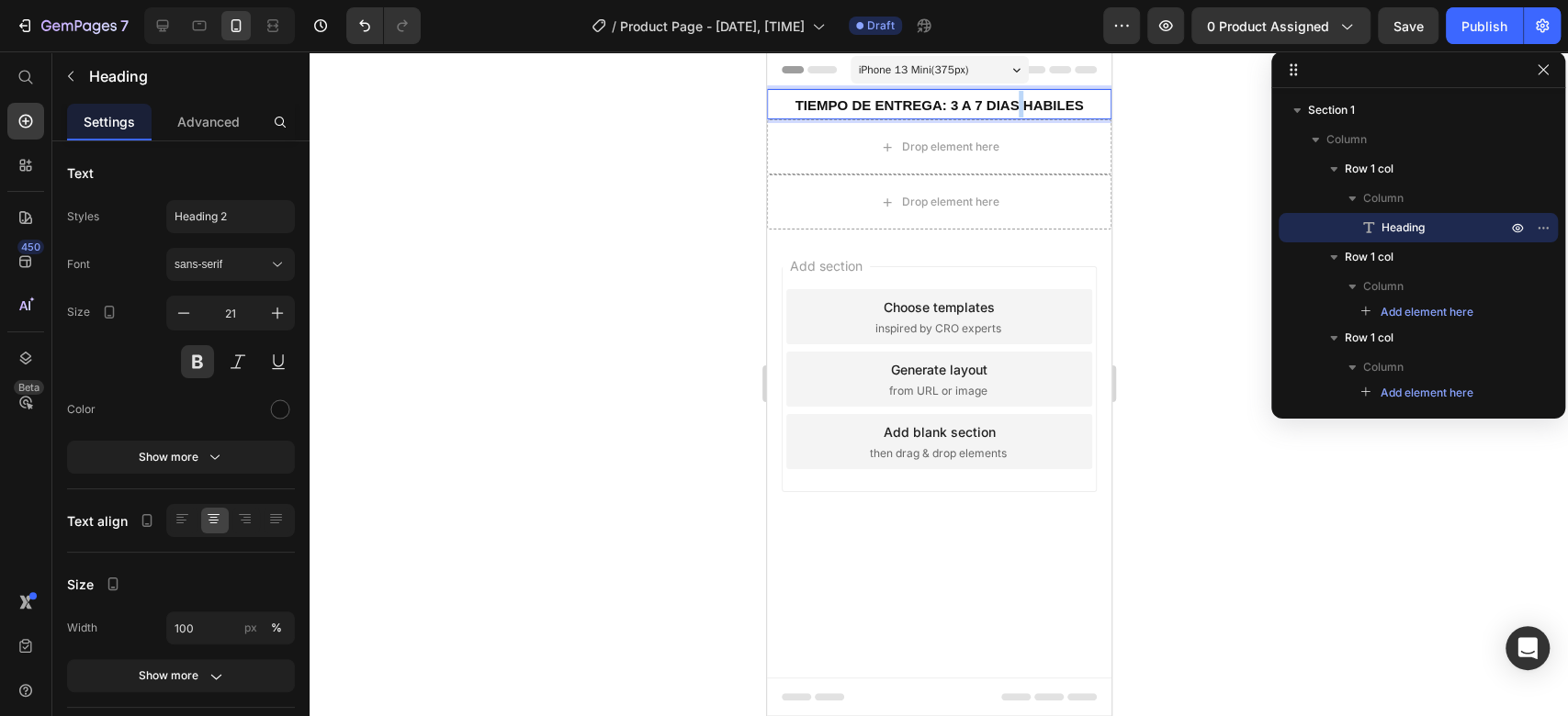 click on "TIEMPO DE ENTREGA: 3 A 7 DIAS HABILES" at bounding box center [939, 105] 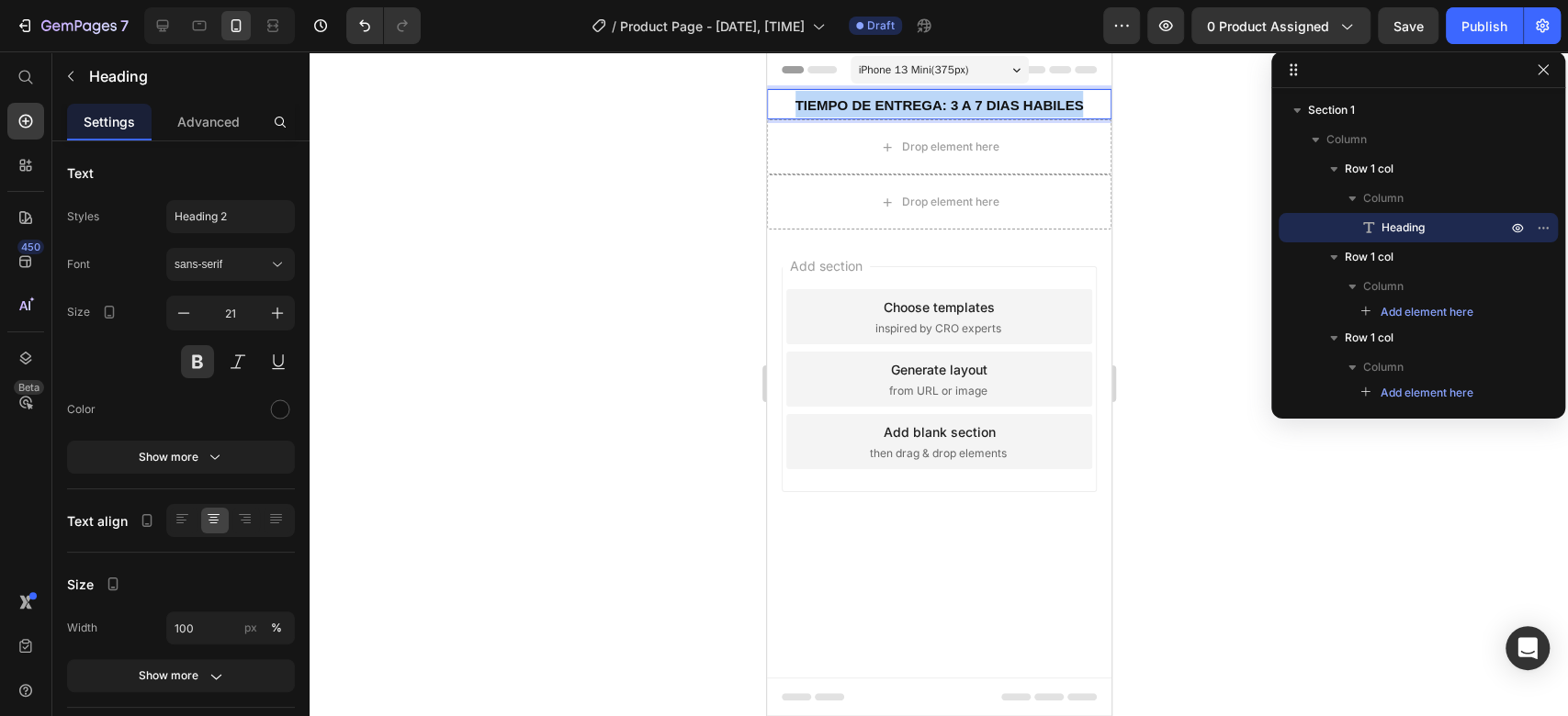 click on "TIEMPO DE ENTREGA: 3 A 7 DIAS HABILES" at bounding box center [939, 105] 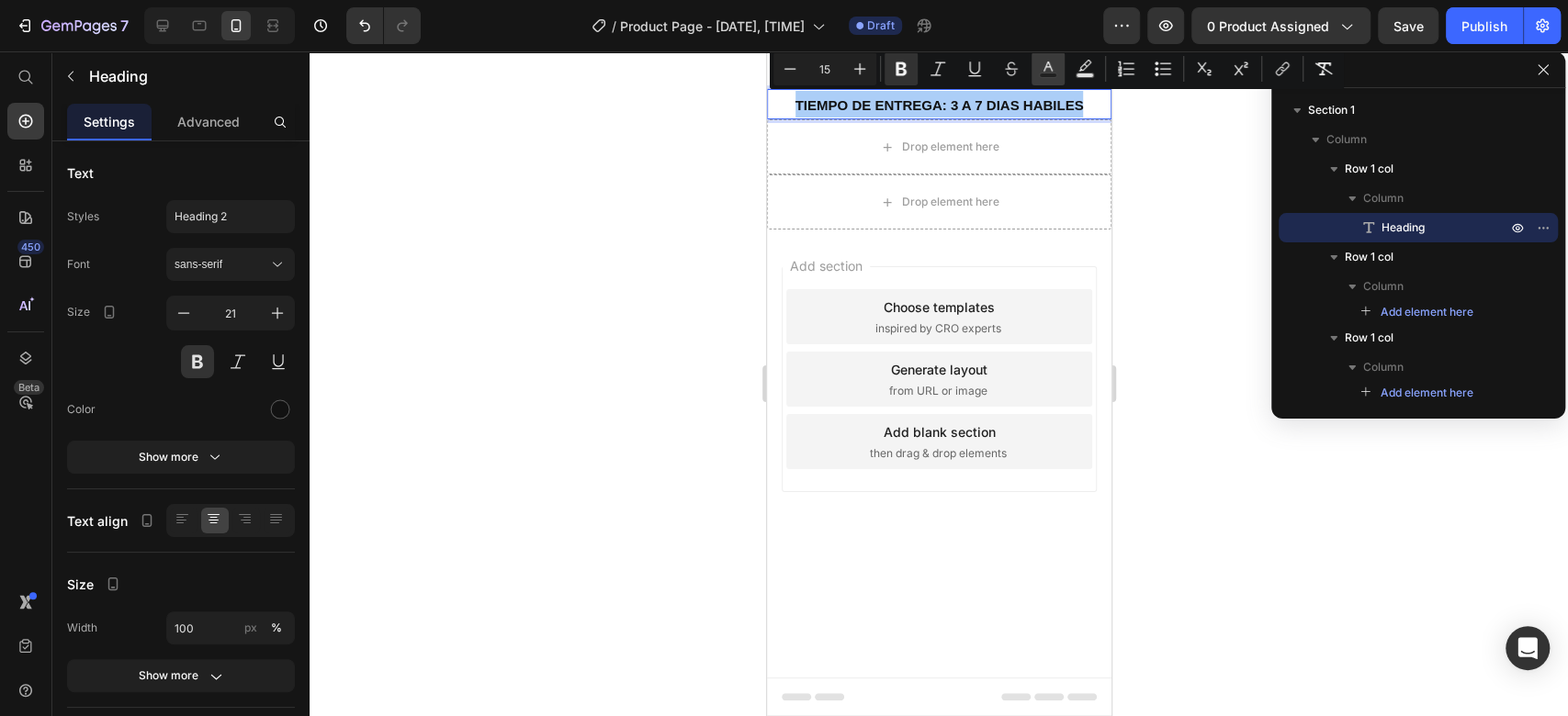 click 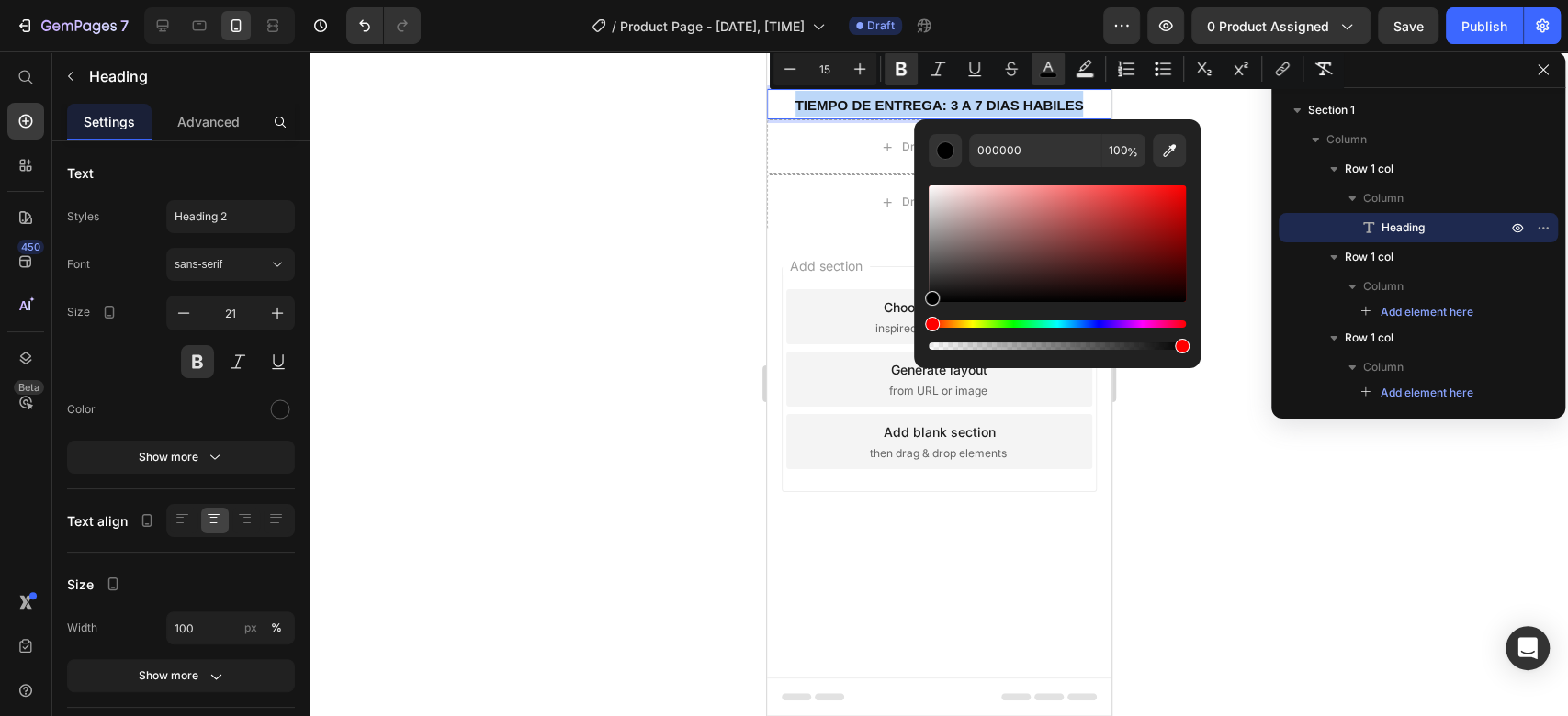 drag, startPoint x: 1754, startPoint y: 338, endPoint x: 826, endPoint y: 359, distance: 928.2376 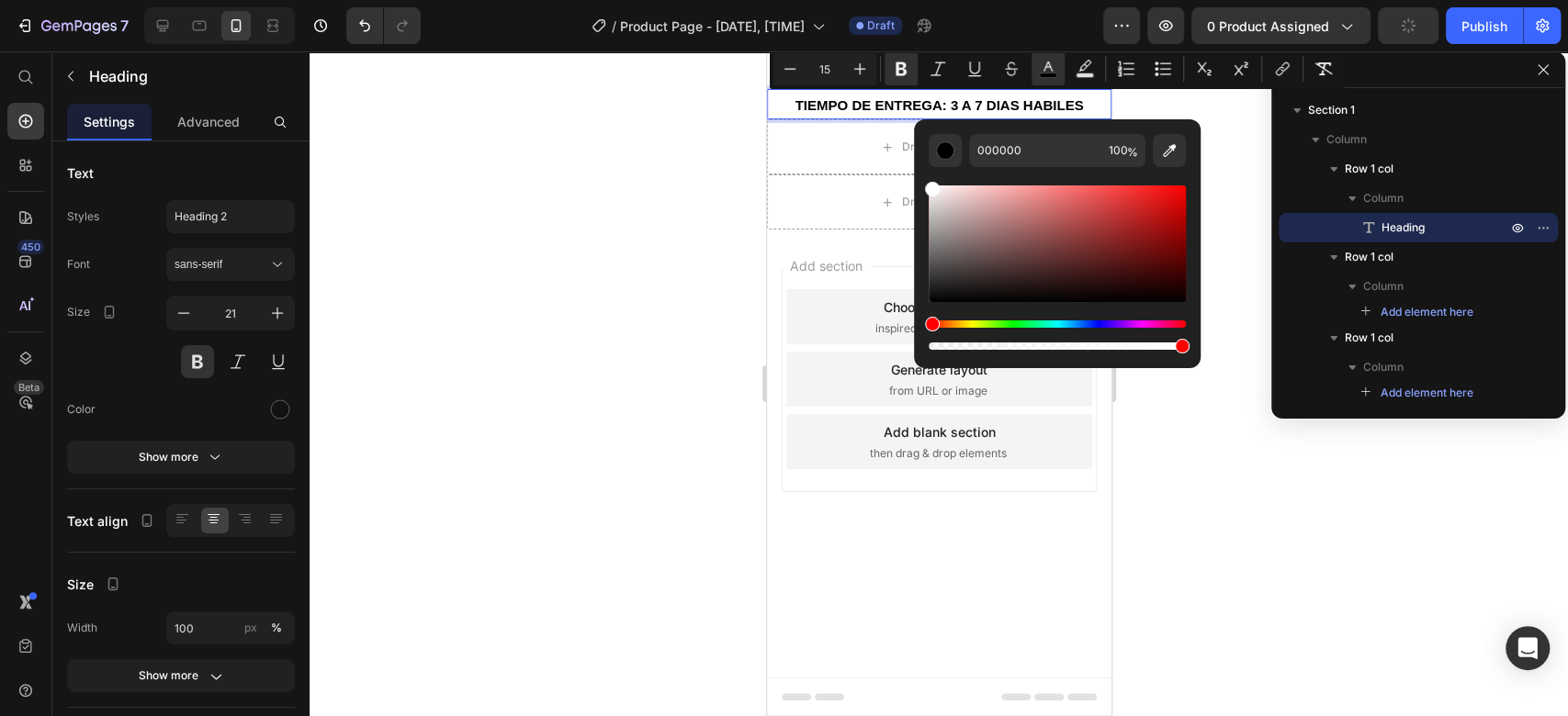 type on "FFFFFF" 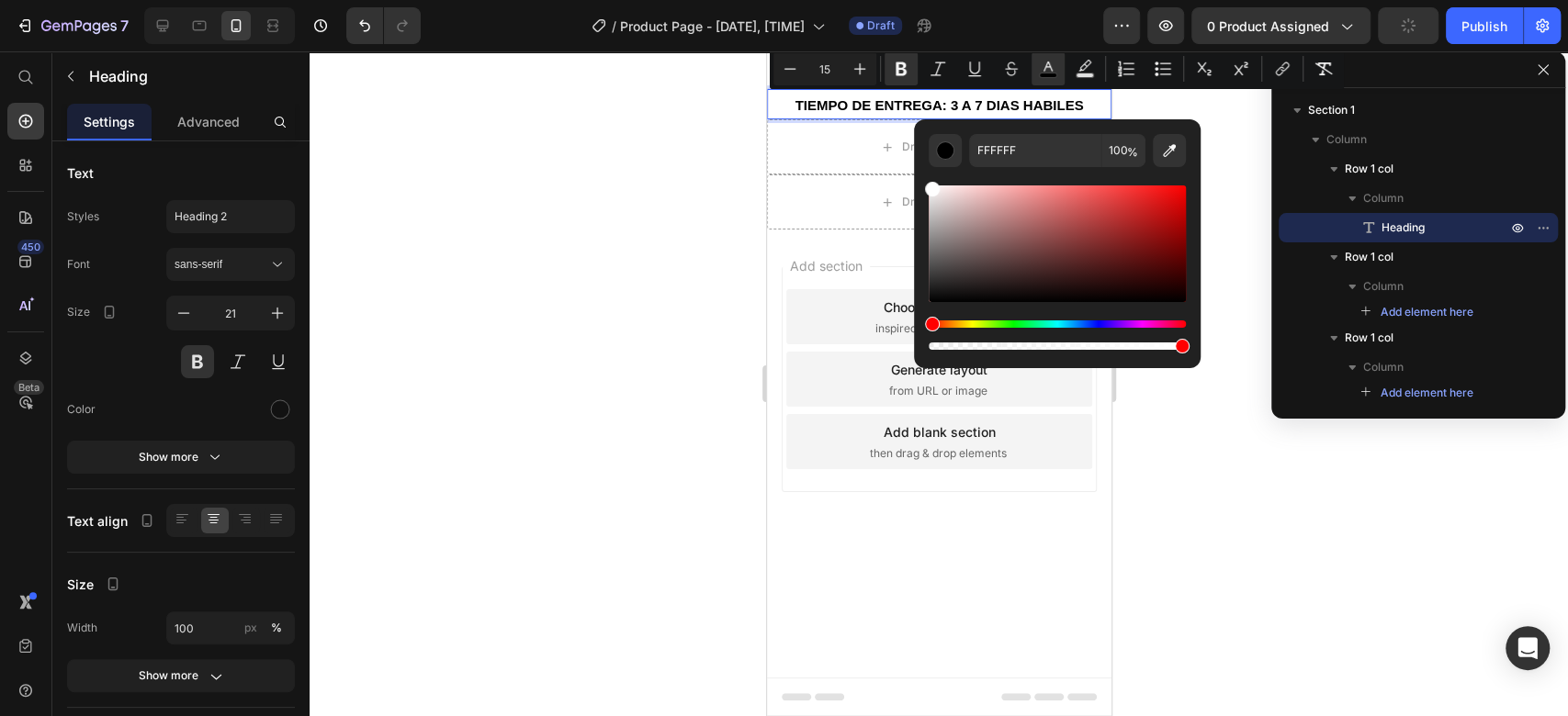 drag, startPoint x: 1719, startPoint y: 266, endPoint x: 863, endPoint y: 118, distance: 868.7002 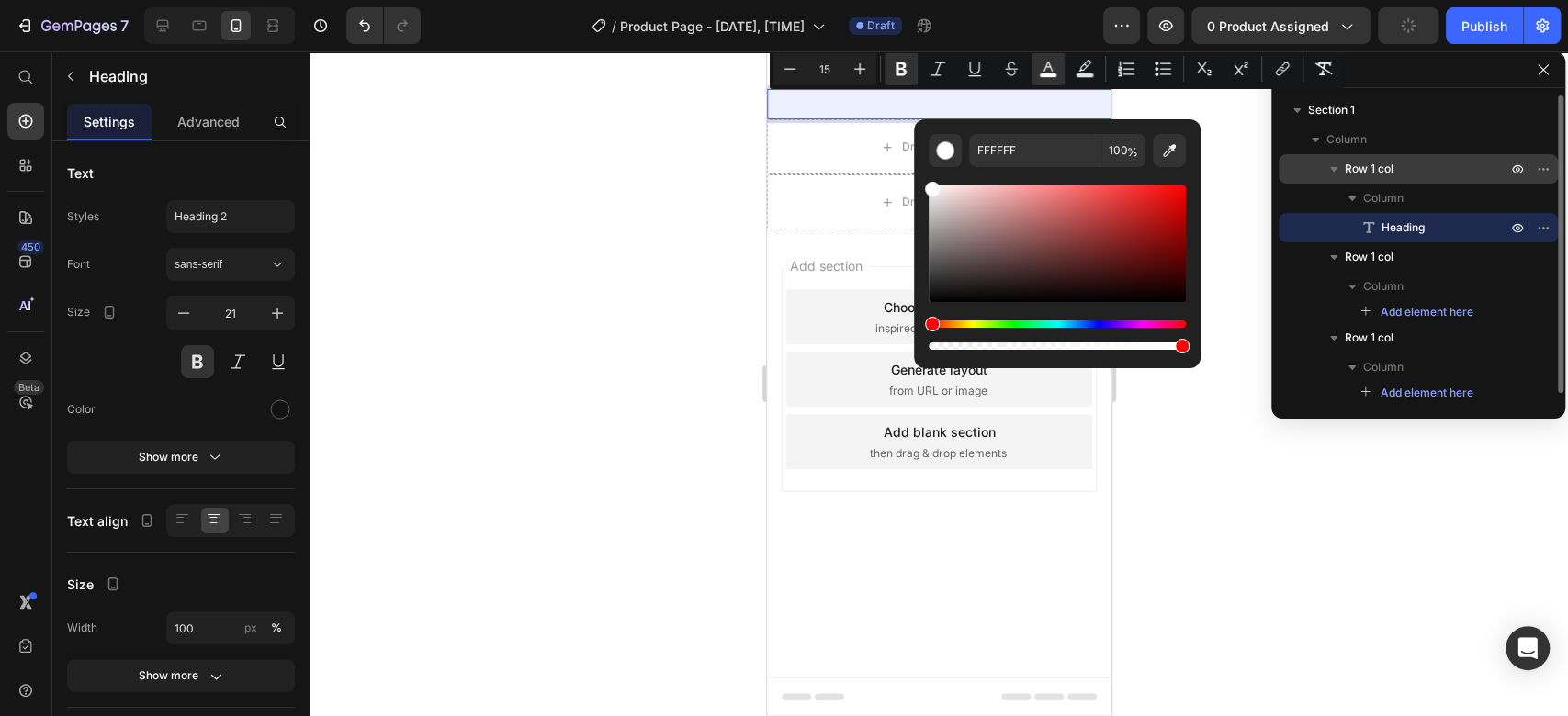 click on "Row 1 col" at bounding box center (1369, 169) 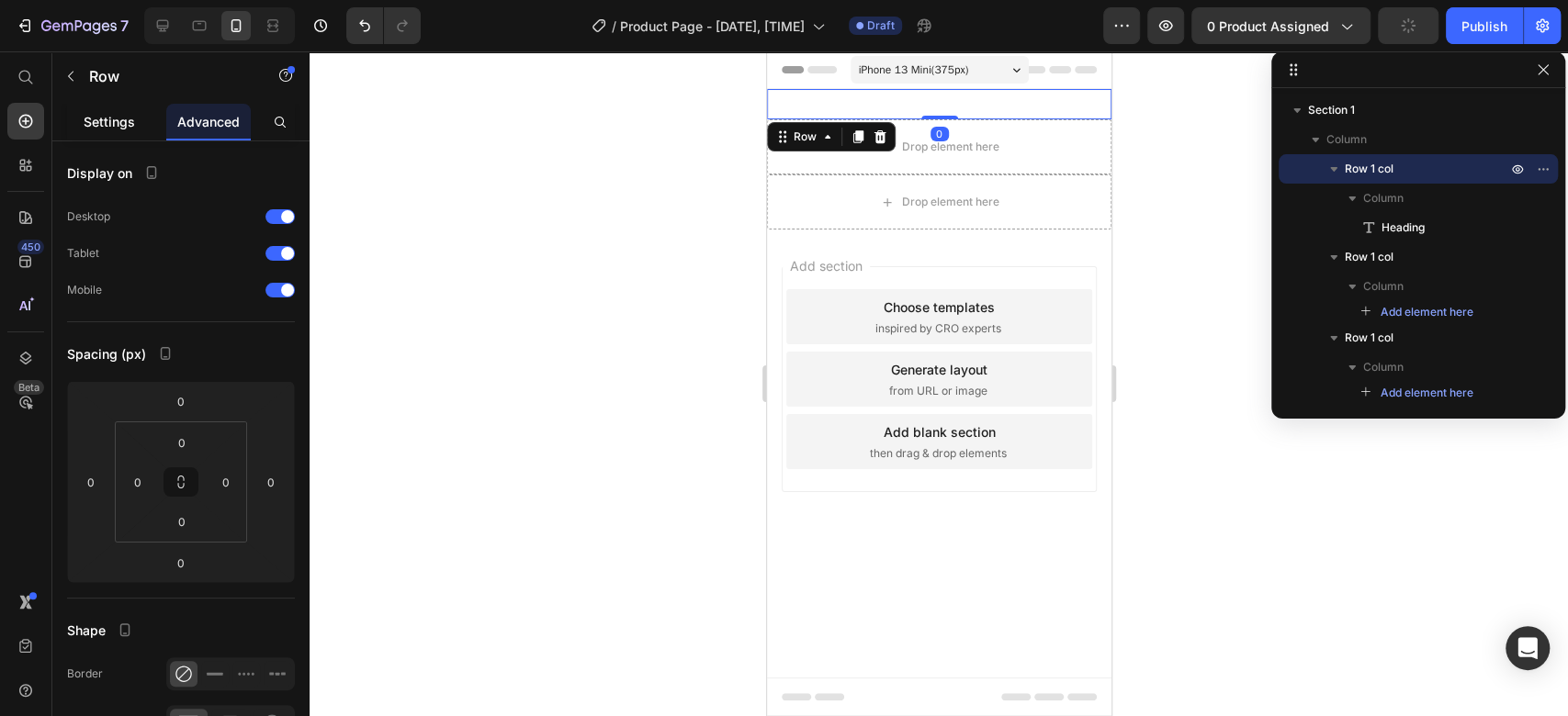 click on "Settings" at bounding box center [109, 121] 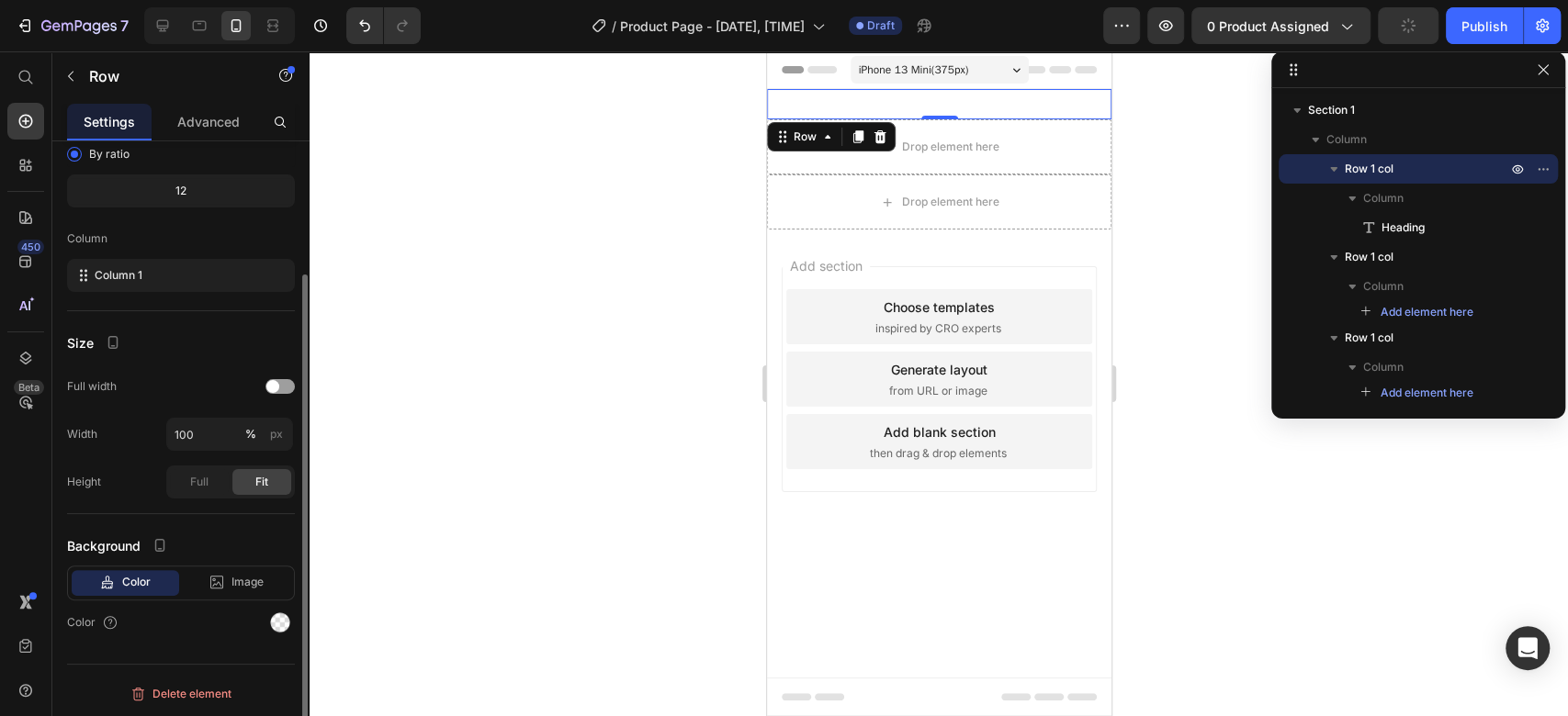 scroll, scrollTop: 169, scrollLeft: 0, axis: vertical 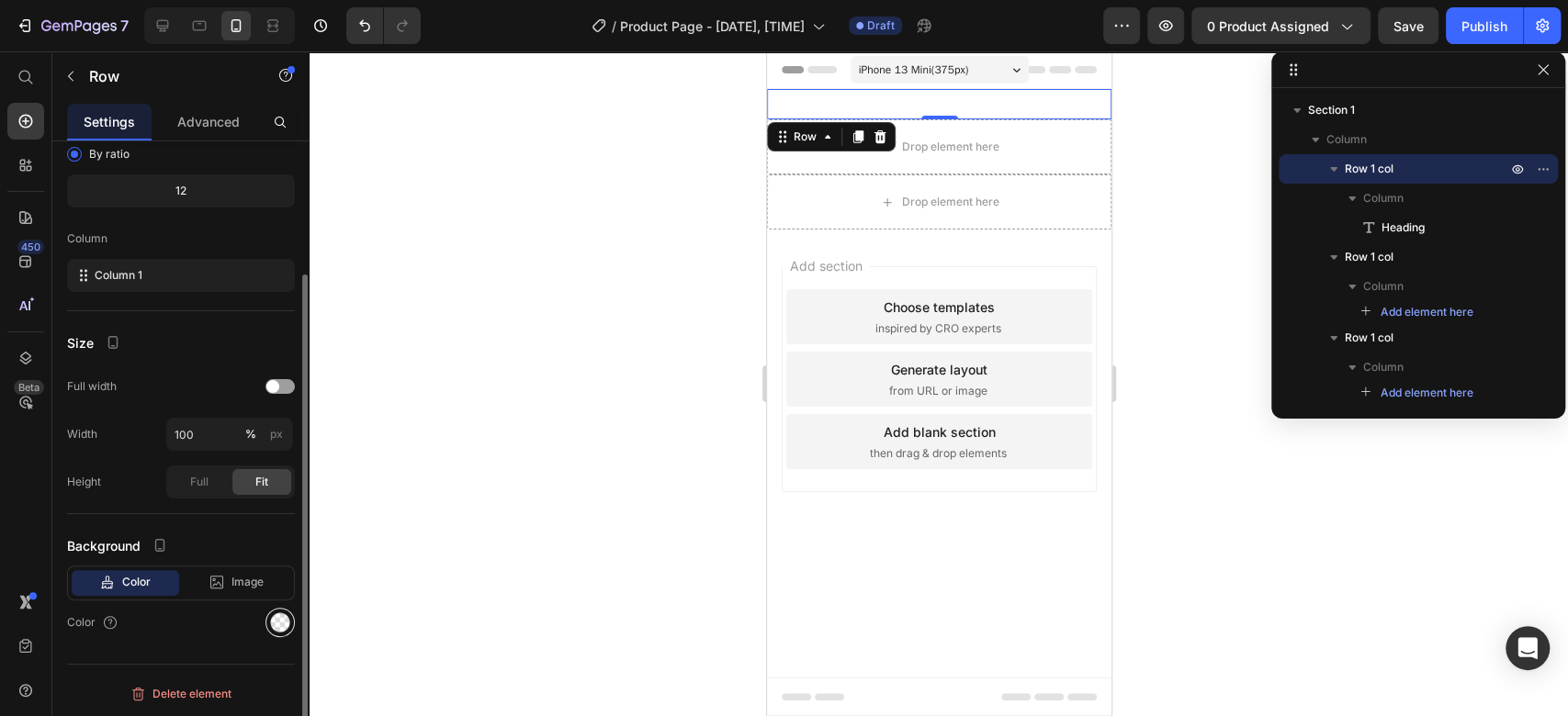 click at bounding box center (280, 622) 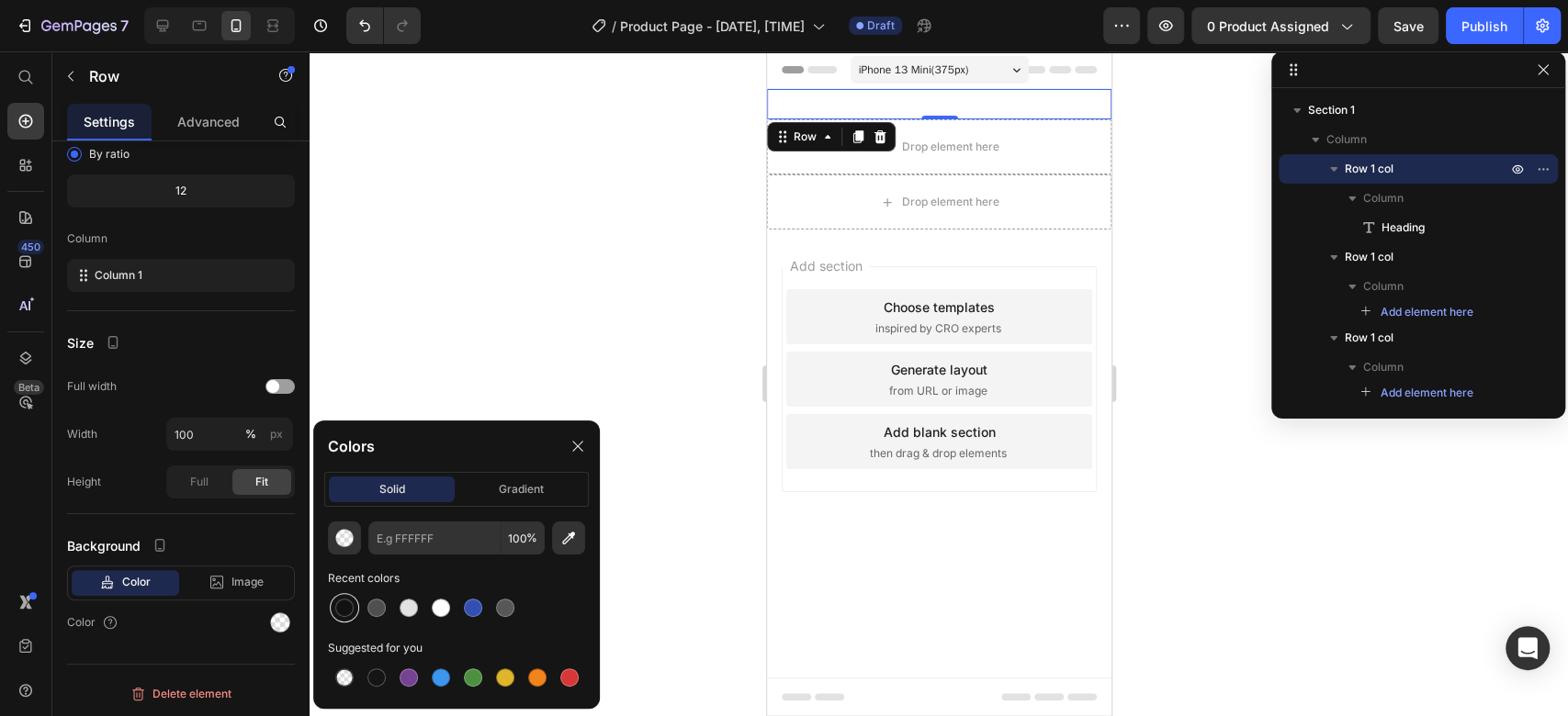 click at bounding box center [344, 608] 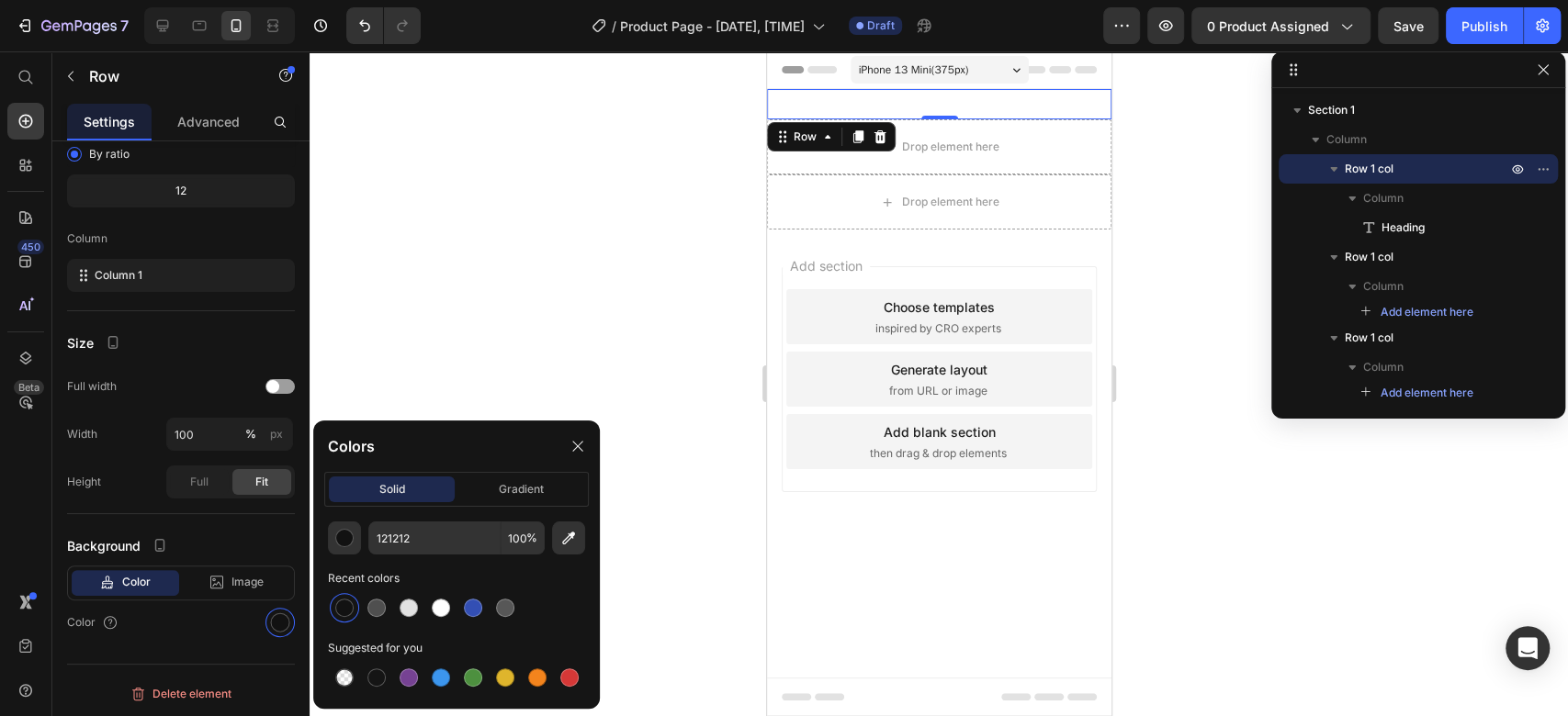 scroll, scrollTop: 169, scrollLeft: 0, axis: vertical 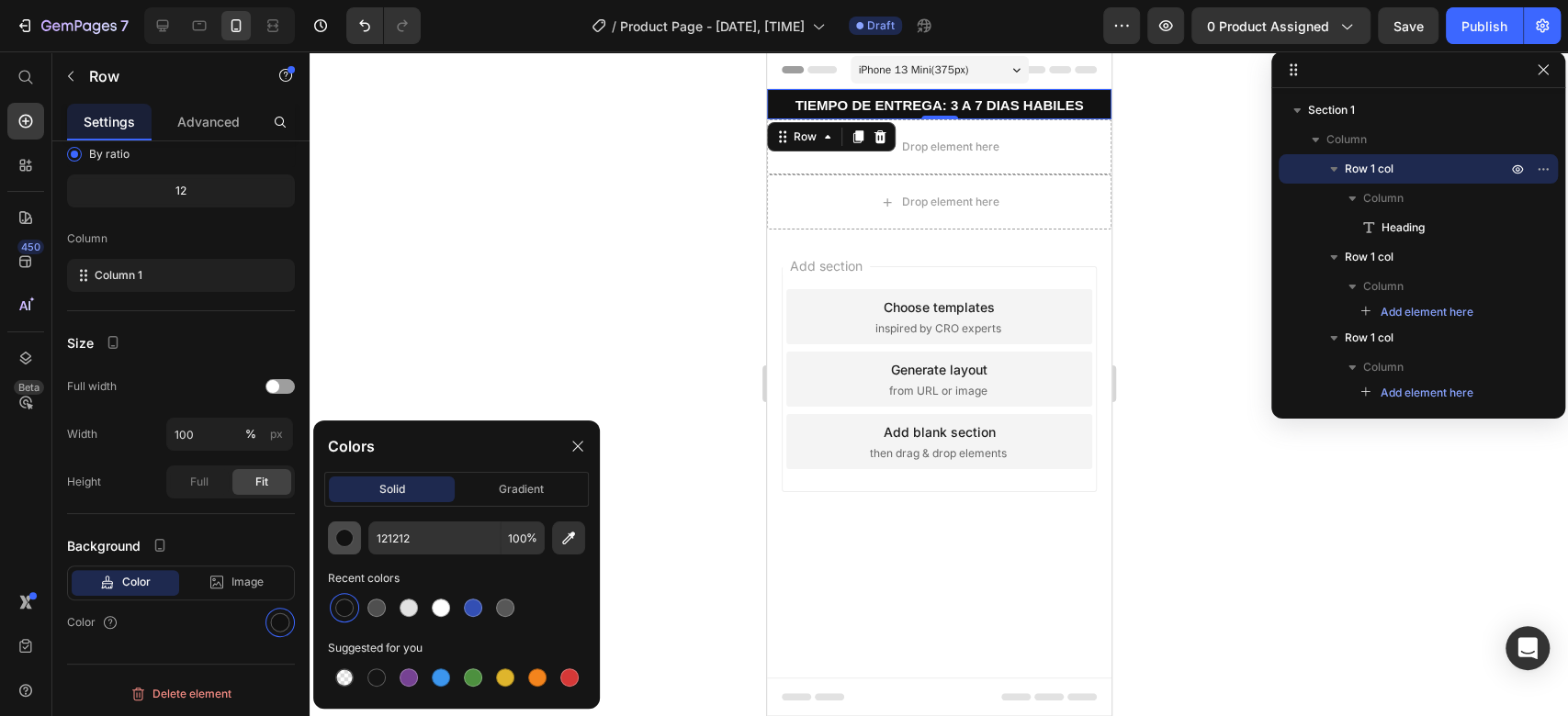 click at bounding box center (344, 538) 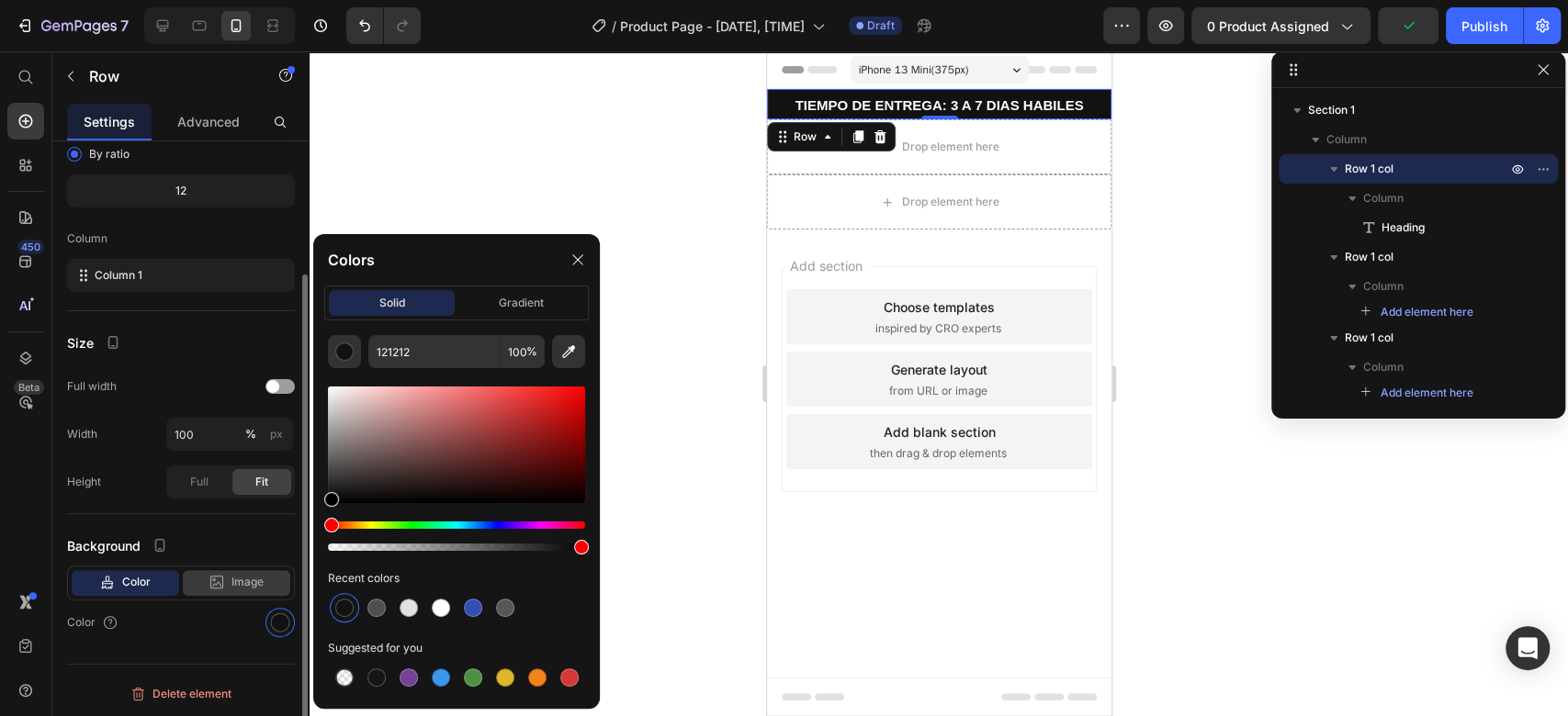 drag, startPoint x: 400, startPoint y: 431, endPoint x: 267, endPoint y: 569, distance: 191.65855 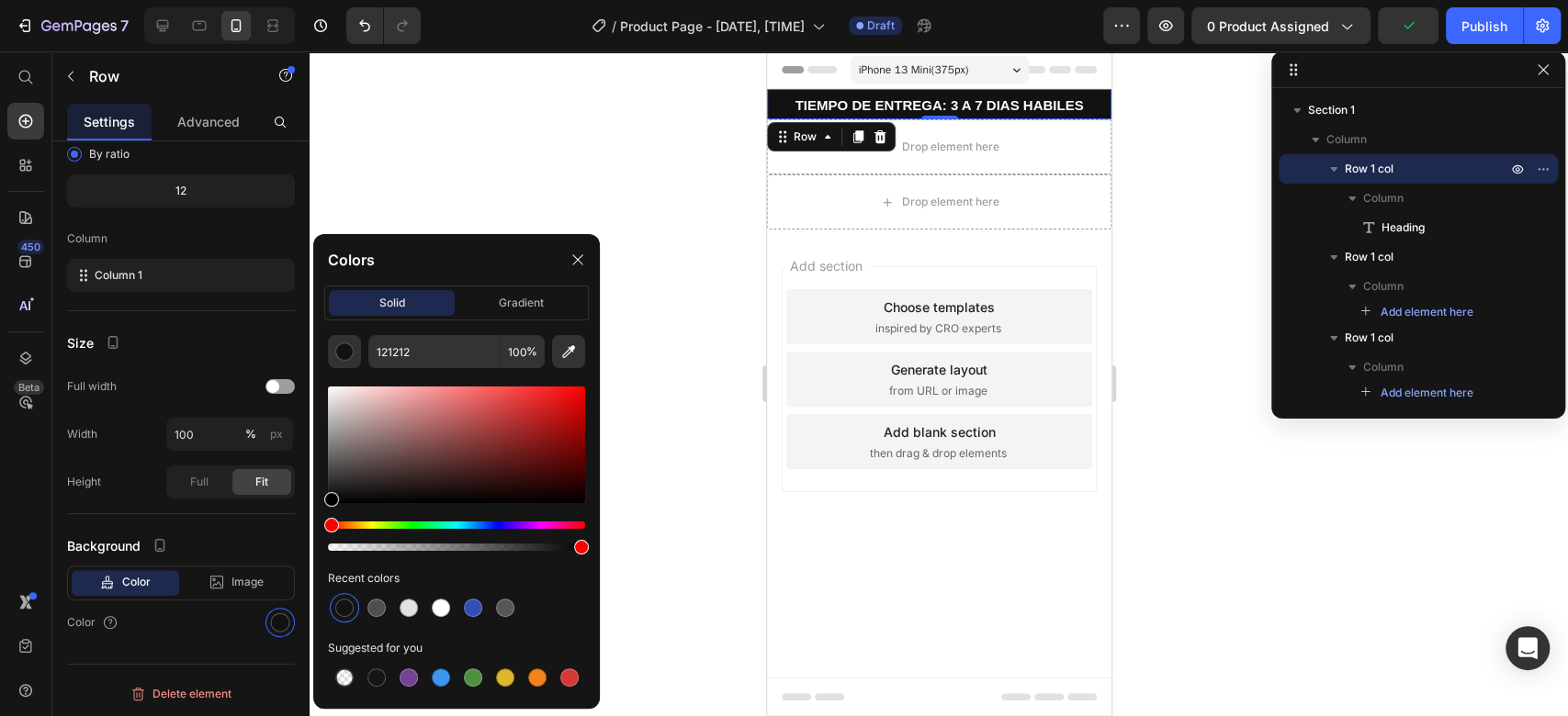 type on "000000" 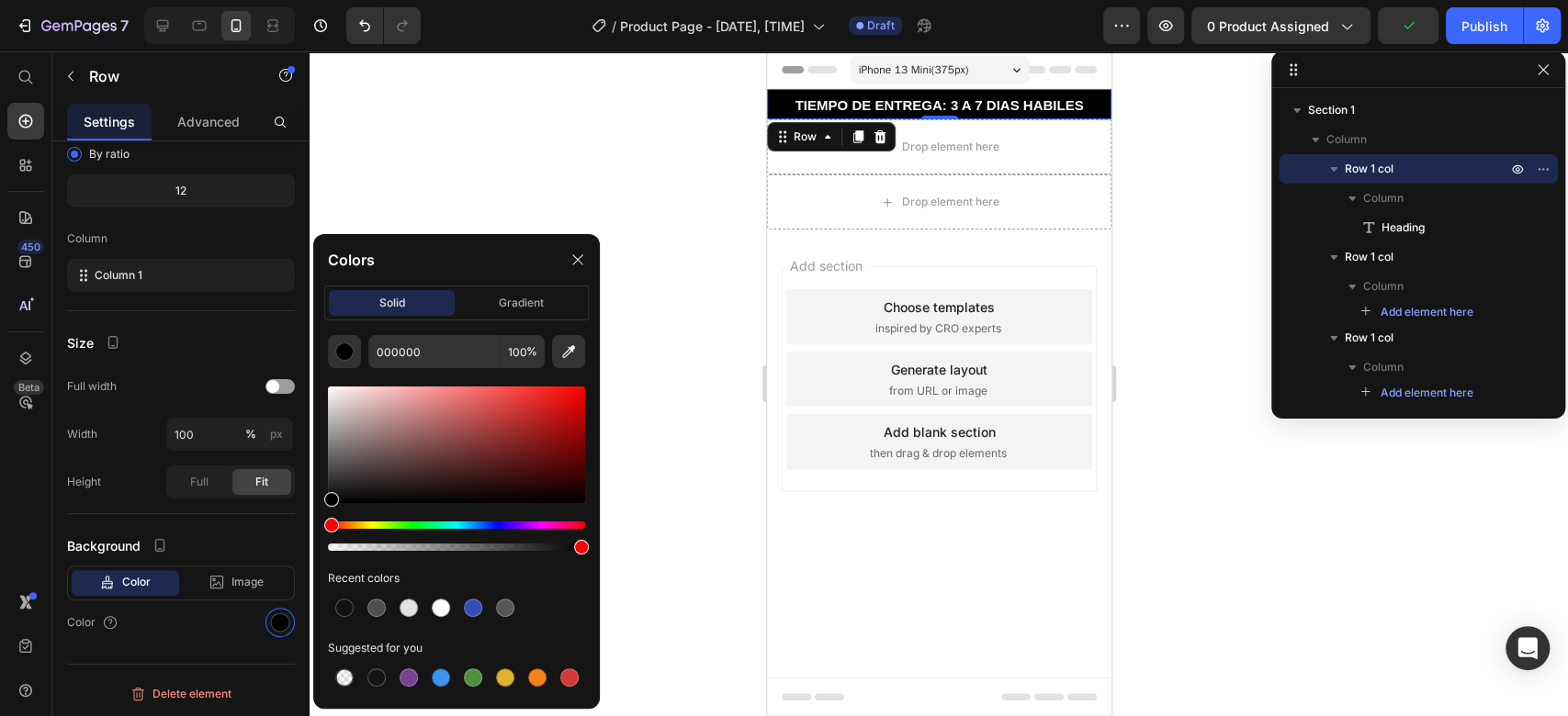click 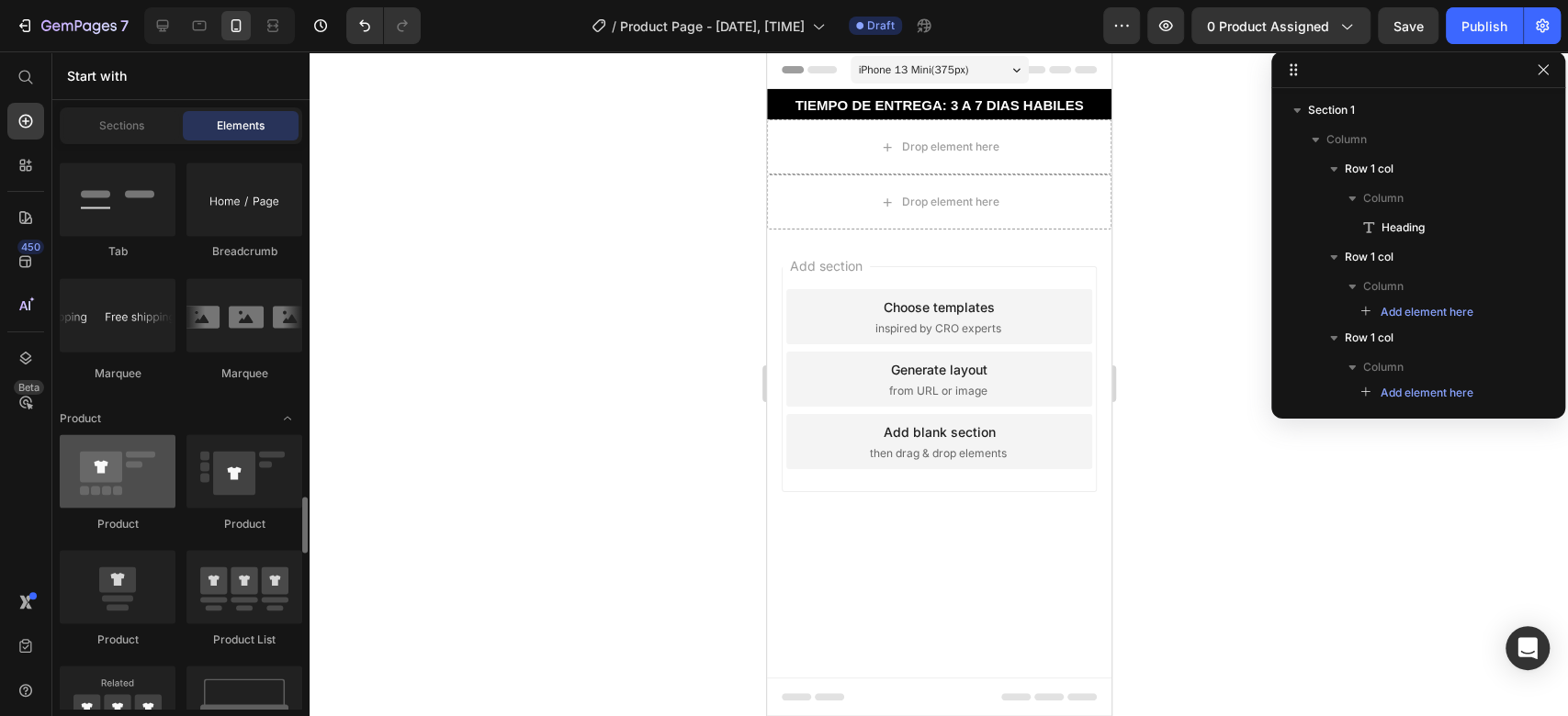 scroll, scrollTop: 2447, scrollLeft: 0, axis: vertical 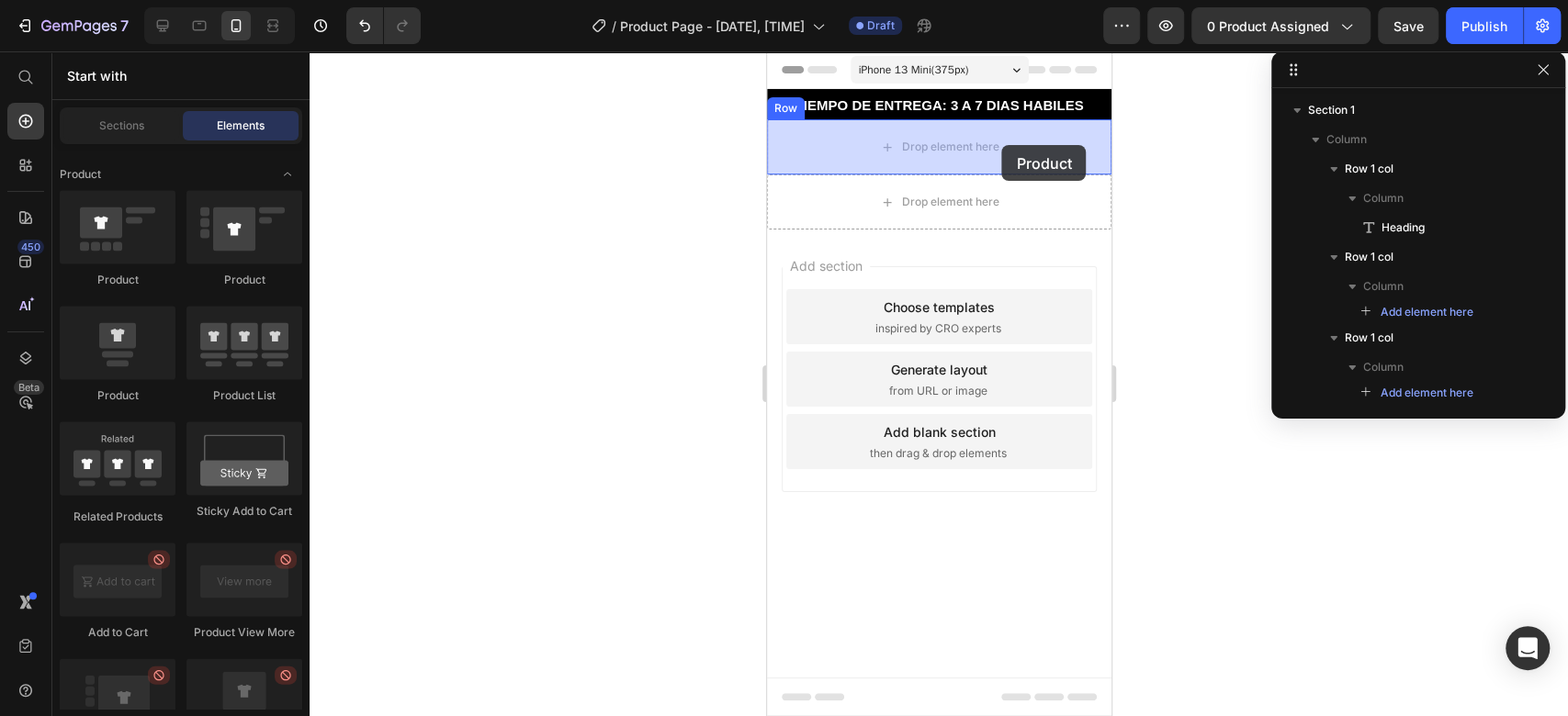 drag, startPoint x: 904, startPoint y: 408, endPoint x: 1001, endPoint y: 145, distance: 280.31768 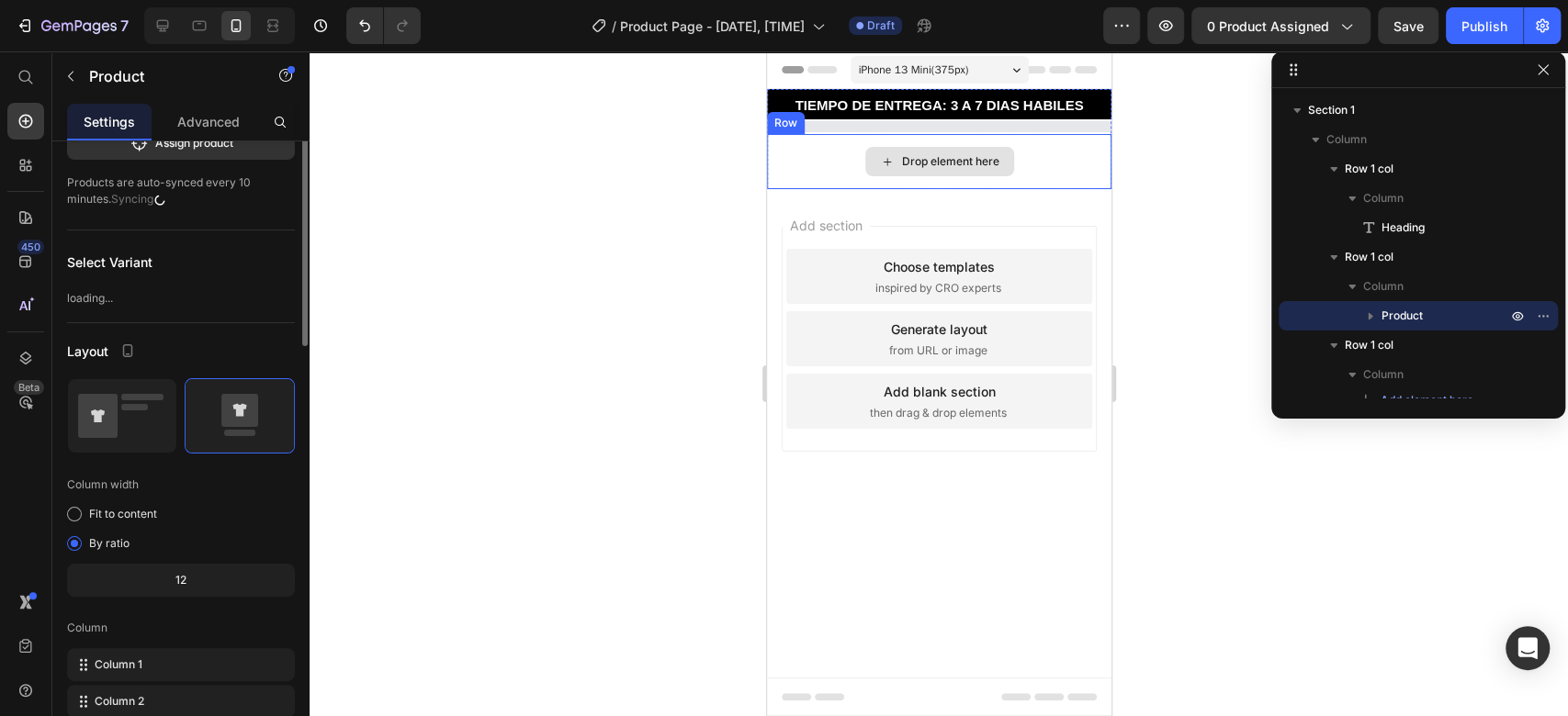 scroll, scrollTop: 0, scrollLeft: 0, axis: both 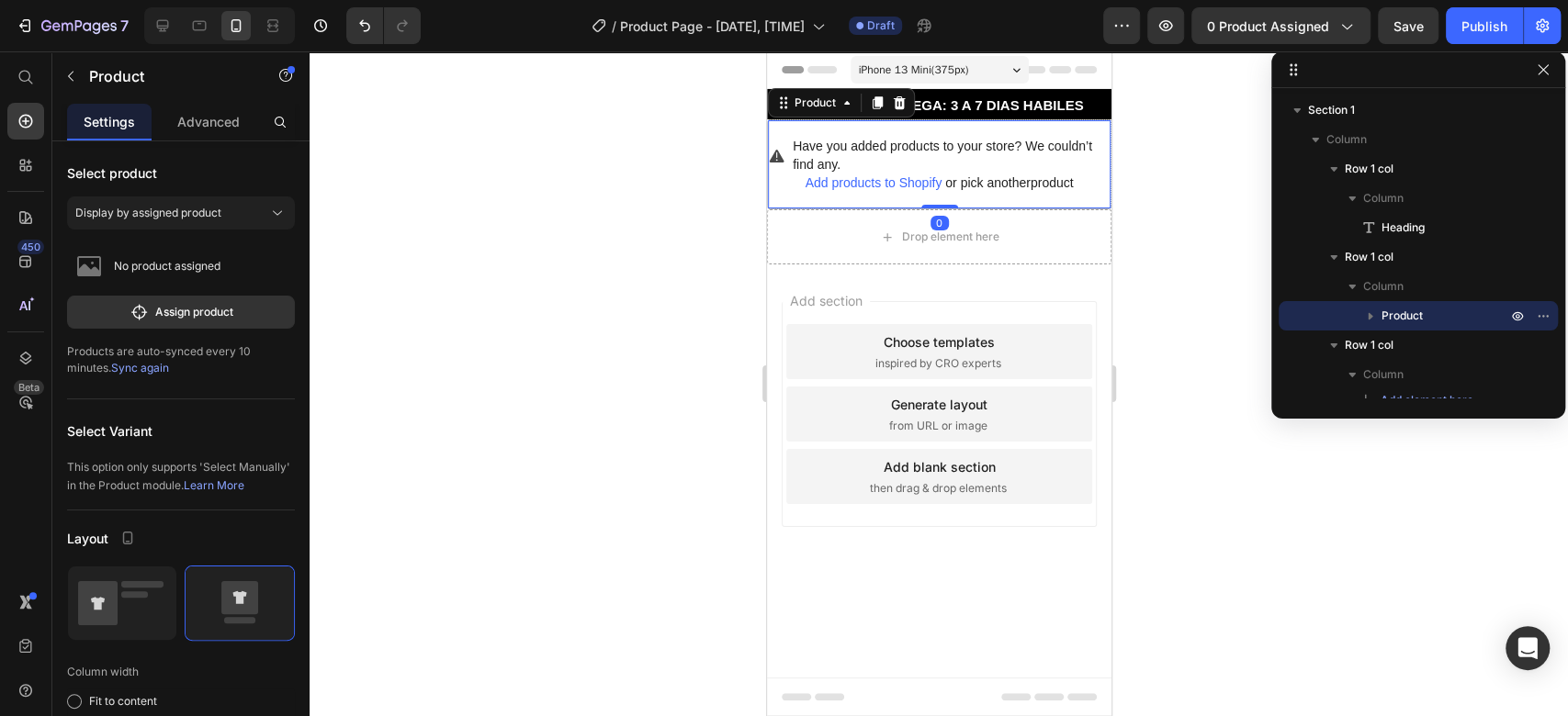 click on "Have you added products to your store? We couldn’t find any." at bounding box center [951, 155] 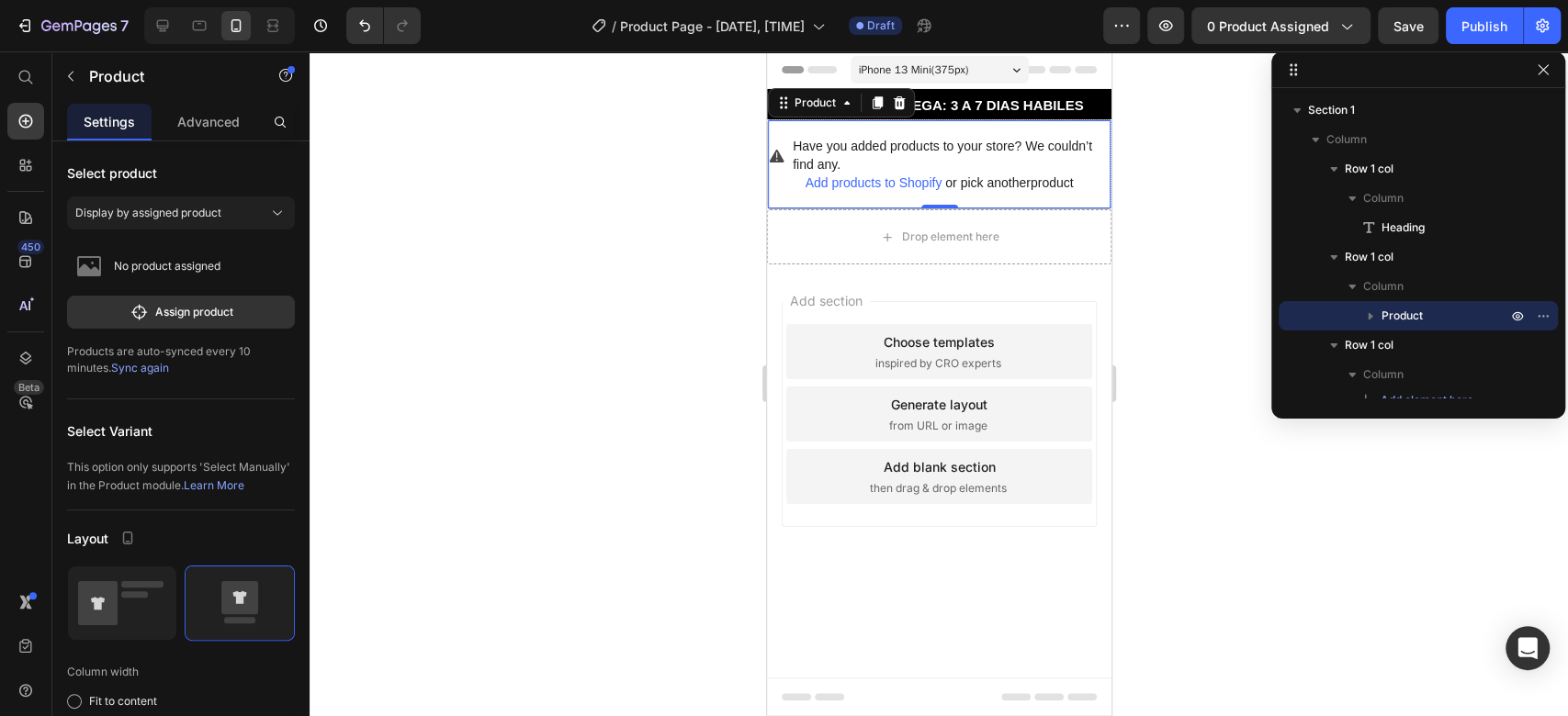 click 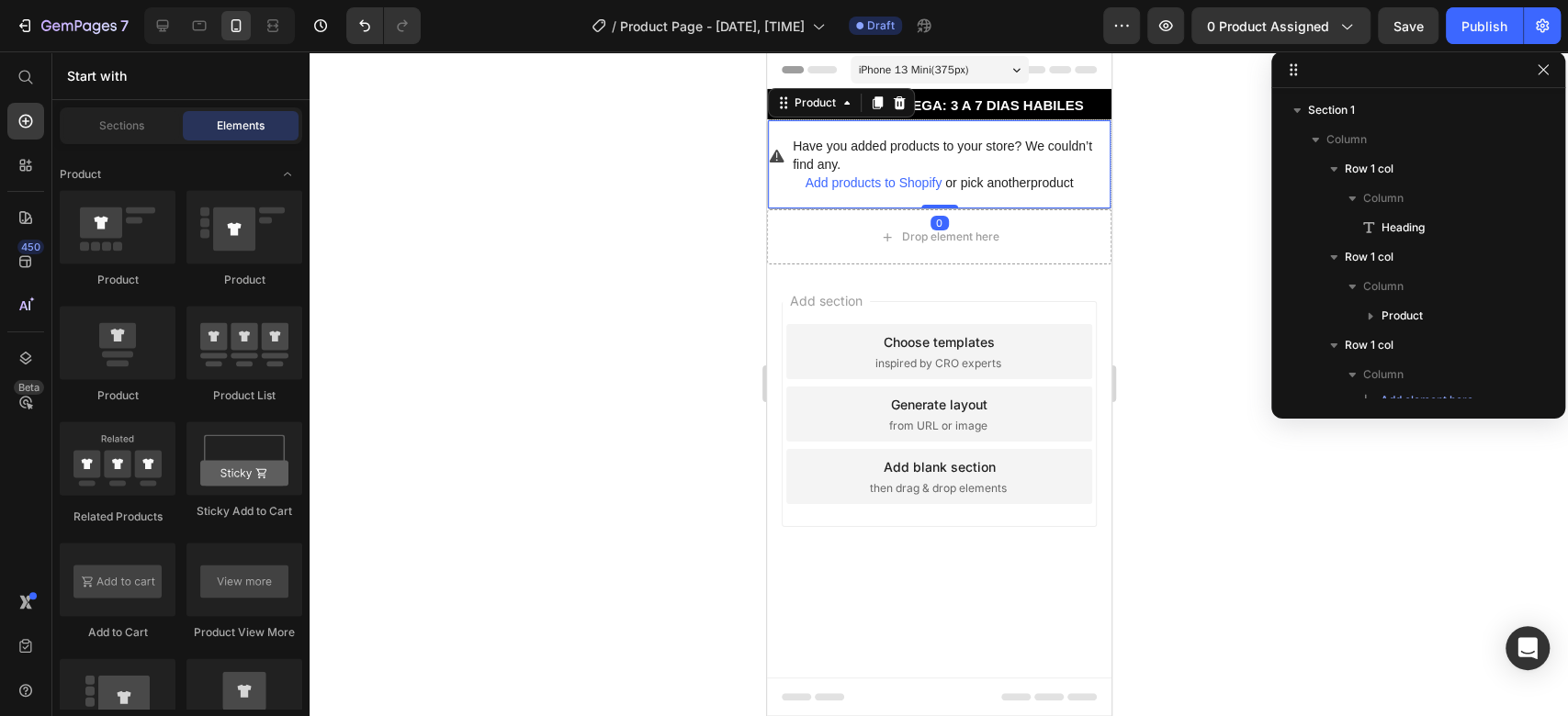 click on "Have you added products to your store? We couldn’t find any." at bounding box center (951, 155) 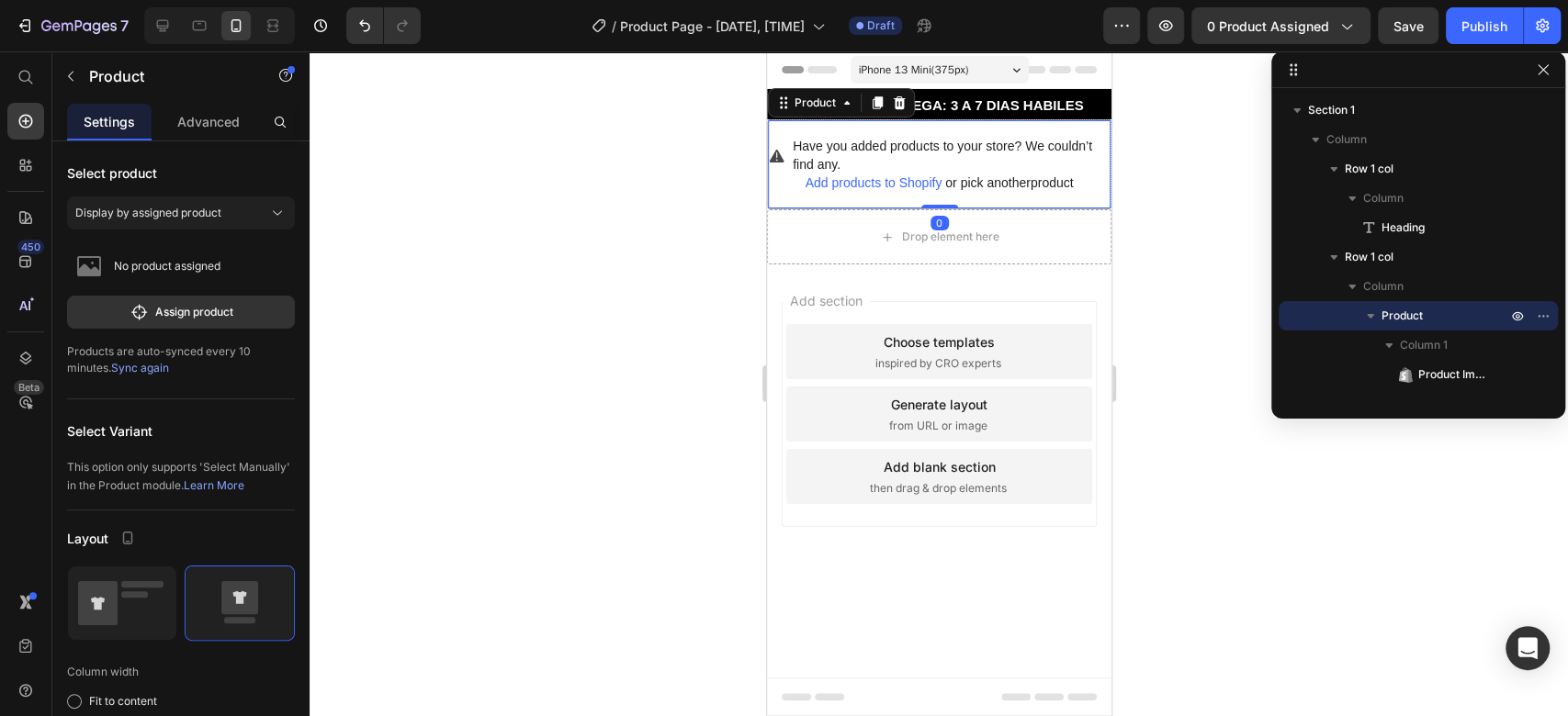click on "Have you added products to your store? We couldn’t find any." at bounding box center (951, 155) 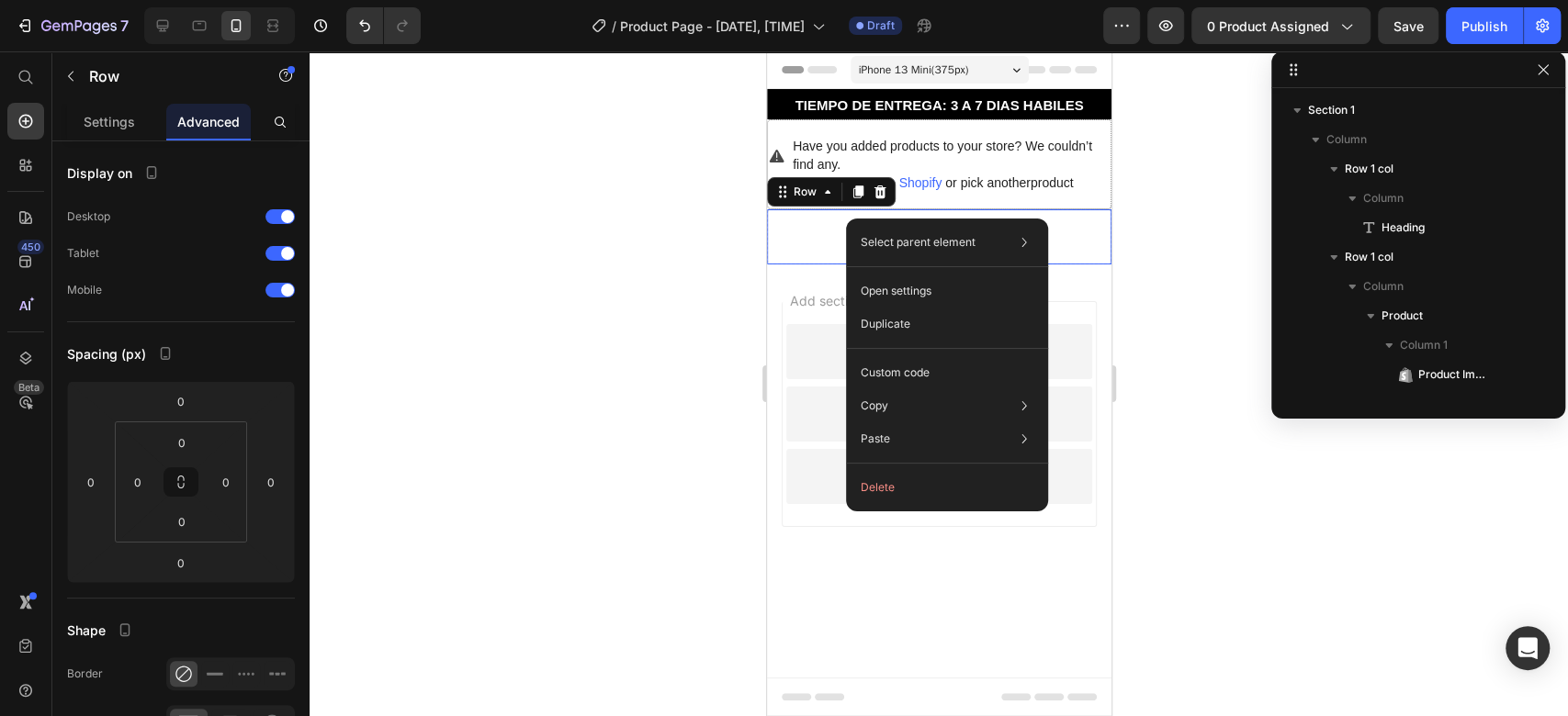 scroll, scrollTop: 336, scrollLeft: 0, axis: vertical 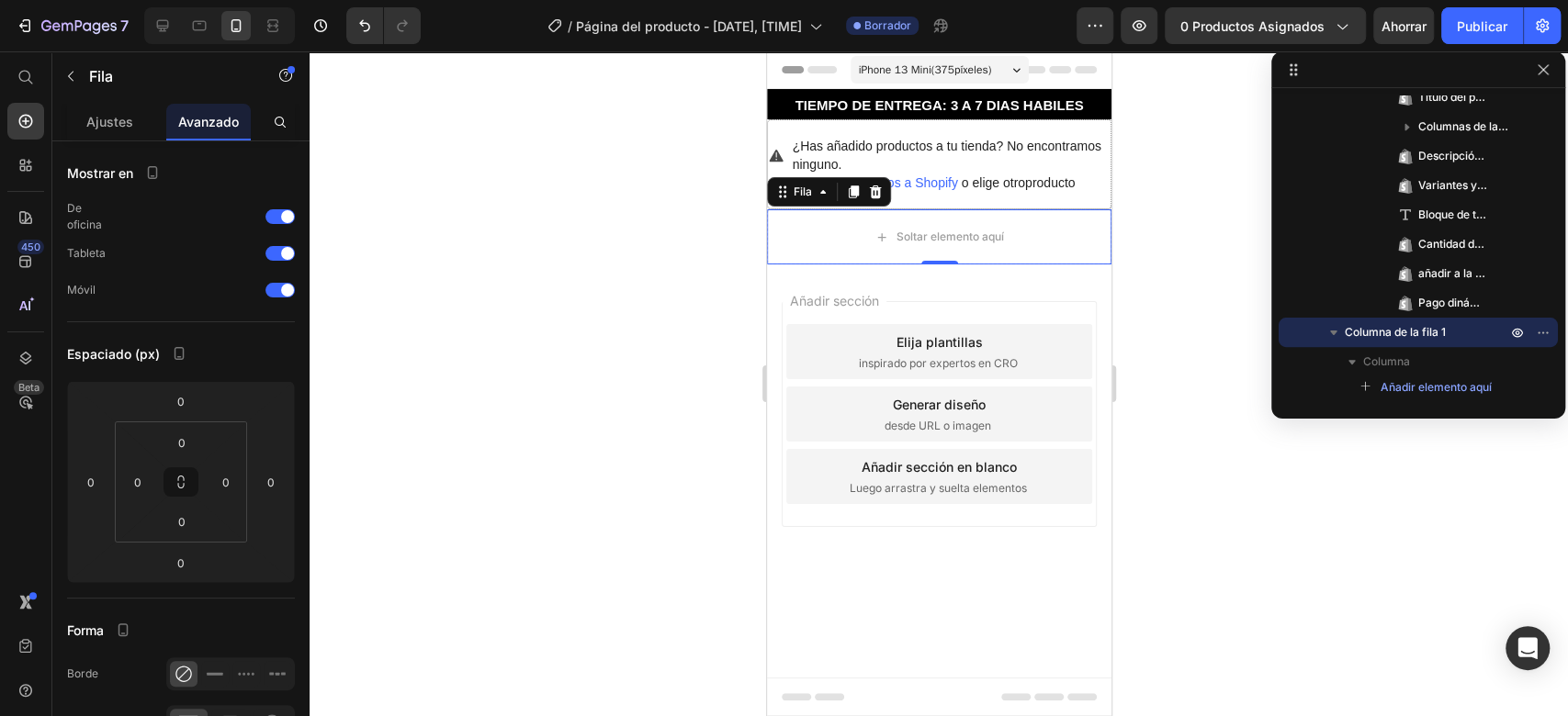 click 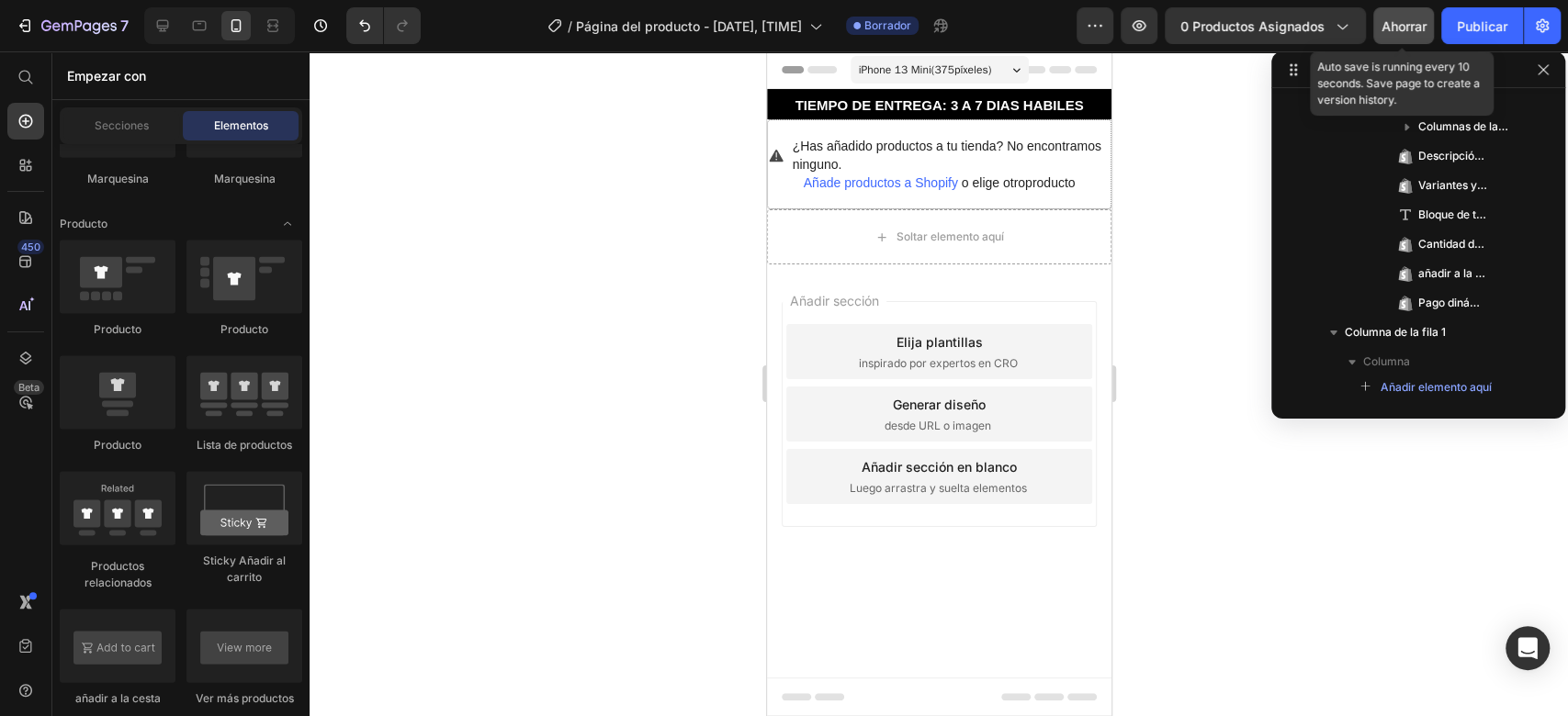 click on "Ahorrar" at bounding box center (1404, 26) 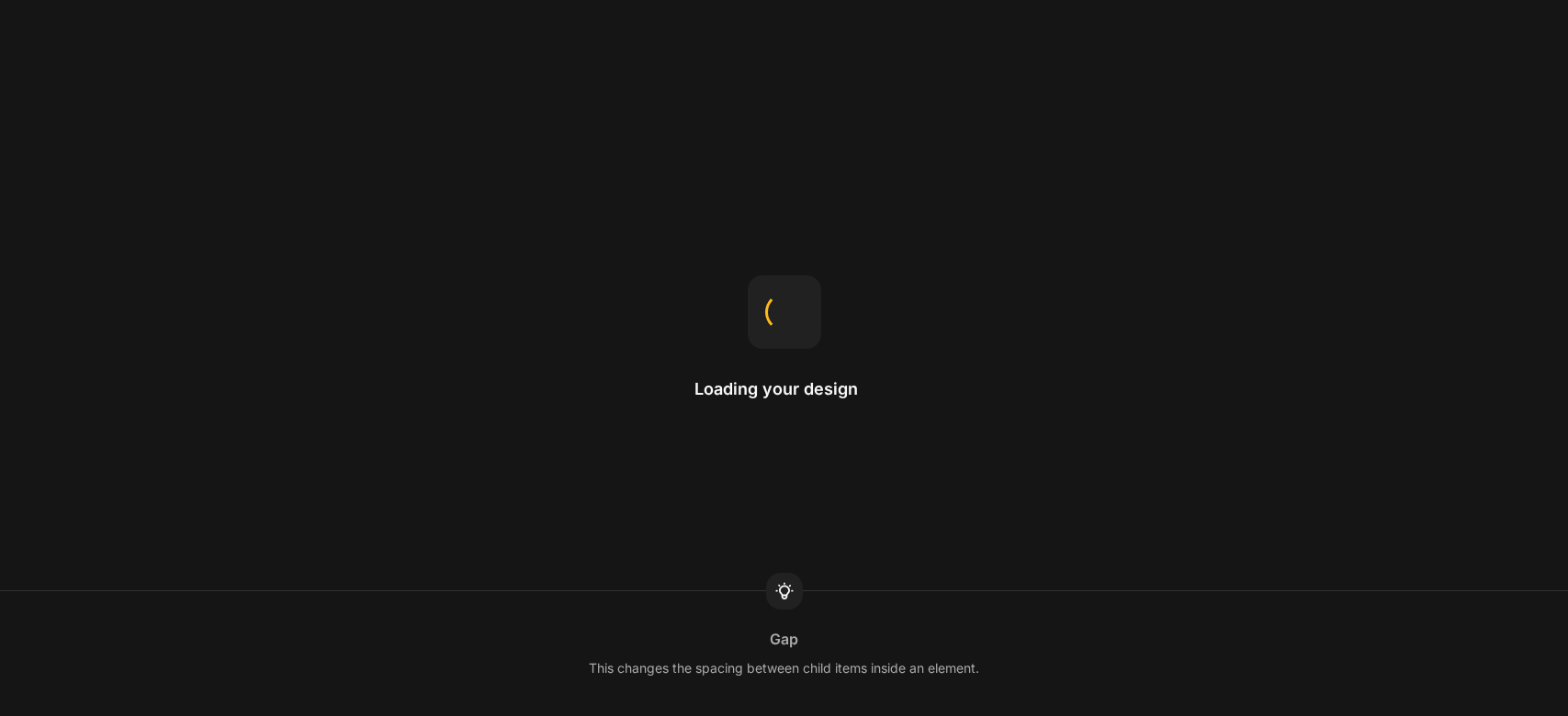 scroll, scrollTop: 0, scrollLeft: 0, axis: both 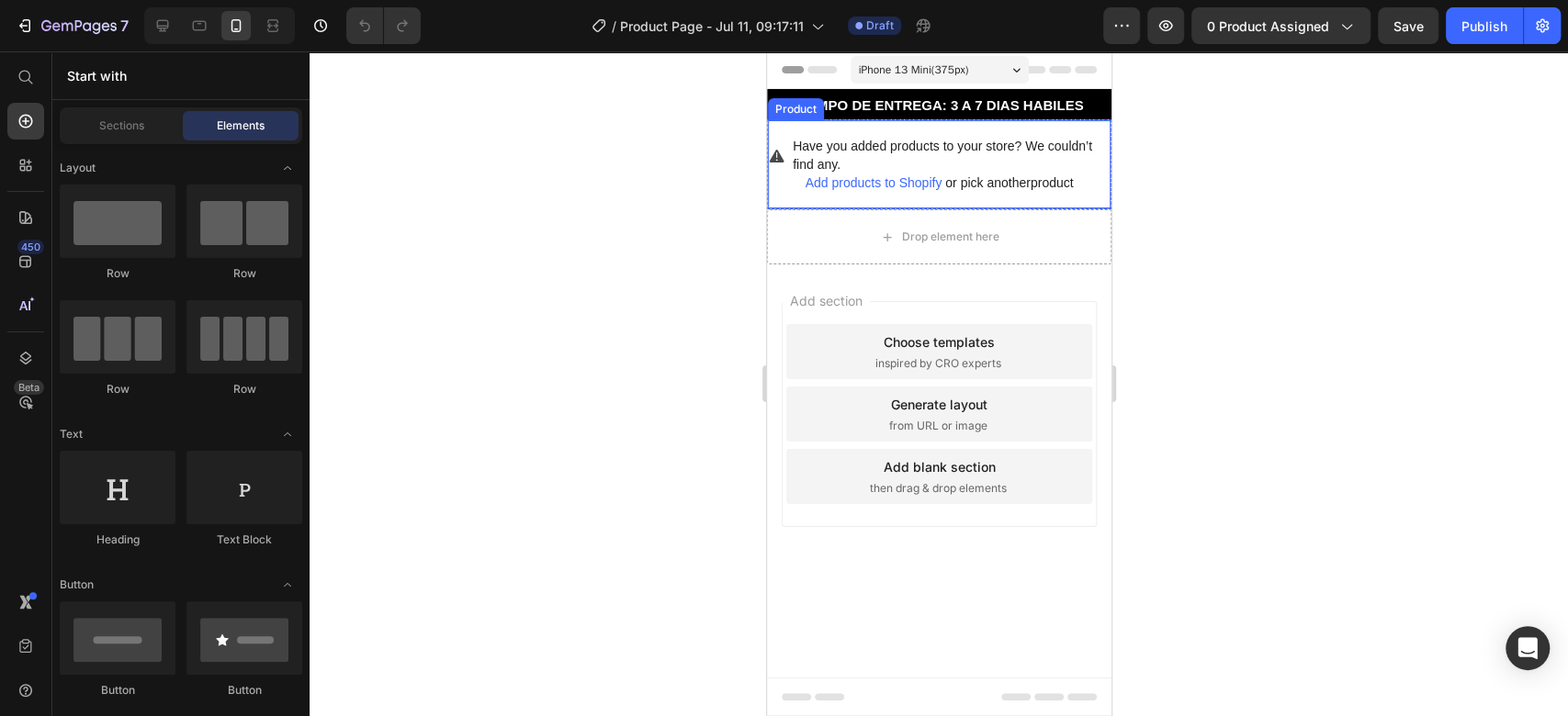click on "Add products to Shopify   or pick another  product" at bounding box center [939, 183] 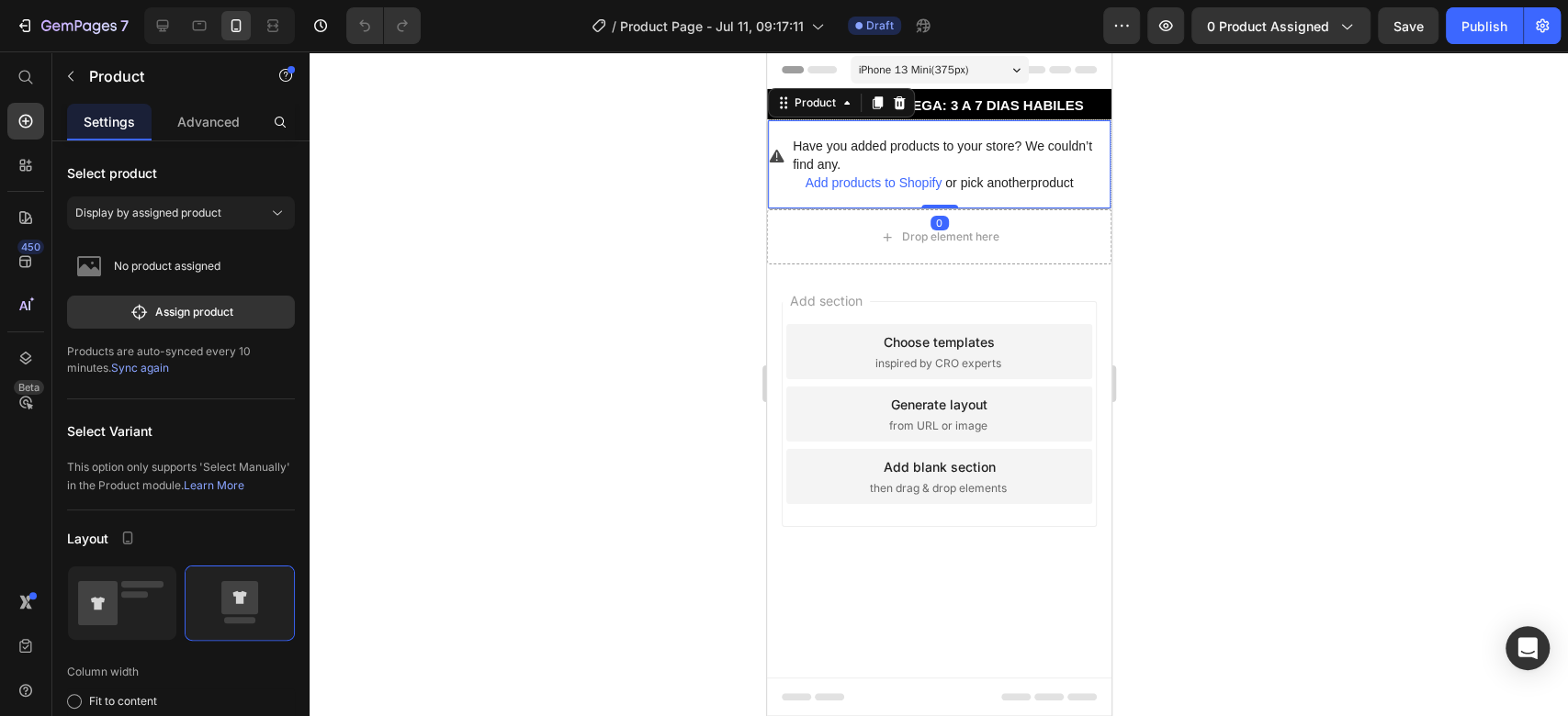 click on "Add products to Shopify" at bounding box center (873, 183) 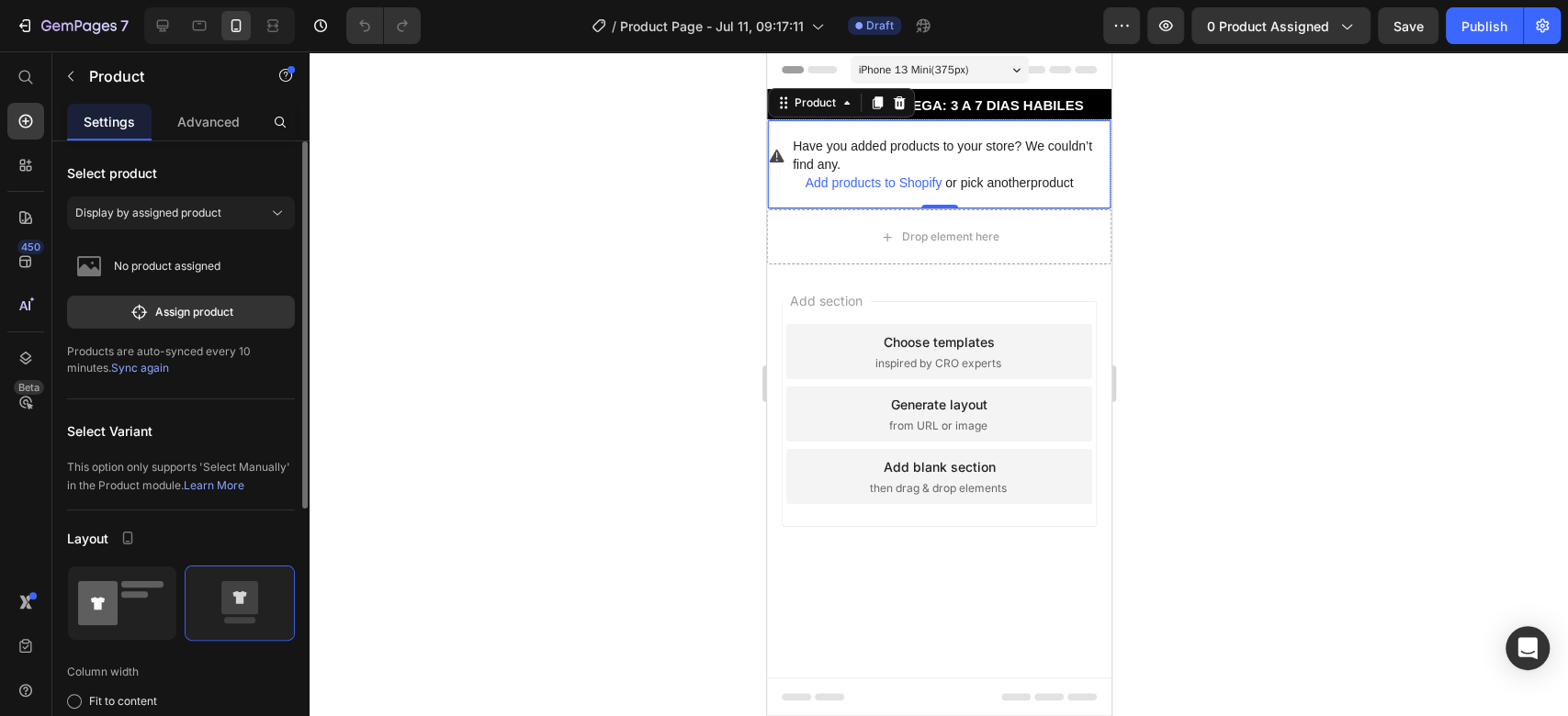 click 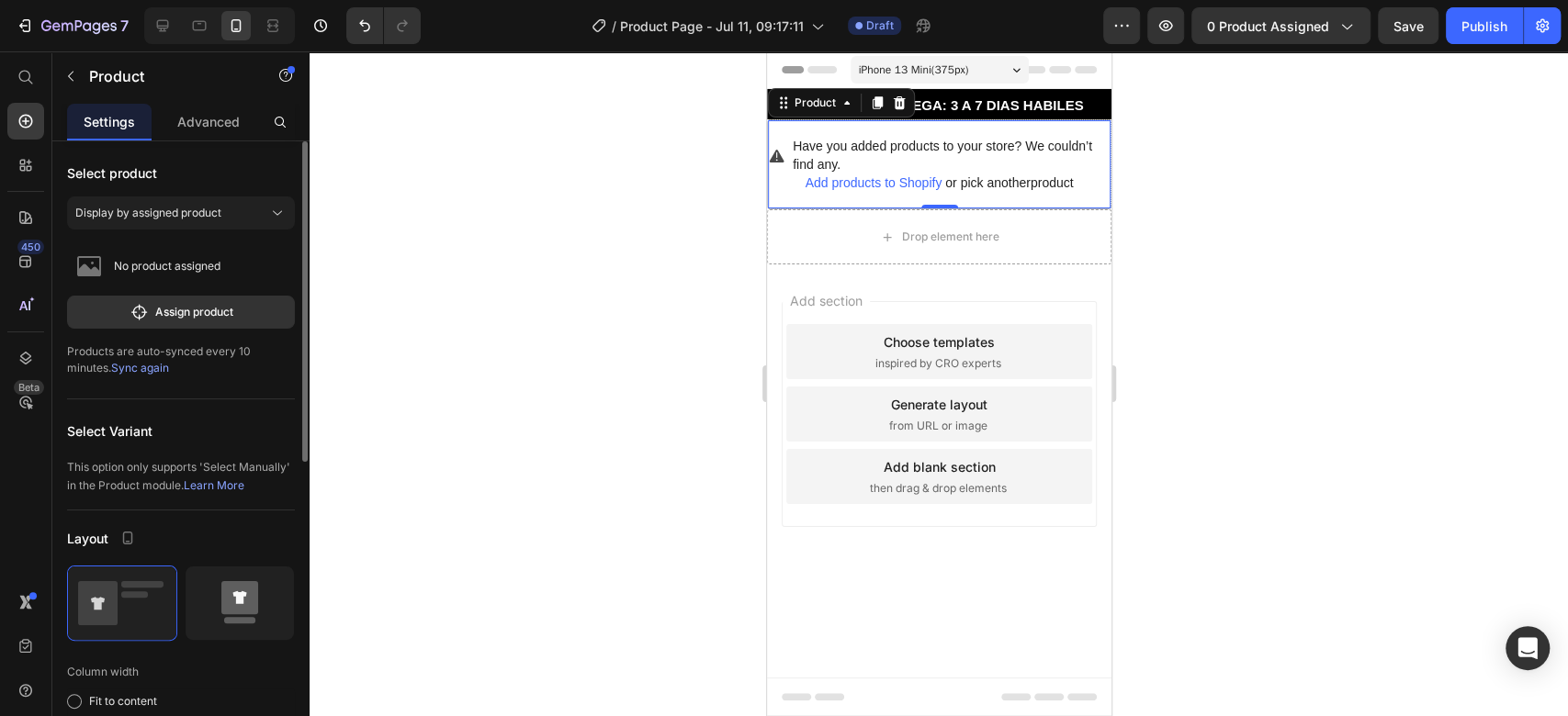 drag, startPoint x: 230, startPoint y: 296, endPoint x: 220, endPoint y: 571, distance: 275.18176 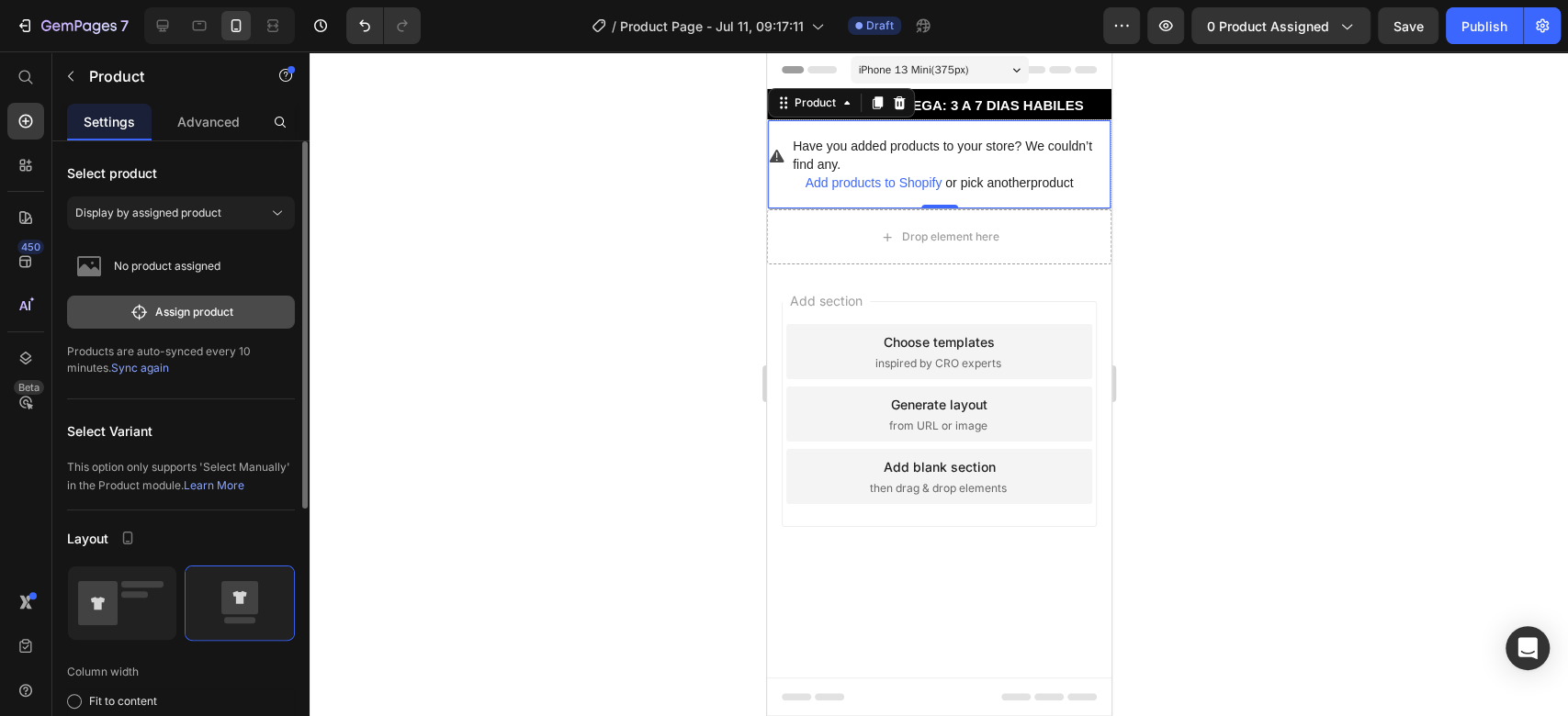 click on "Assign product" 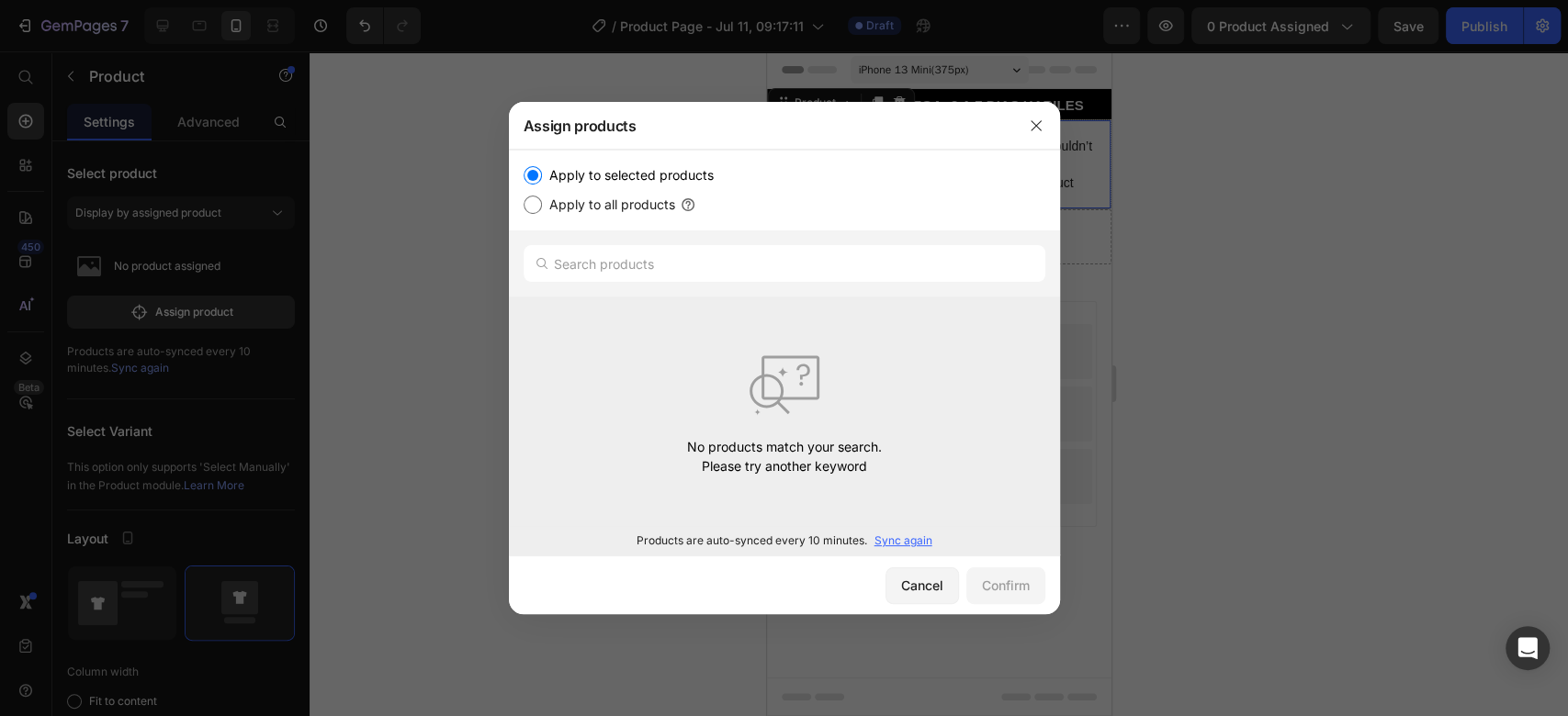 click on "Products are auto-synced every 10 minutes. Sync again" 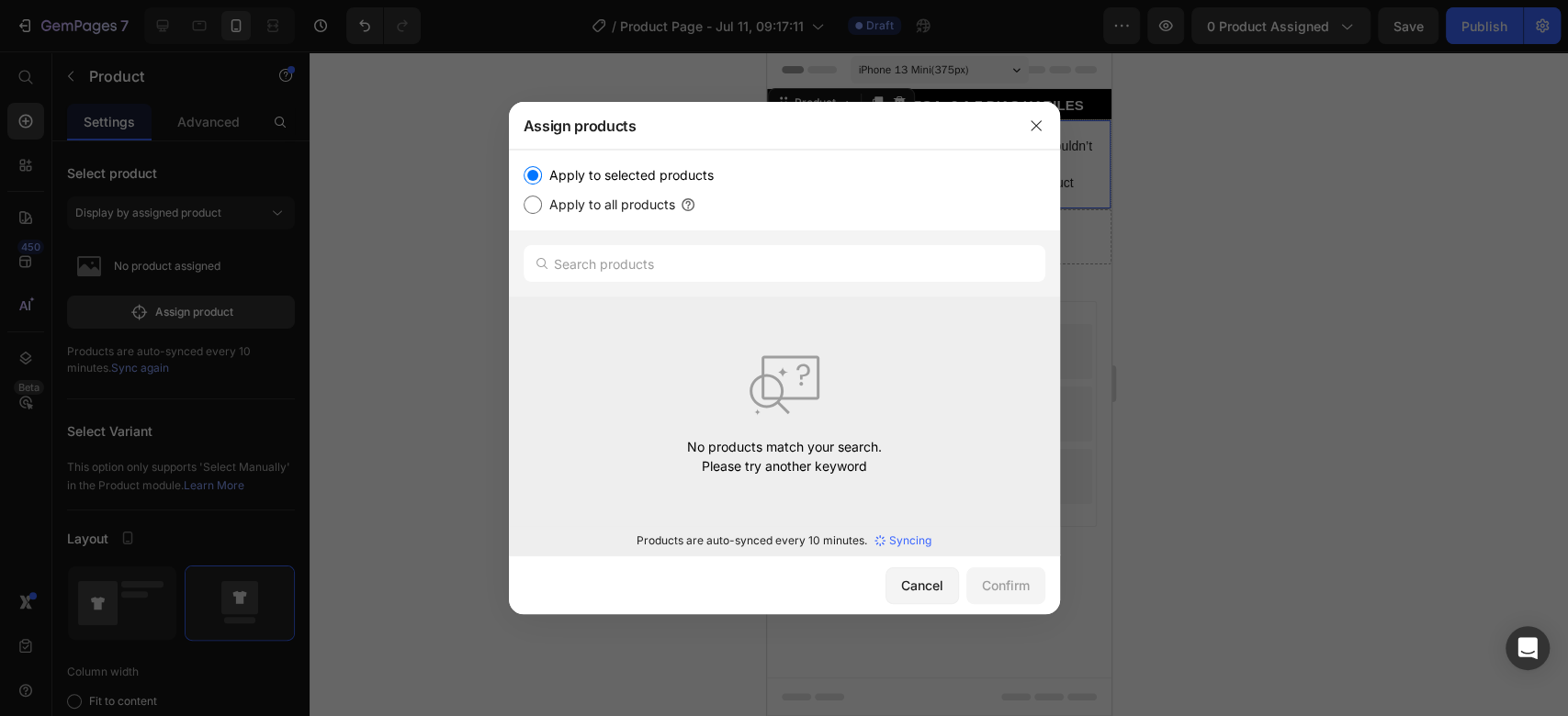 click on "Syncing" at bounding box center (910, 541) 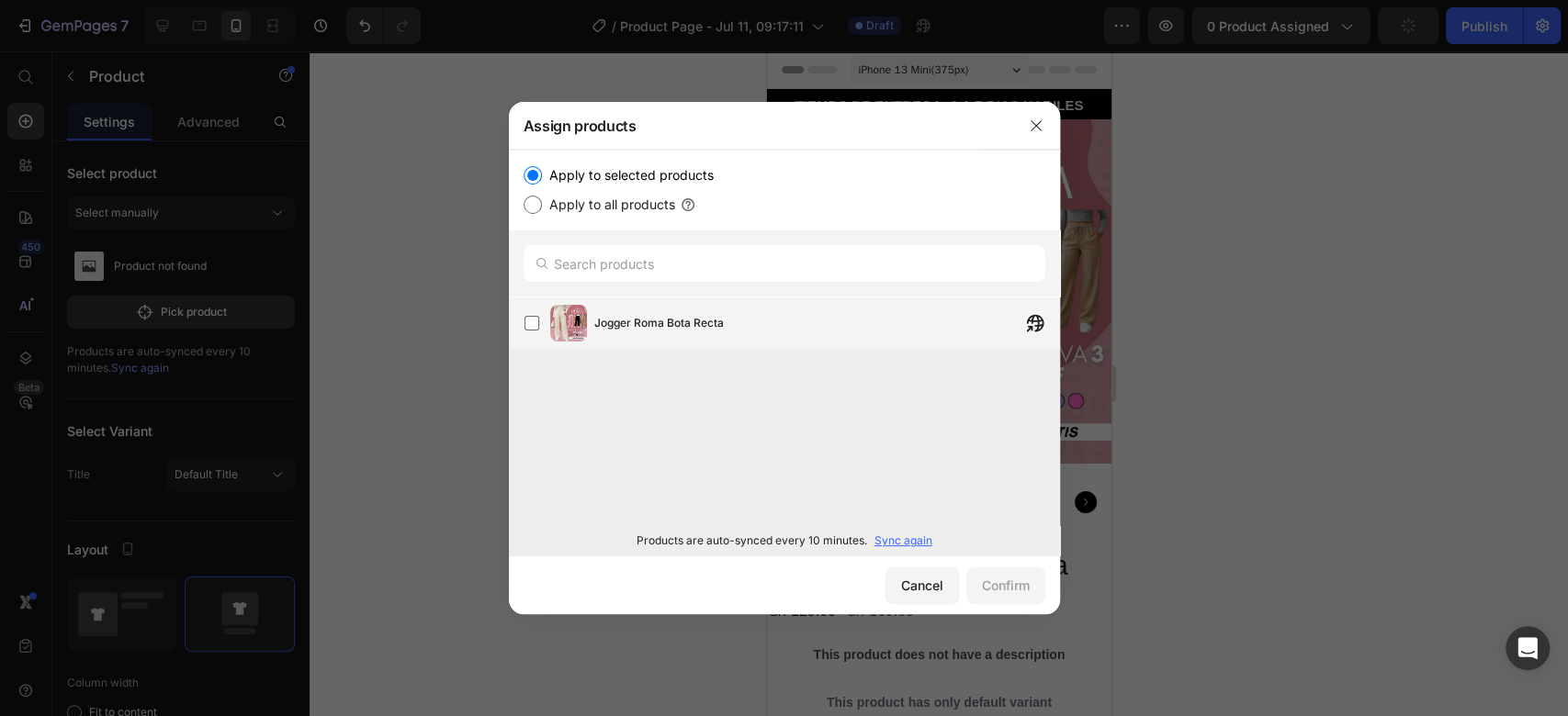 click on "Jogger Roma Bota Recta" at bounding box center (659, 323) 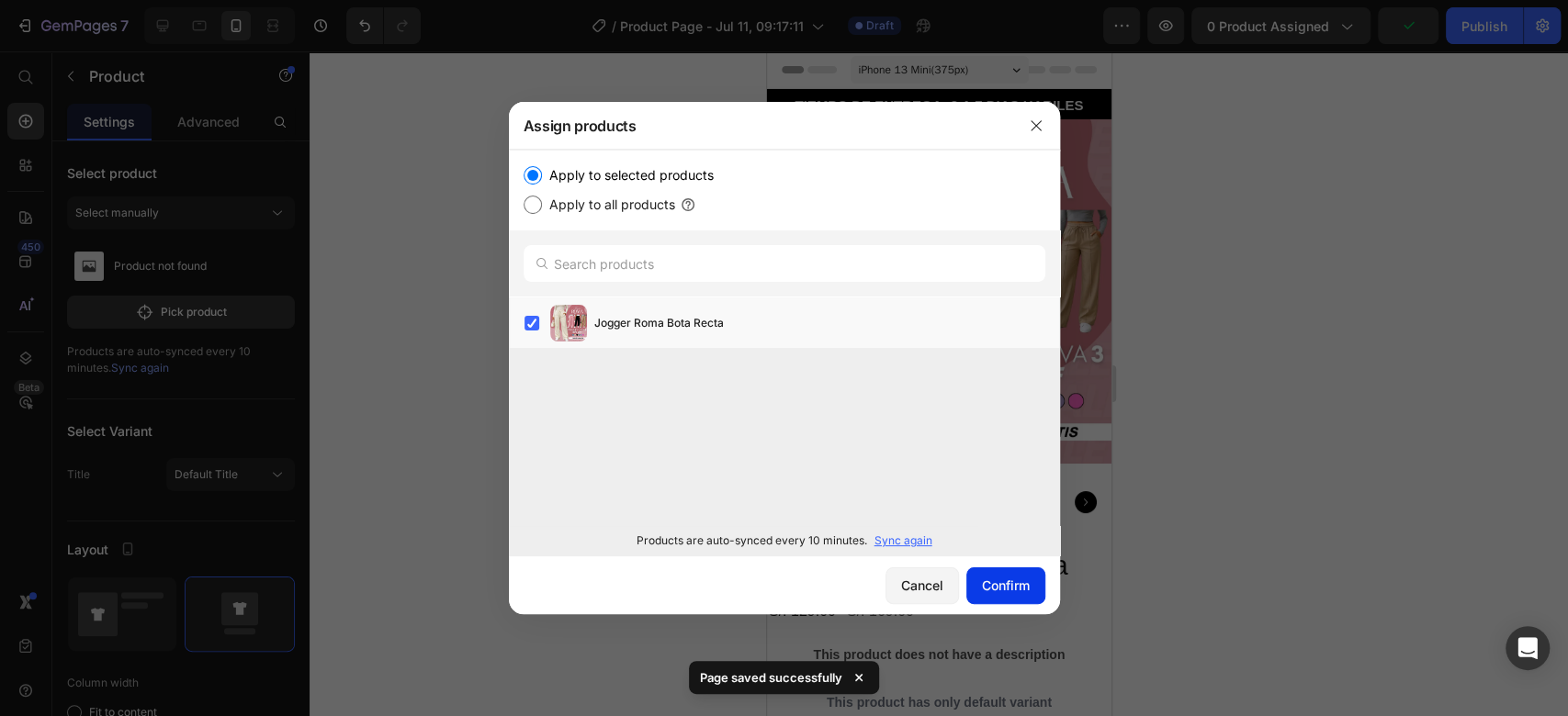 click on "Confirm" at bounding box center (1006, 585) 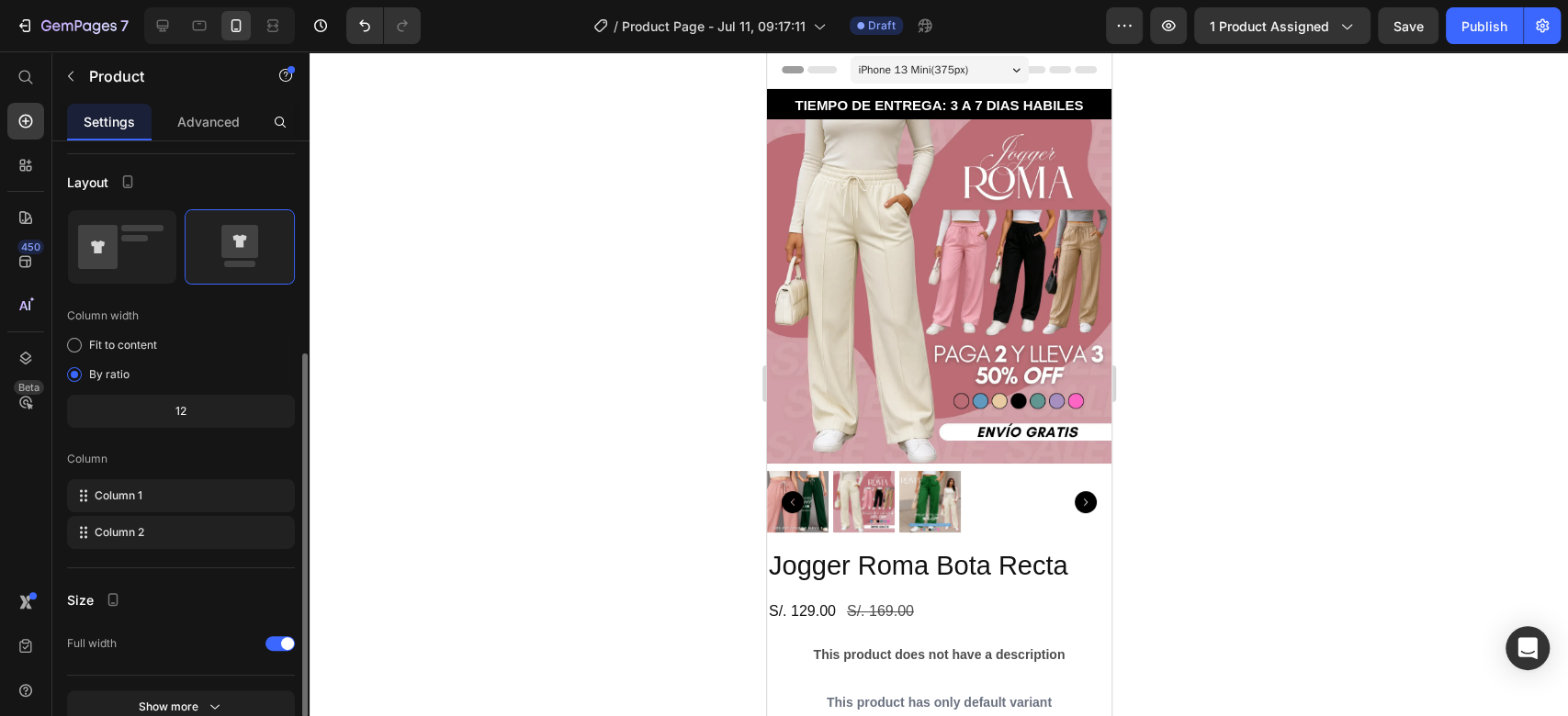 scroll, scrollTop: 456, scrollLeft: 0, axis: vertical 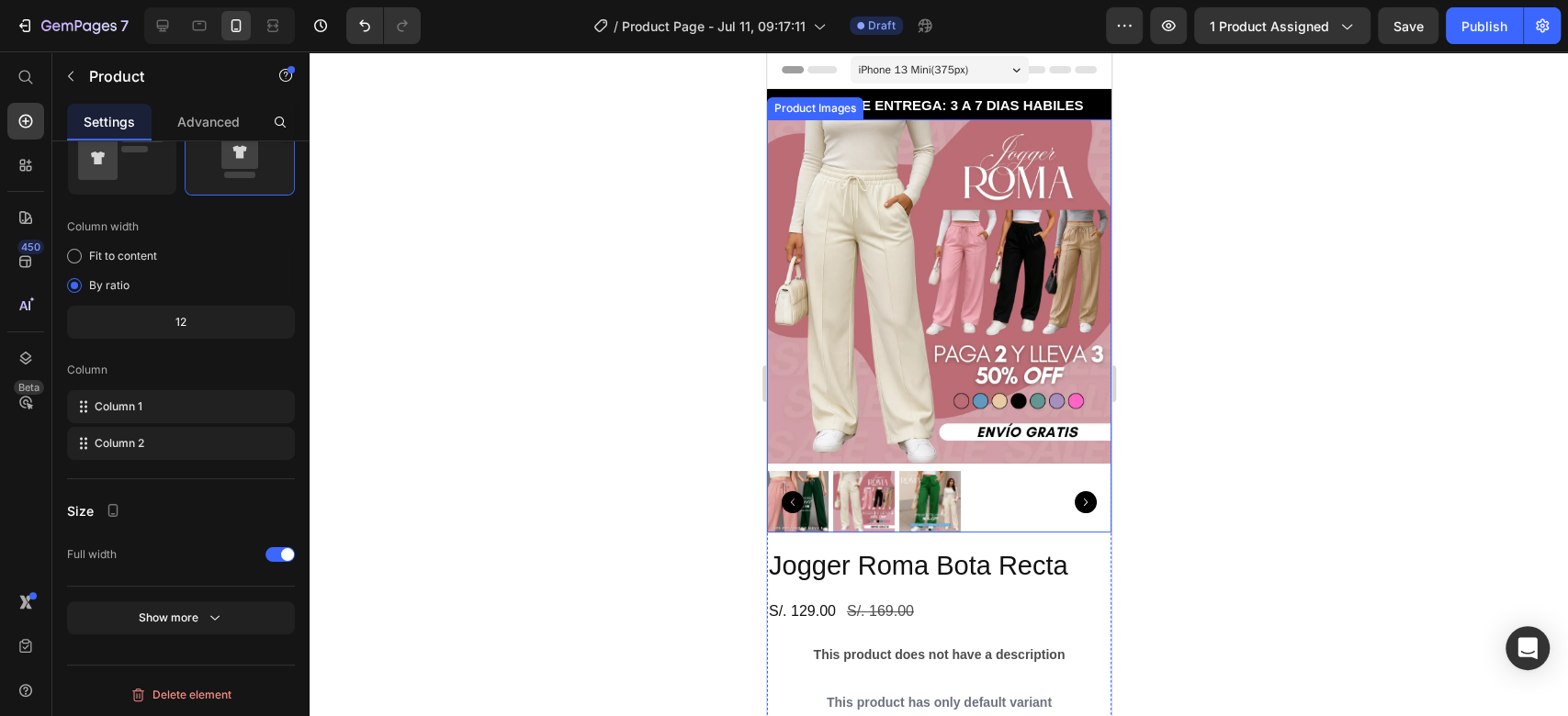 click at bounding box center (938, 291) 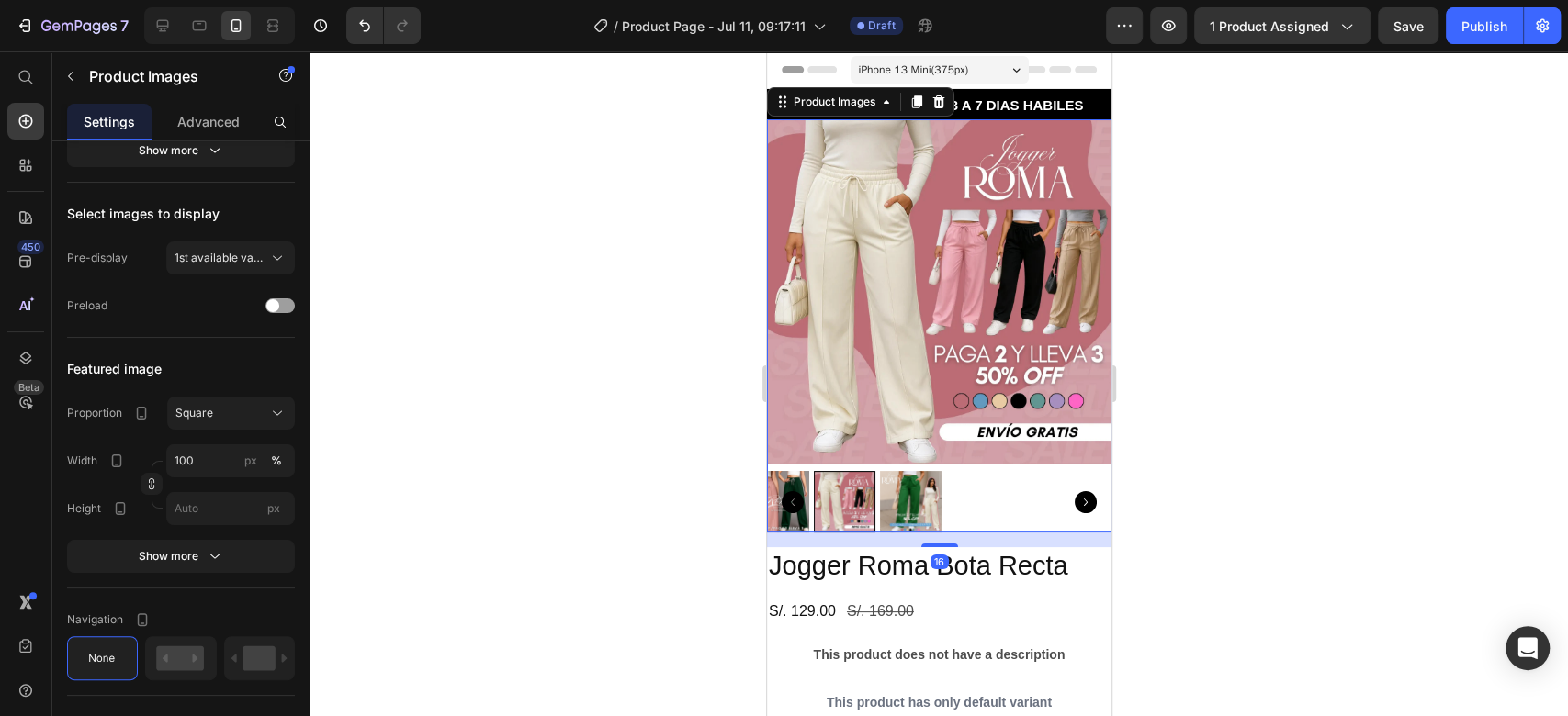 scroll, scrollTop: 0, scrollLeft: 0, axis: both 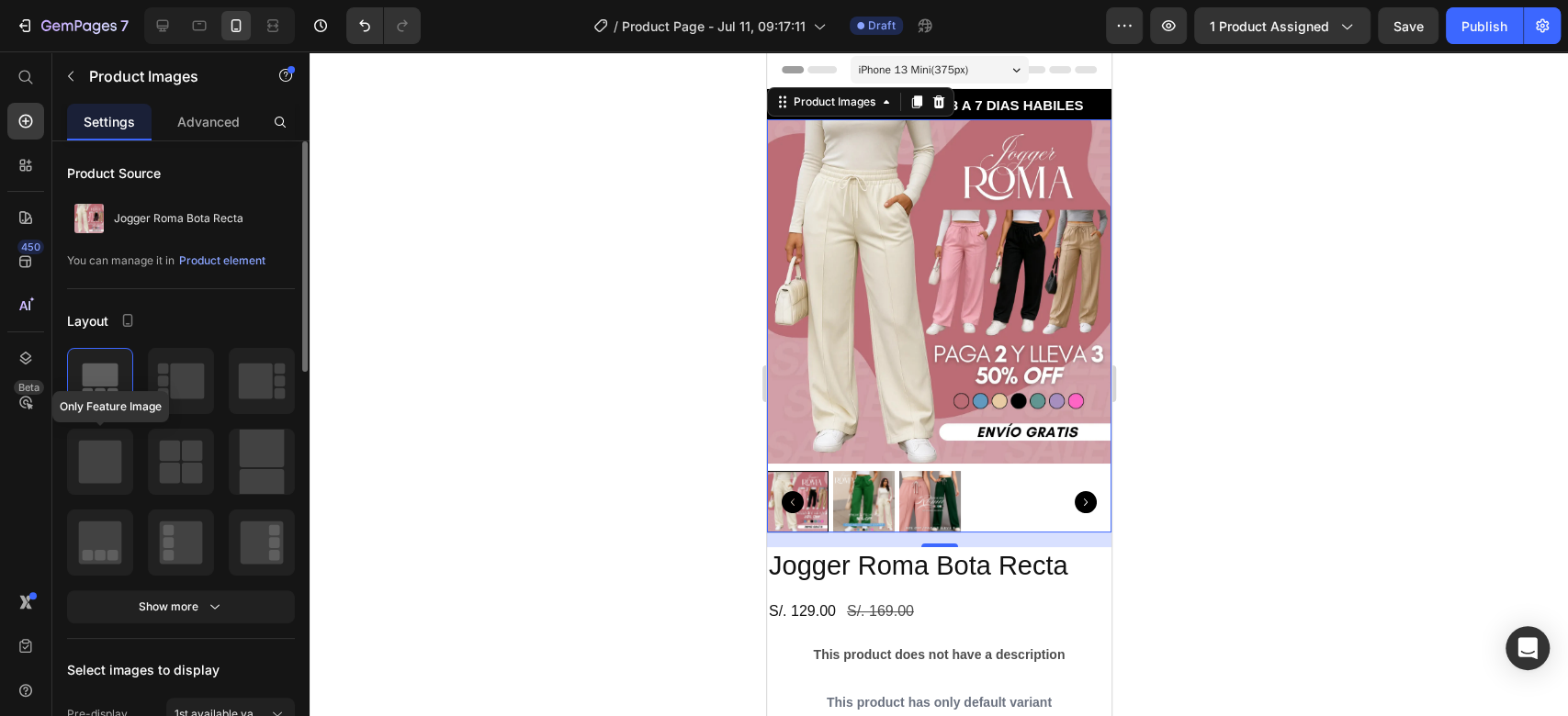 click 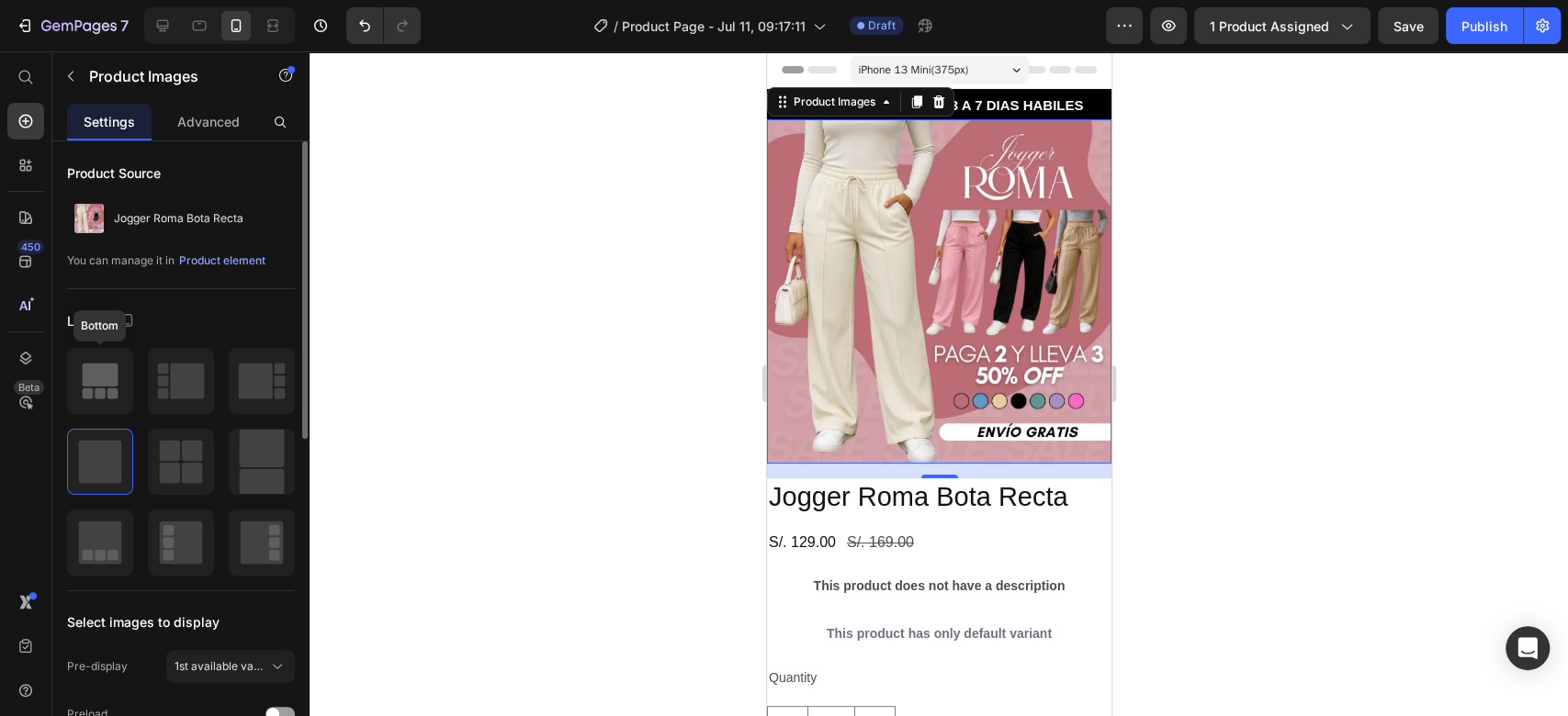click 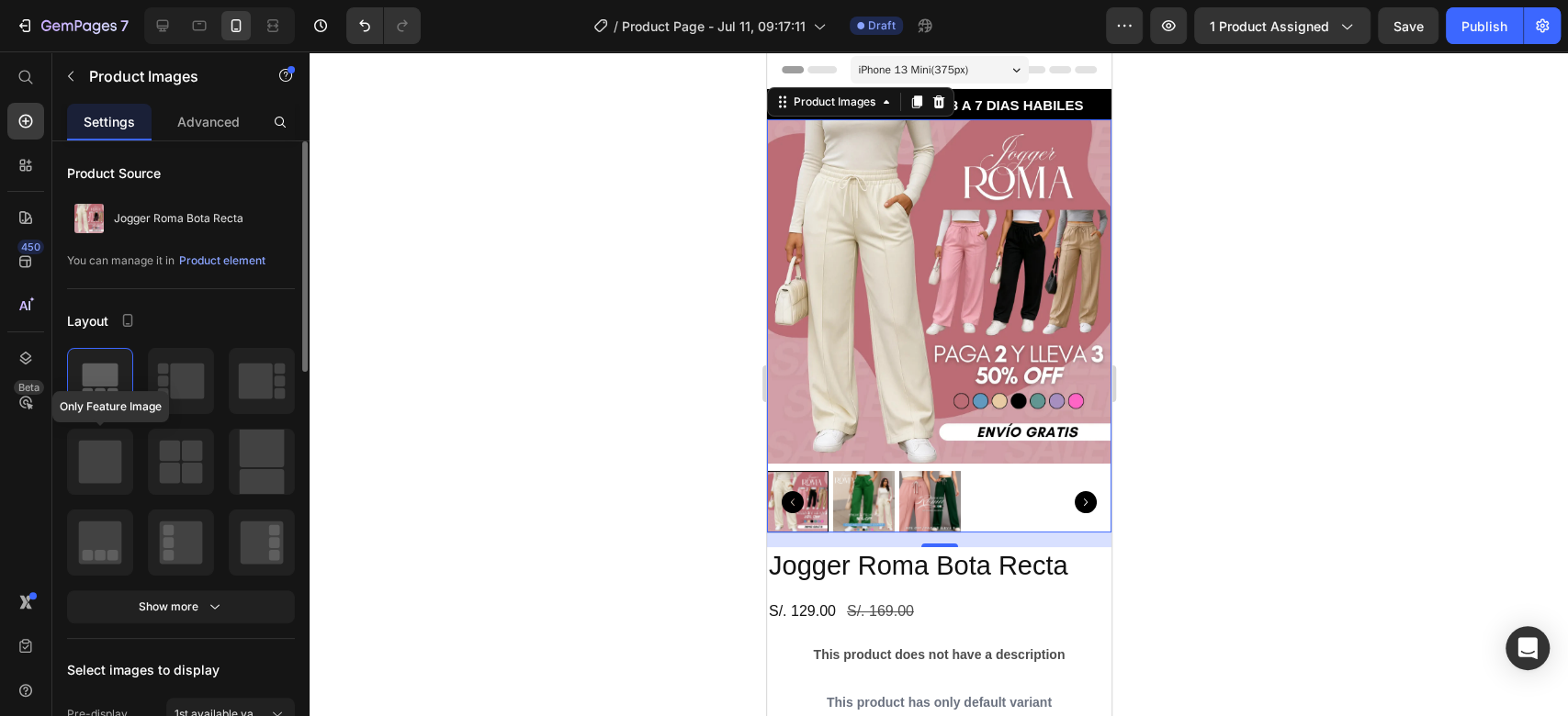 click 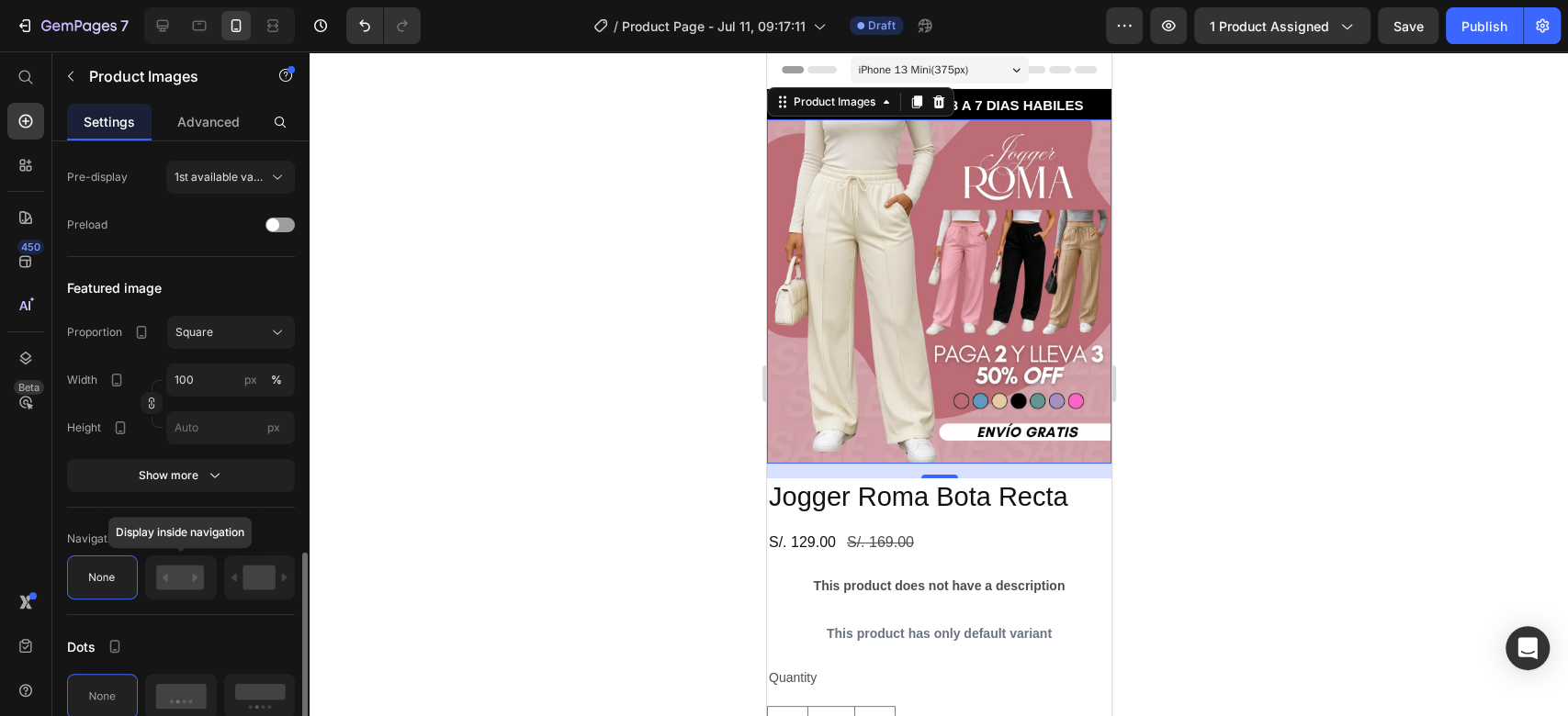 scroll, scrollTop: 698, scrollLeft: 0, axis: vertical 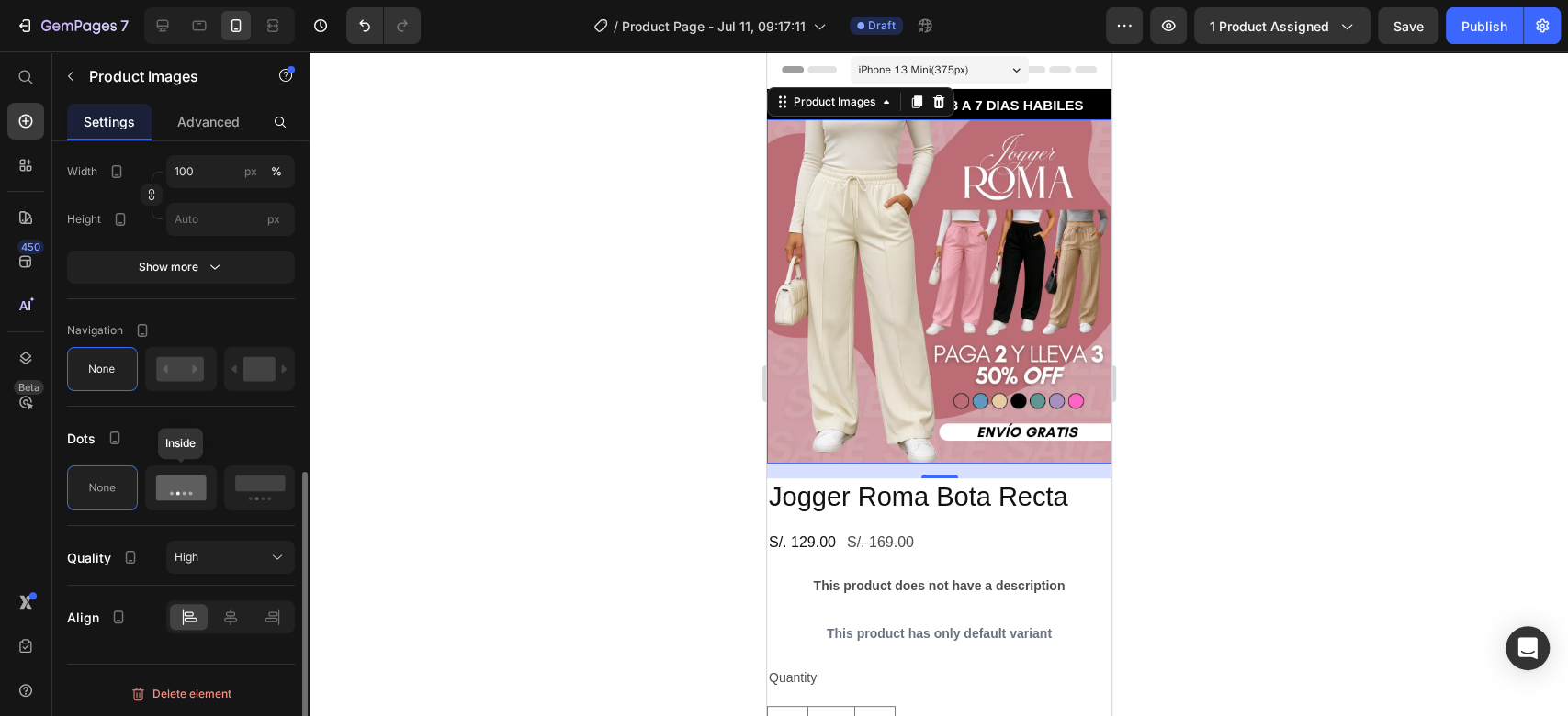 click 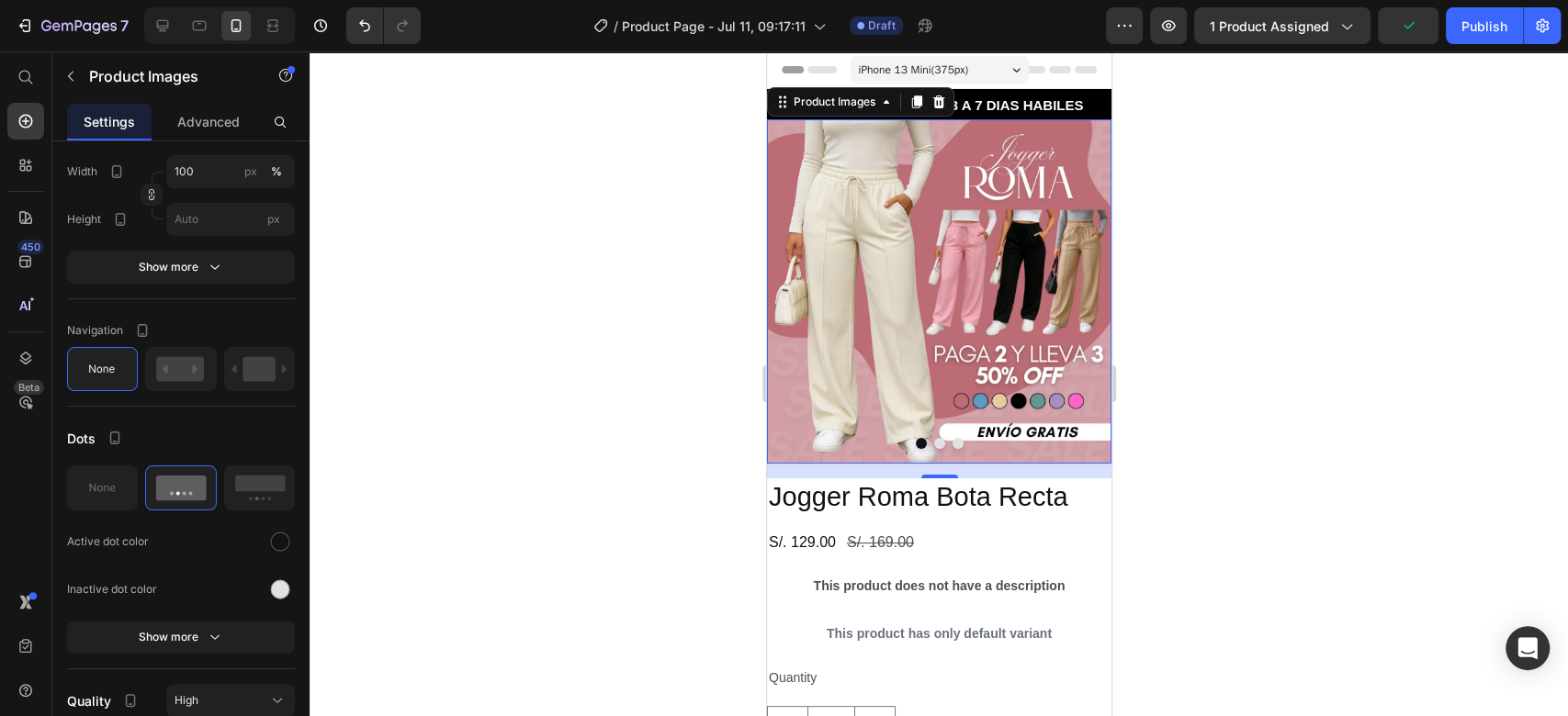 drag, startPoint x: 901, startPoint y: 321, endPoint x: 799, endPoint y: 327, distance: 102.17632 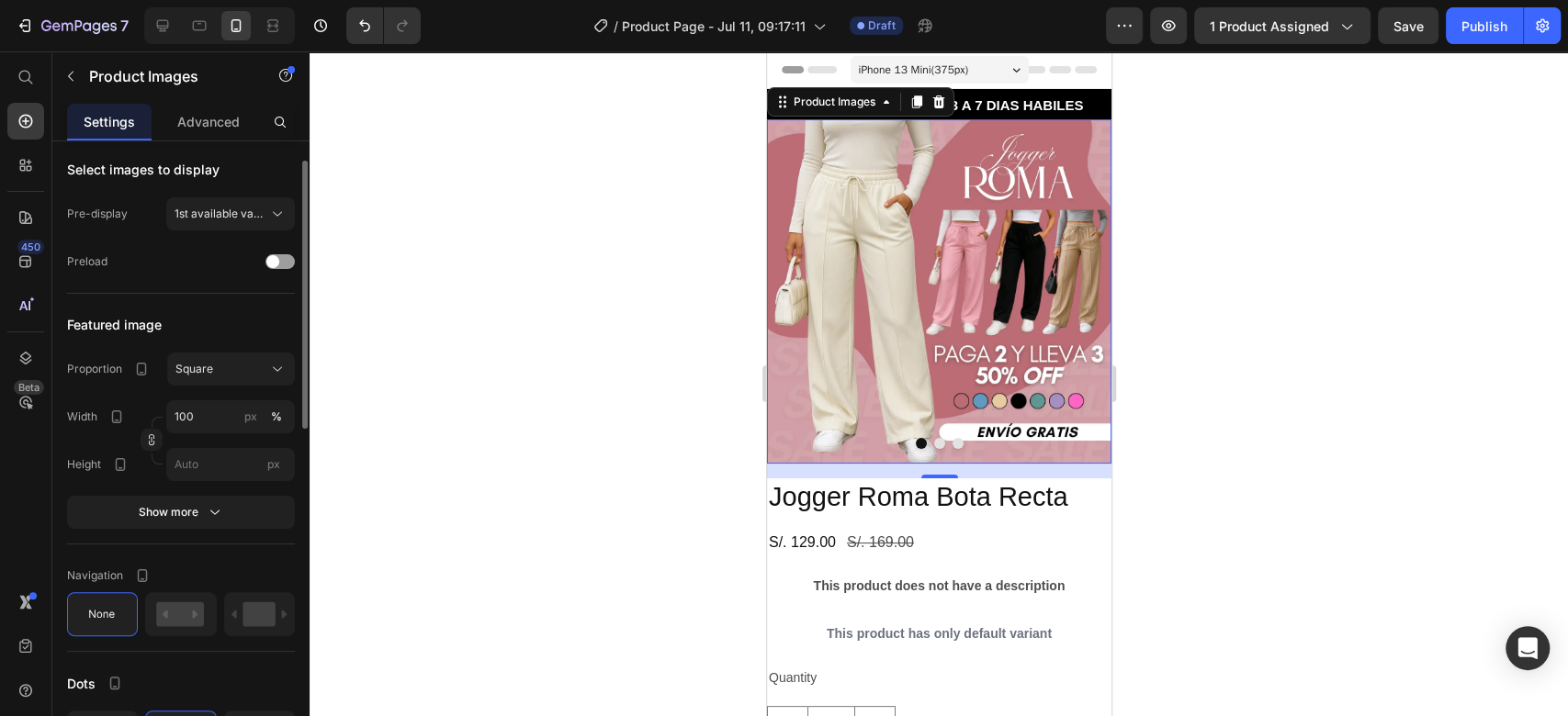 scroll, scrollTop: 330, scrollLeft: 0, axis: vertical 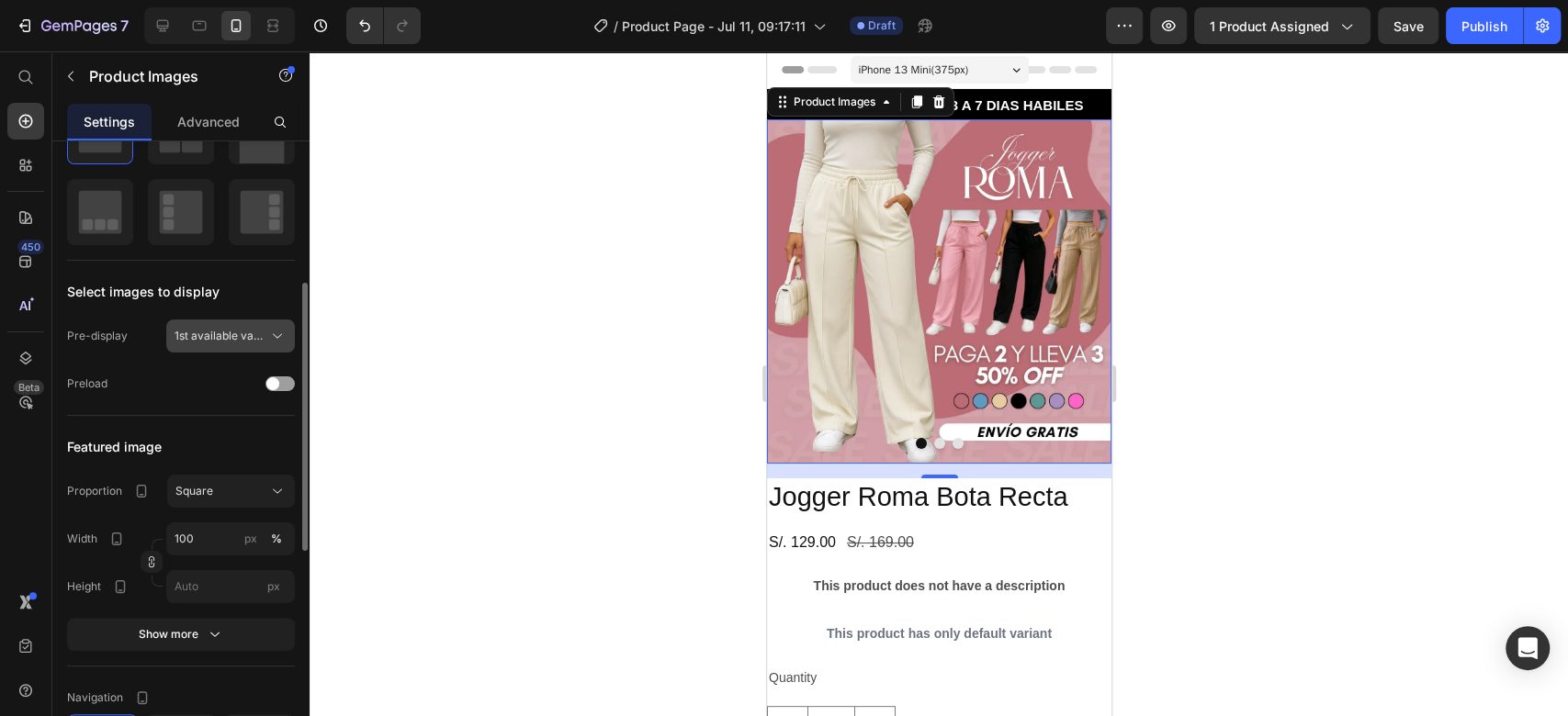 click on "1st available variant" at bounding box center (220, 336) 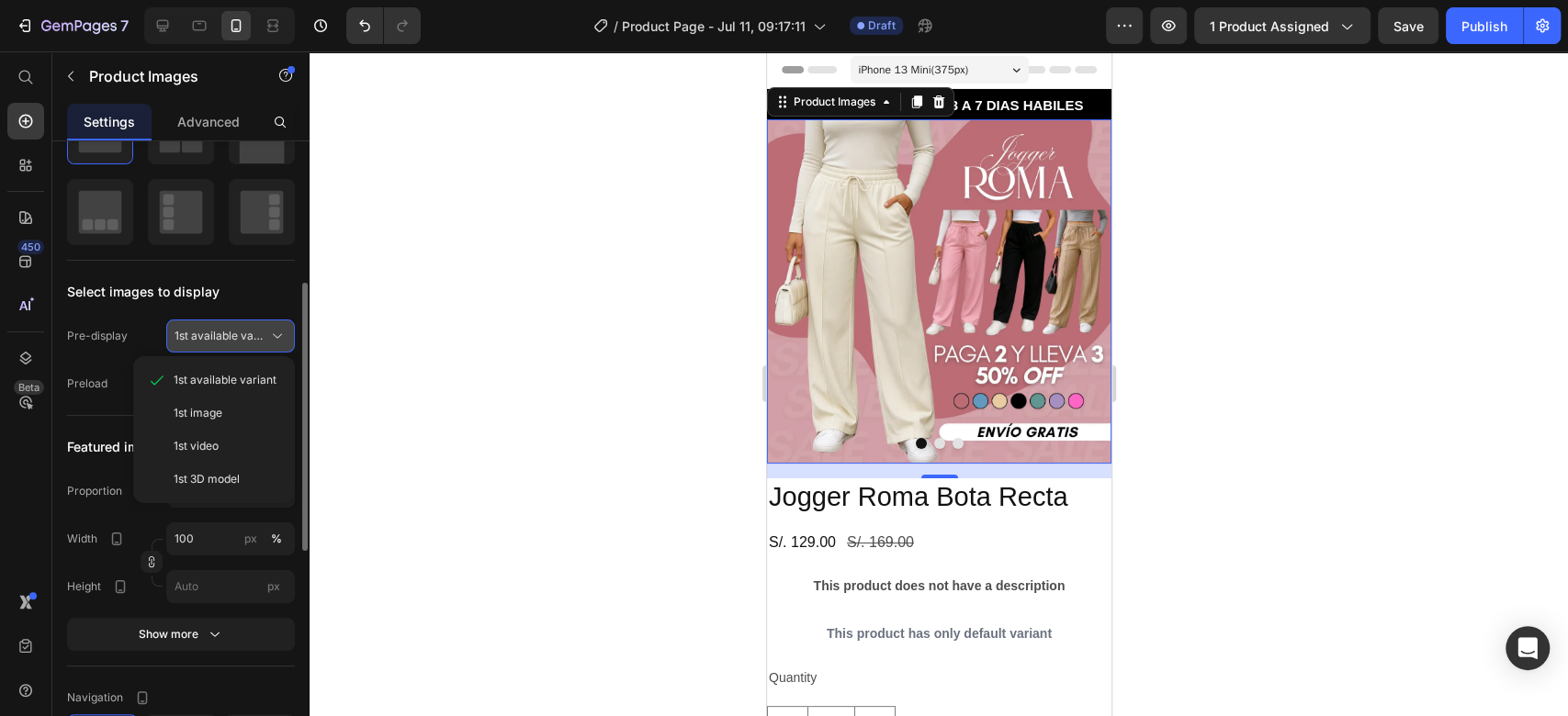 click on "1st available variant" at bounding box center [220, 336] 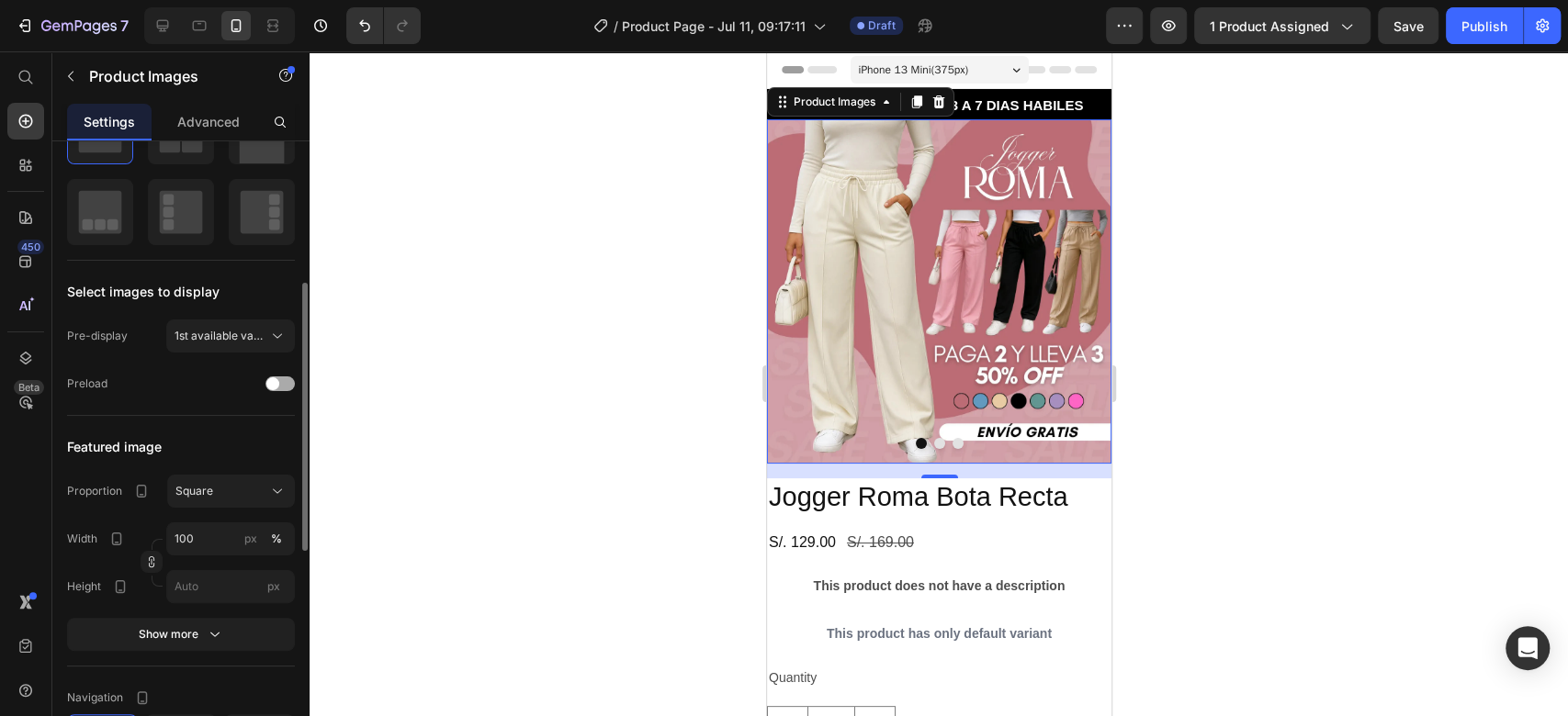 click at bounding box center (280, 384) 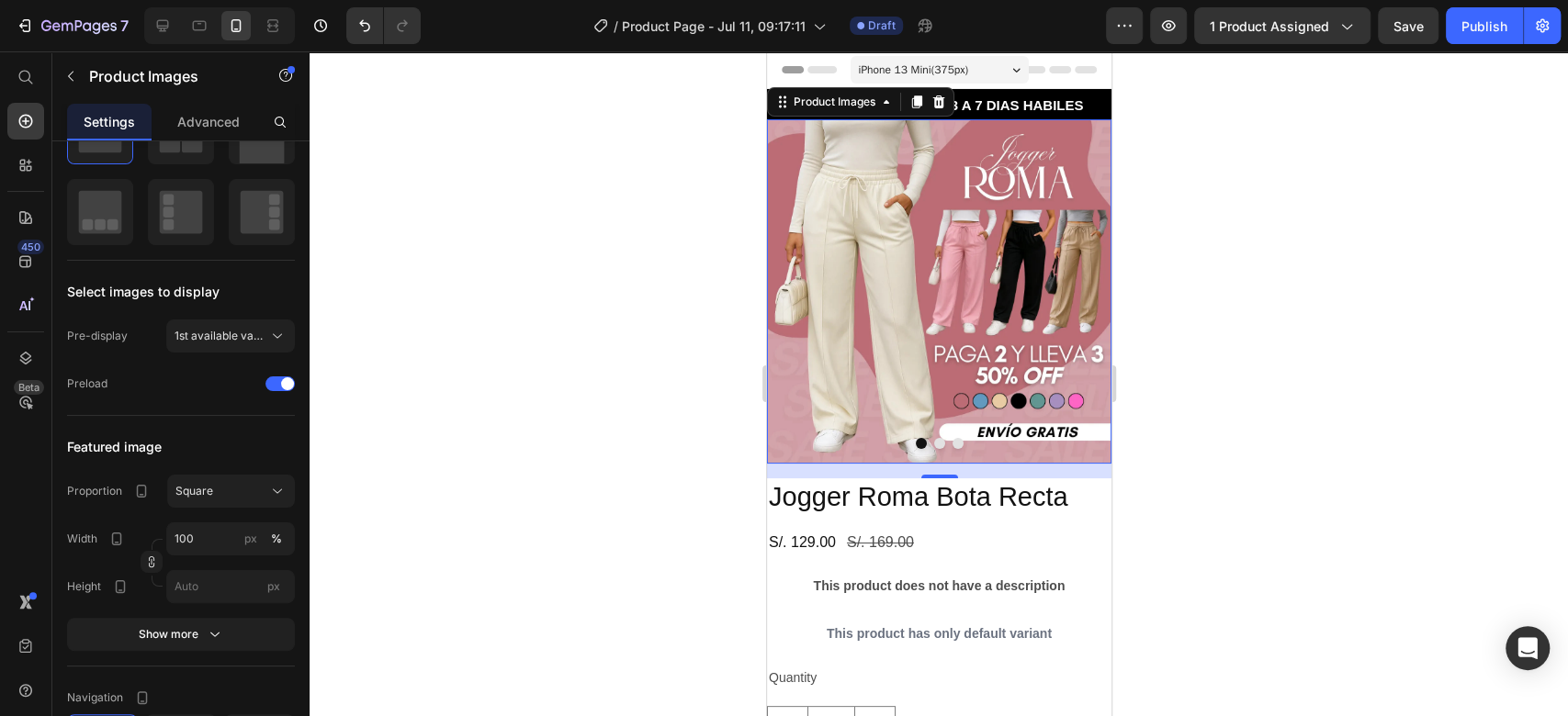drag, startPoint x: 930, startPoint y: 286, endPoint x: 695, endPoint y: 286, distance: 235 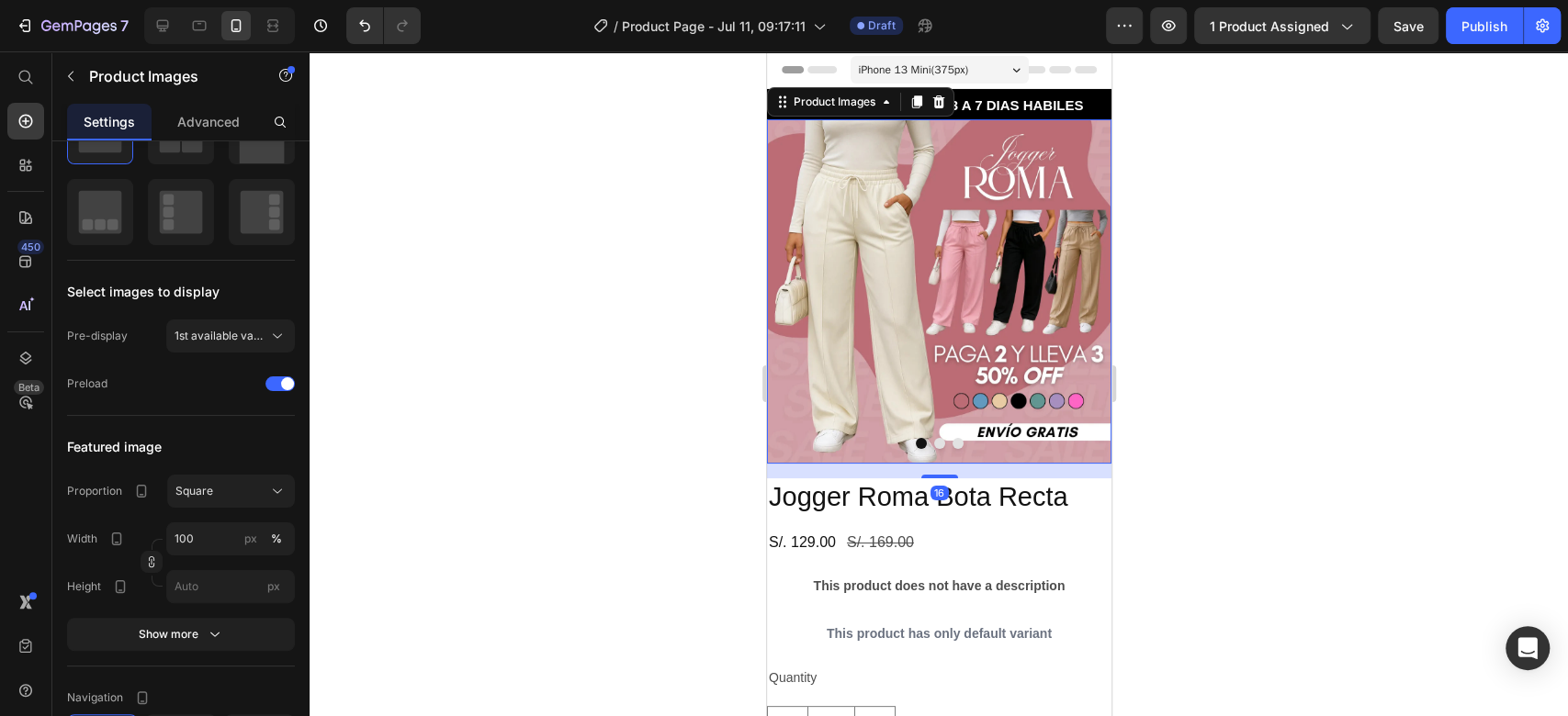 drag, startPoint x: 908, startPoint y: 323, endPoint x: 832, endPoint y: 322, distance: 76.00658 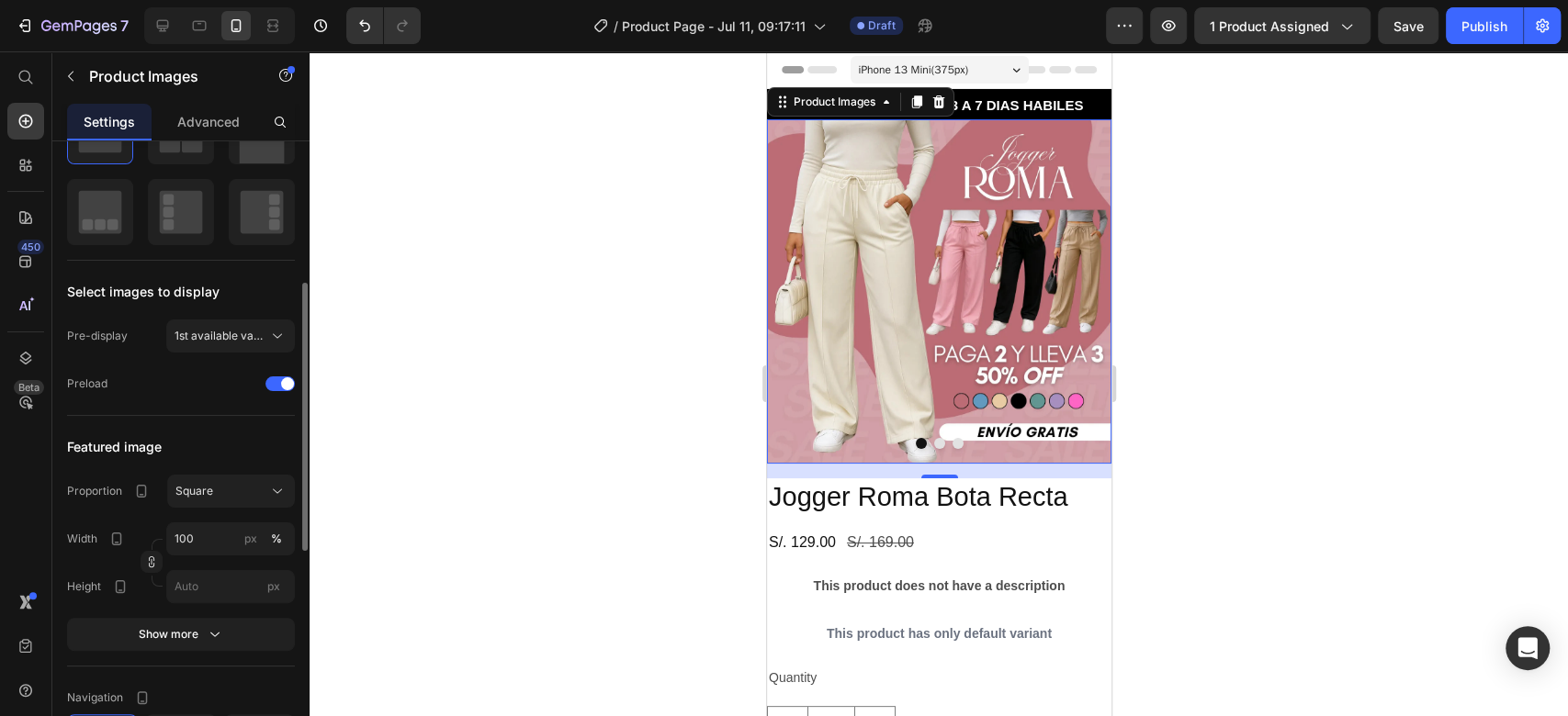 scroll, scrollTop: 453, scrollLeft: 0, axis: vertical 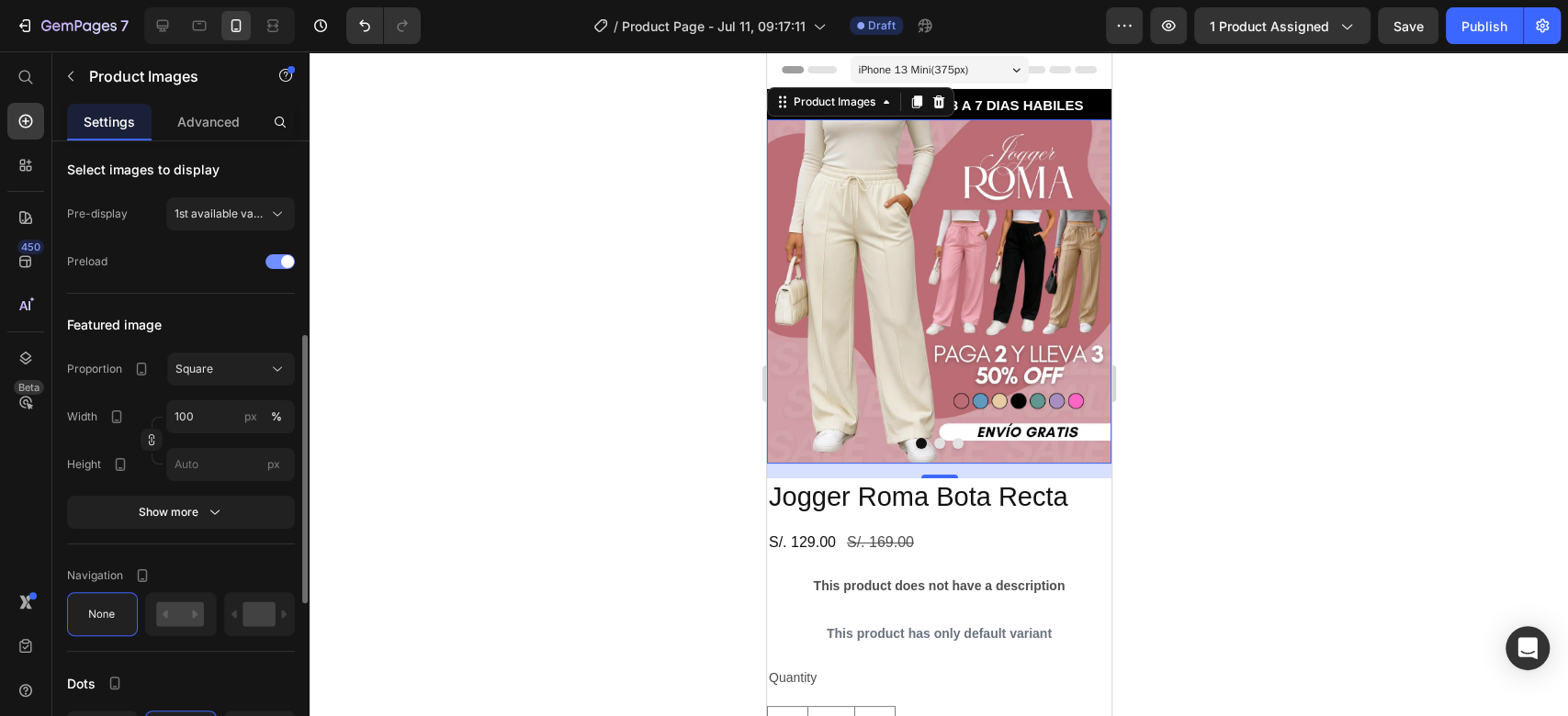 click at bounding box center (280, 262) 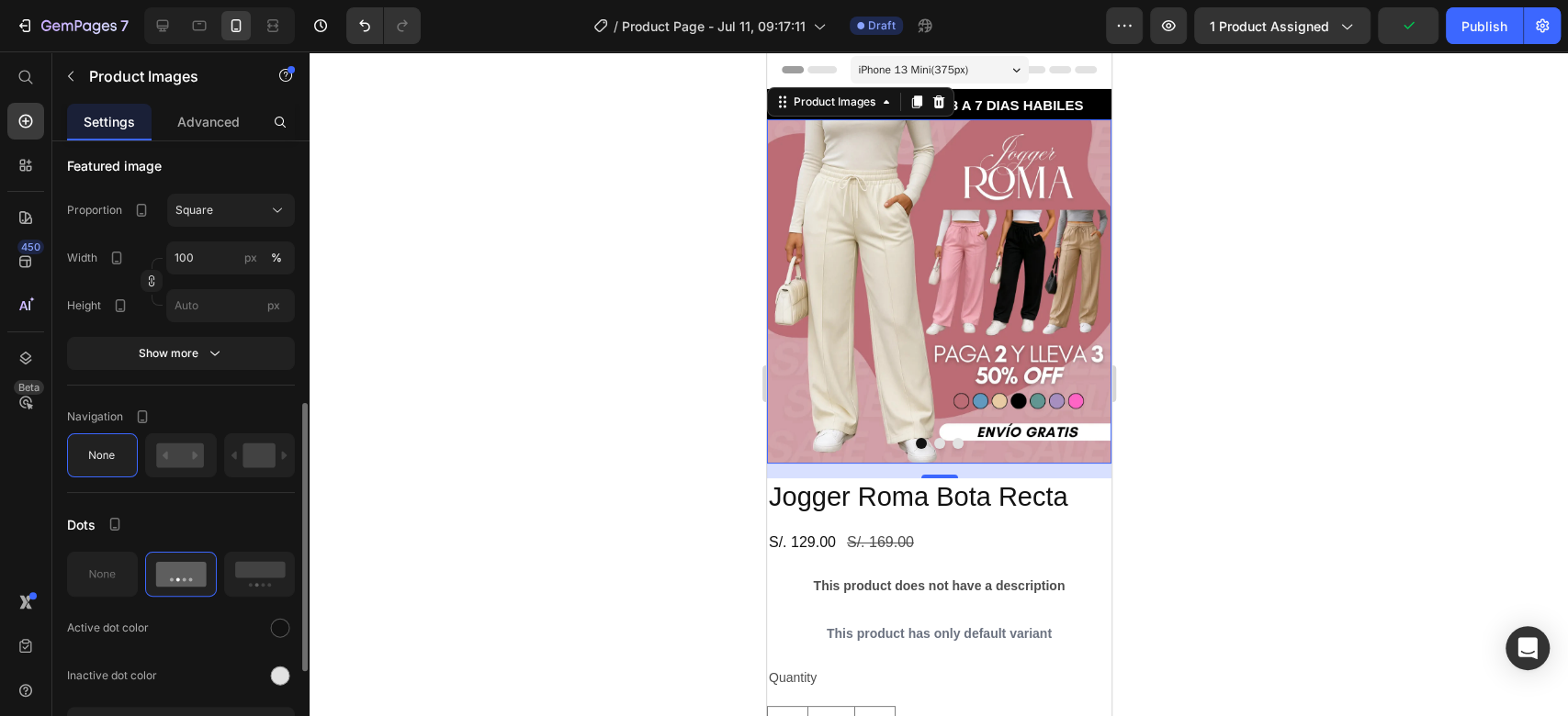 scroll, scrollTop: 840, scrollLeft: 0, axis: vertical 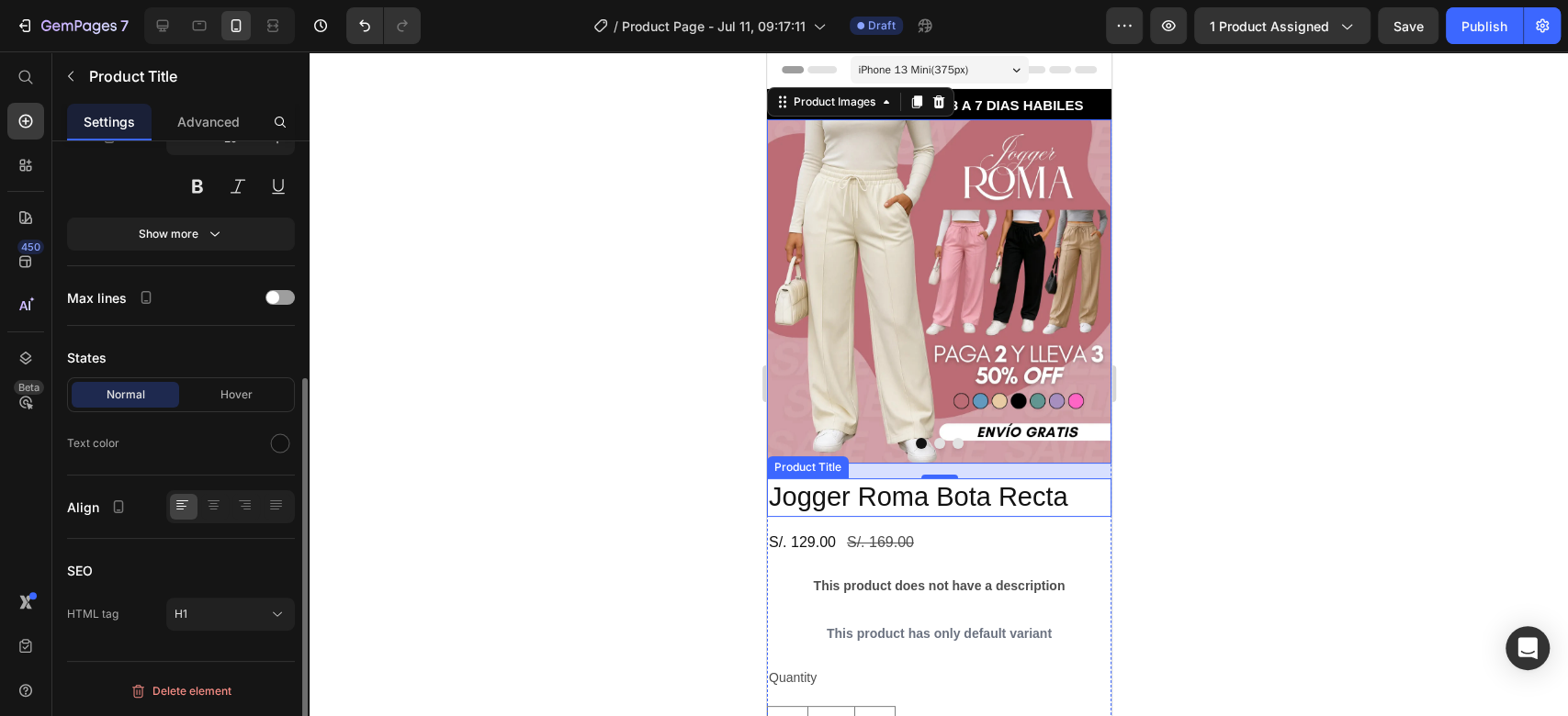 click on "Jogger Roma Bota Recta" at bounding box center [938, 498] 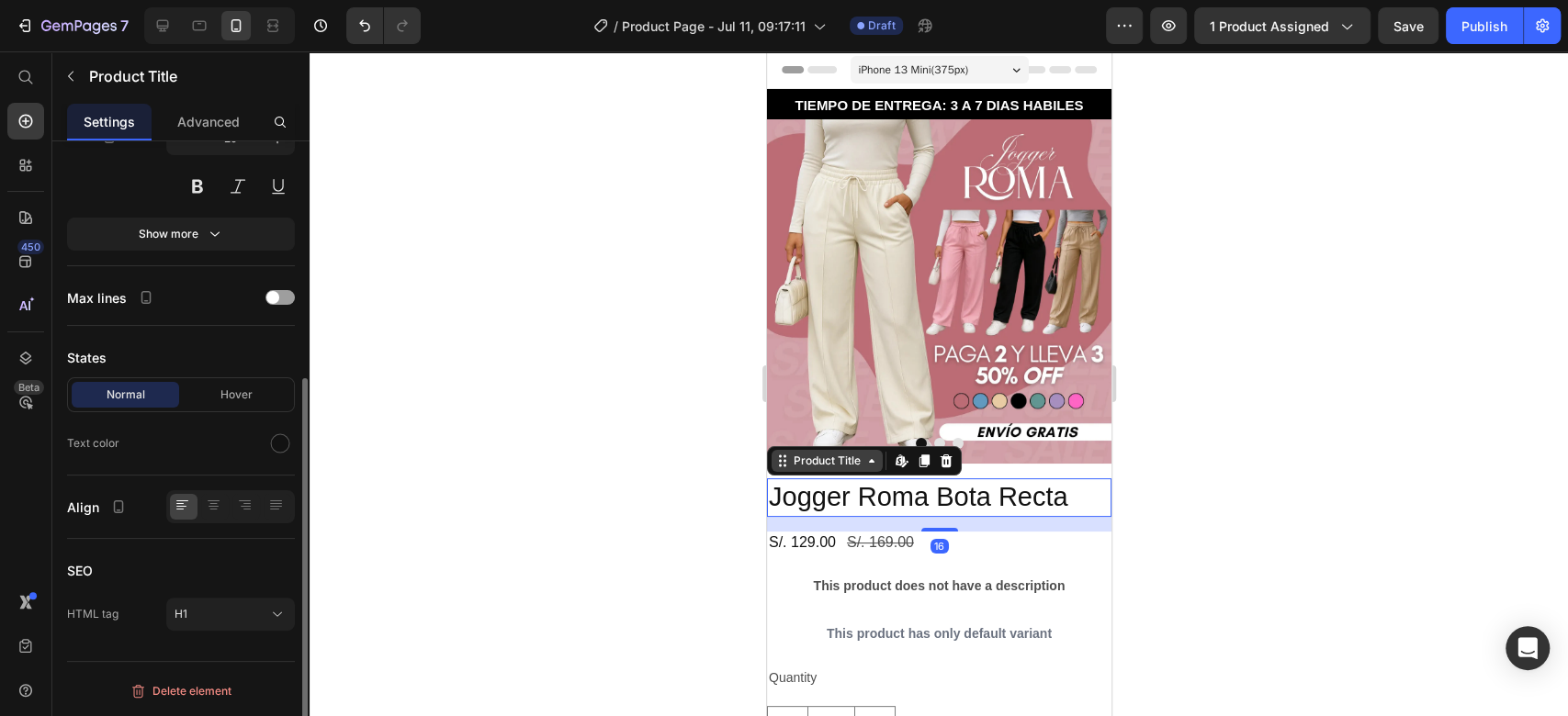 scroll, scrollTop: 0, scrollLeft: 0, axis: both 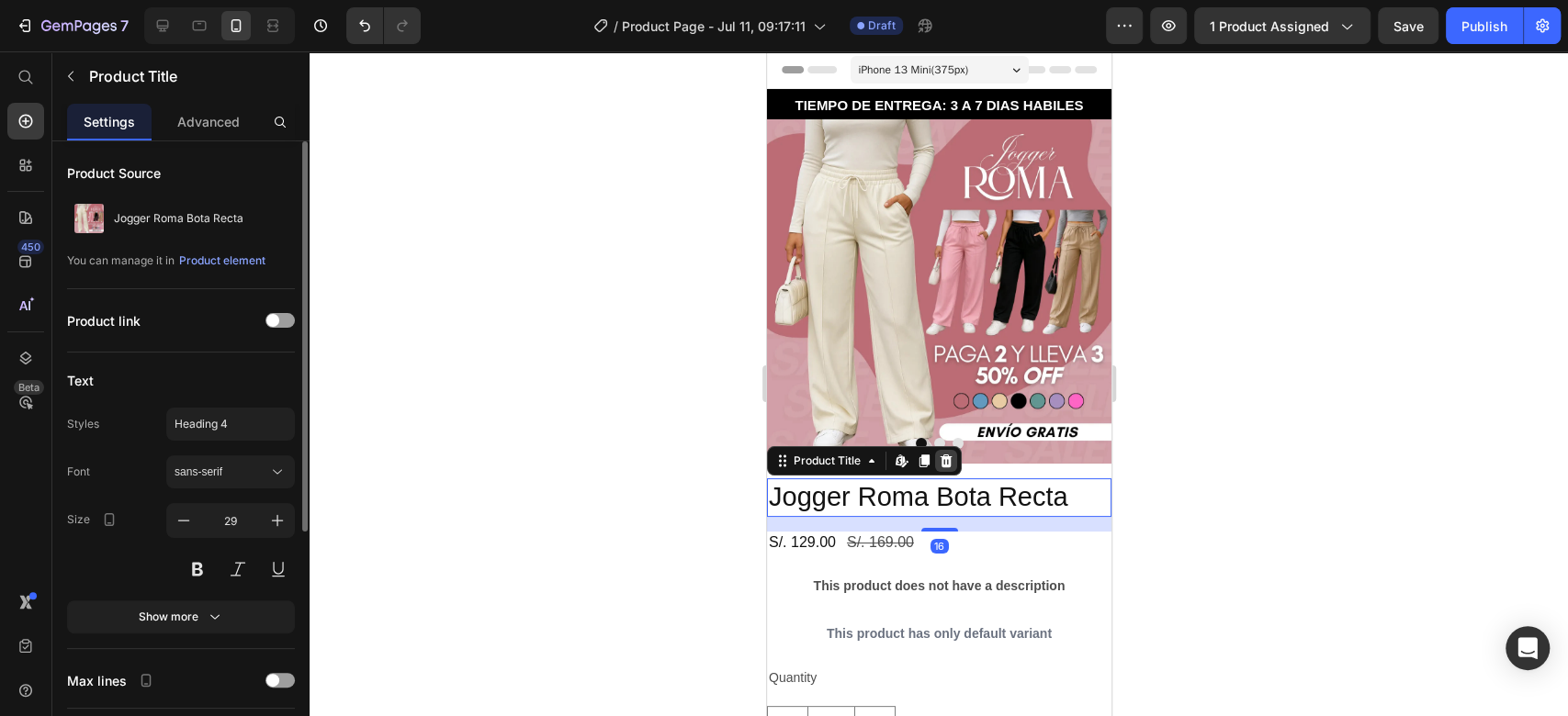 click at bounding box center (945, 461) 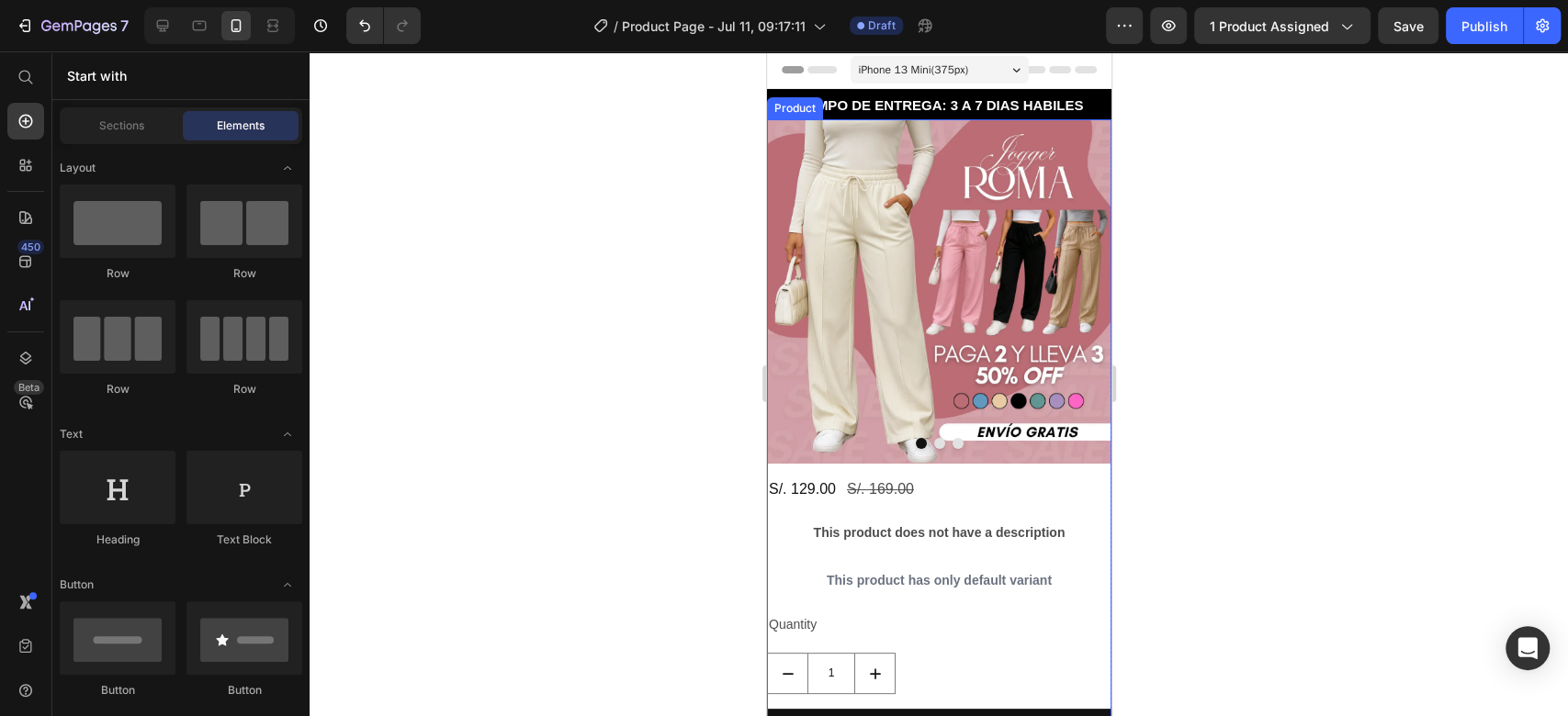 click on "This product does not have a description" at bounding box center (938, 532) 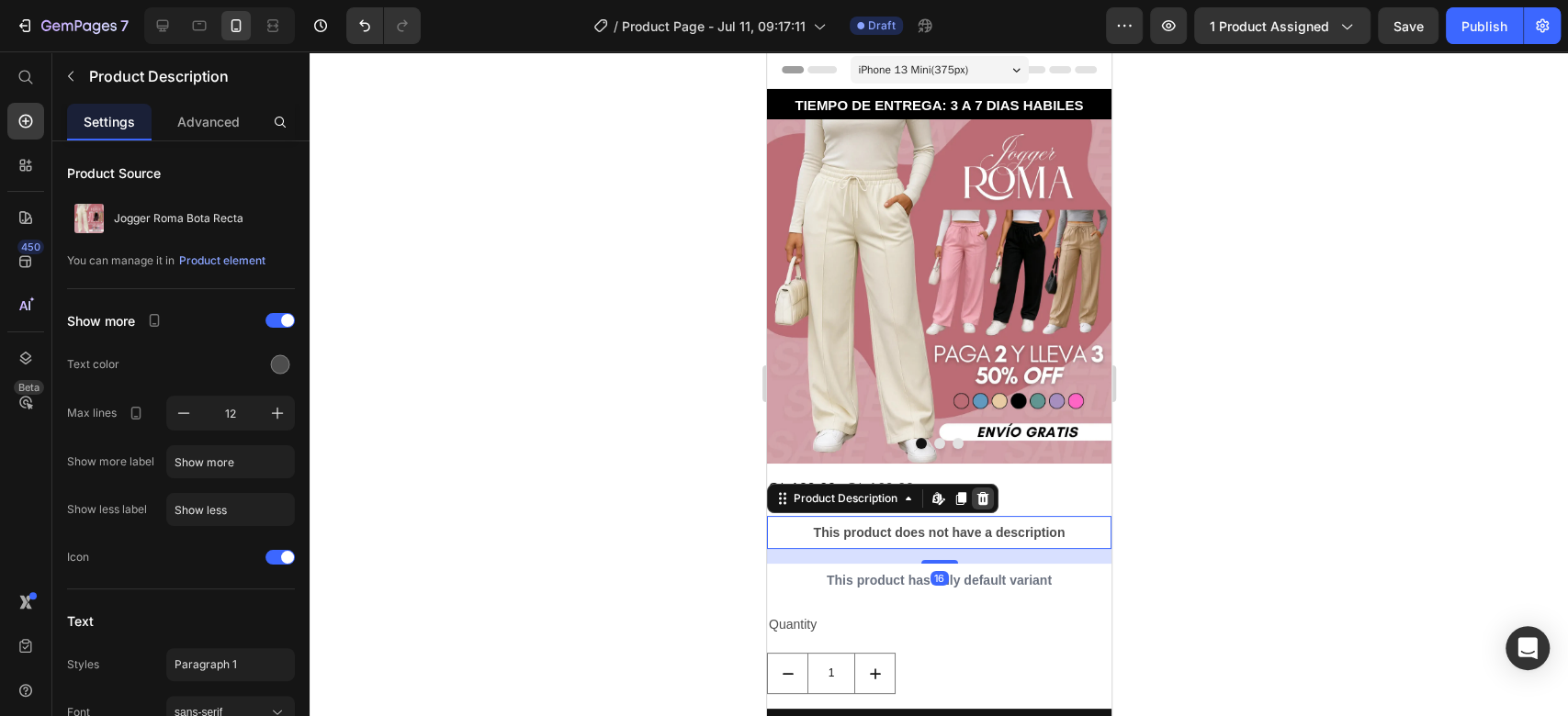 click 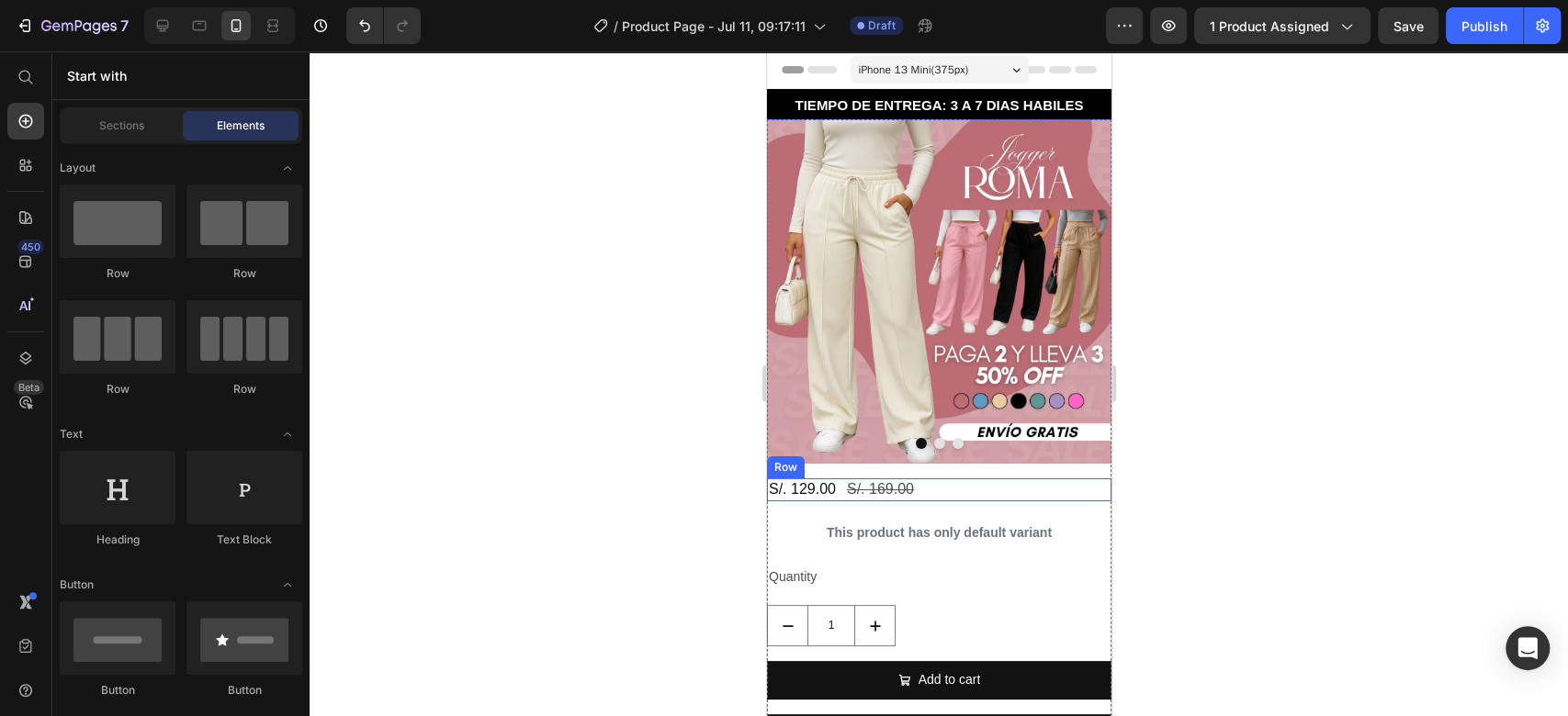 click on "S/. 129.00 Product Price S/. 169.00 Product Price Row" at bounding box center (938, 489) 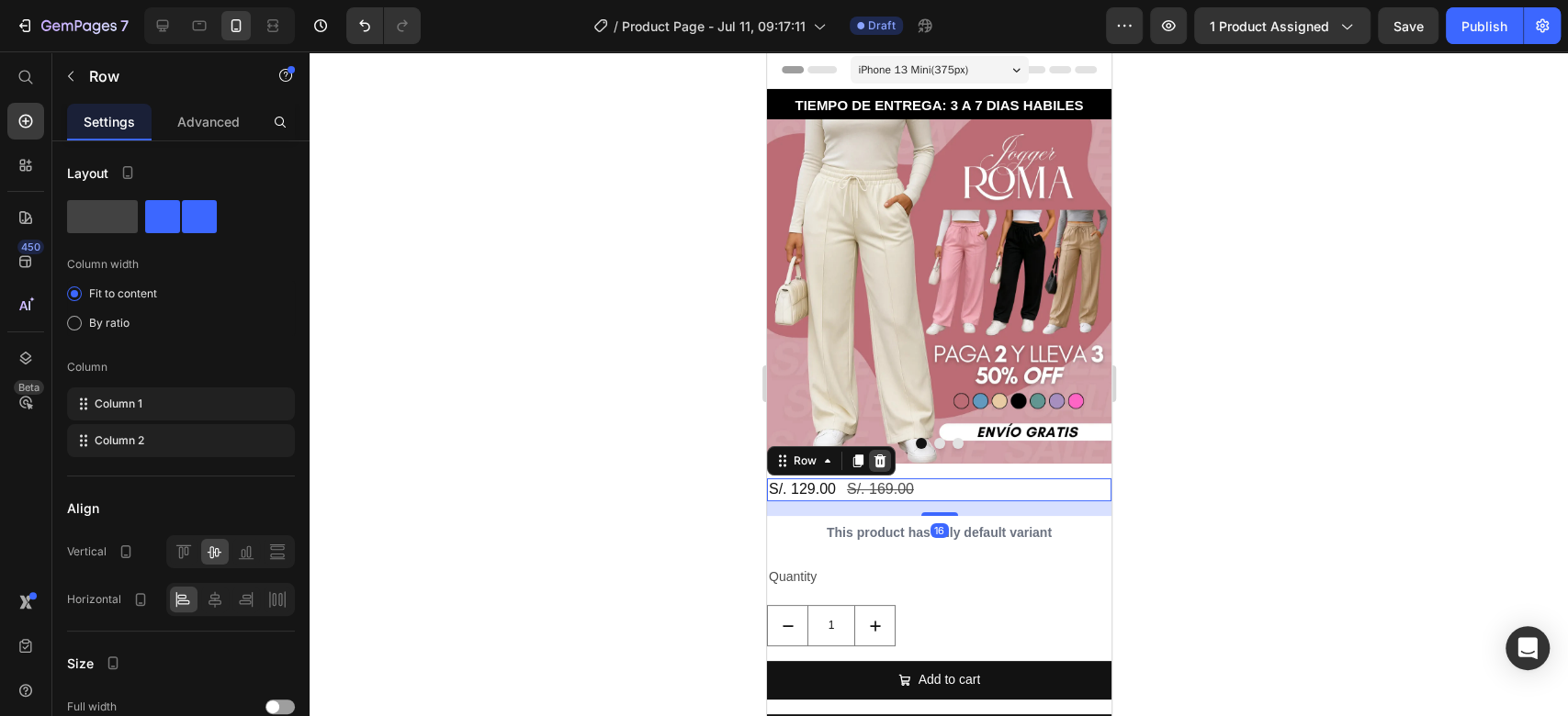 click 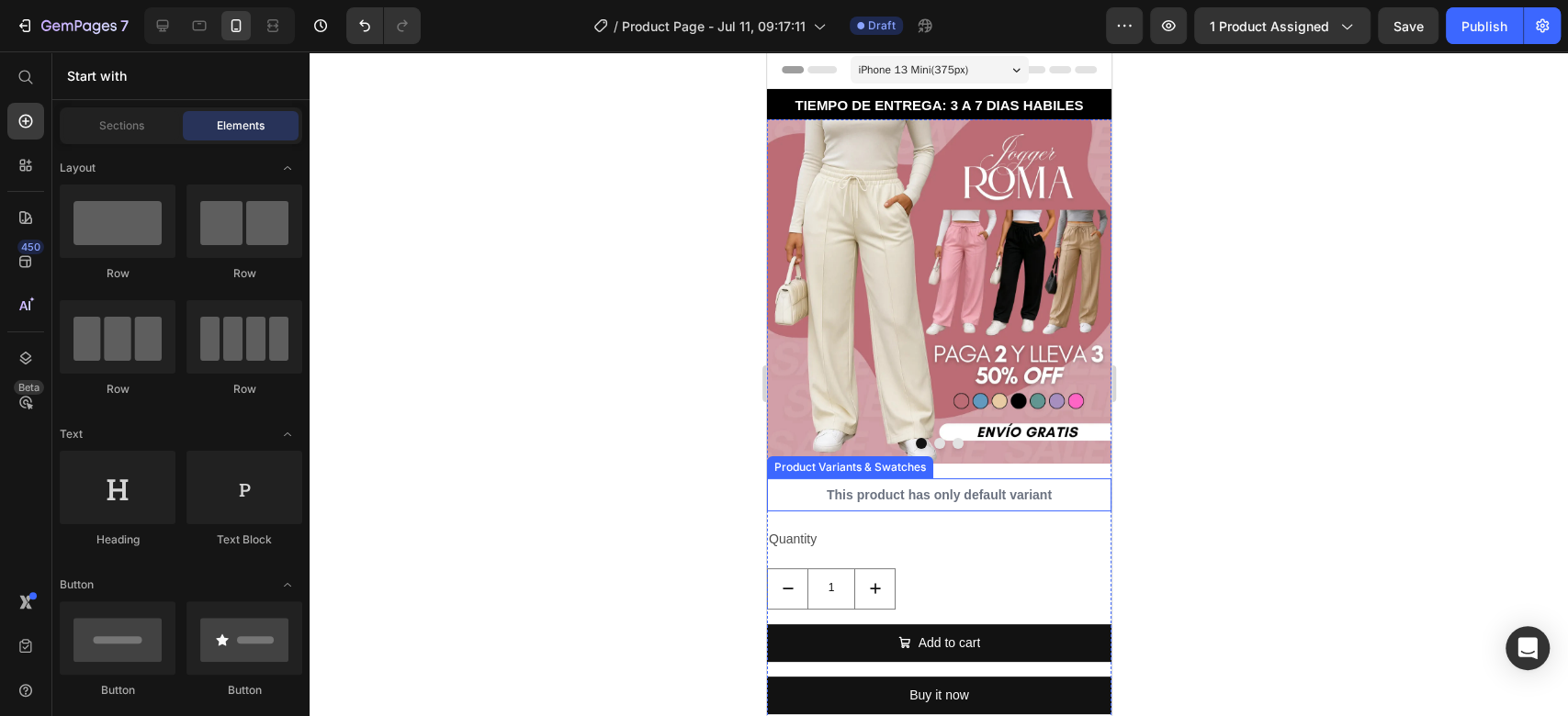 click on "This product has only default variant" at bounding box center (938, 495) 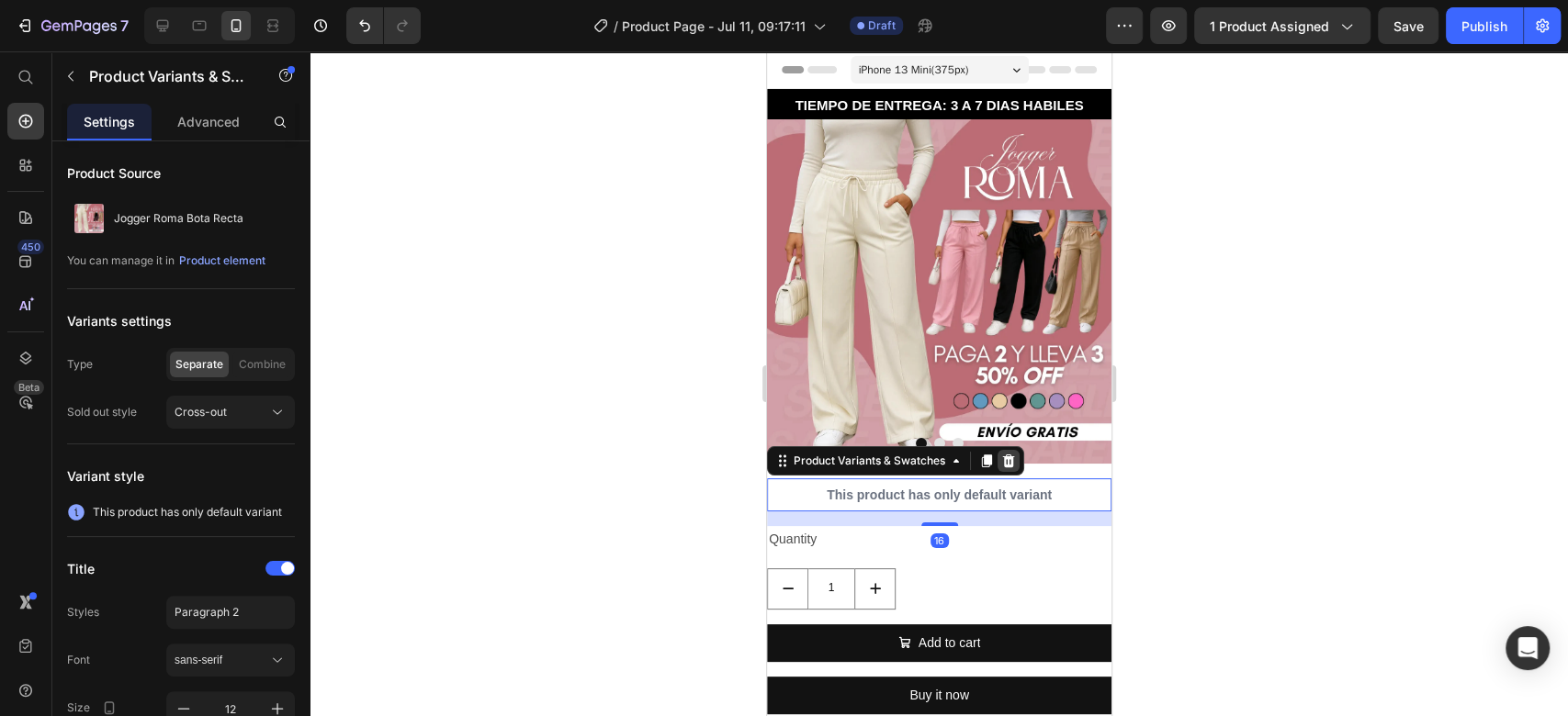 click 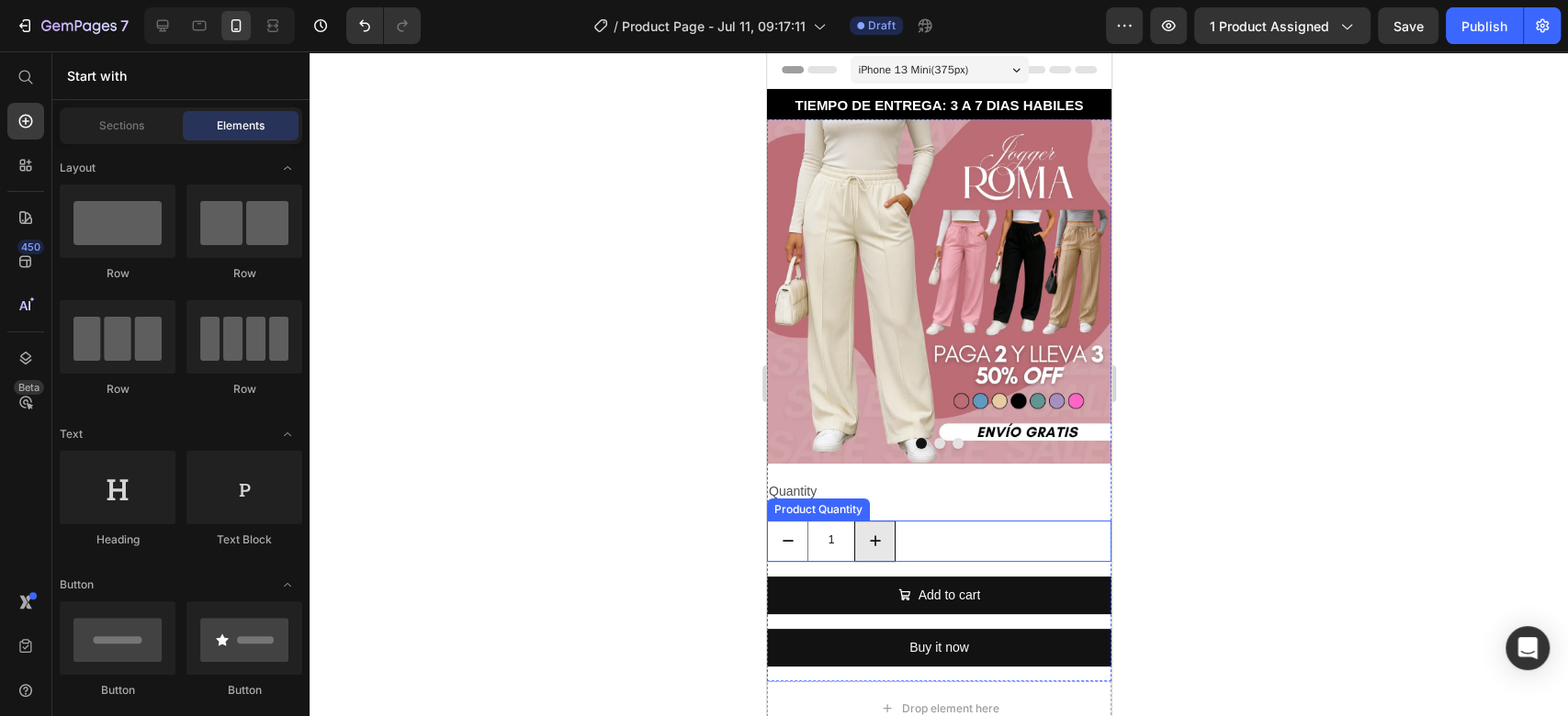click at bounding box center [874, 541] 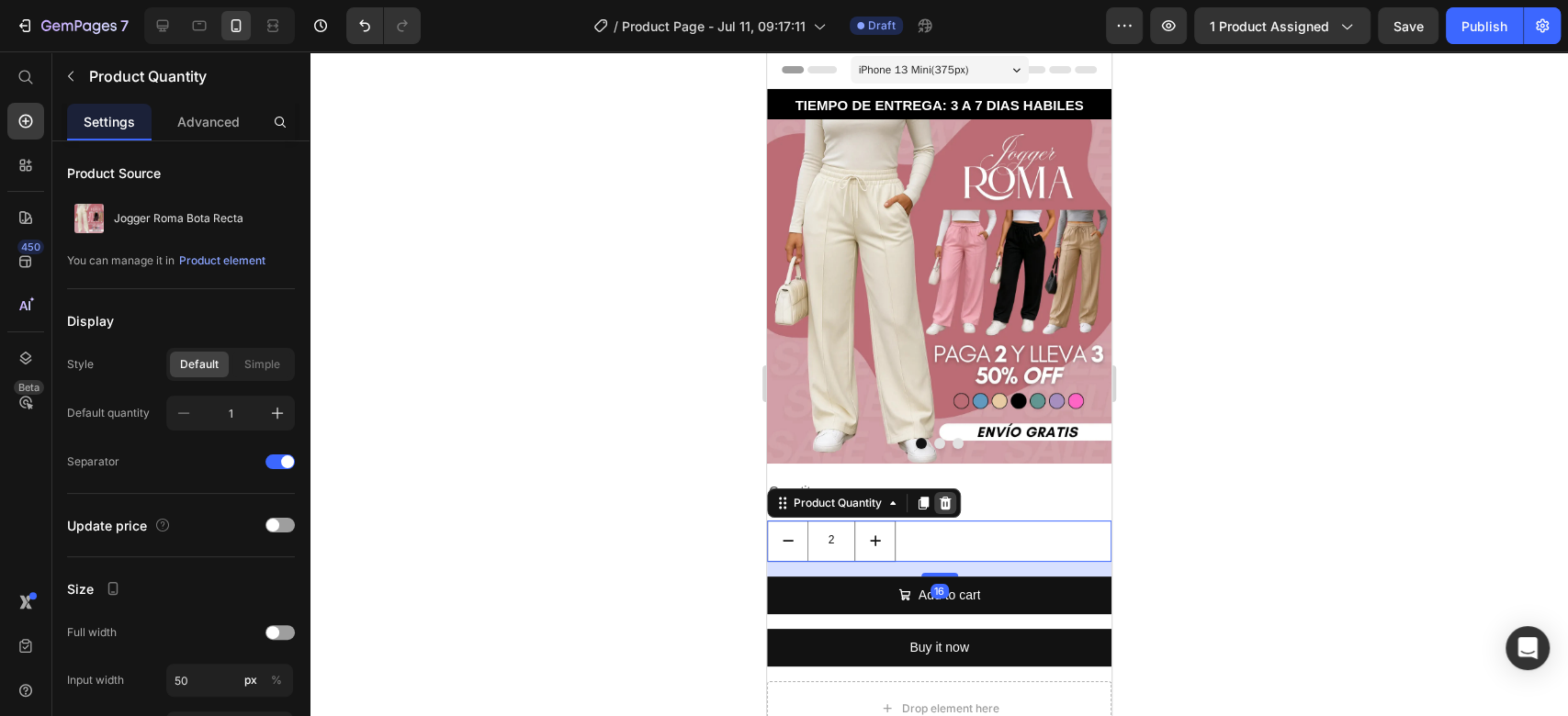 click 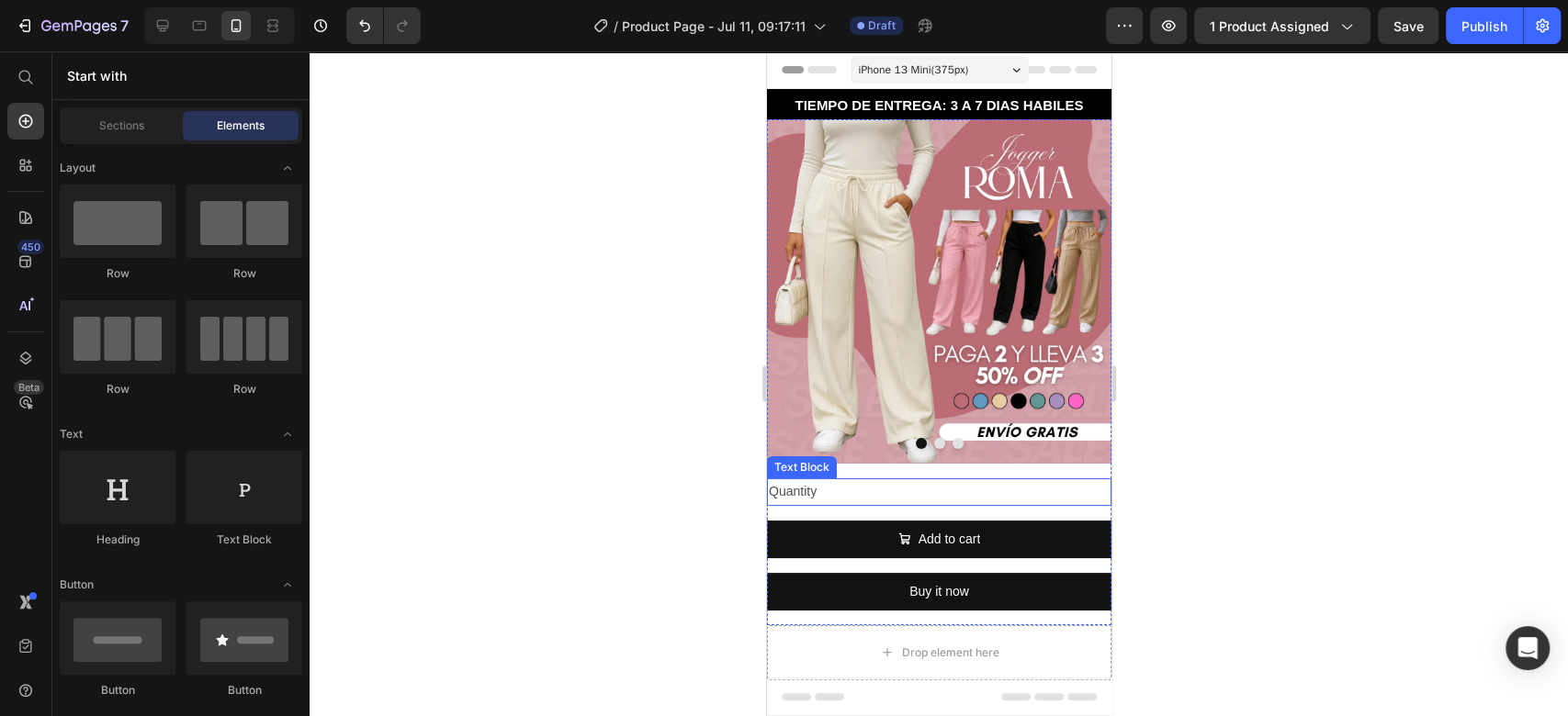 click on "Quantity" at bounding box center [938, 491] 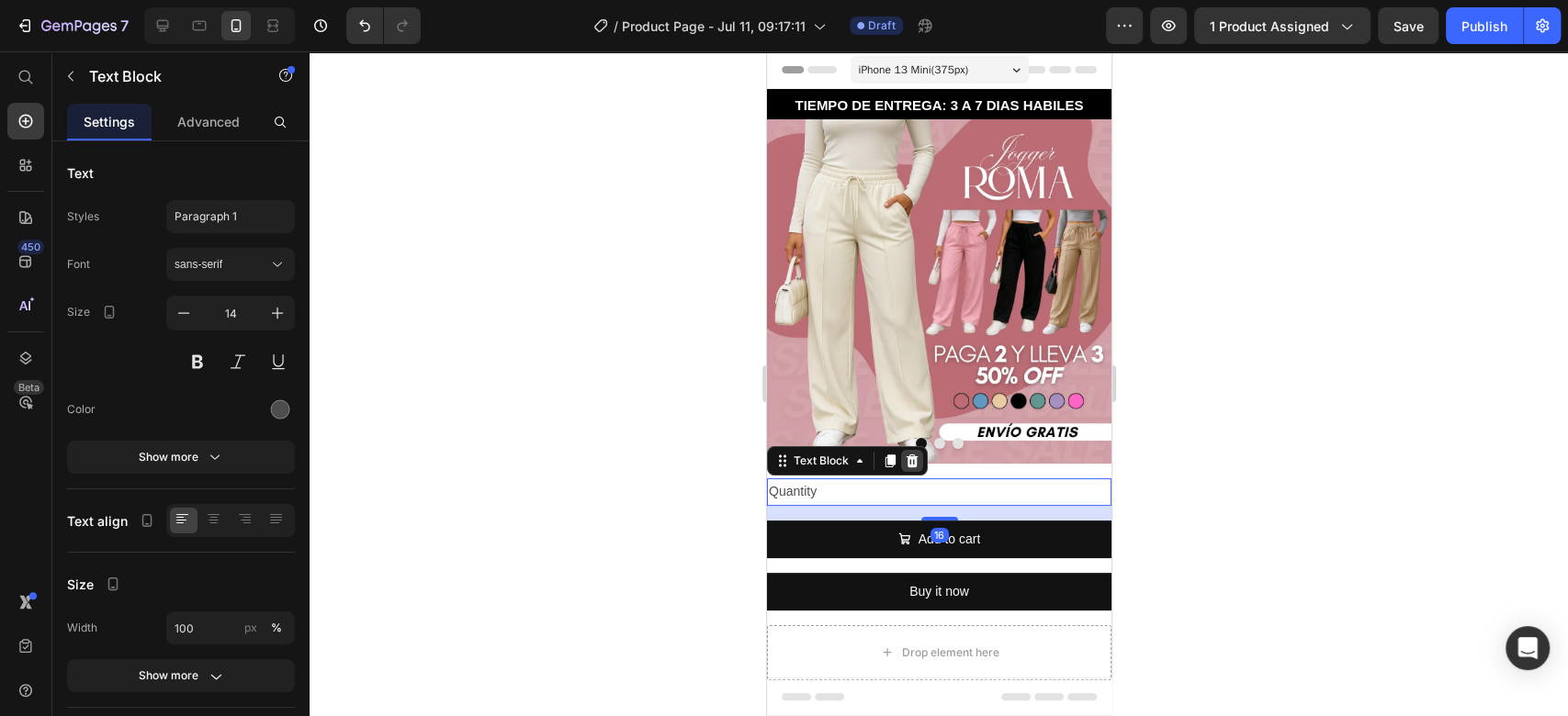 click 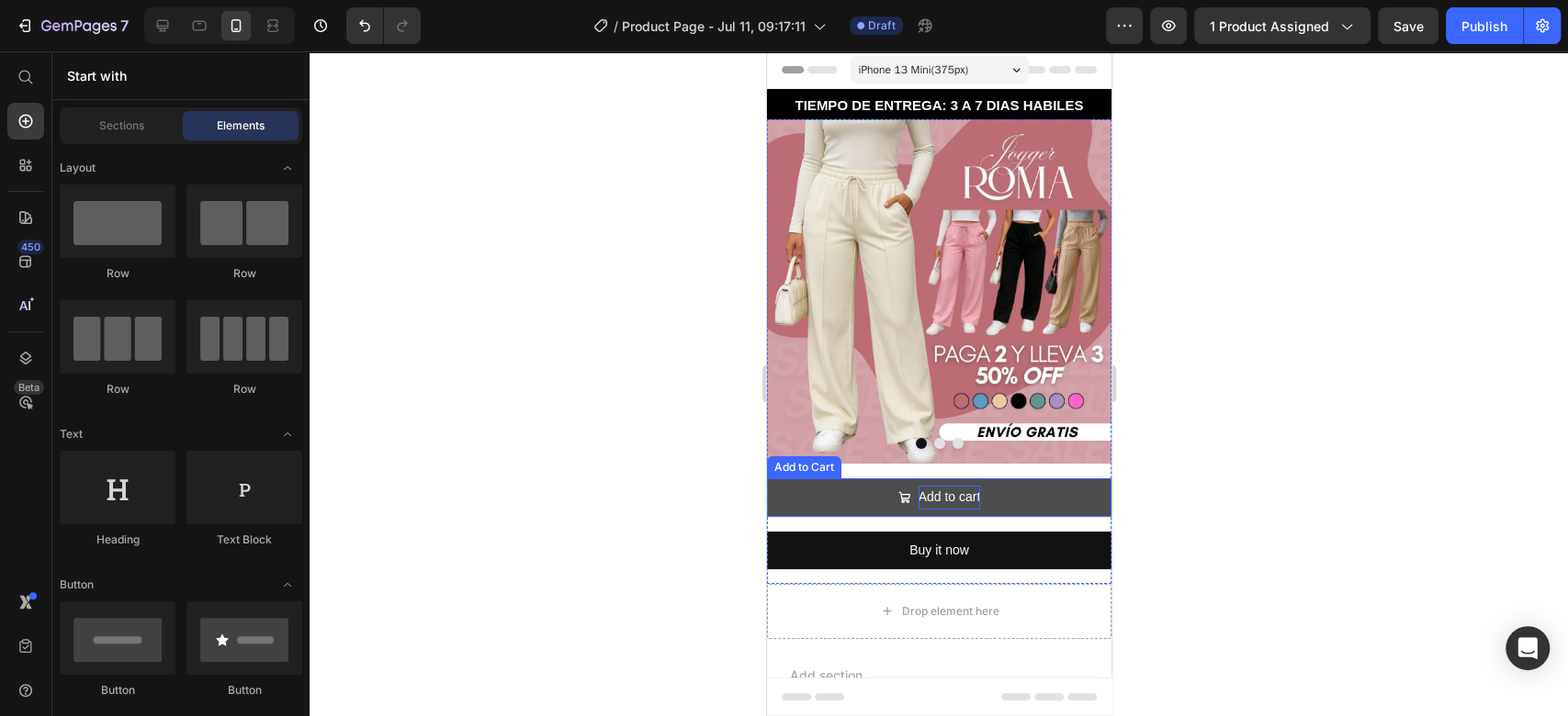 click on "Add to cart" at bounding box center [949, 497] 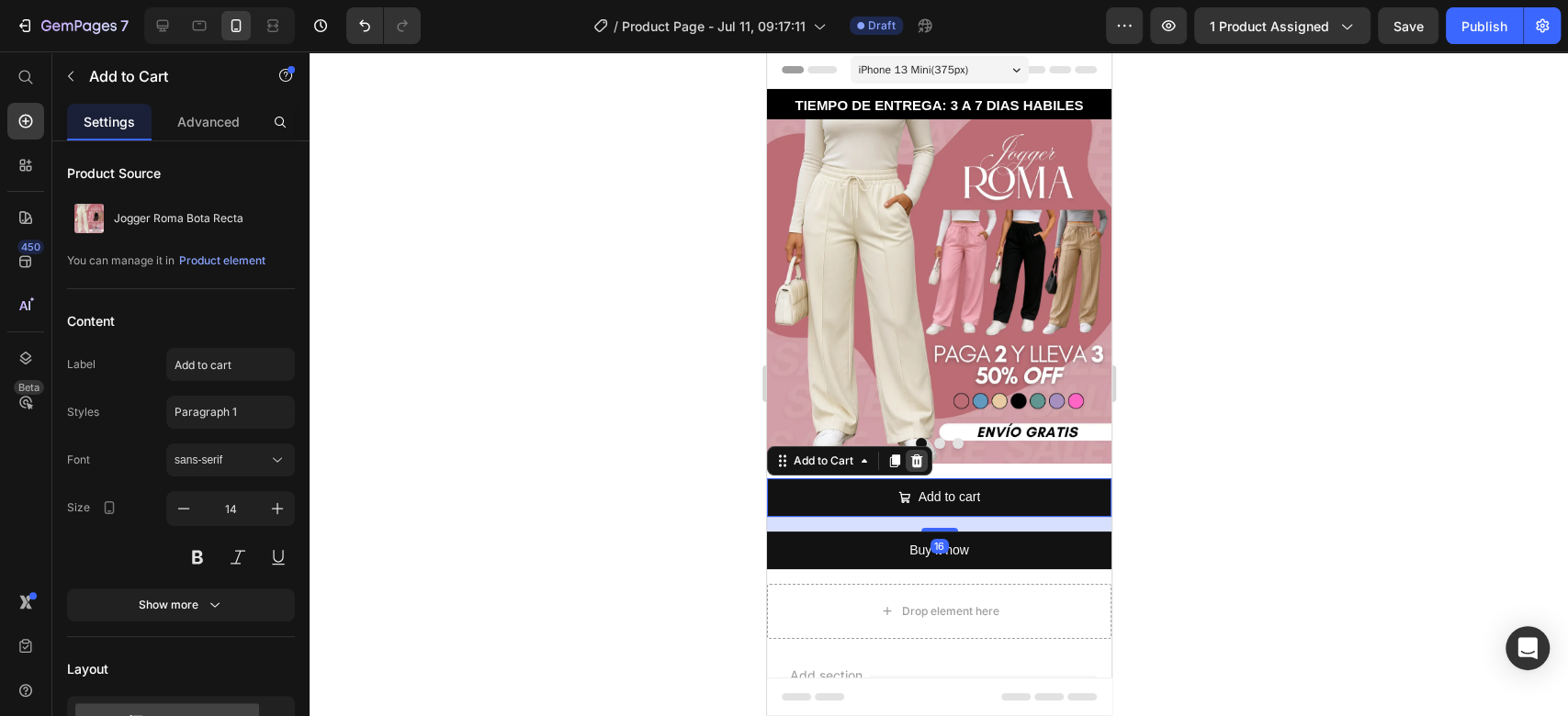 click 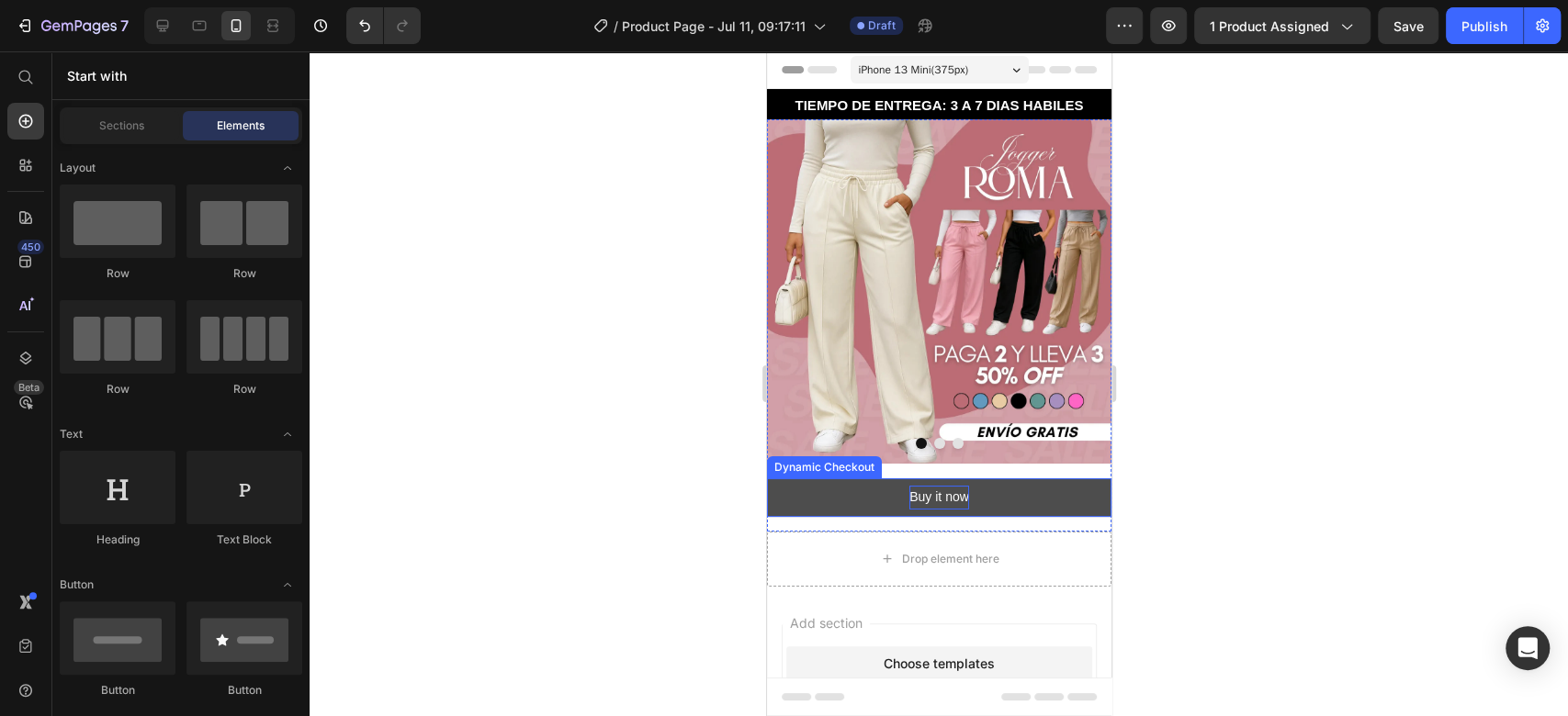 click on "Buy it now" at bounding box center [938, 497] 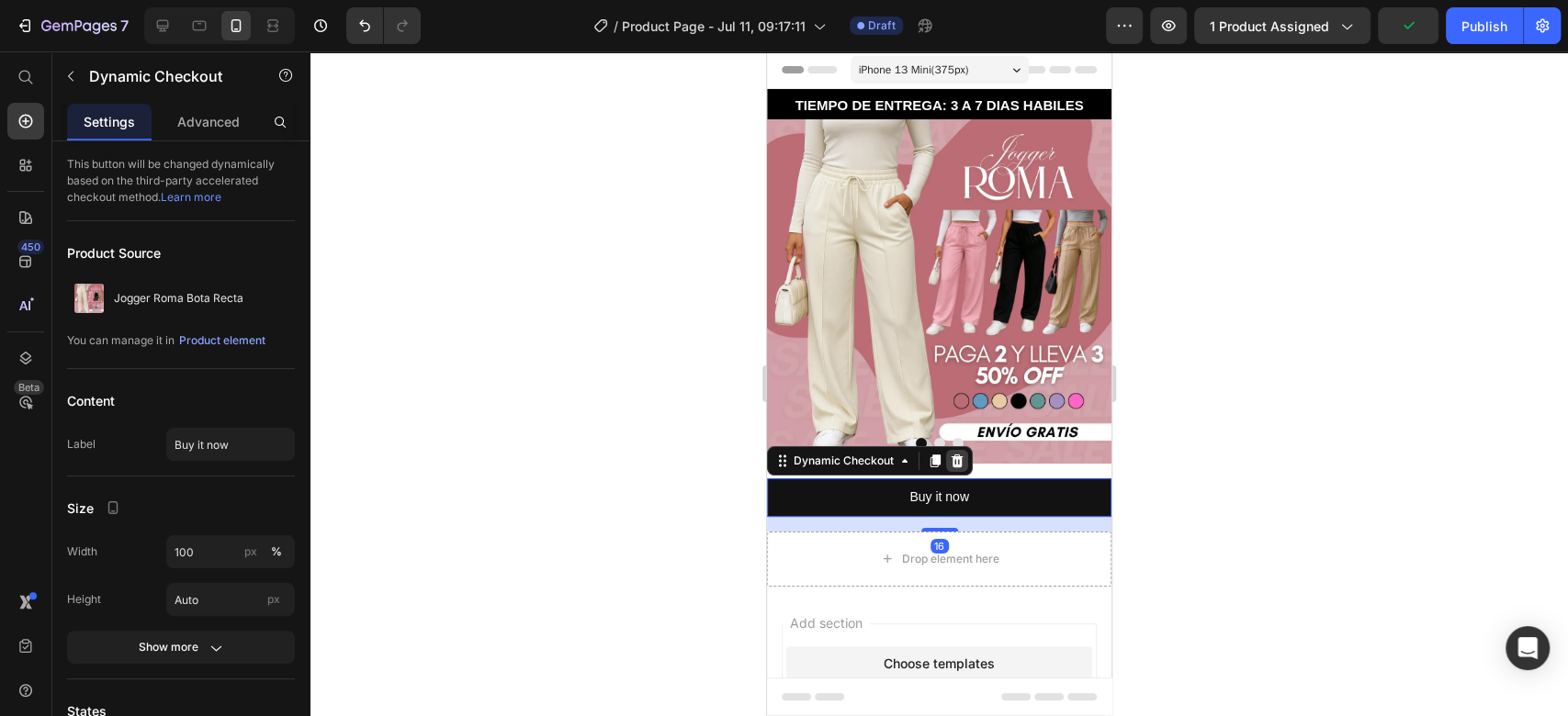 click at bounding box center [956, 461] 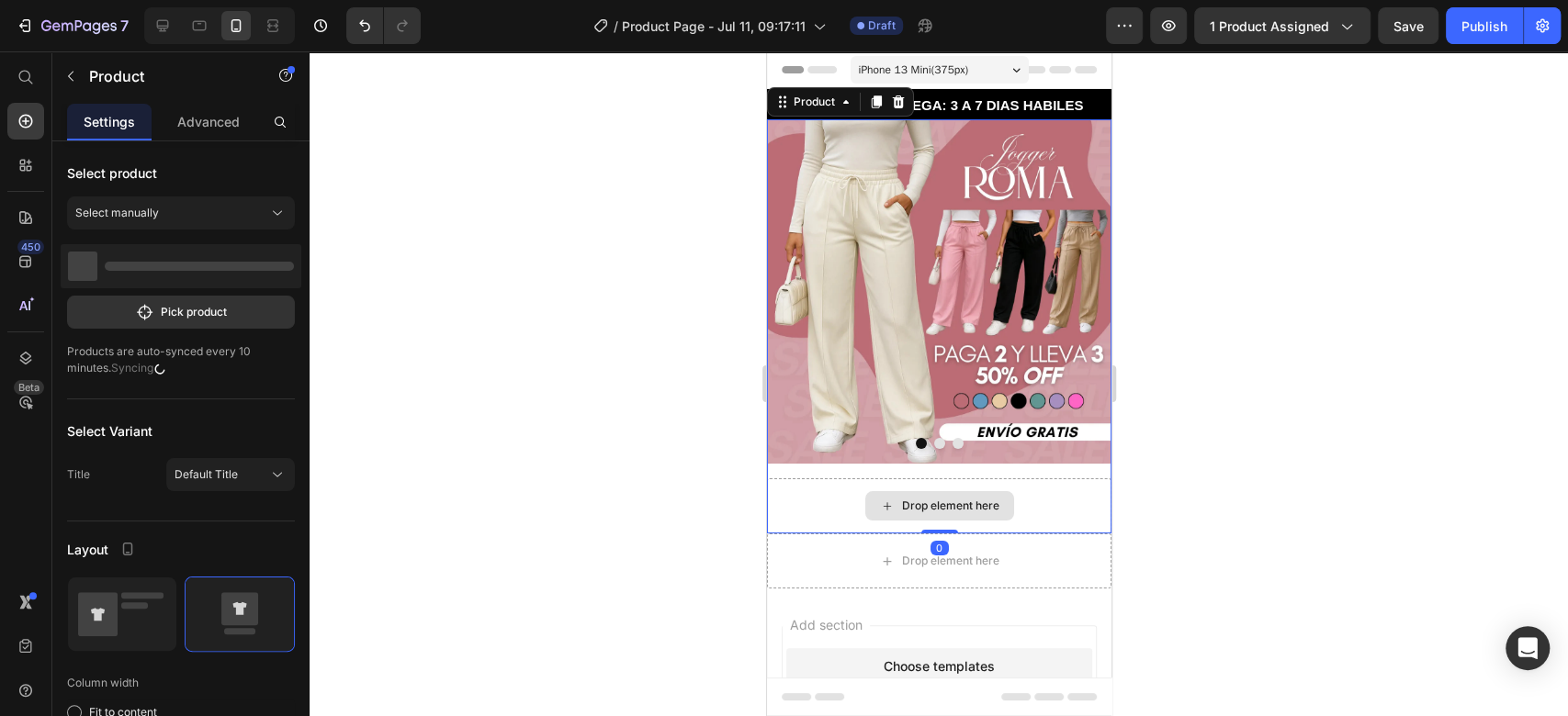click on "Drop element here" at bounding box center [938, 506] 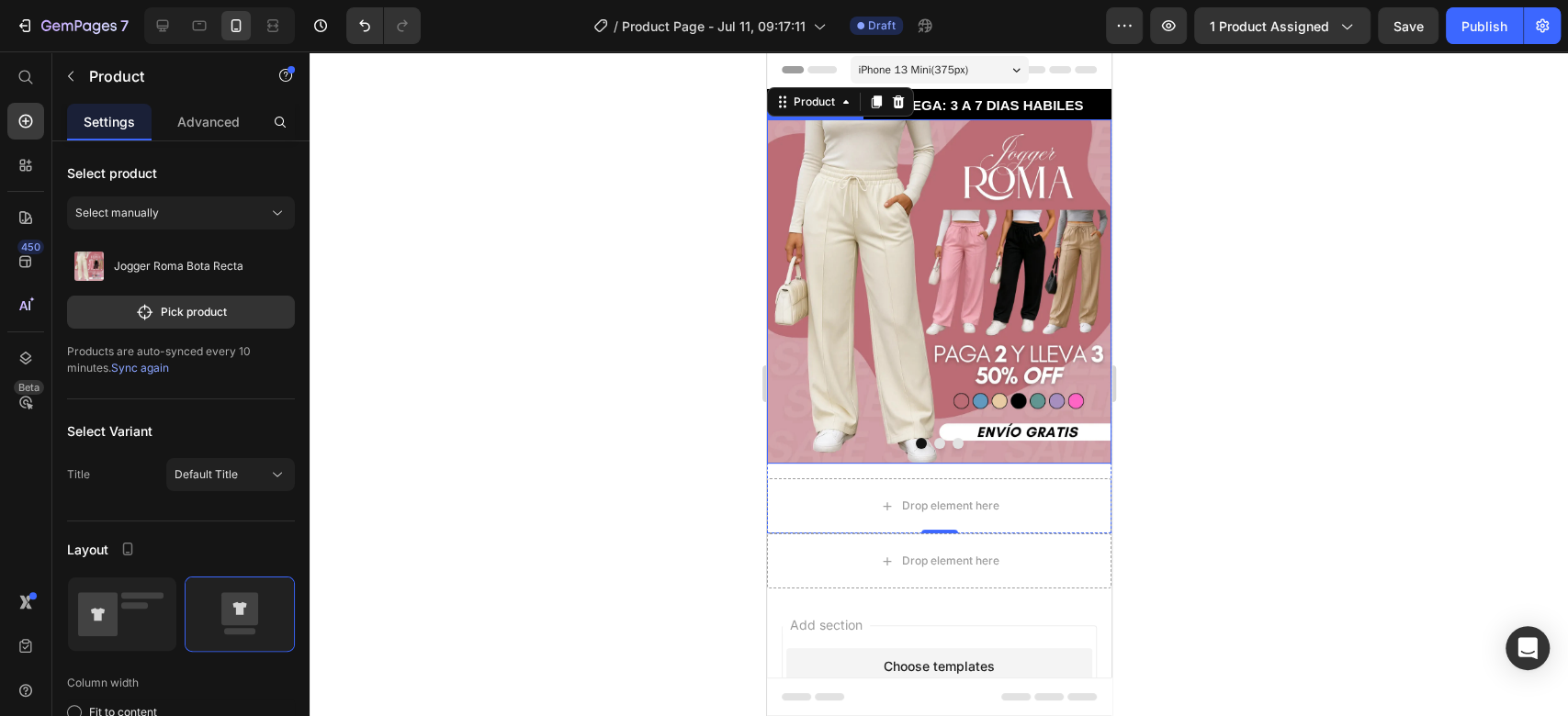 click 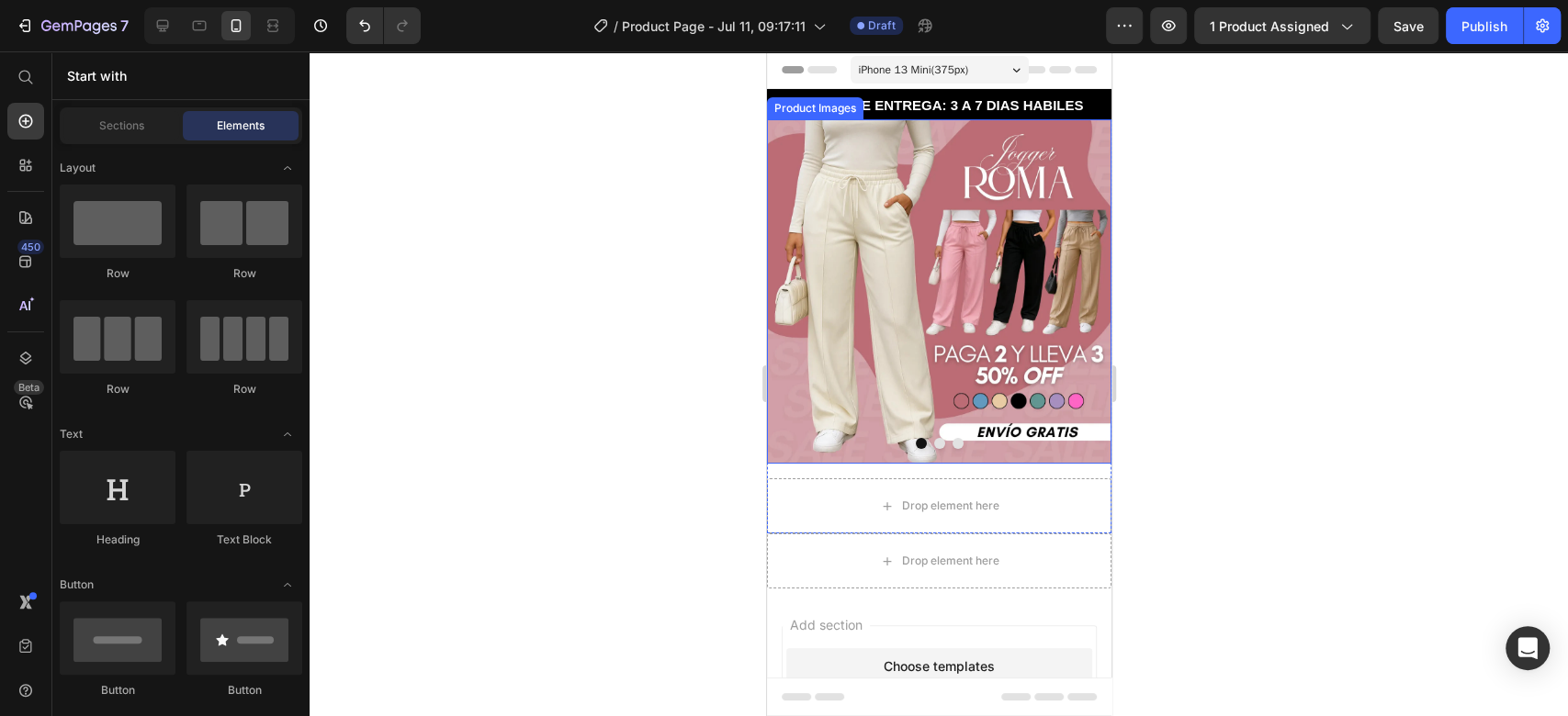 click at bounding box center (938, 443) 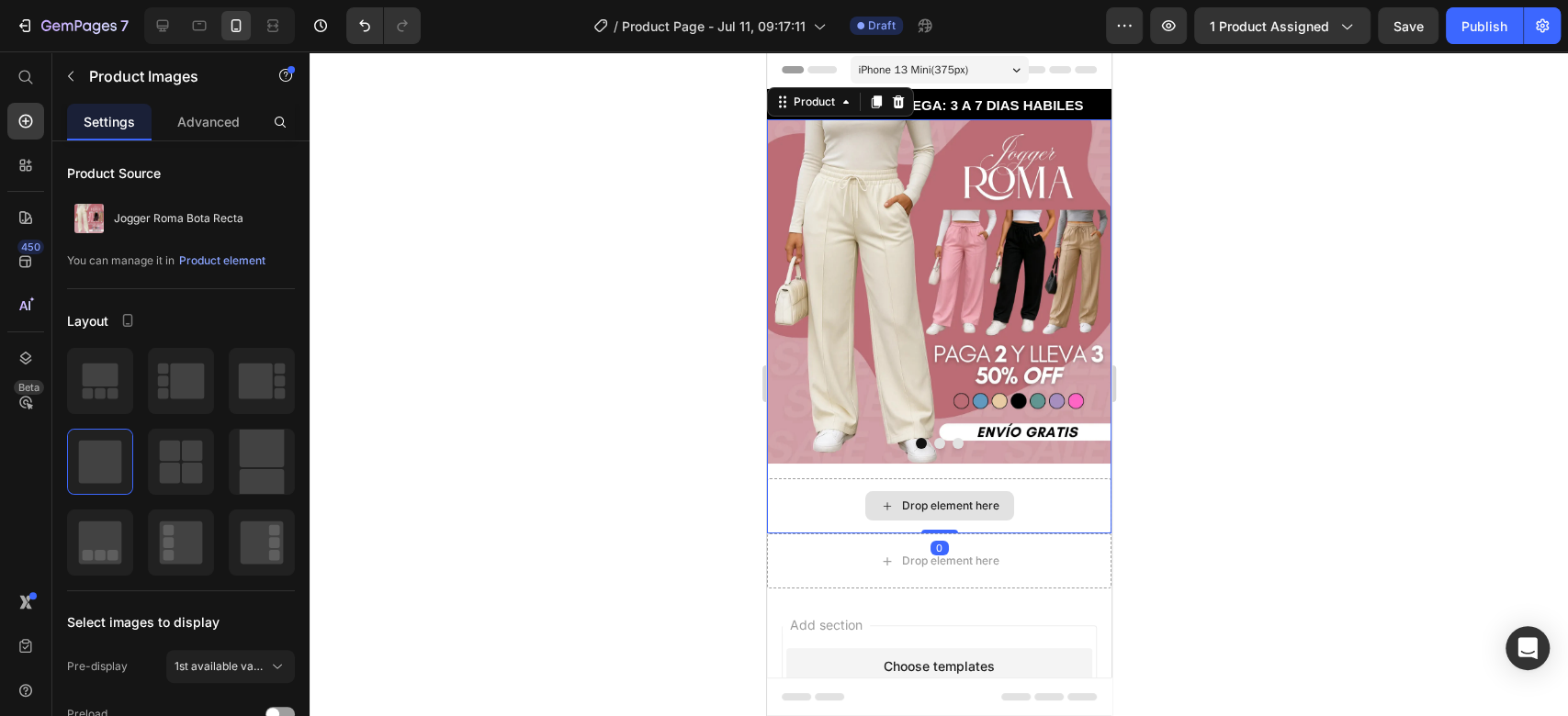 click on "Drop element here" at bounding box center (938, 506) 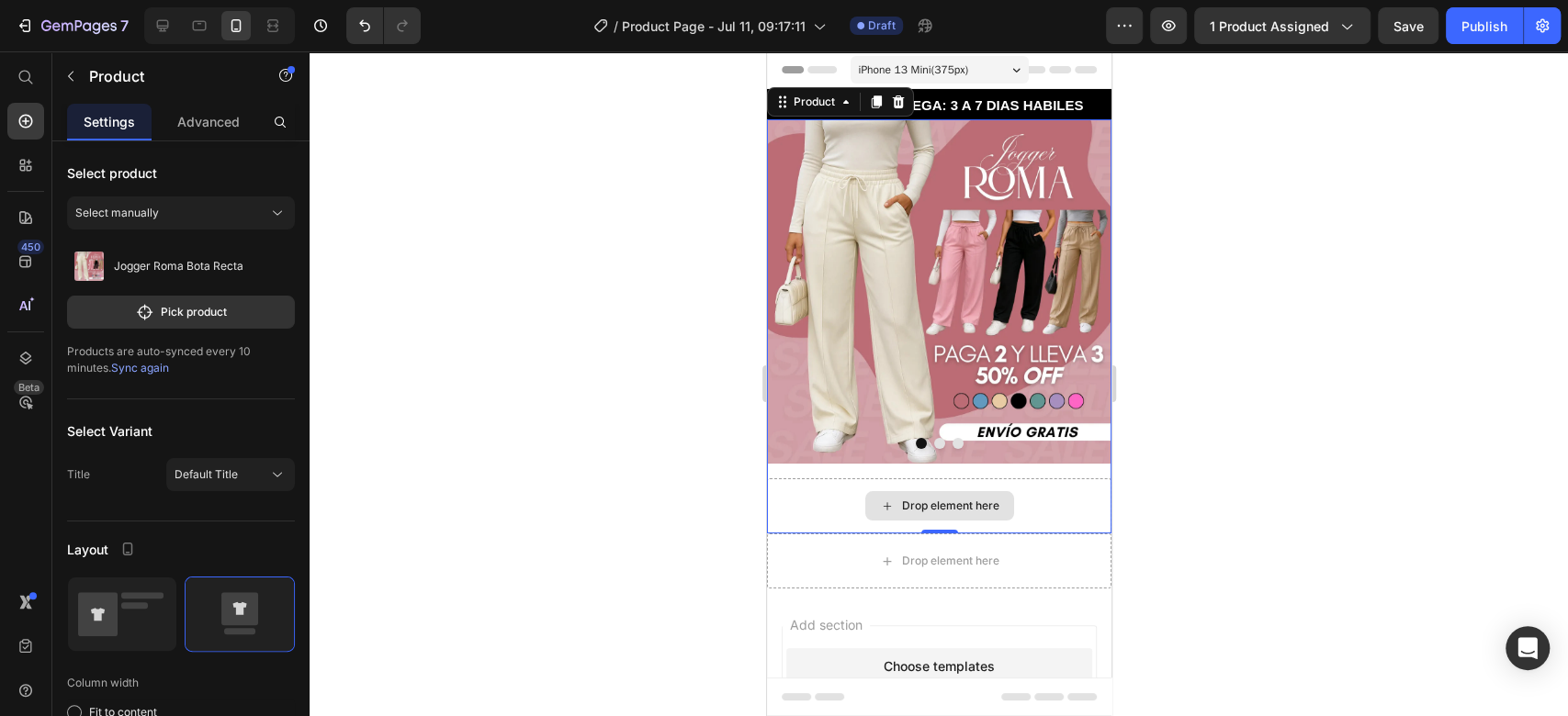 click on "Drop element here" at bounding box center (938, 506) 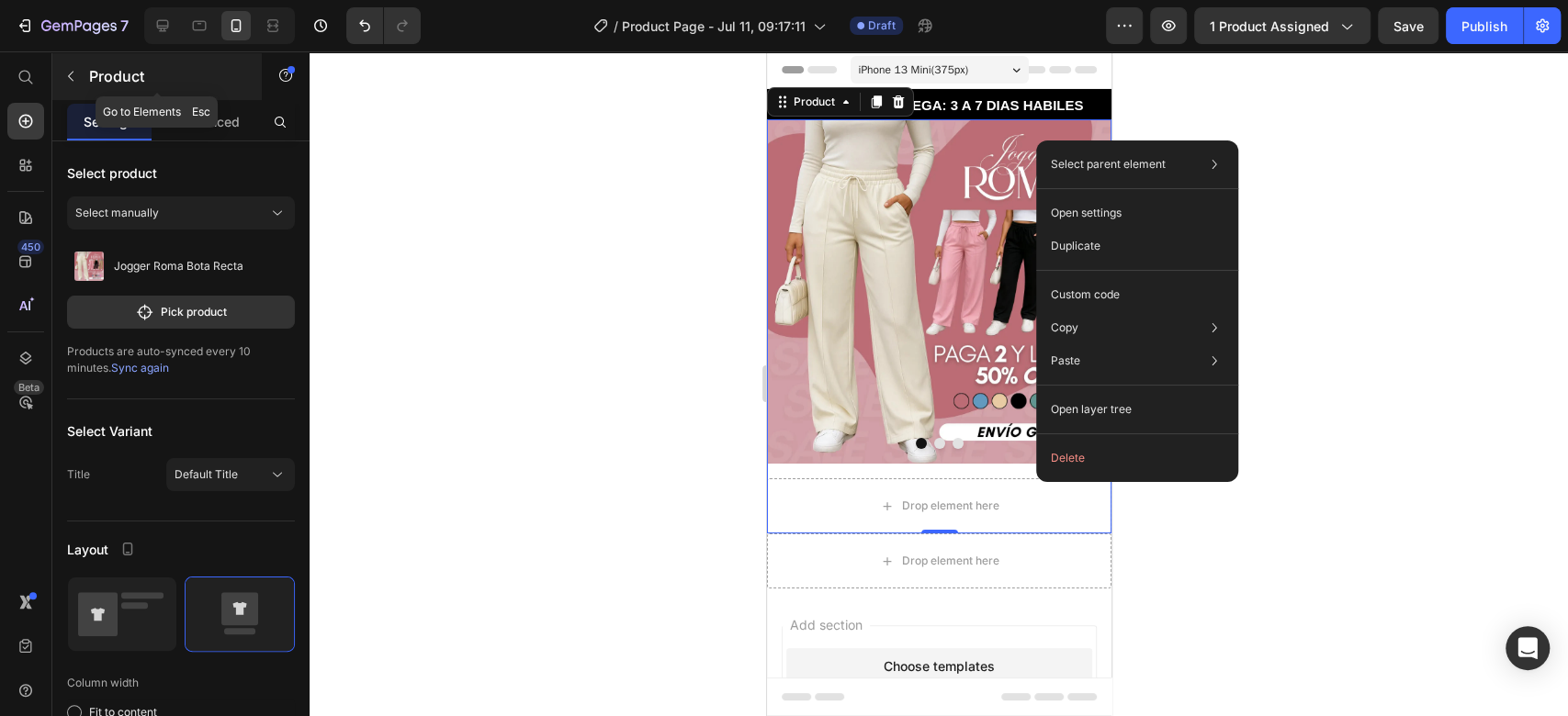 click at bounding box center (71, 76) 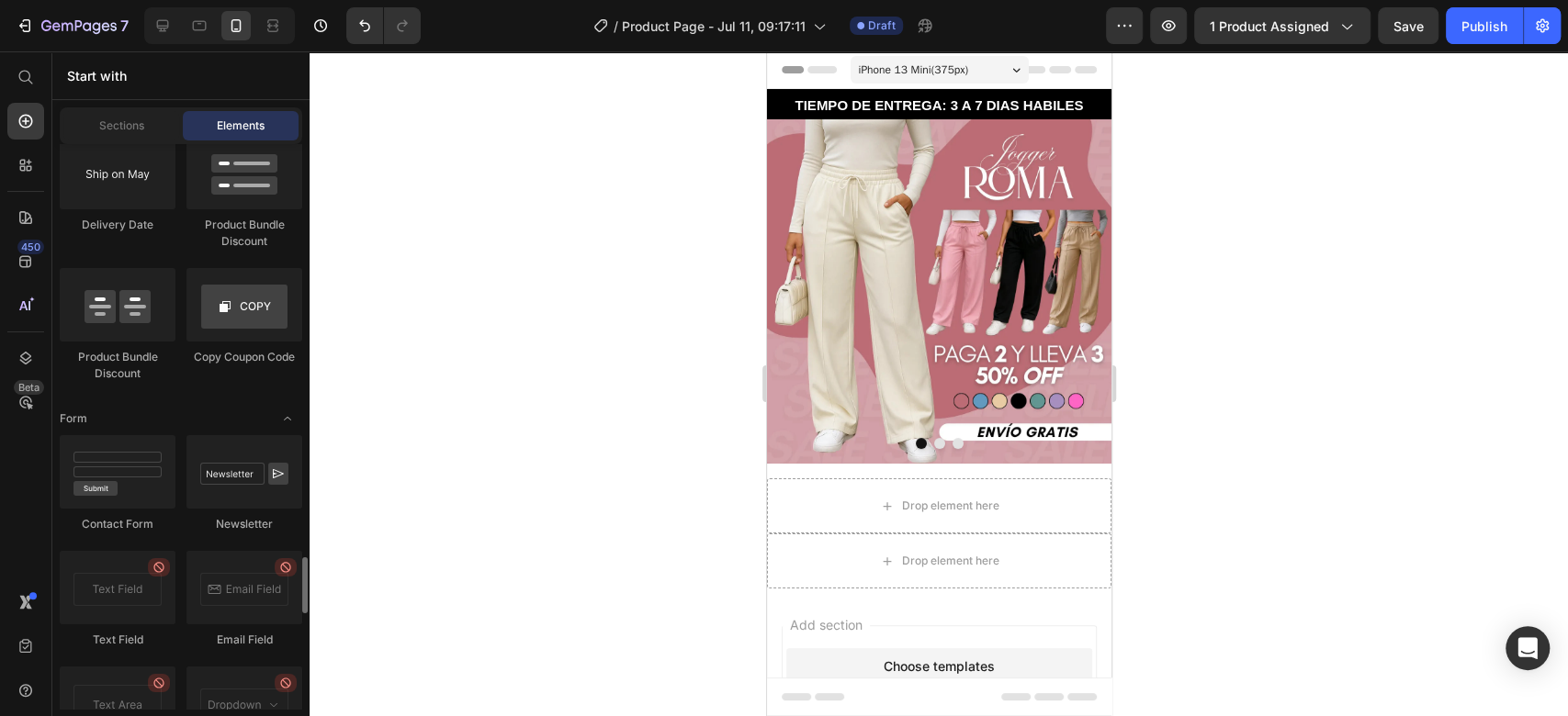 scroll, scrollTop: 4039, scrollLeft: 0, axis: vertical 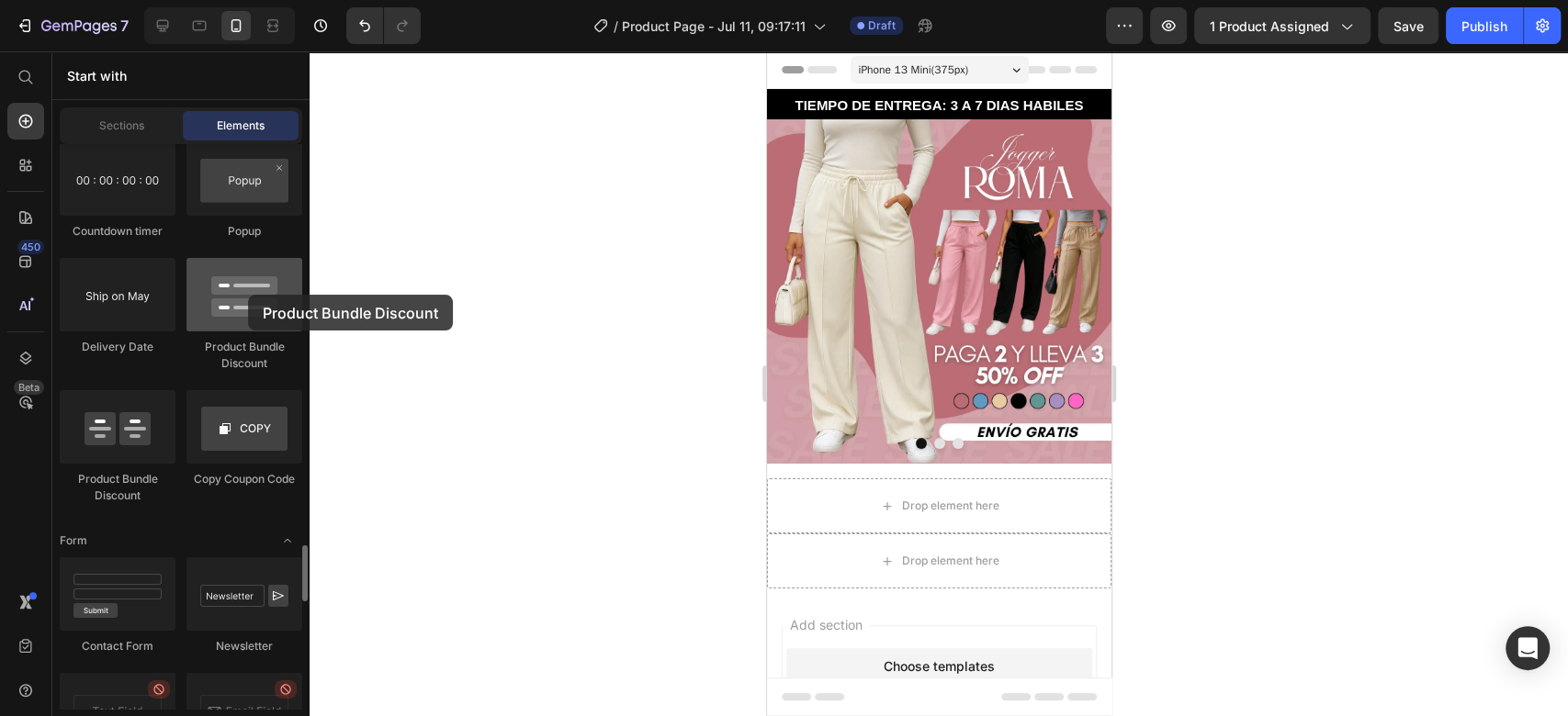 drag, startPoint x: 236, startPoint y: 315, endPoint x: 248, endPoint y: 295, distance: 23.323808 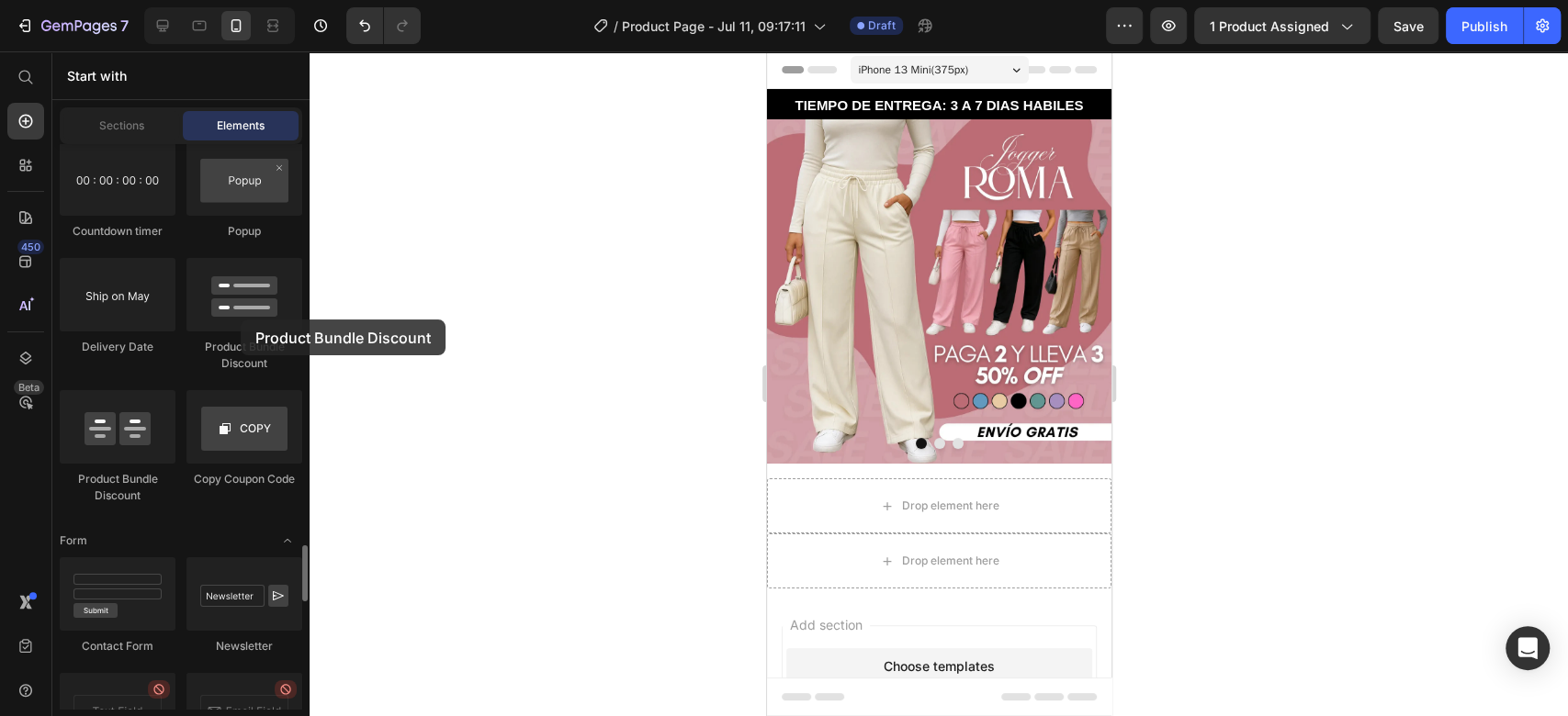 drag, startPoint x: 280, startPoint y: 314, endPoint x: 208, endPoint y: 350, distance: 80.49845 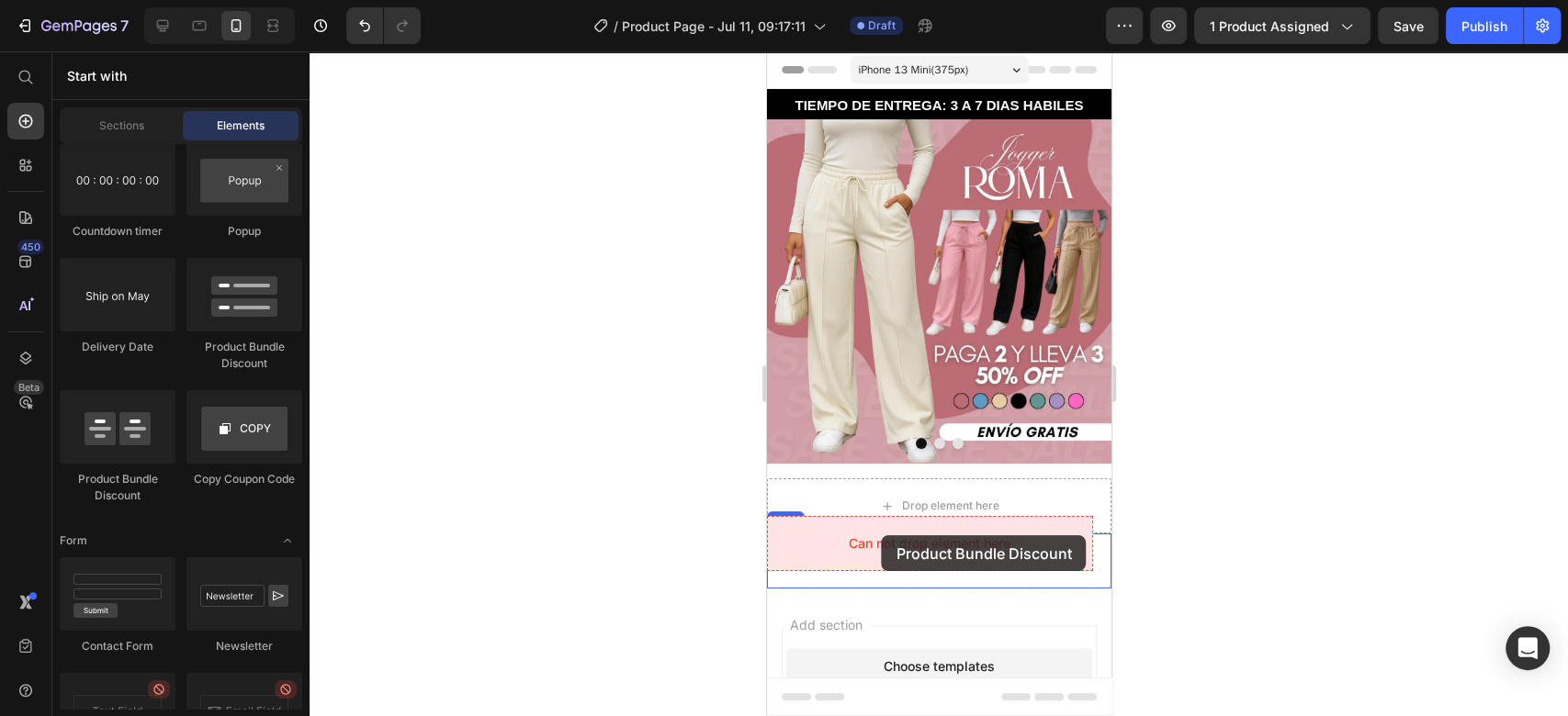 drag, startPoint x: 920, startPoint y: 510, endPoint x: 886, endPoint y: 535, distance: 42.201896 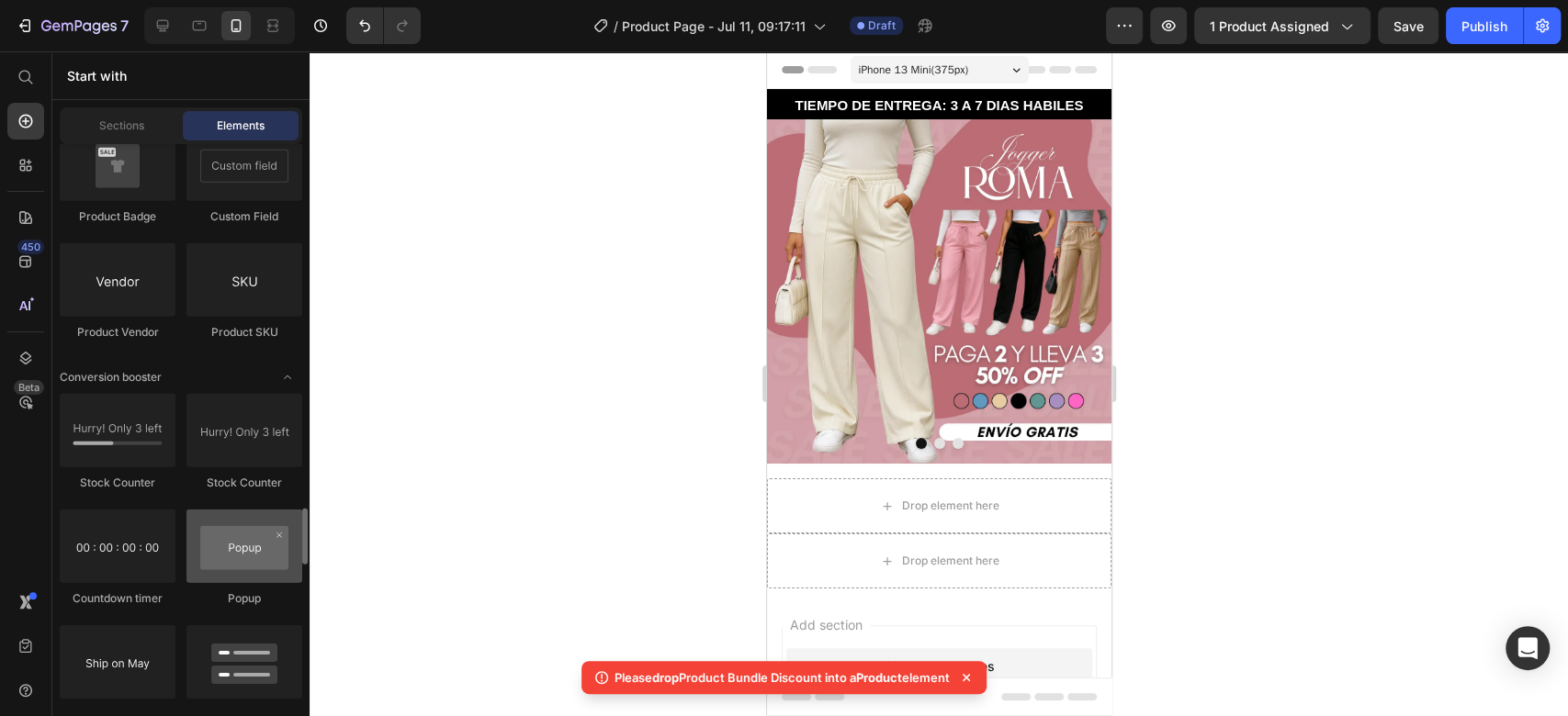 scroll, scrollTop: 3549, scrollLeft: 0, axis: vertical 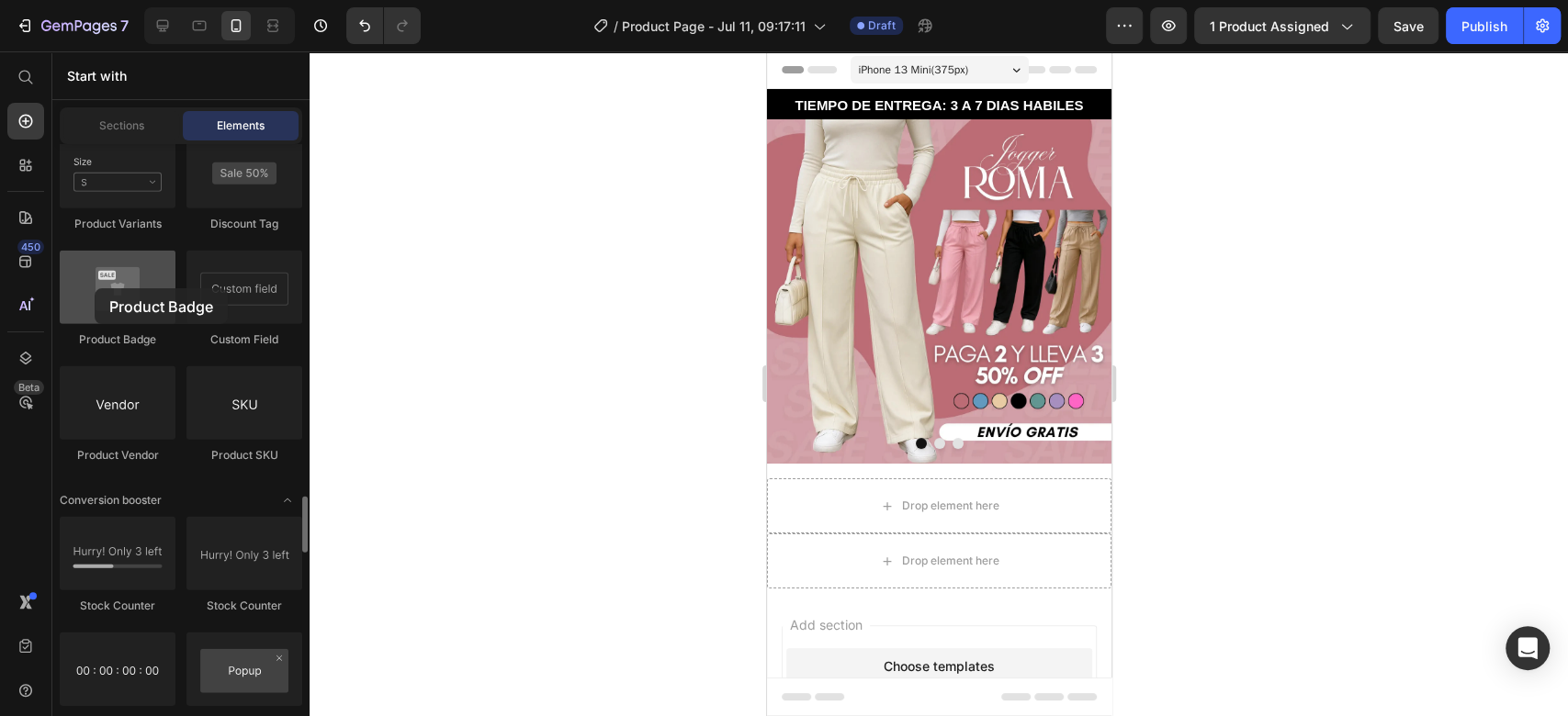 drag, startPoint x: 146, startPoint y: 296, endPoint x: 101, endPoint y: 275, distance: 49.658836 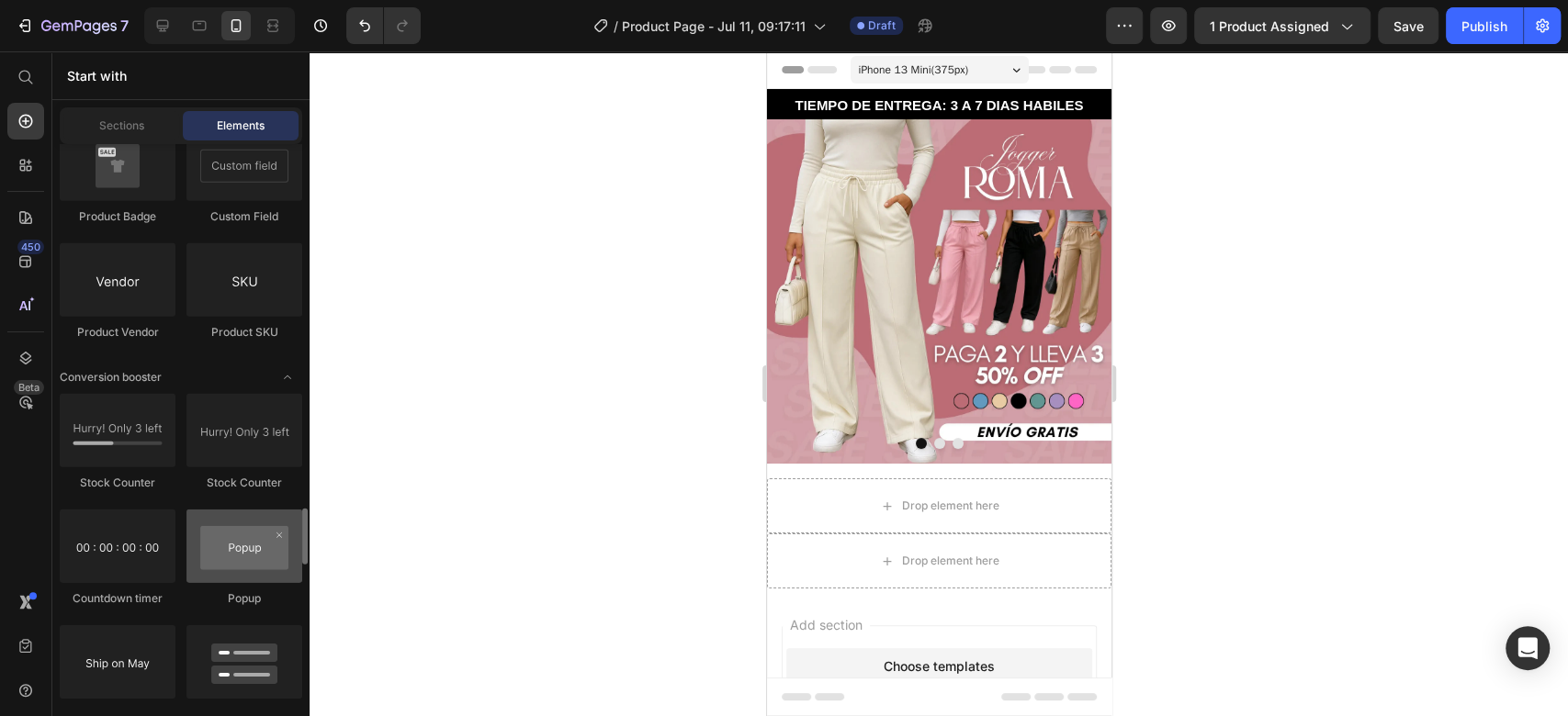 scroll, scrollTop: 3794, scrollLeft: 0, axis: vertical 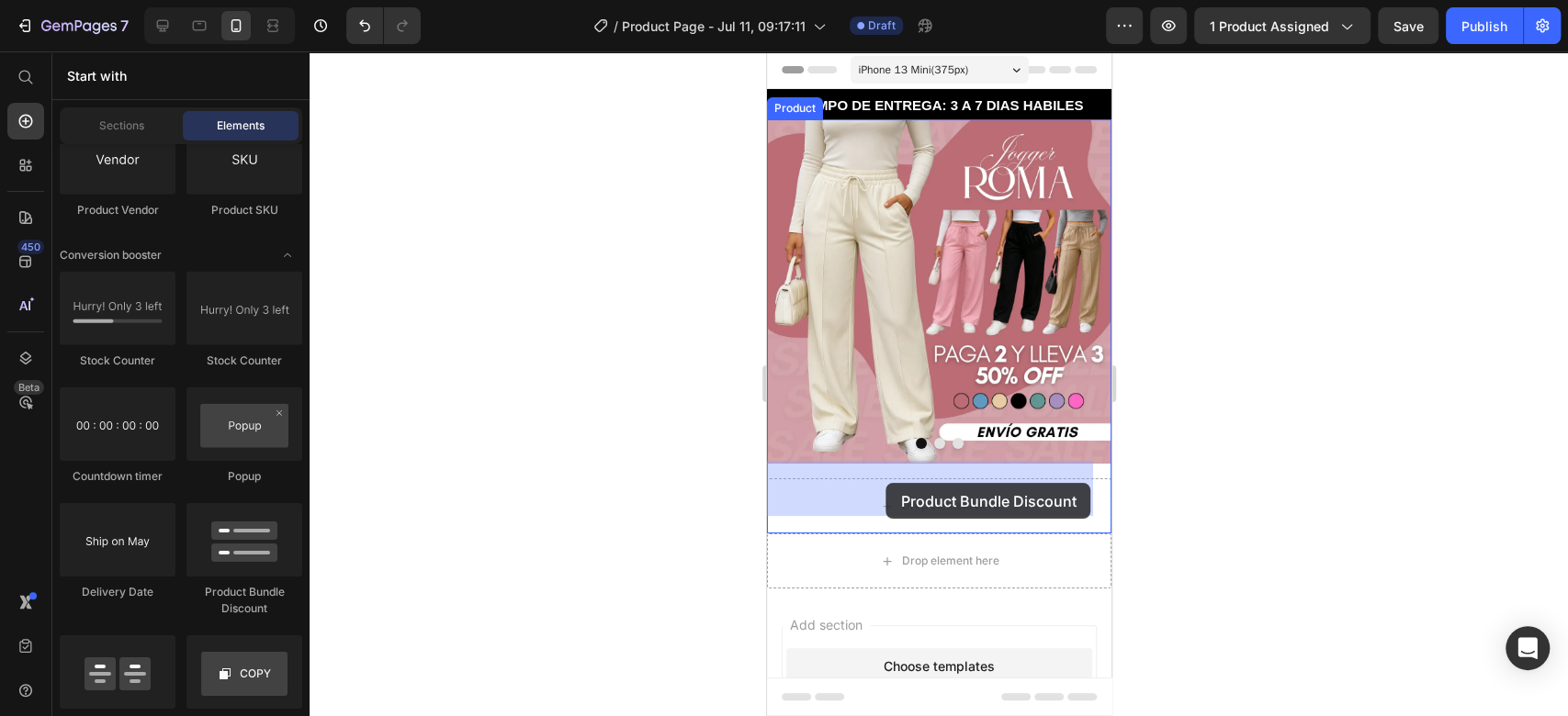 drag, startPoint x: 1012, startPoint y: 603, endPoint x: 886, endPoint y: 483, distance: 174 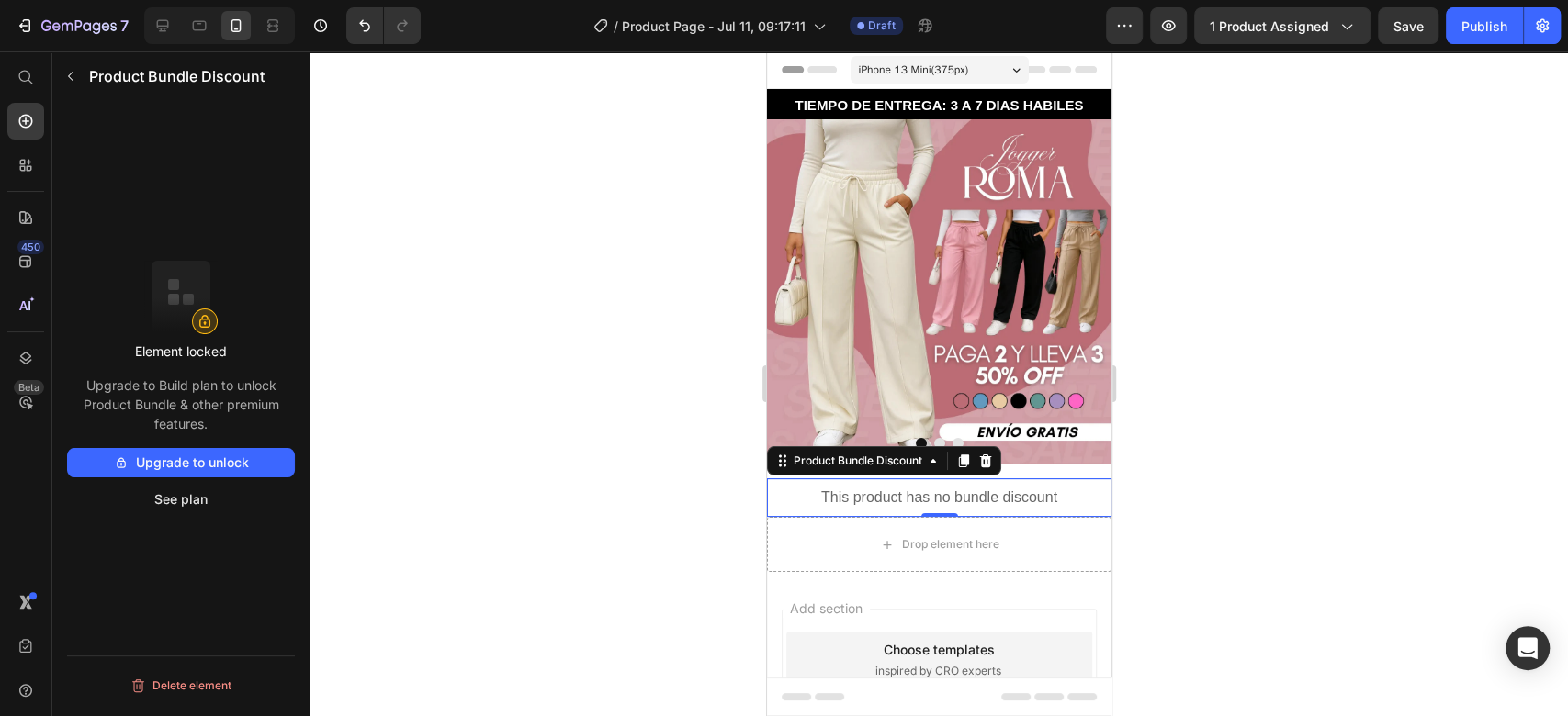 click on "This product has no bundle discount" at bounding box center [938, 498] 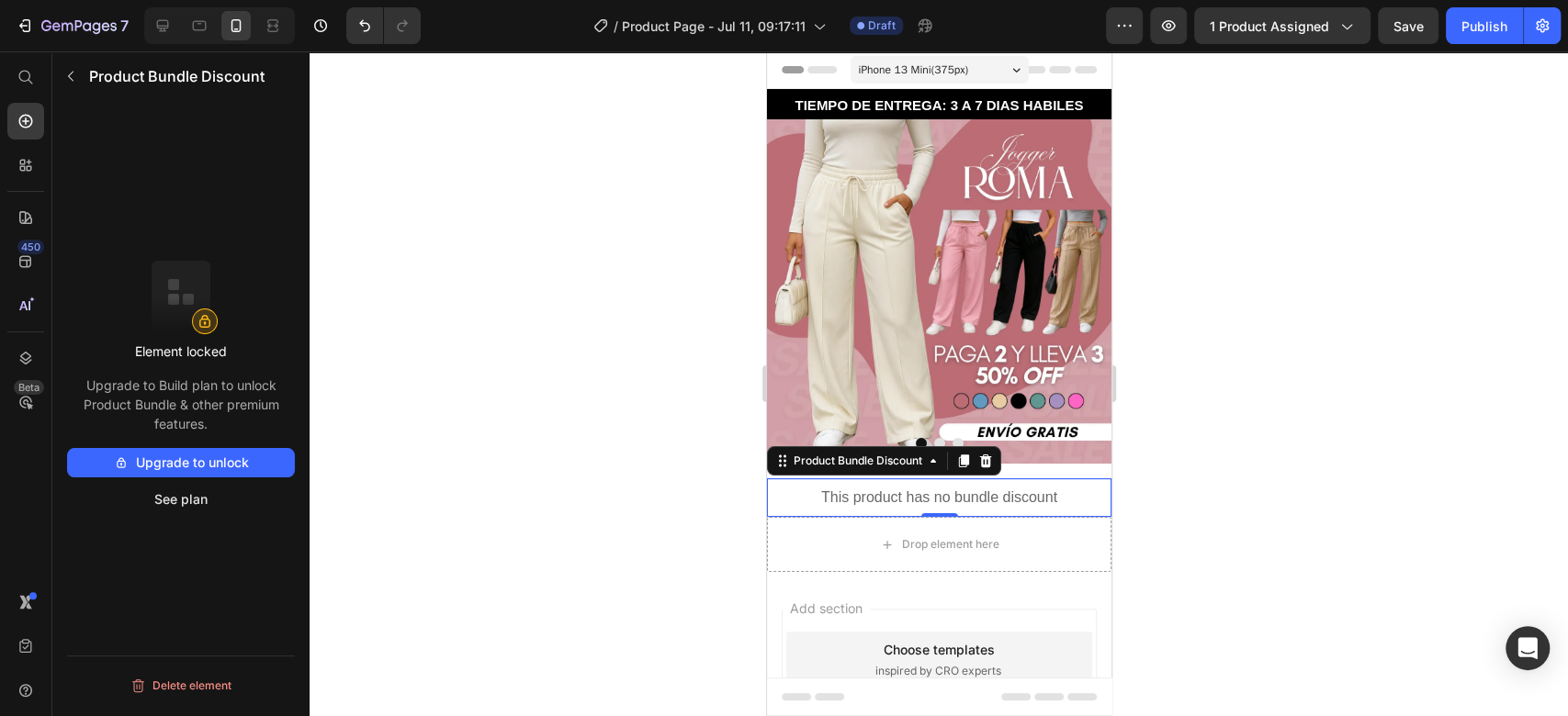 drag, startPoint x: 81, startPoint y: 73, endPoint x: 113, endPoint y: 191, distance: 122.26201 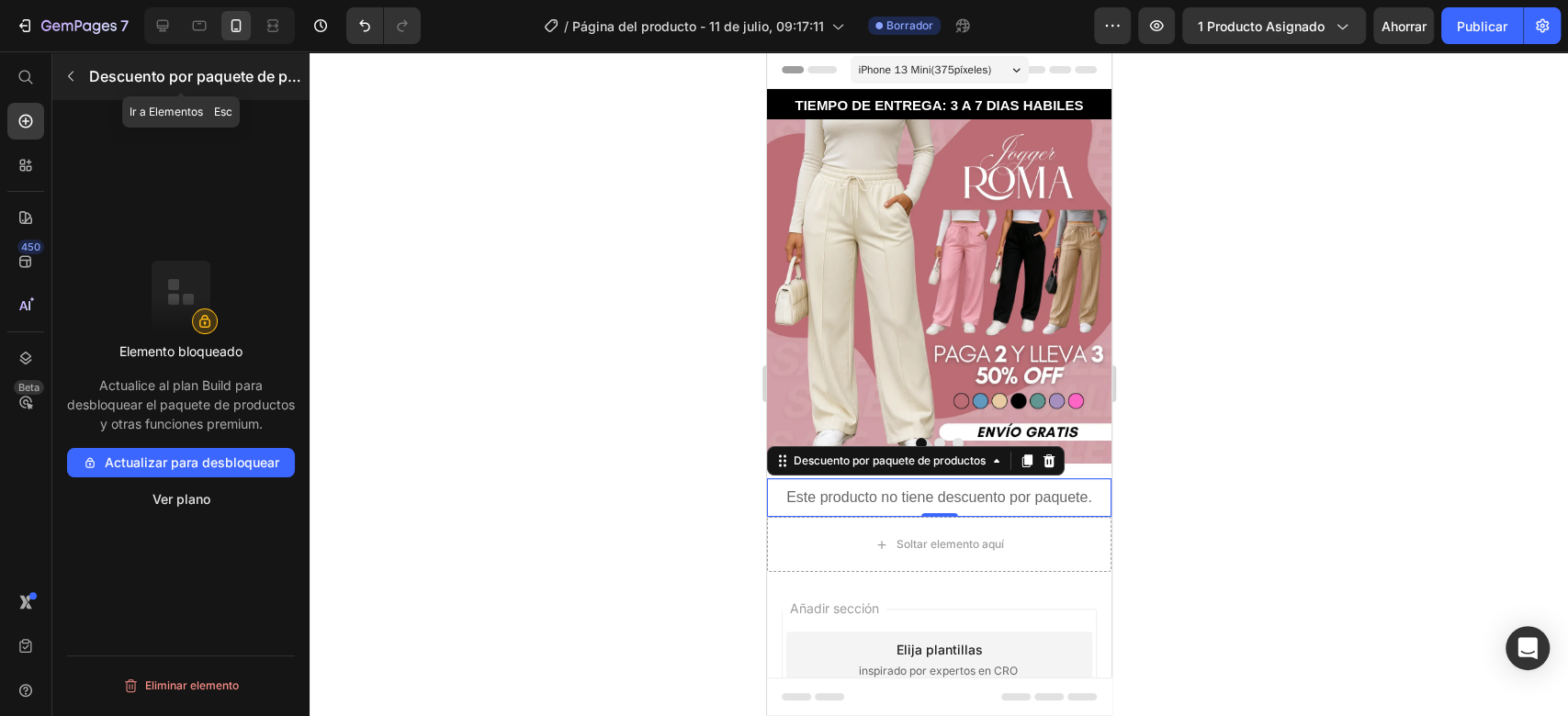 click on "Descuento por paquete de productos" at bounding box center (181, 76) 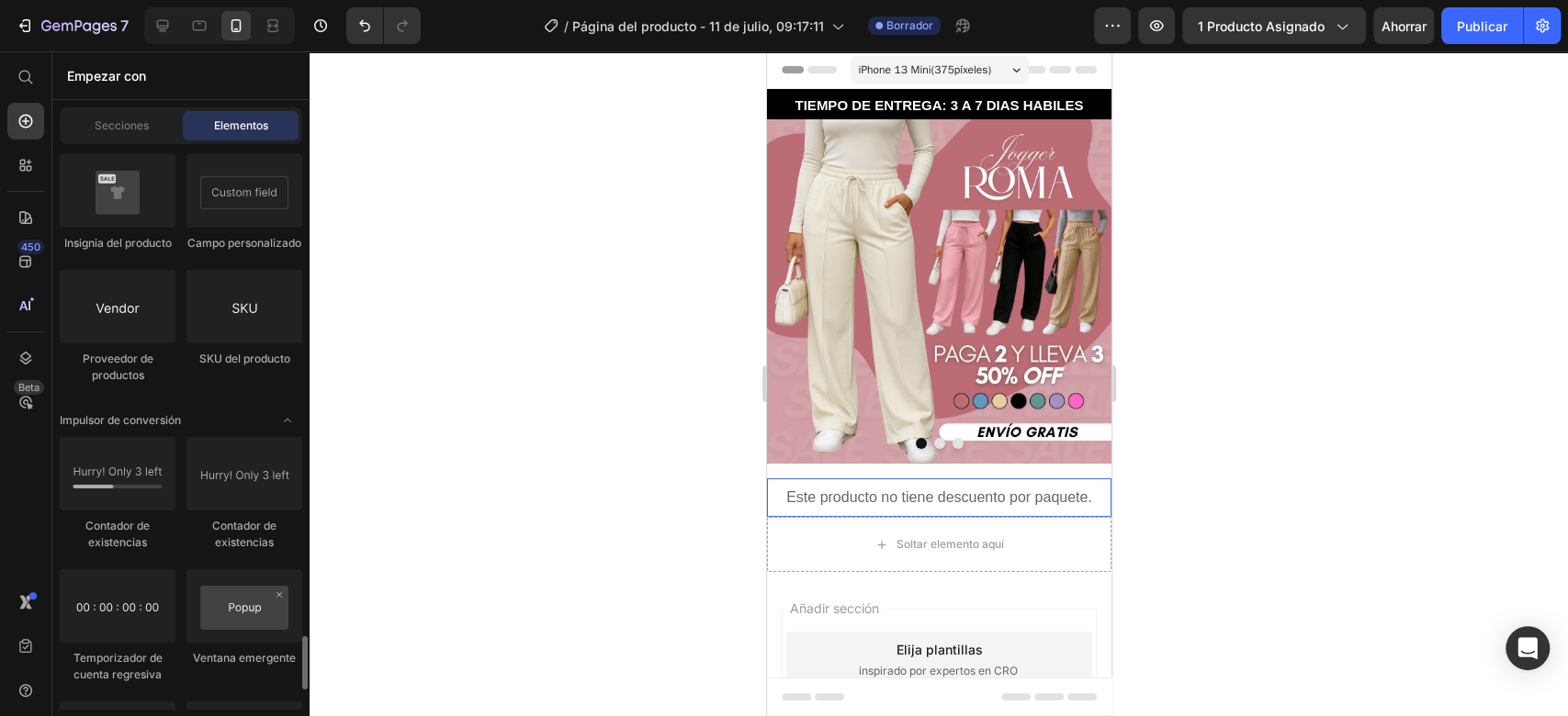 scroll, scrollTop: 3916, scrollLeft: 0, axis: vertical 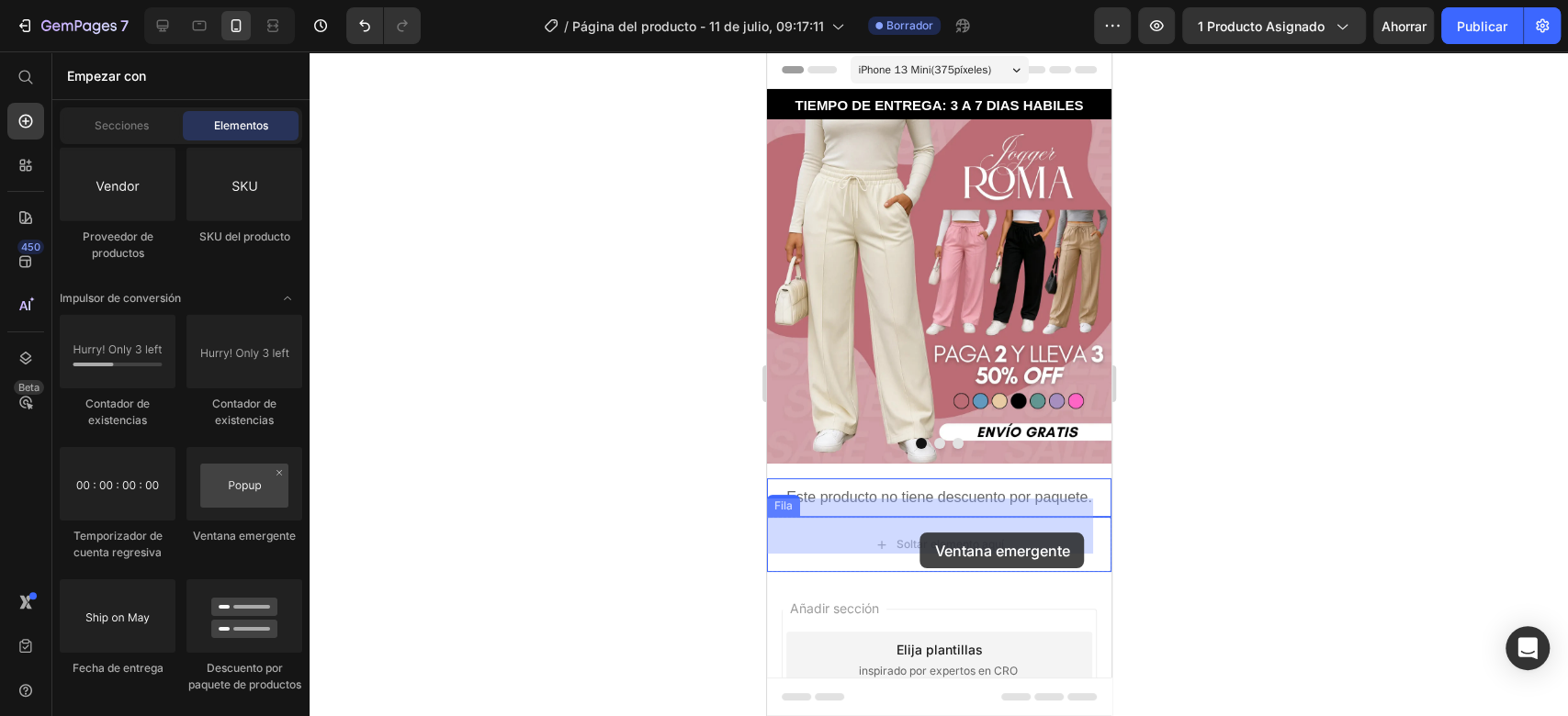 drag, startPoint x: 1530, startPoint y: 656, endPoint x: 919, endPoint y: 532, distance: 623.45569 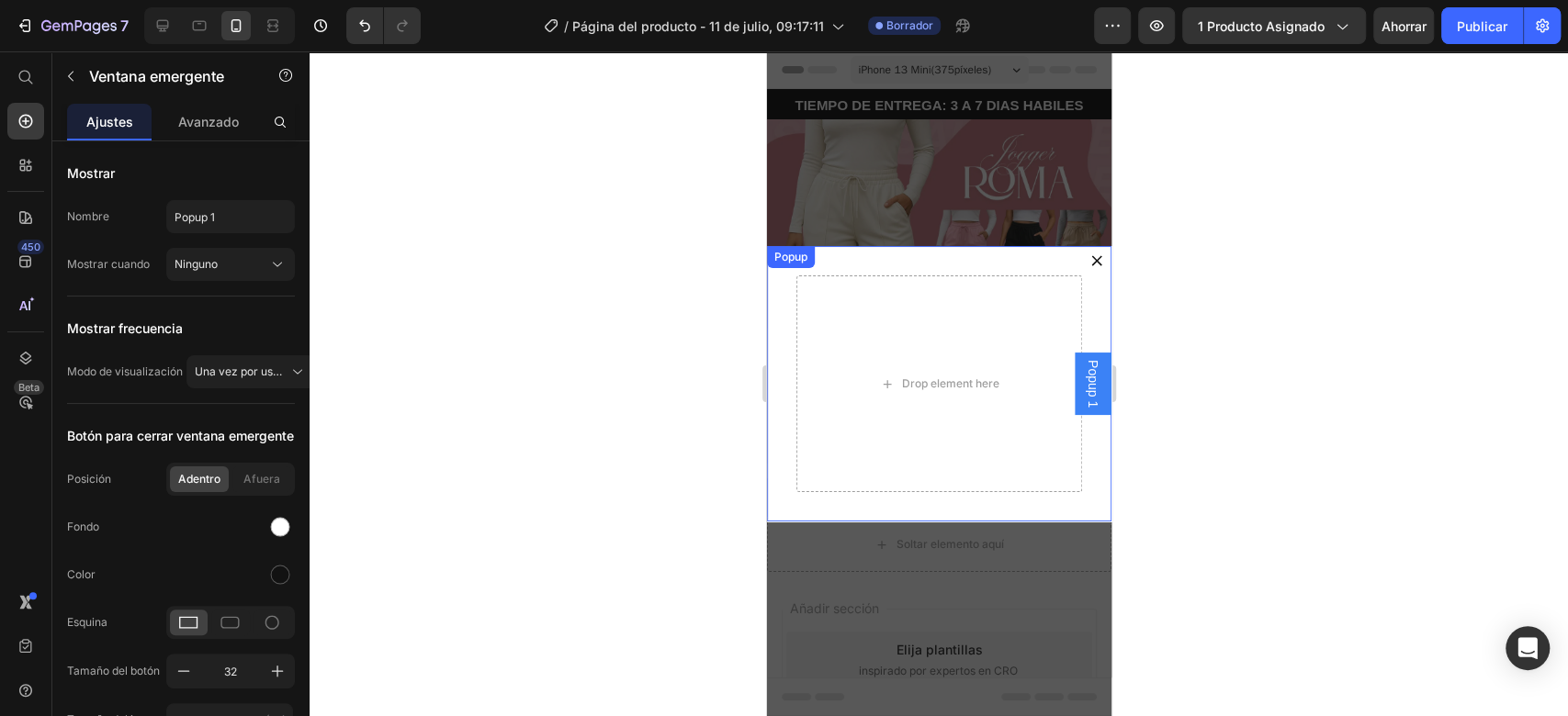 click 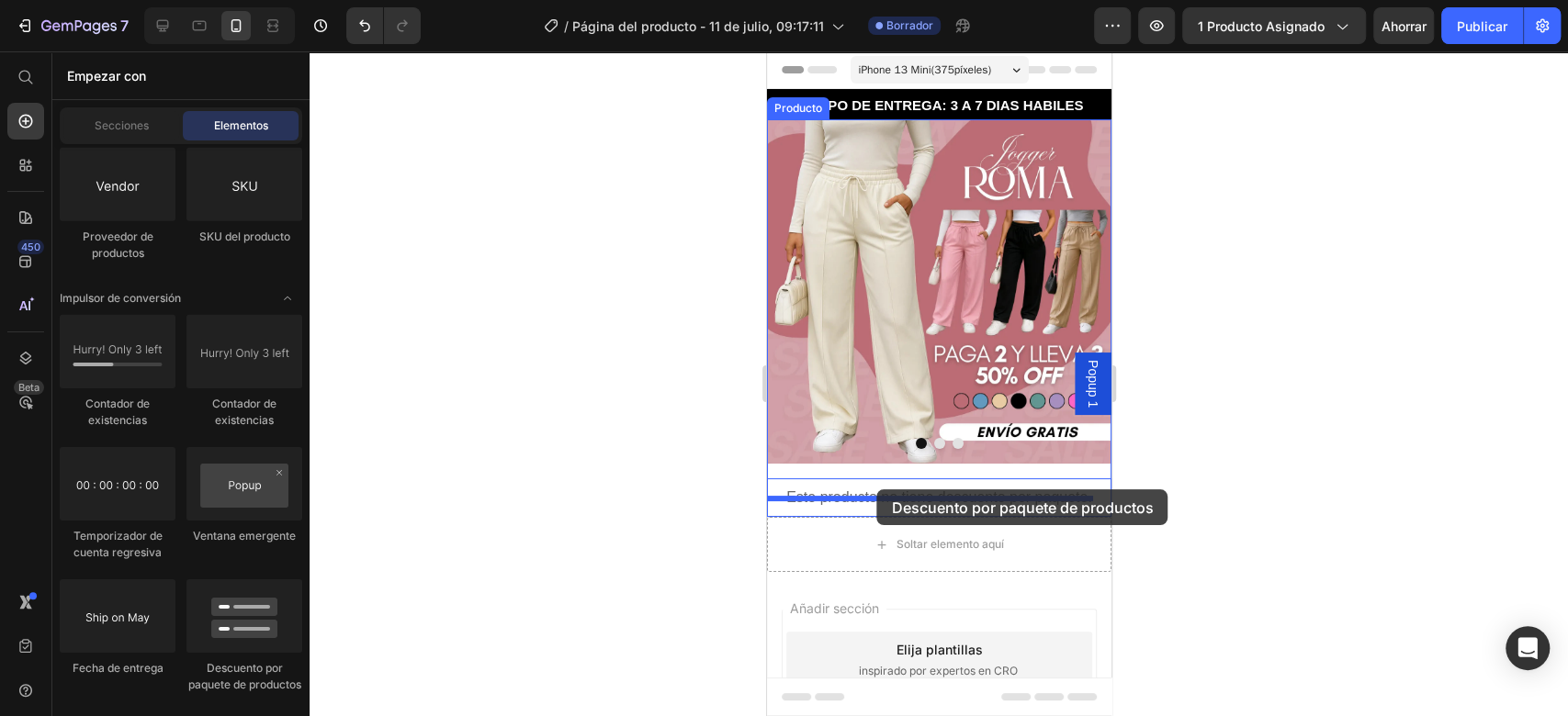 drag, startPoint x: 1011, startPoint y: 665, endPoint x: 876, endPoint y: 489, distance: 221.81298 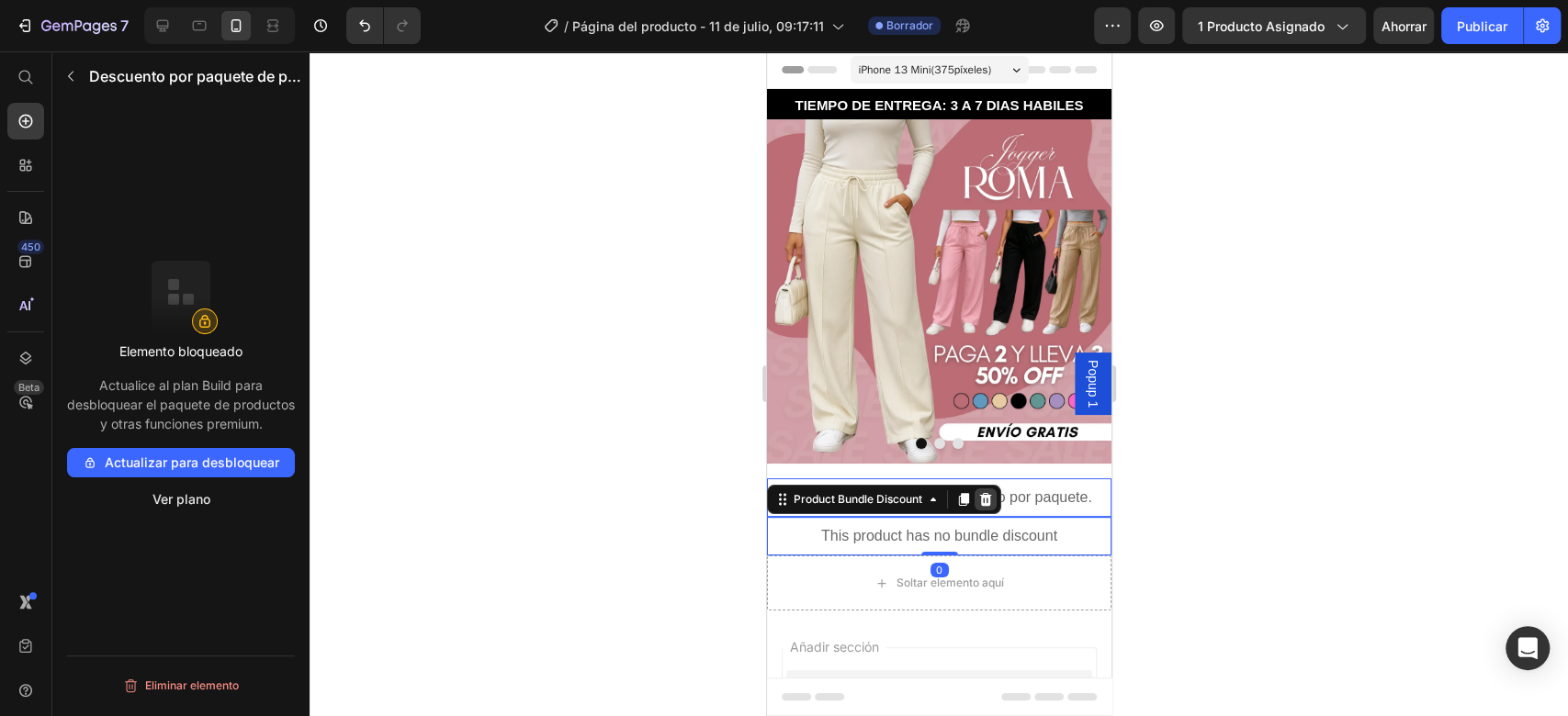 click 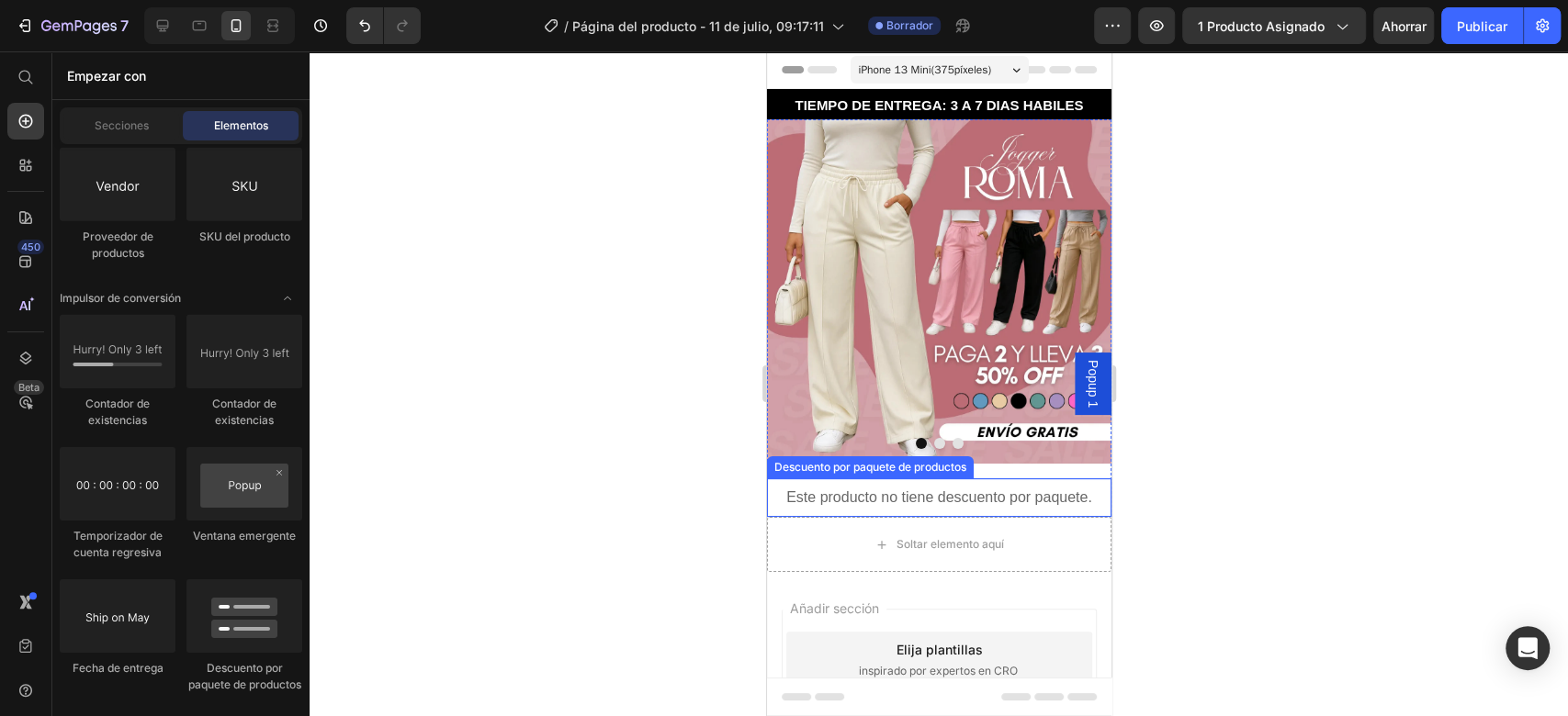 click on "Este producto no tiene descuento por paquete." at bounding box center (938, 497) 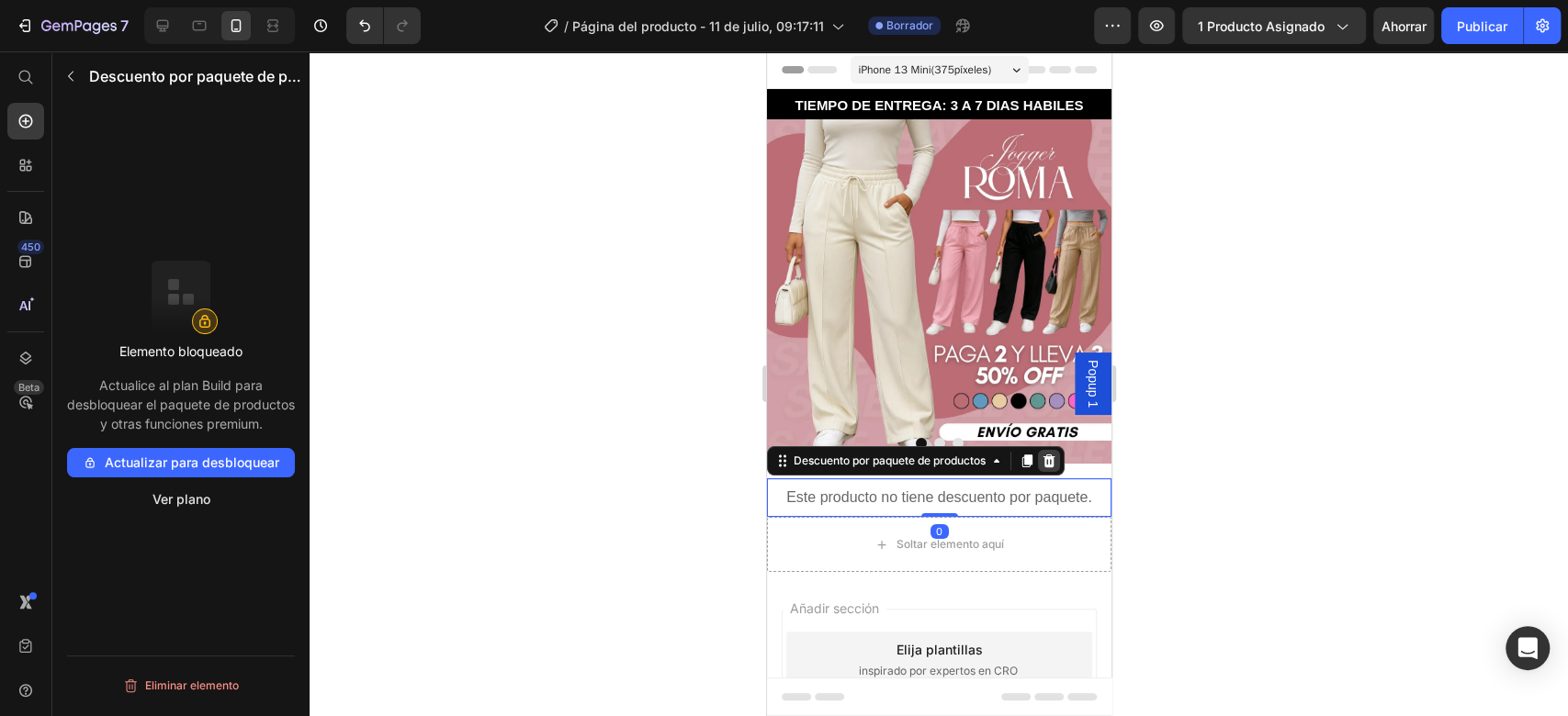 click at bounding box center (1048, 461) 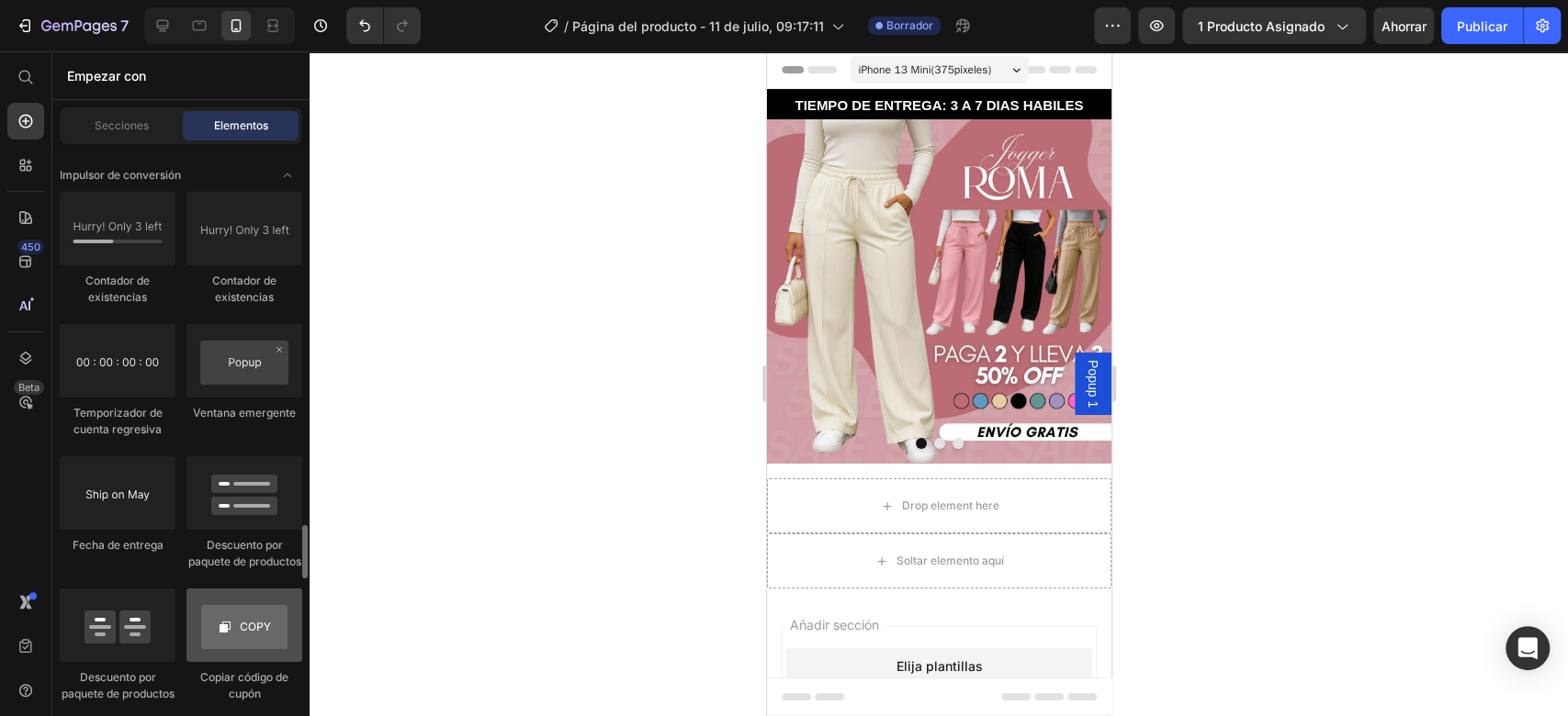 scroll, scrollTop: 4161, scrollLeft: 0, axis: vertical 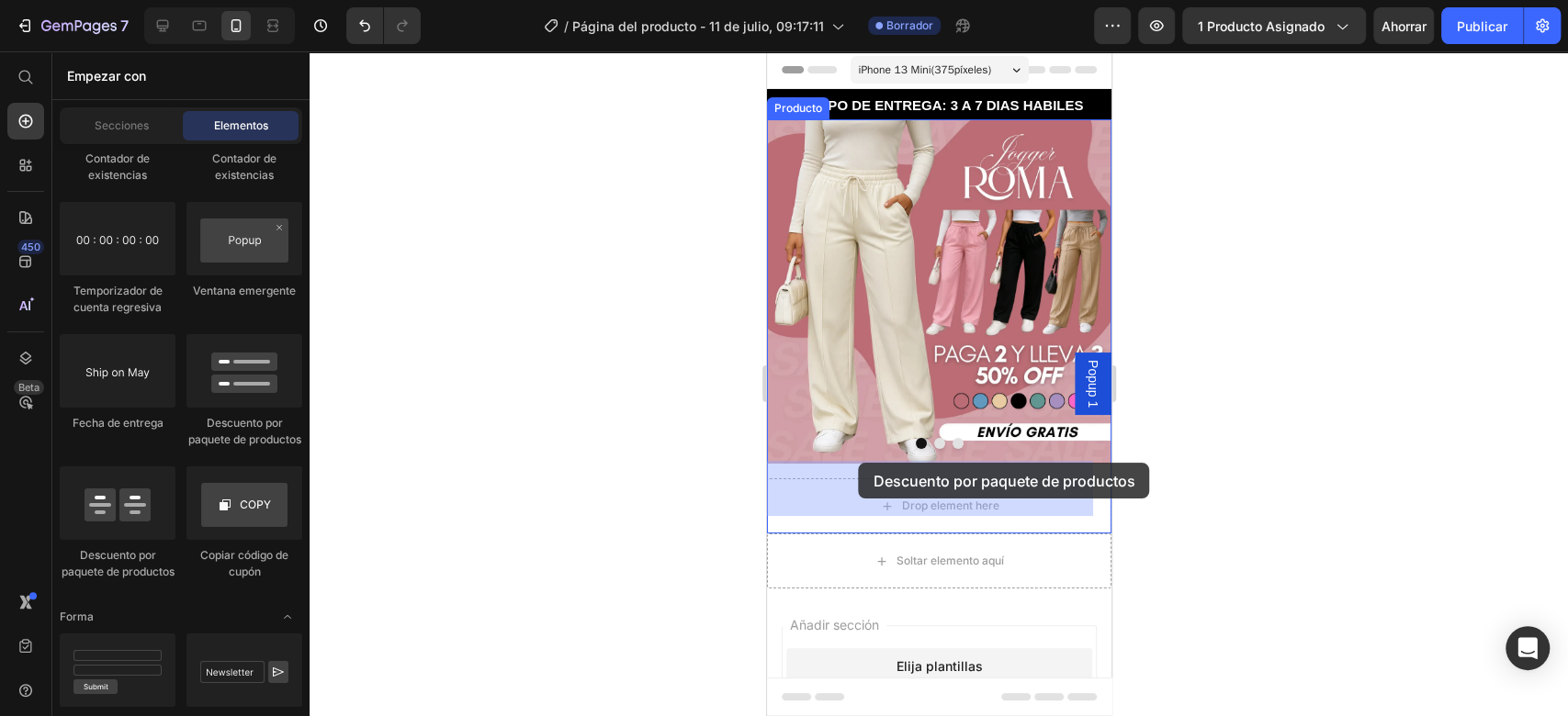 drag, startPoint x: 901, startPoint y: 584, endPoint x: 858, endPoint y: 463, distance: 128.41339 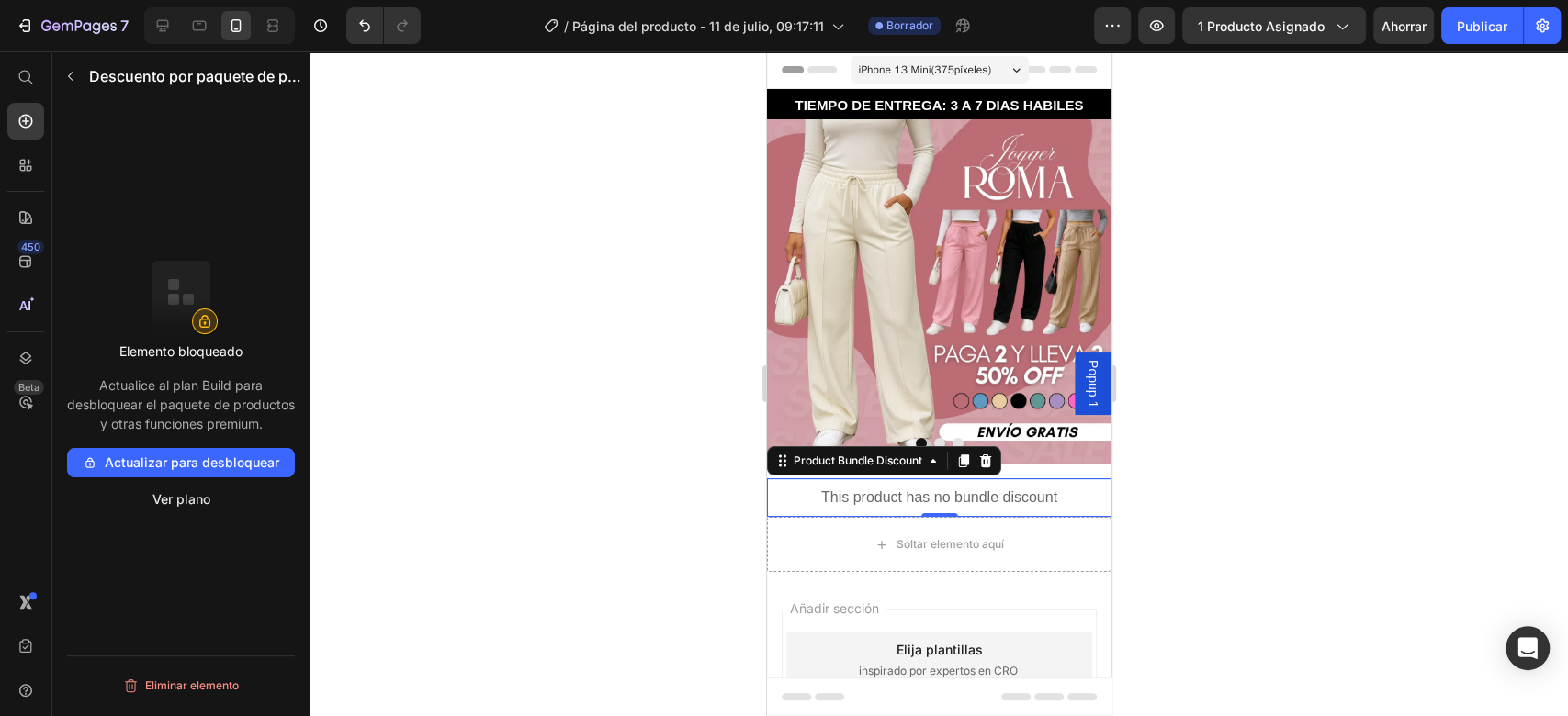 click on "Actualizar para desbloquear" at bounding box center [192, 462] 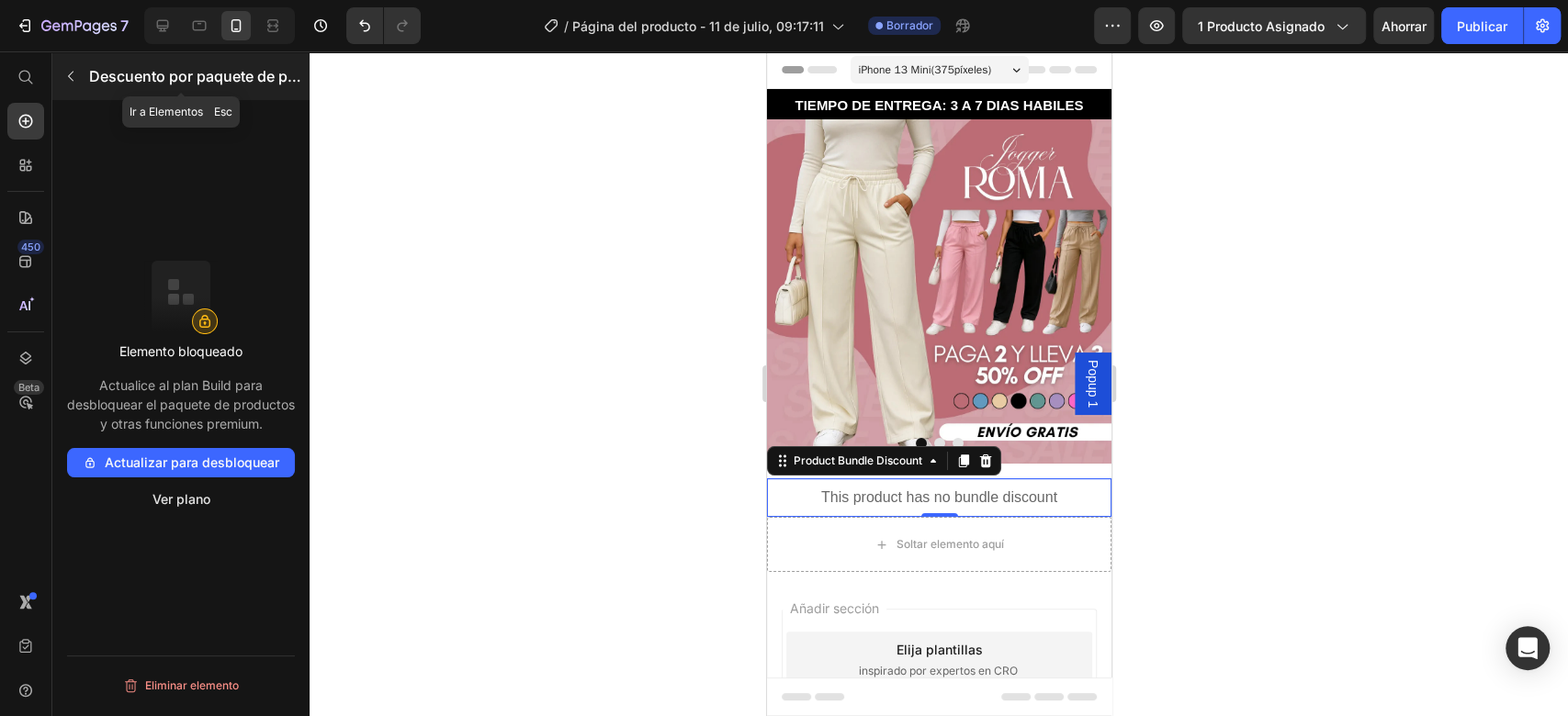 click 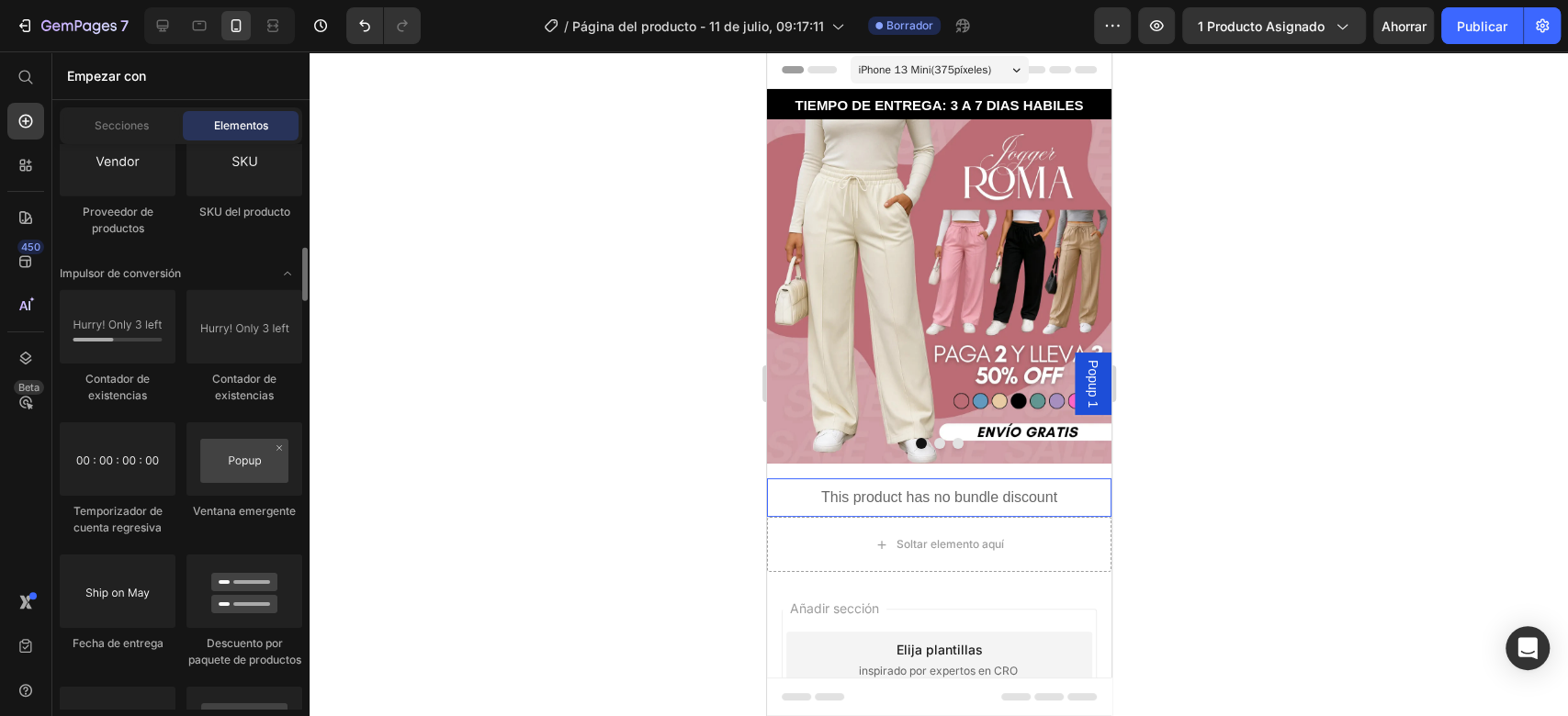 scroll, scrollTop: 3574, scrollLeft: 0, axis: vertical 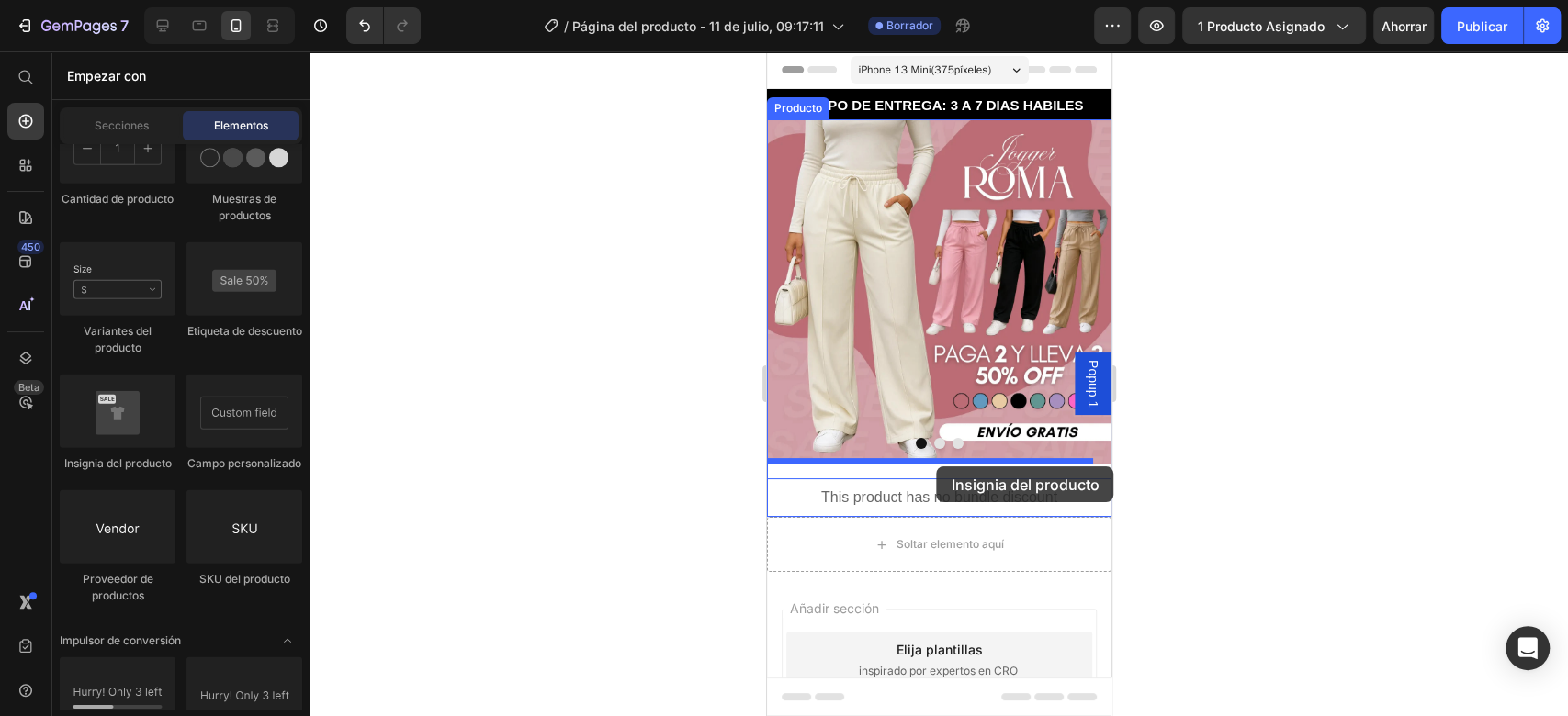 drag, startPoint x: 911, startPoint y: 487, endPoint x: 936, endPoint y: 466, distance: 32.649655 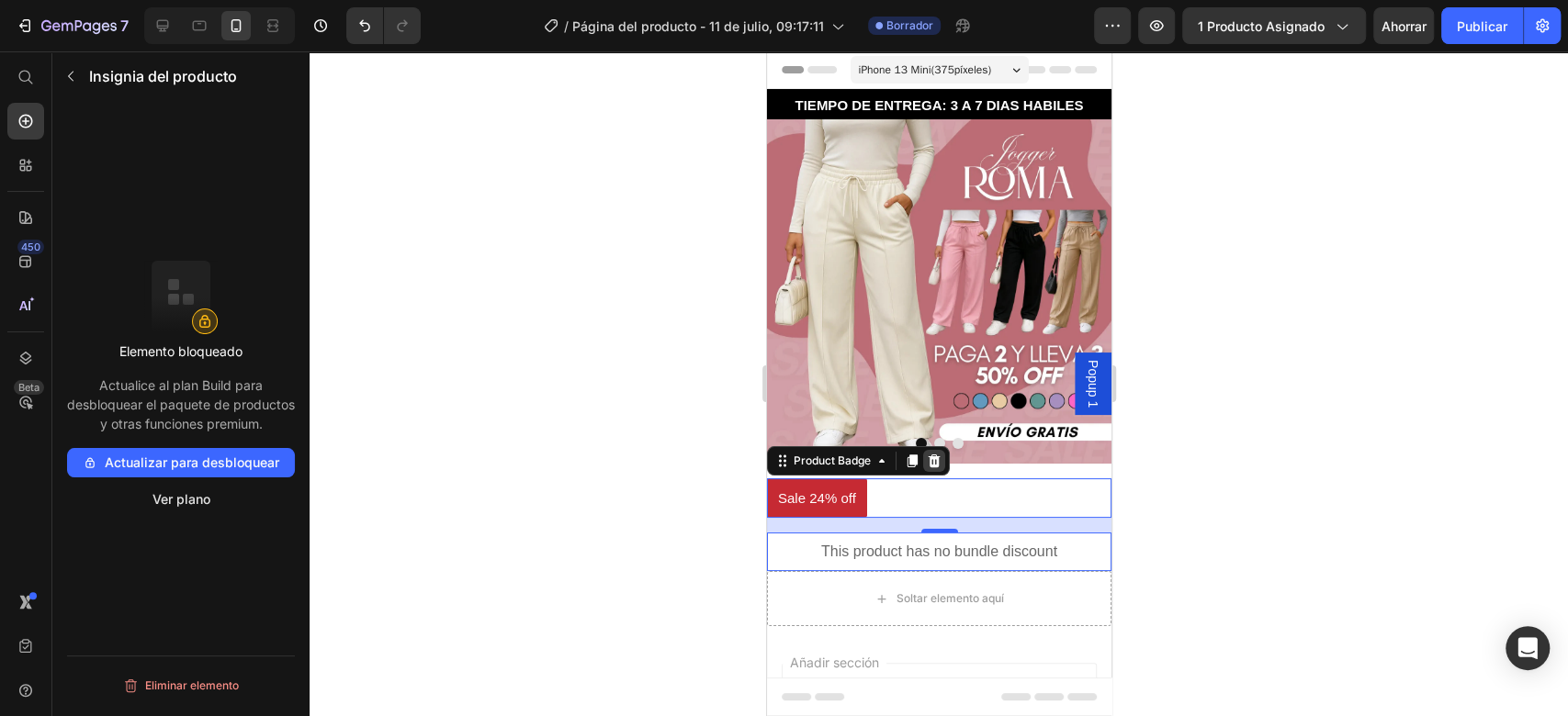 click 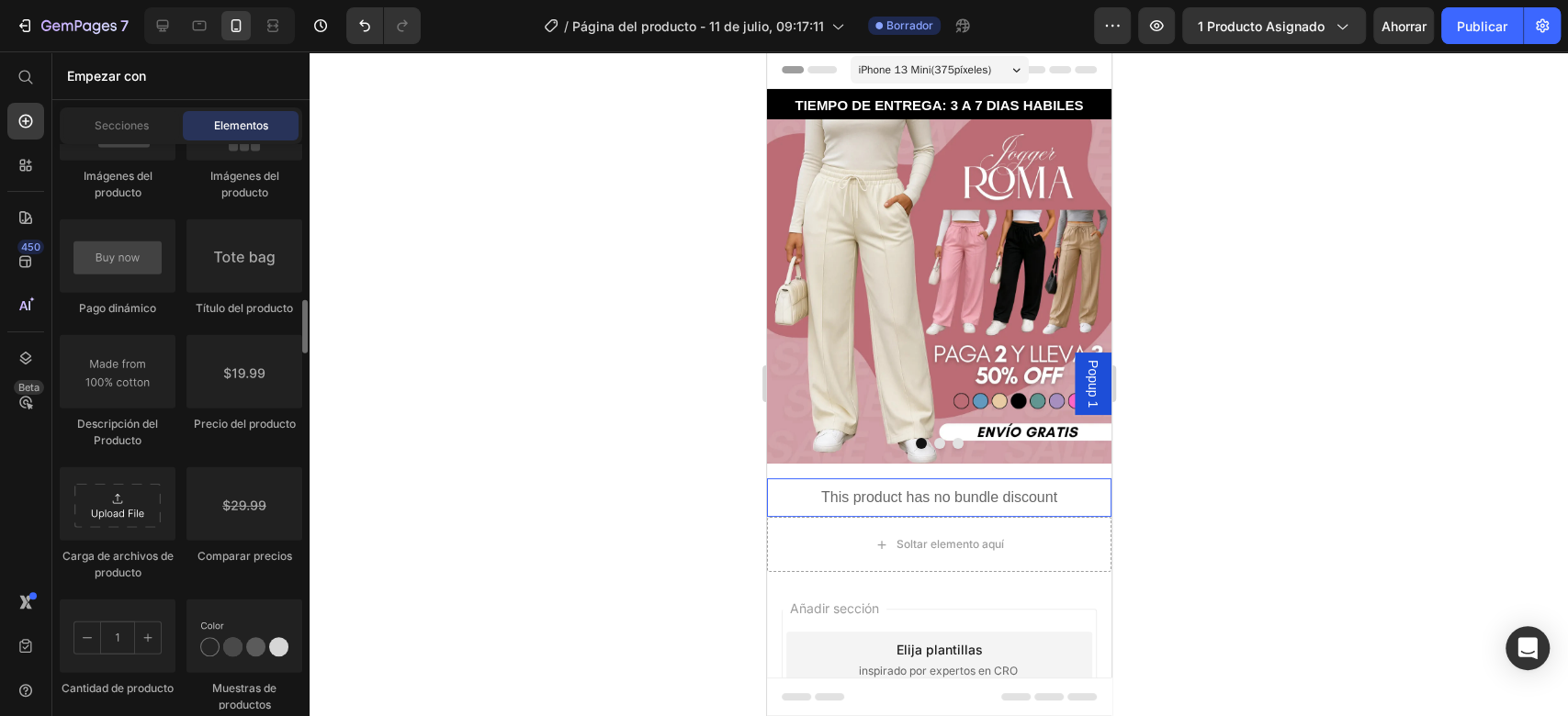 scroll, scrollTop: 2961, scrollLeft: 0, axis: vertical 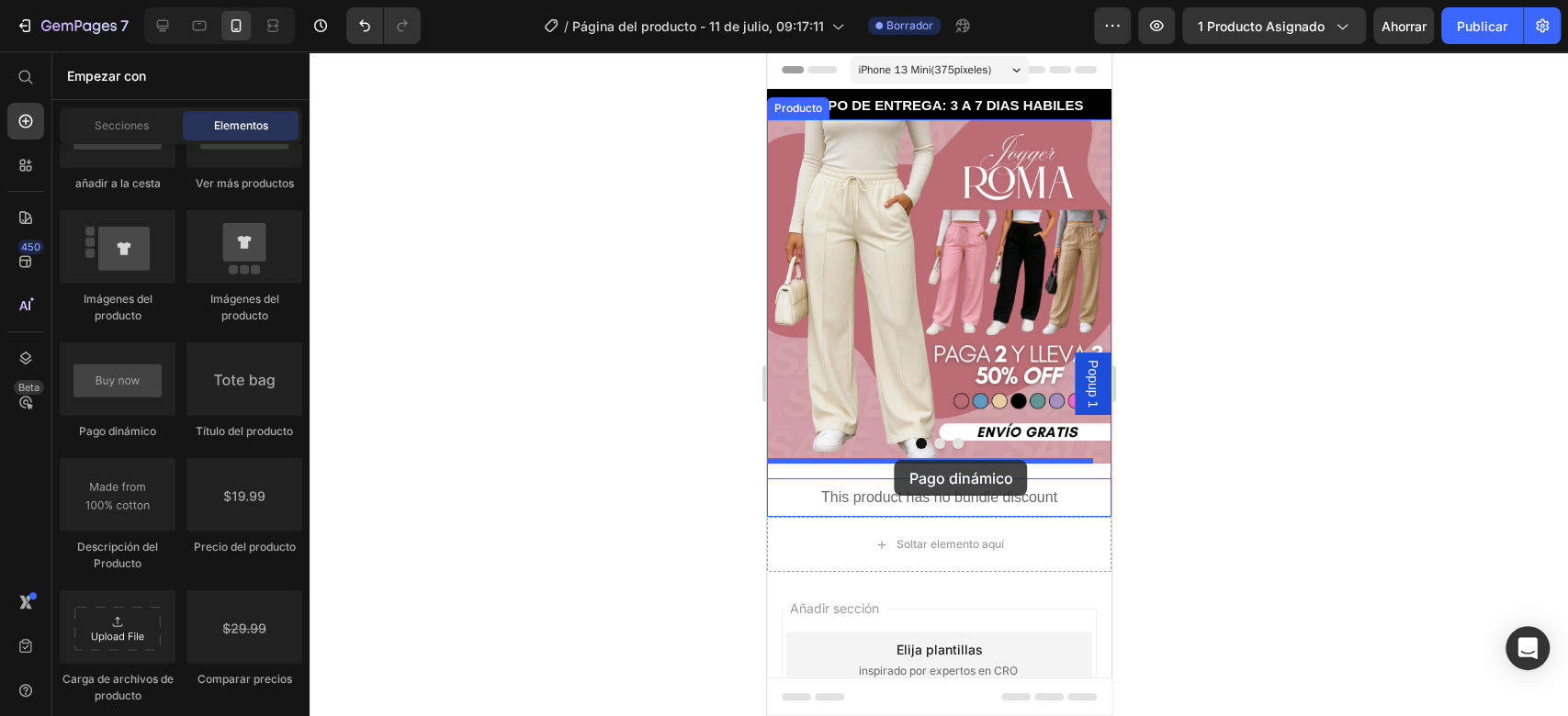 drag, startPoint x: 901, startPoint y: 402, endPoint x: 894, endPoint y: 460, distance: 58.420887 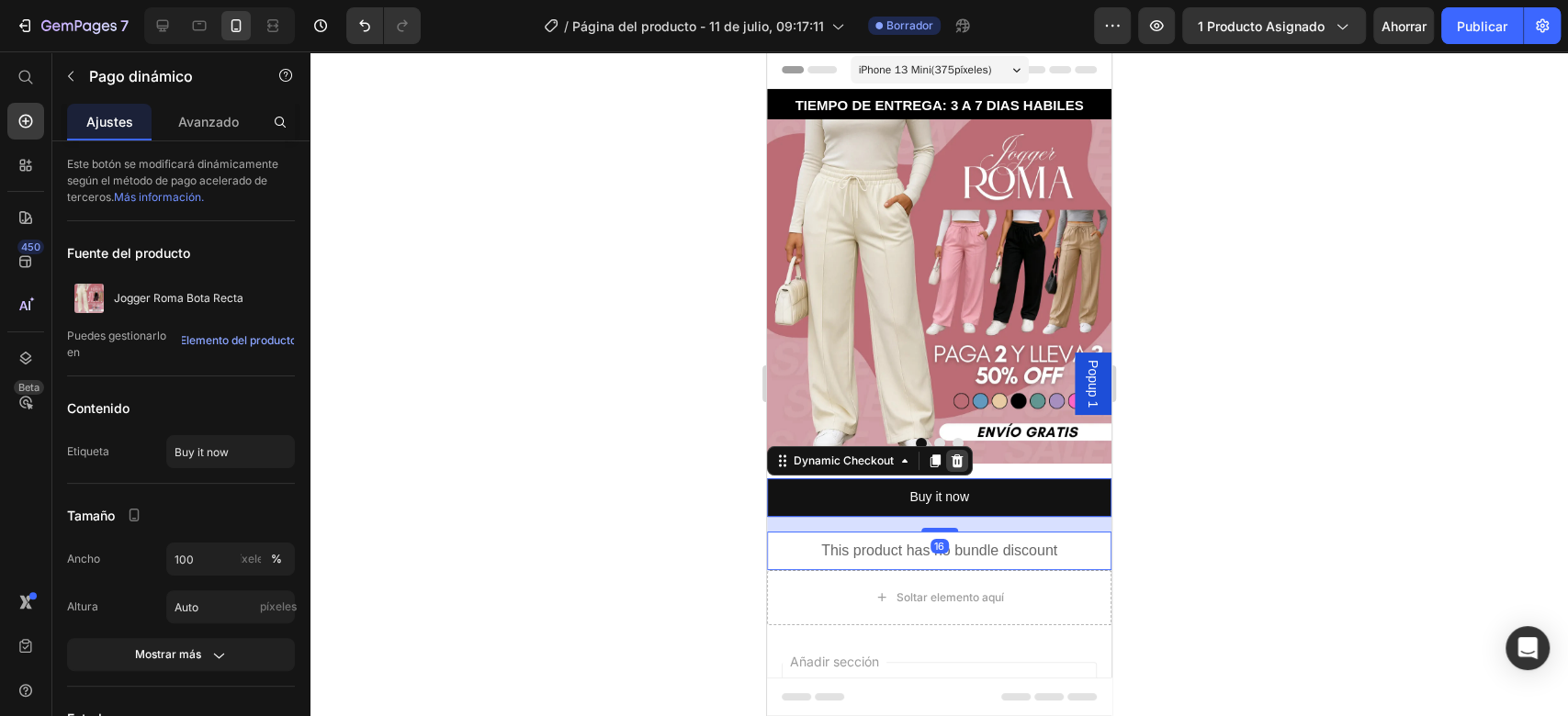 click 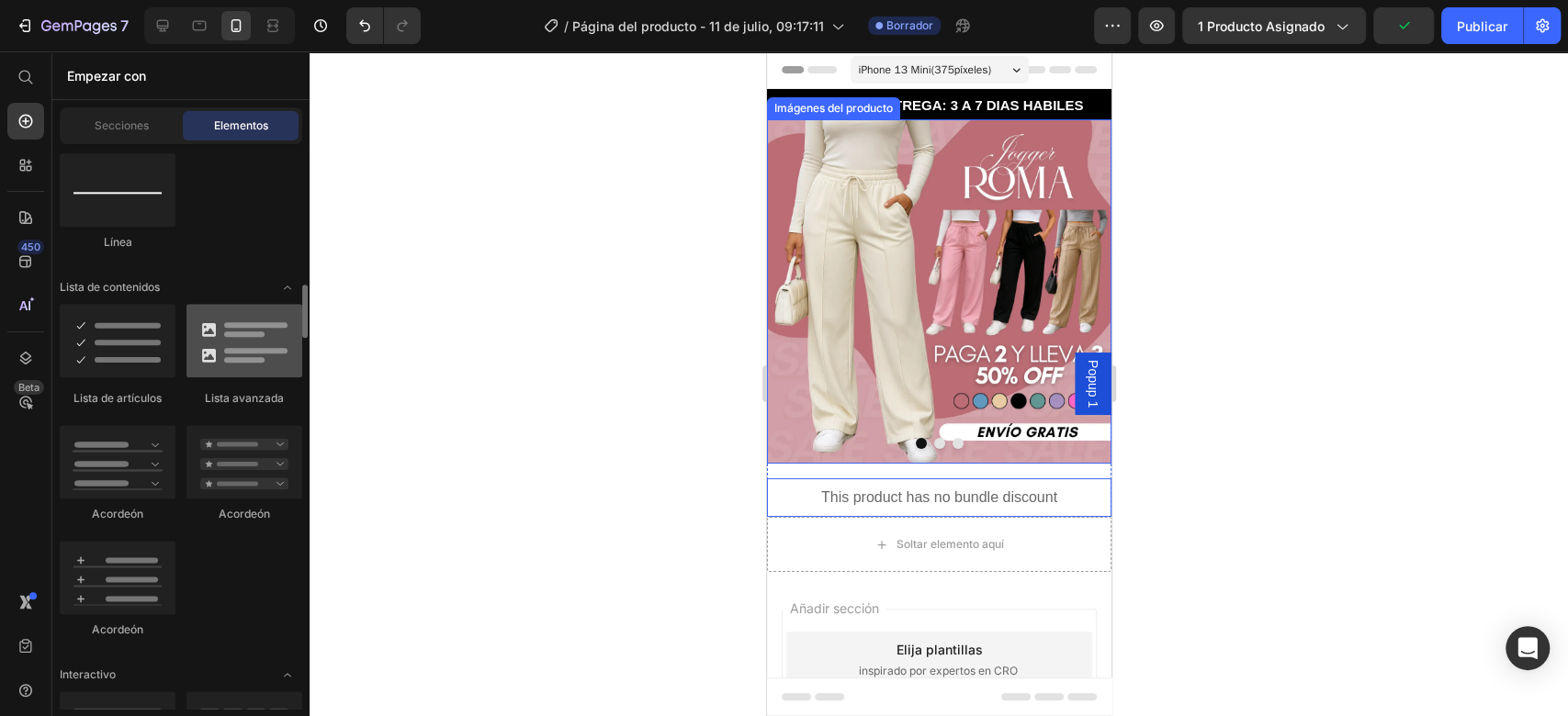scroll, scrollTop: 1248, scrollLeft: 0, axis: vertical 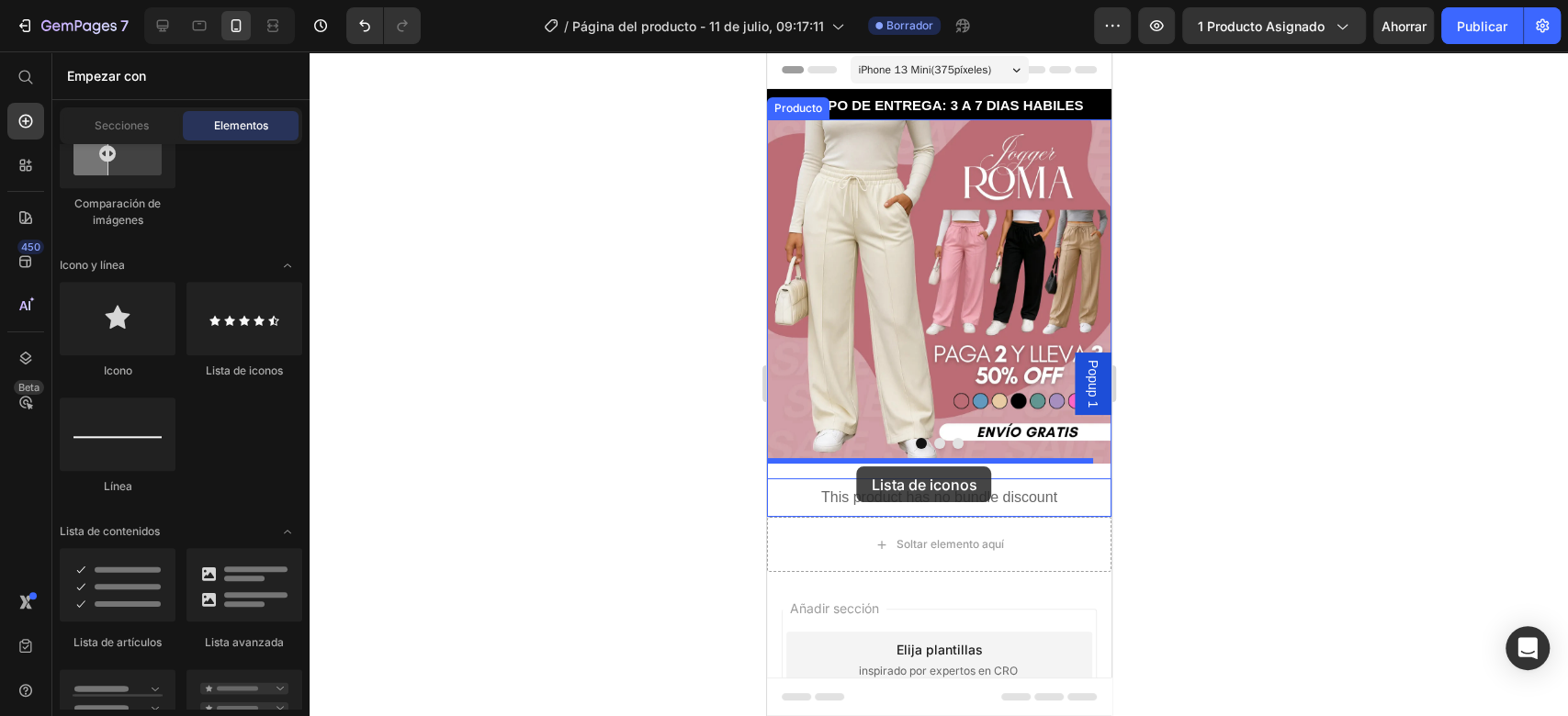 drag, startPoint x: 1006, startPoint y: 396, endPoint x: 856, endPoint y: 466, distance: 165.52945 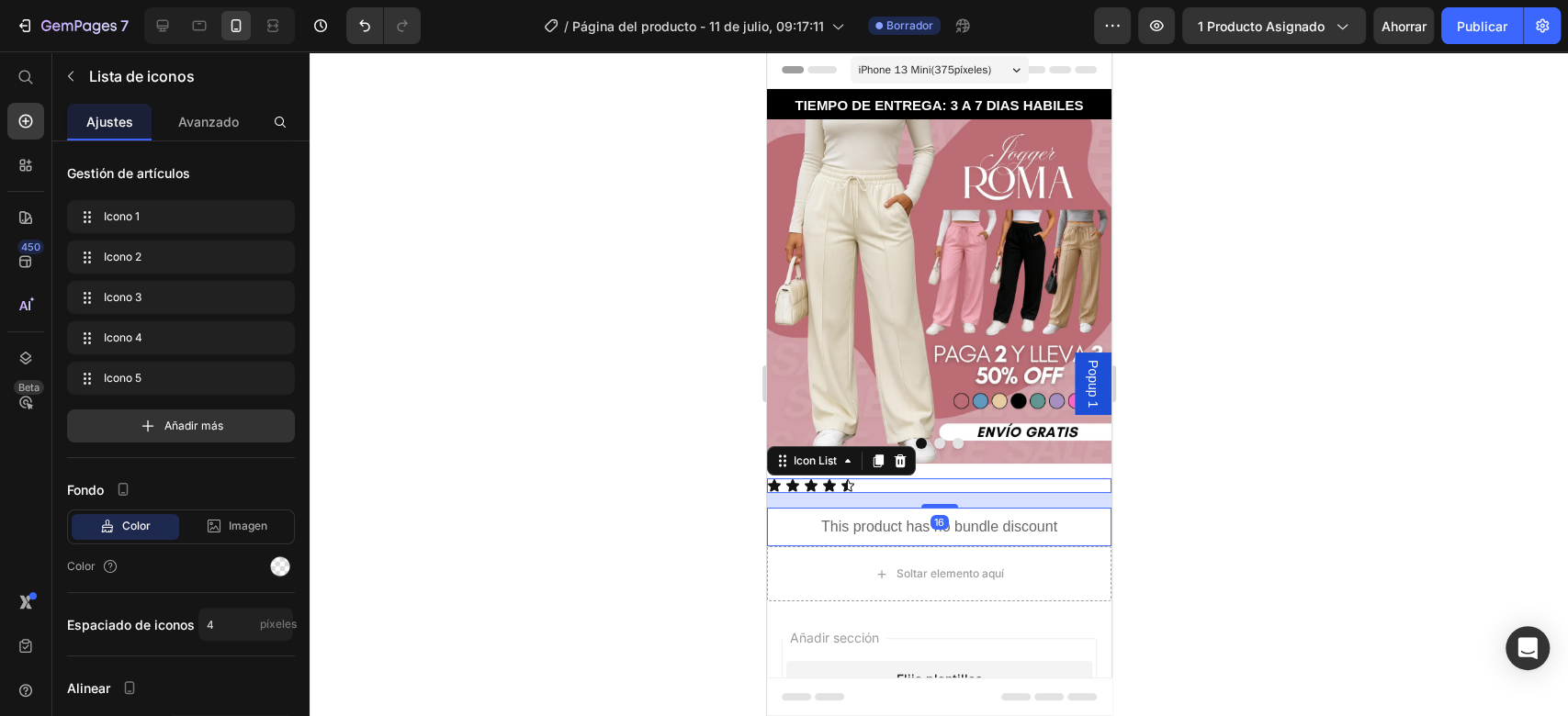 click on "Icon Icon Icon Icon Icon" at bounding box center [938, 486] 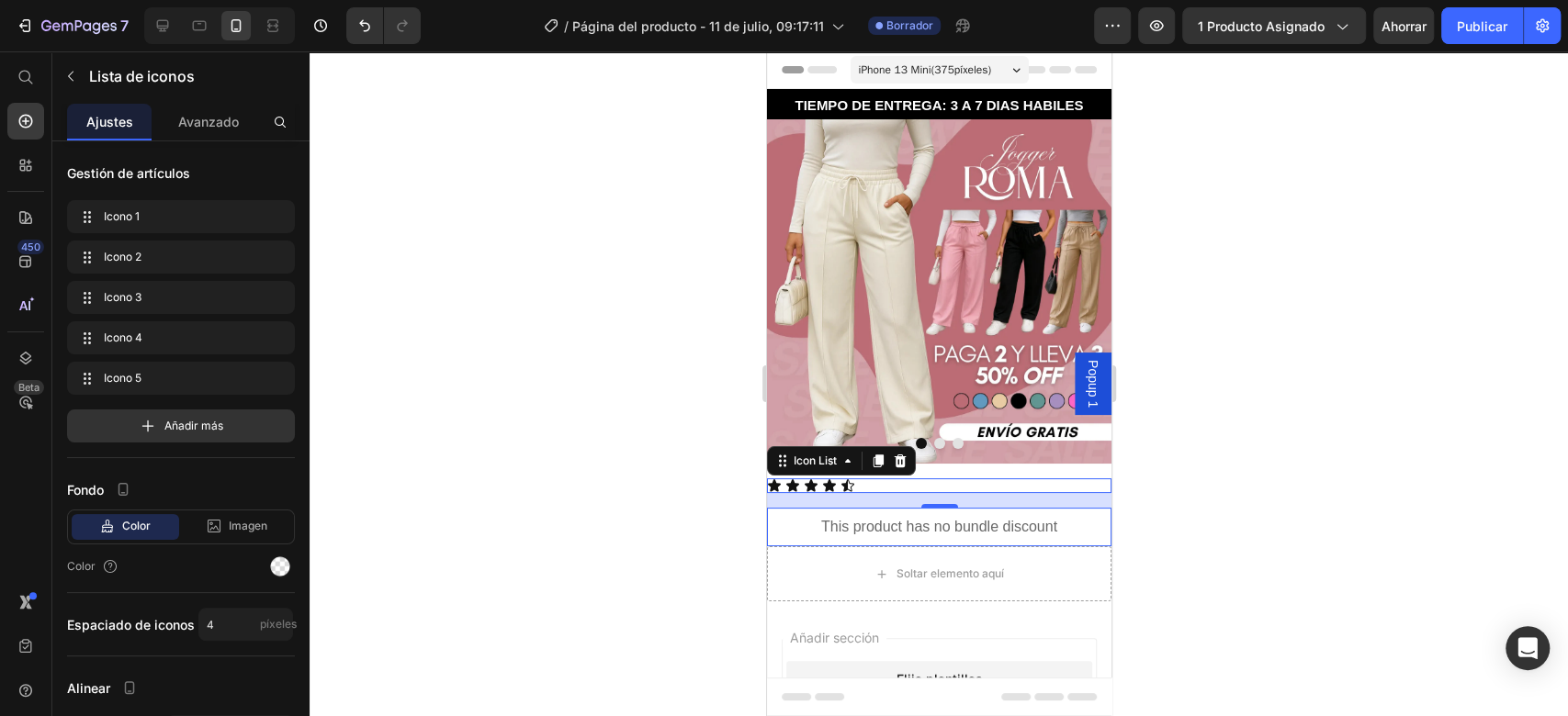 click on "Icon Icon Icon Icon Icon" at bounding box center (938, 486) 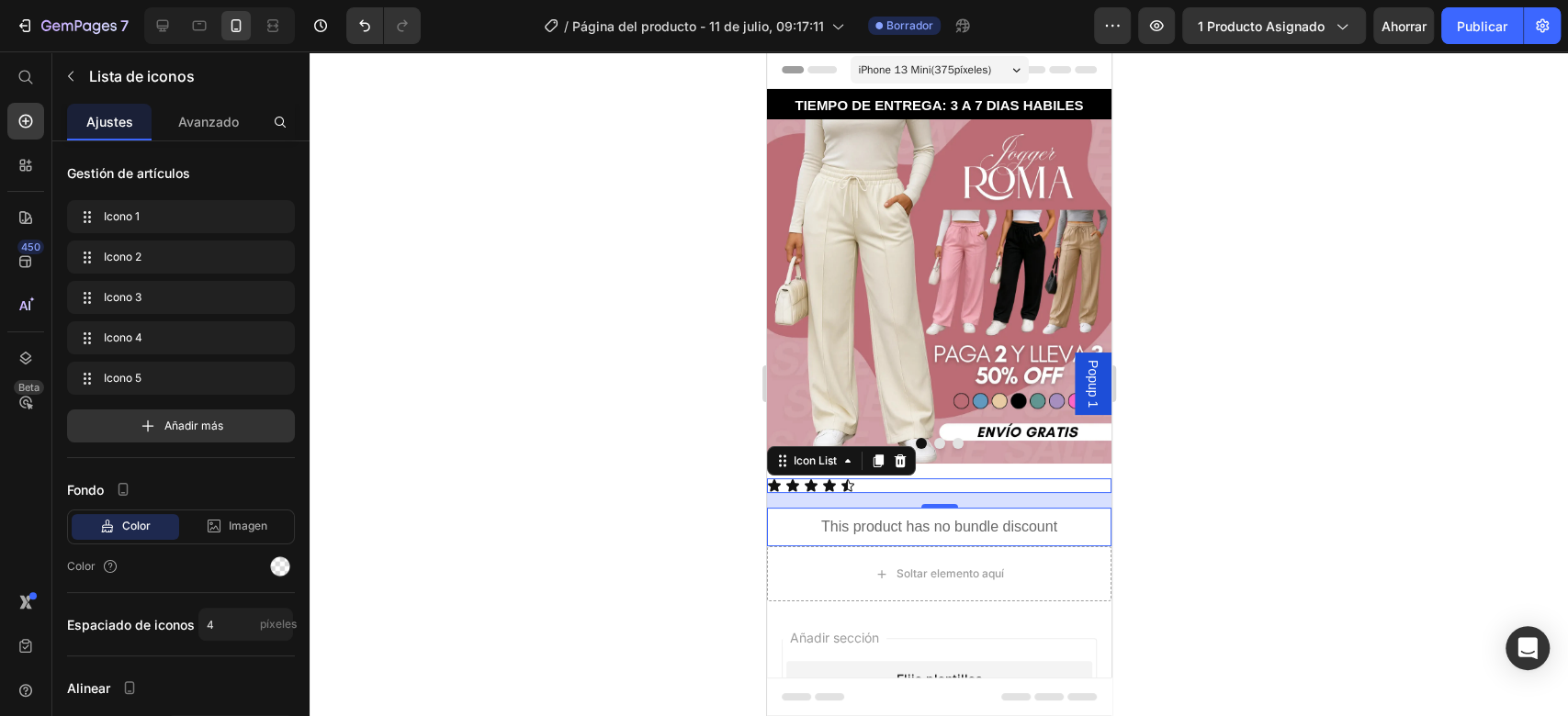click on "16" at bounding box center [938, 500] 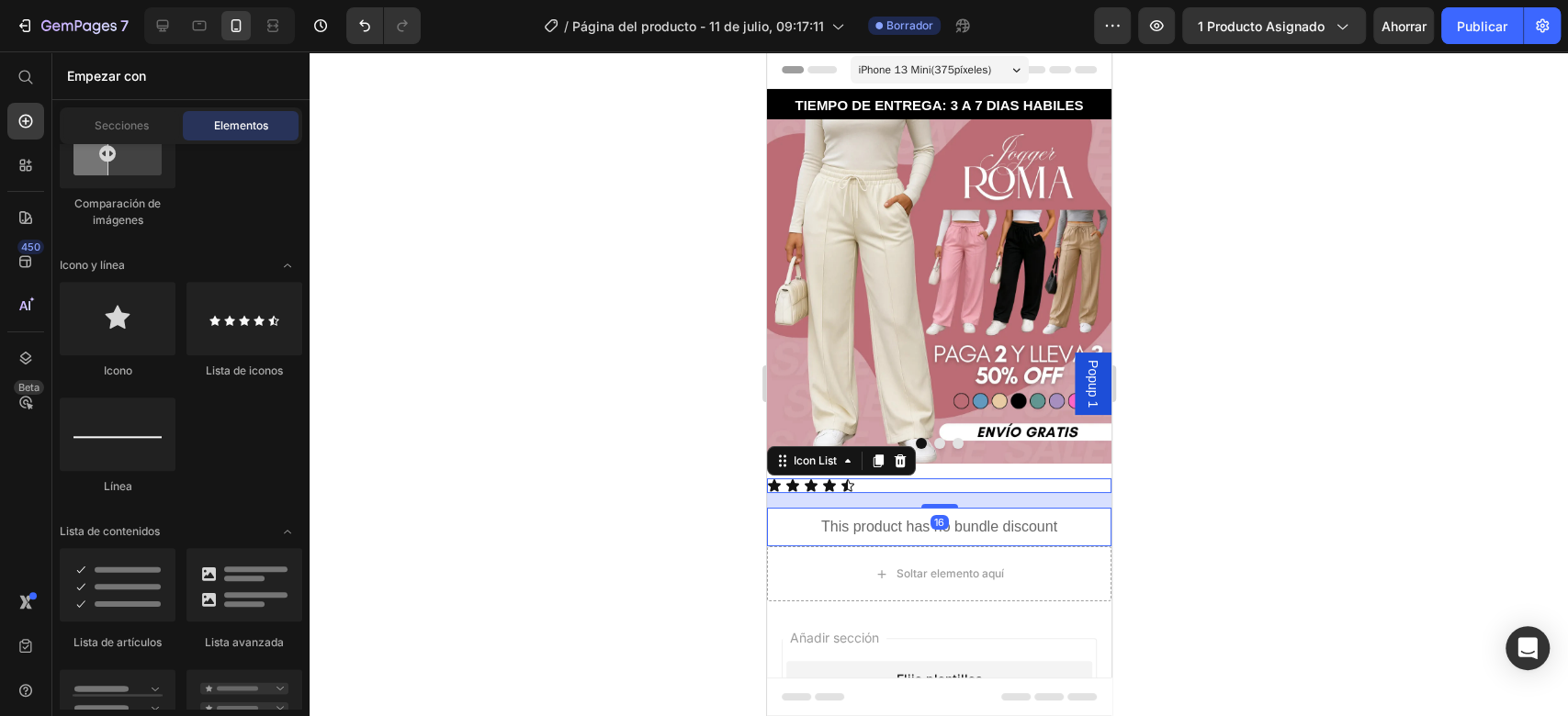 click on "Icon Icon Icon Icon Icon" at bounding box center (938, 486) 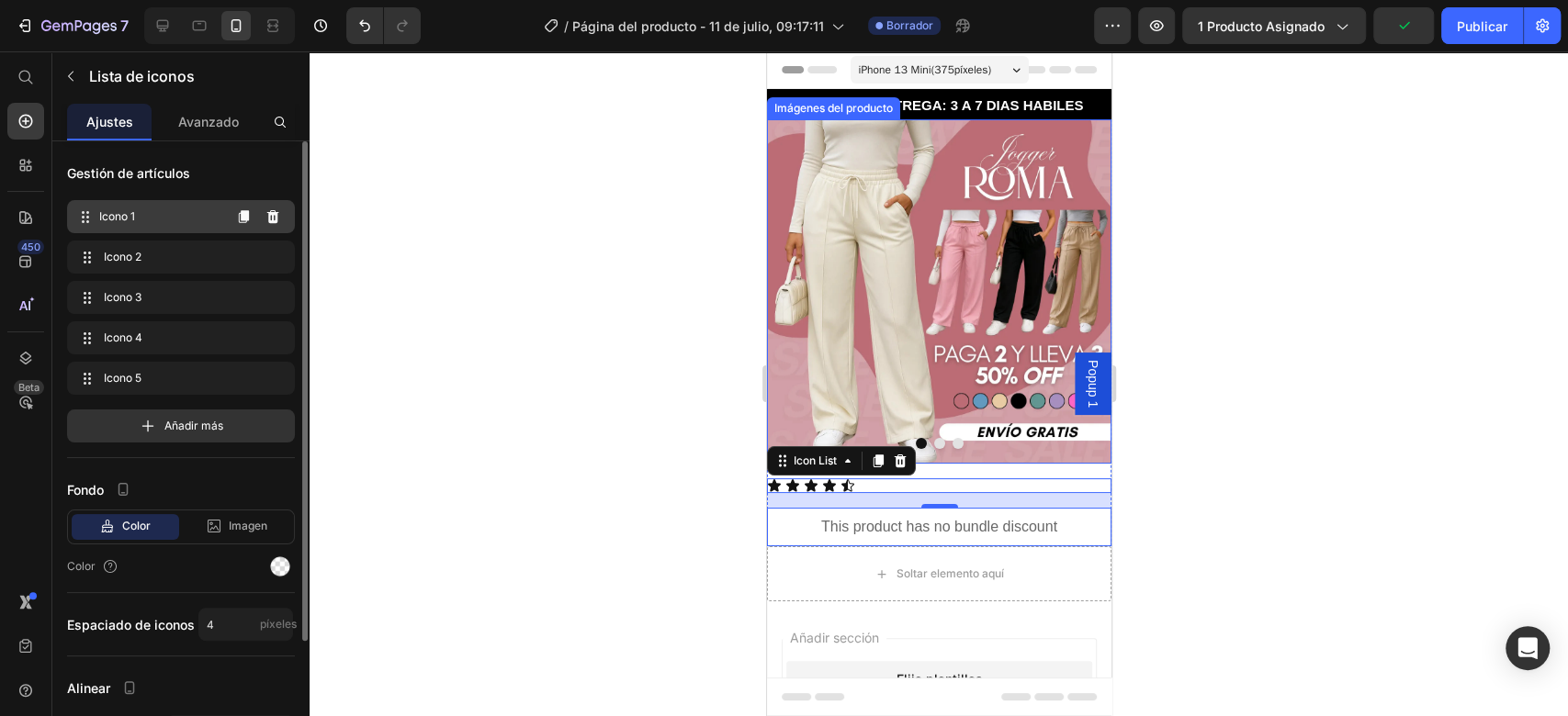 click on "Icono 1" at bounding box center [160, 217] 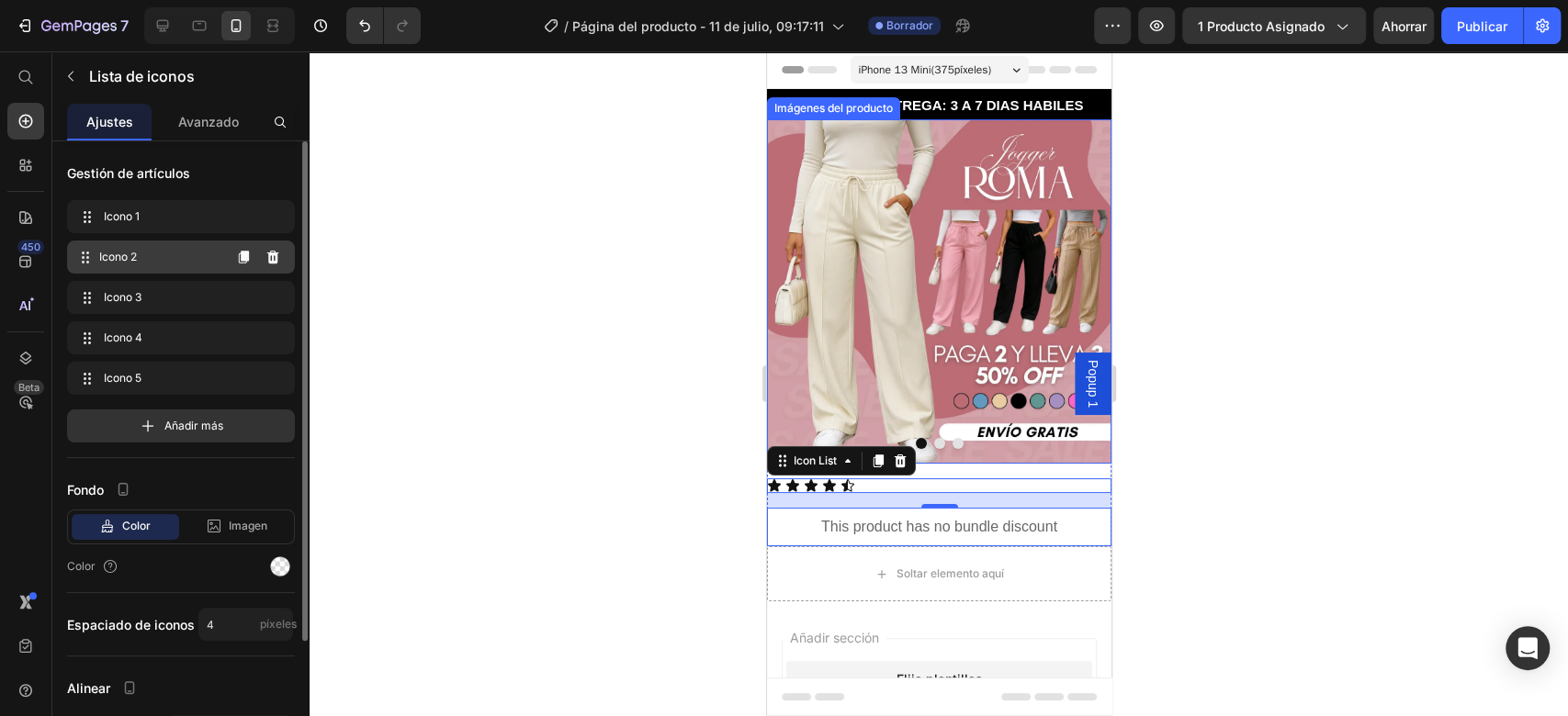 click on "Icono 2" at bounding box center (160, 257) 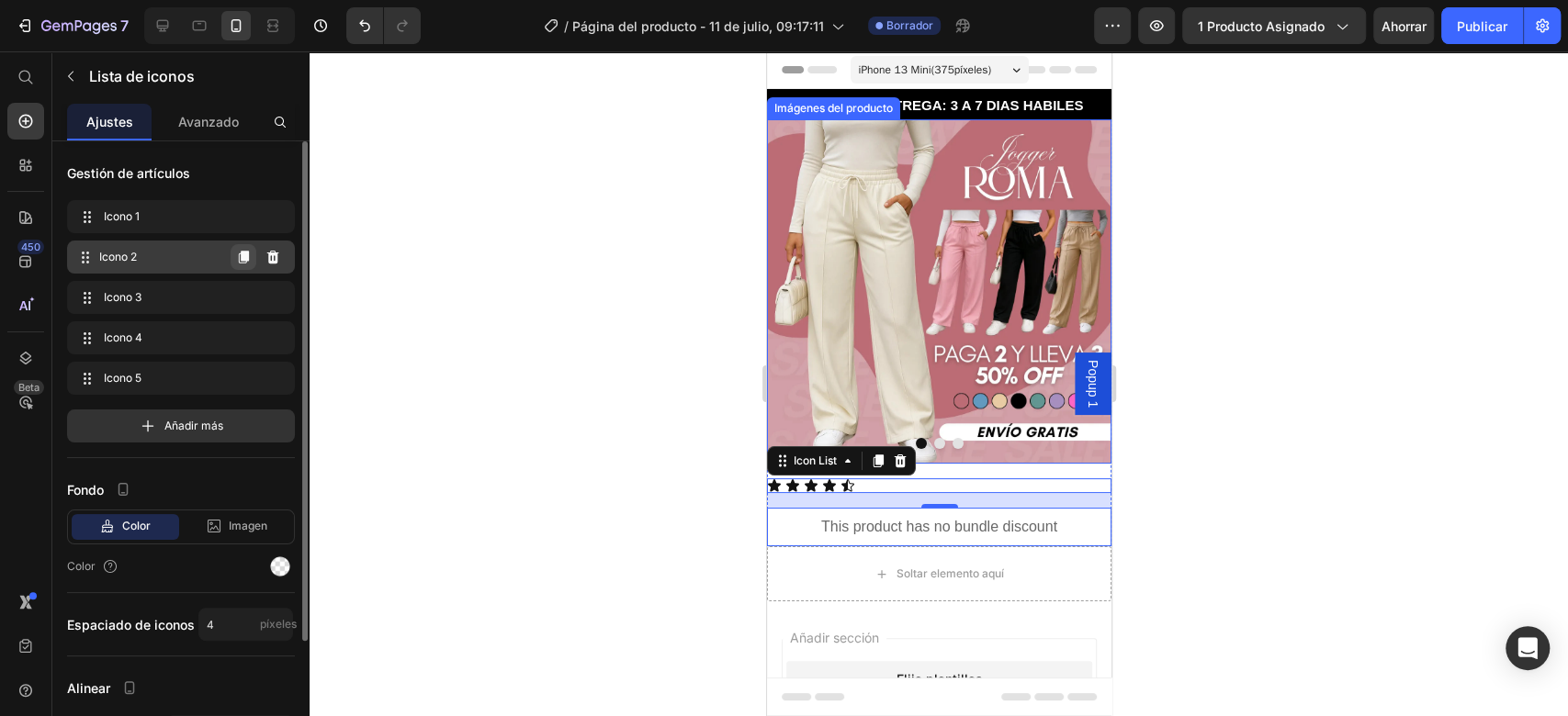 click 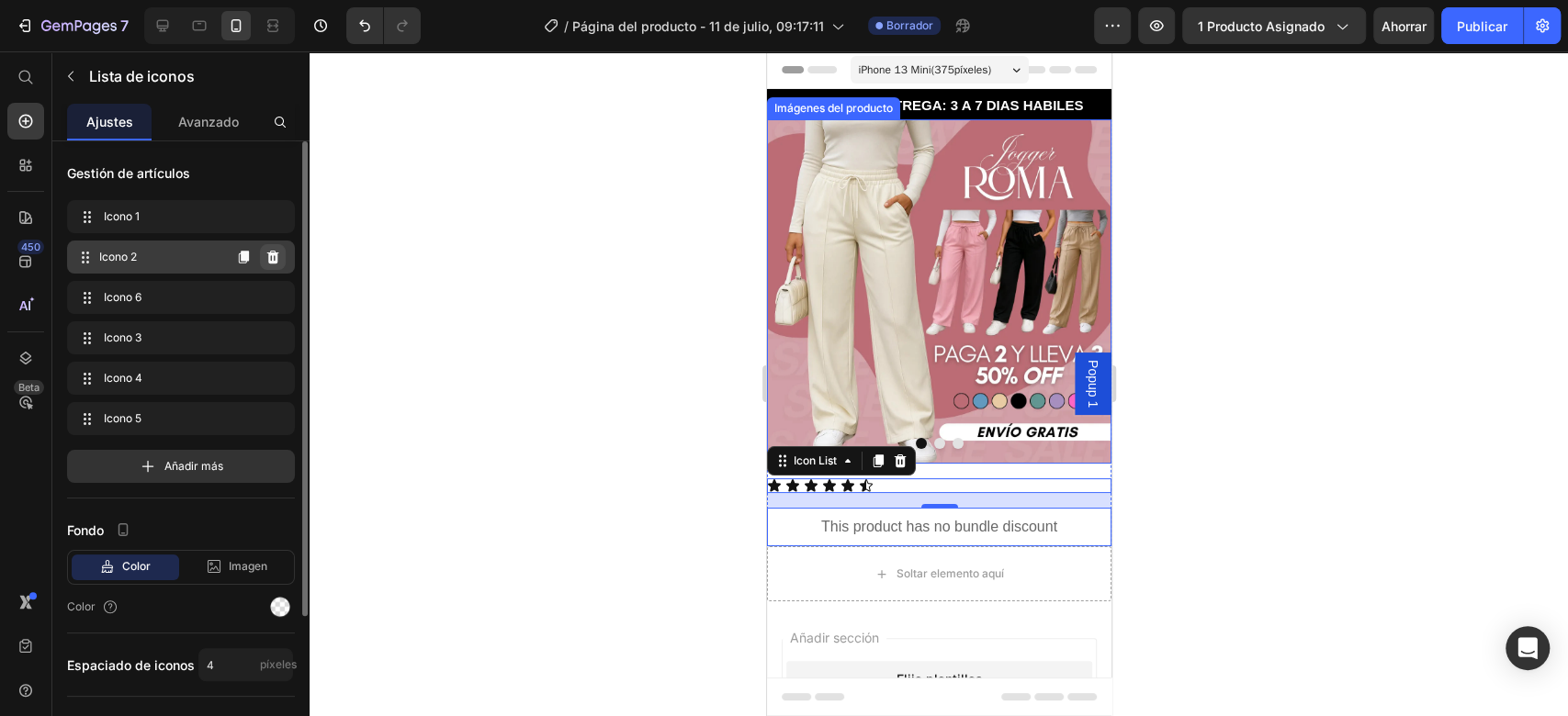 click 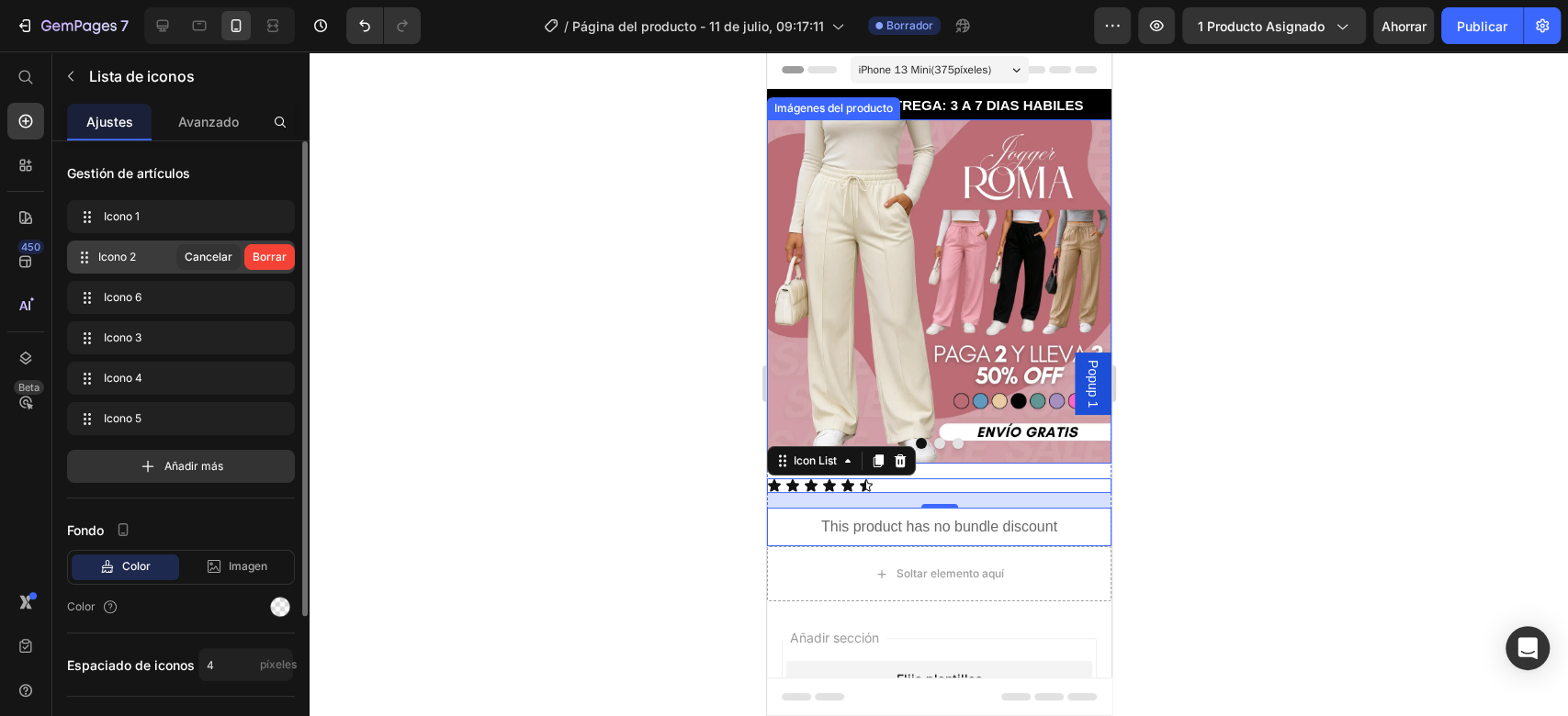 click on "Borrar" at bounding box center [269, 256] 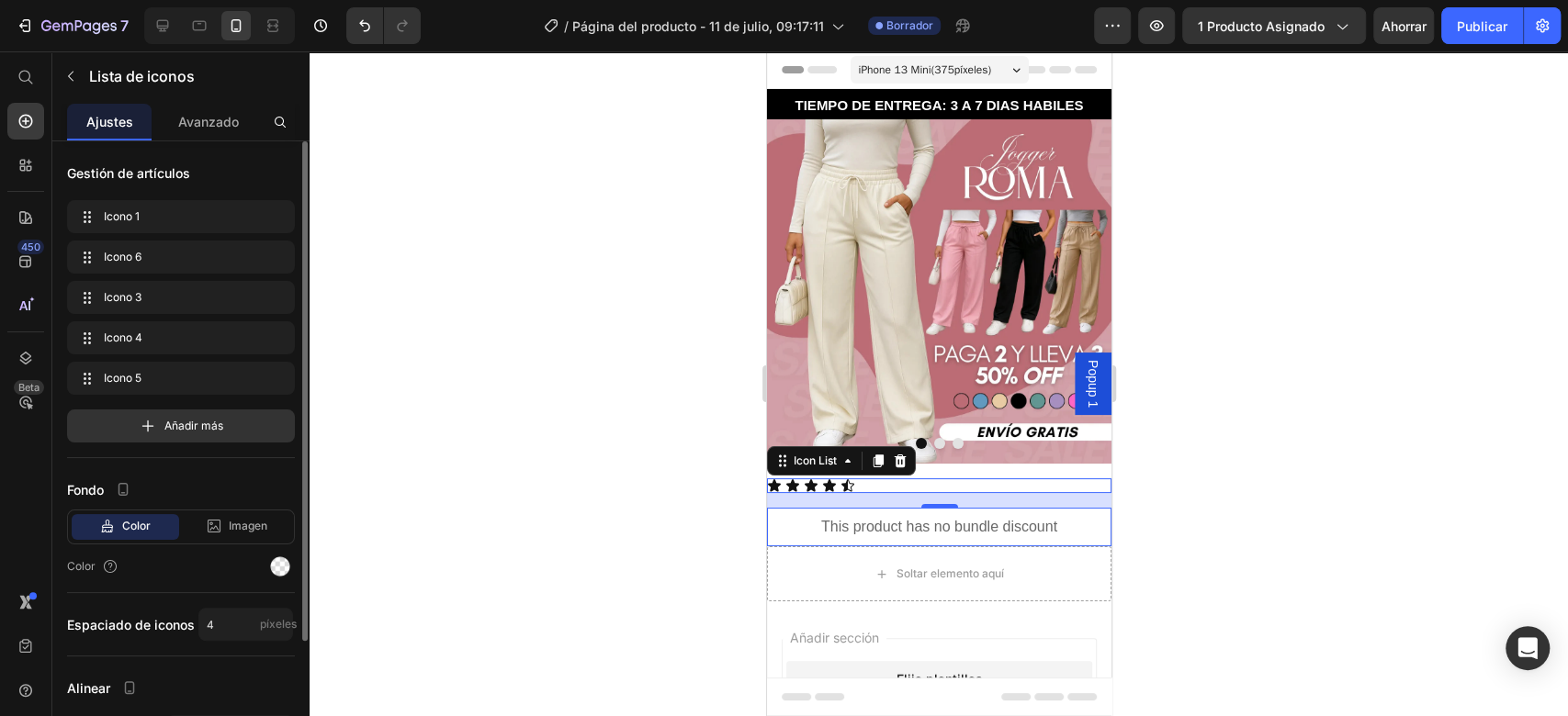 click 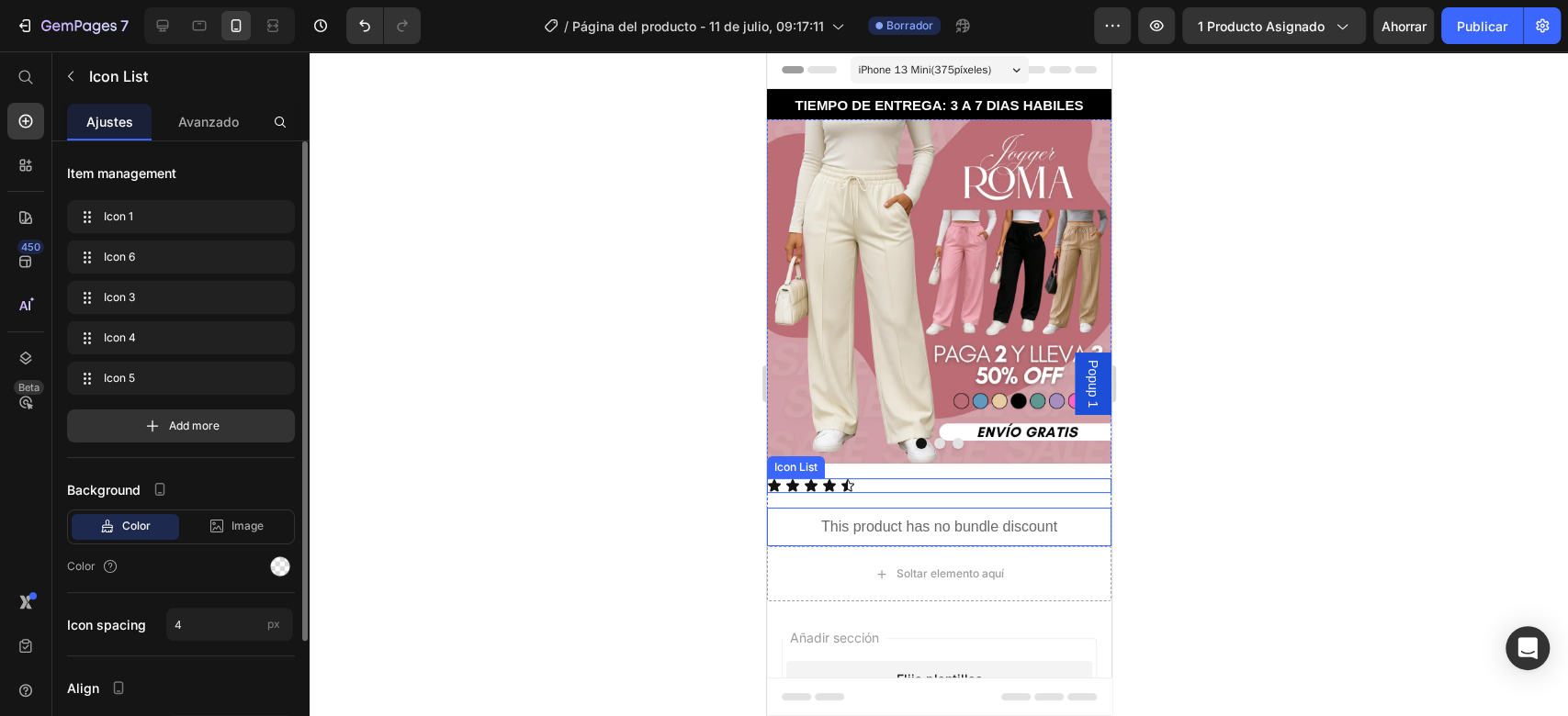 click on "Icon Icon Icon Icon Icon" at bounding box center (938, 486) 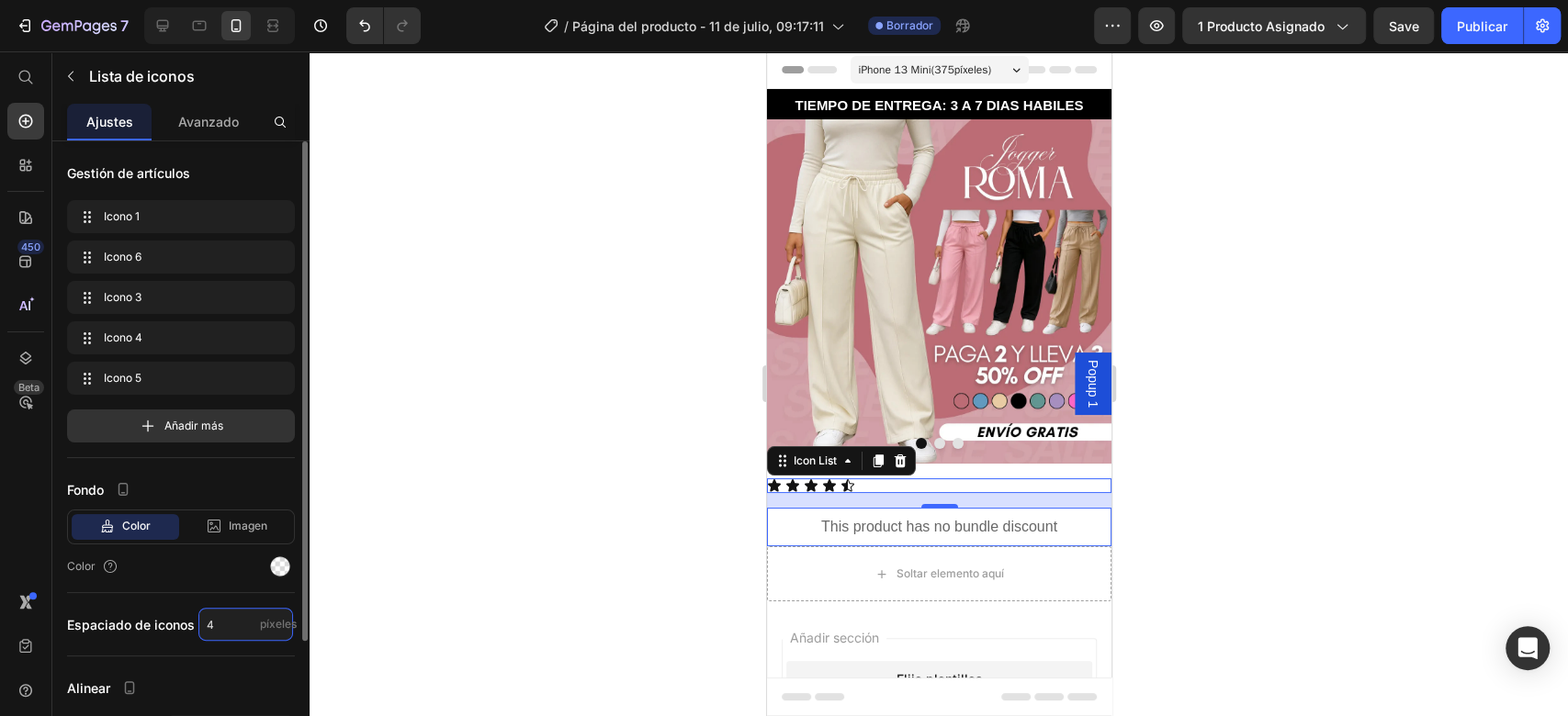 click on "4" at bounding box center [245, 624] 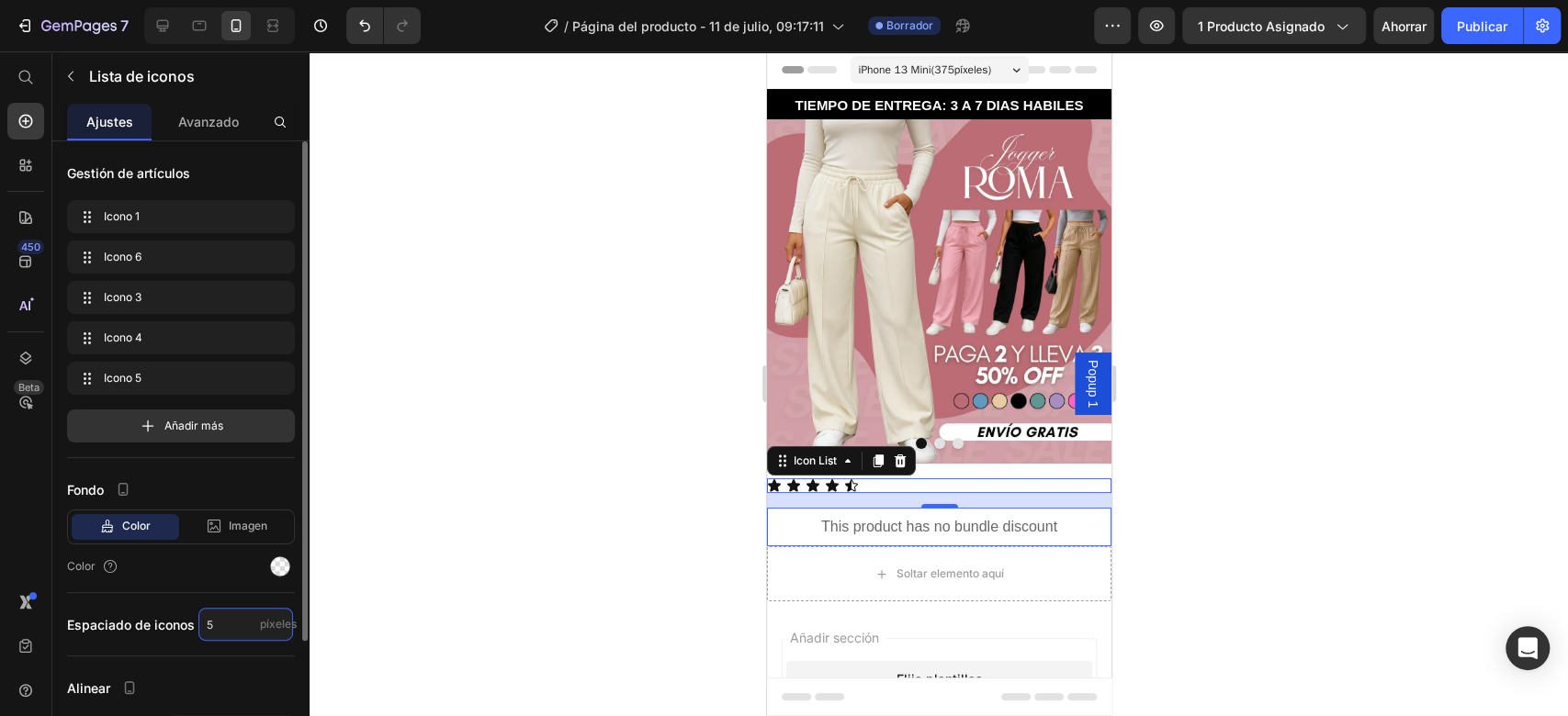click on "5" at bounding box center [245, 624] 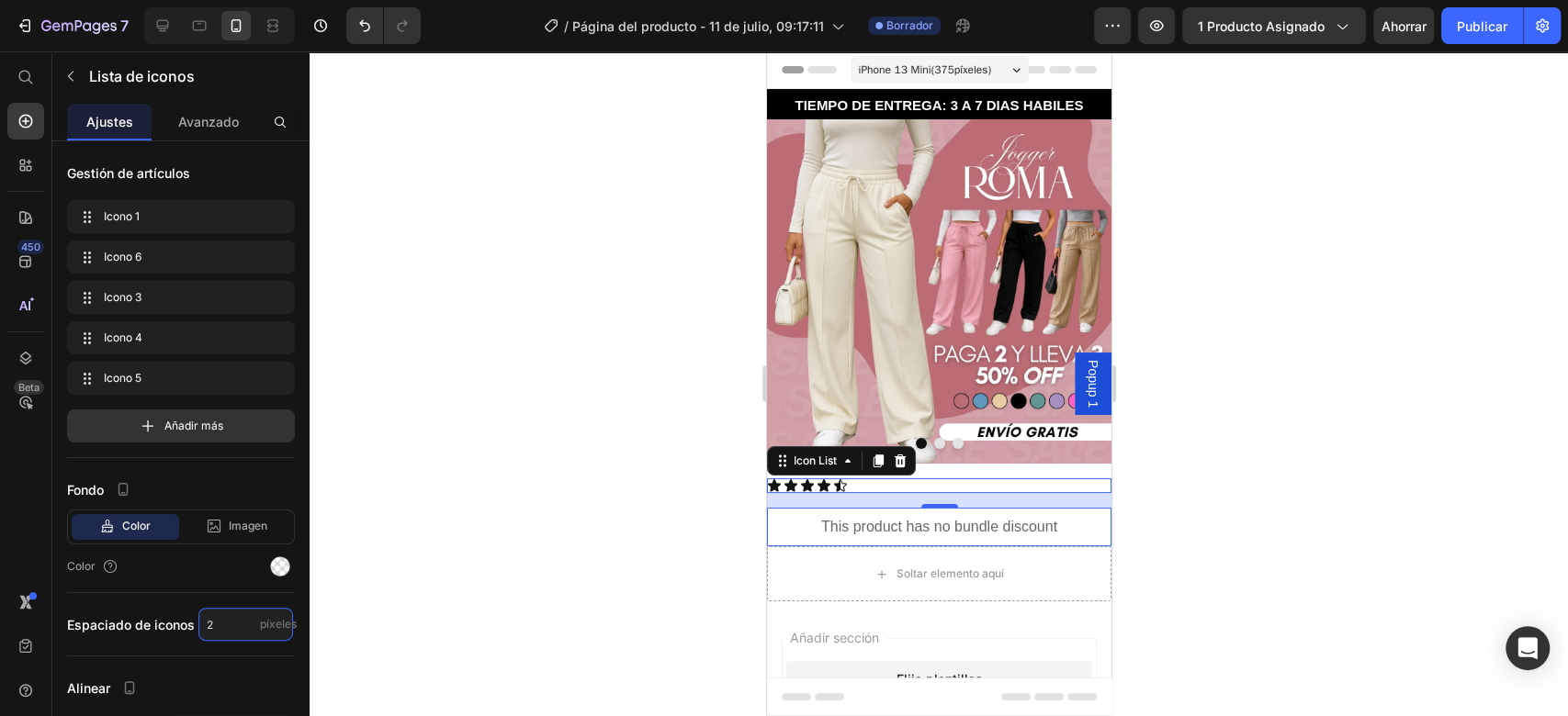type on "2" 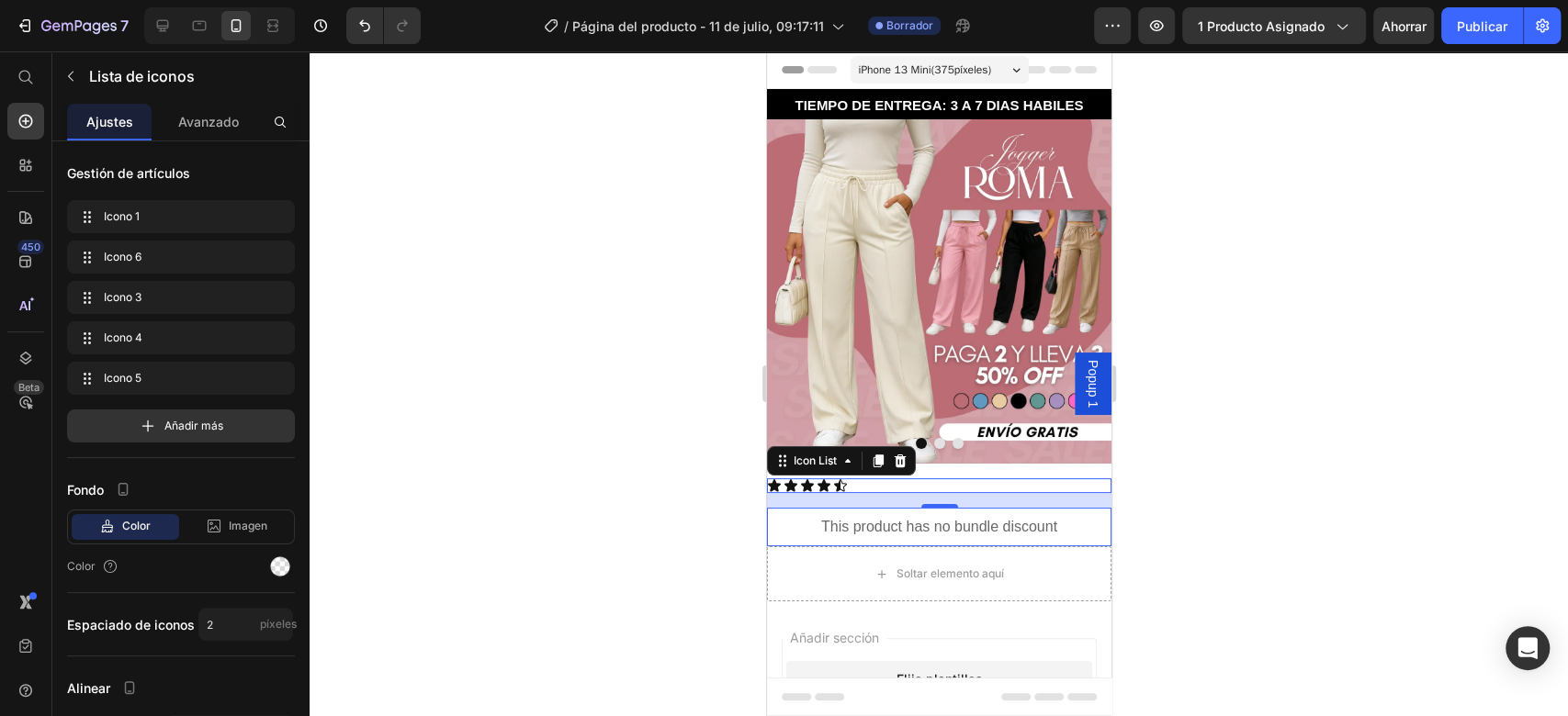 click 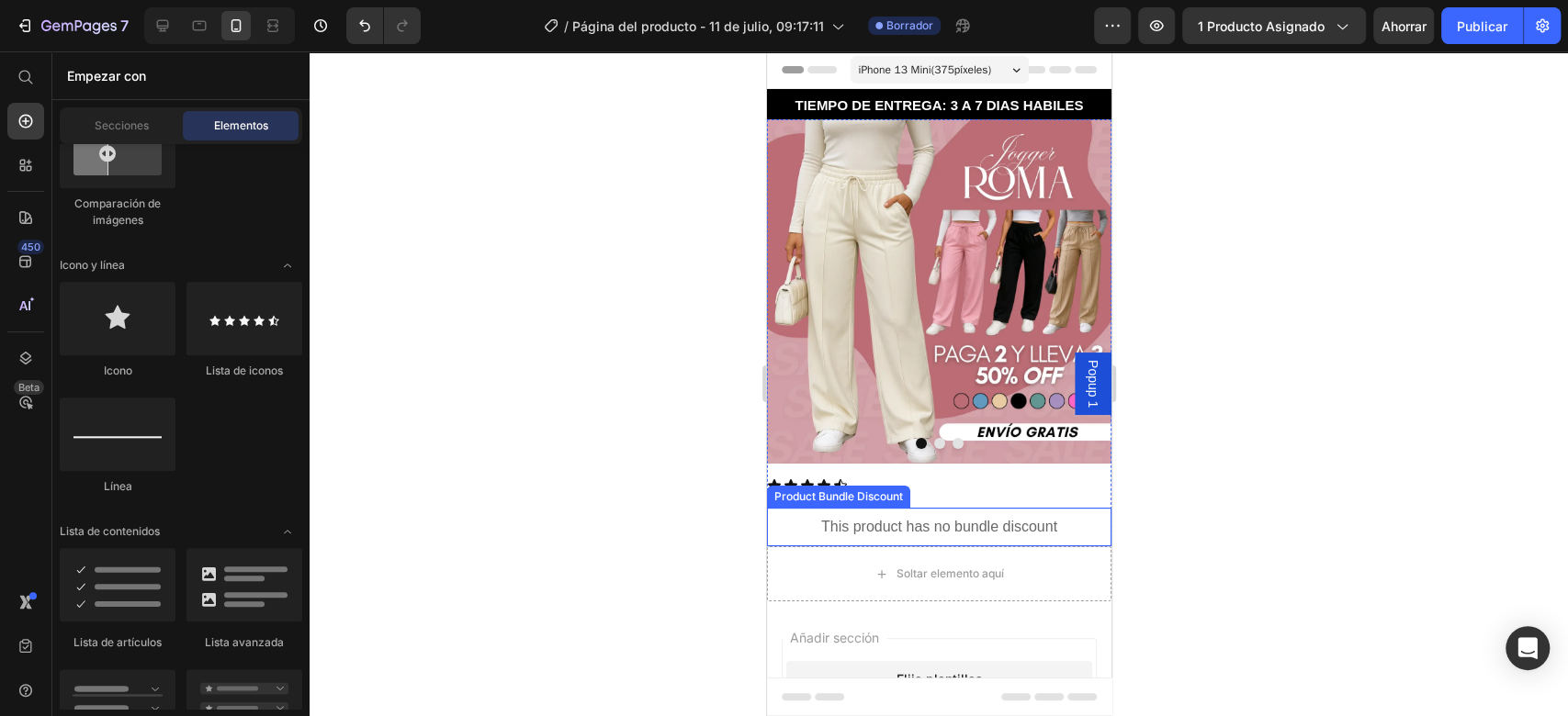 click on "This product has no bundle discount" at bounding box center [938, 527] 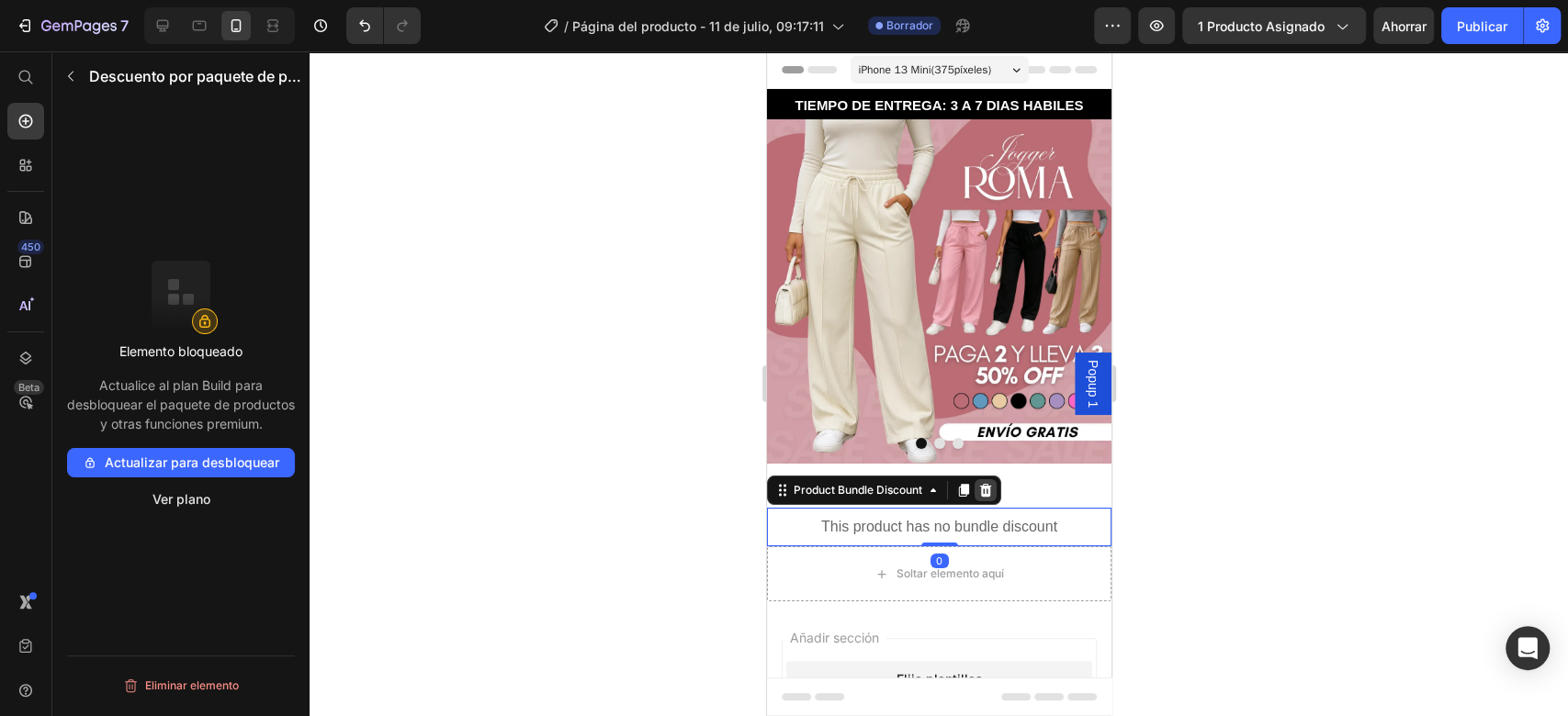 click 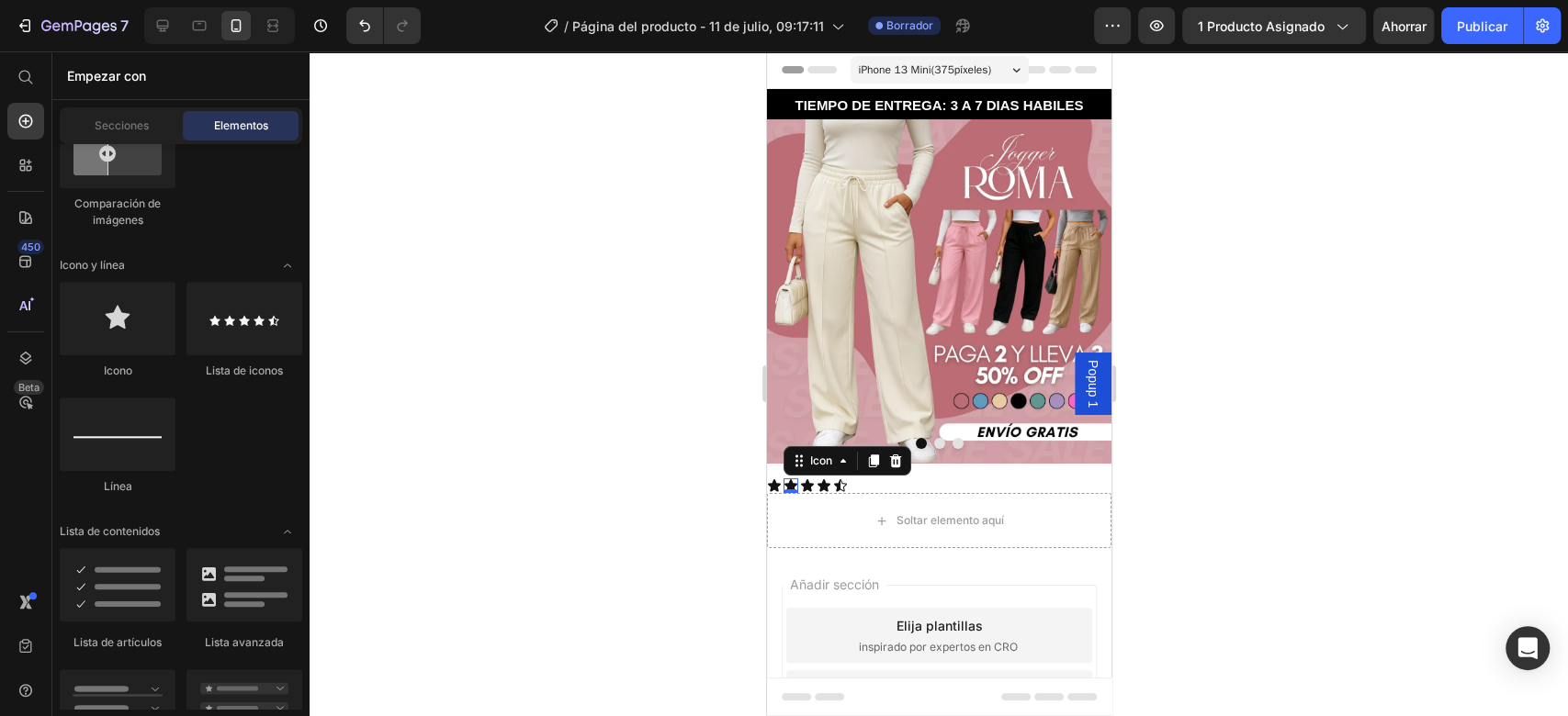 click 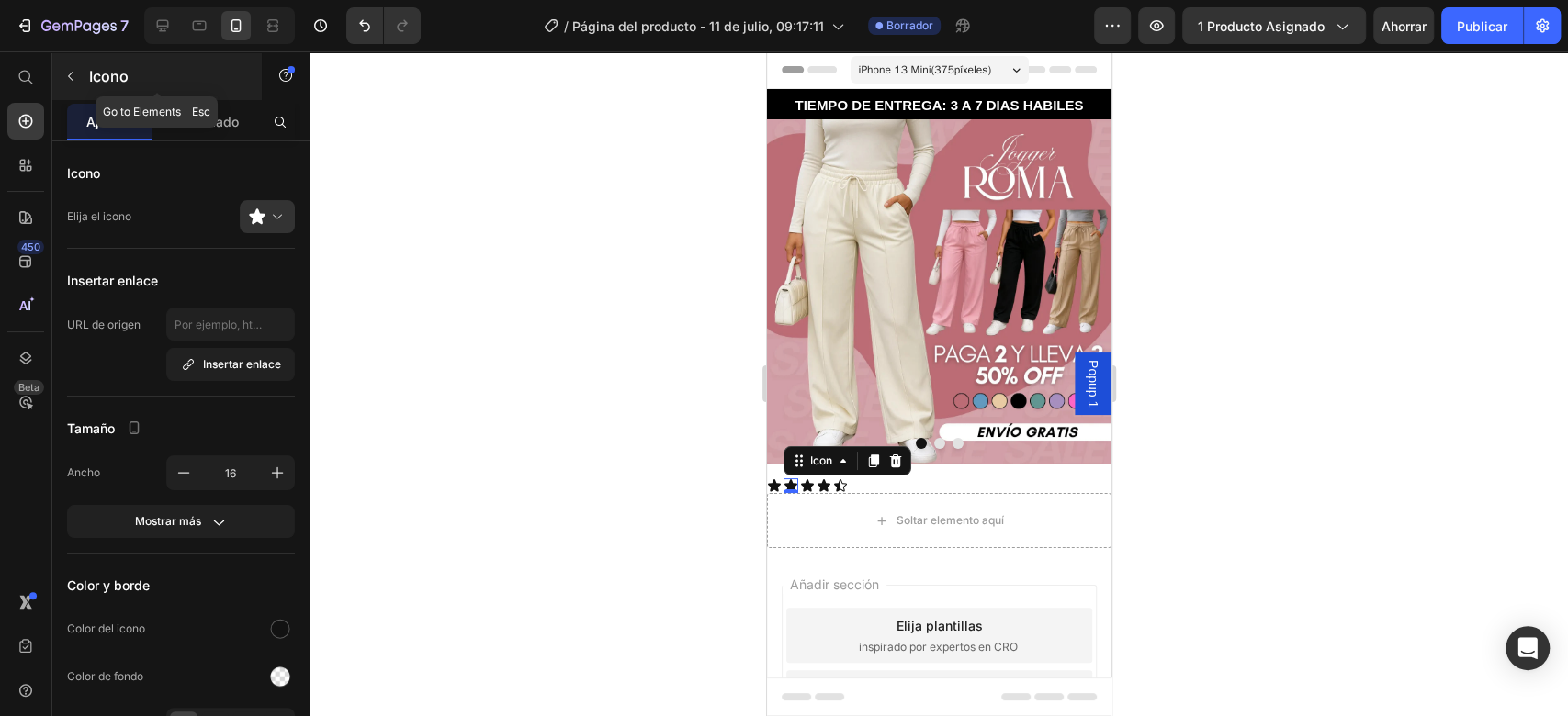 click at bounding box center (71, 76) 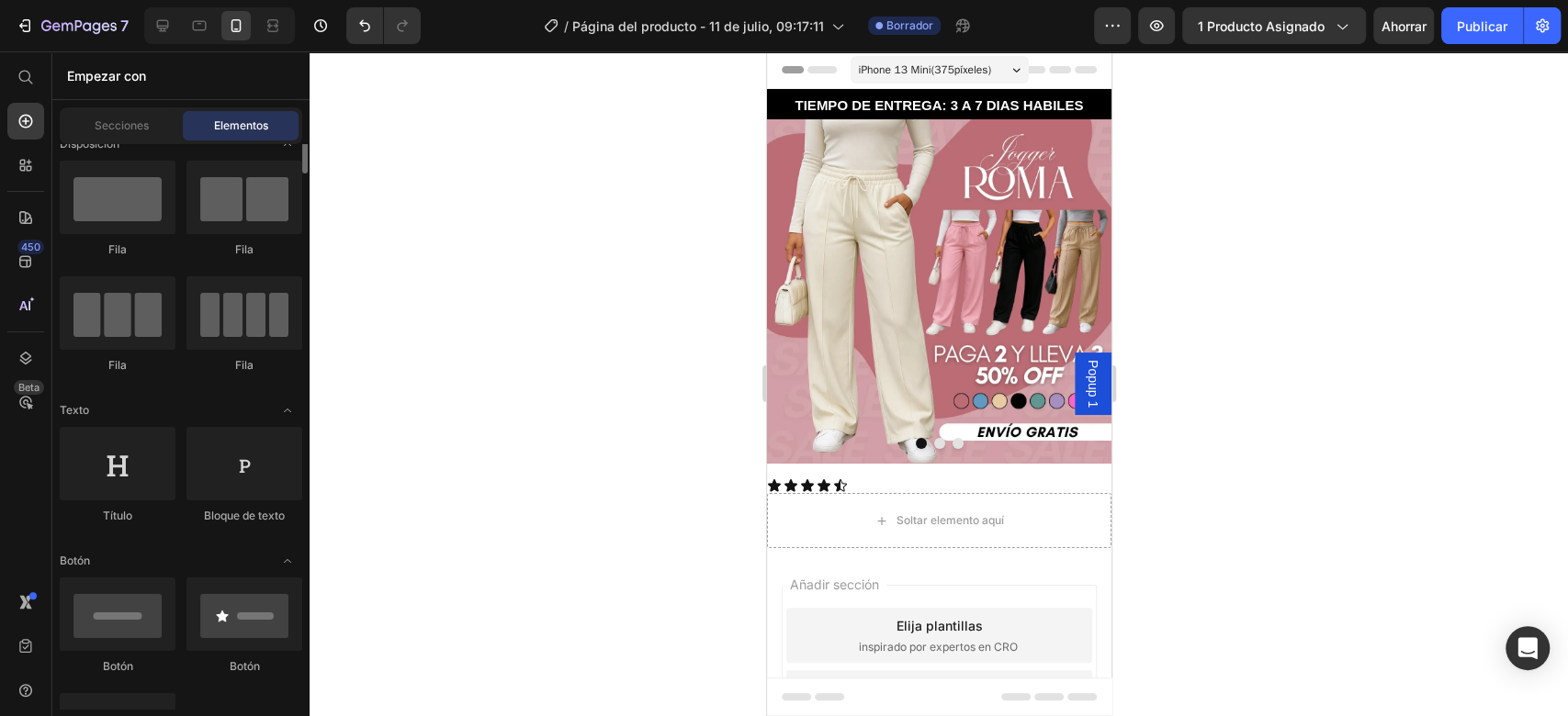 scroll, scrollTop: 0, scrollLeft: 0, axis: both 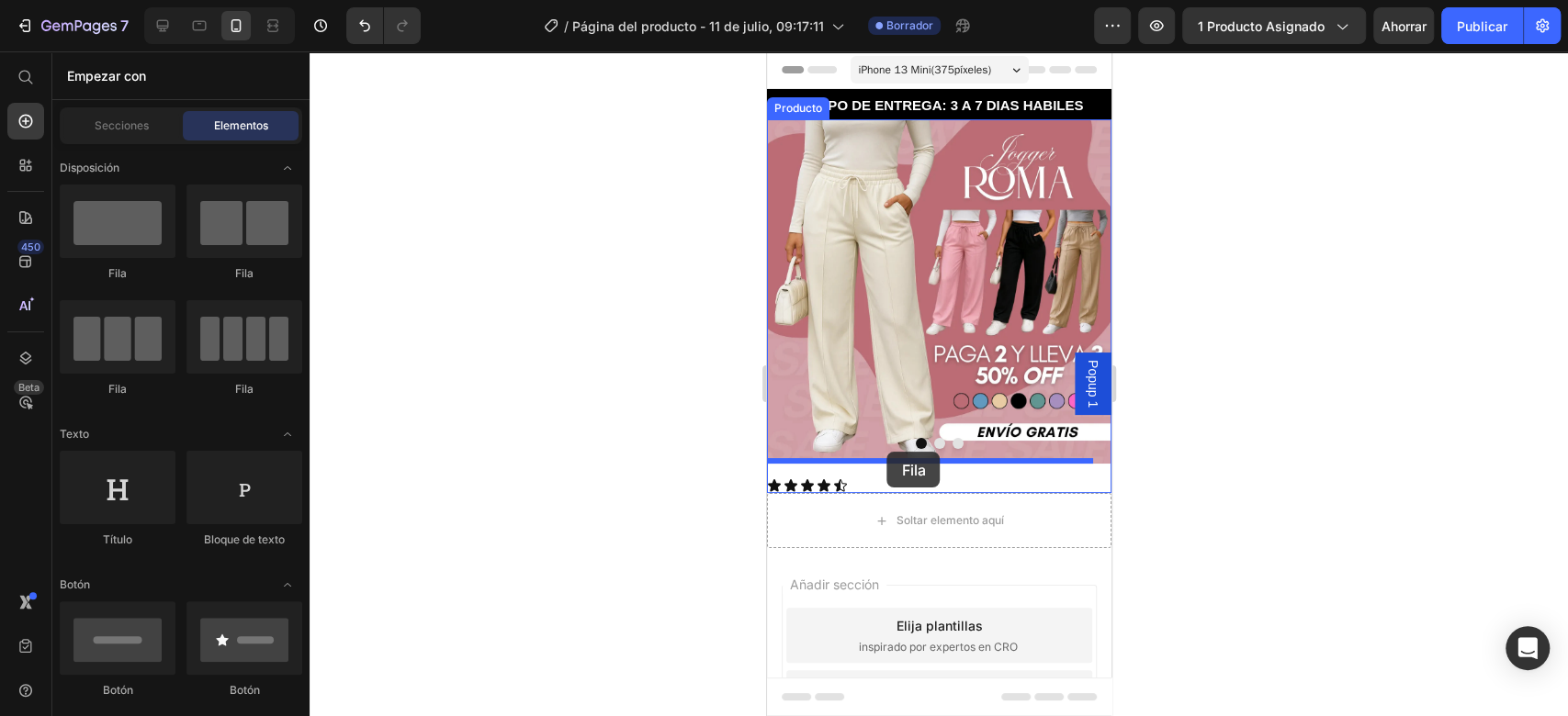 drag, startPoint x: 998, startPoint y: 301, endPoint x: 886, endPoint y: 452, distance: 188.00266 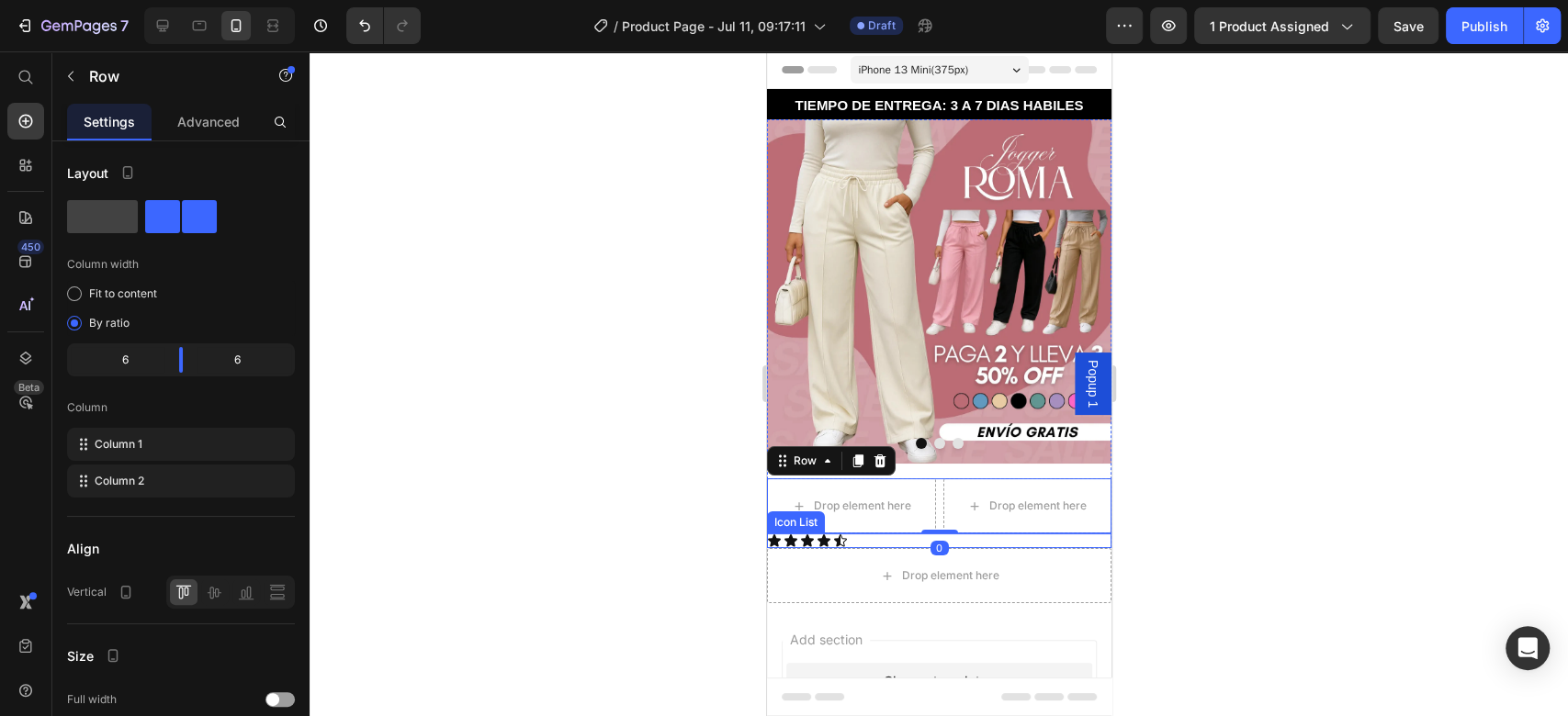 click on "Icon Icon Icon Icon Icon" at bounding box center [938, 541] 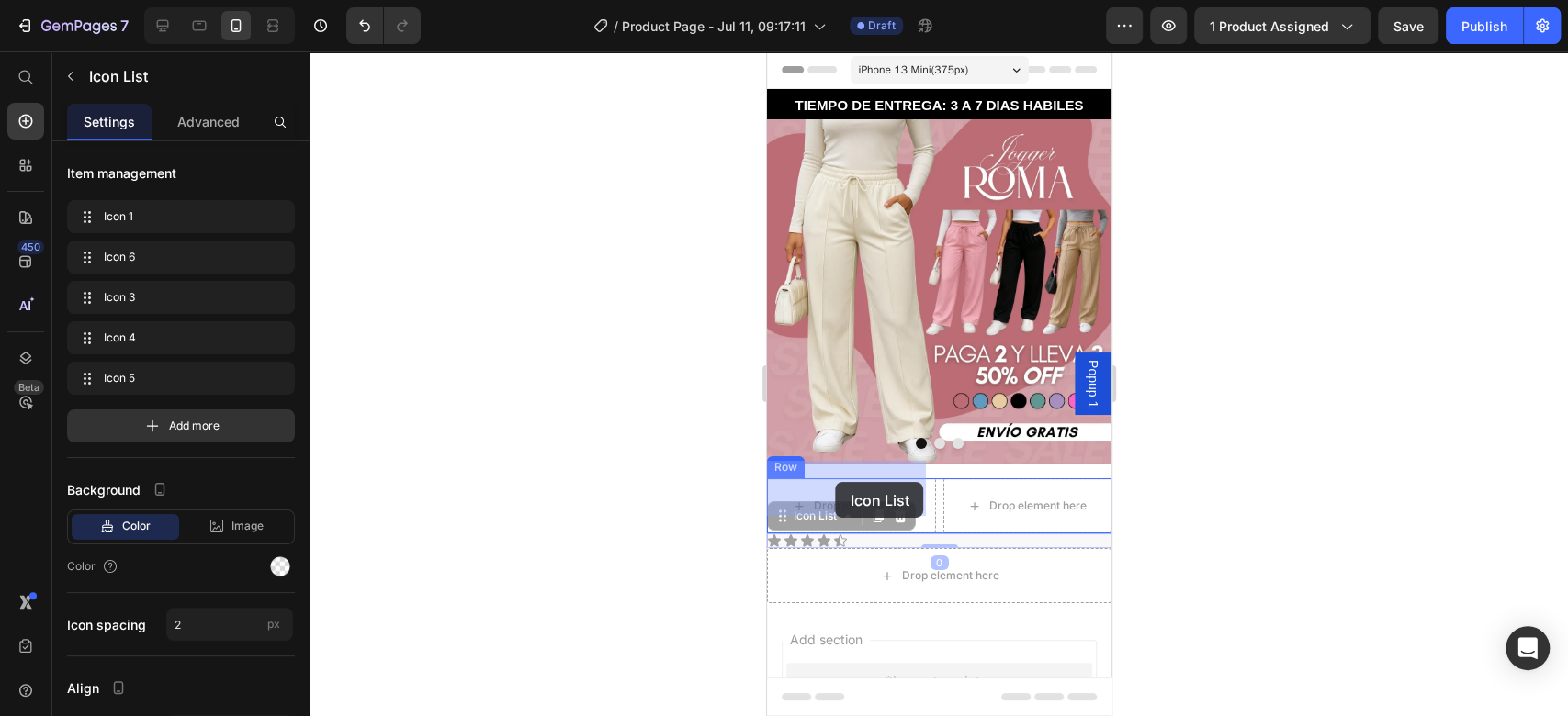drag, startPoint x: 817, startPoint y: 503, endPoint x: 835, endPoint y: 482, distance: 27.658633 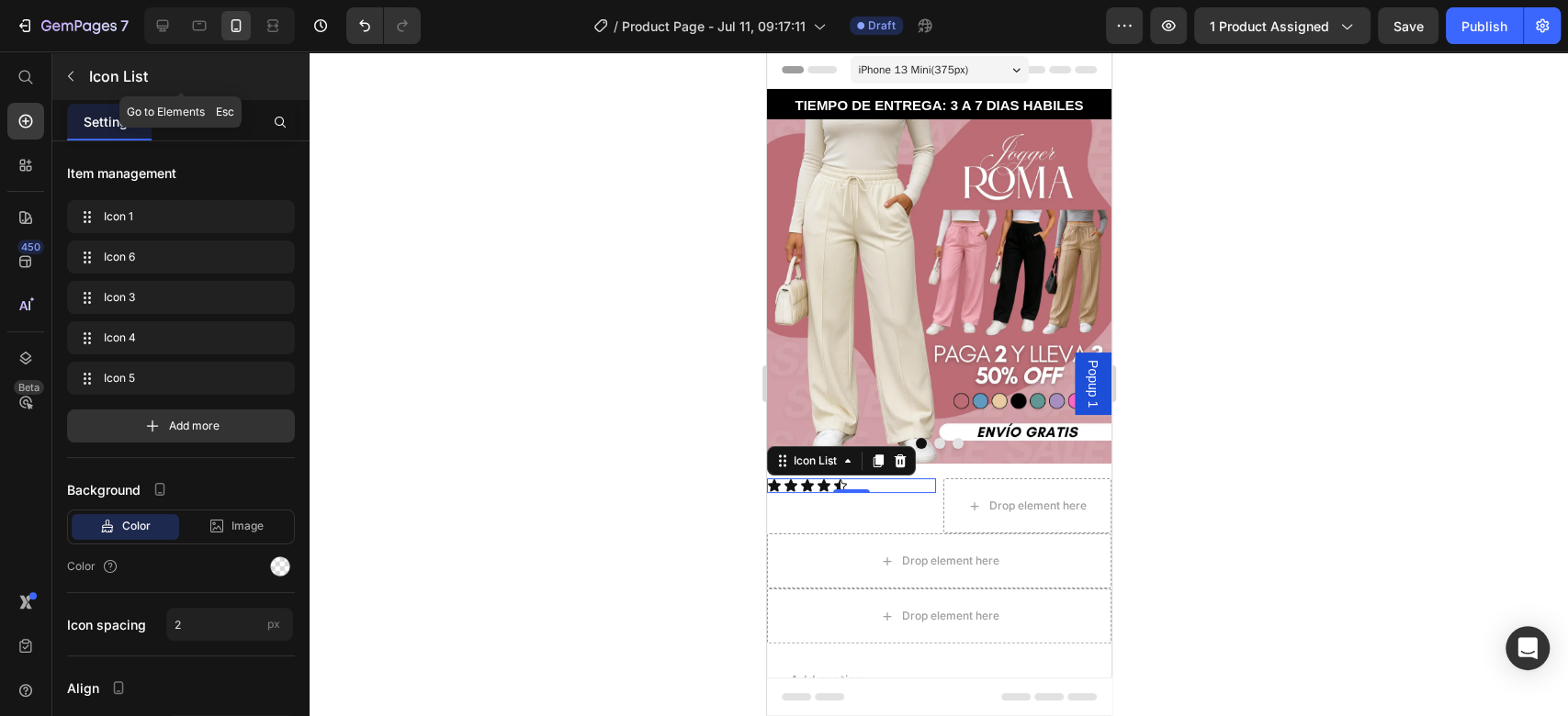 click 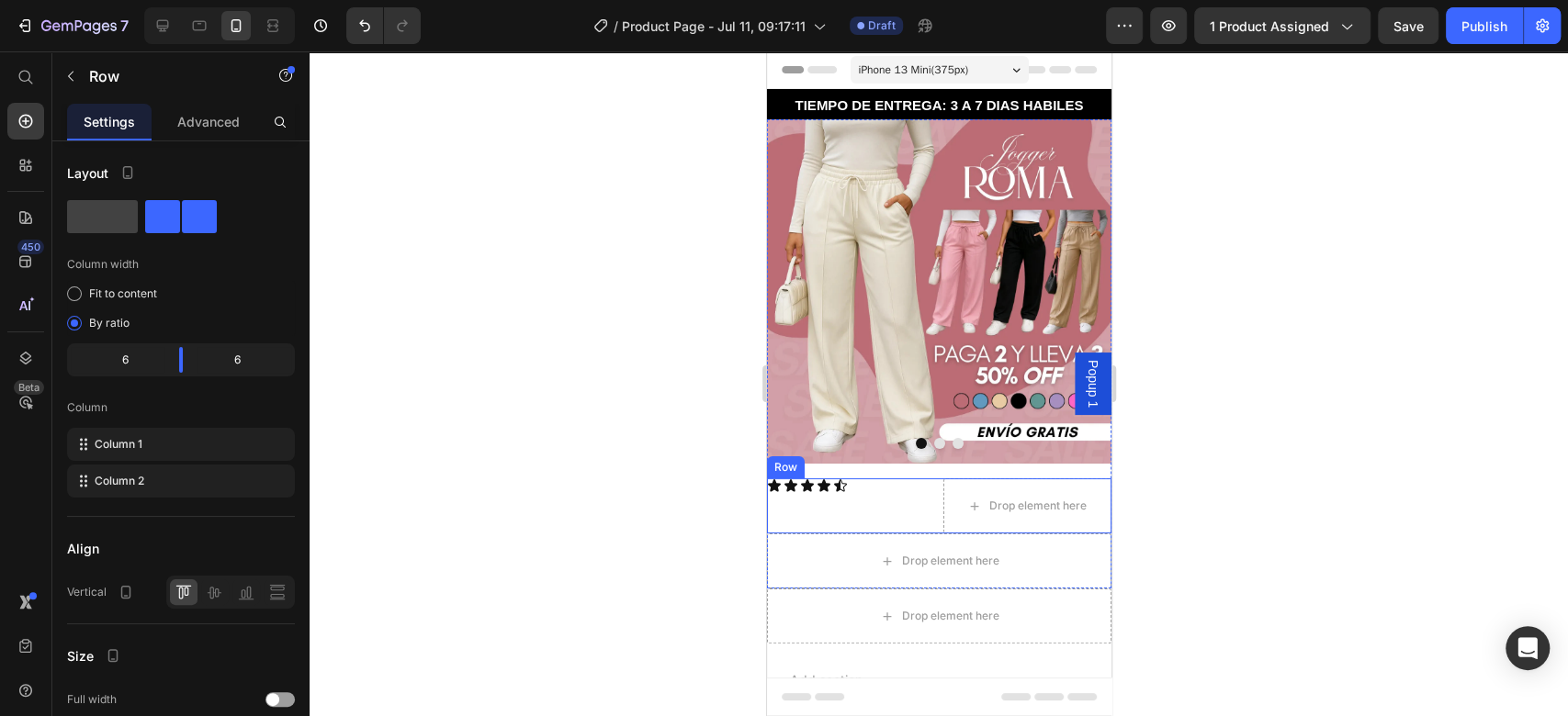 click on "Icon Icon Icon Icon Icon Icon List" at bounding box center [851, 506] 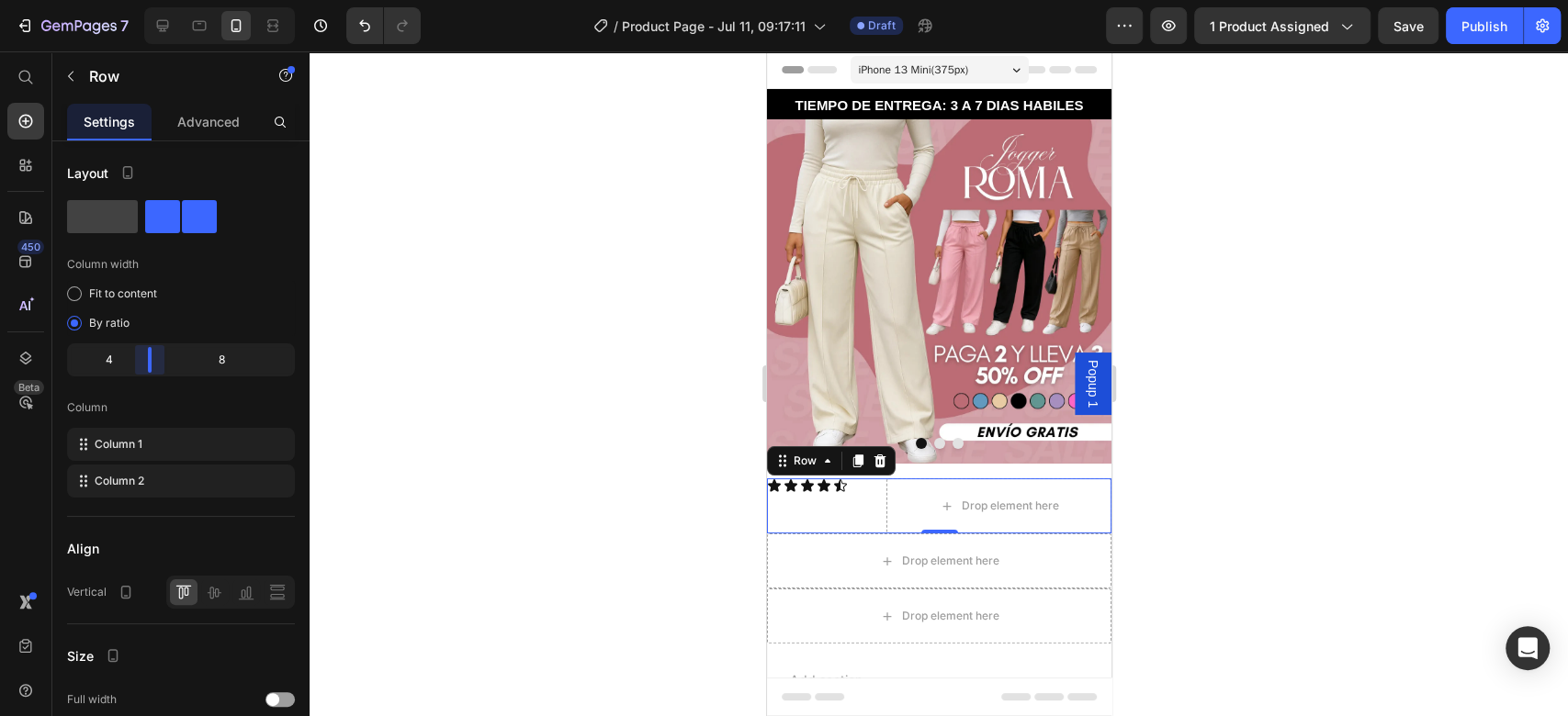 drag, startPoint x: 184, startPoint y: 369, endPoint x: 147, endPoint y: 385, distance: 40.311289 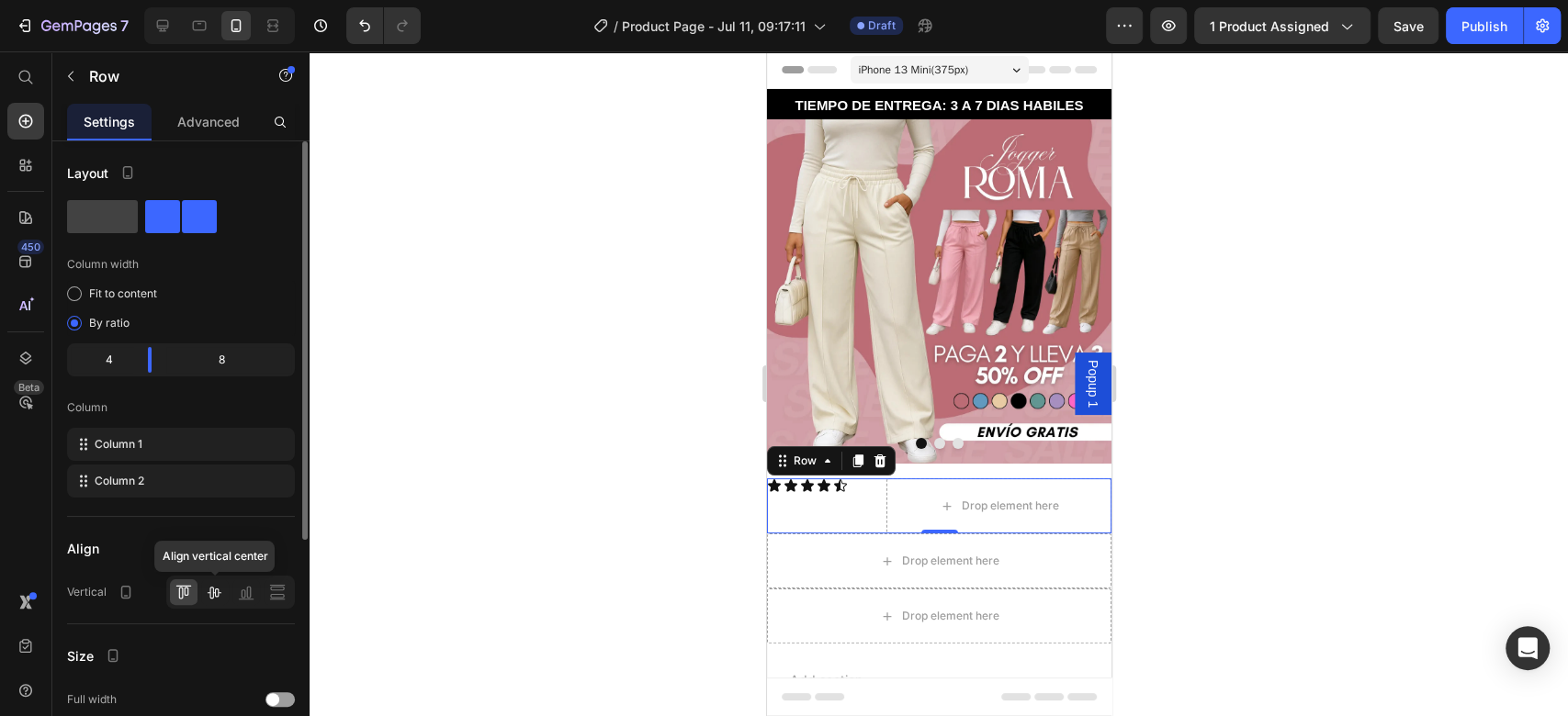 click 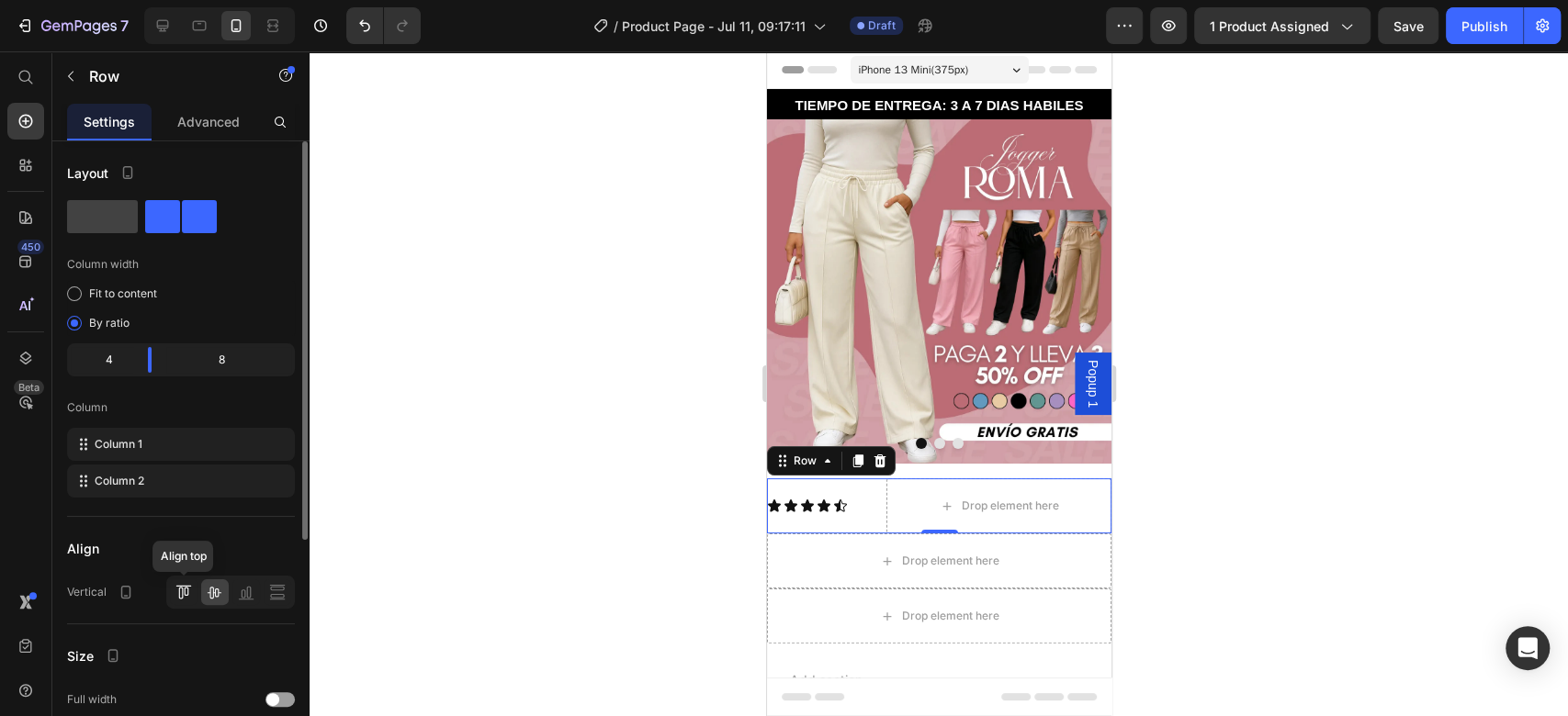 click 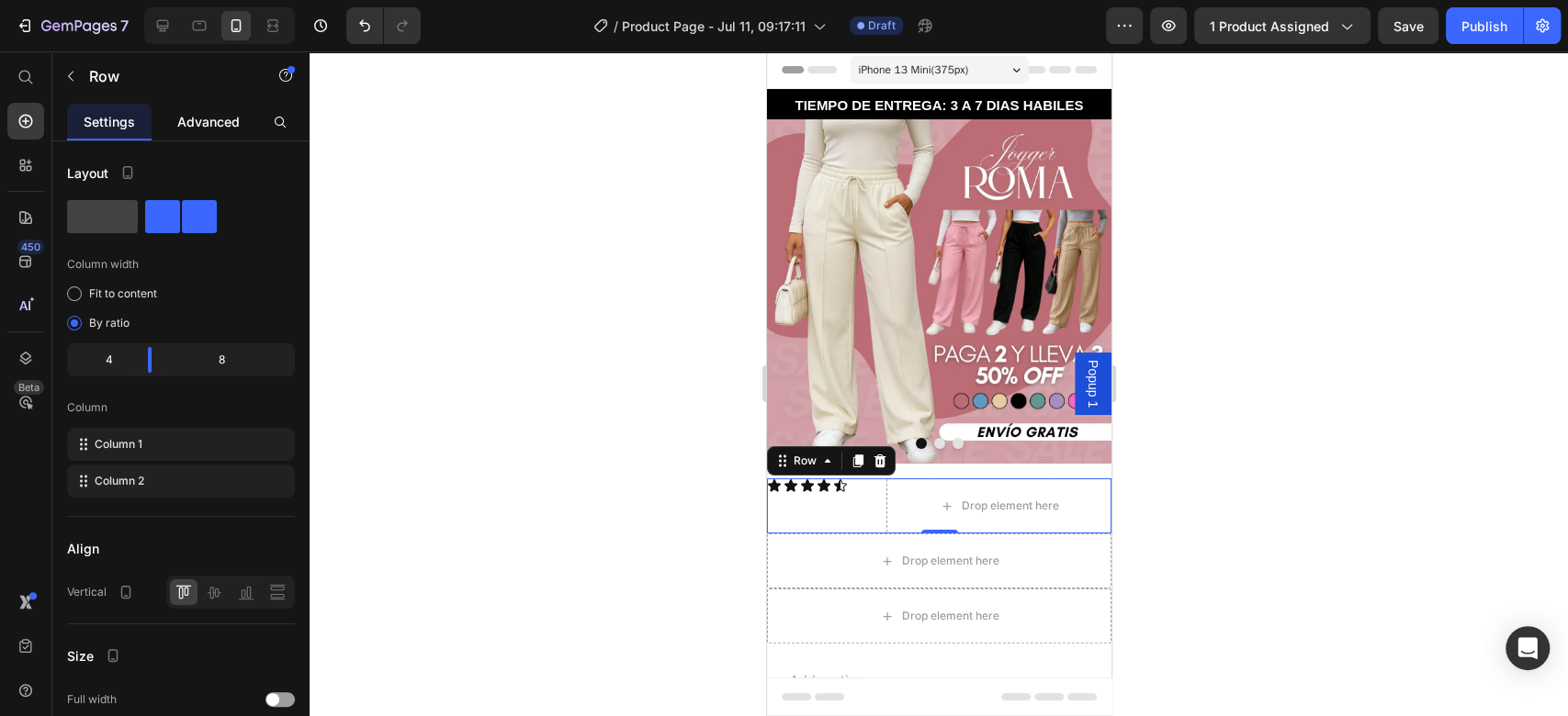 click on "Advanced" at bounding box center [209, 121] 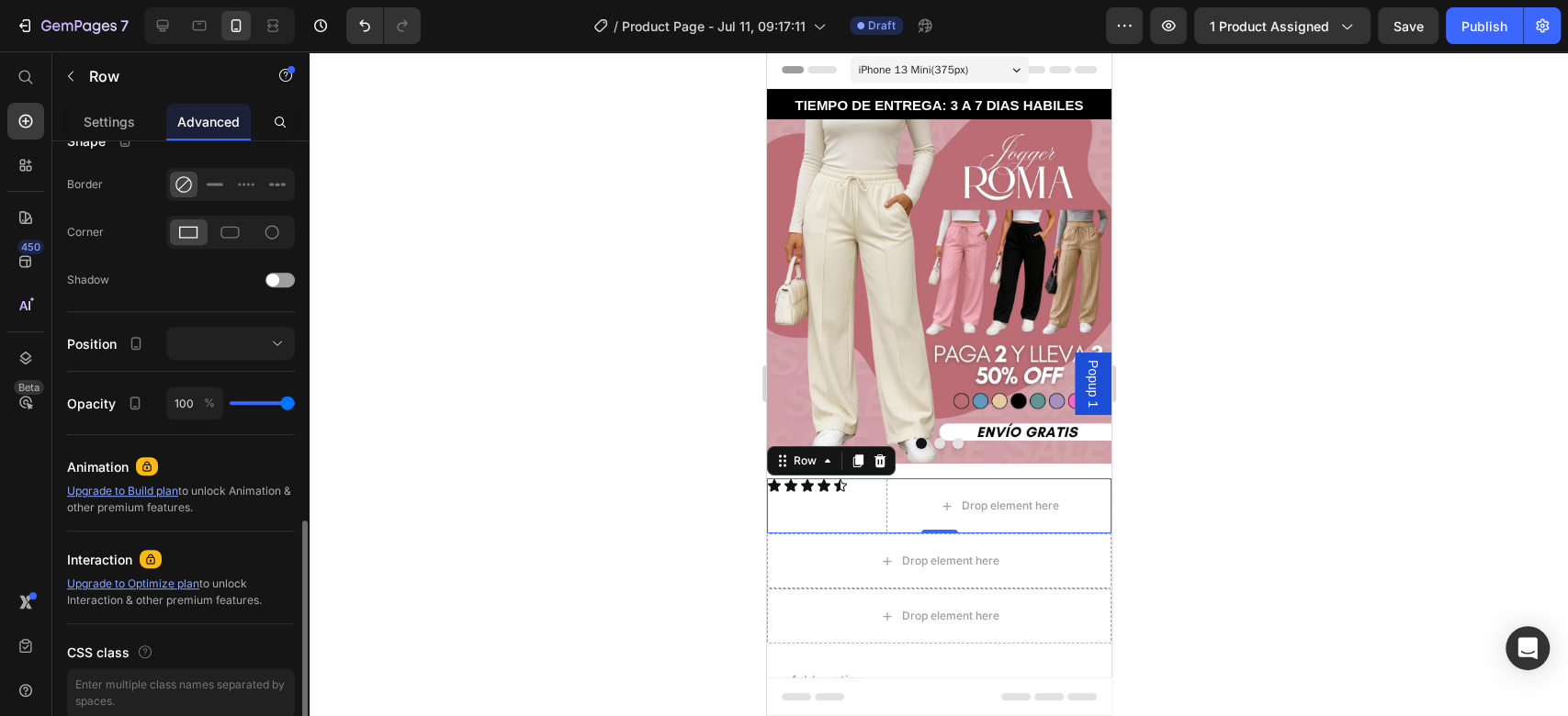 scroll, scrollTop: 569, scrollLeft: 0, axis: vertical 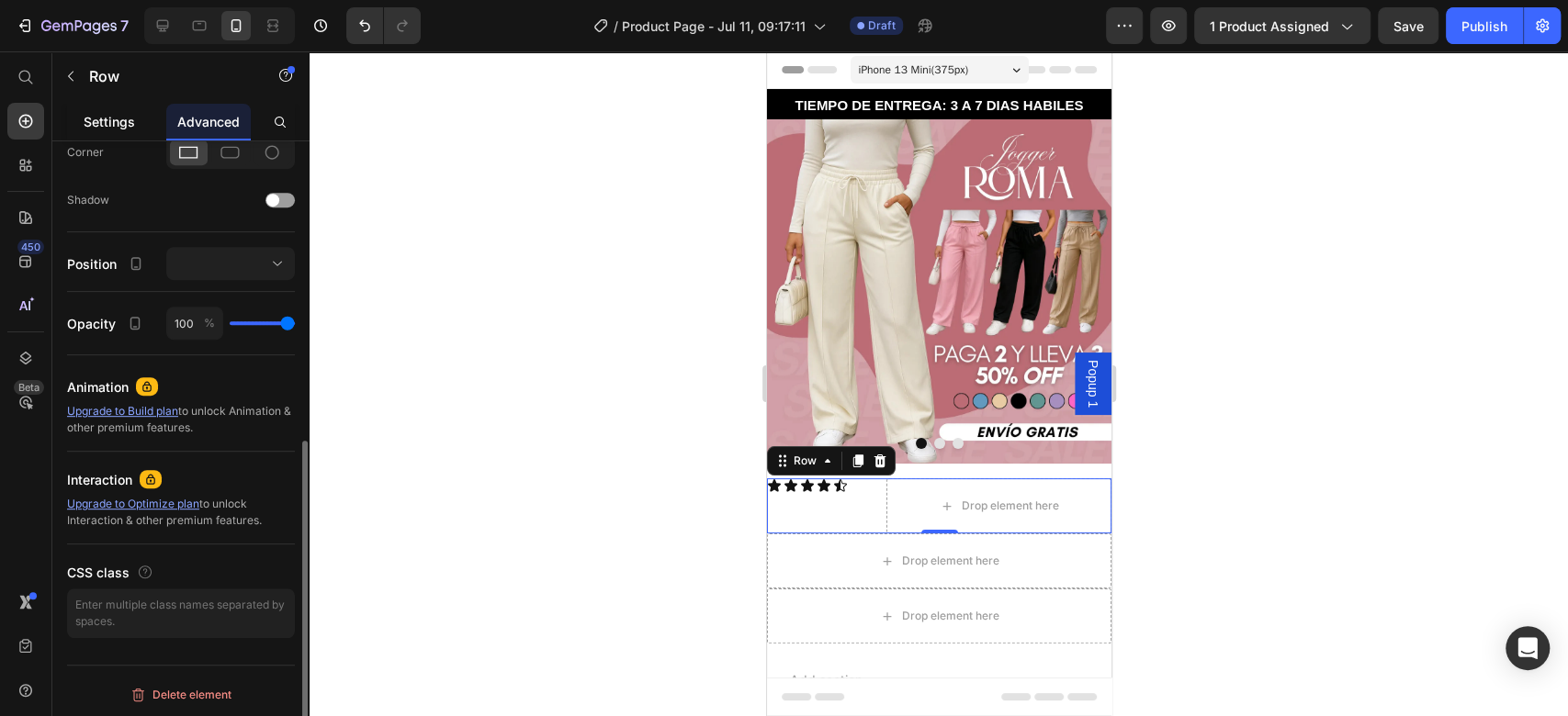 click on "Settings" 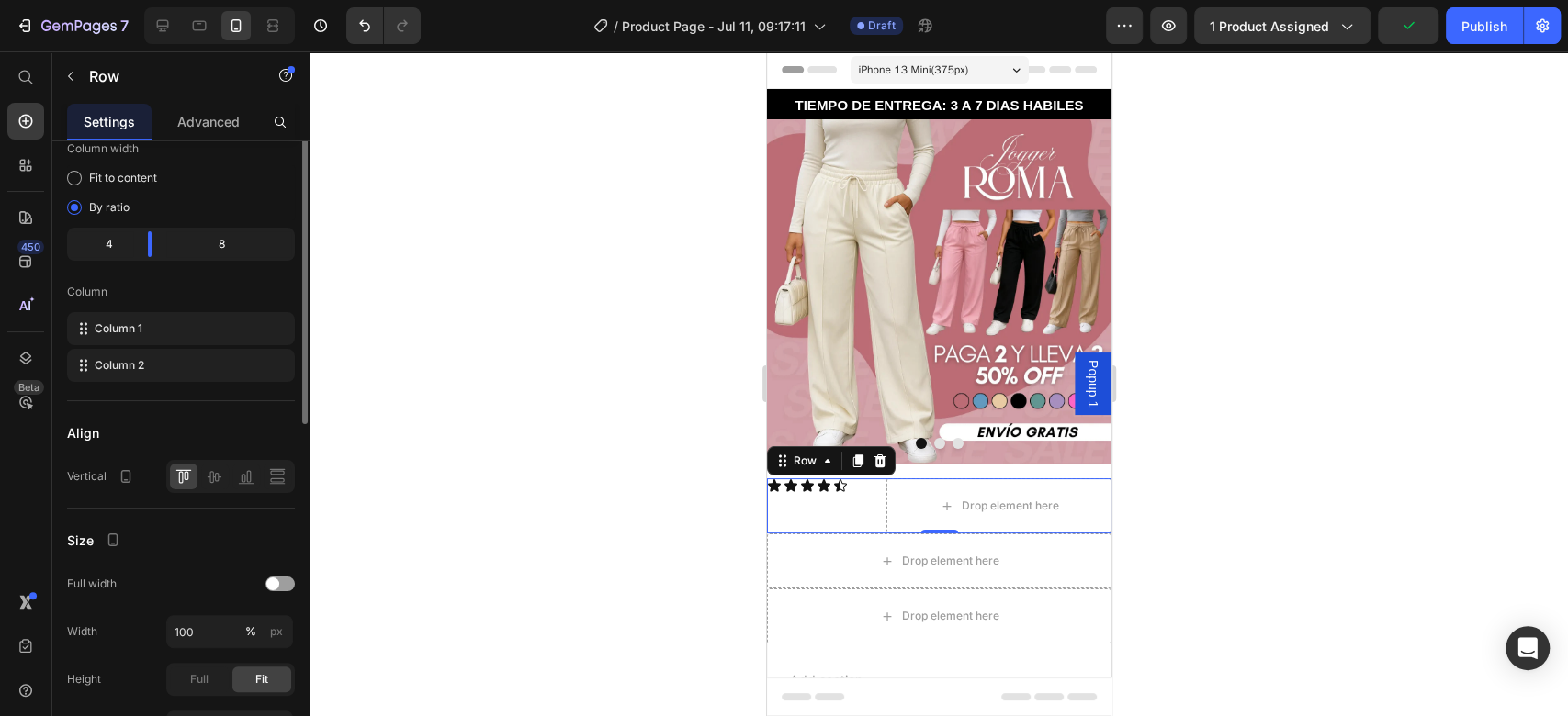scroll, scrollTop: 0, scrollLeft: 0, axis: both 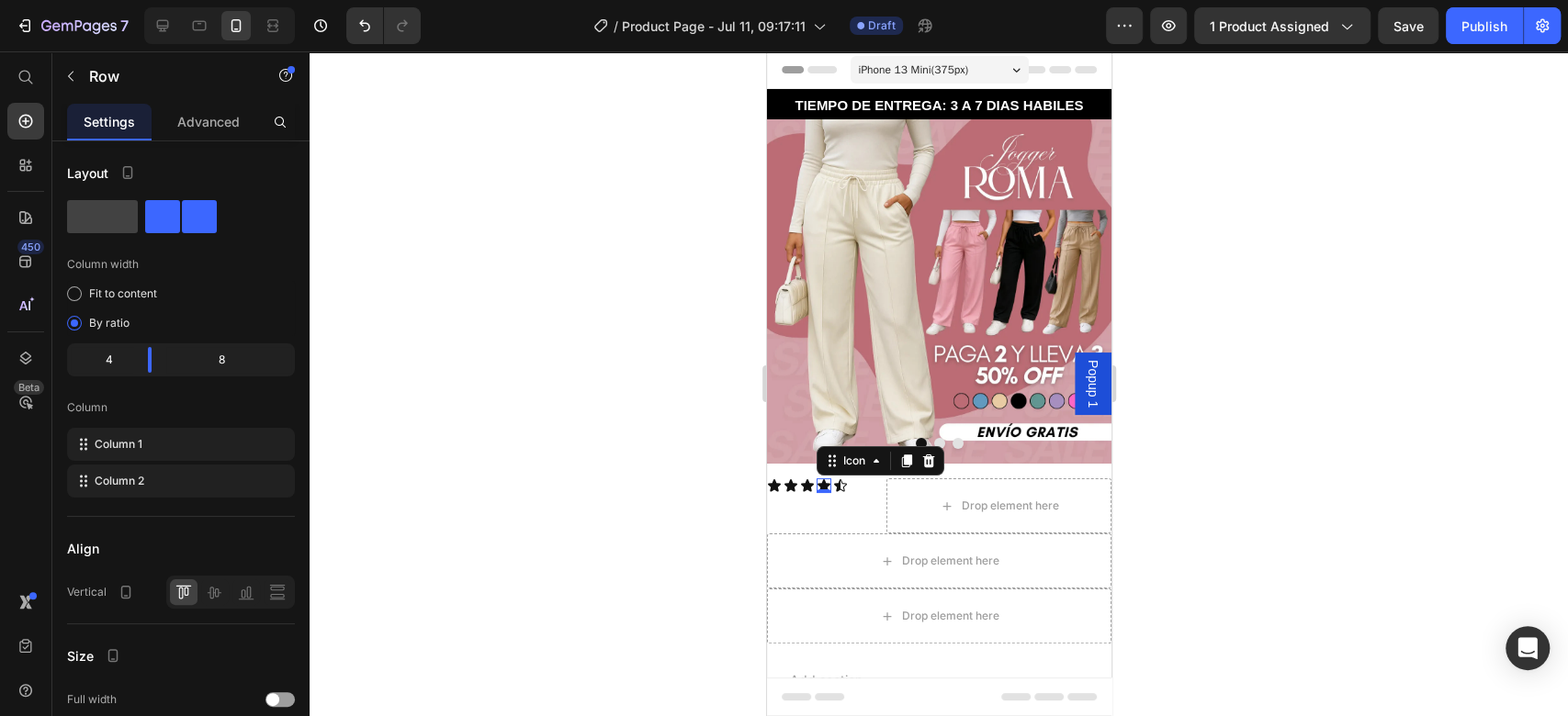 click on "Icon   0" at bounding box center [823, 486] 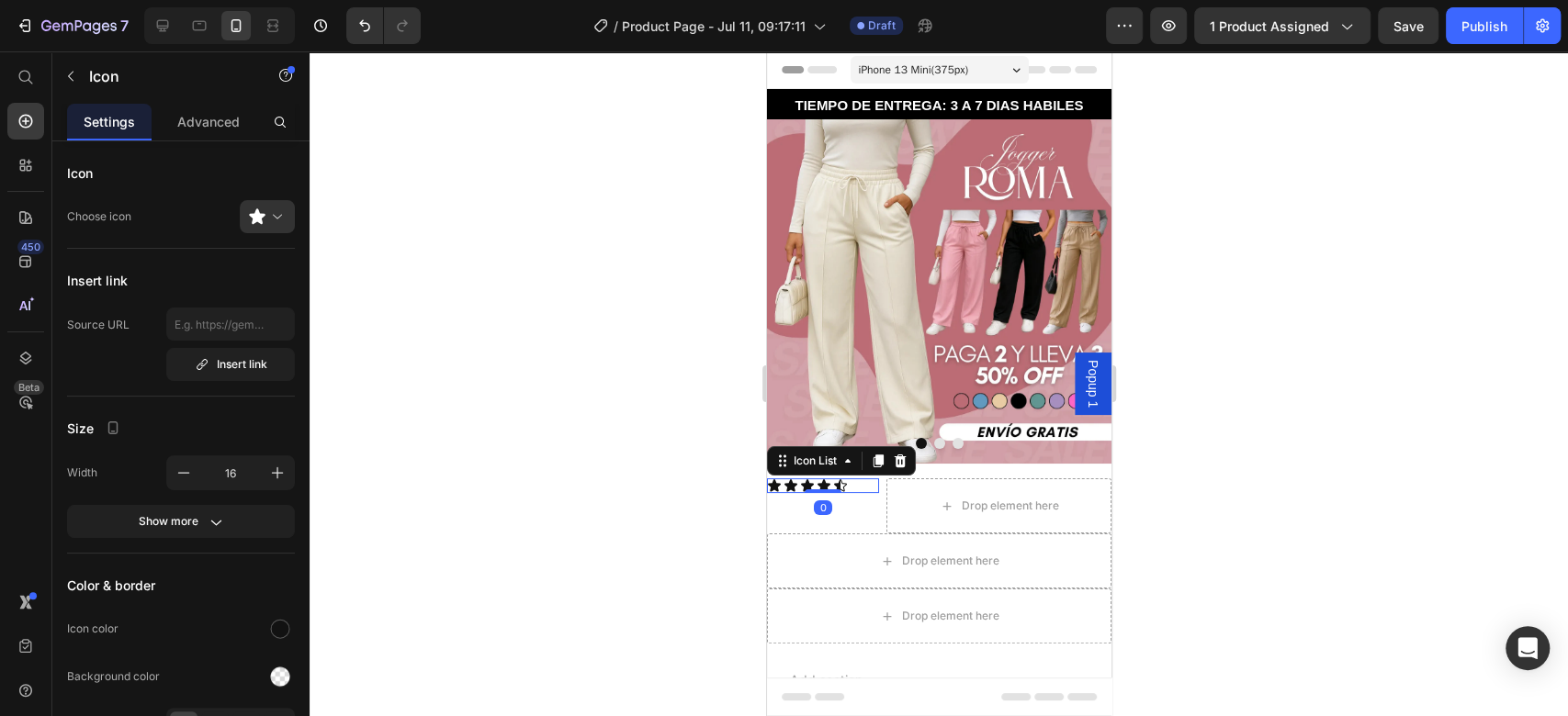 click on "Icon Icon Icon Icon Icon" at bounding box center [822, 486] 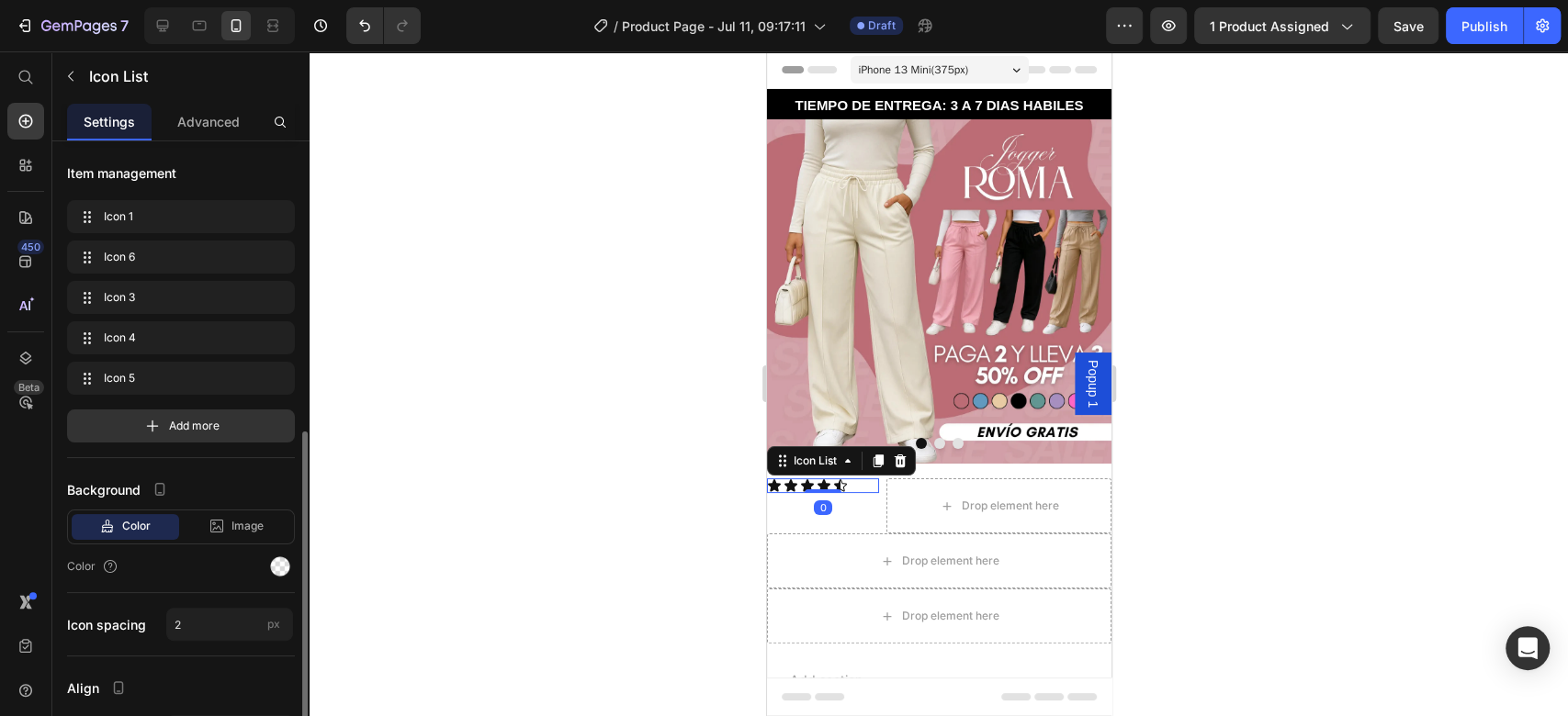 scroll, scrollTop: 162, scrollLeft: 0, axis: vertical 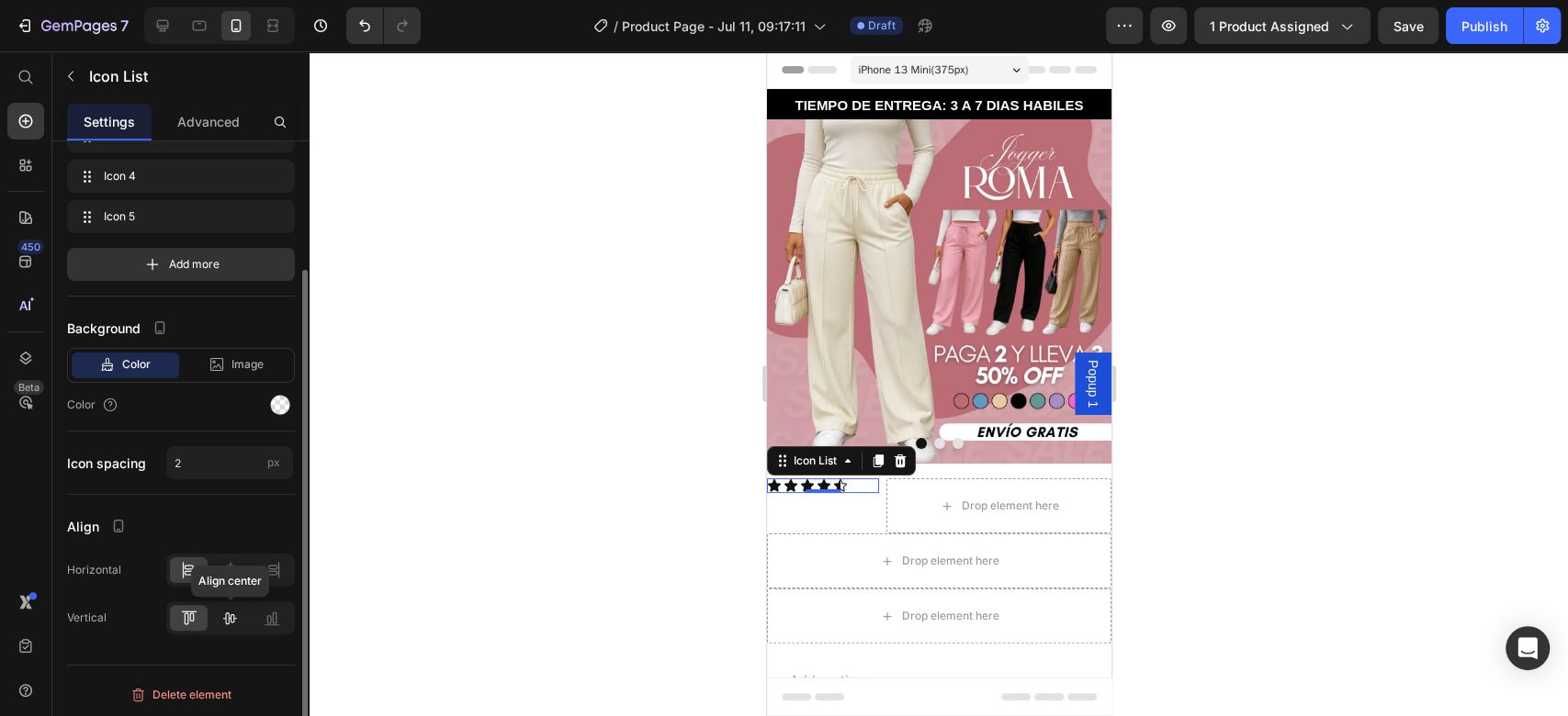 click 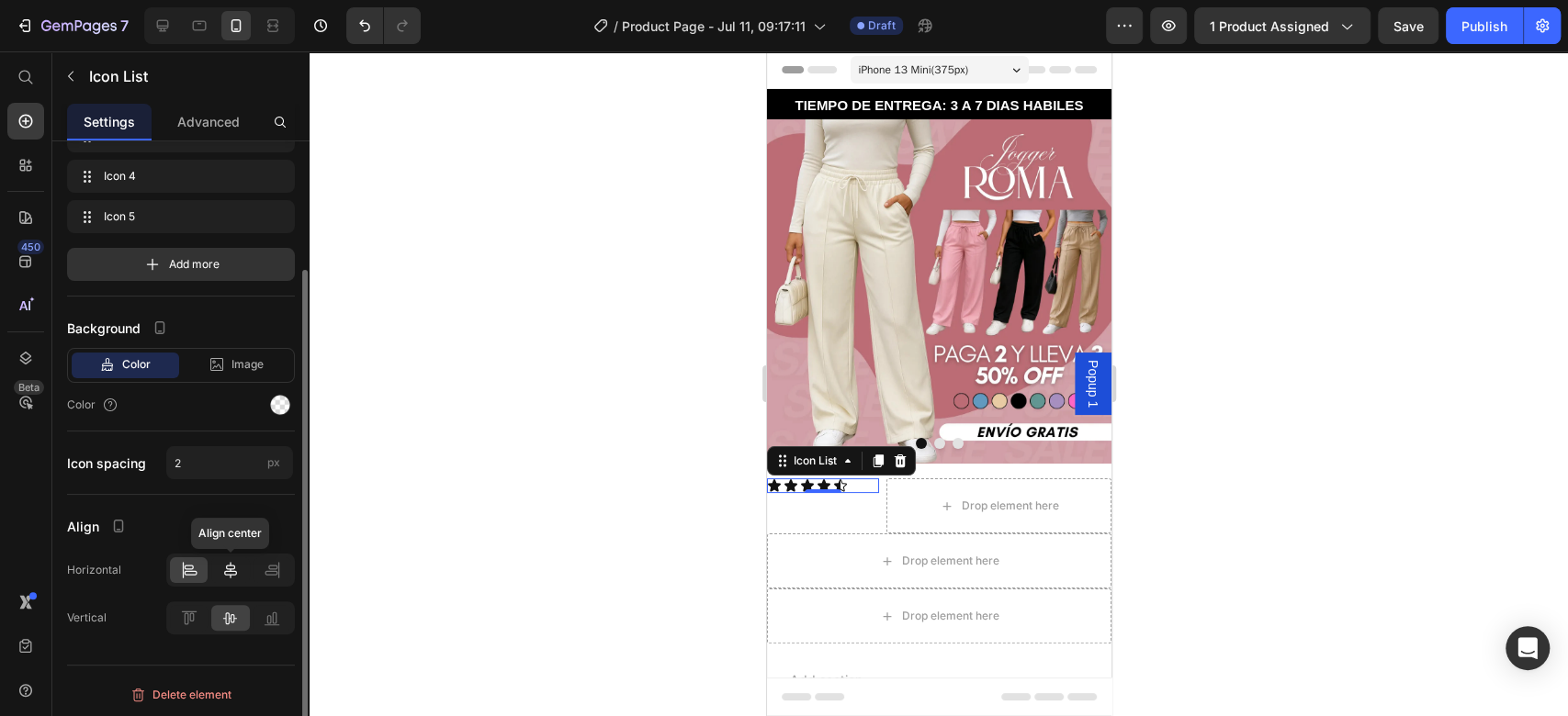 click 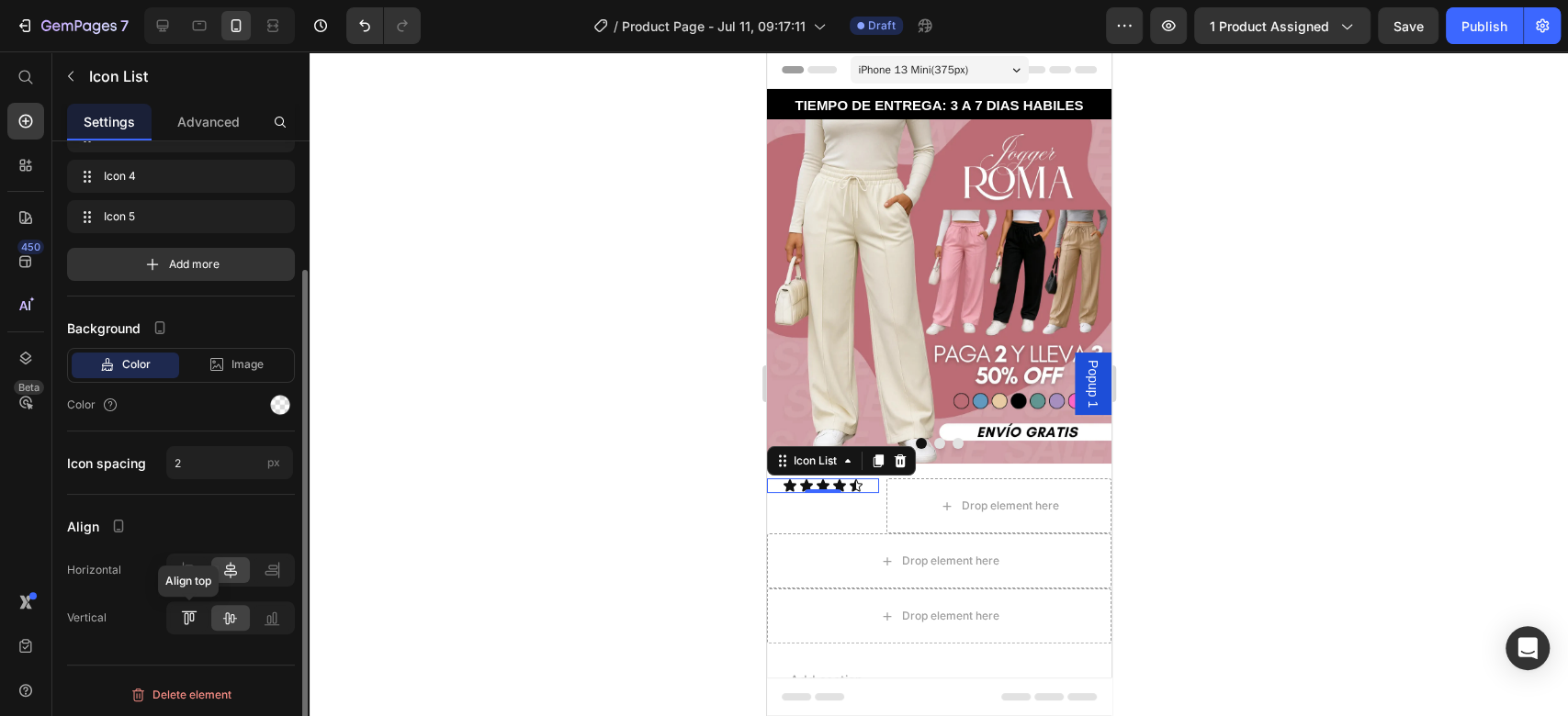 click 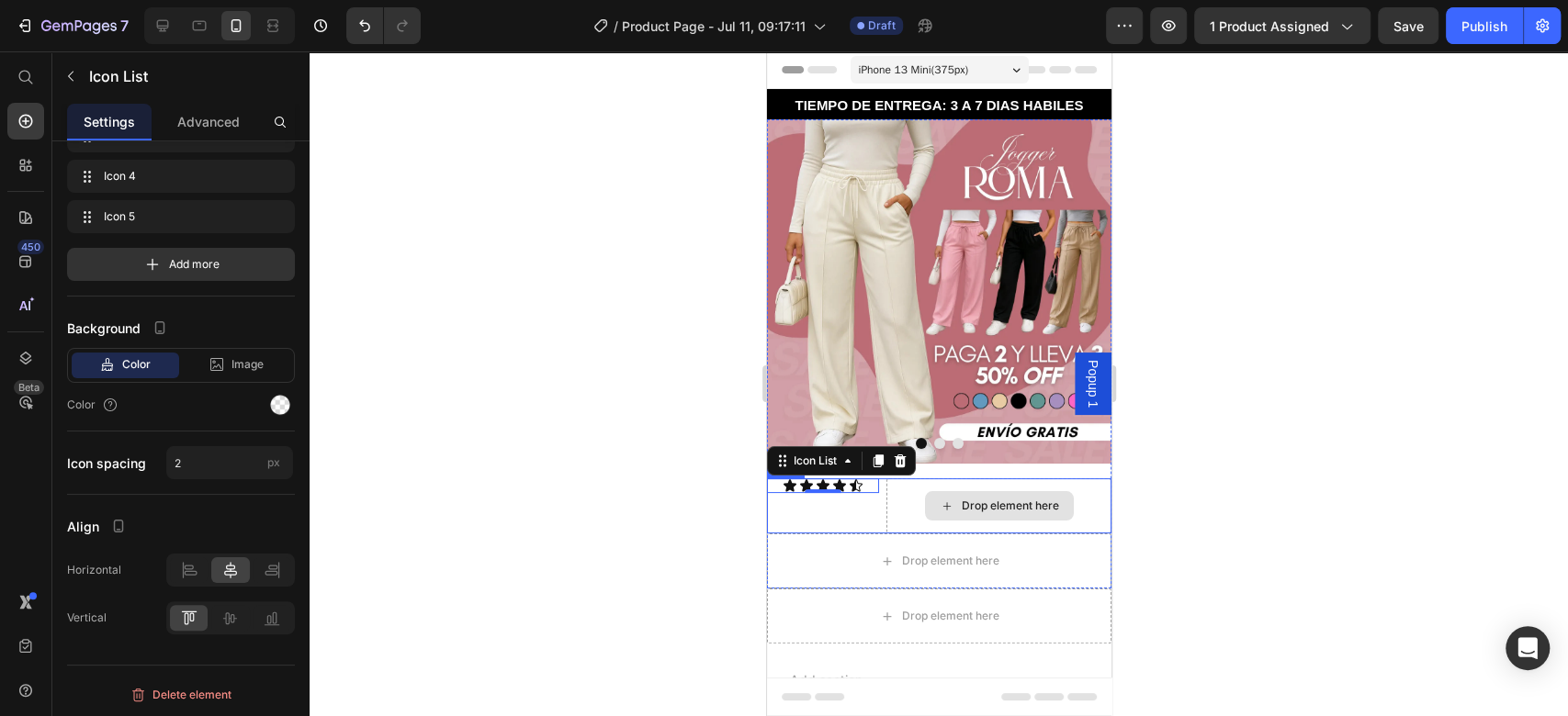 click on "Drop element here" at bounding box center (998, 506) 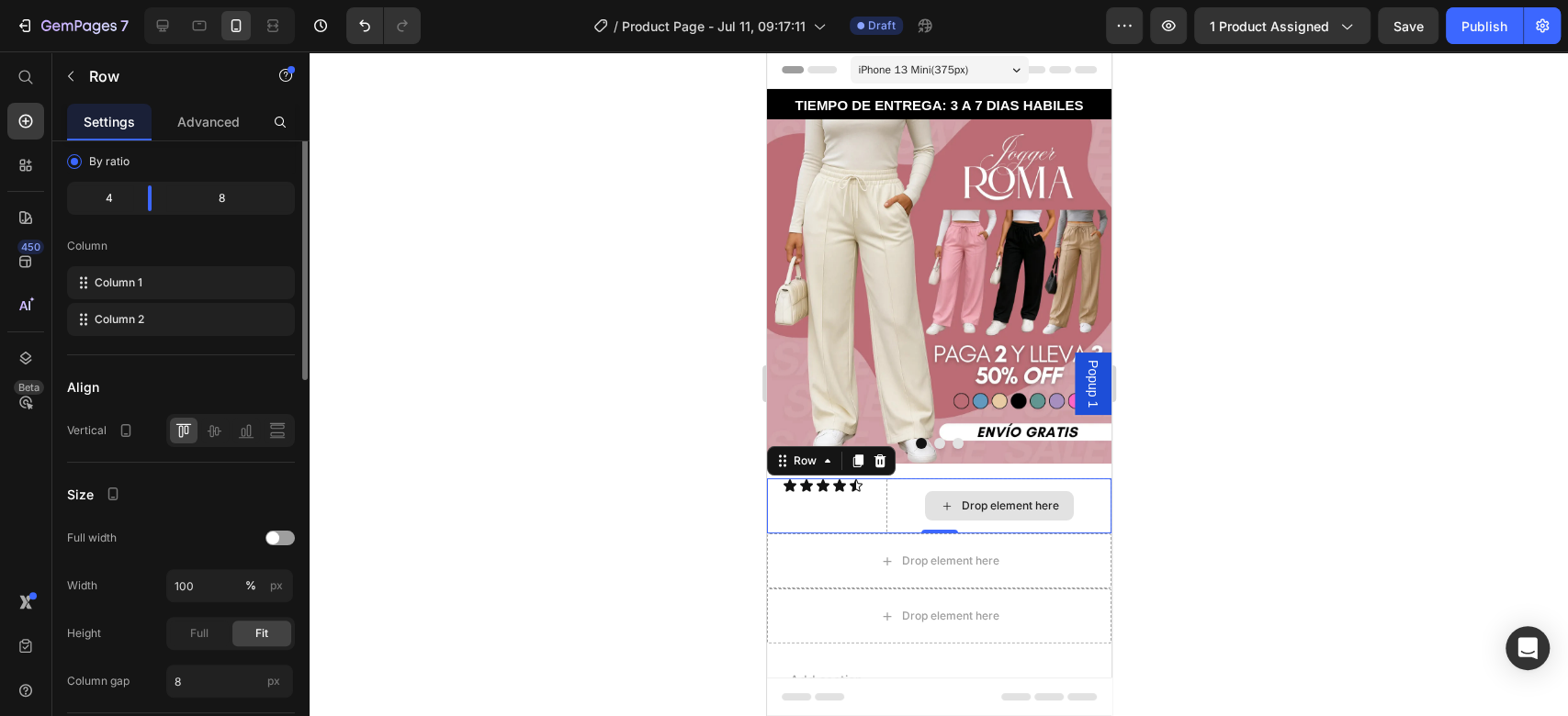 scroll, scrollTop: 0, scrollLeft: 0, axis: both 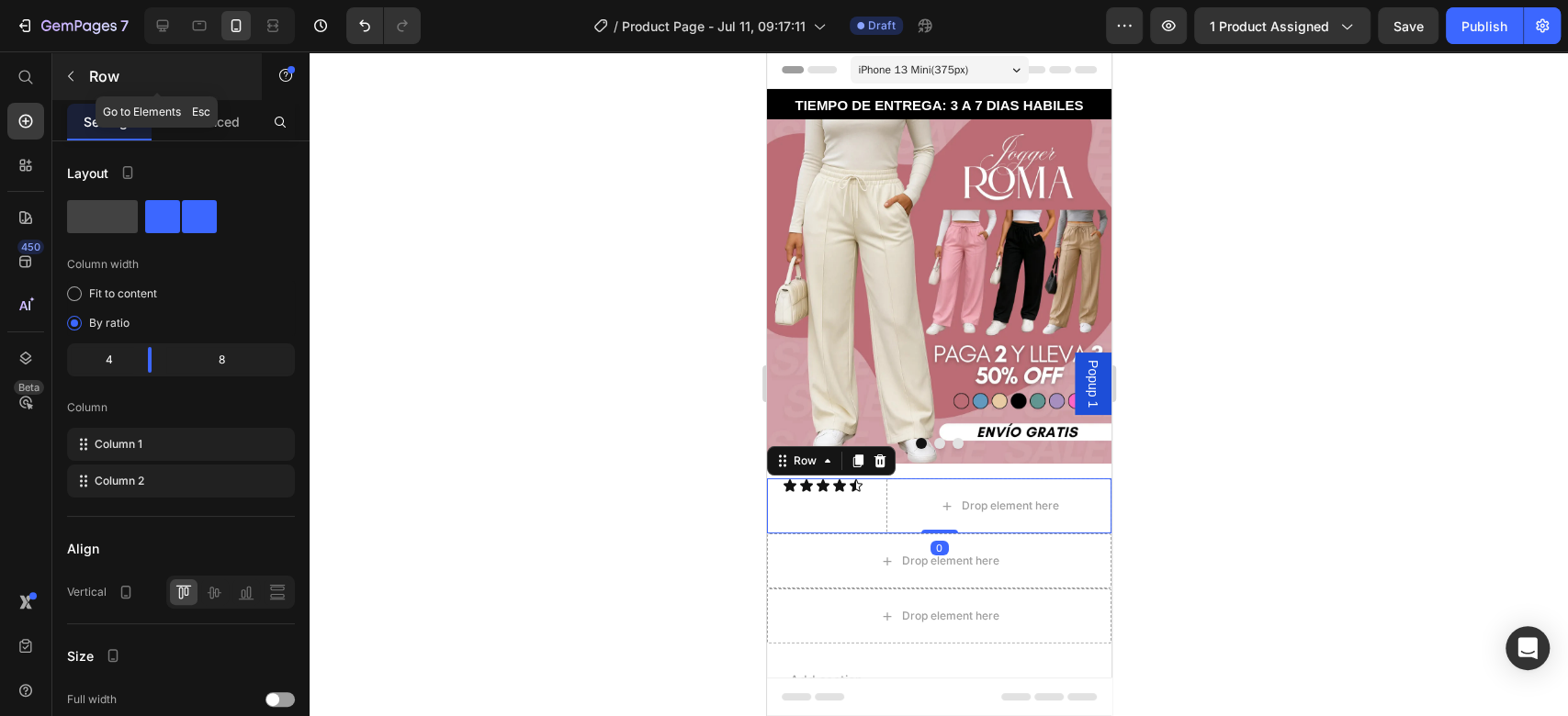 click on "Row" at bounding box center [167, 76] 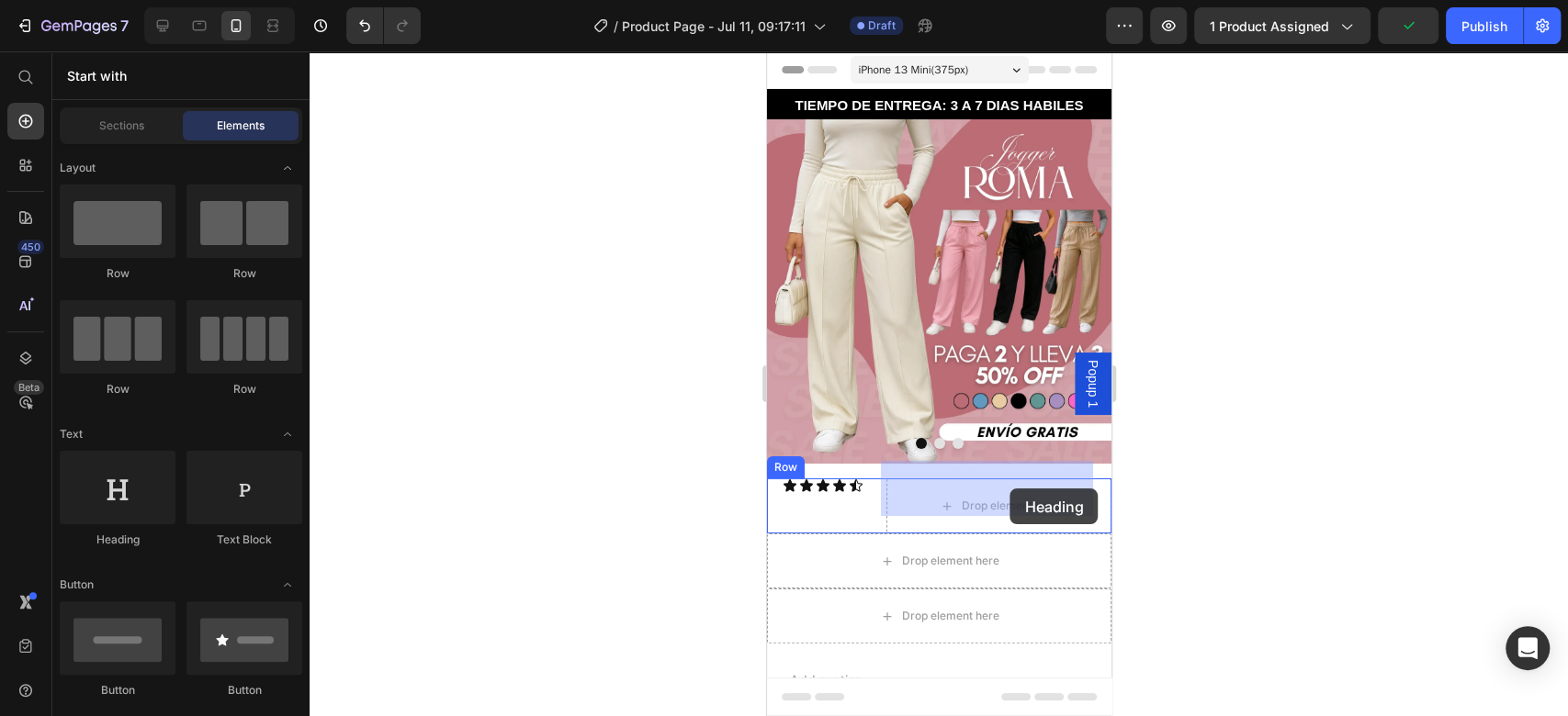 drag, startPoint x: 1474, startPoint y: 554, endPoint x: 1010, endPoint y: 488, distance: 468.67046 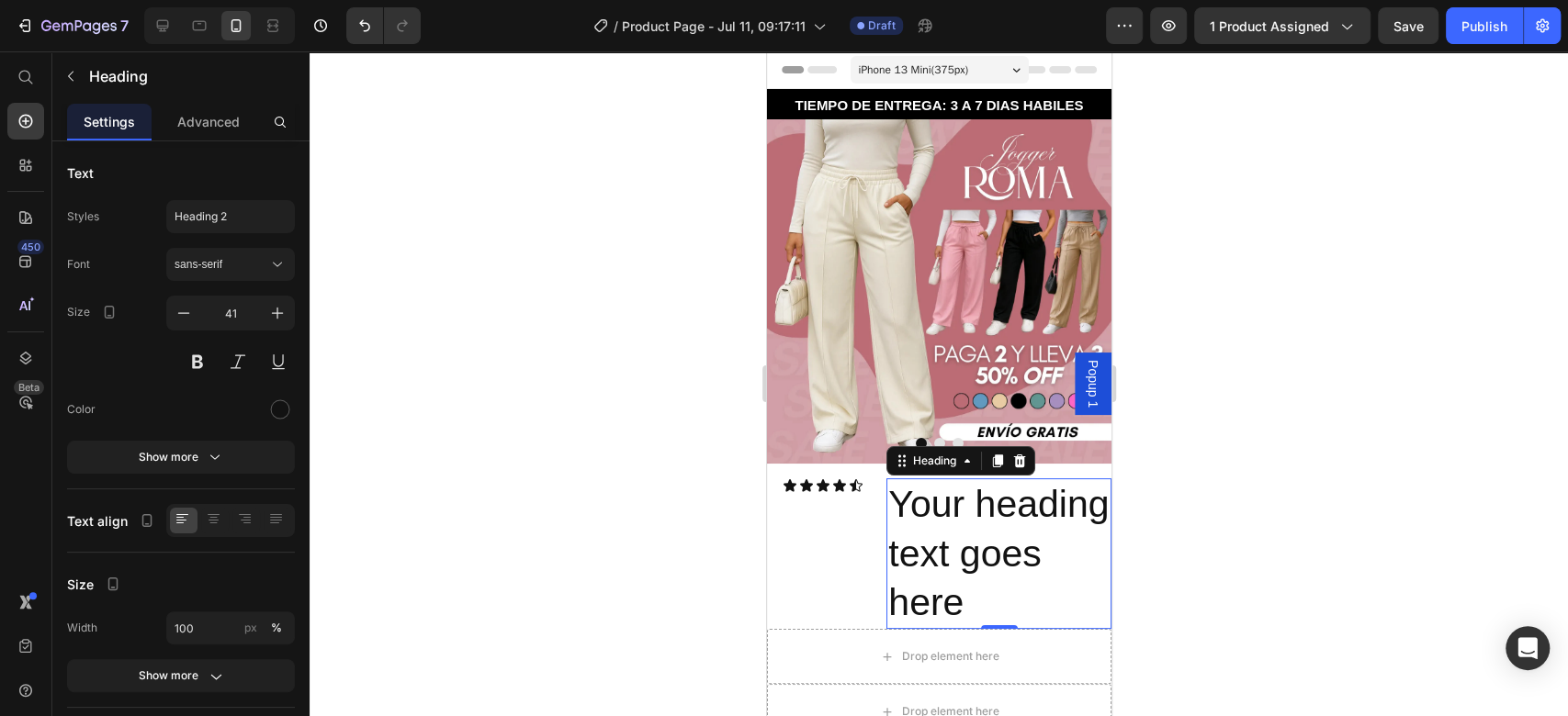click on "Your heading text goes here" at bounding box center (998, 554) 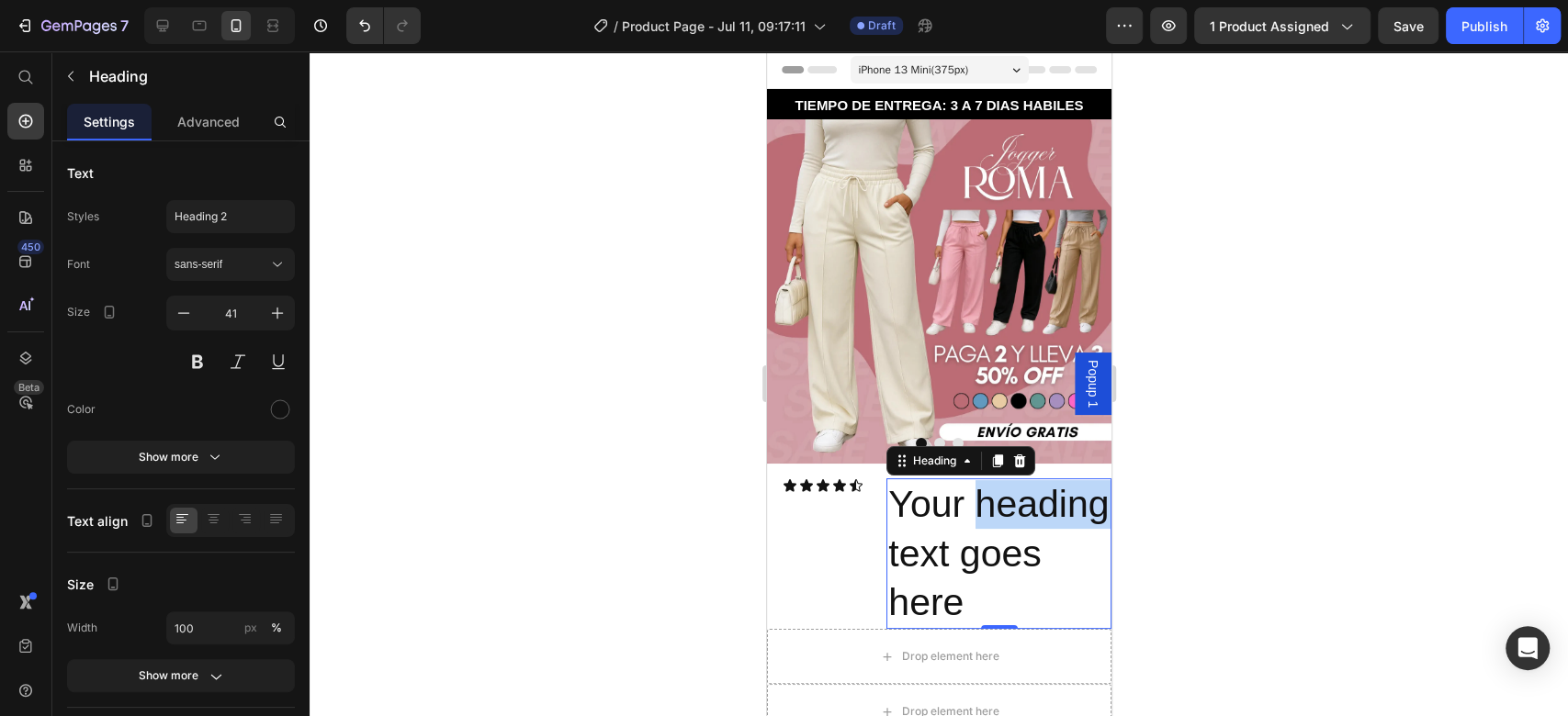 click on "Your heading text goes here" at bounding box center (998, 554) 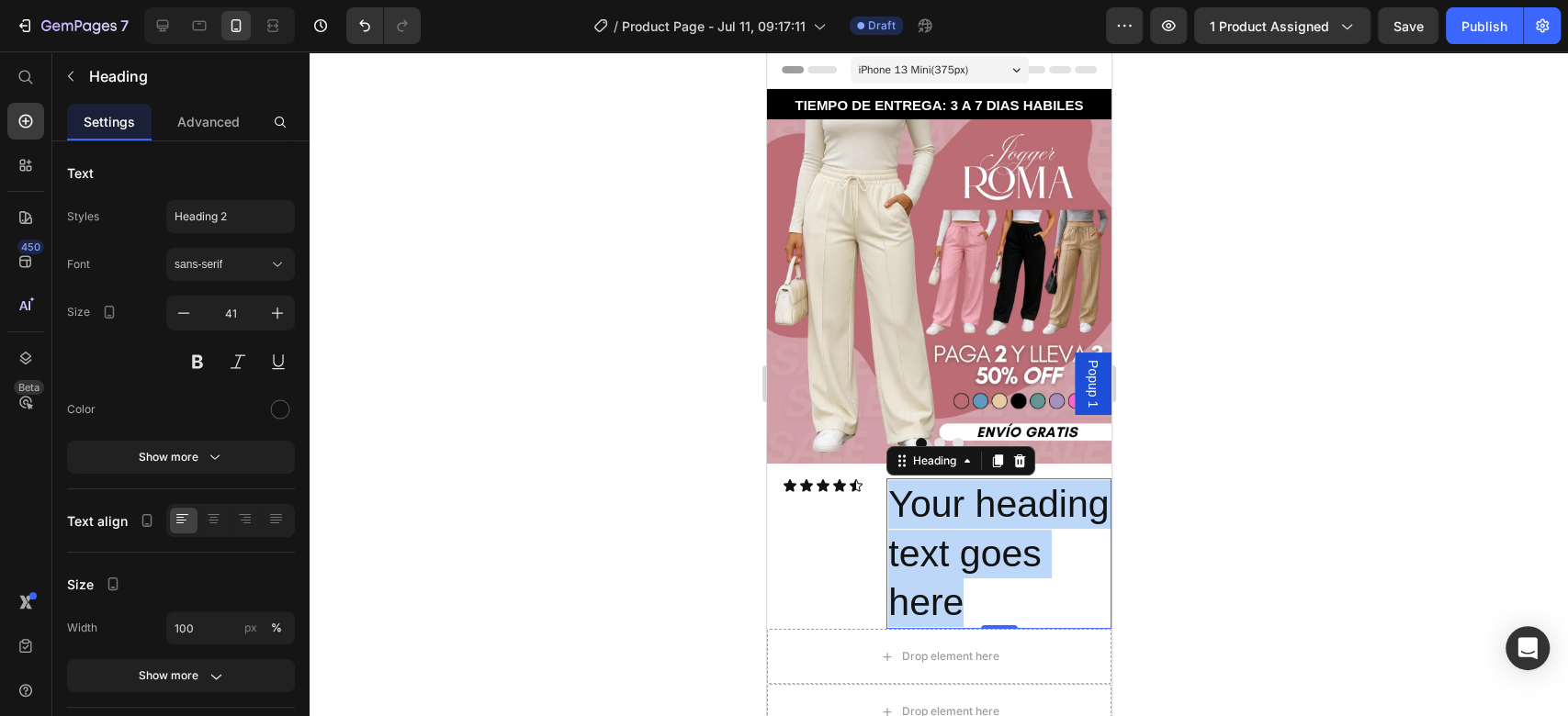 click on "Your heading text goes here" at bounding box center [998, 554] 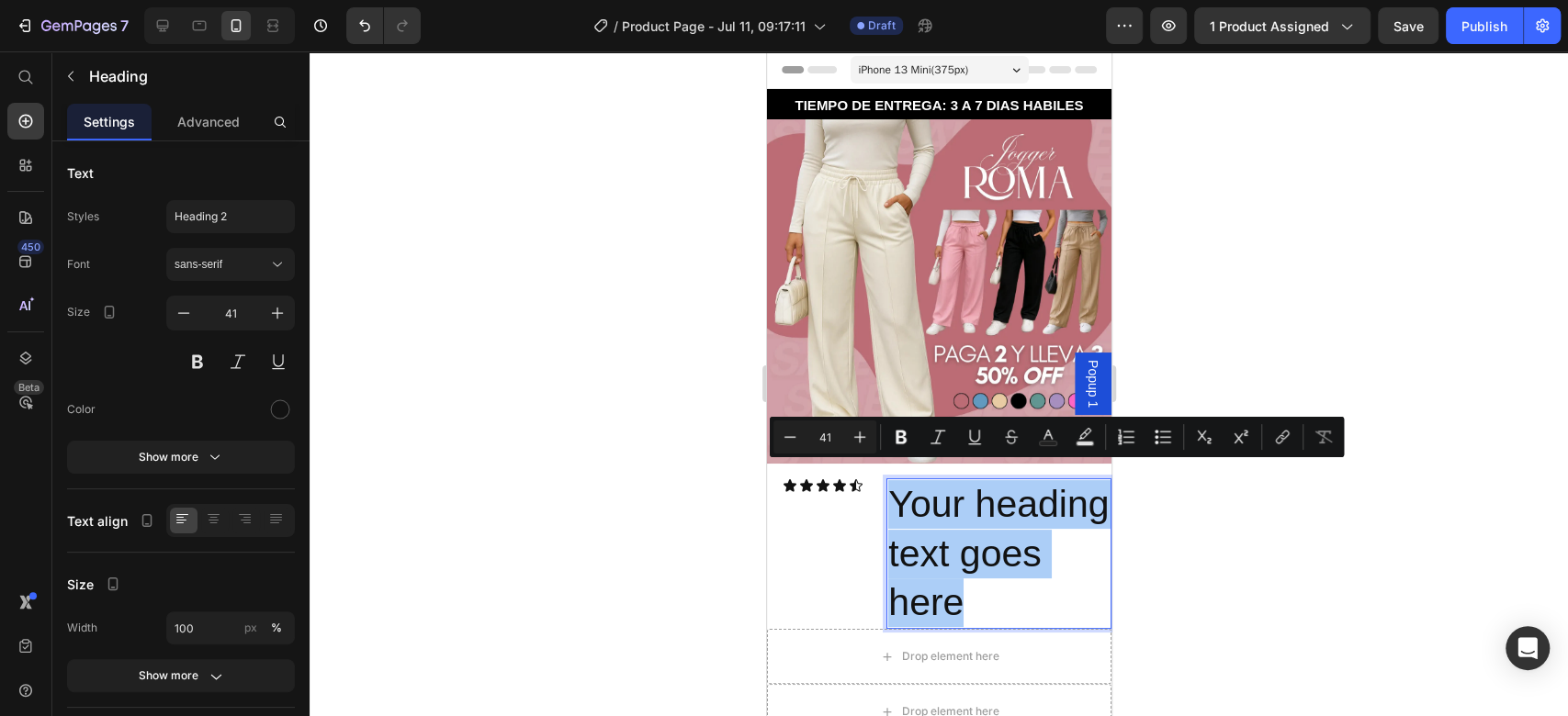 click on "41" at bounding box center (825, 437) 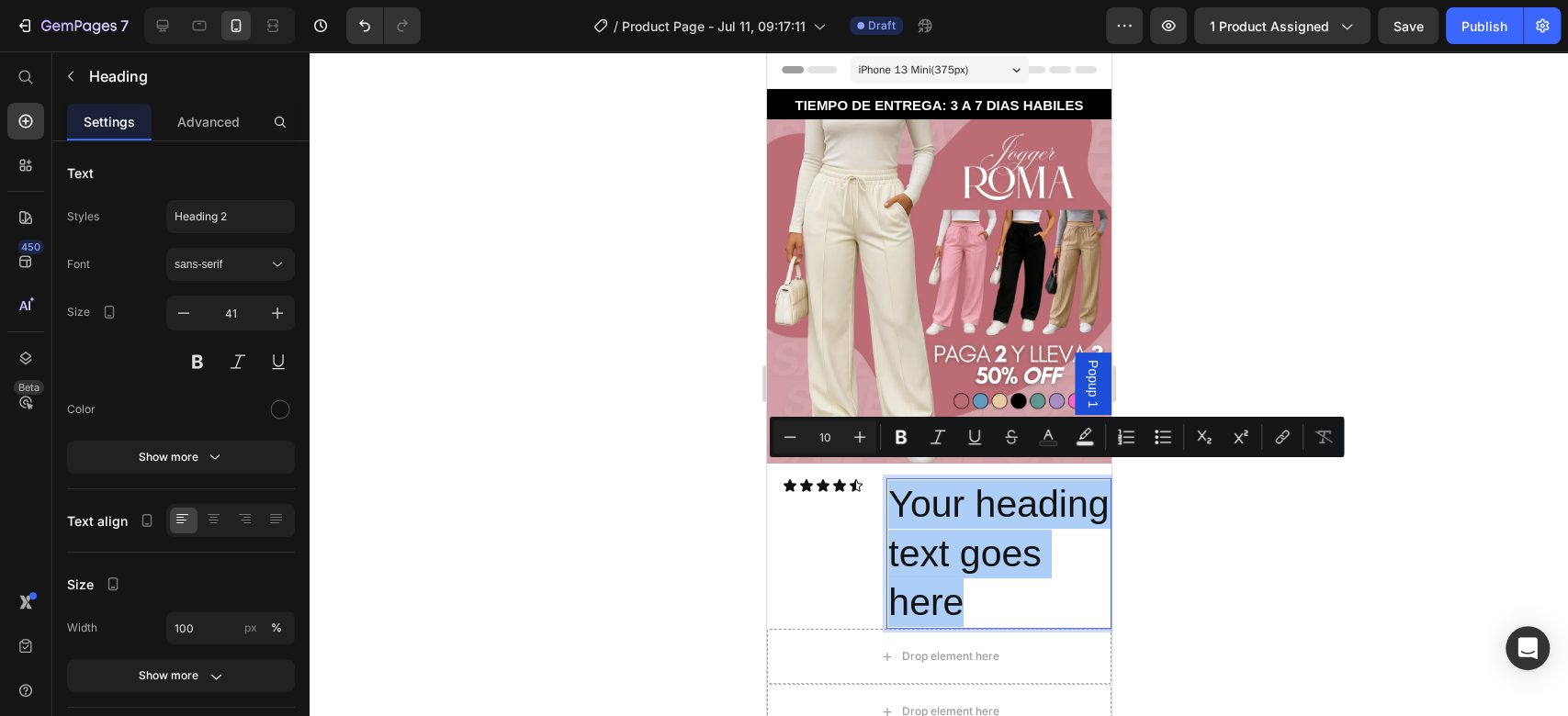 type on "10" 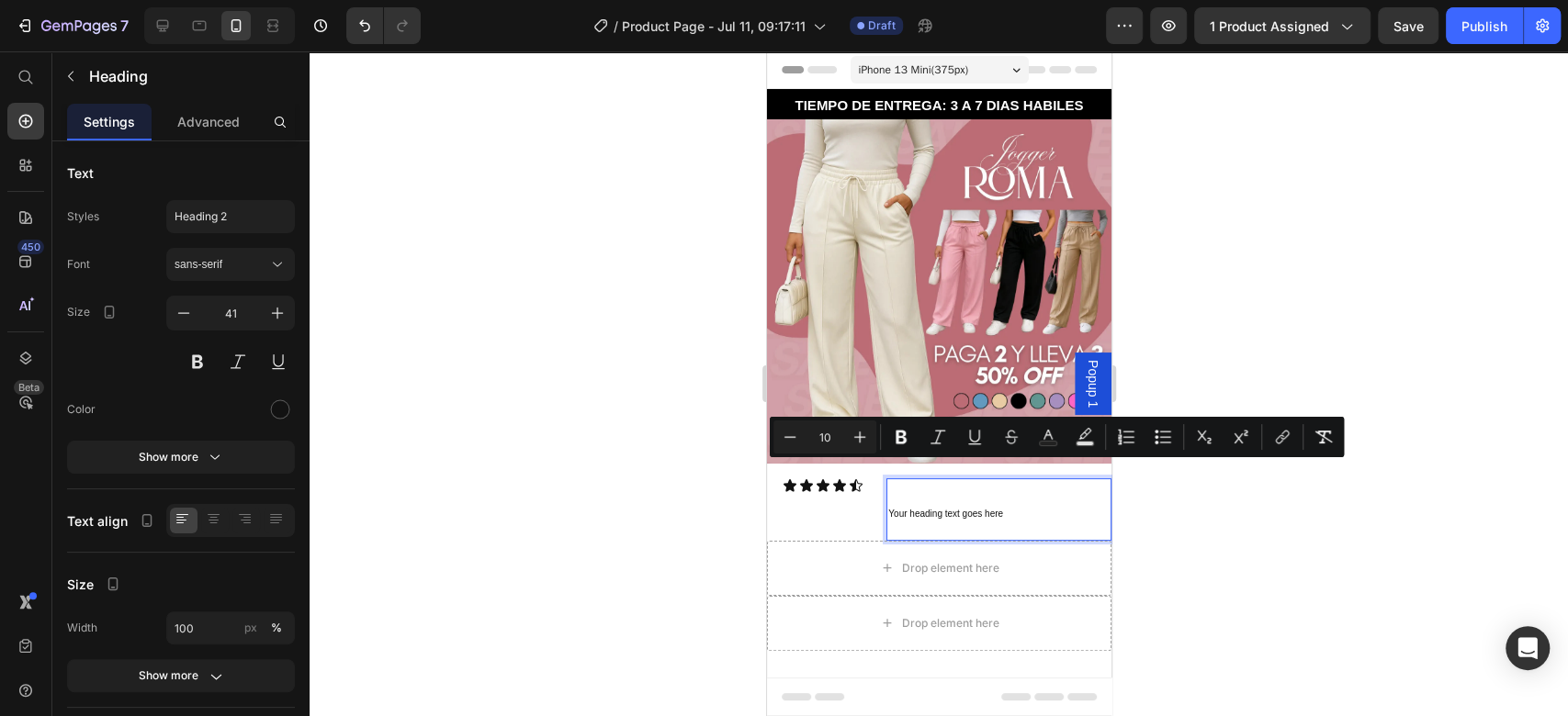 click on "Your heading text goes here" at bounding box center (944, 513) 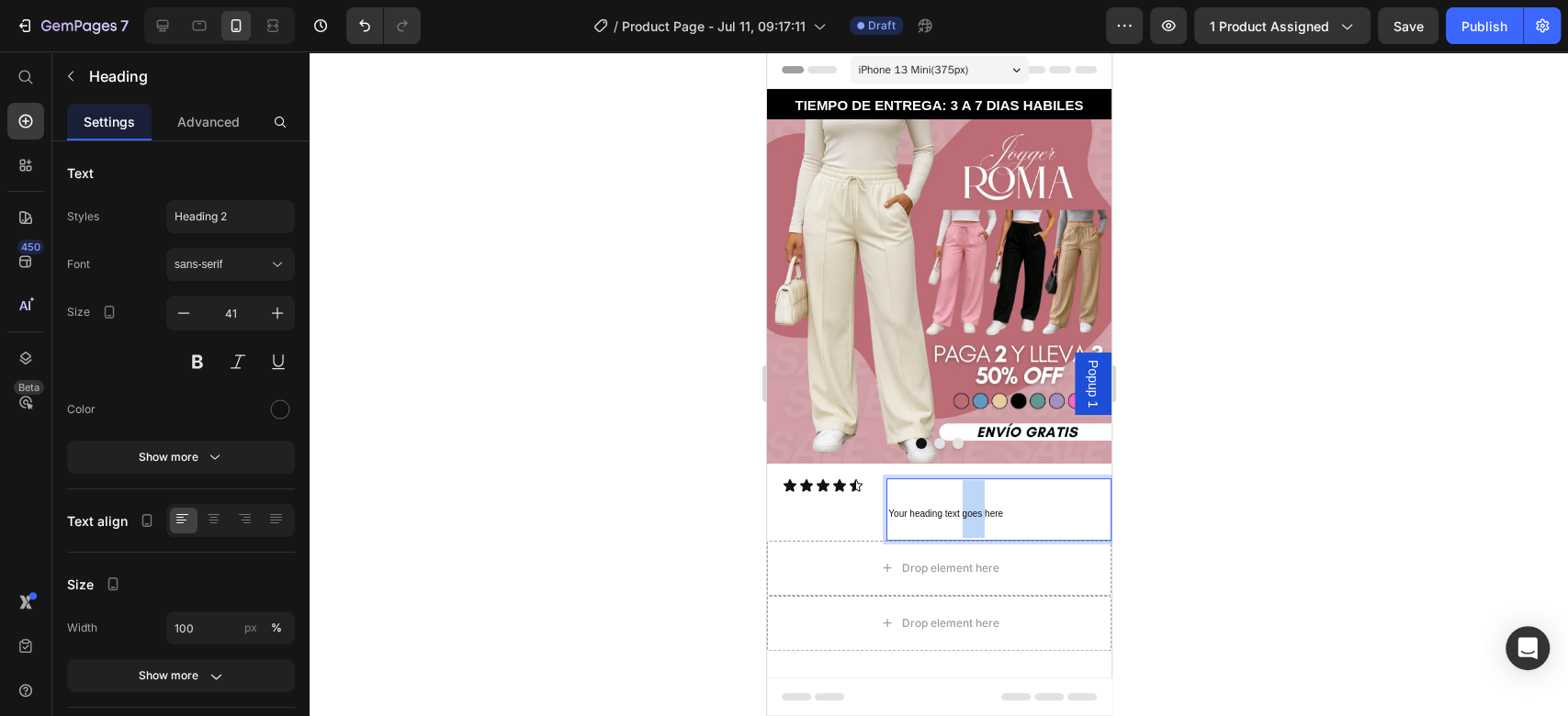 click on "Your heading text goes here" at bounding box center (944, 513) 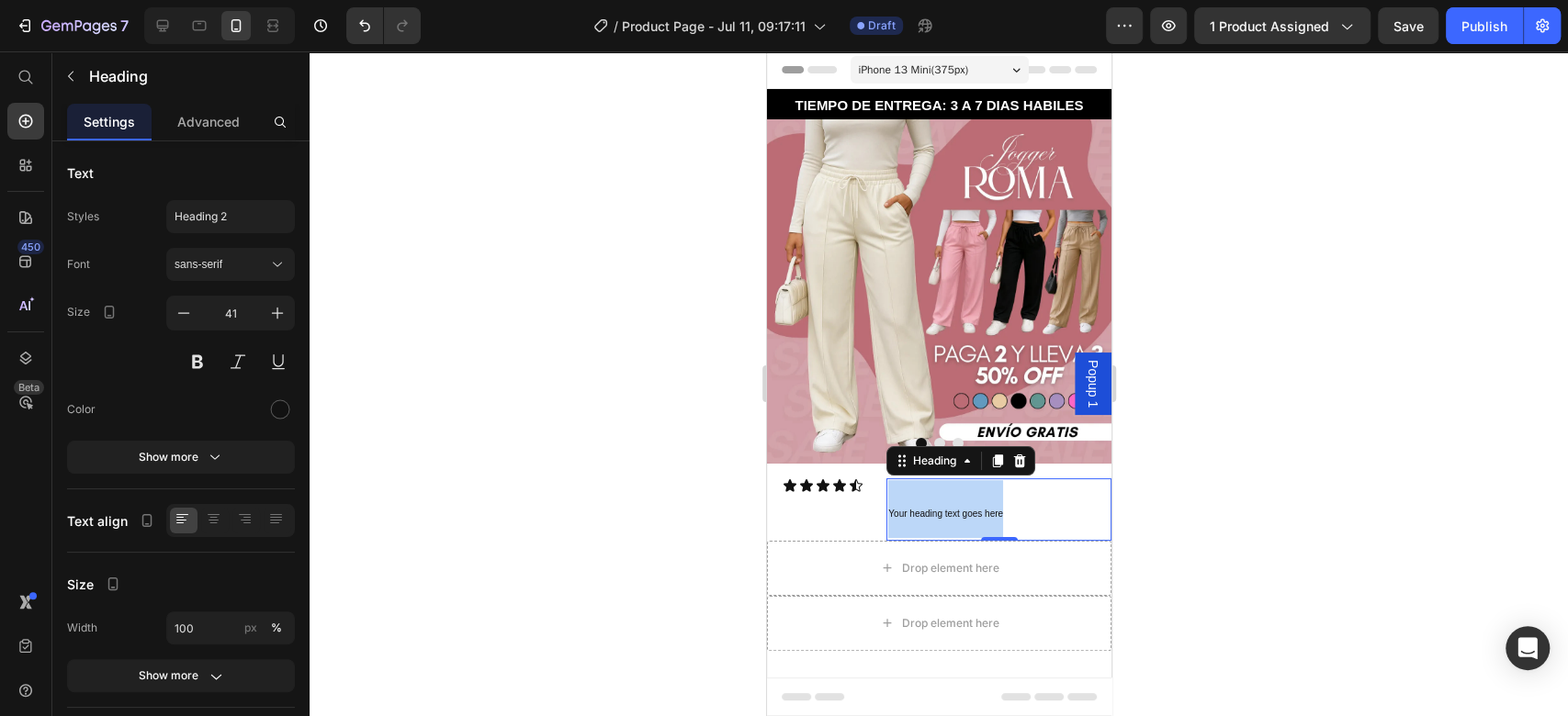 click on "Your heading text goes here" at bounding box center [944, 513] 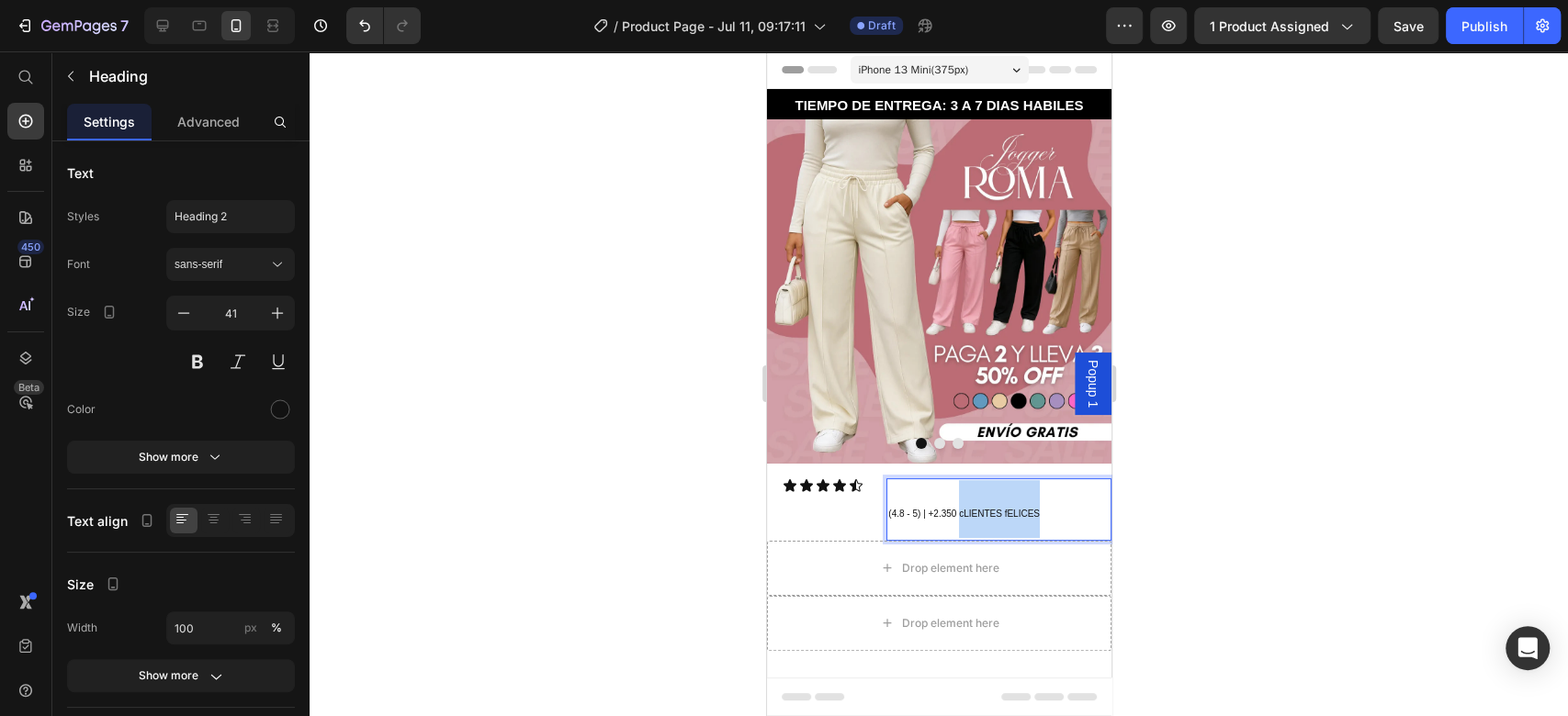drag, startPoint x: 1045, startPoint y: 490, endPoint x: 954, endPoint y: 492, distance: 91.022 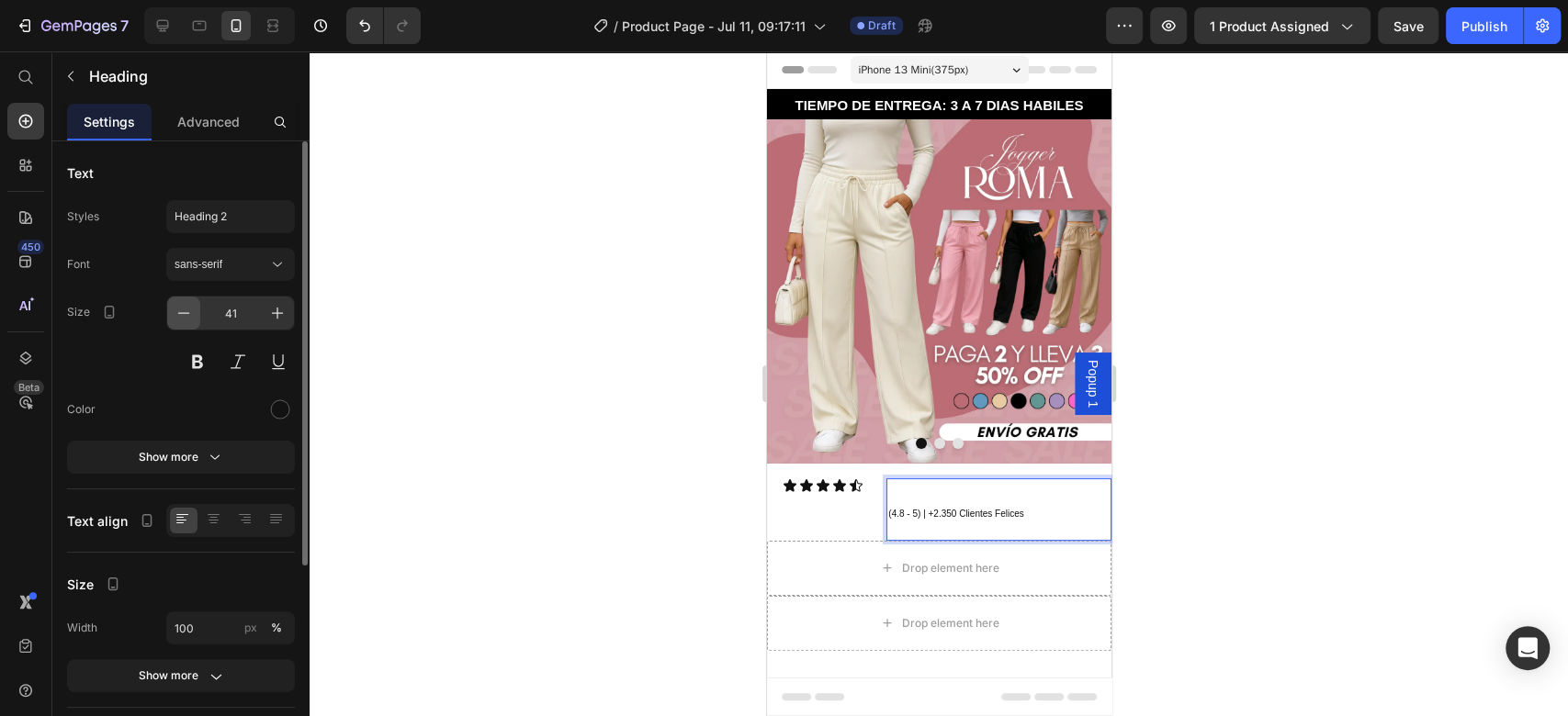 click 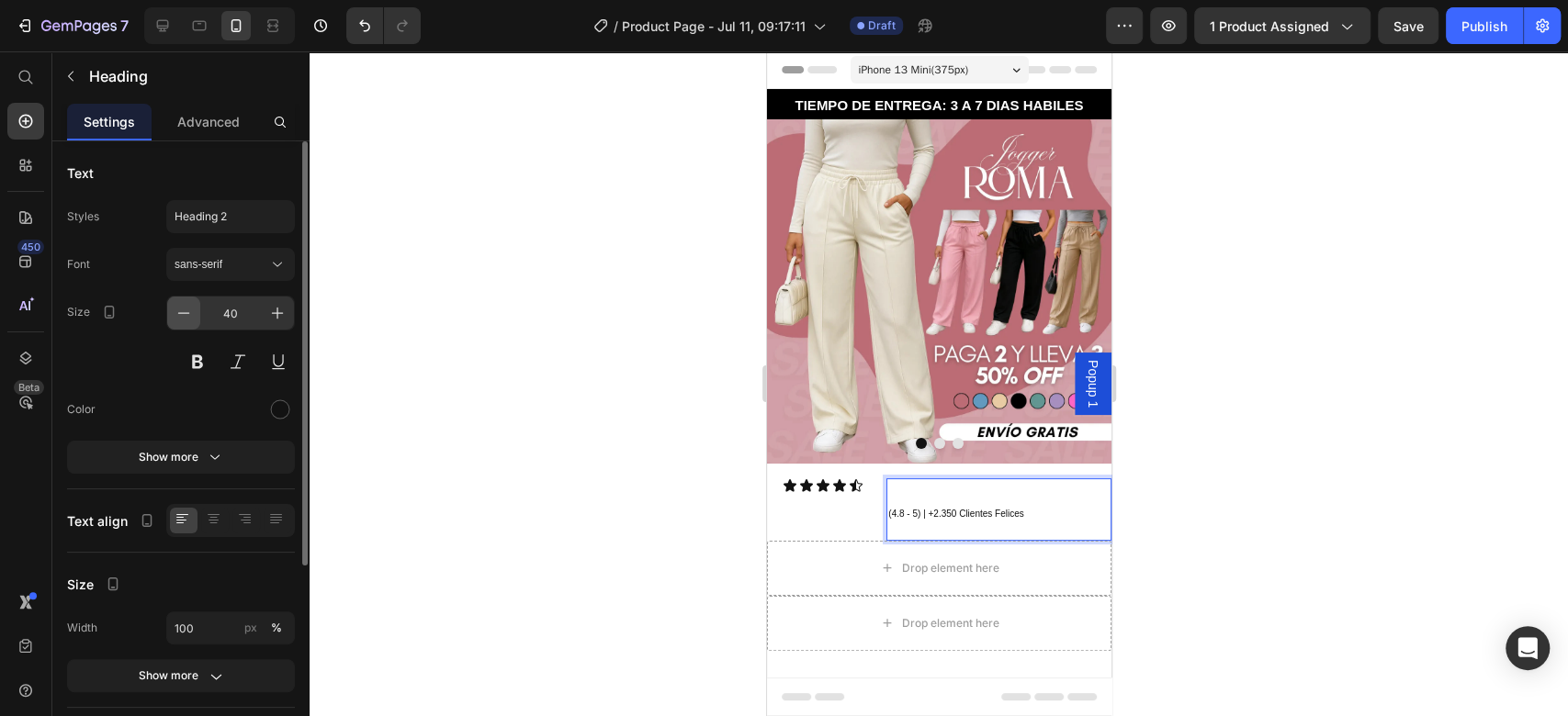 click 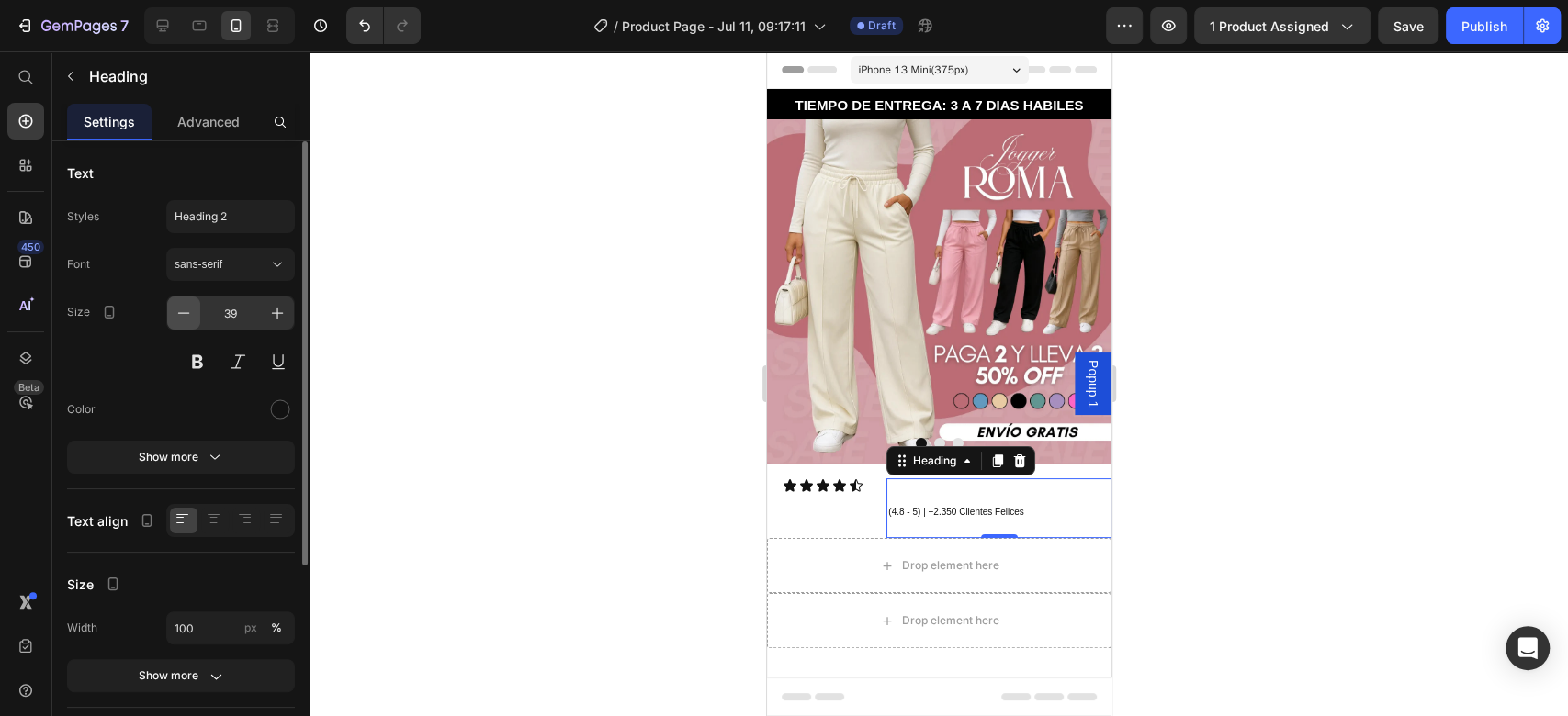 click 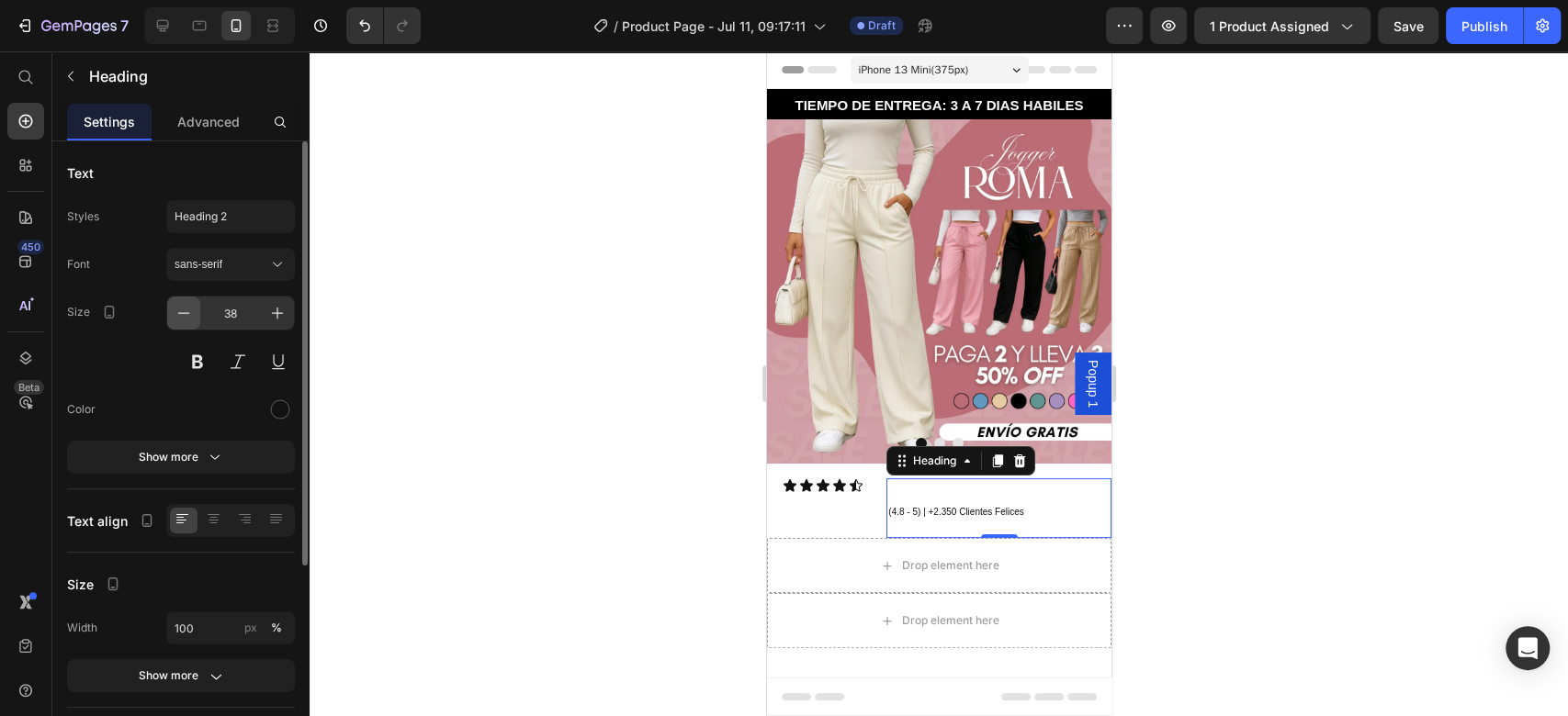 click 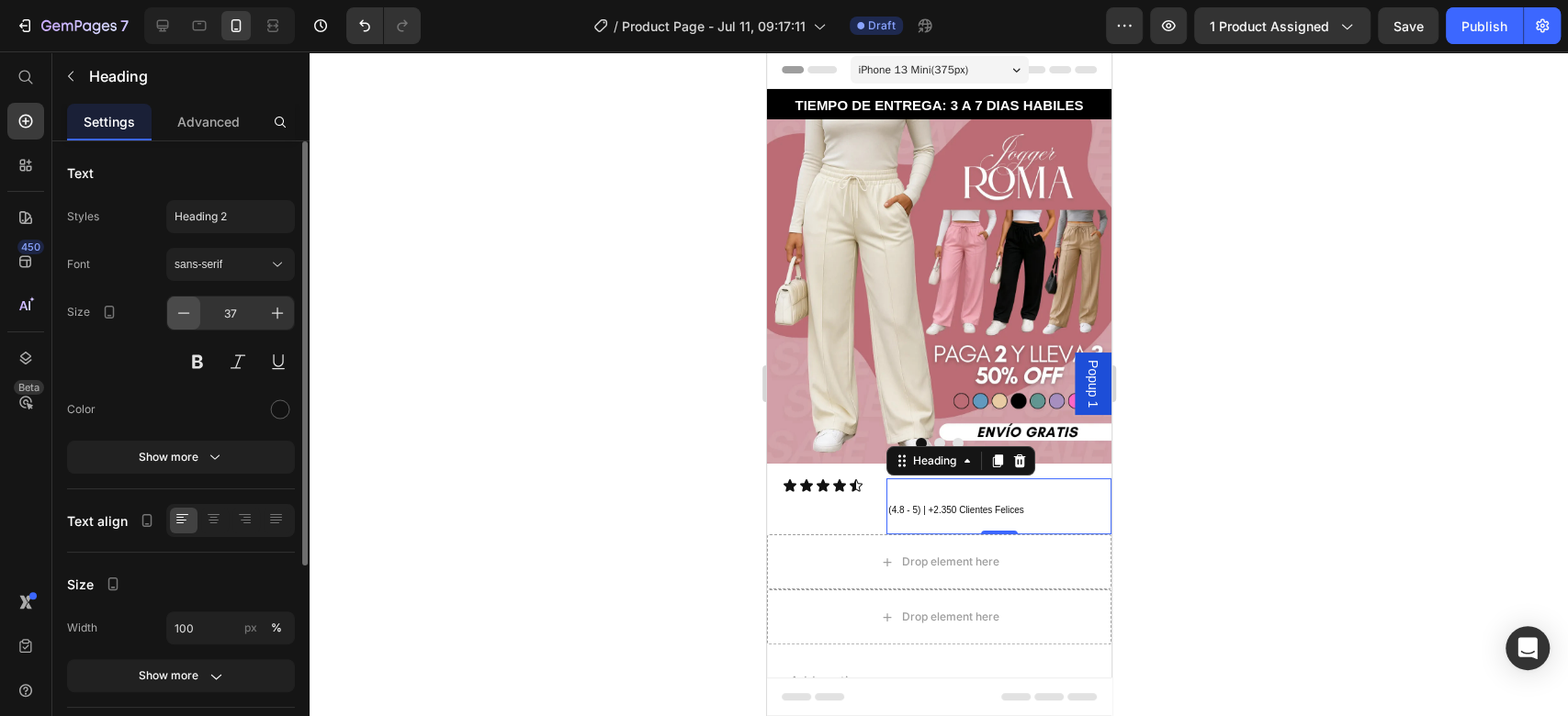 click 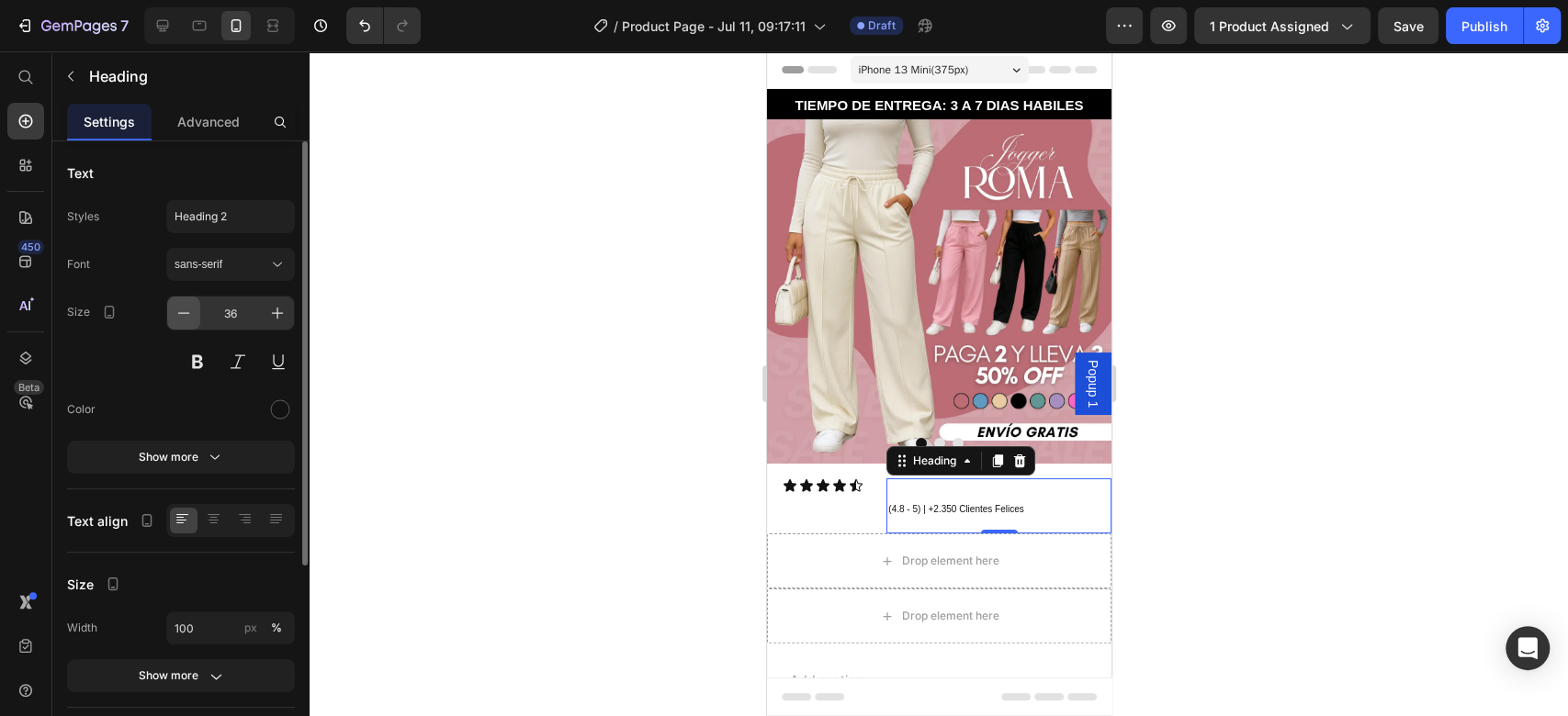 click 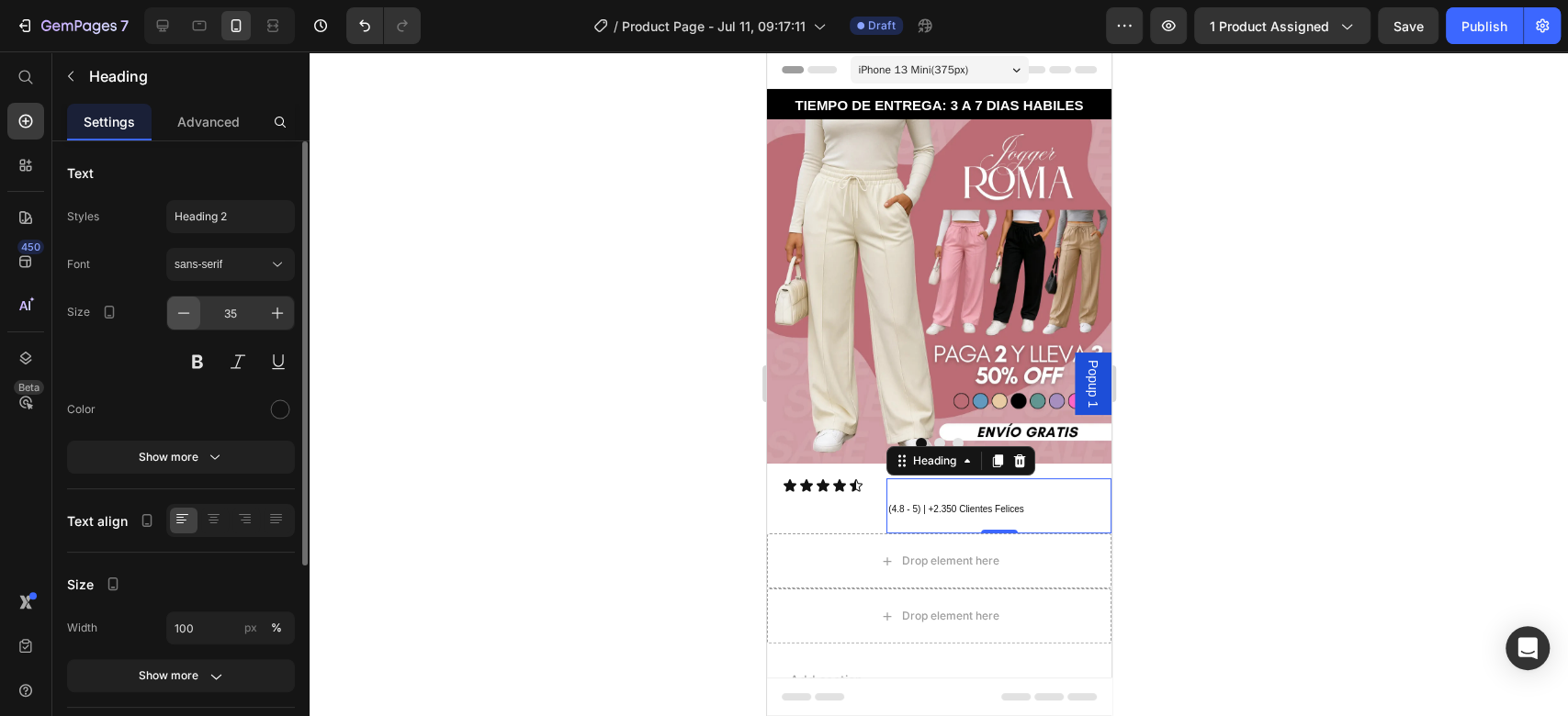 click 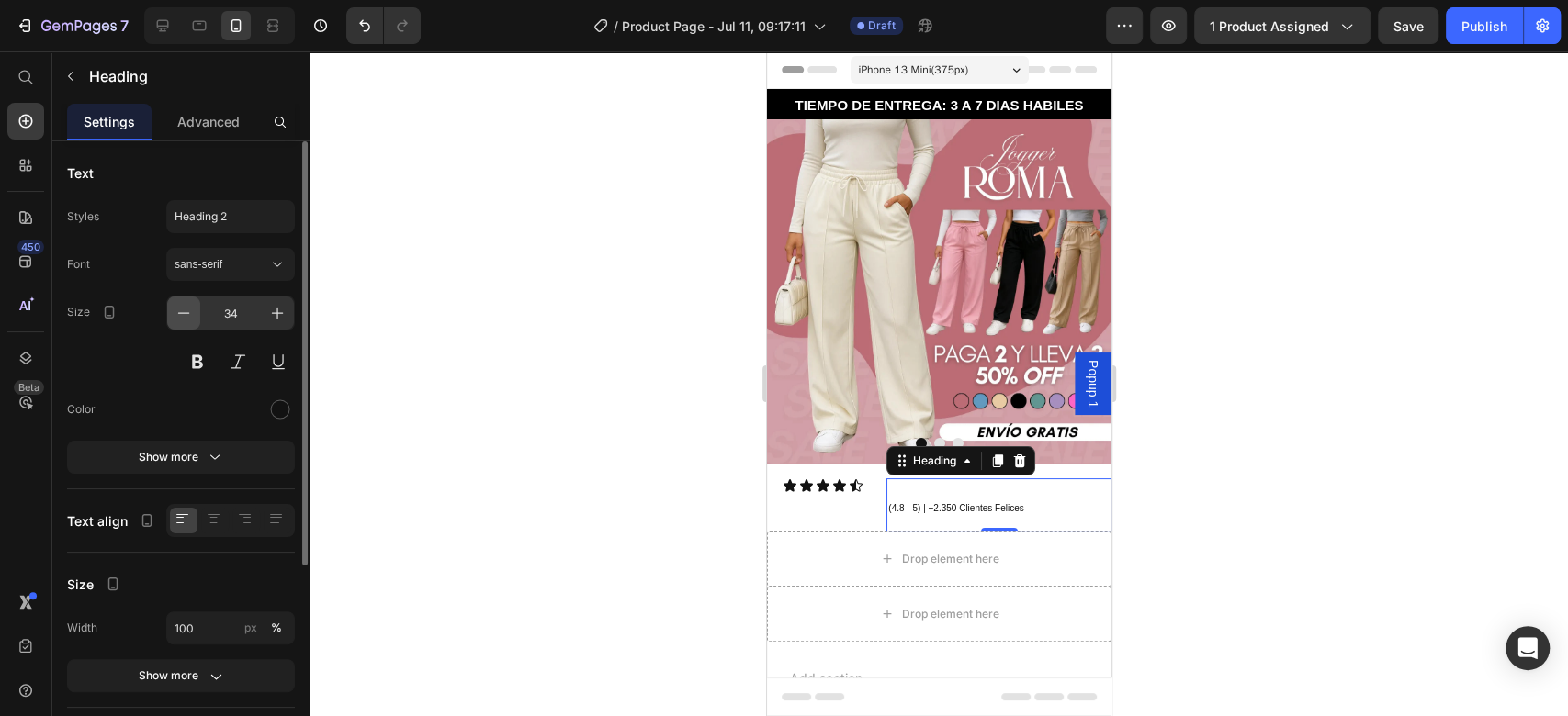 click 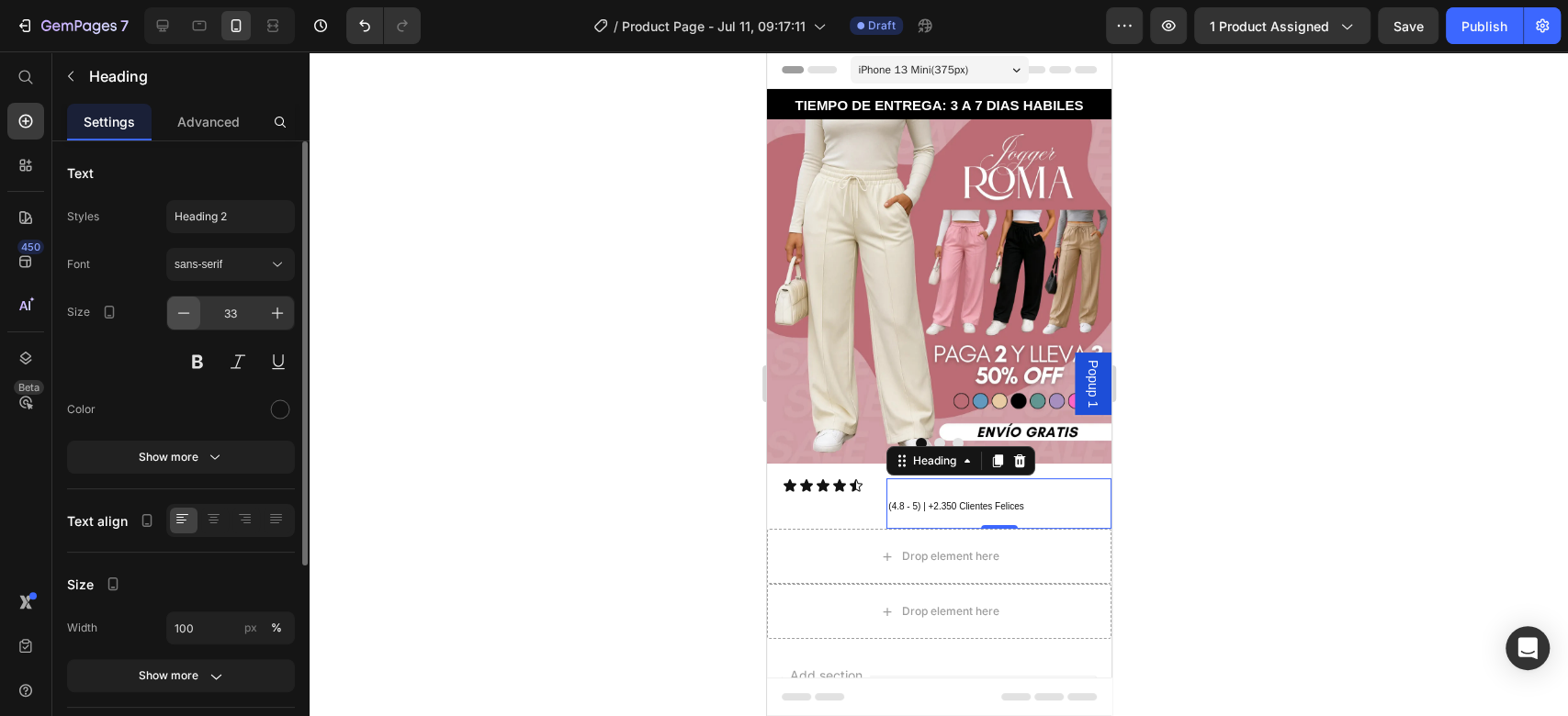 click 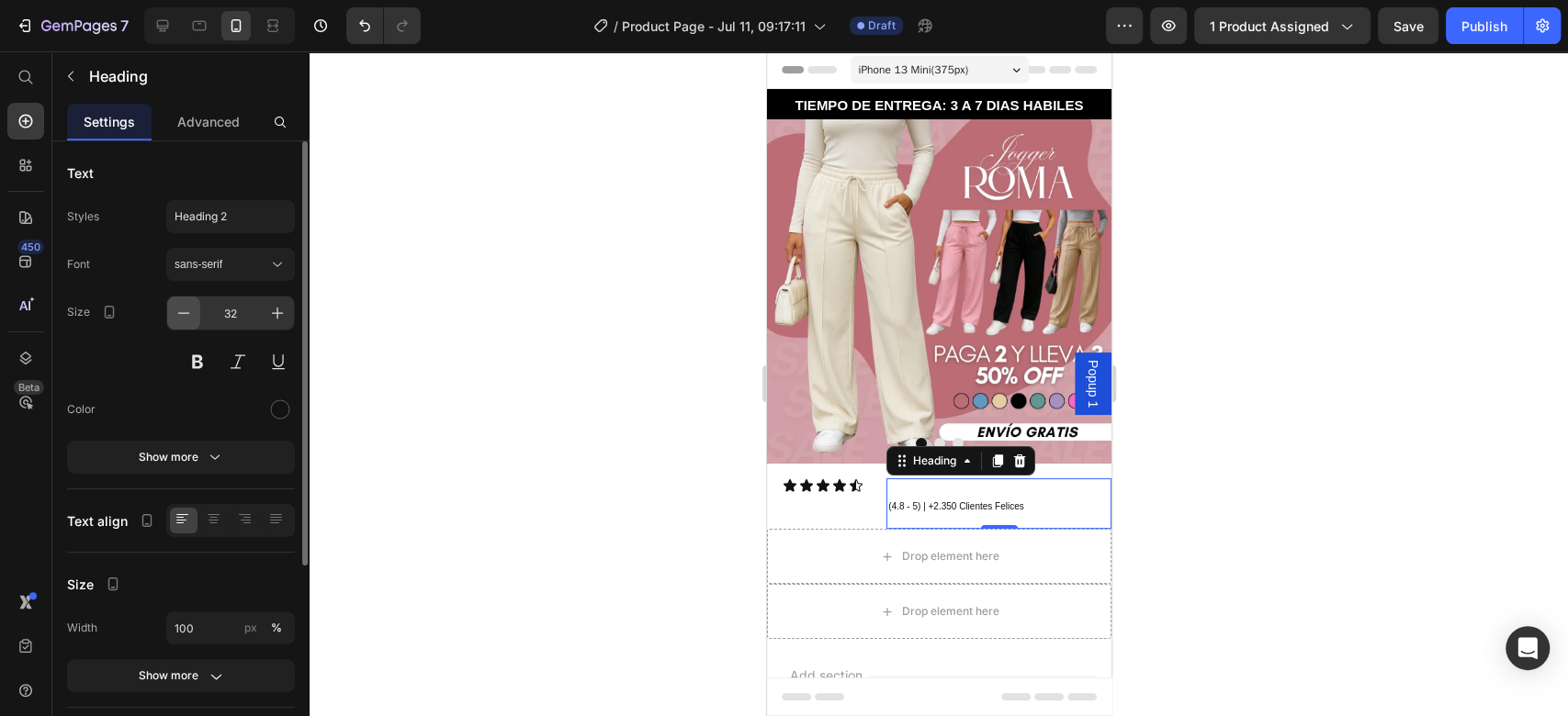 click 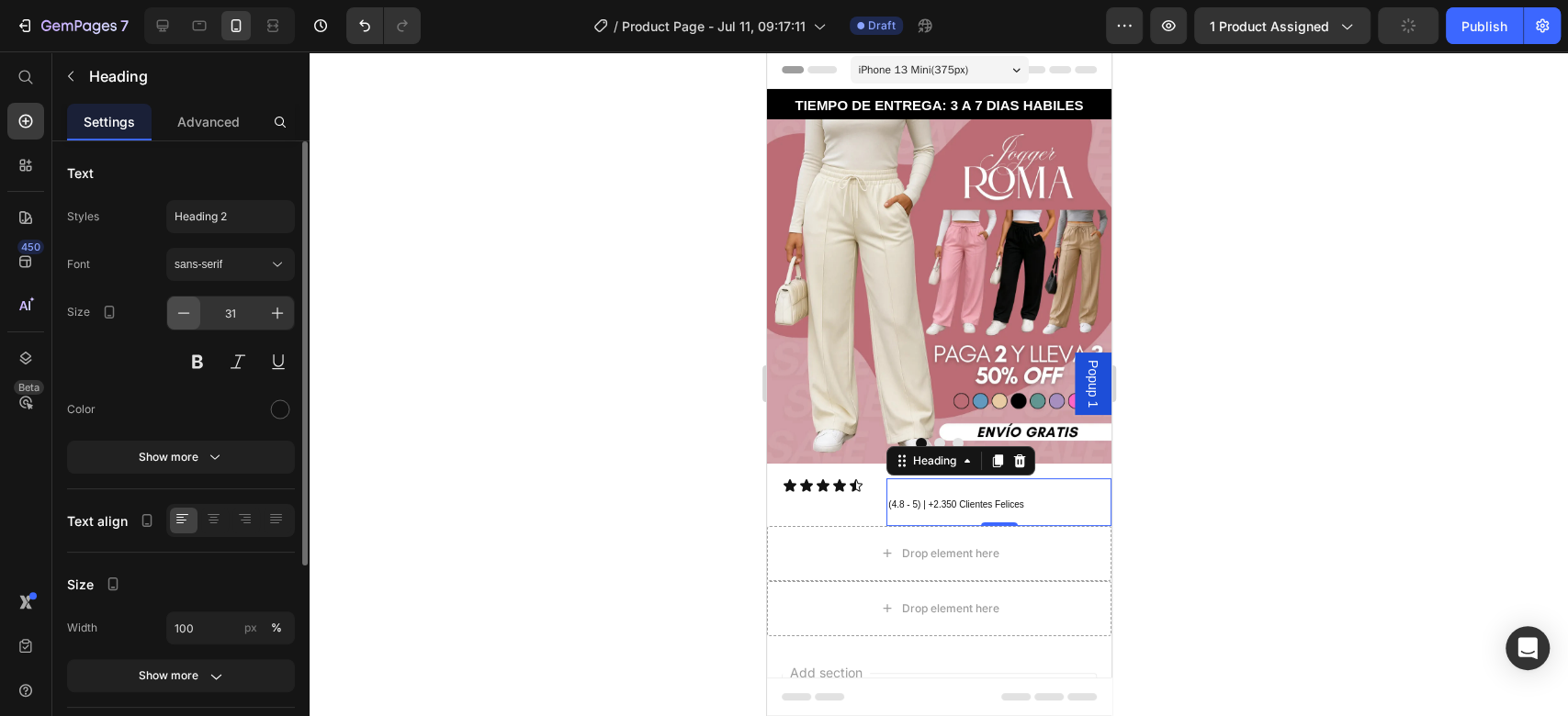 click 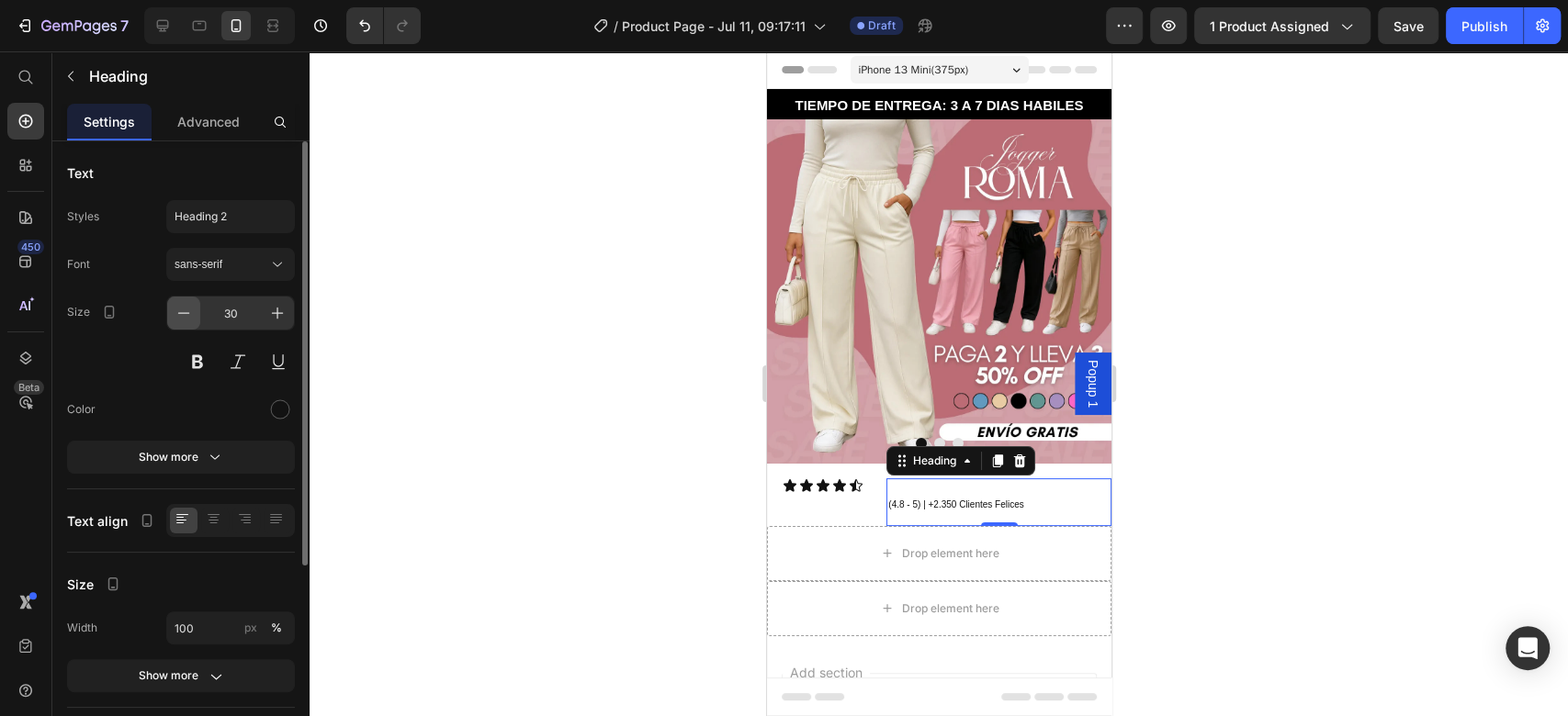 click 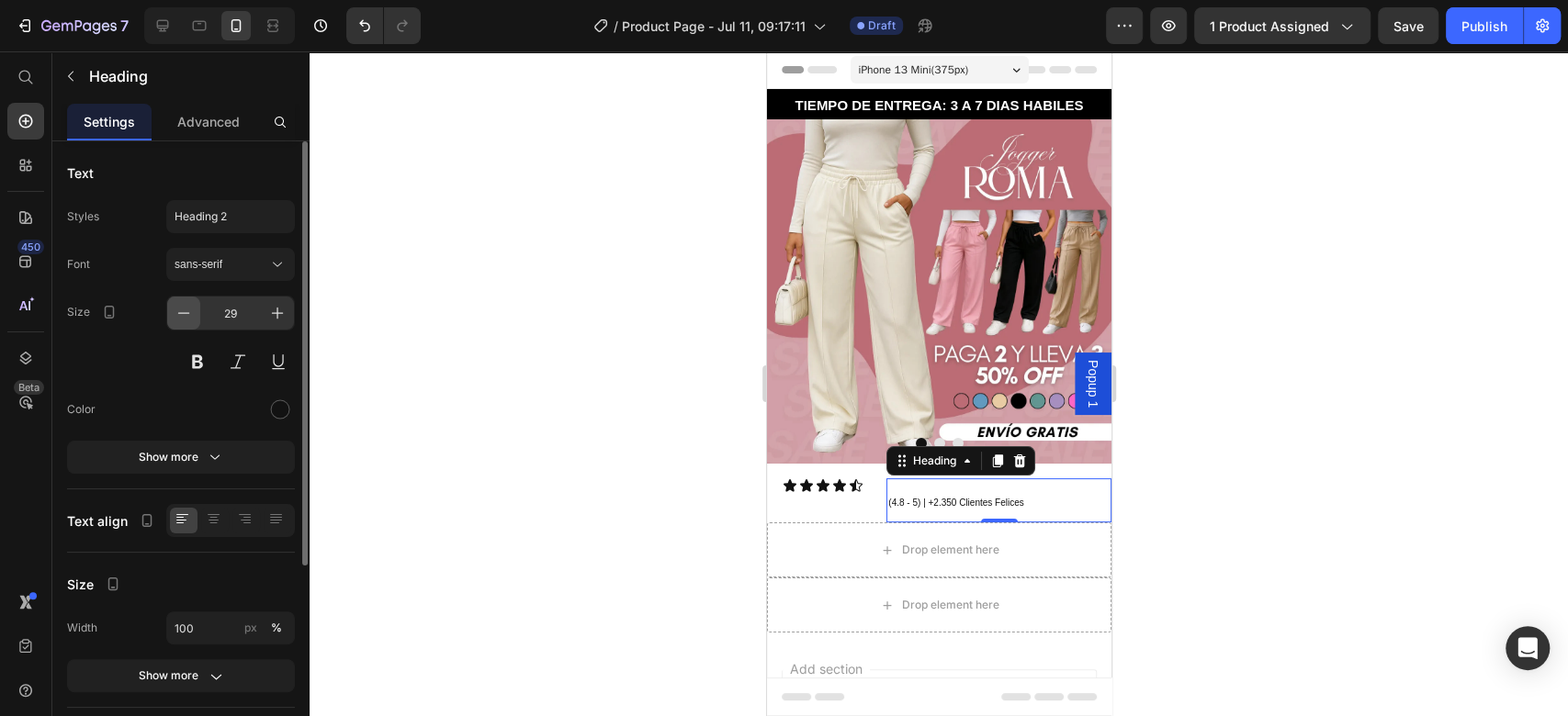 click 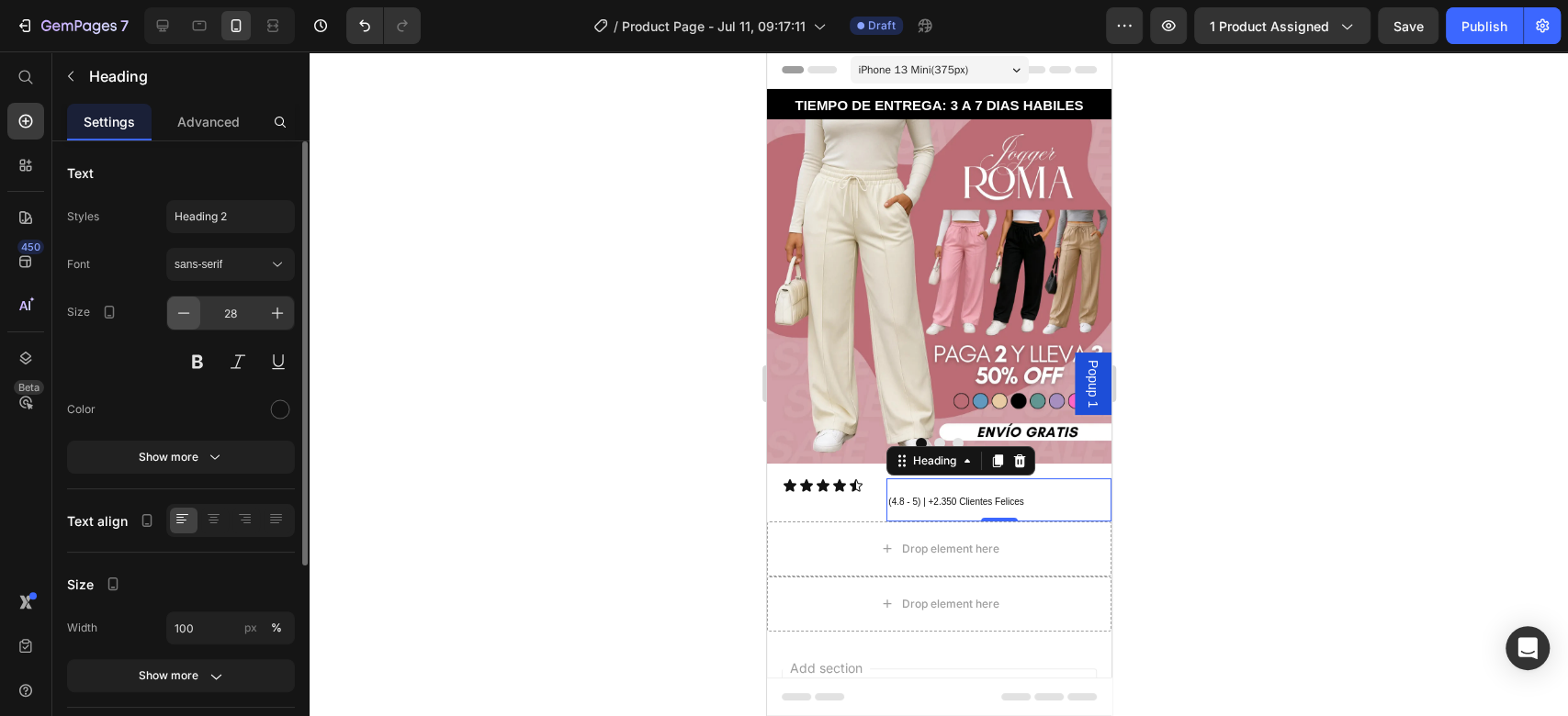 click 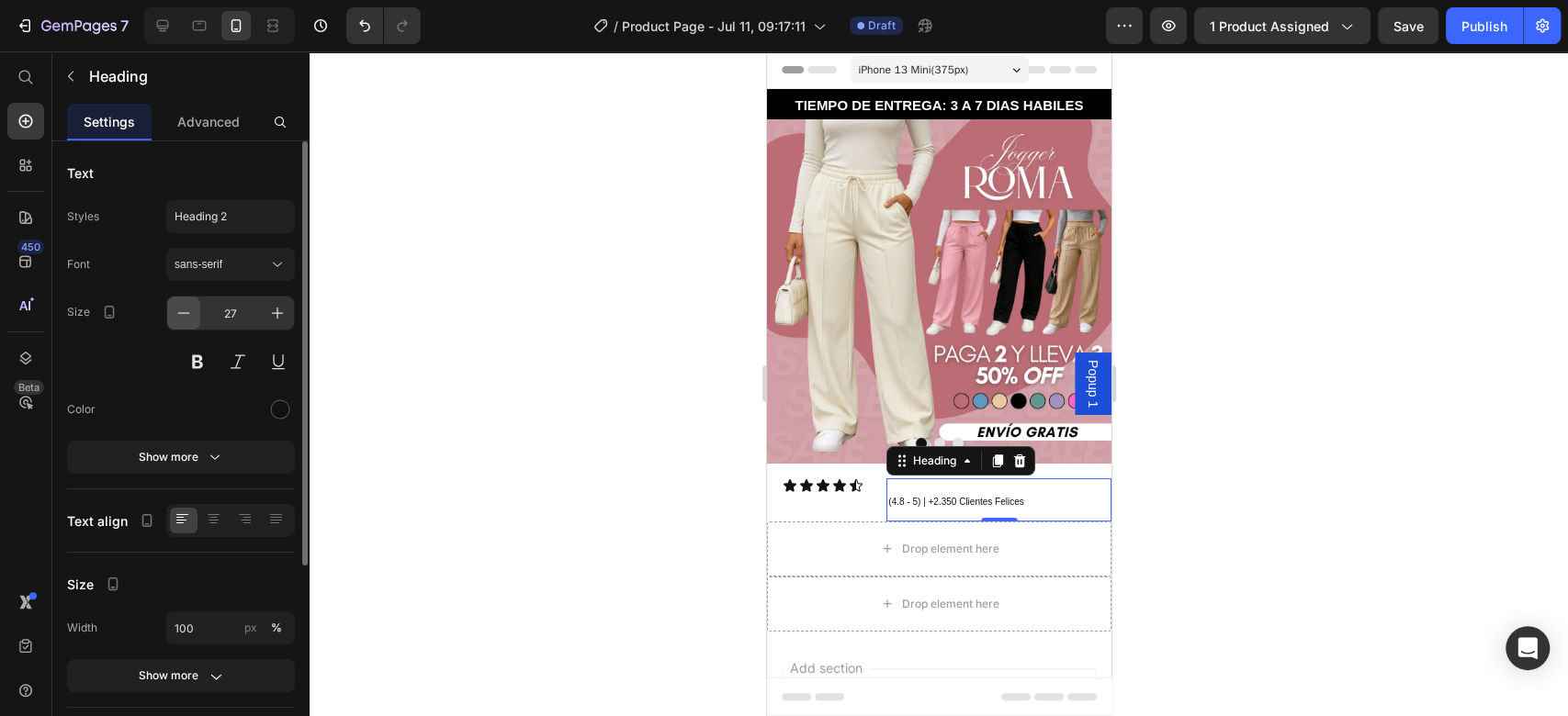 click 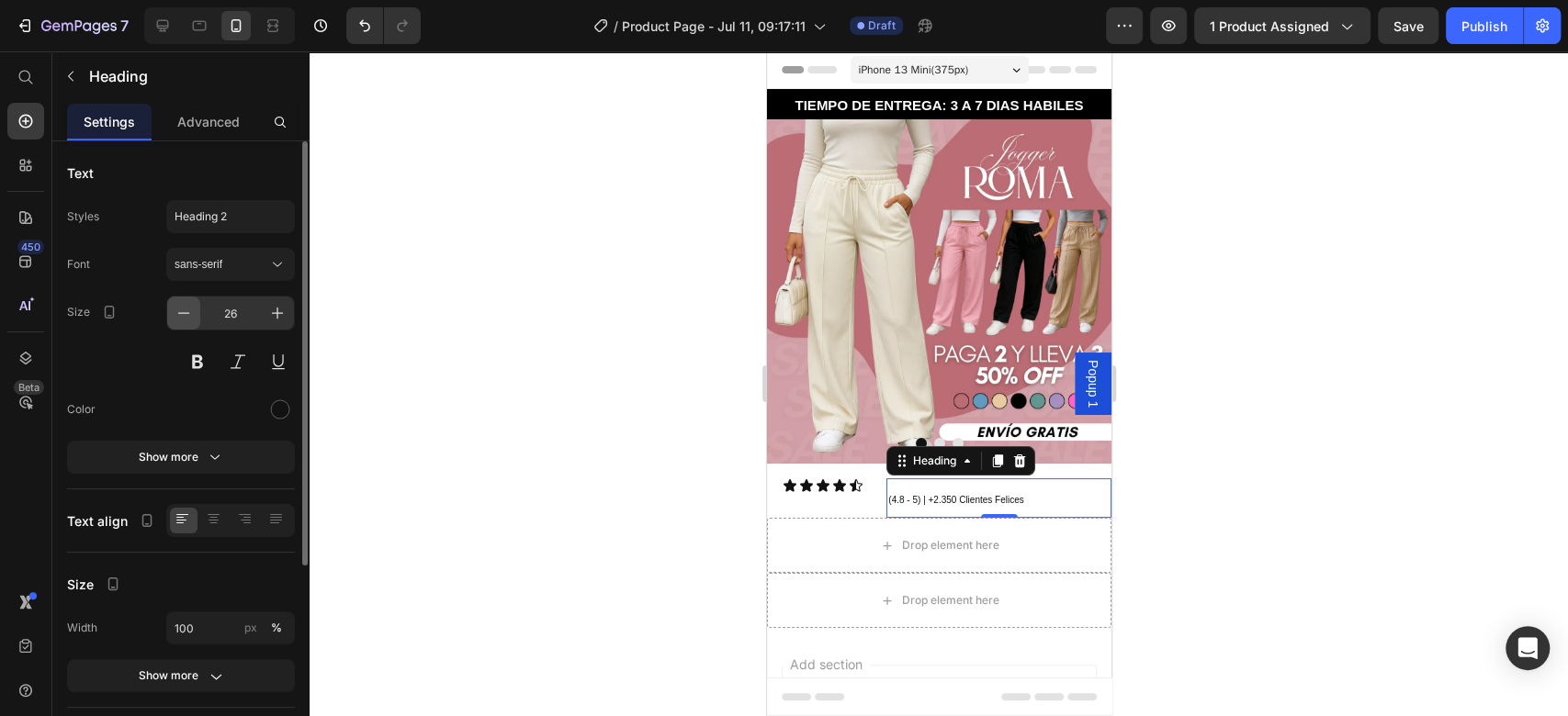 click 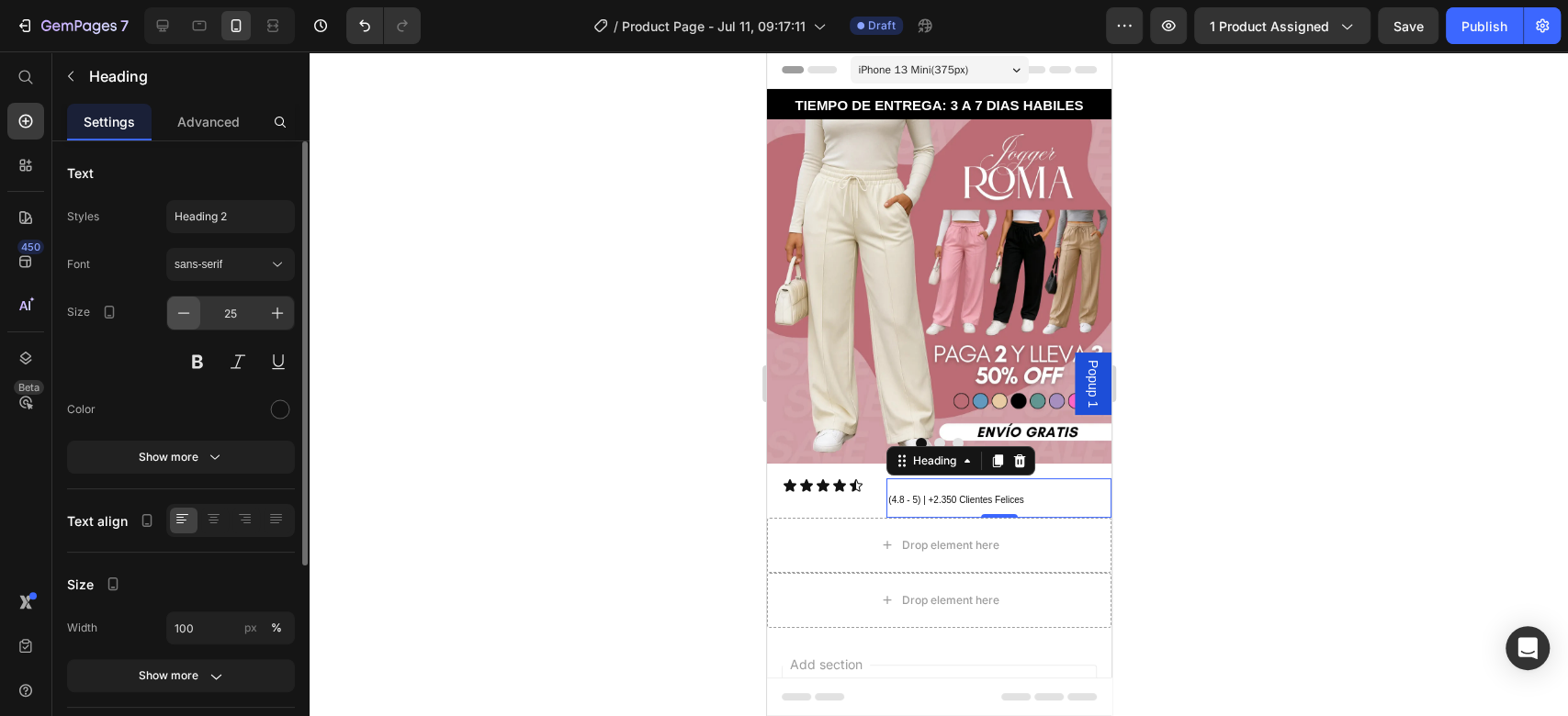 click 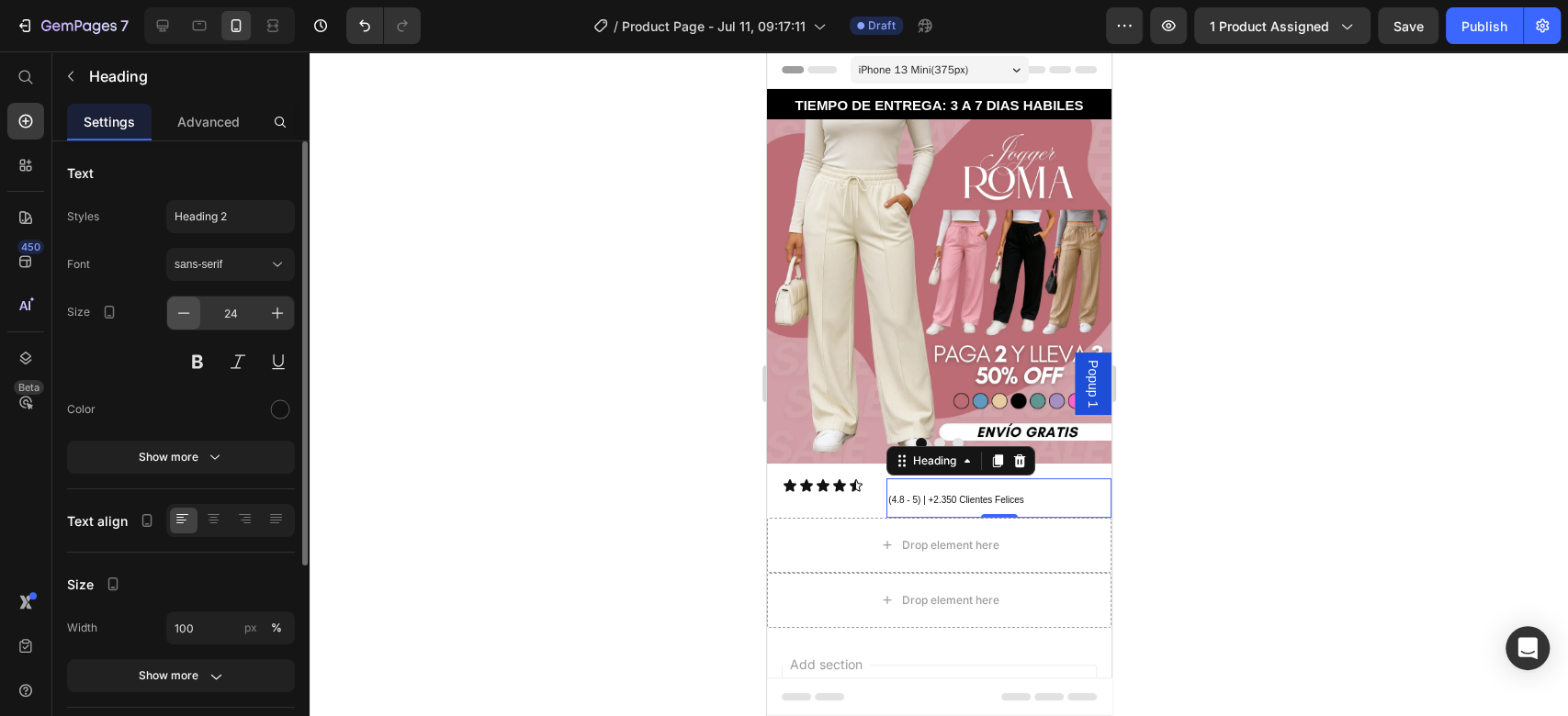 click 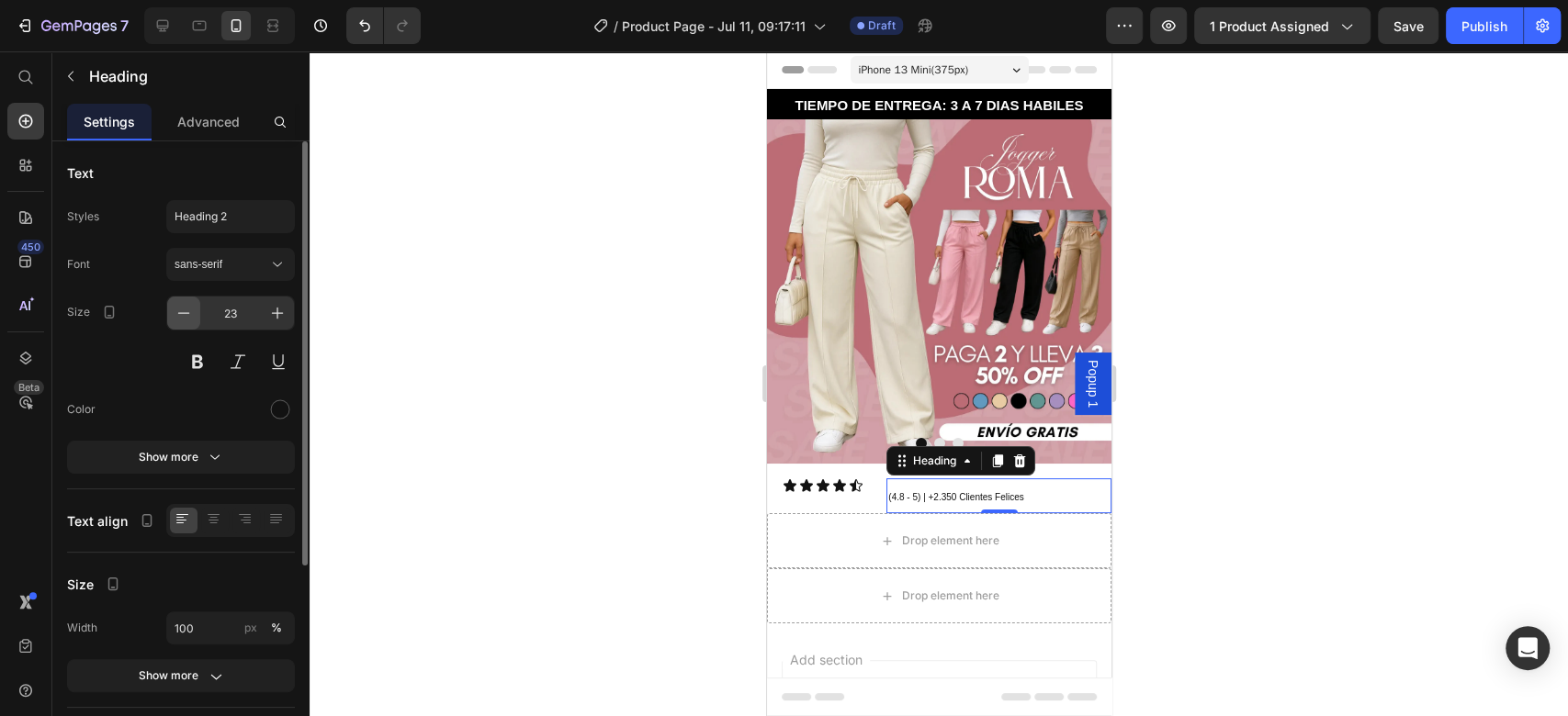 click 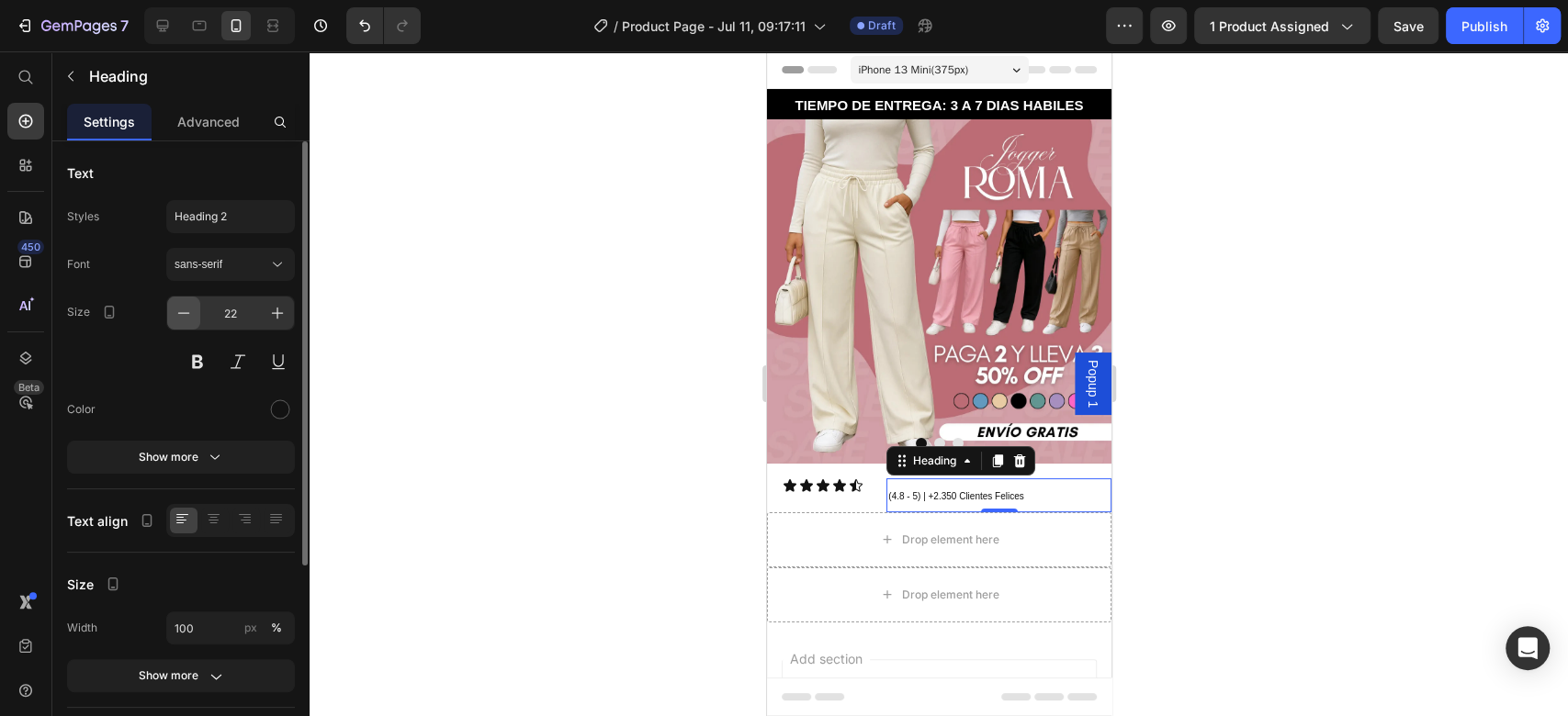click 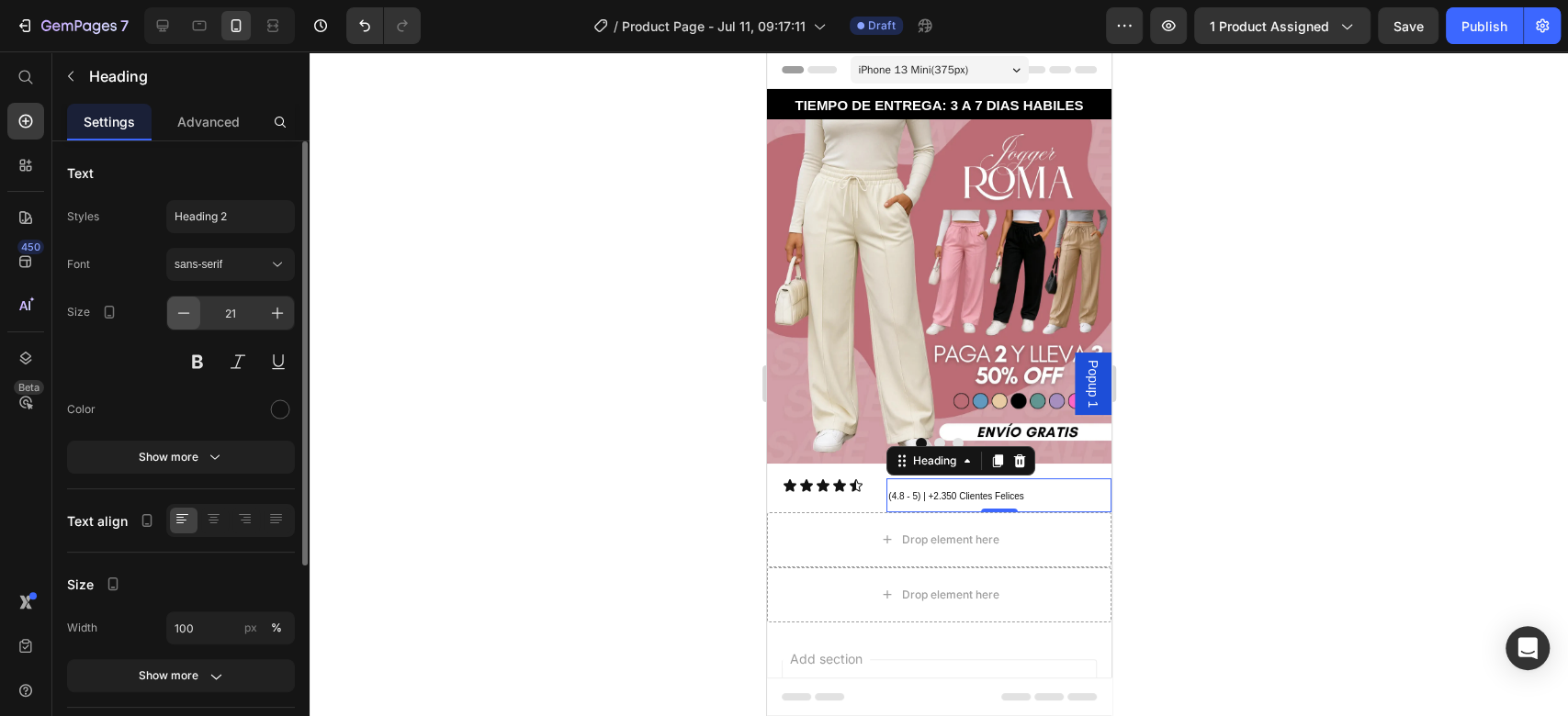 click 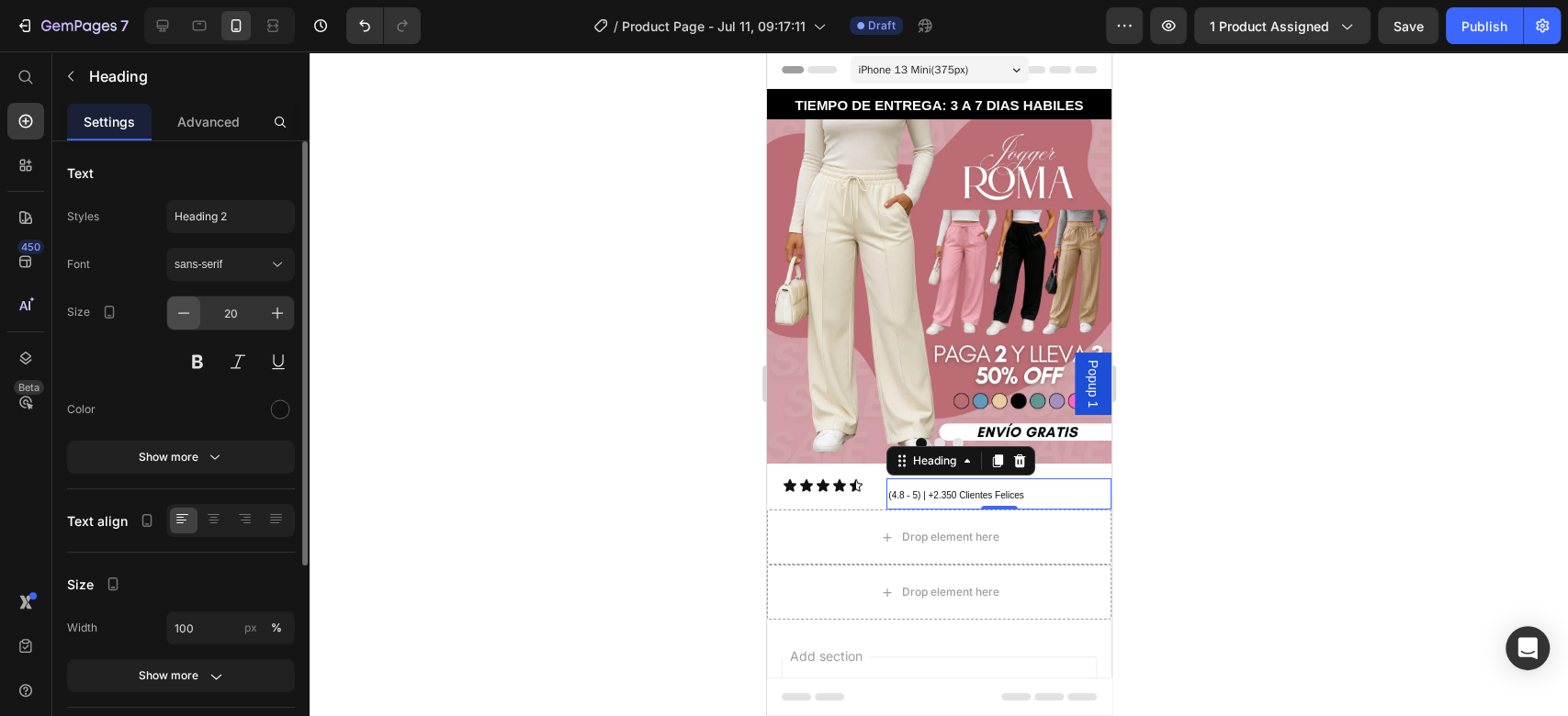 click 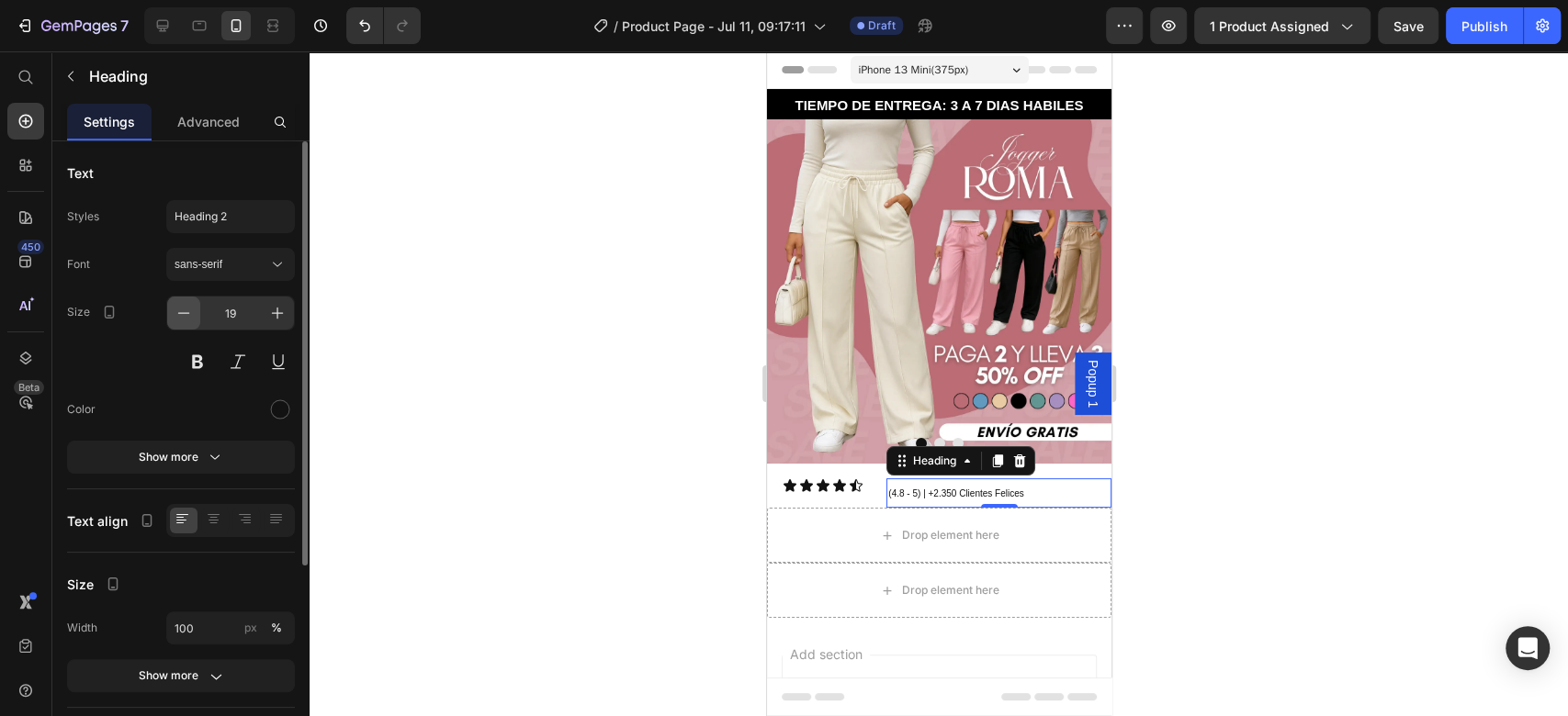 click 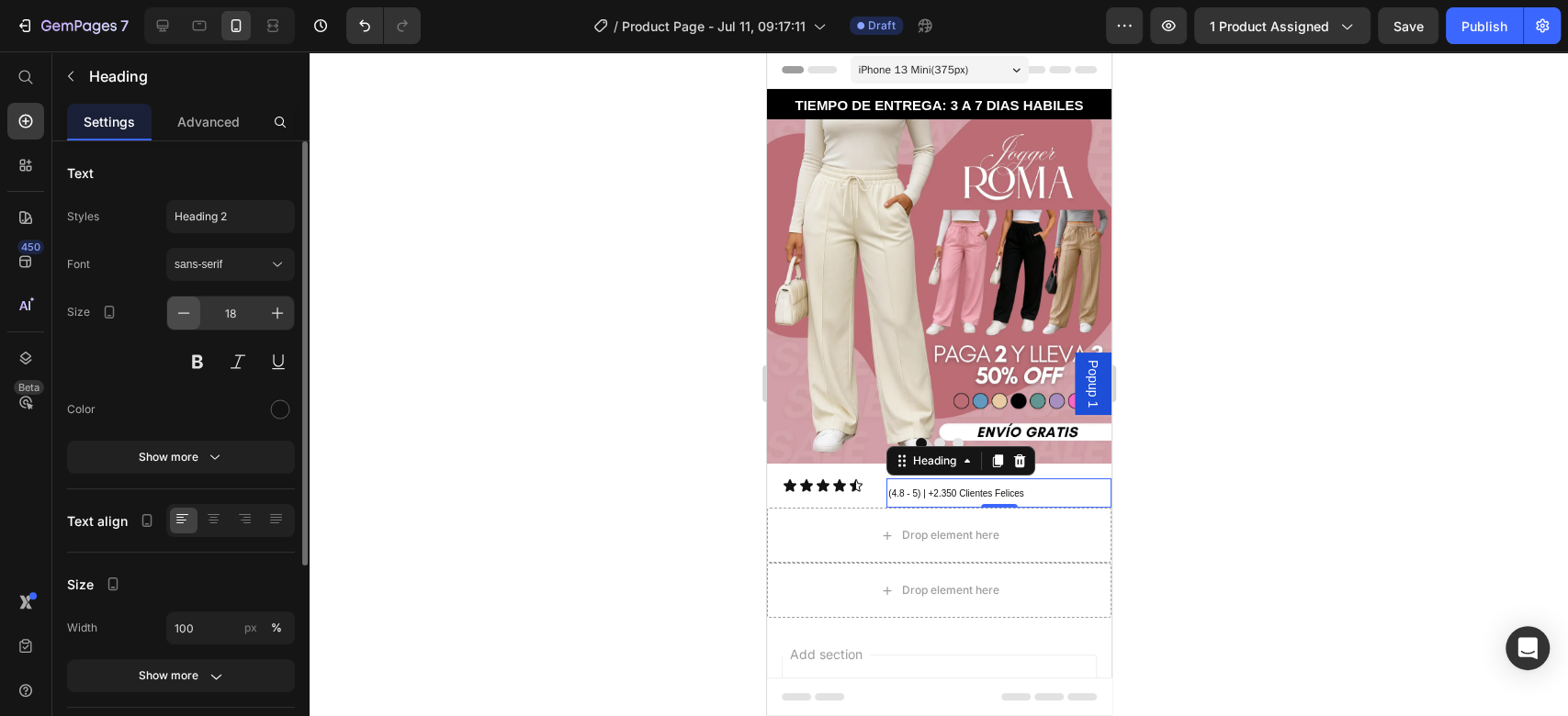 click 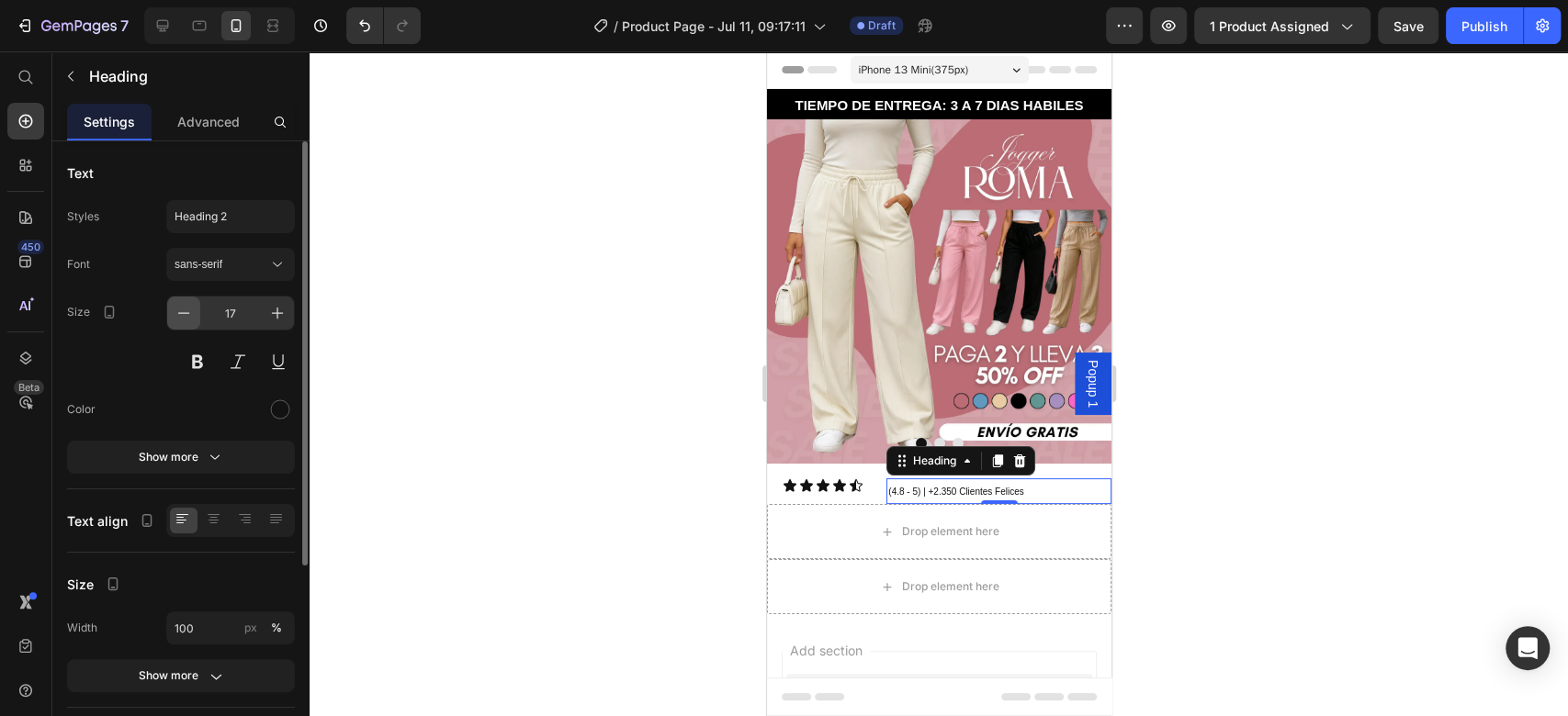 click 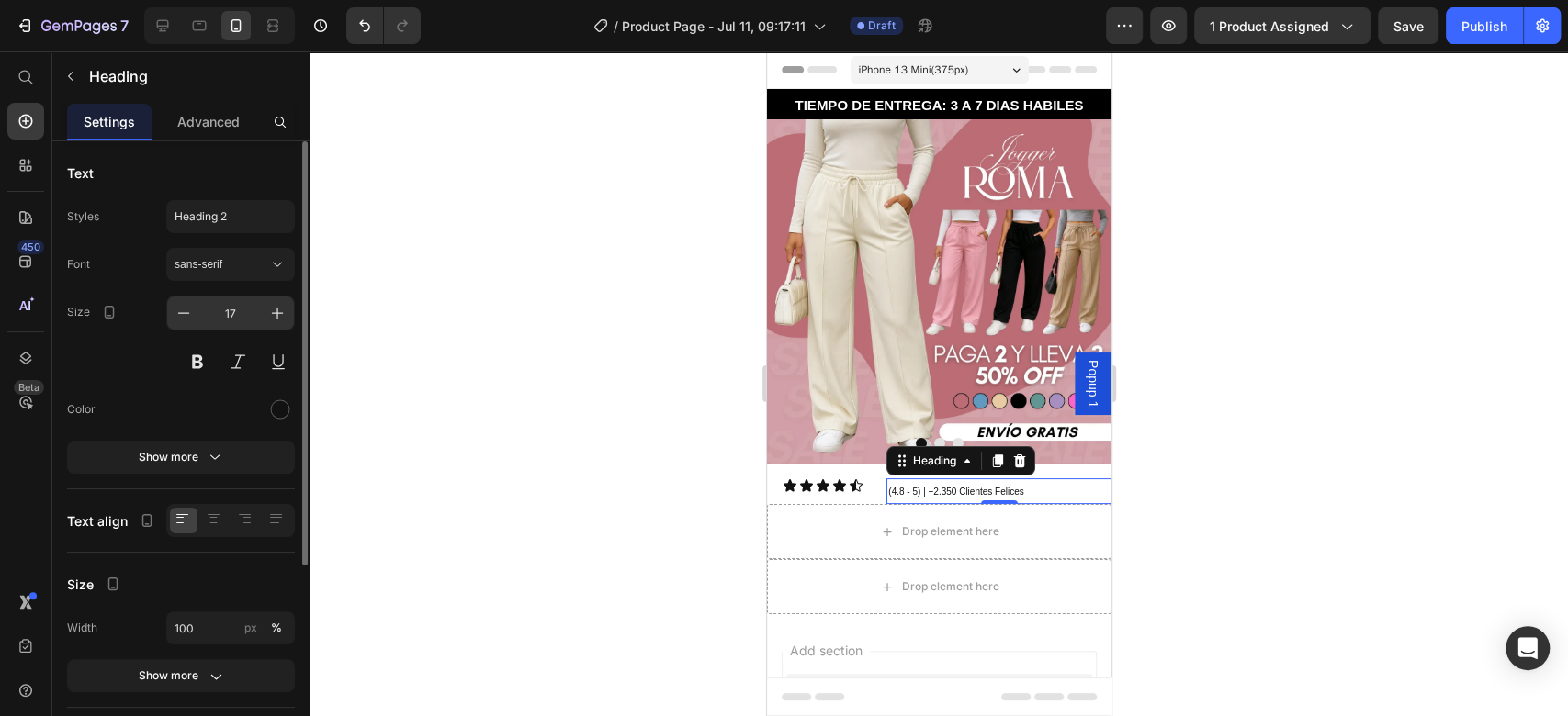 type on "16" 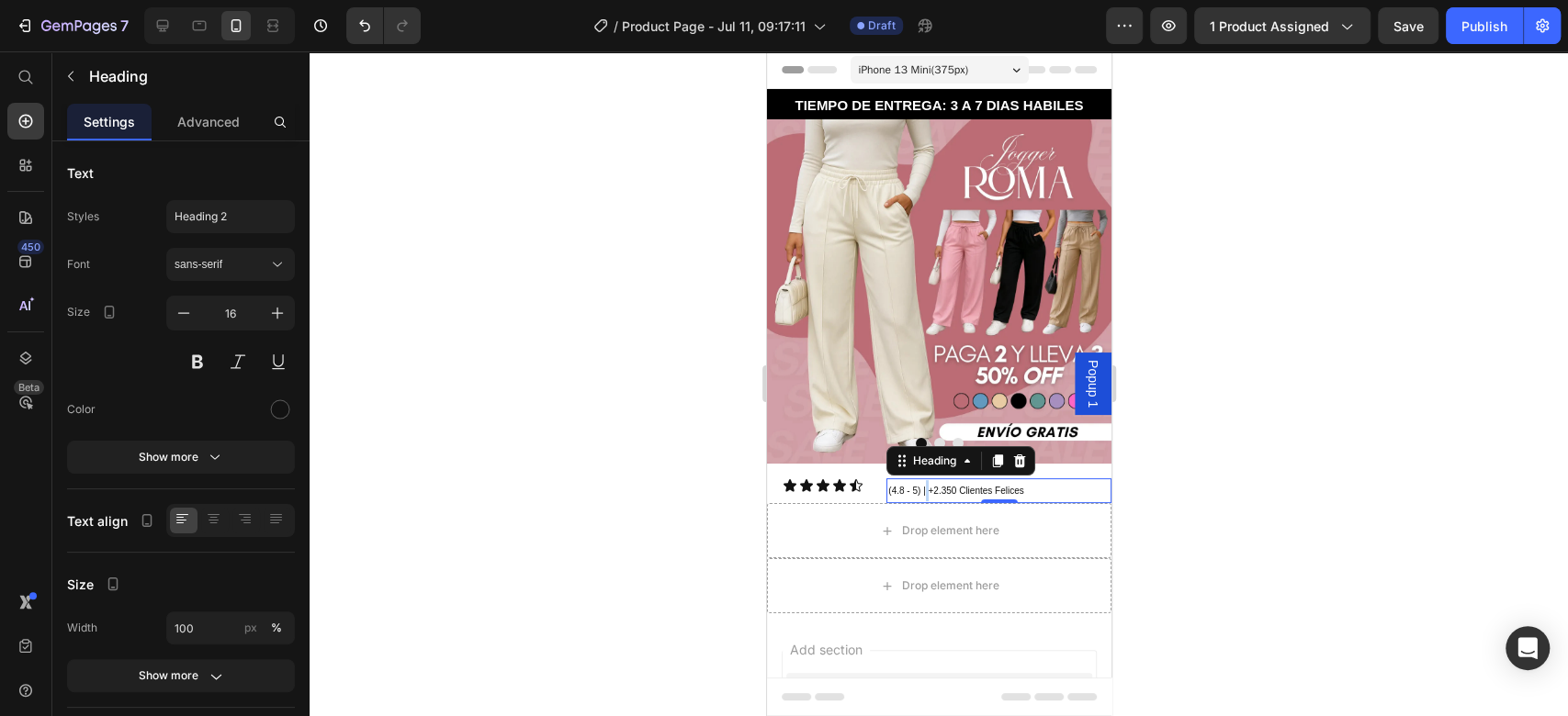 click on "(4.8 - 5) | +2.350 Clientes Felices" at bounding box center [954, 490] 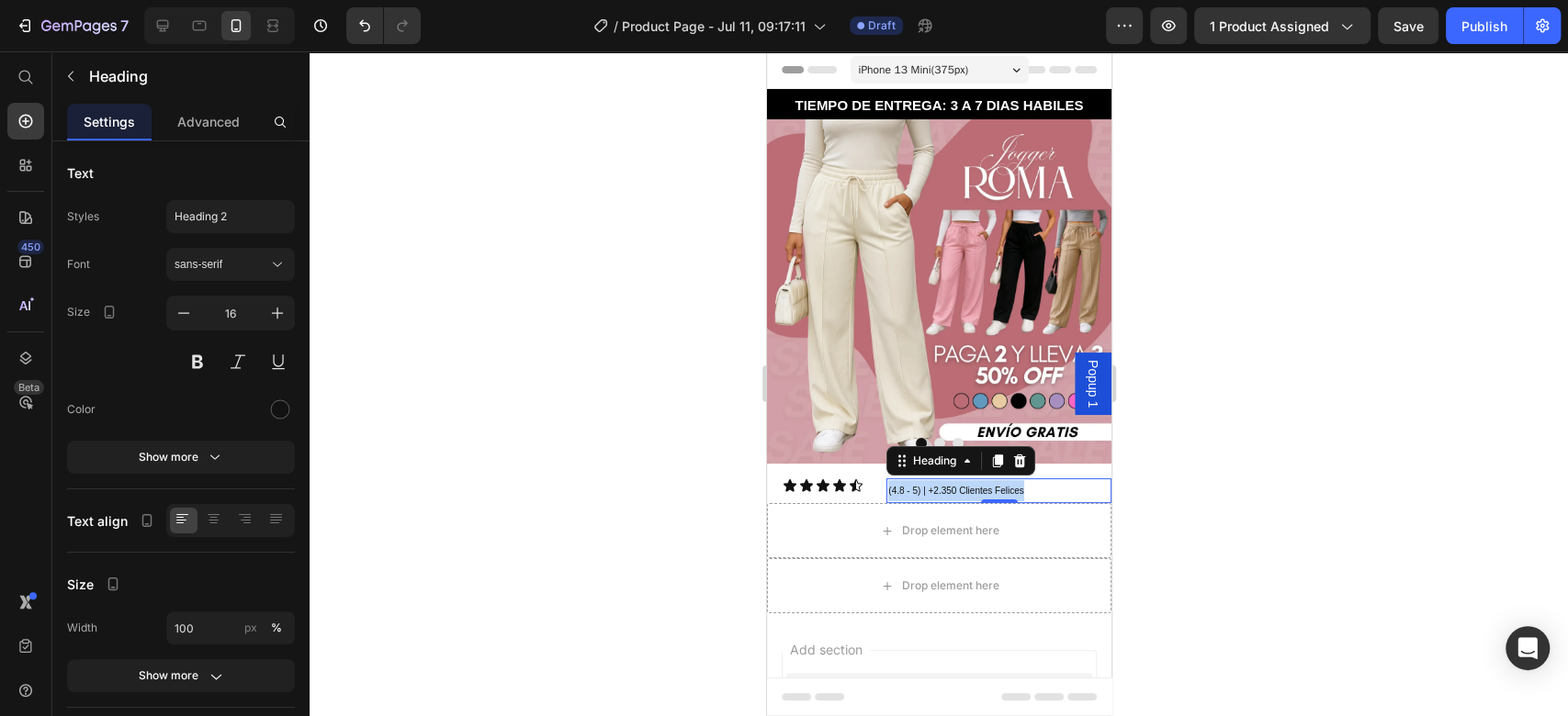 click on "(4.8 - 5) | +2.350 Clientes Felices" at bounding box center [954, 490] 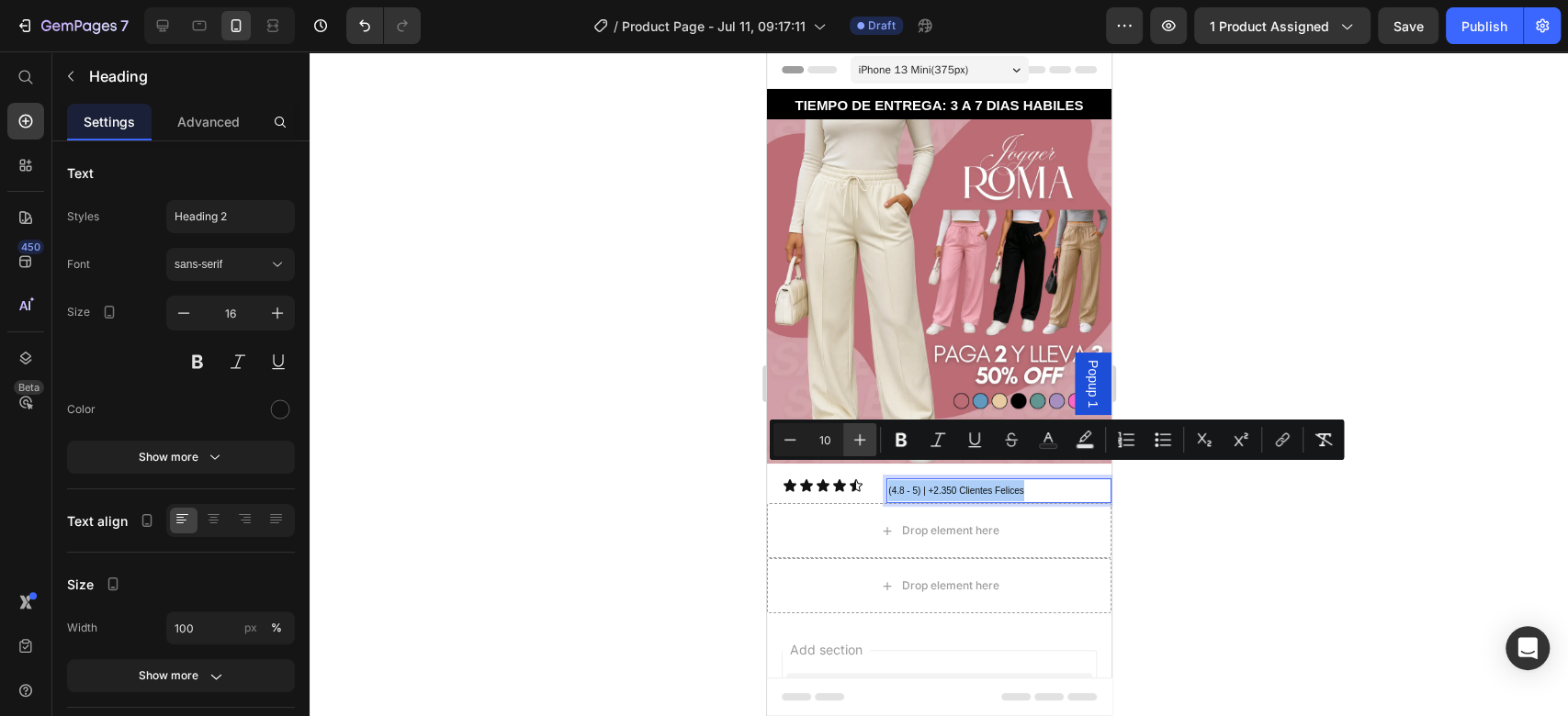 click 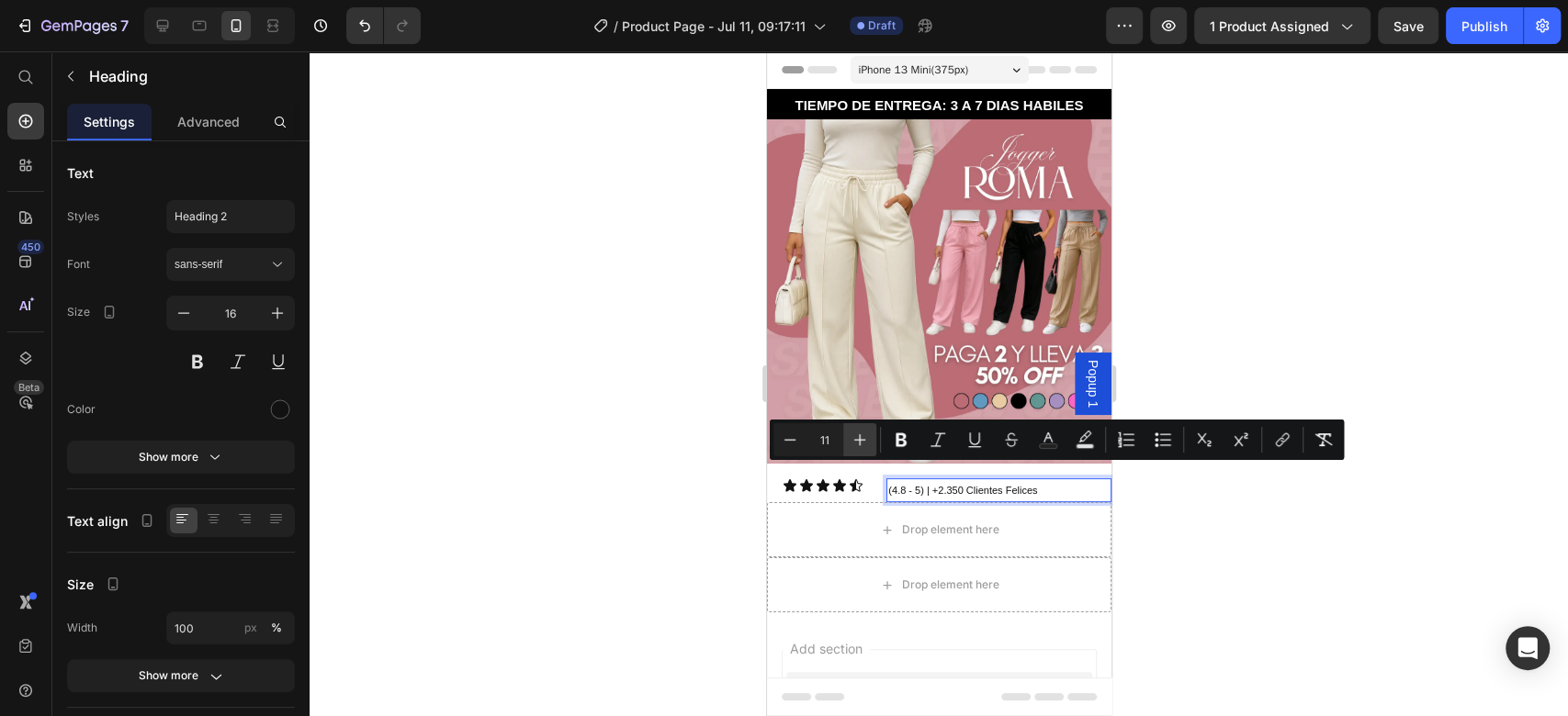 click 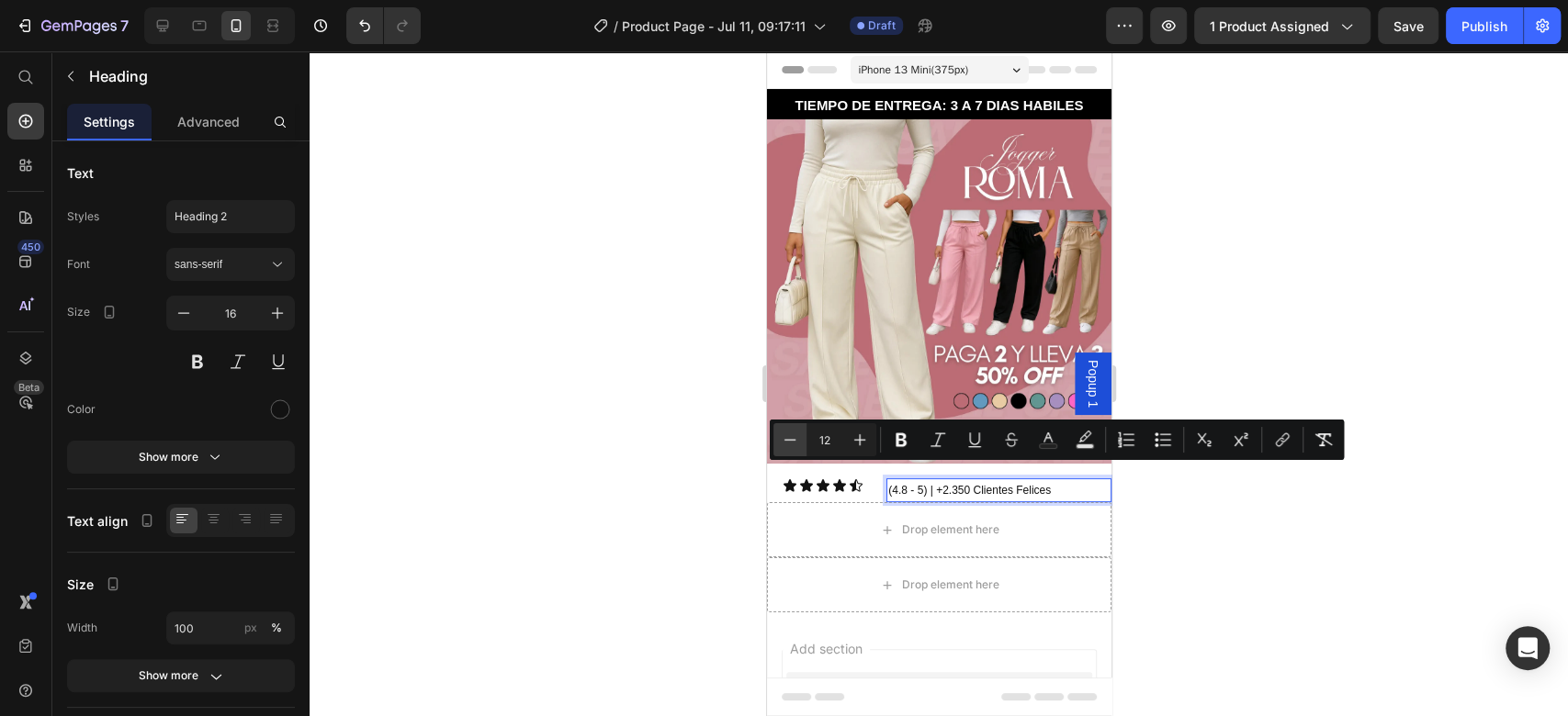 click 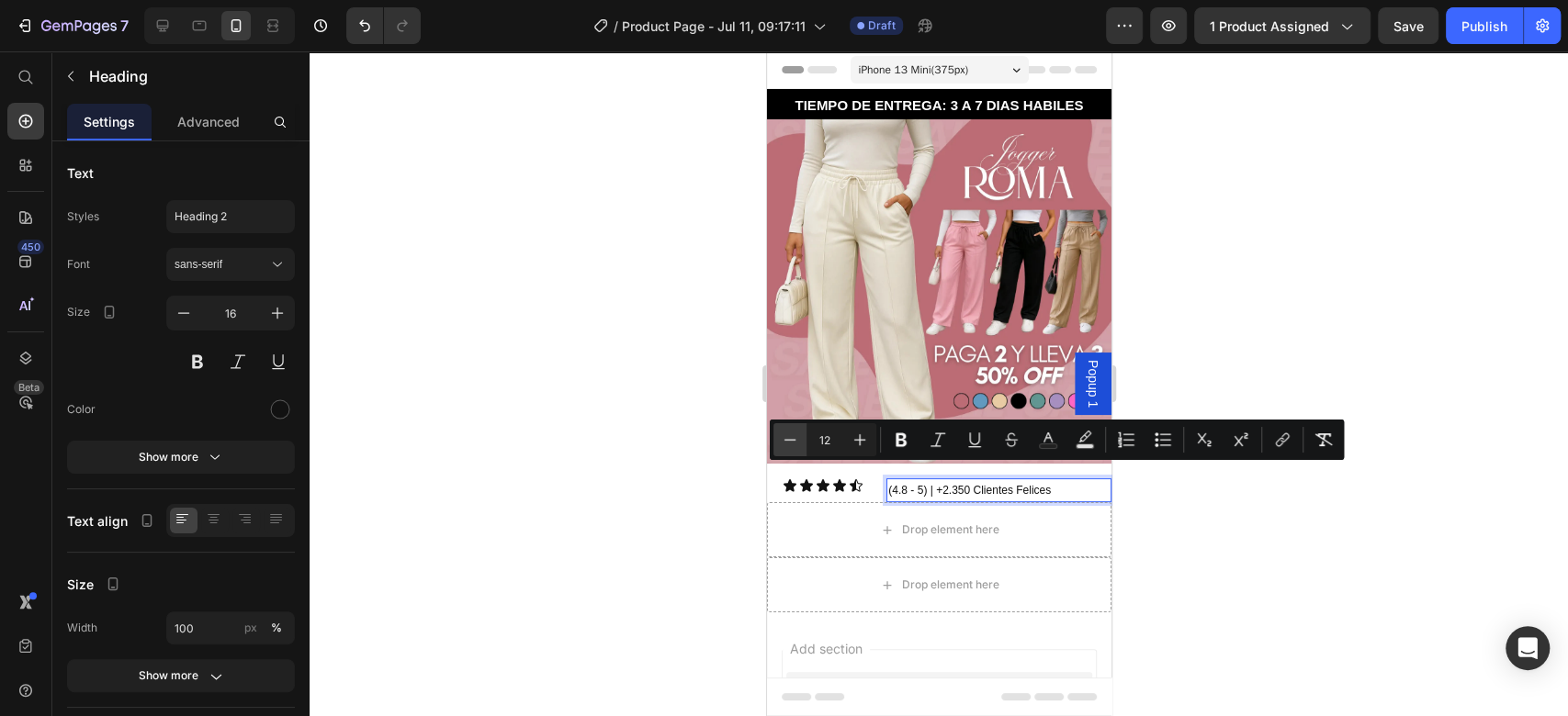 type on "11" 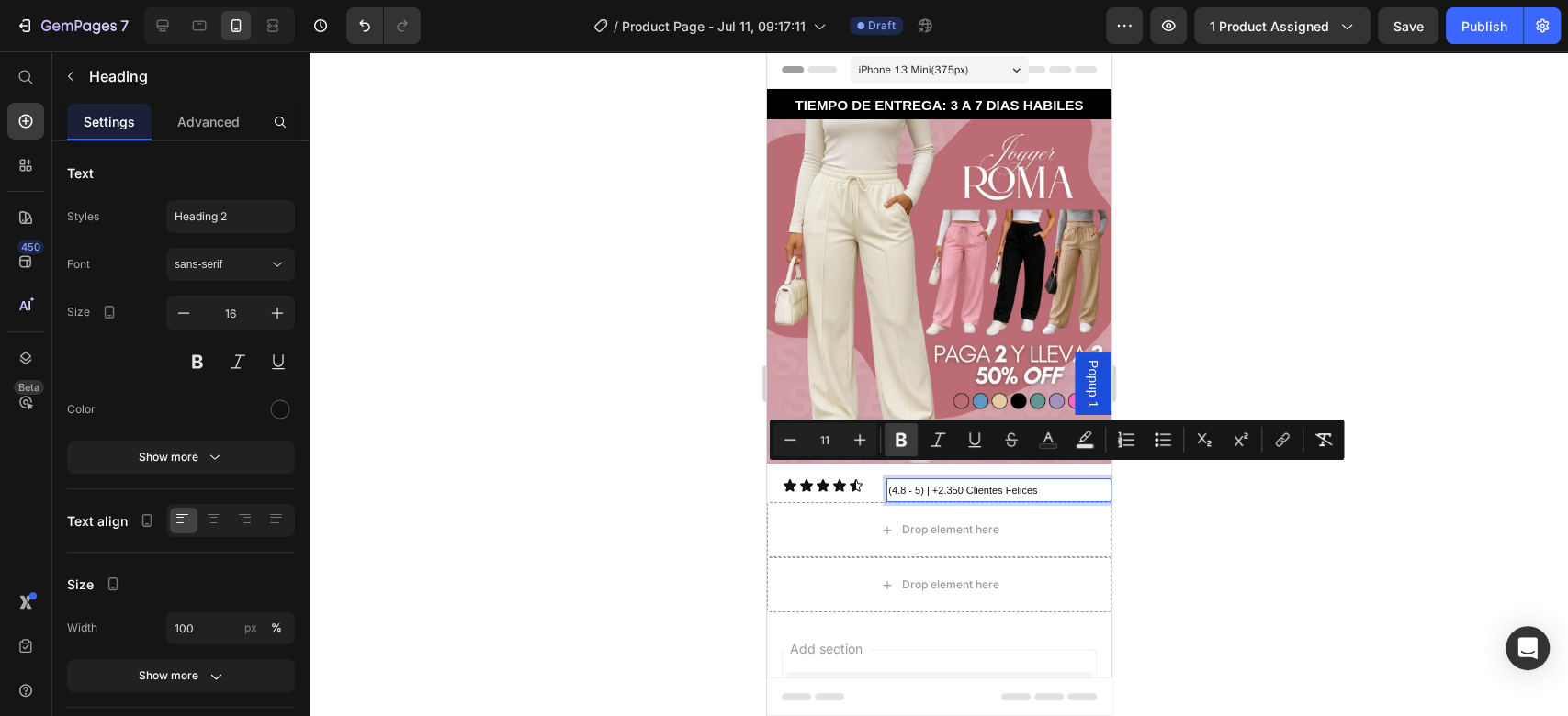 click 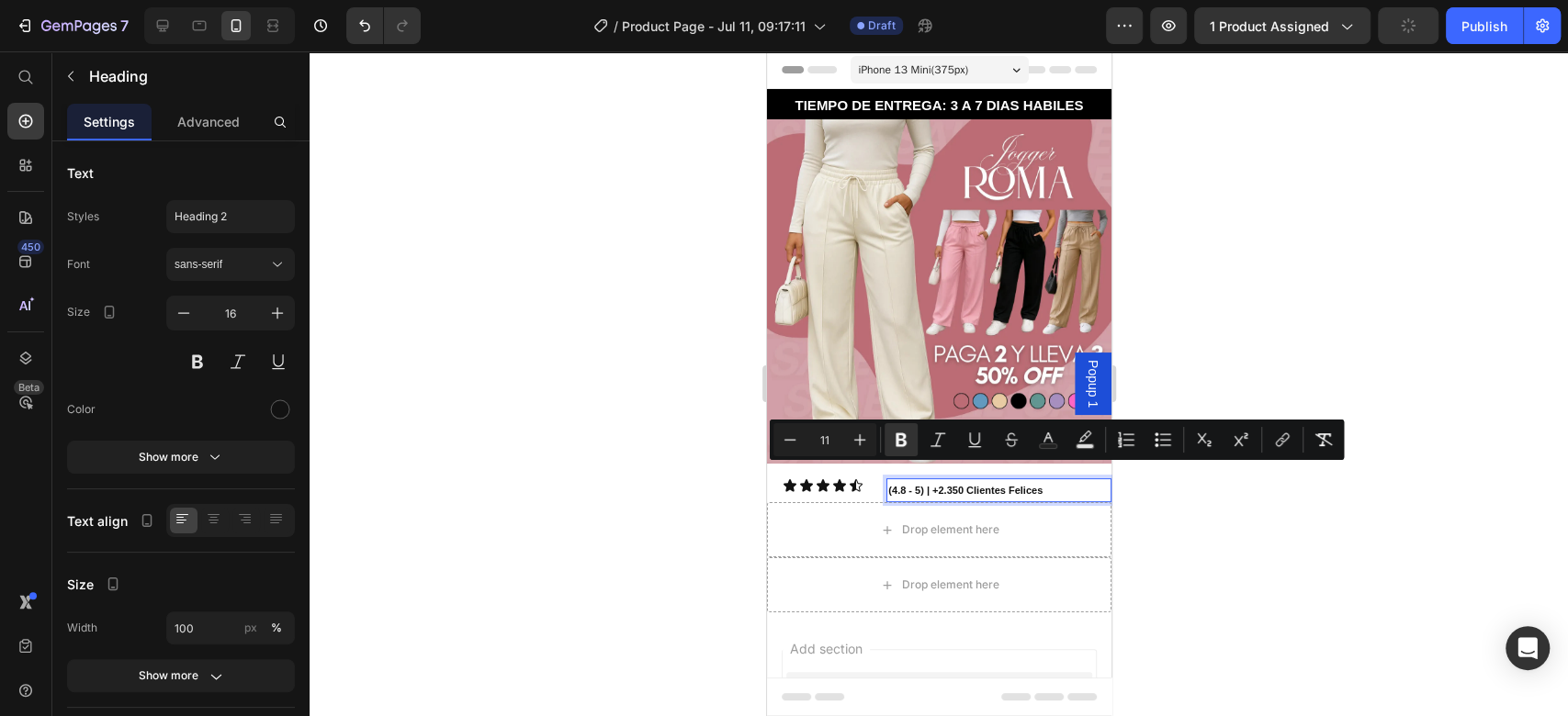 click 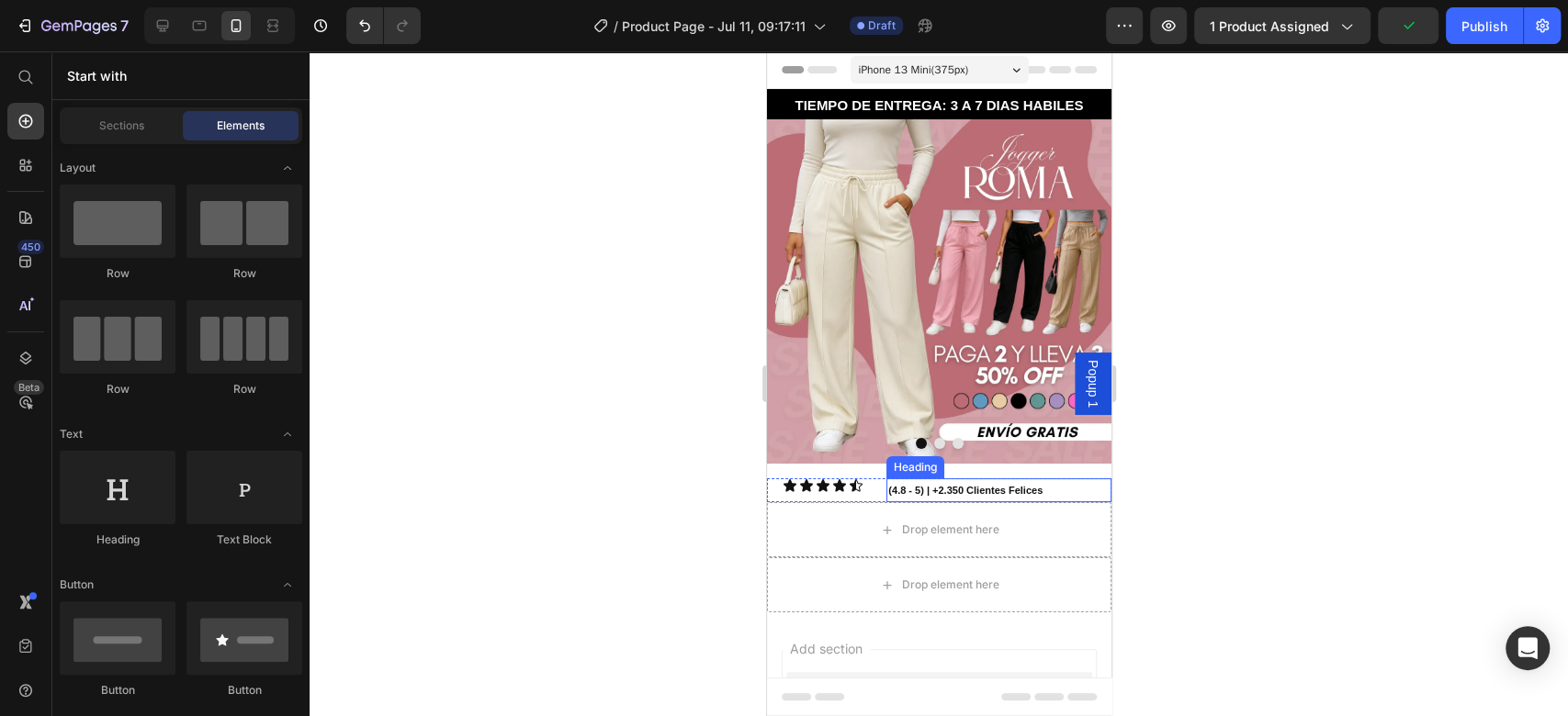 click on "(4.8 - 5) | +2.350 Clientes Felices" at bounding box center [964, 490] 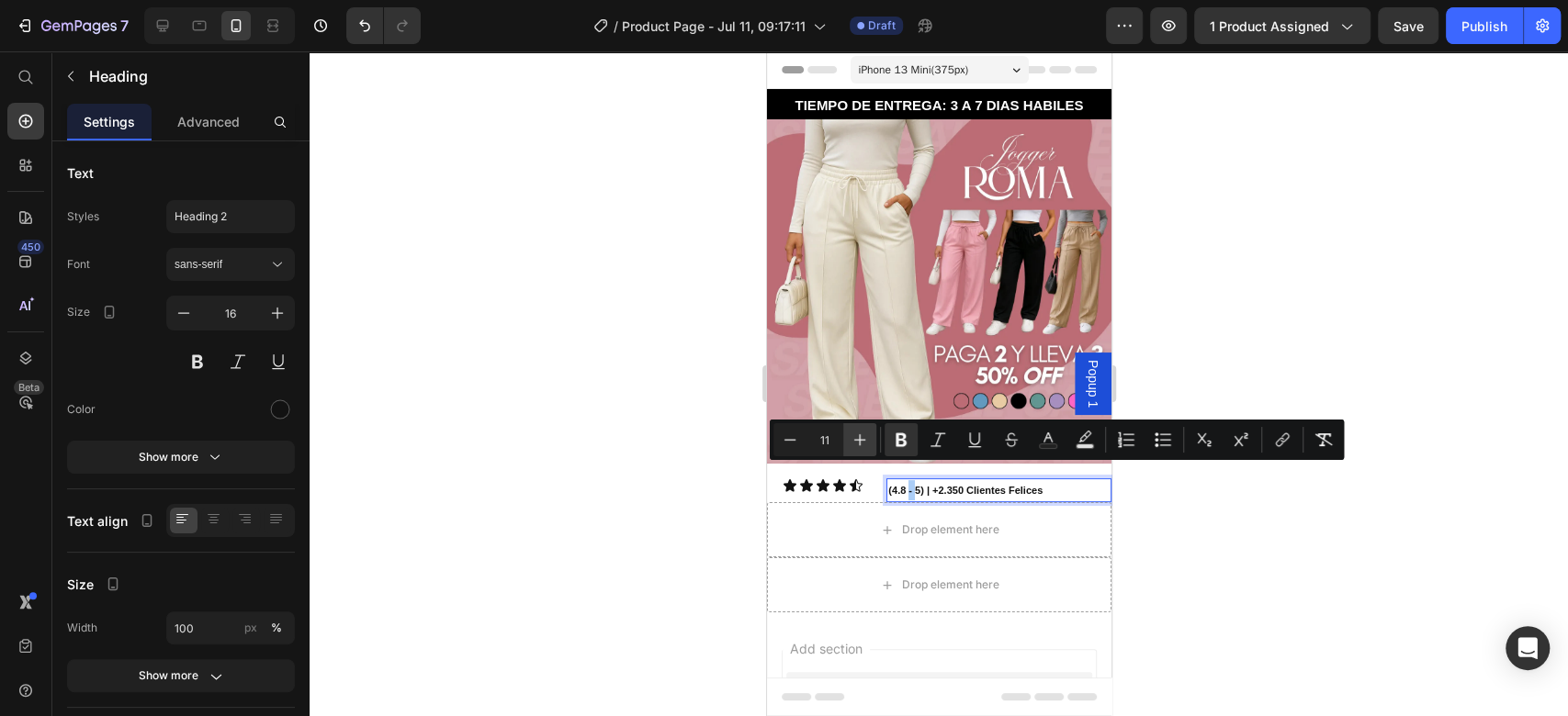 click 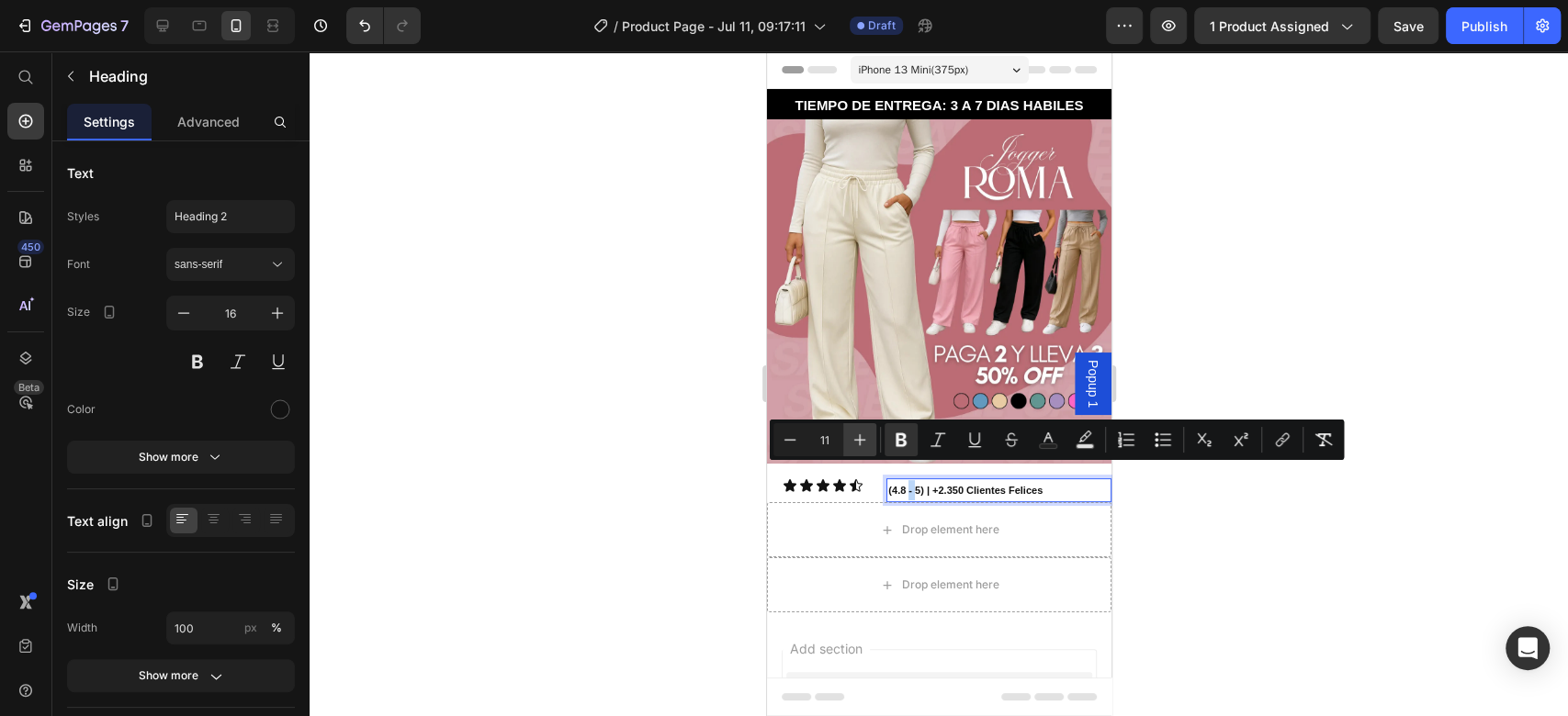 type on "12" 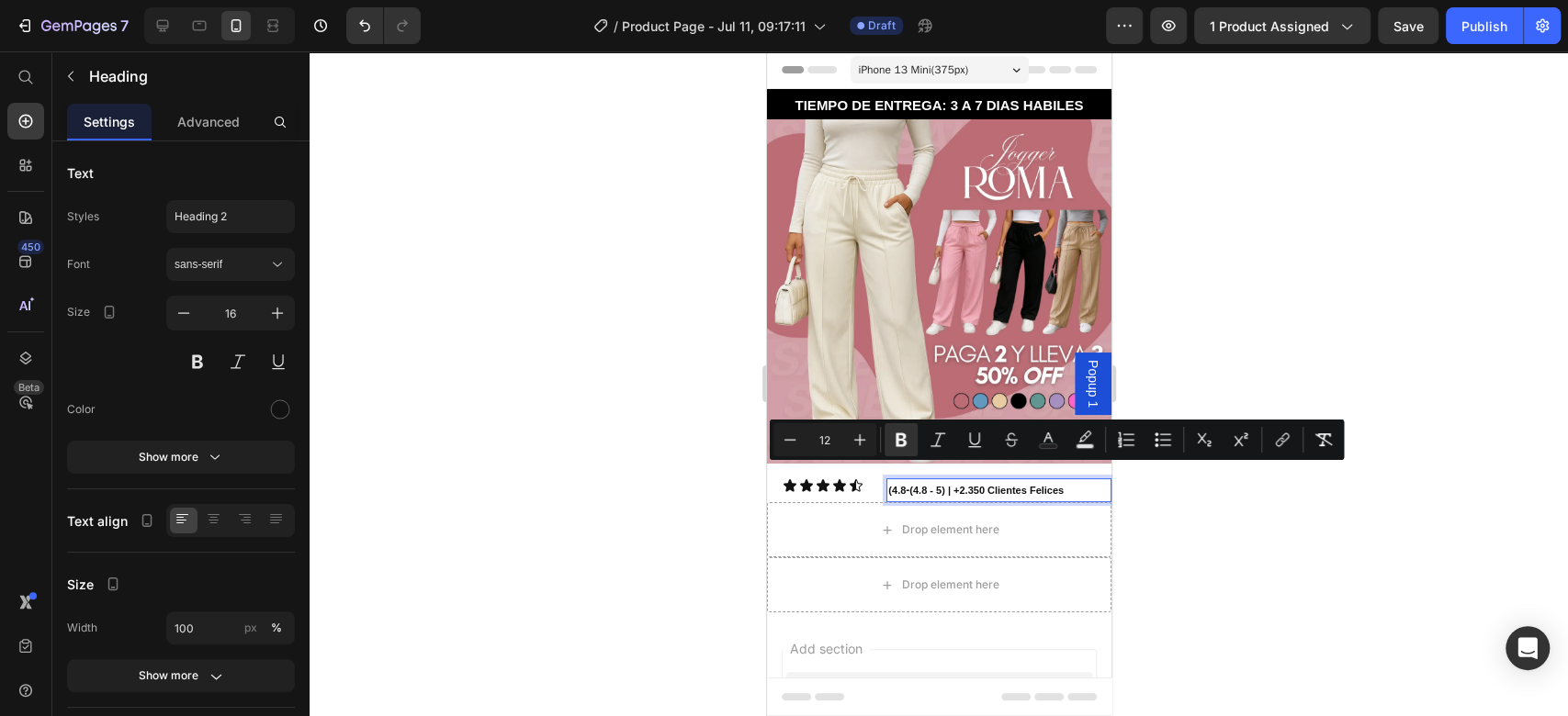 click on "-" at bounding box center [907, 490] 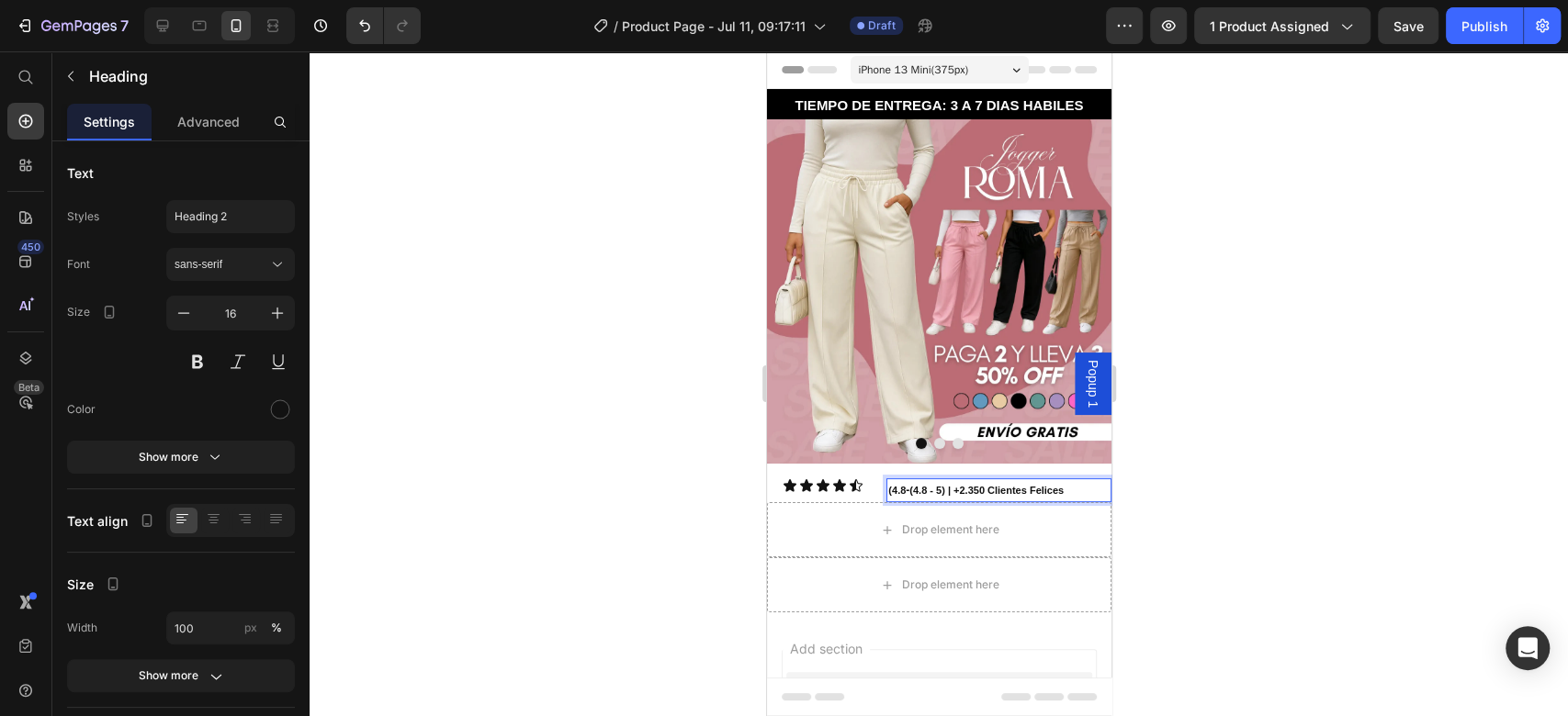 click on "(4.8 - 5) | +2.350 Clientes Felices" at bounding box center [986, 490] 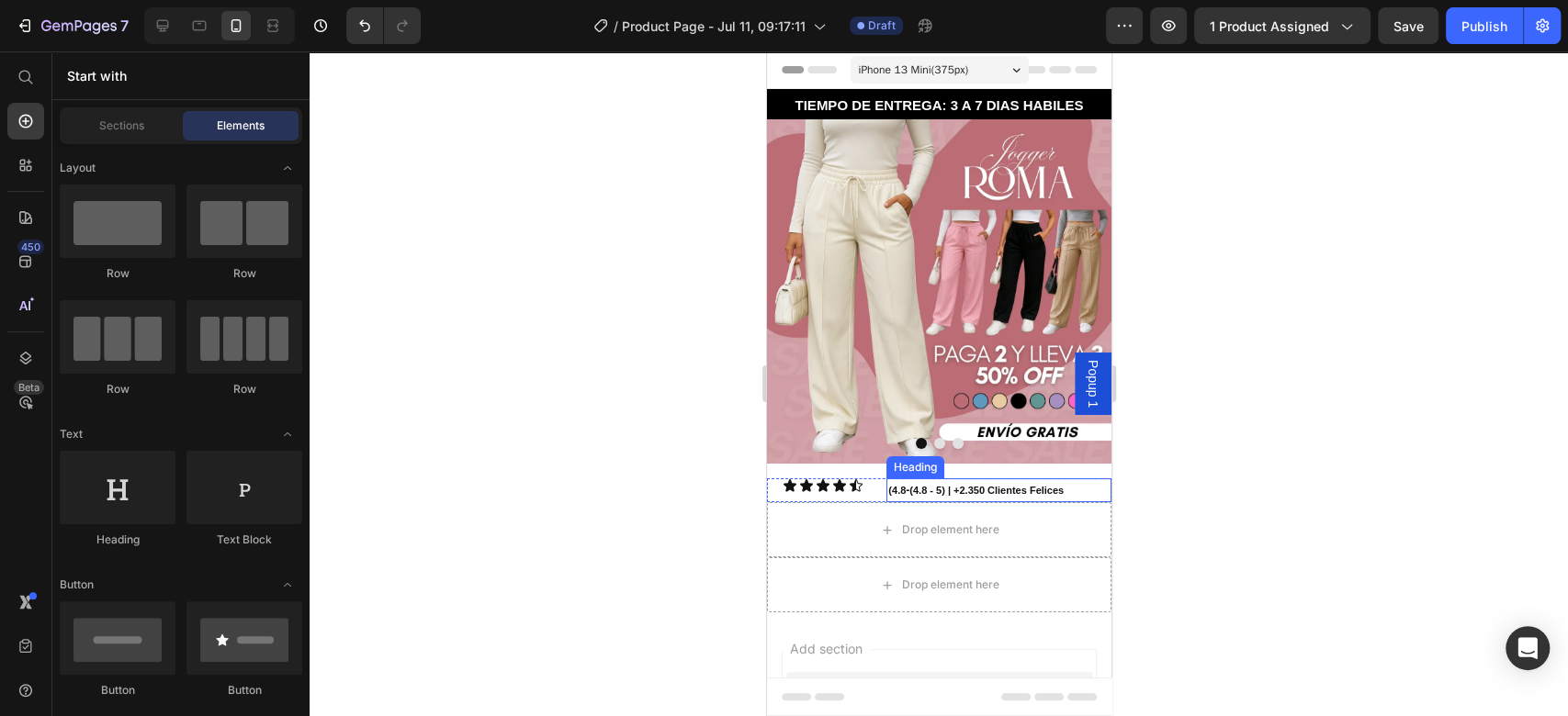 click on "(4.8 - 5) | +2.350 Clientes Felices" at bounding box center (986, 490) 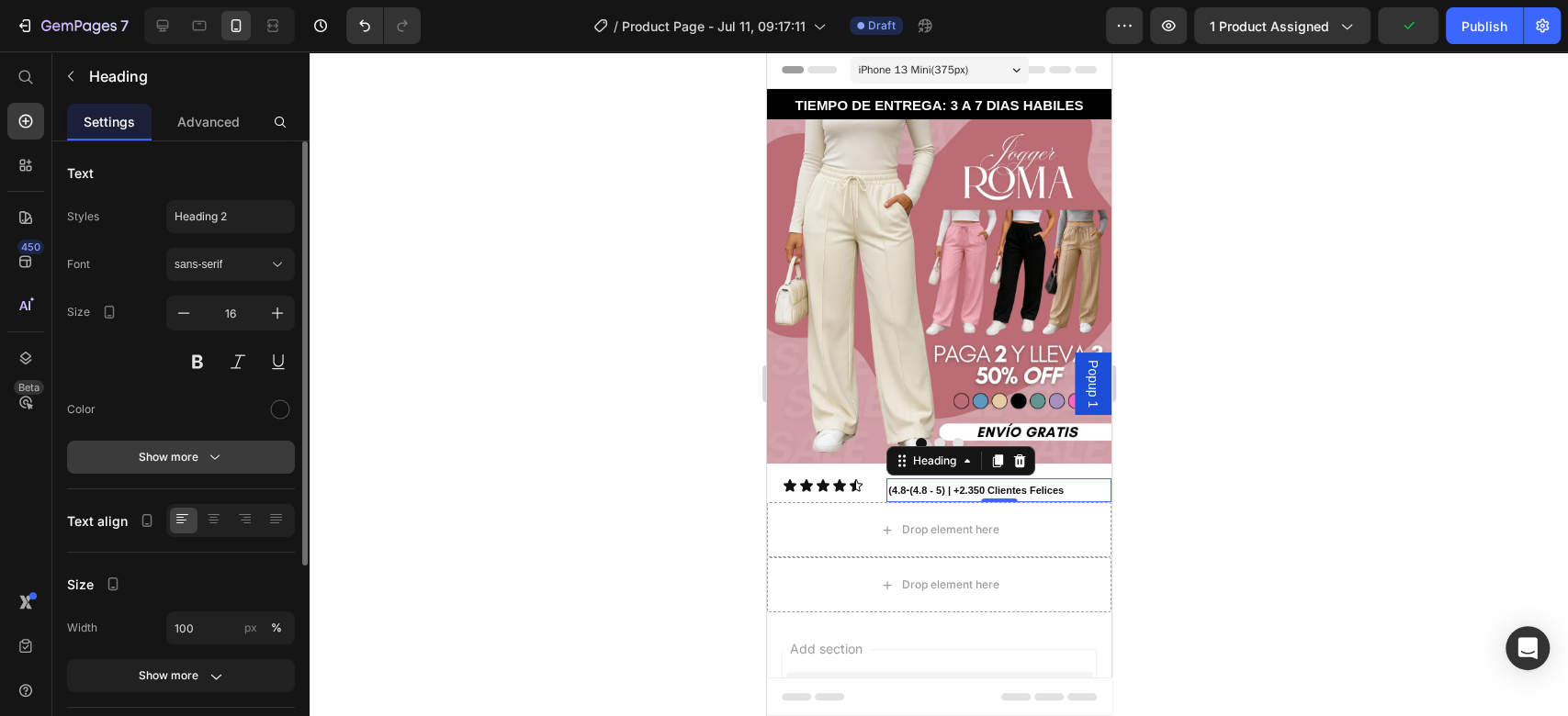 click on "Show more" at bounding box center [181, 457] 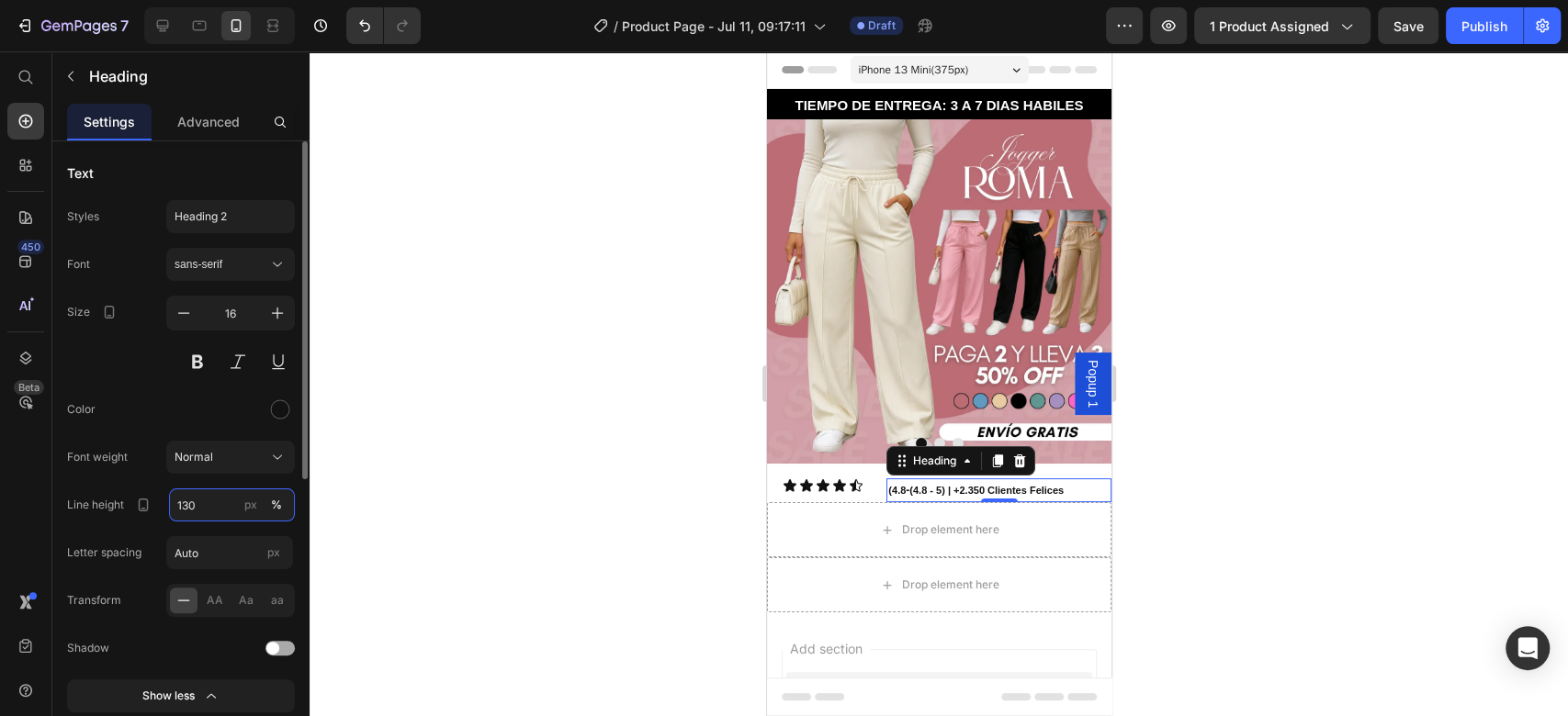 click on "130" at bounding box center (231, 505) 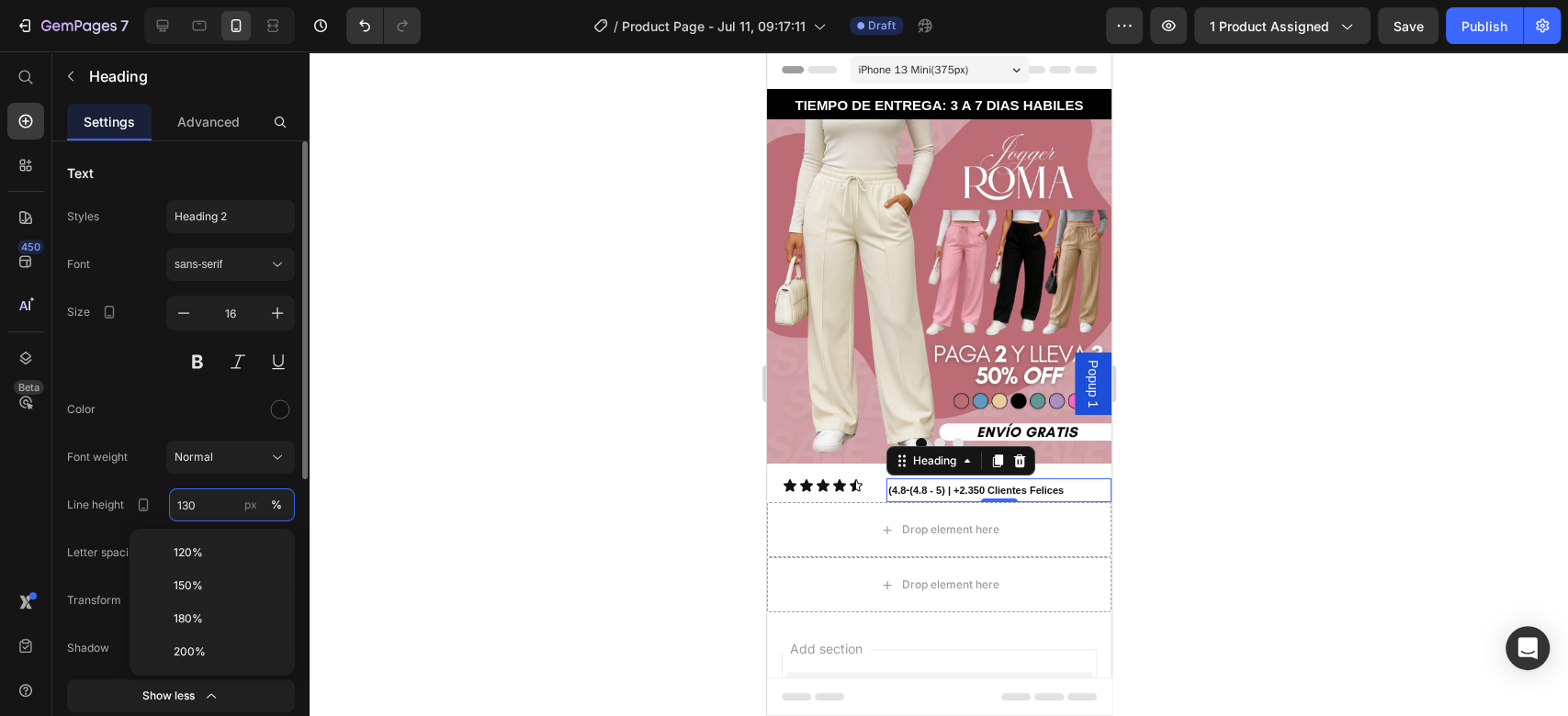 click on "130" at bounding box center (231, 505) 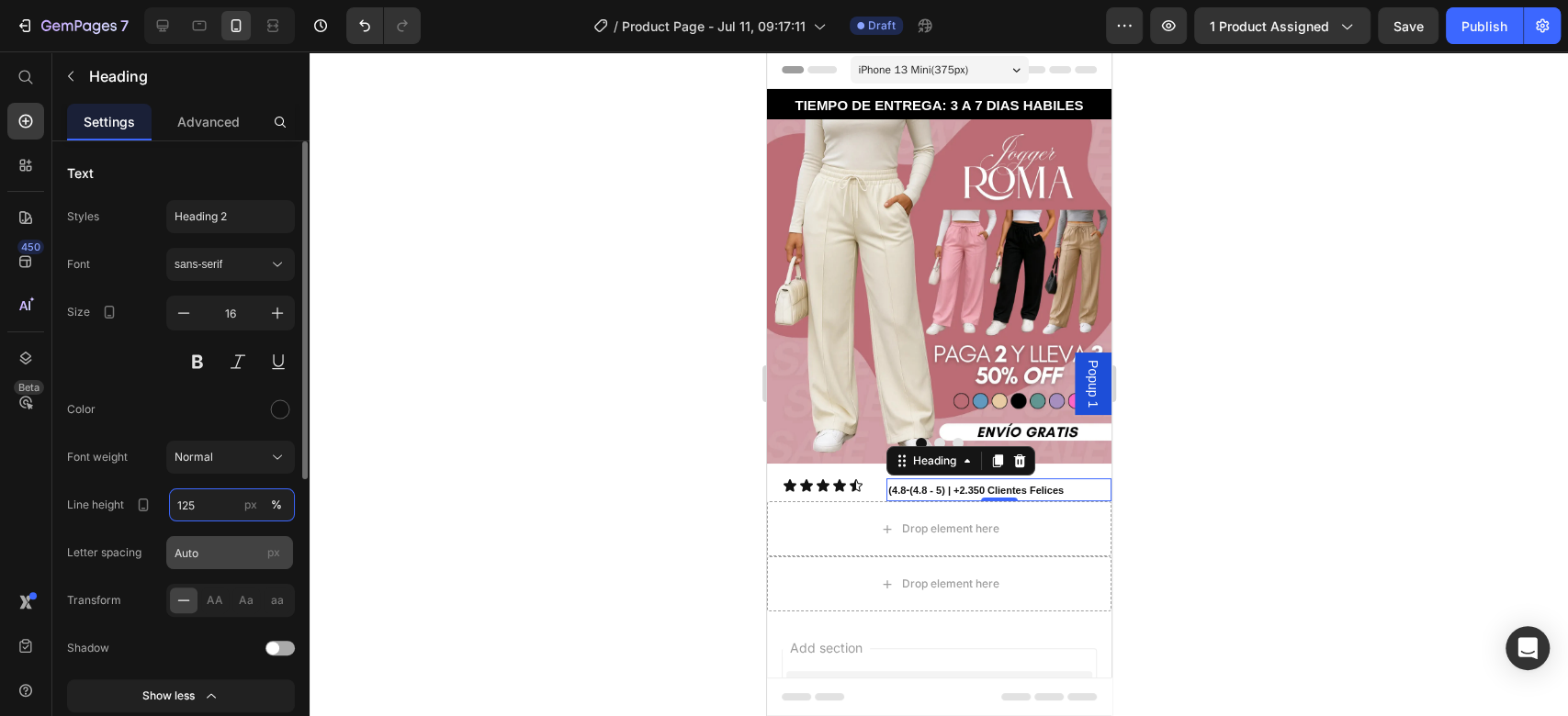 type on "125" 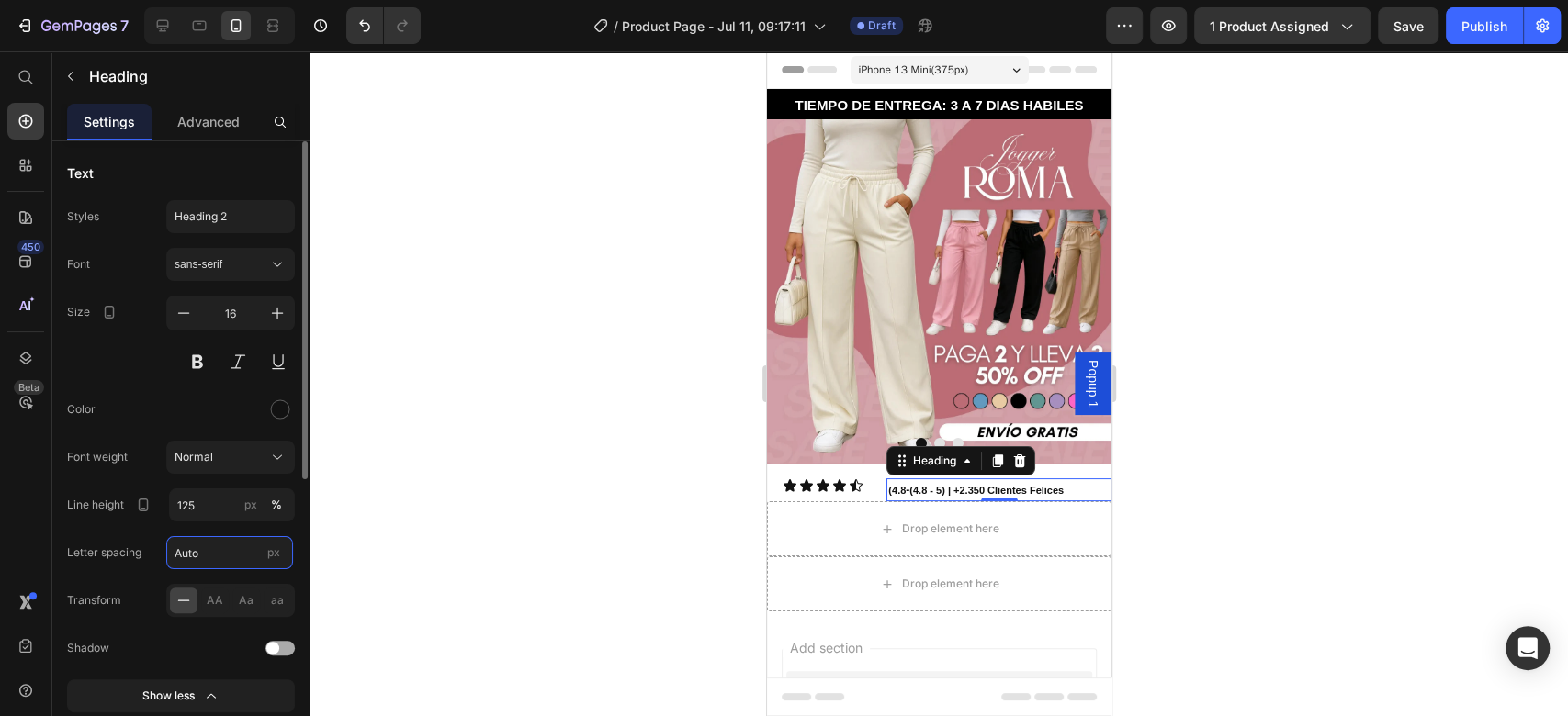 click on "Auto" at bounding box center (230, 553) 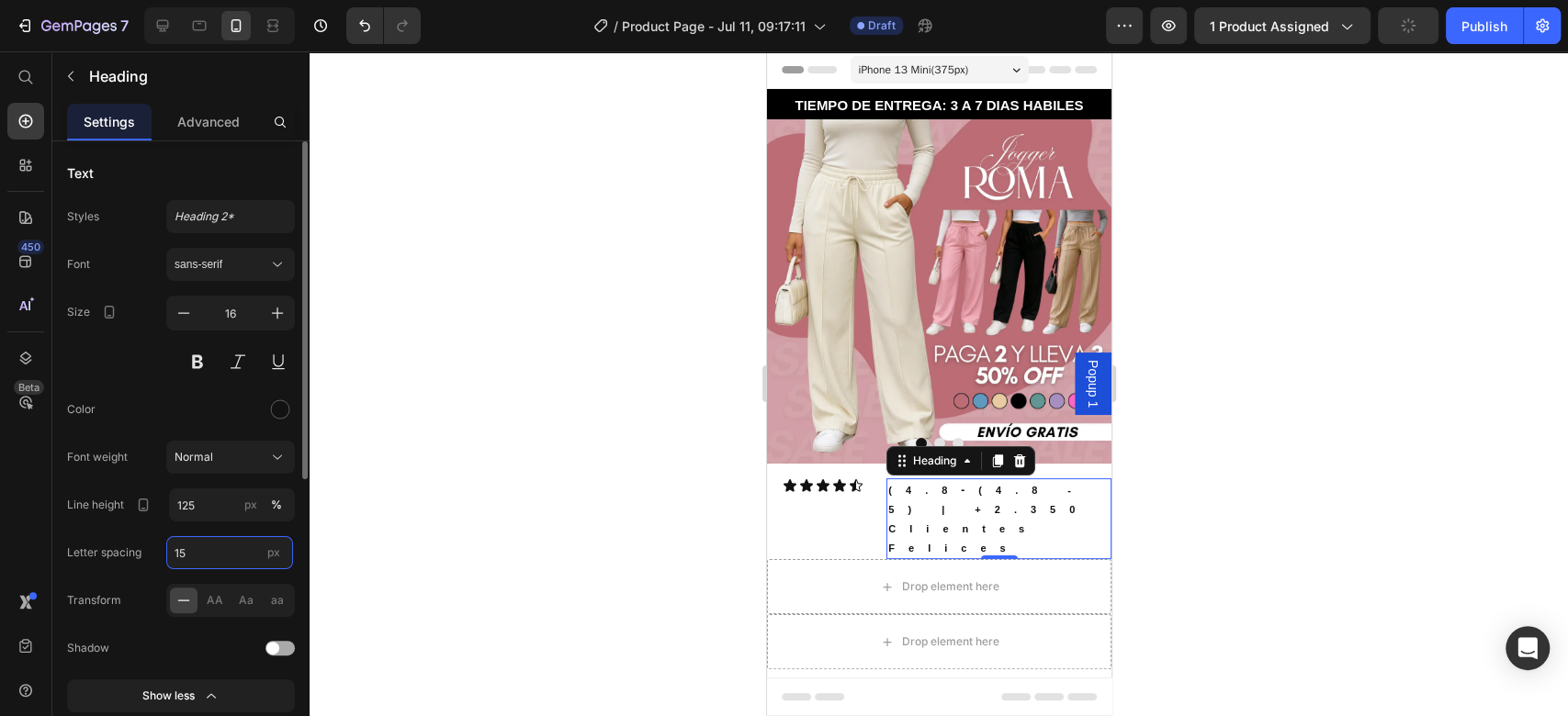 type on "1" 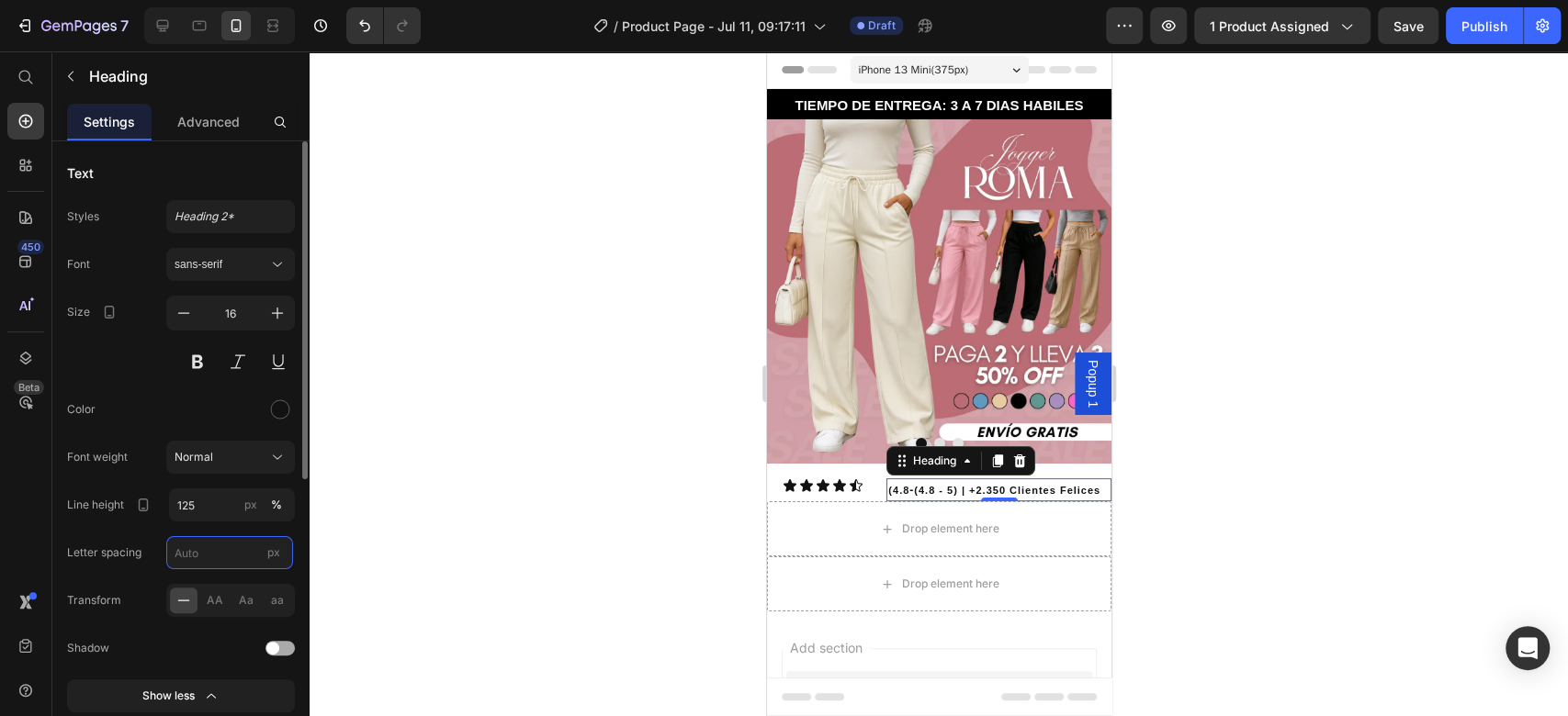 type on "2" 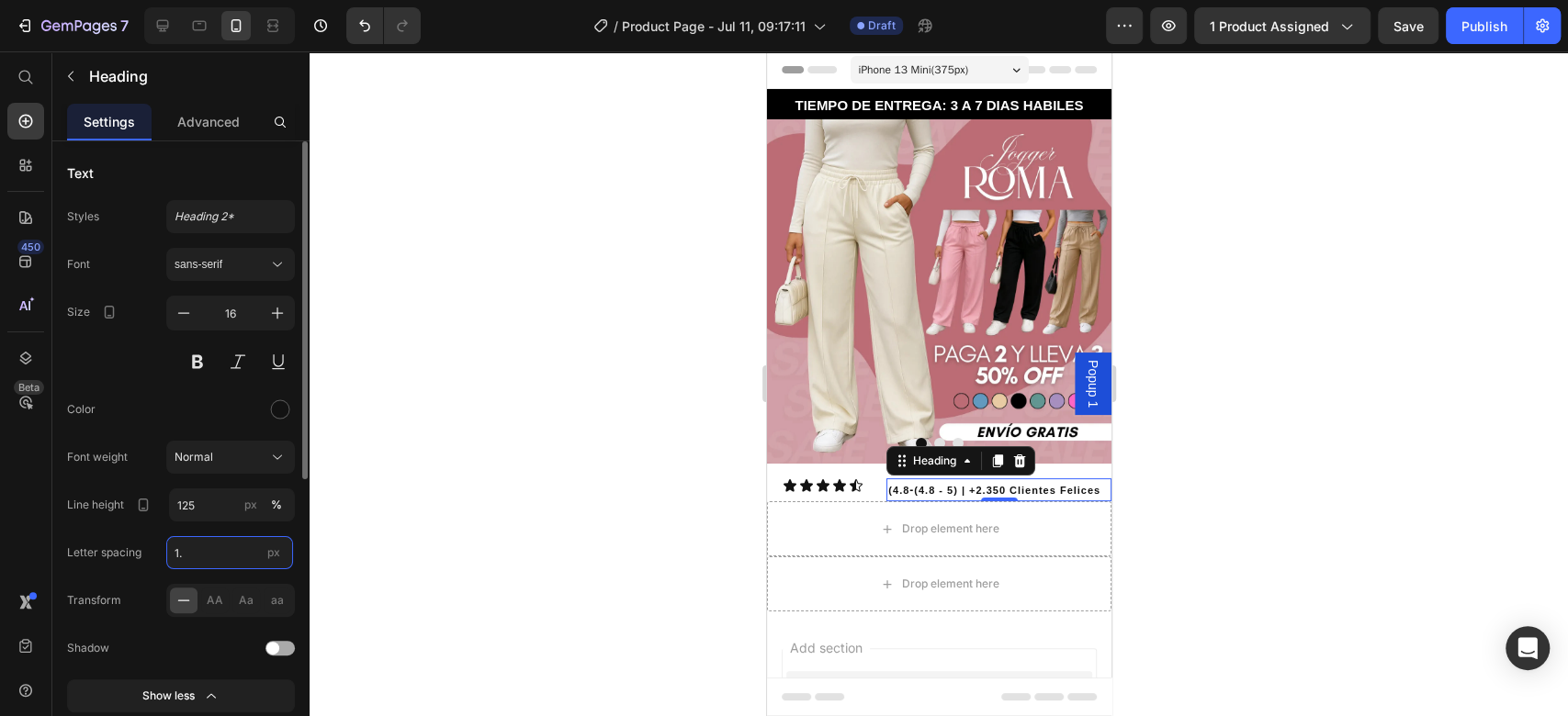 type on "1" 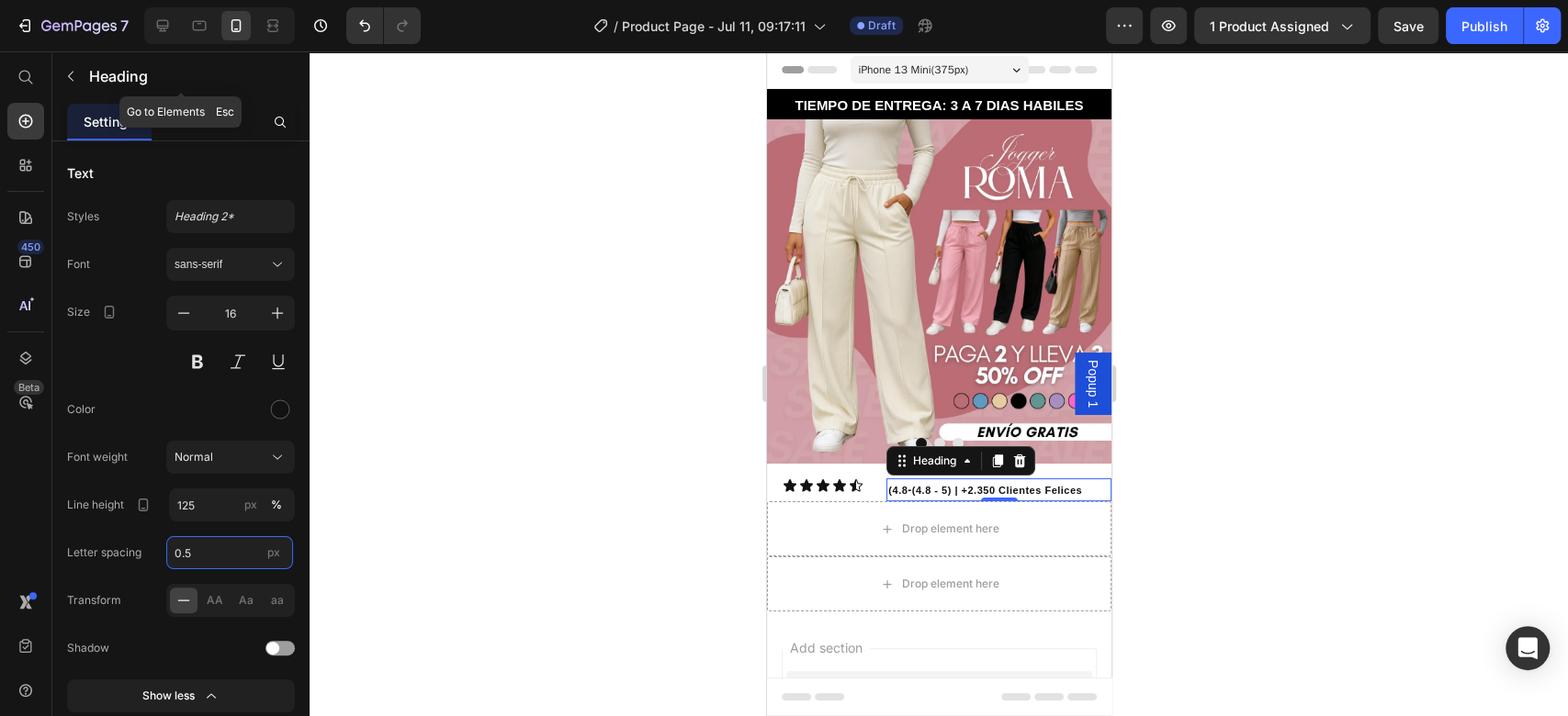 type on "0.5" 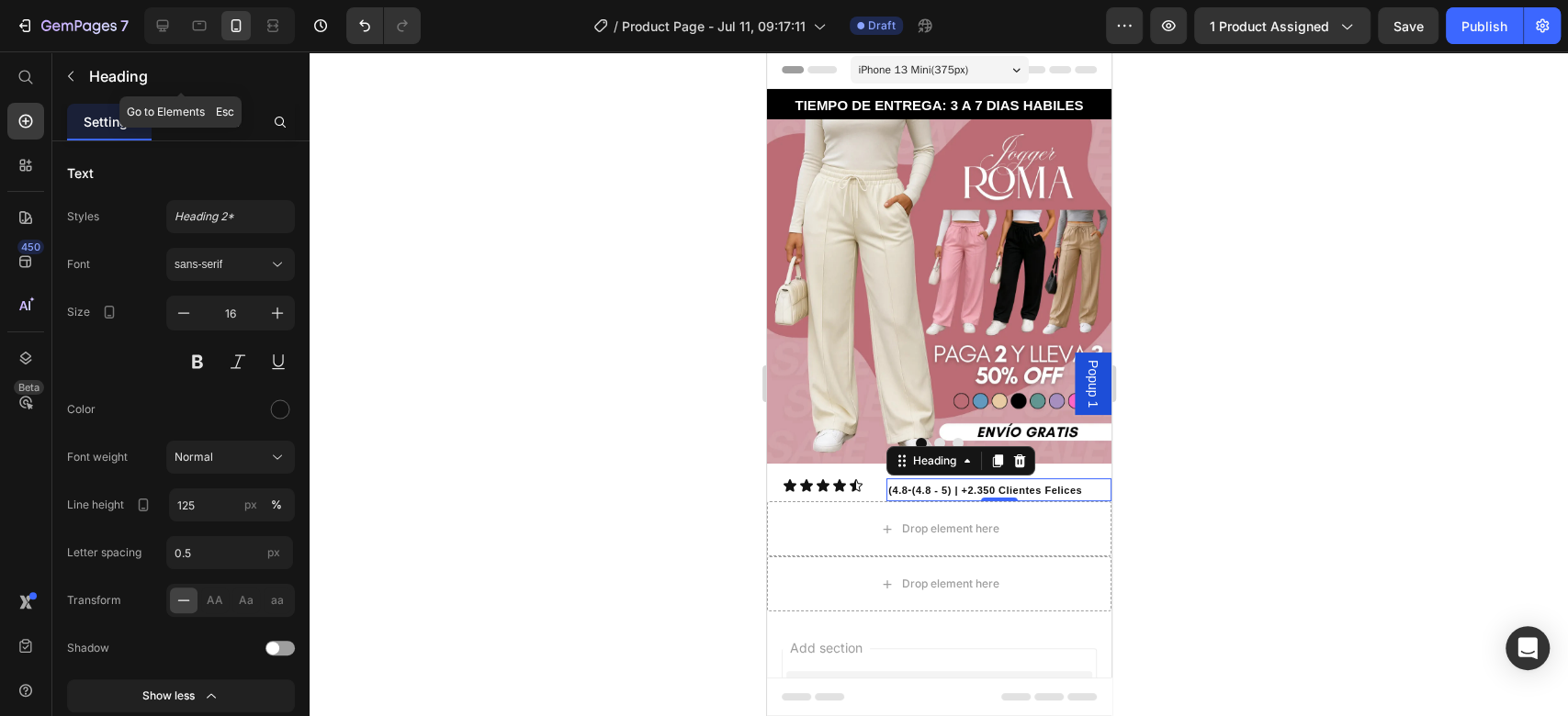 drag, startPoint x: 219, startPoint y: 99, endPoint x: 318, endPoint y: 190, distance: 134.46933 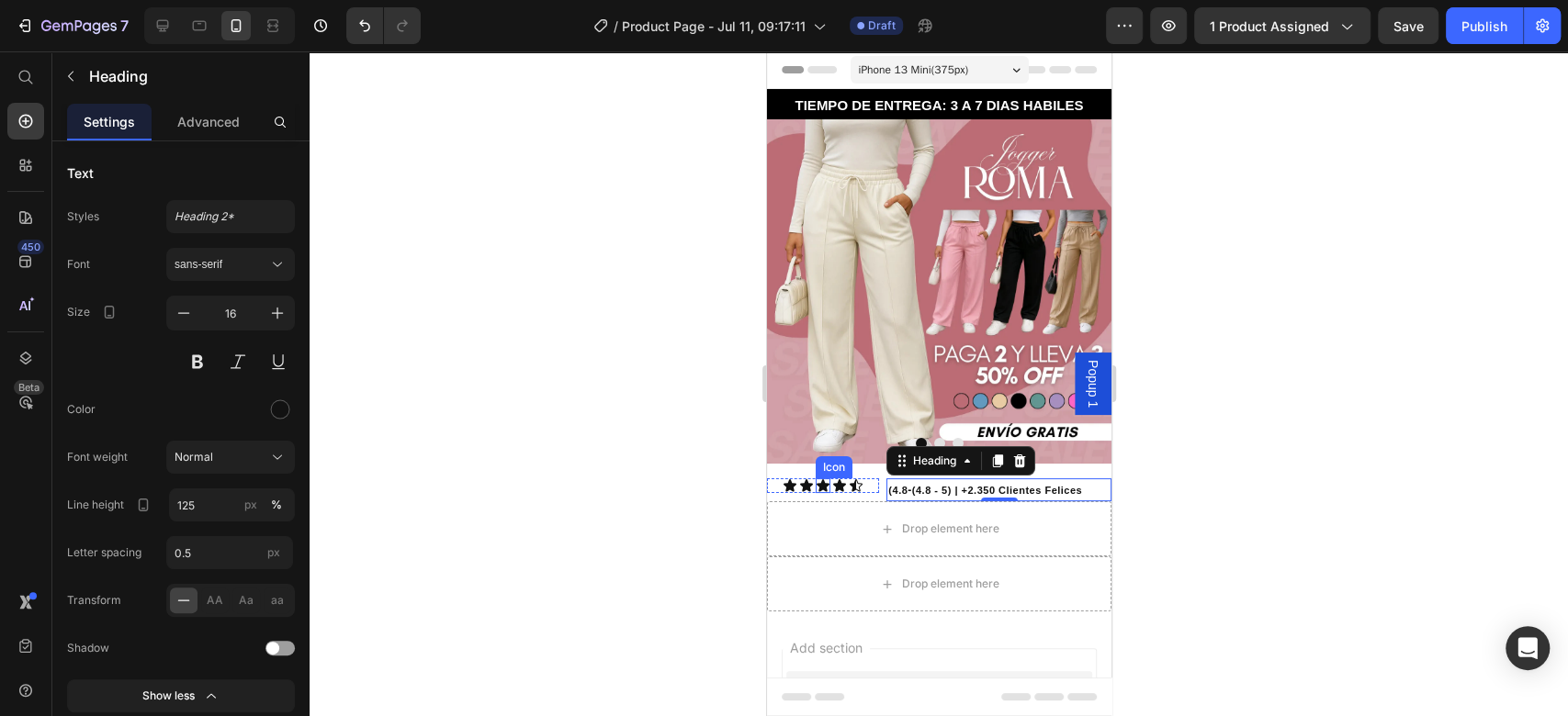 click 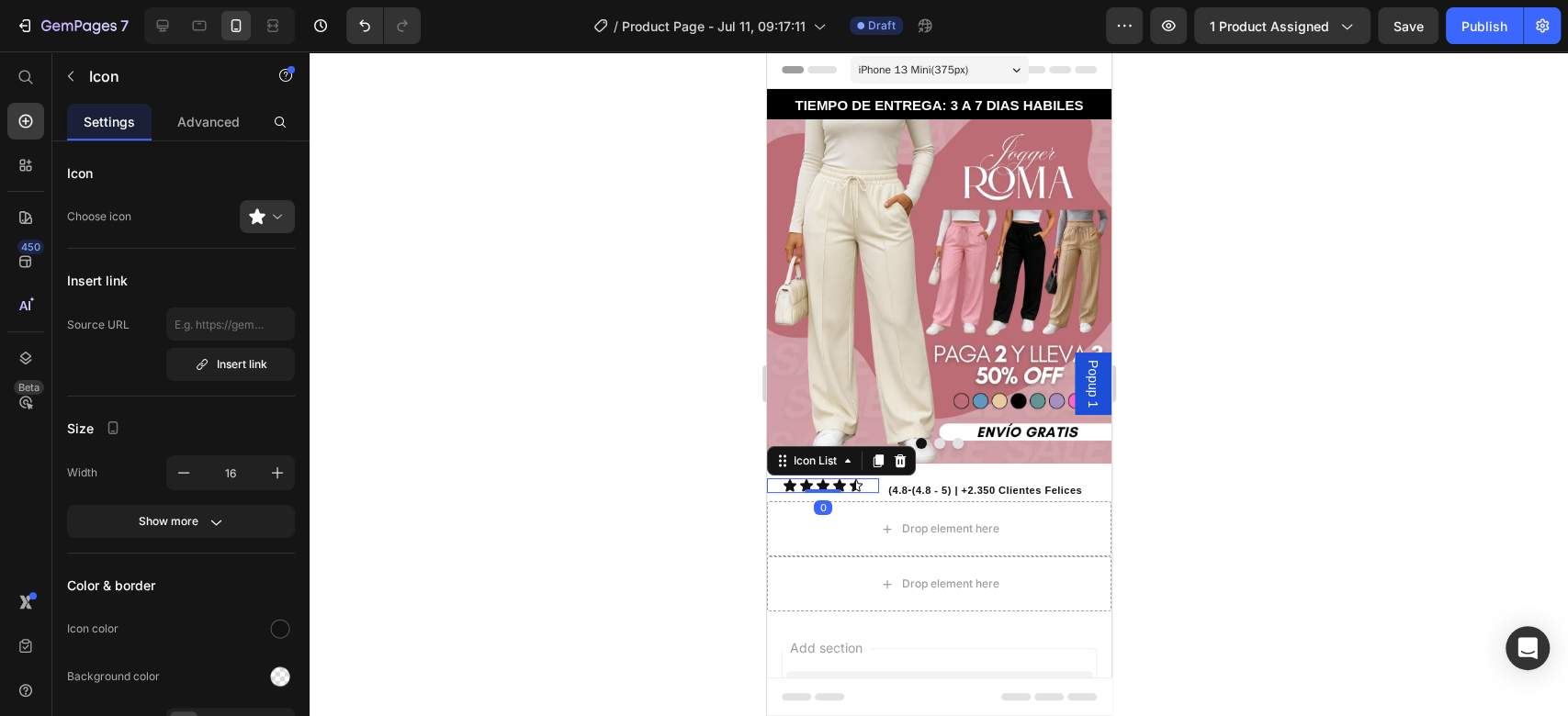 click on "Icon Icon Icon Icon Icon" at bounding box center (822, 486) 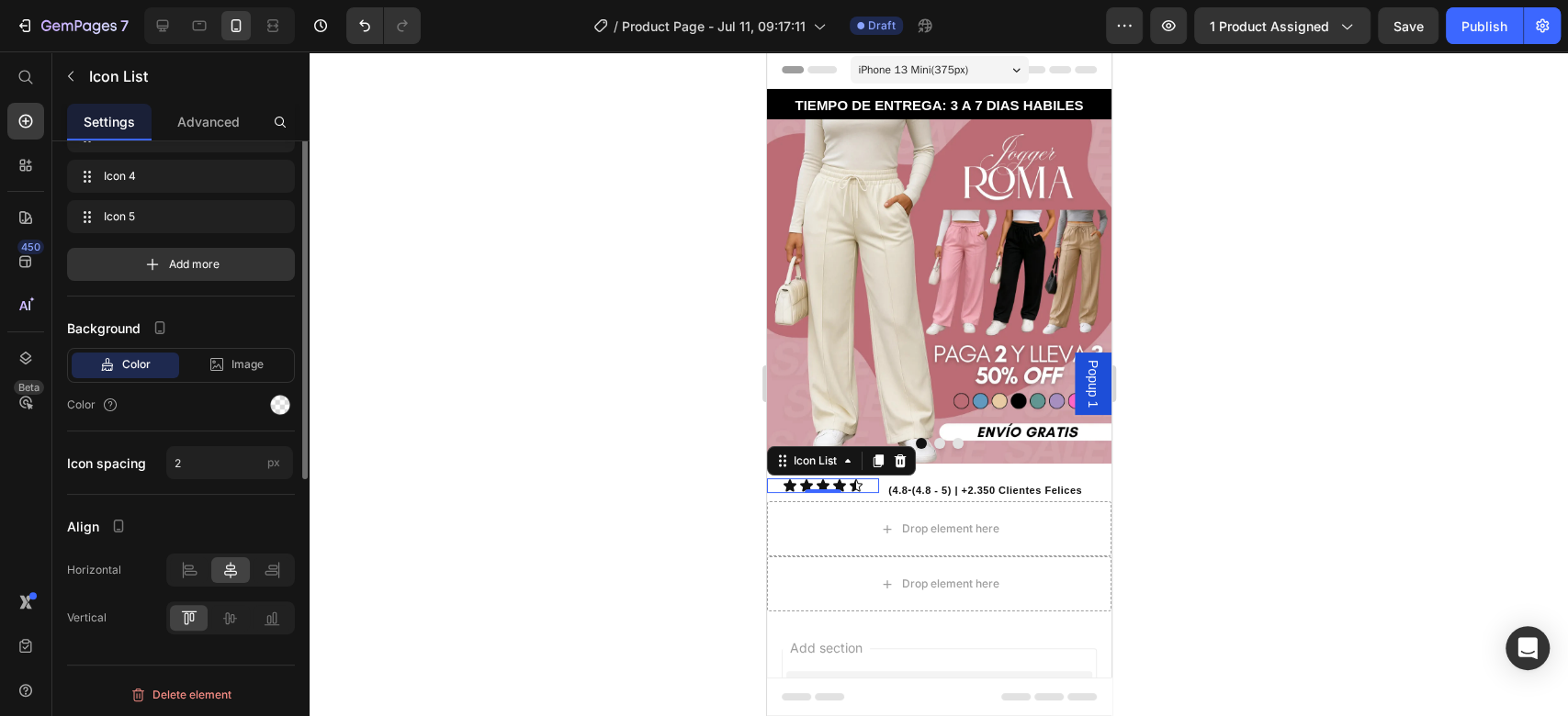scroll, scrollTop: 0, scrollLeft: 0, axis: both 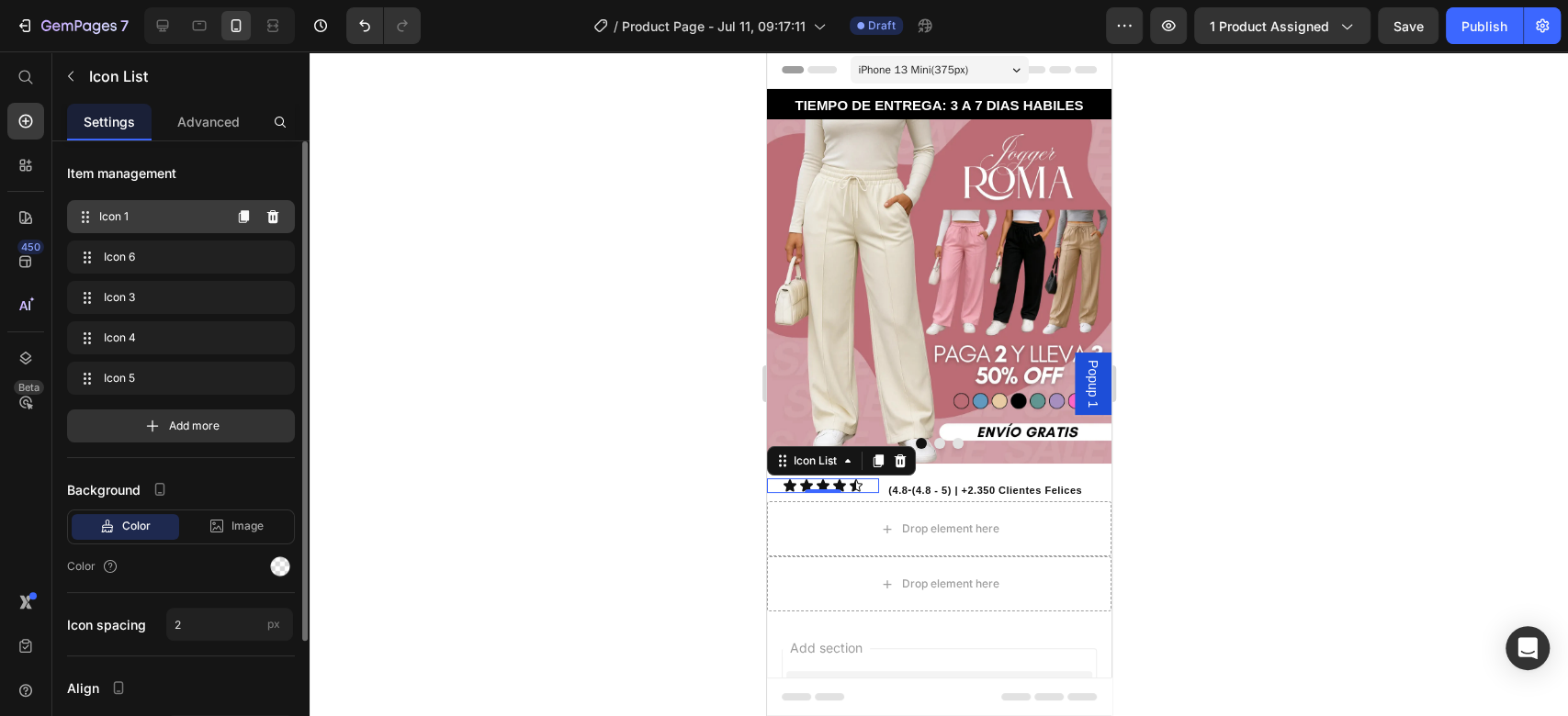 click on "Icon 1 Icon 1" at bounding box center [148, 217] 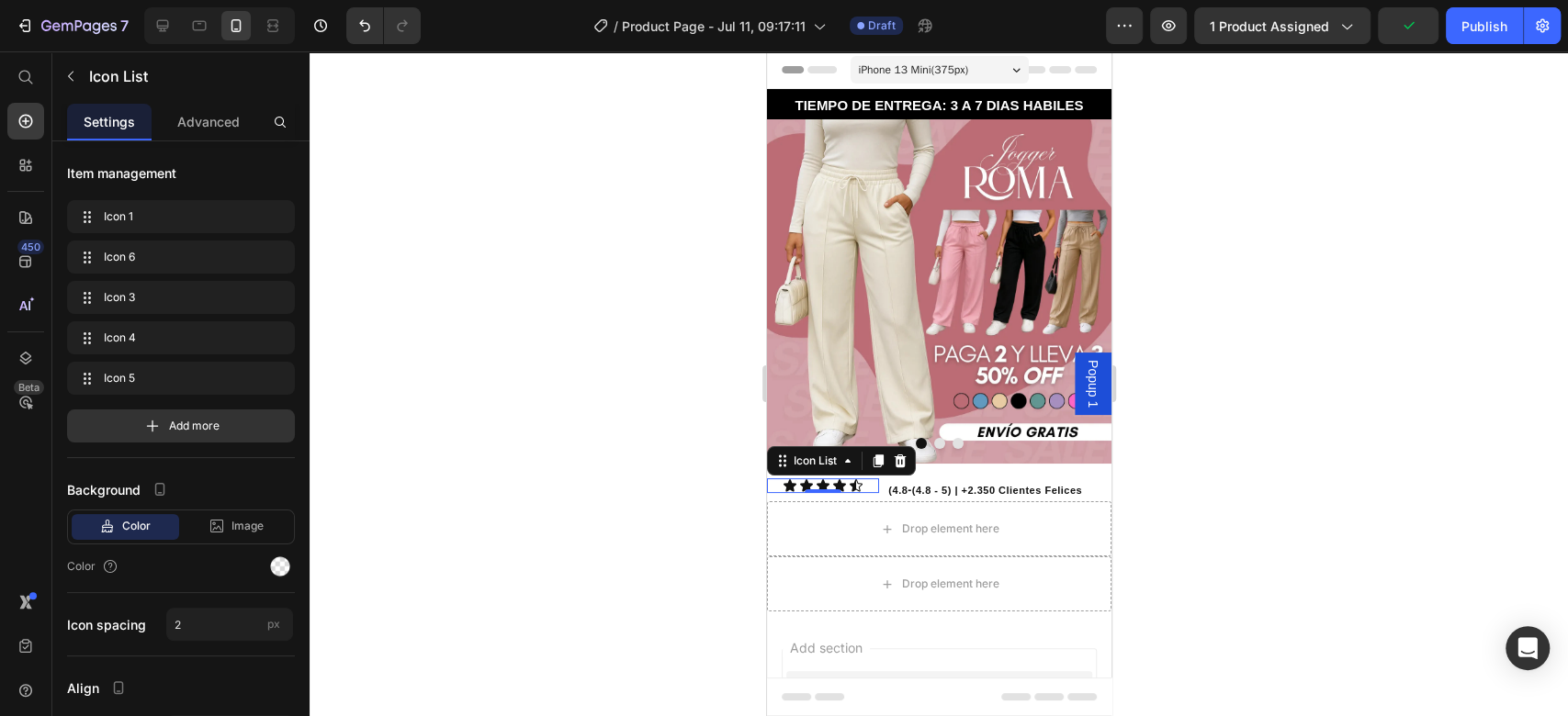 click on "Icon Icon Icon Icon Icon" at bounding box center (822, 486) 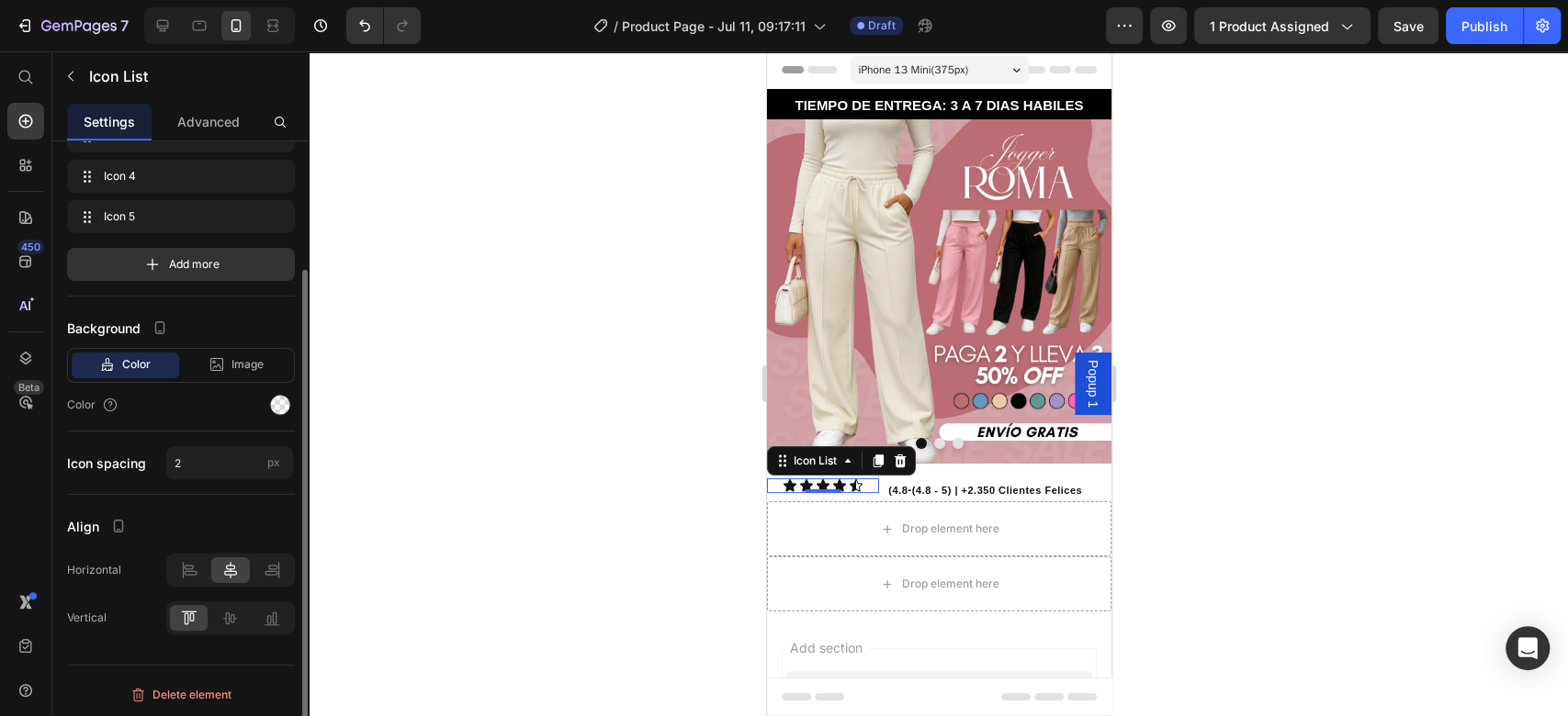 scroll, scrollTop: 0, scrollLeft: 0, axis: both 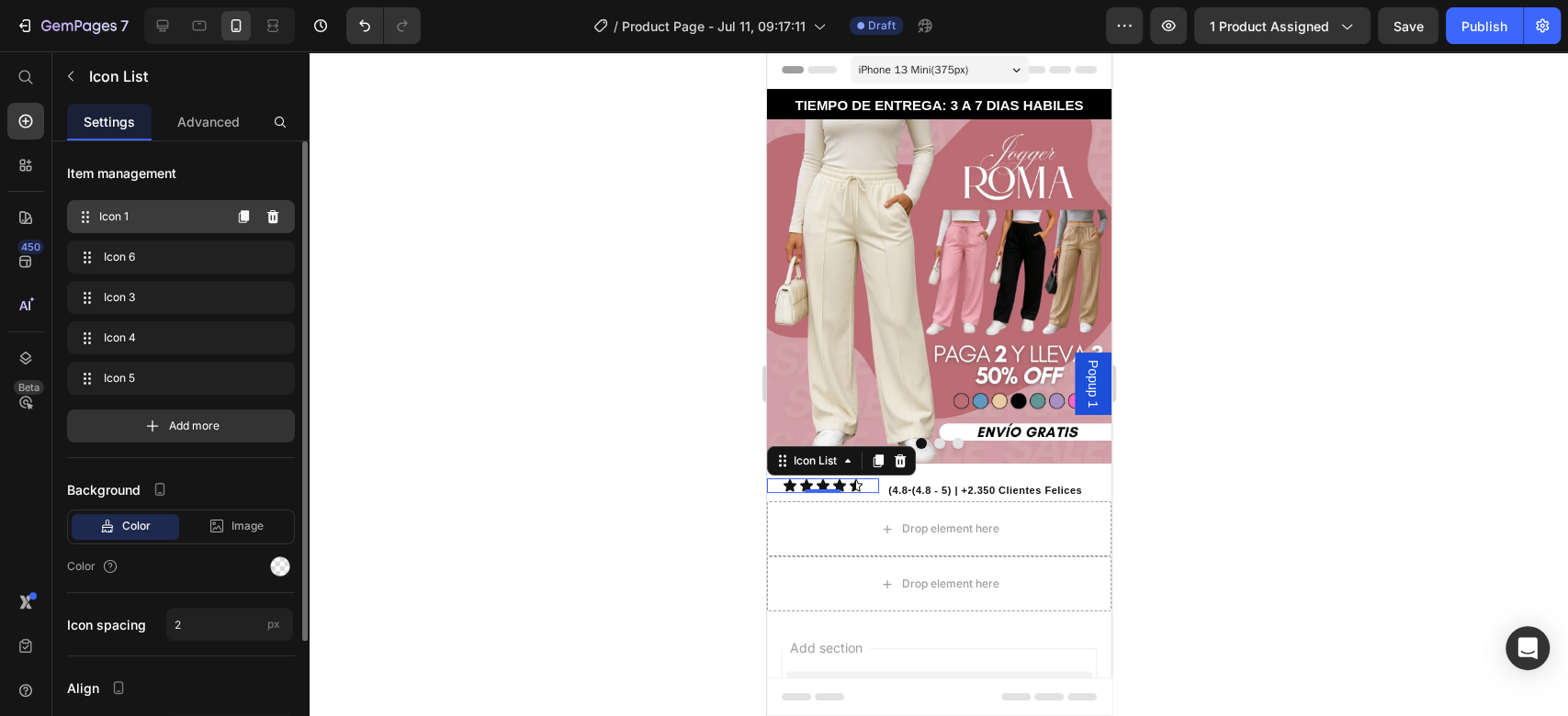 click on "Icon 1" at bounding box center [160, 217] 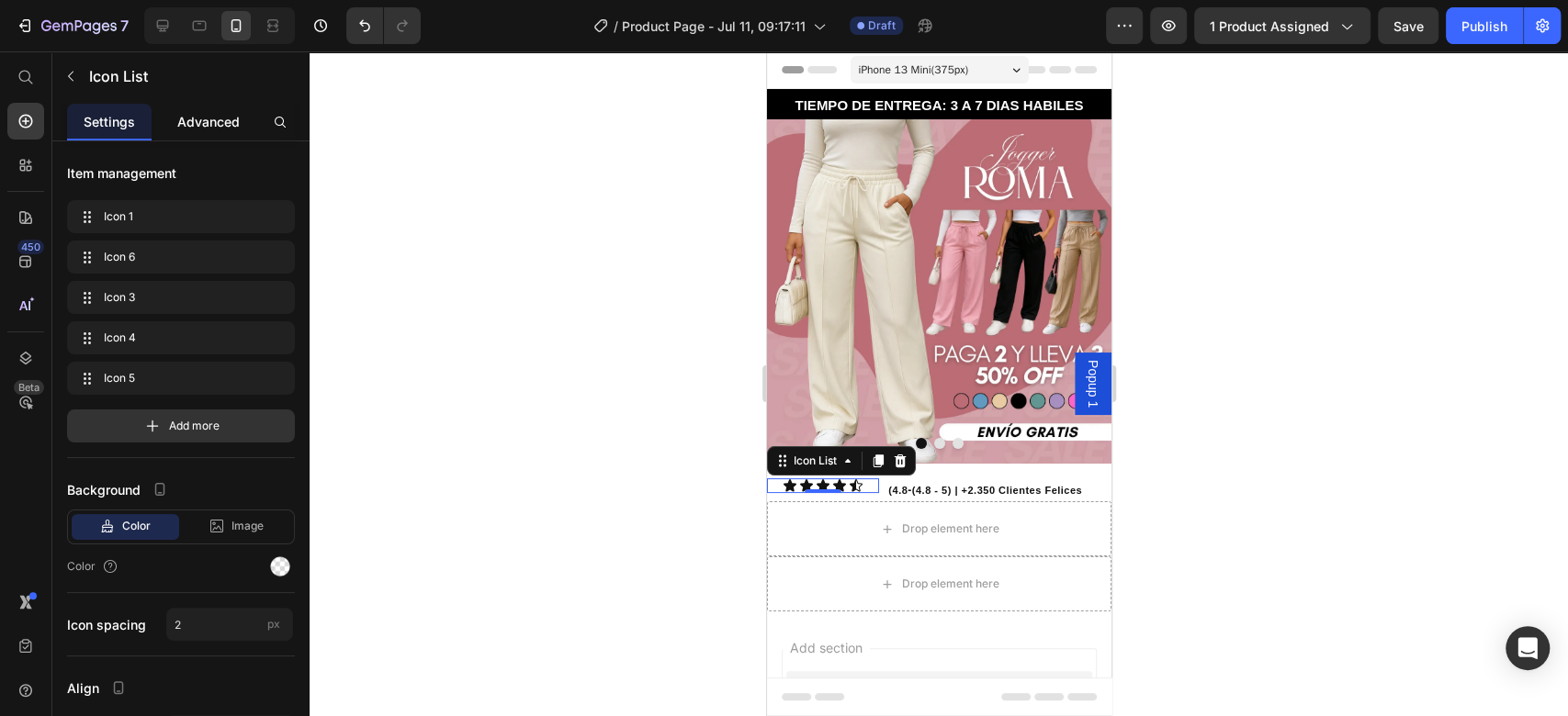 click on "Advanced" at bounding box center [209, 121] 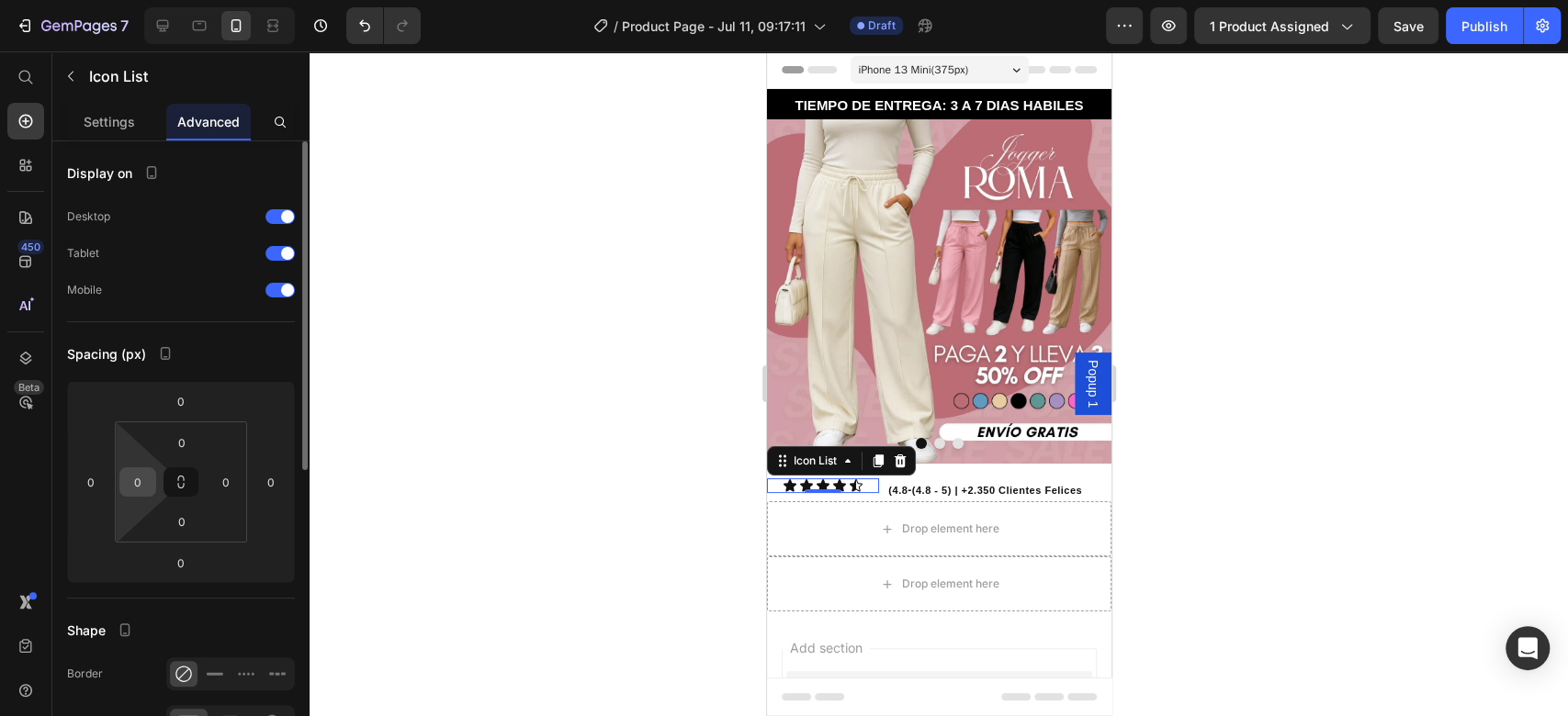 click on "0" at bounding box center [138, 482] 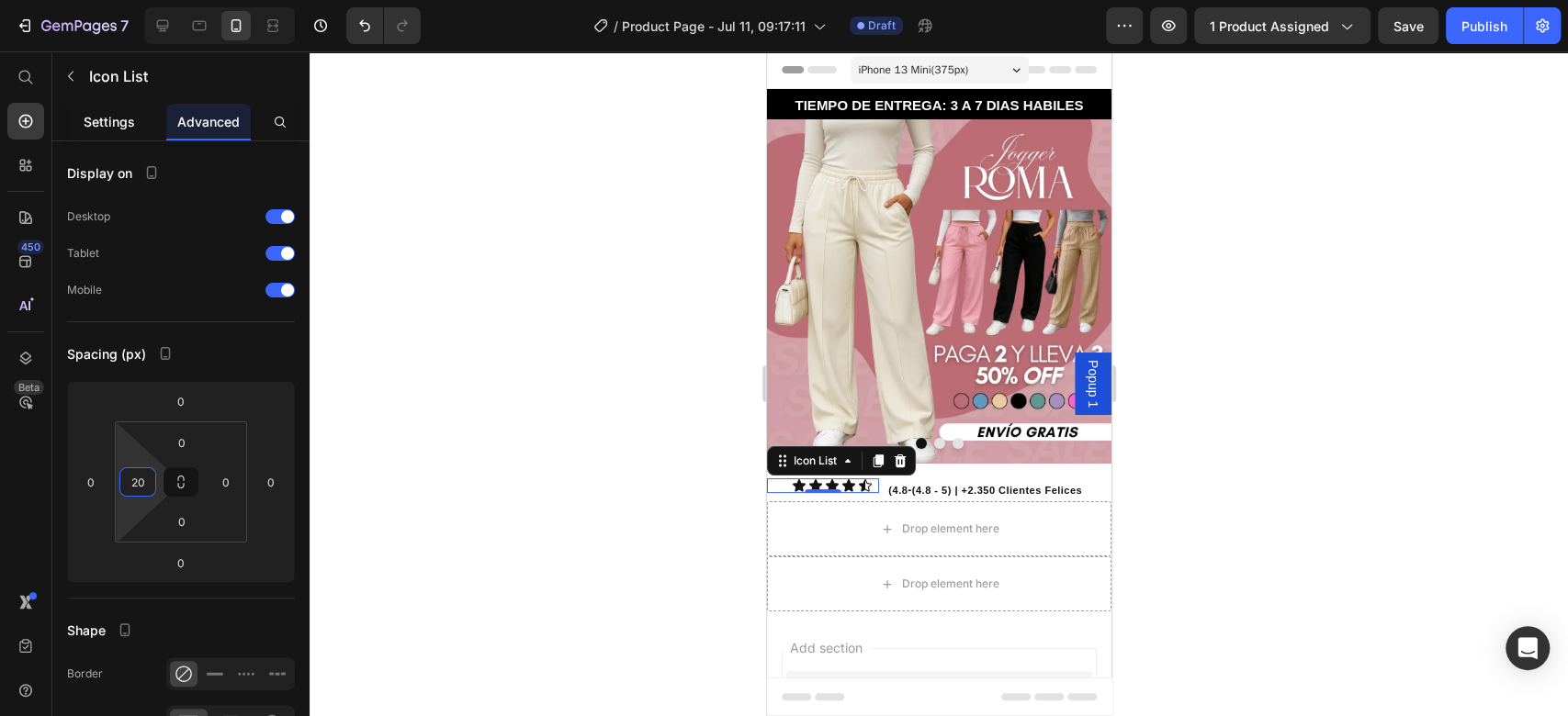 type on "20" 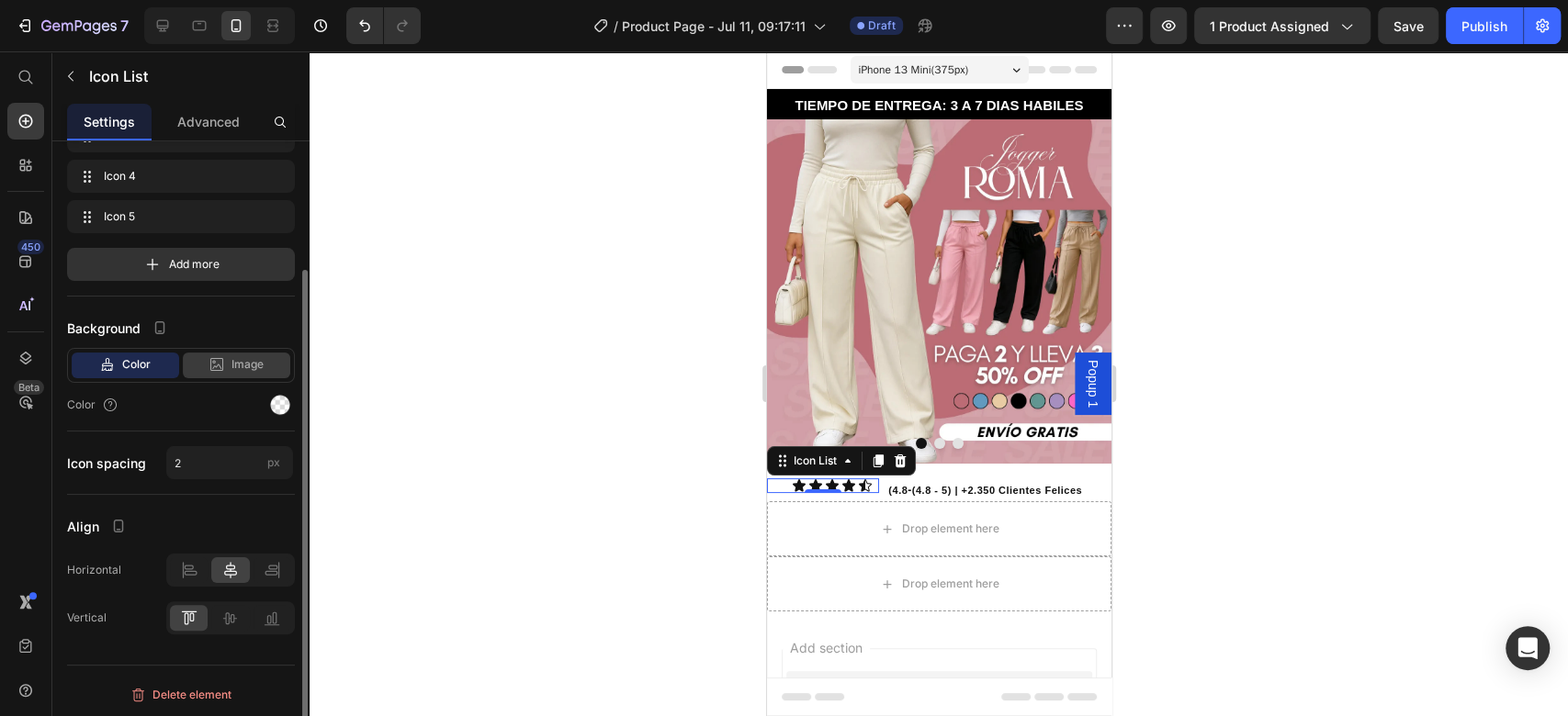 scroll, scrollTop: 0, scrollLeft: 0, axis: both 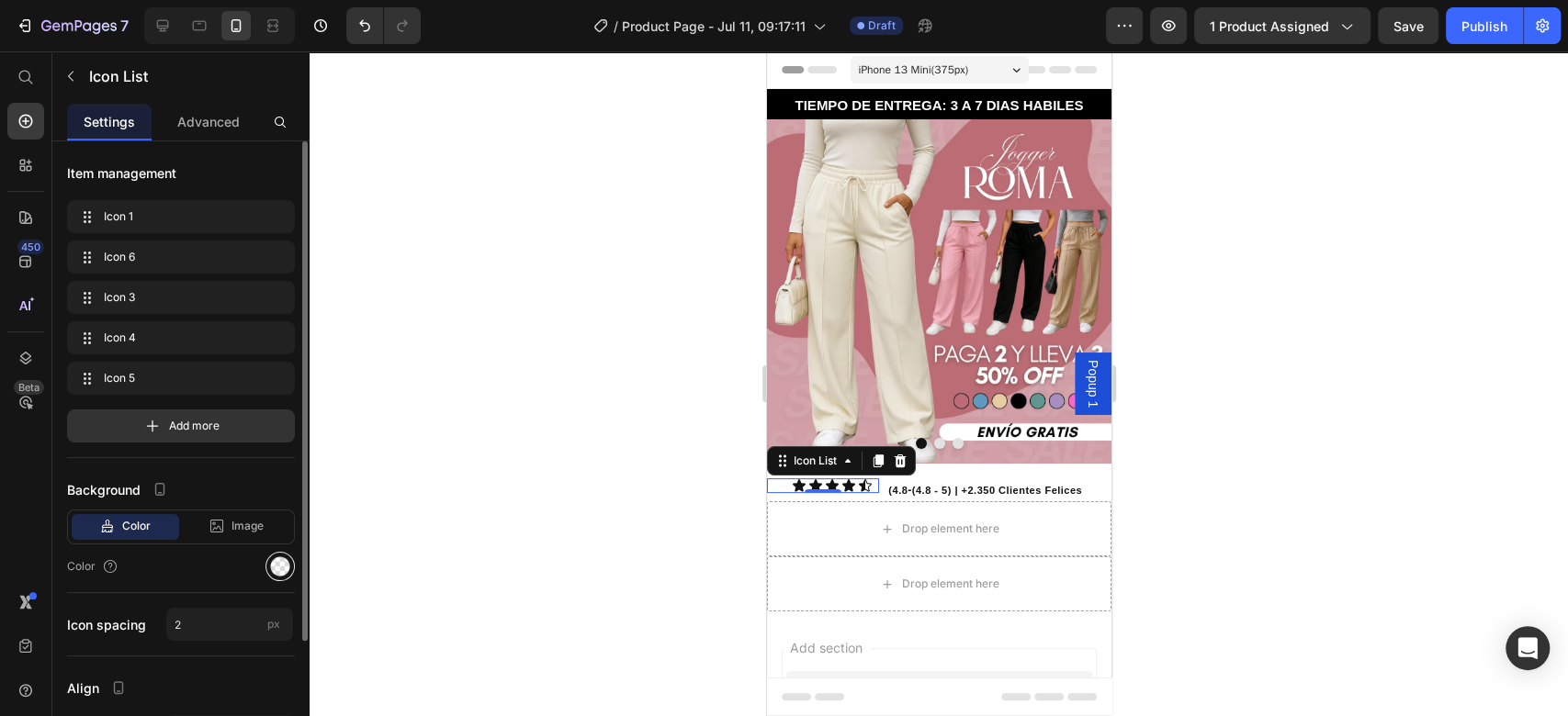 click at bounding box center [280, 566] 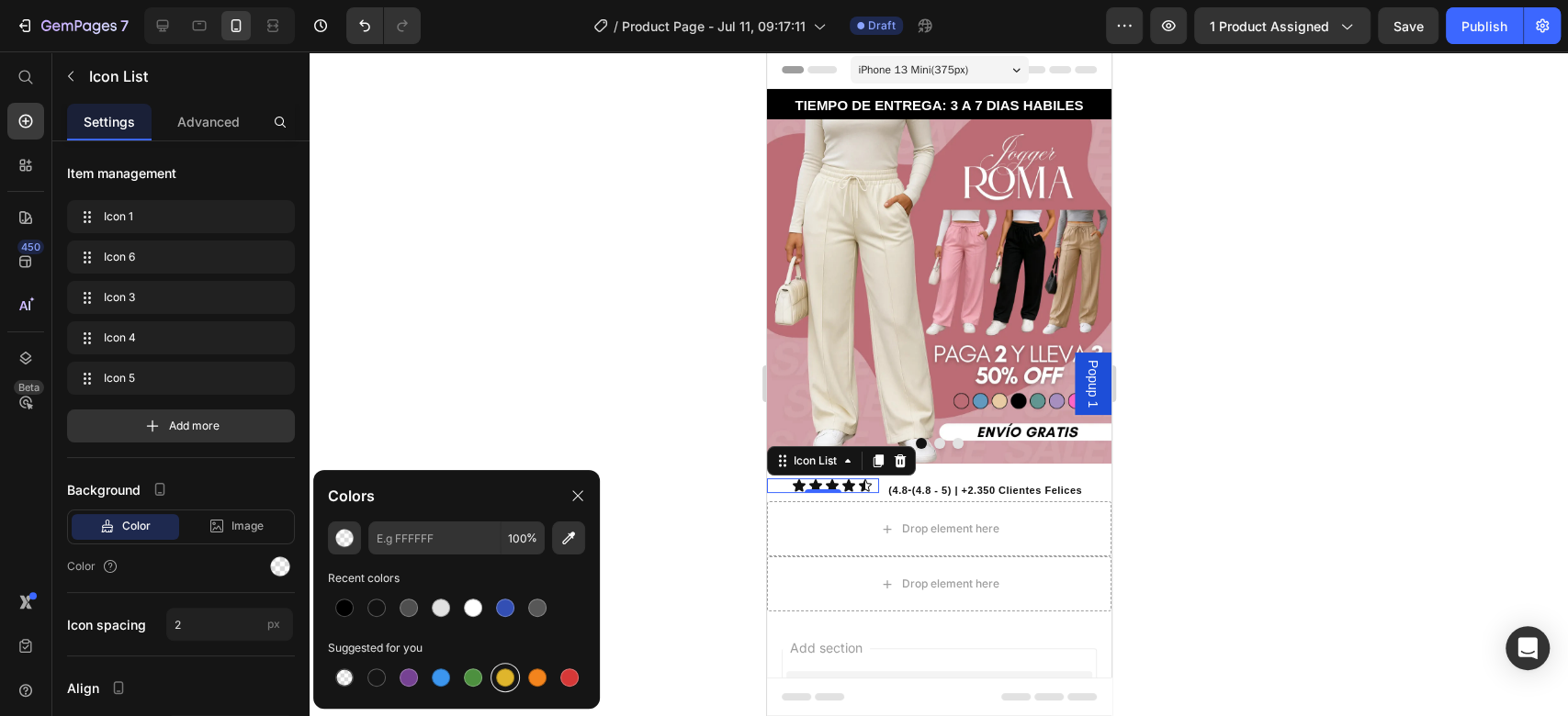click at bounding box center [505, 677] 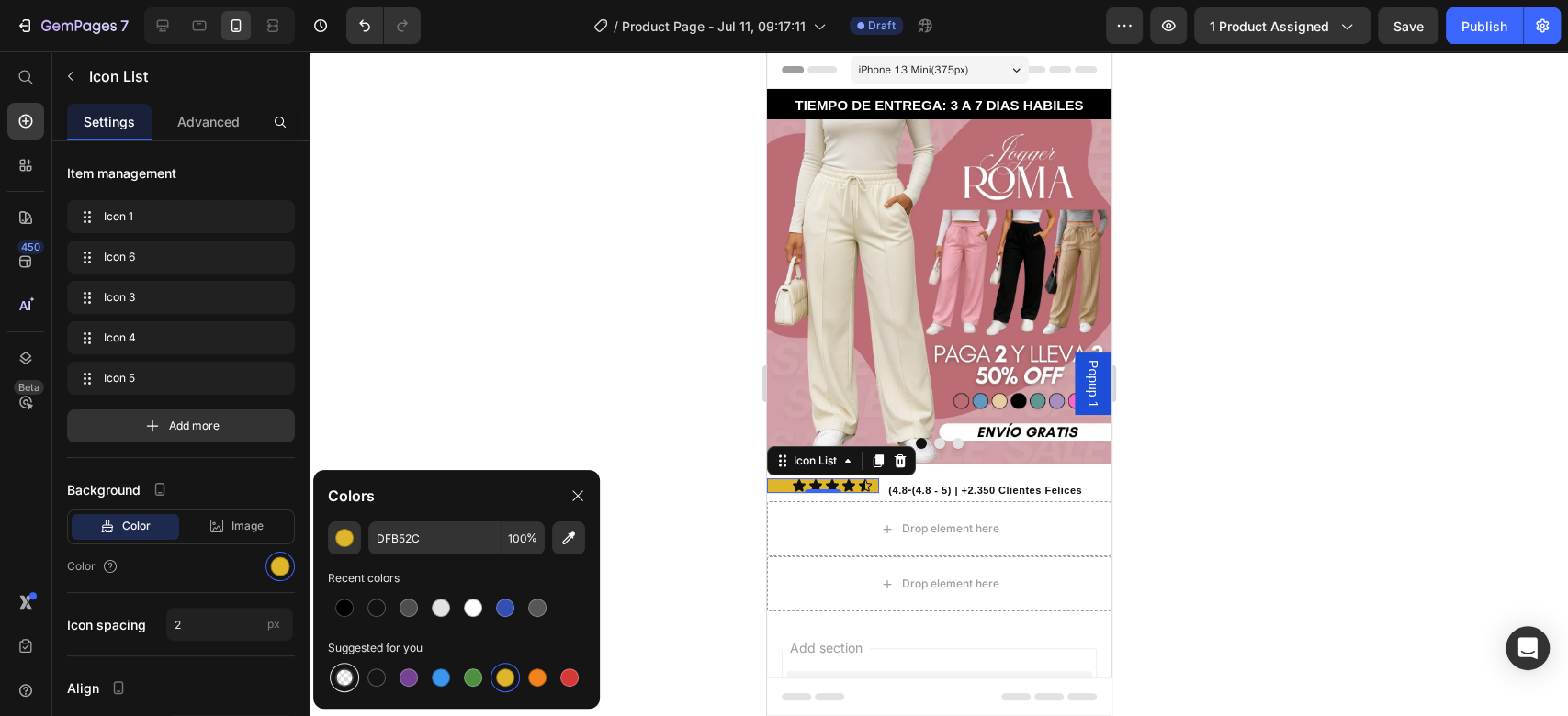 click at bounding box center [344, 677] 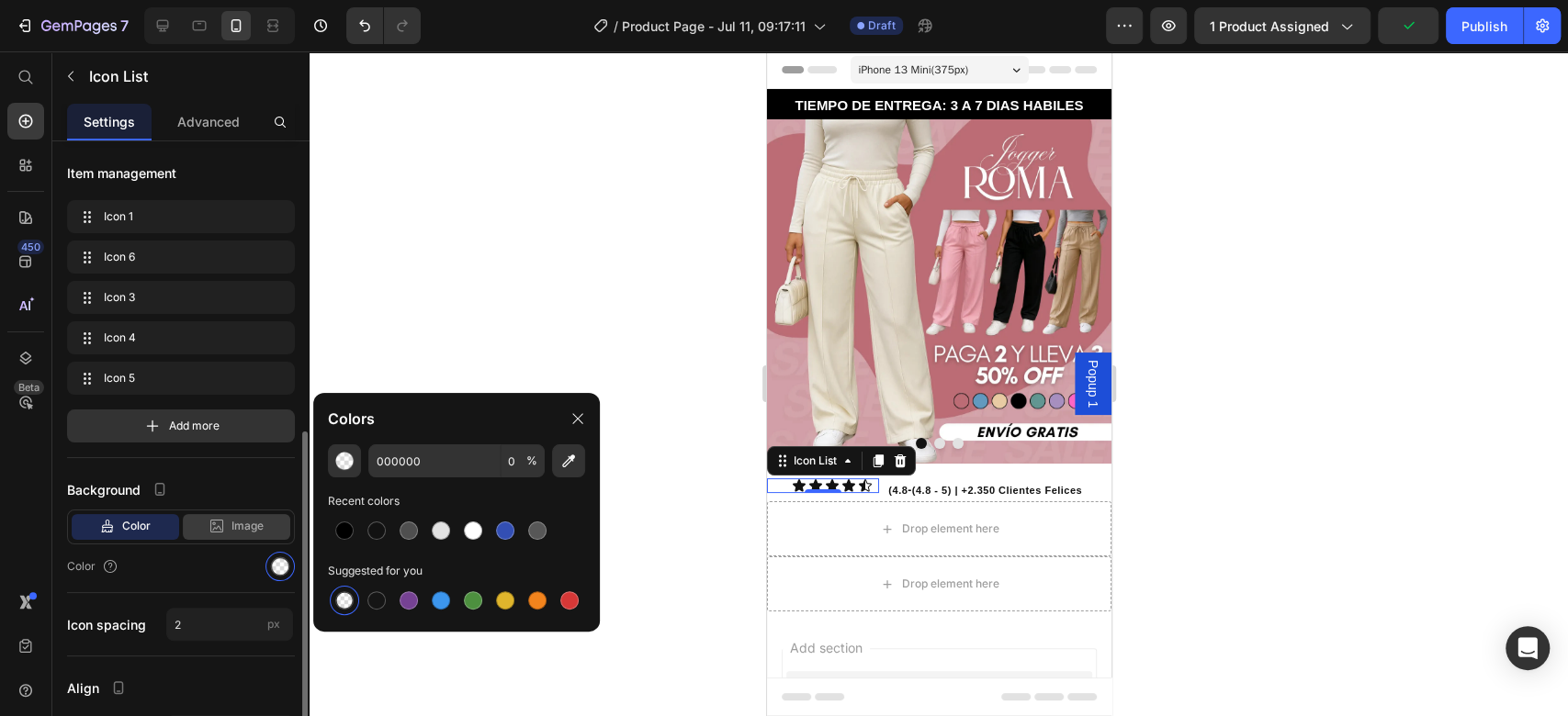 scroll, scrollTop: 162, scrollLeft: 0, axis: vertical 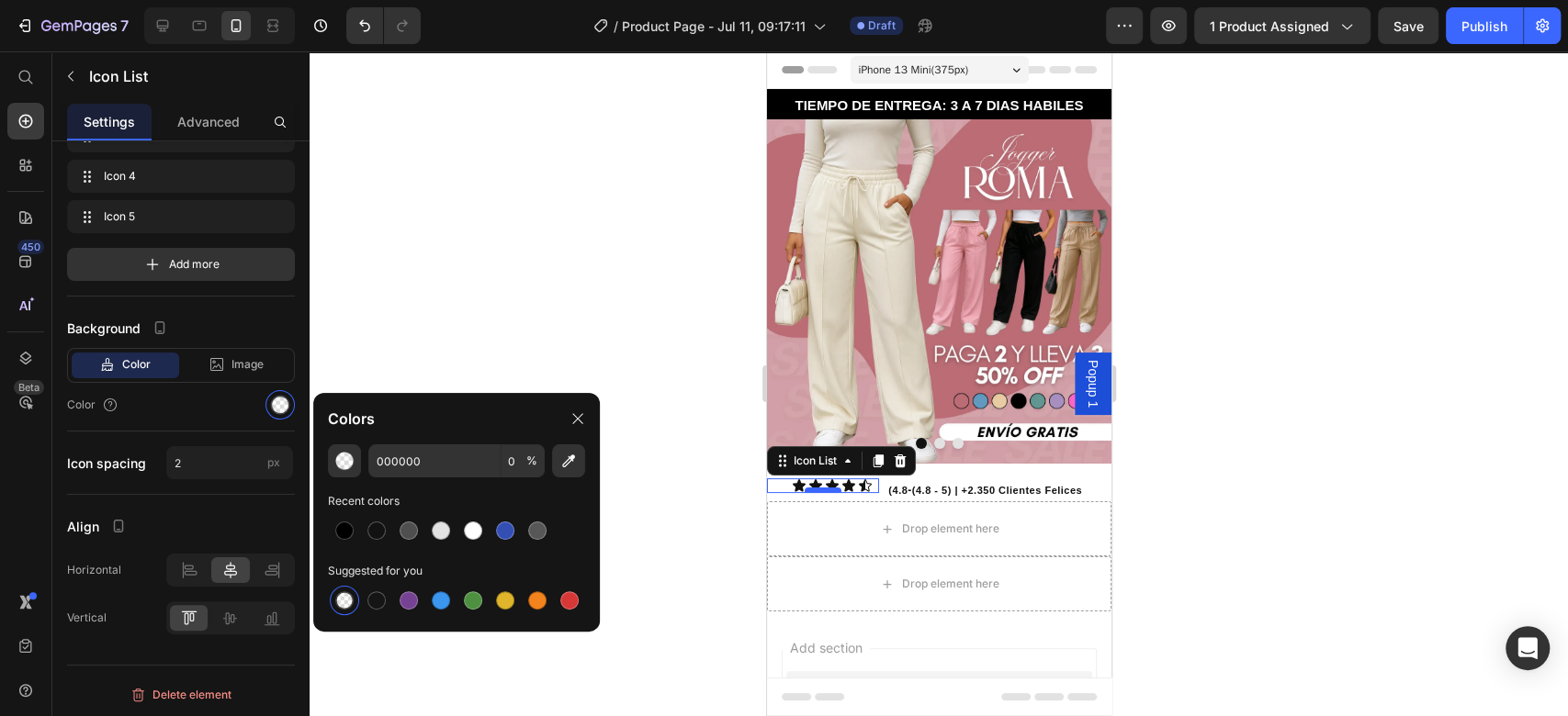 click at bounding box center [822, 490] 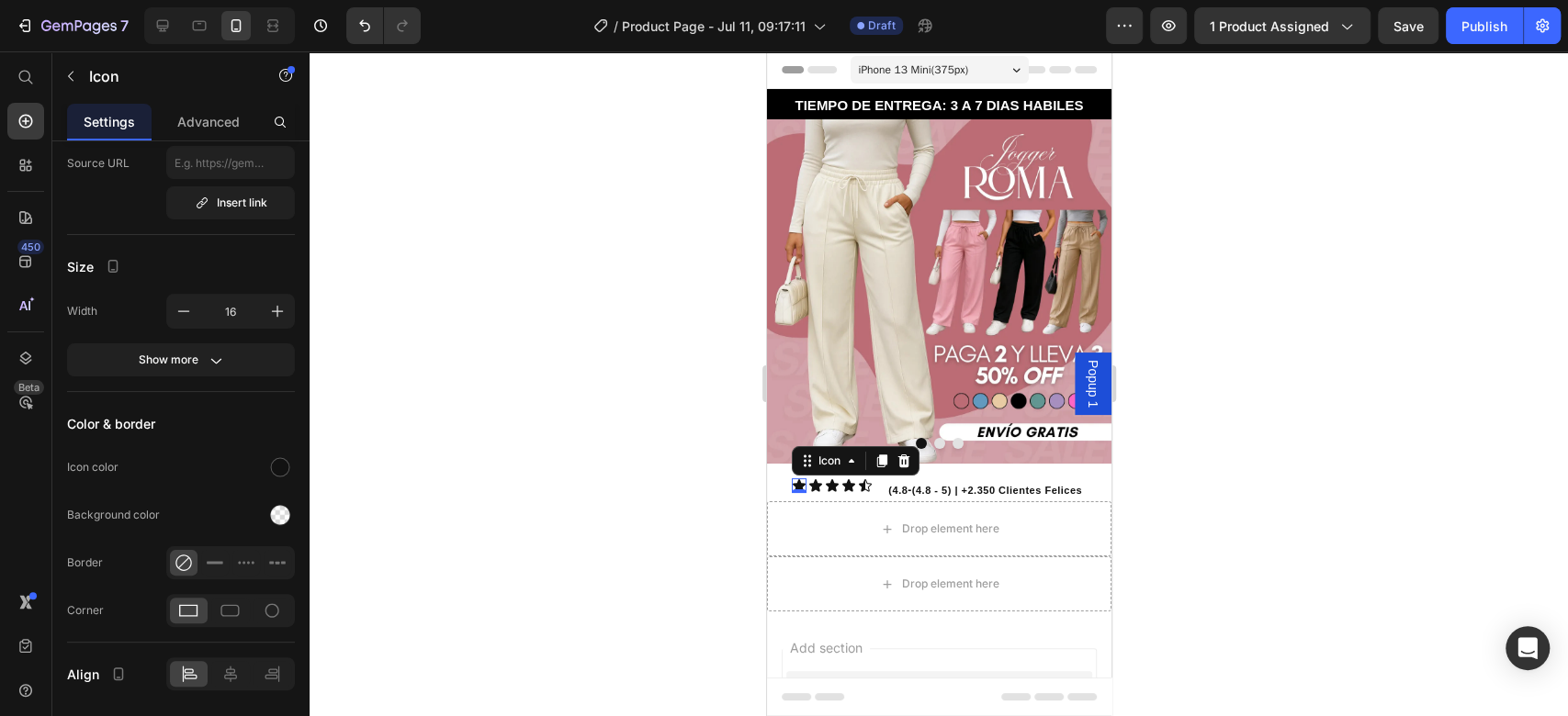 click on "Icon   0" at bounding box center (798, 486) 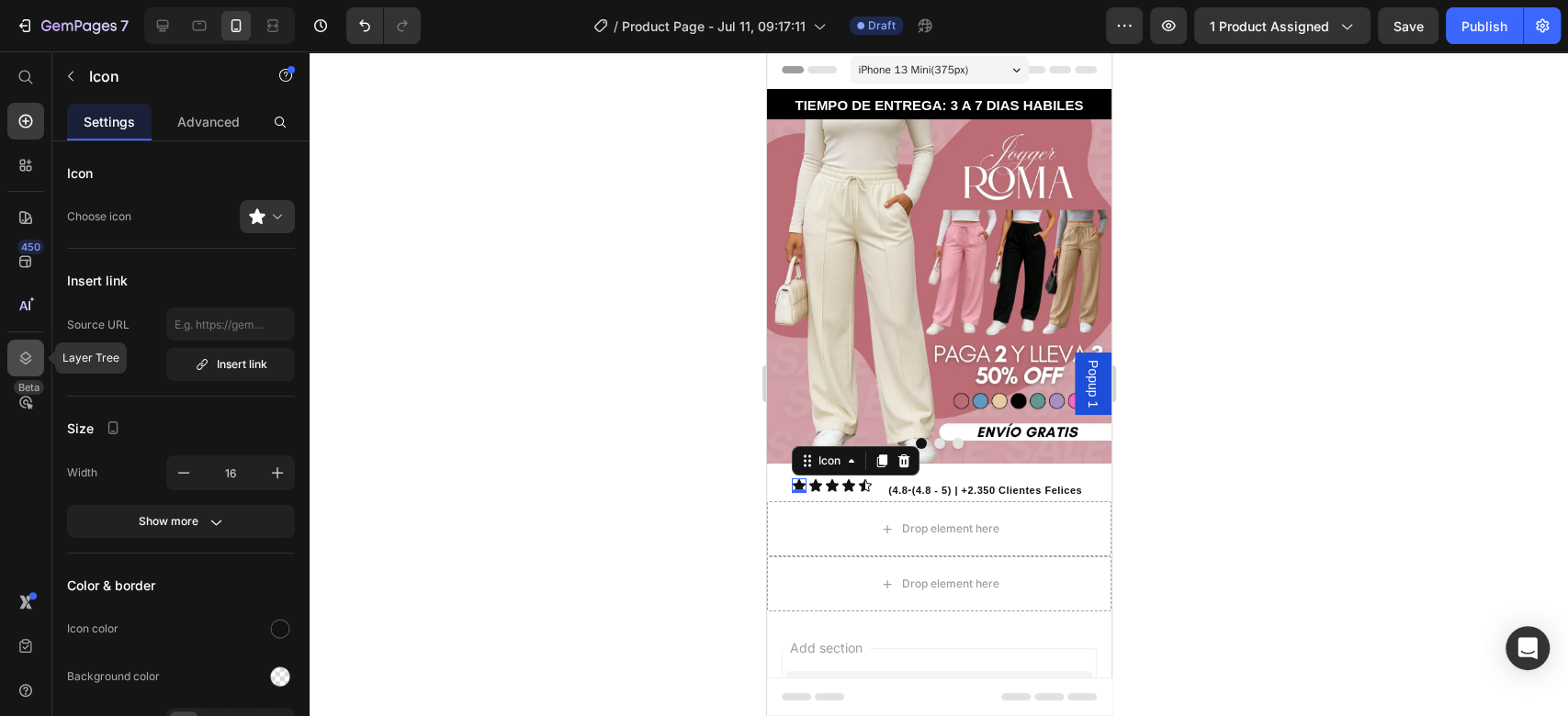 click 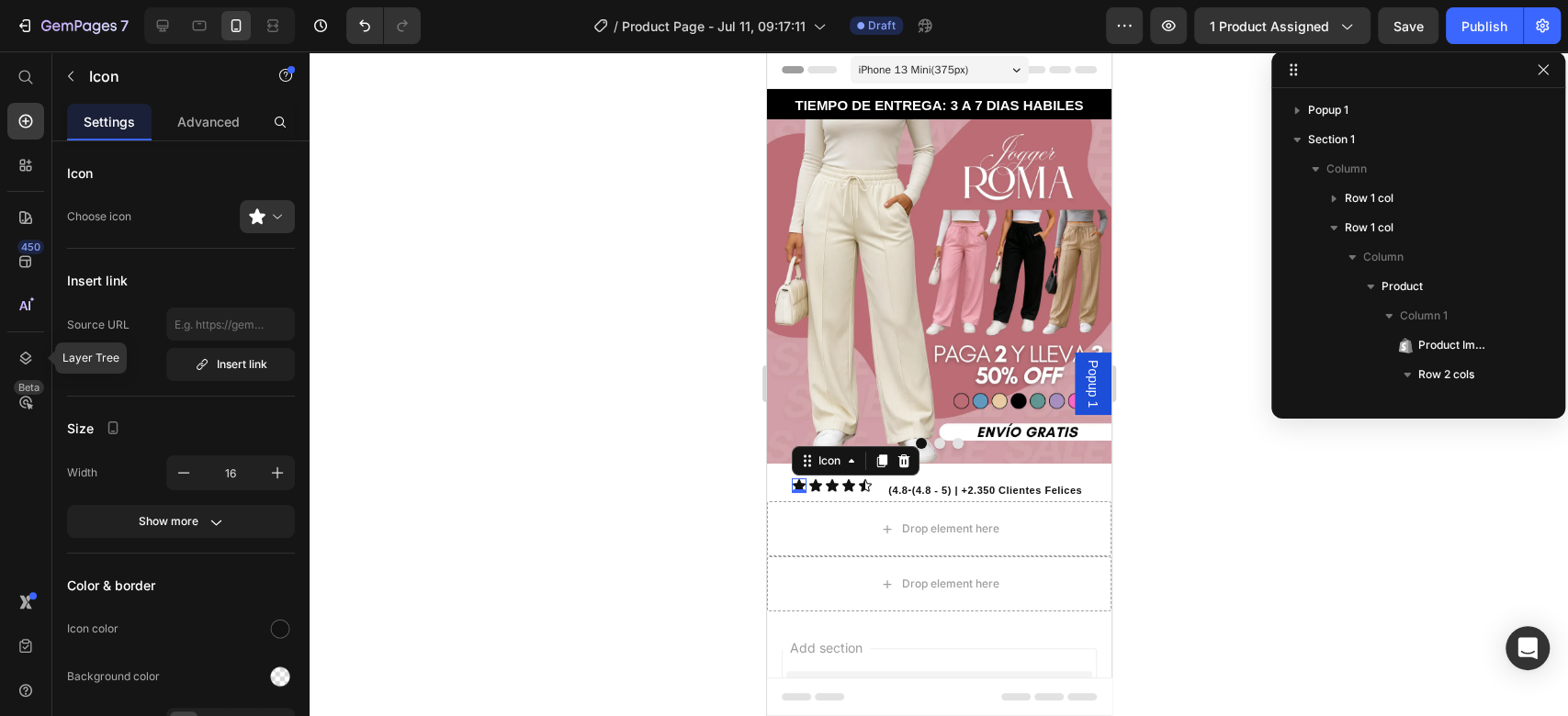 scroll, scrollTop: 259, scrollLeft: 0, axis: vertical 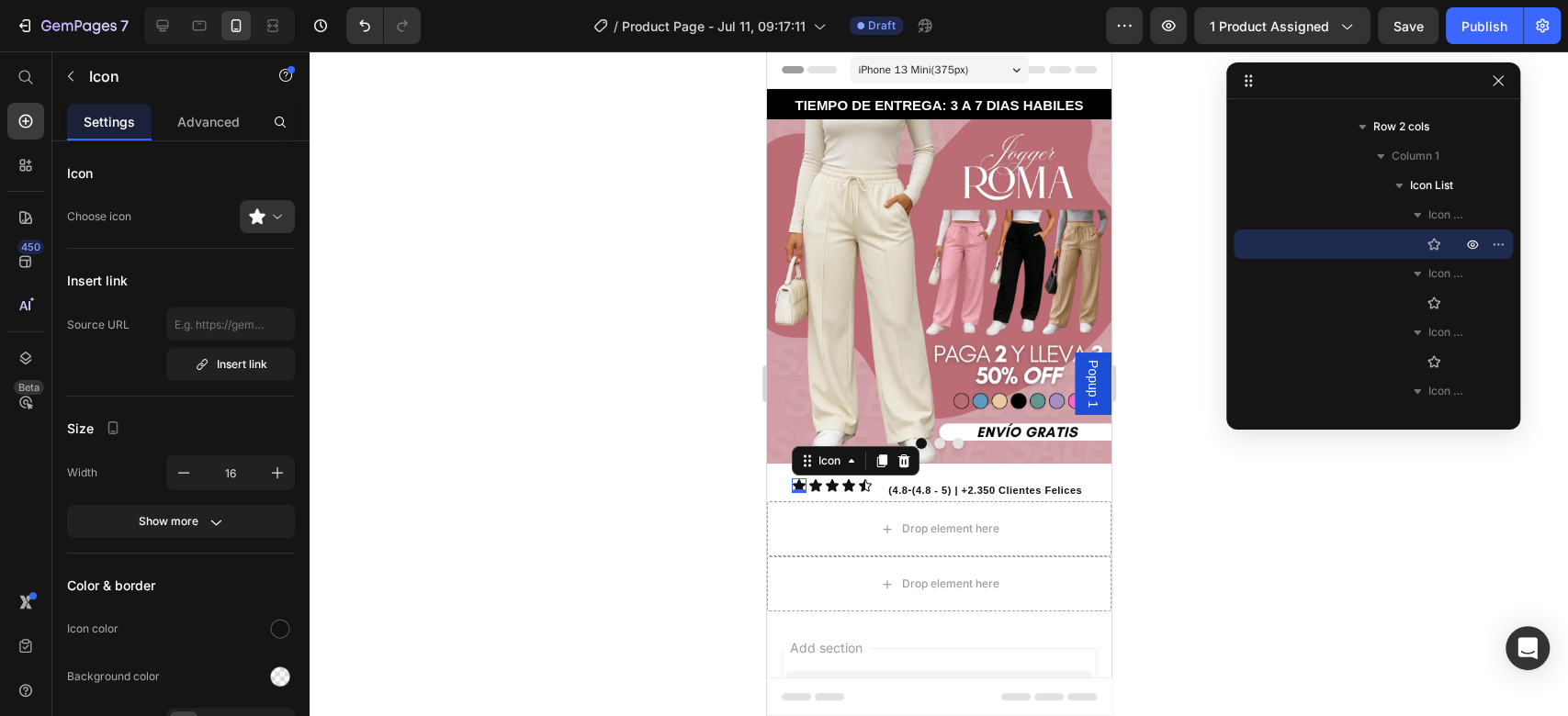 drag, startPoint x: 1330, startPoint y: 73, endPoint x: 1283, endPoint y: 84, distance: 48.270074 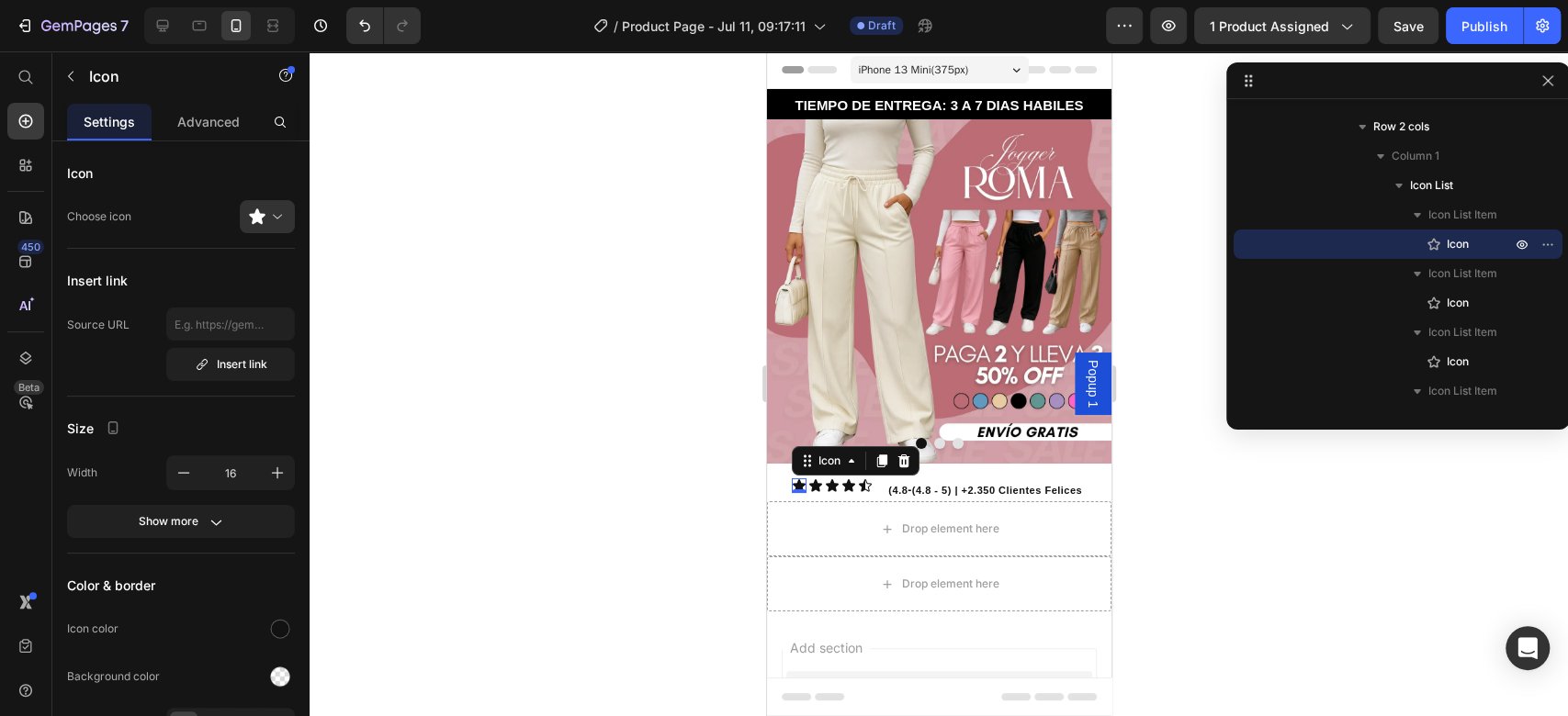 drag, startPoint x: 1517, startPoint y: 154, endPoint x: 1566, endPoint y: 178, distance: 54.561891 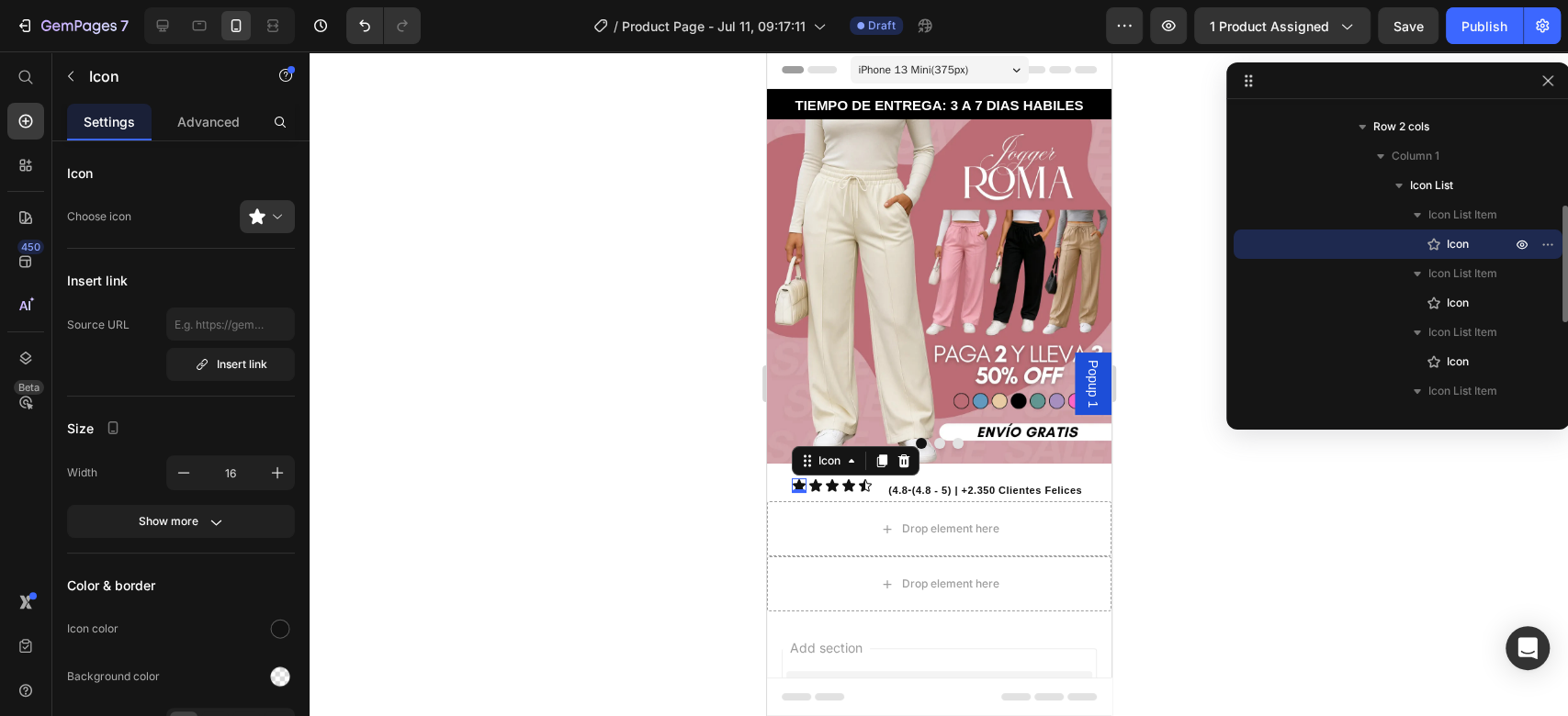 click on "Icon" at bounding box center [1458, 244] 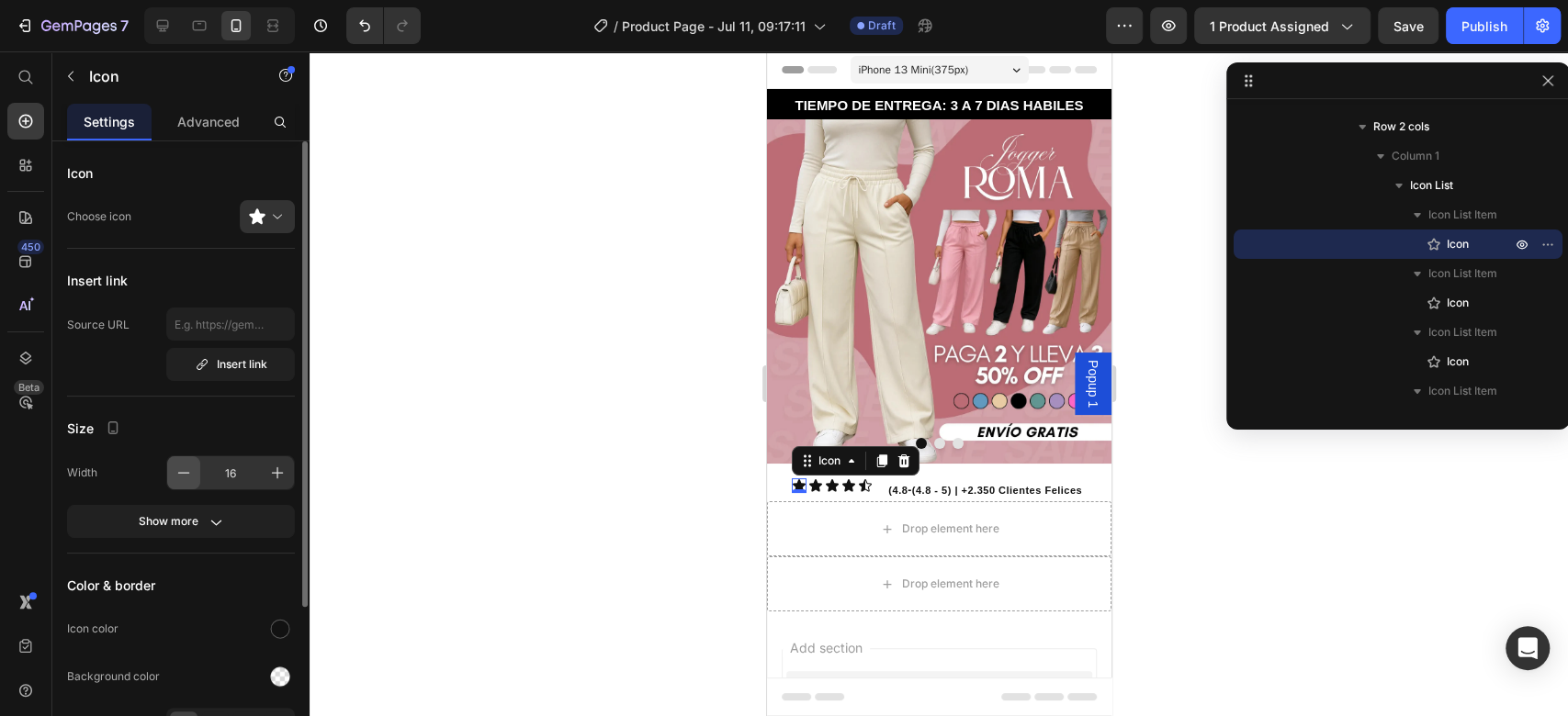 click 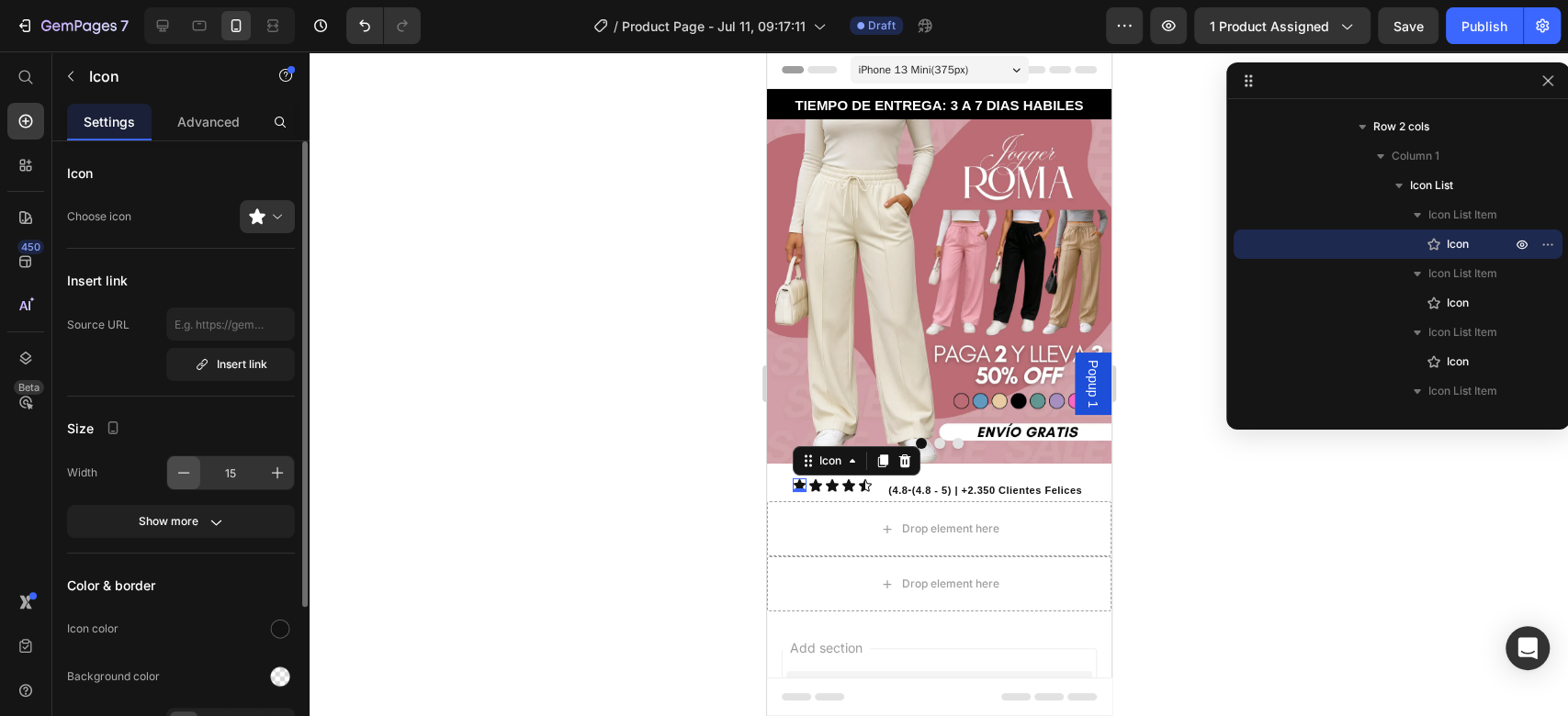 click 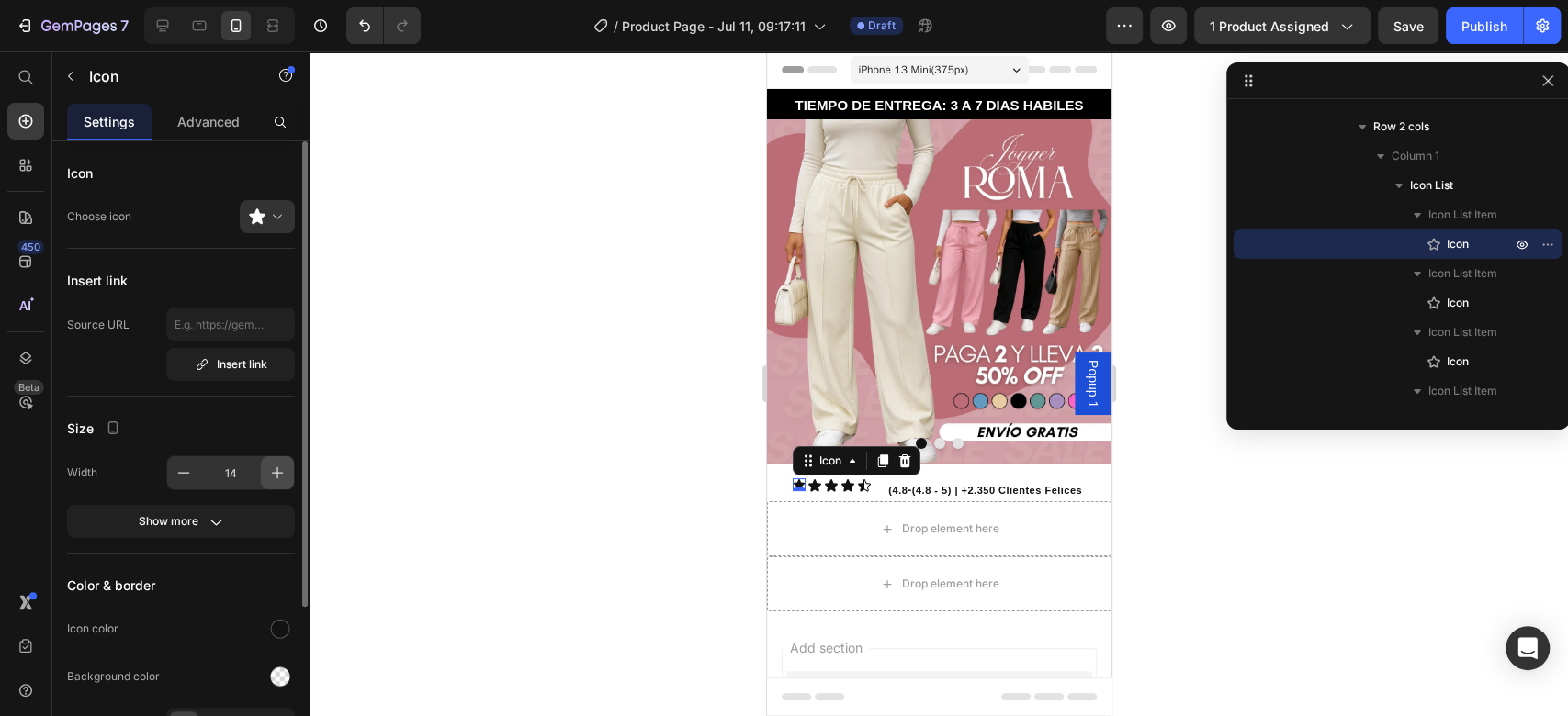 click 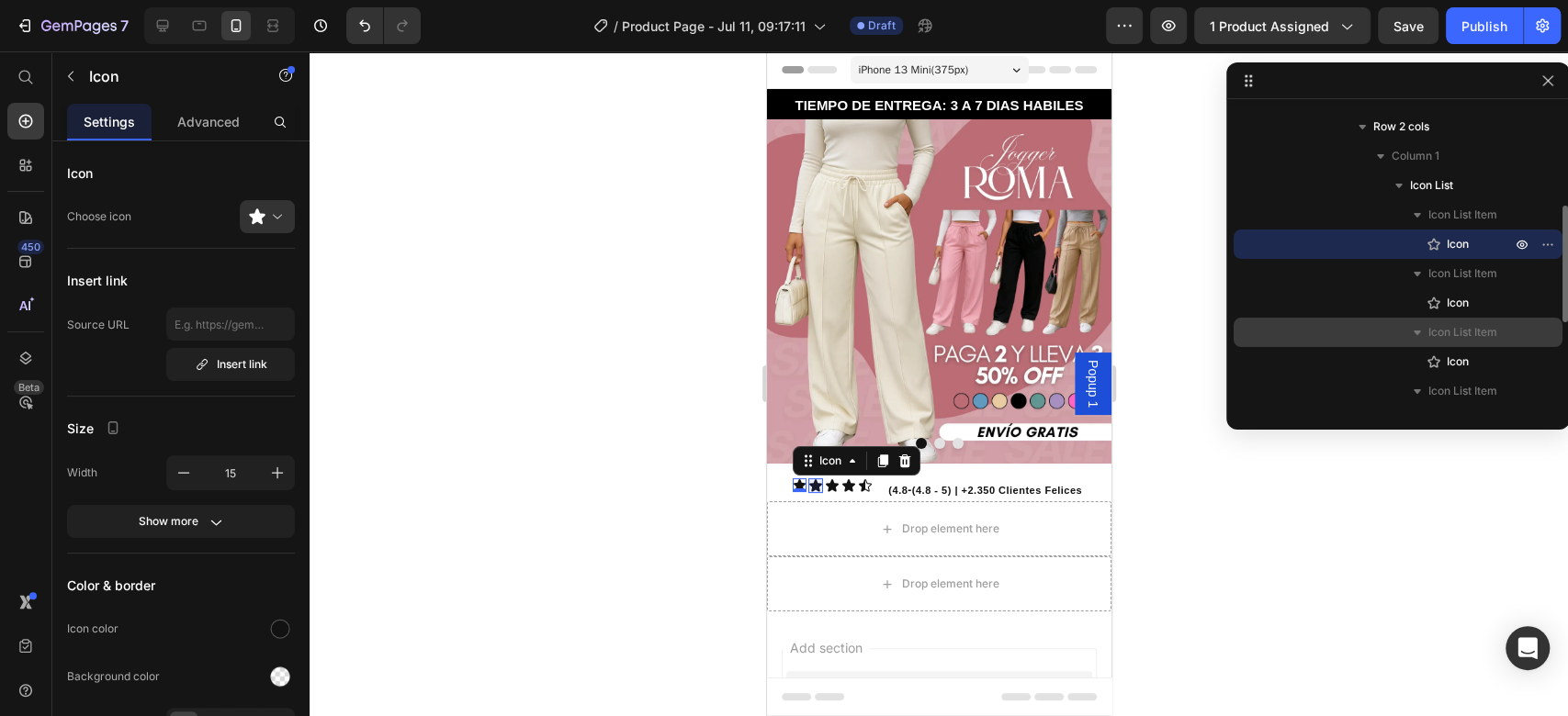 click 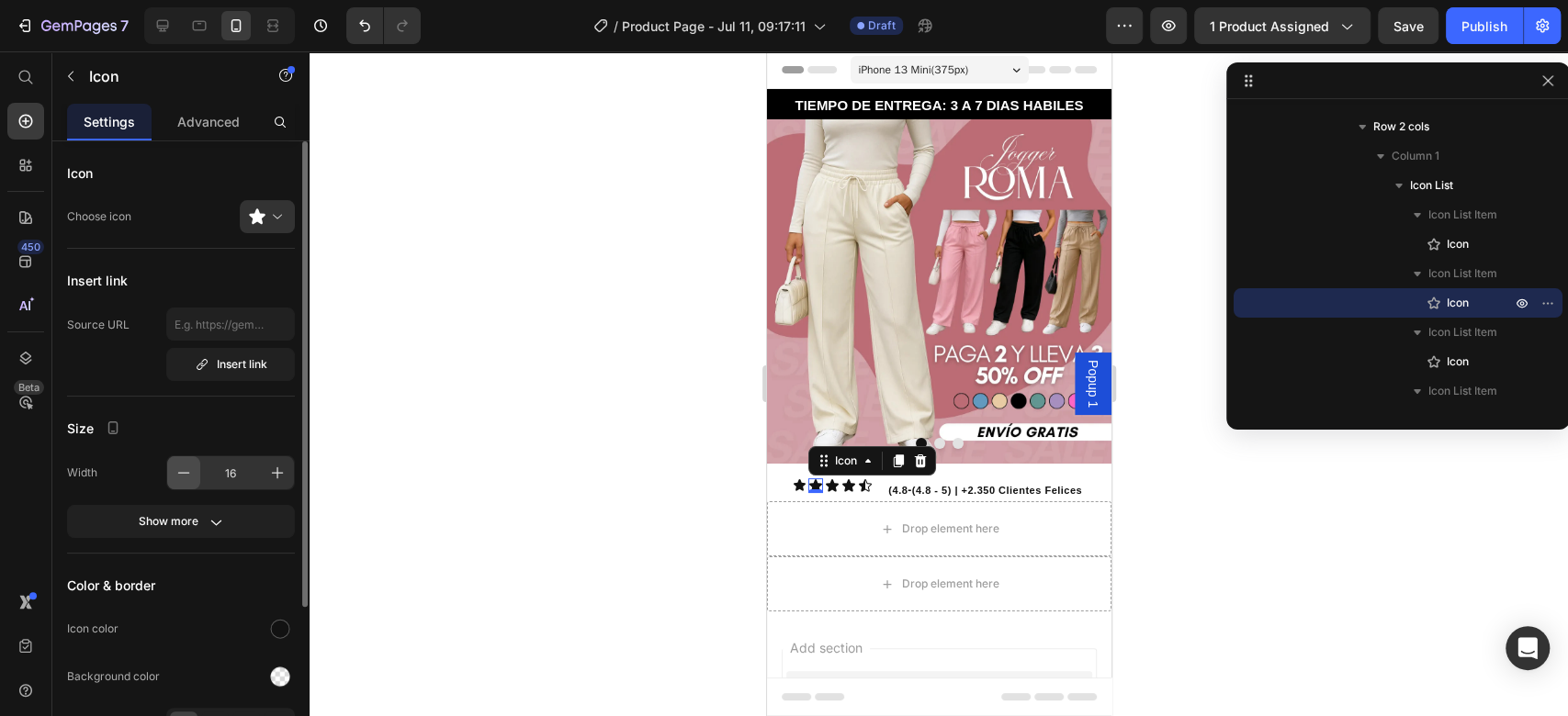 click 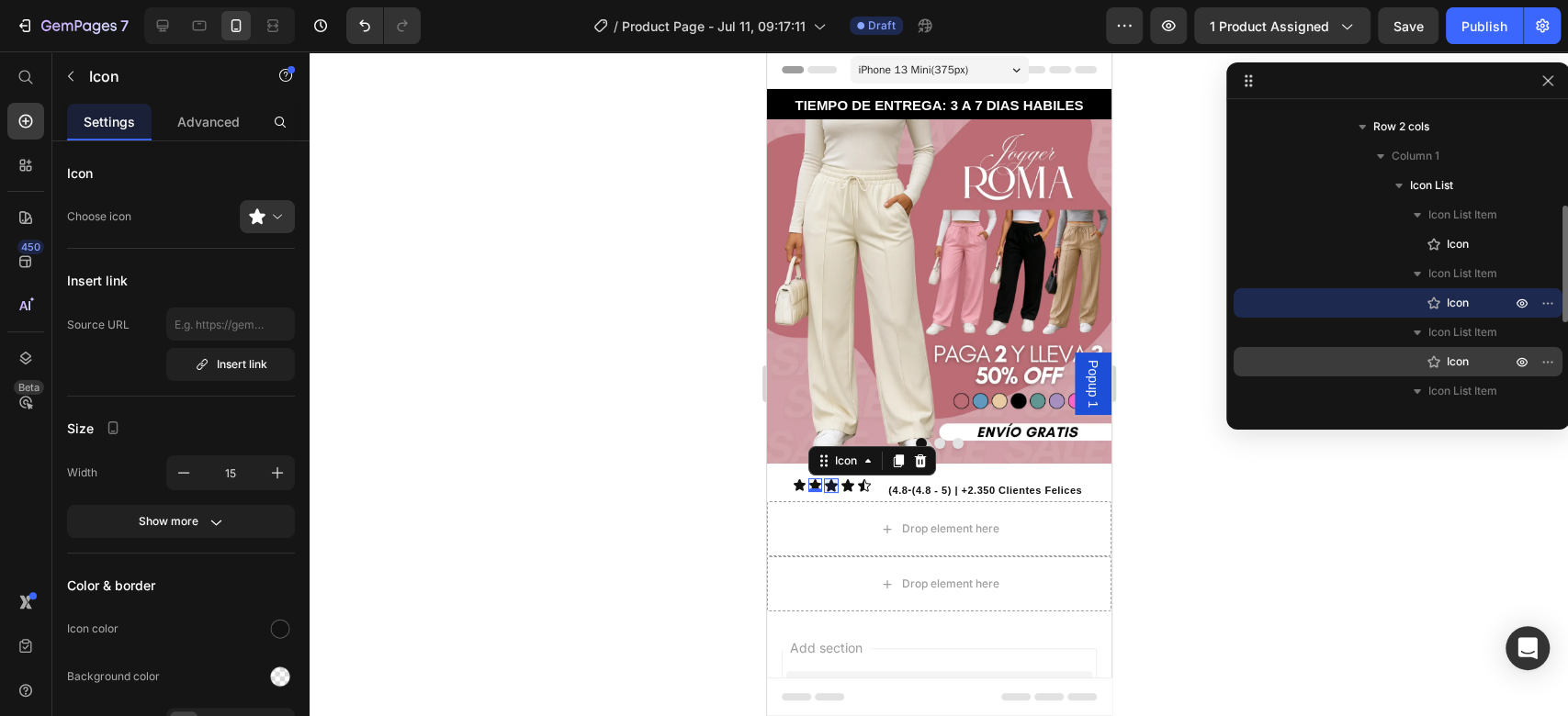 click on "Icon" at bounding box center [1459, 362] 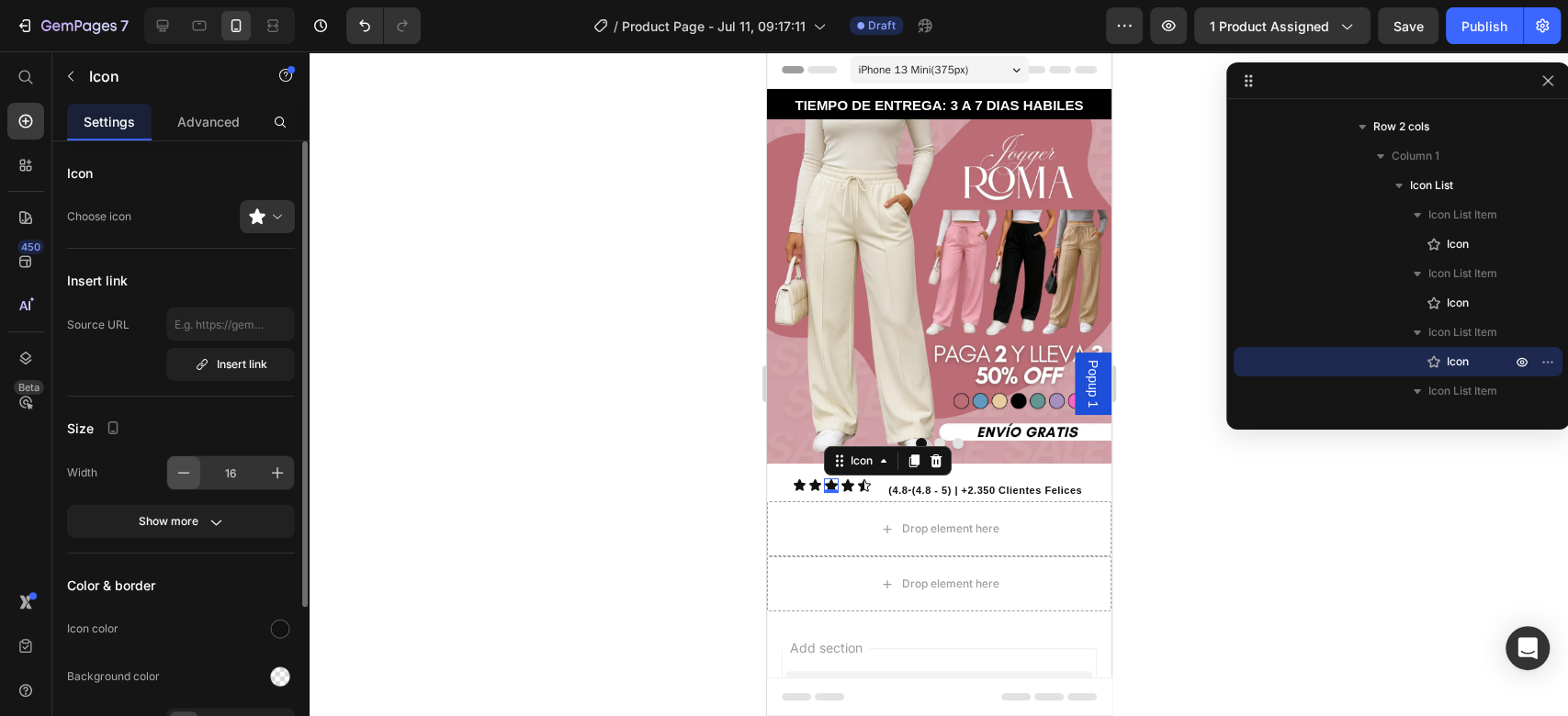 click at bounding box center (184, 473) 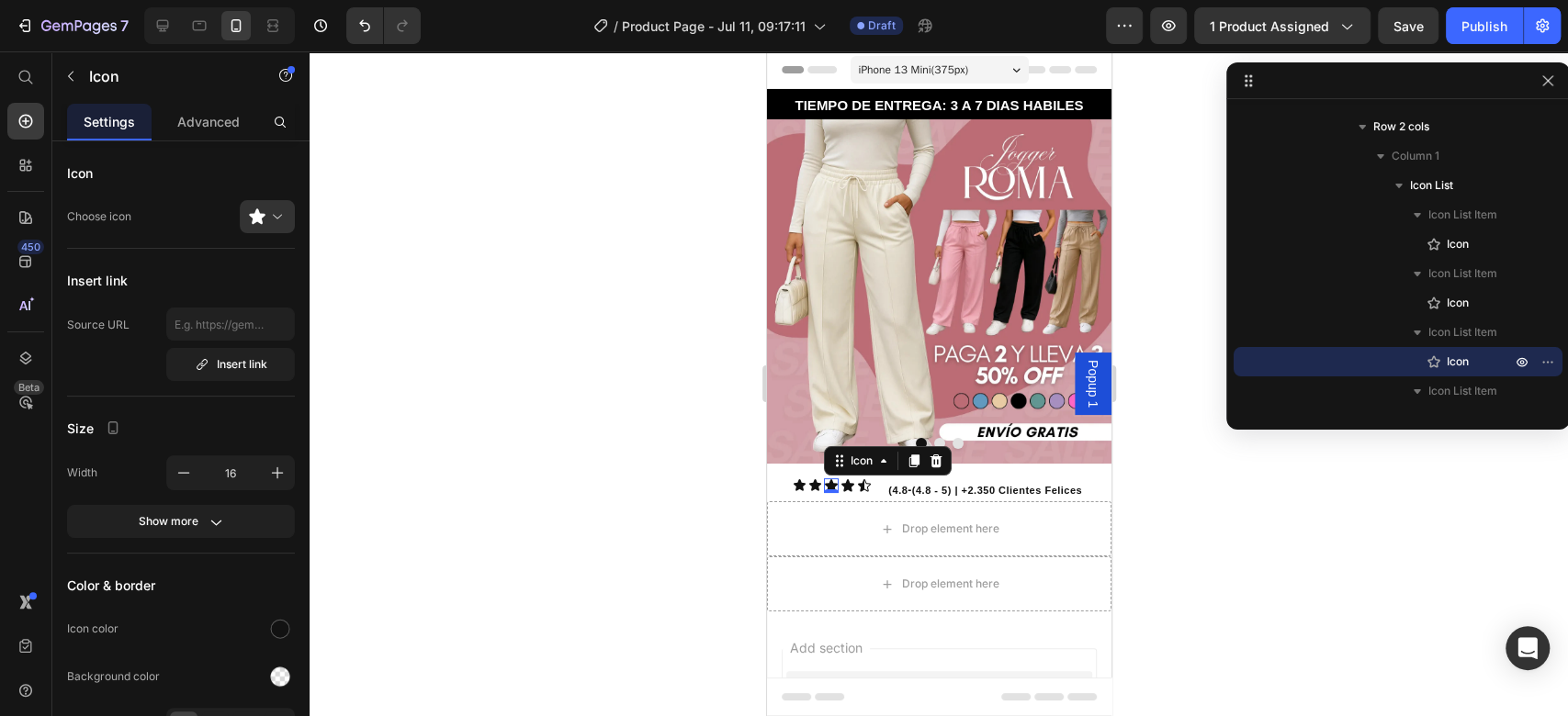 type on "15" 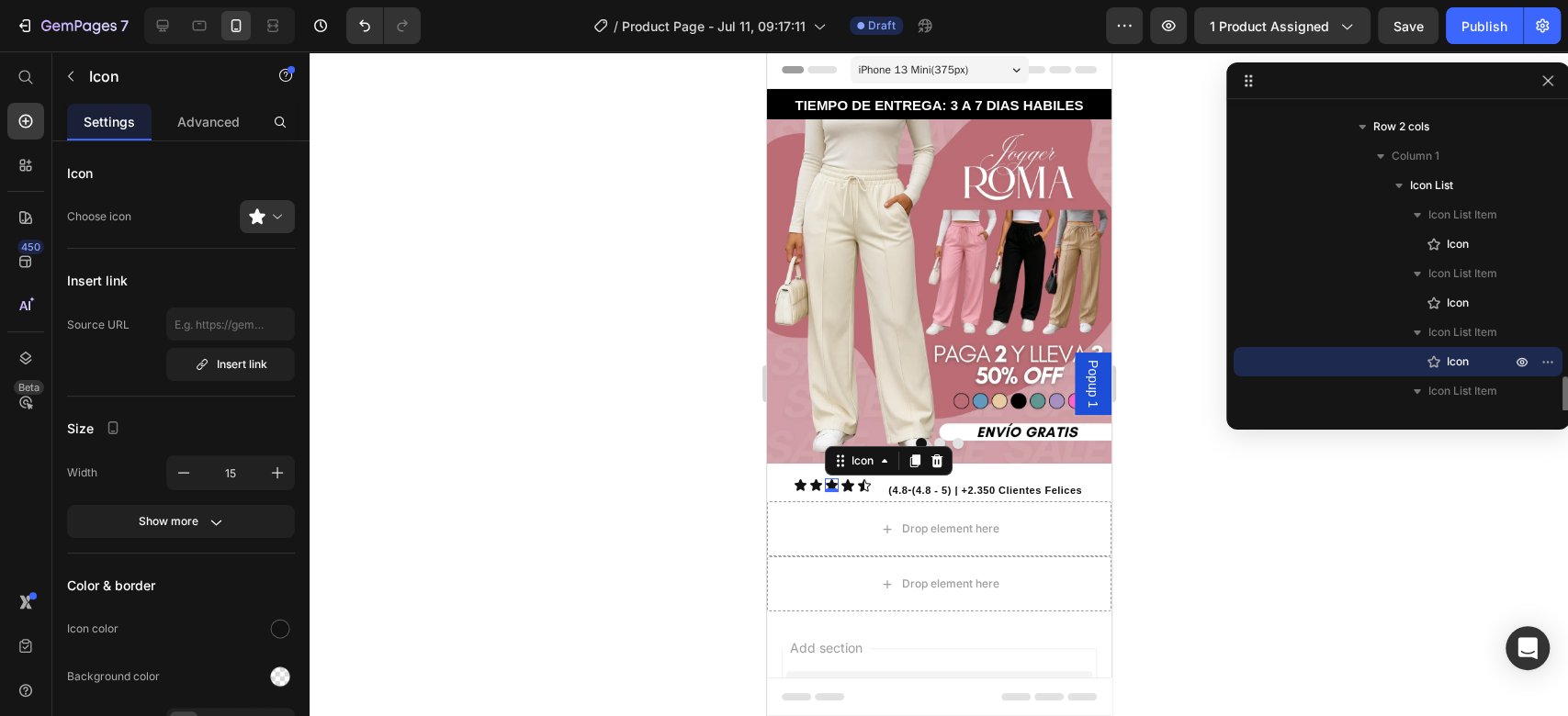 scroll, scrollTop: 382, scrollLeft: 0, axis: vertical 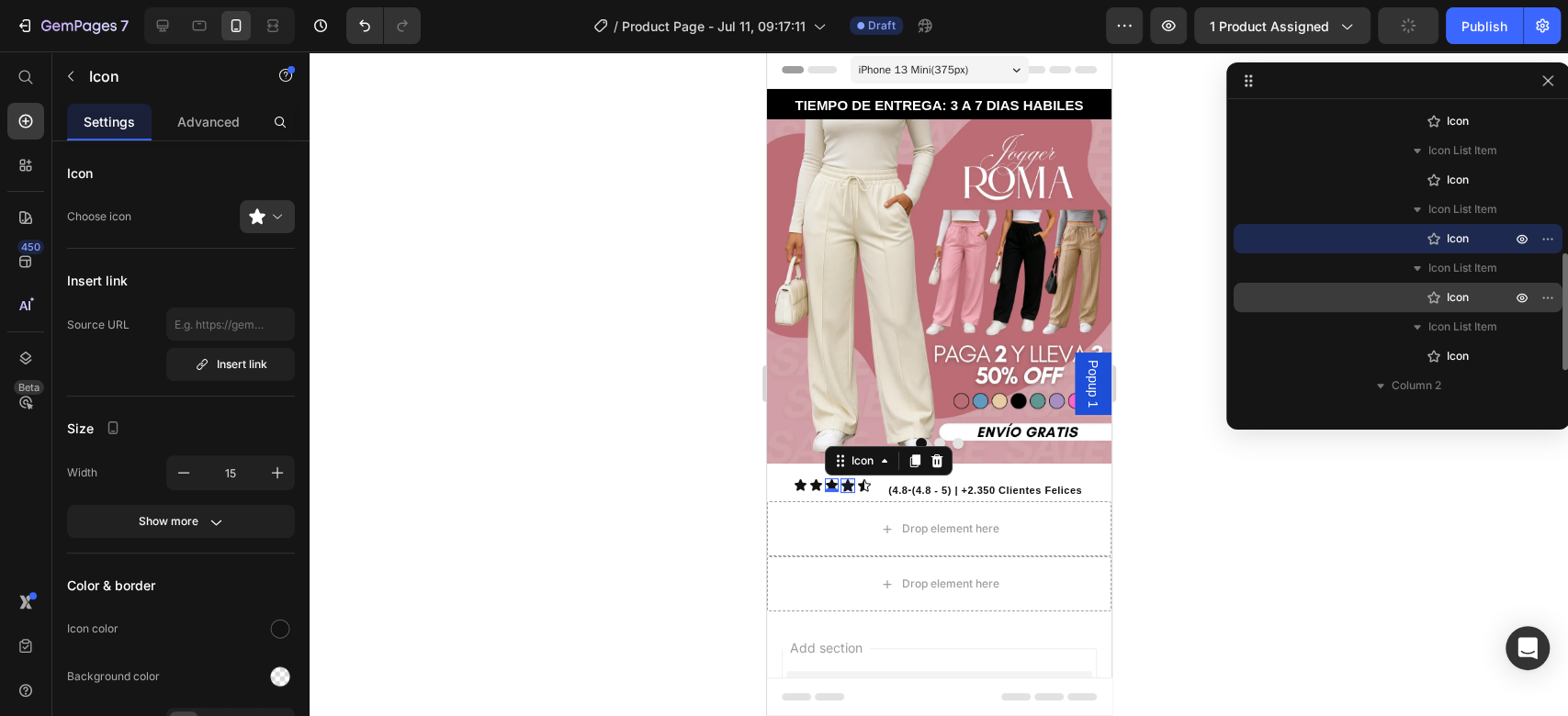 click on "Icon" at bounding box center [1458, 297] 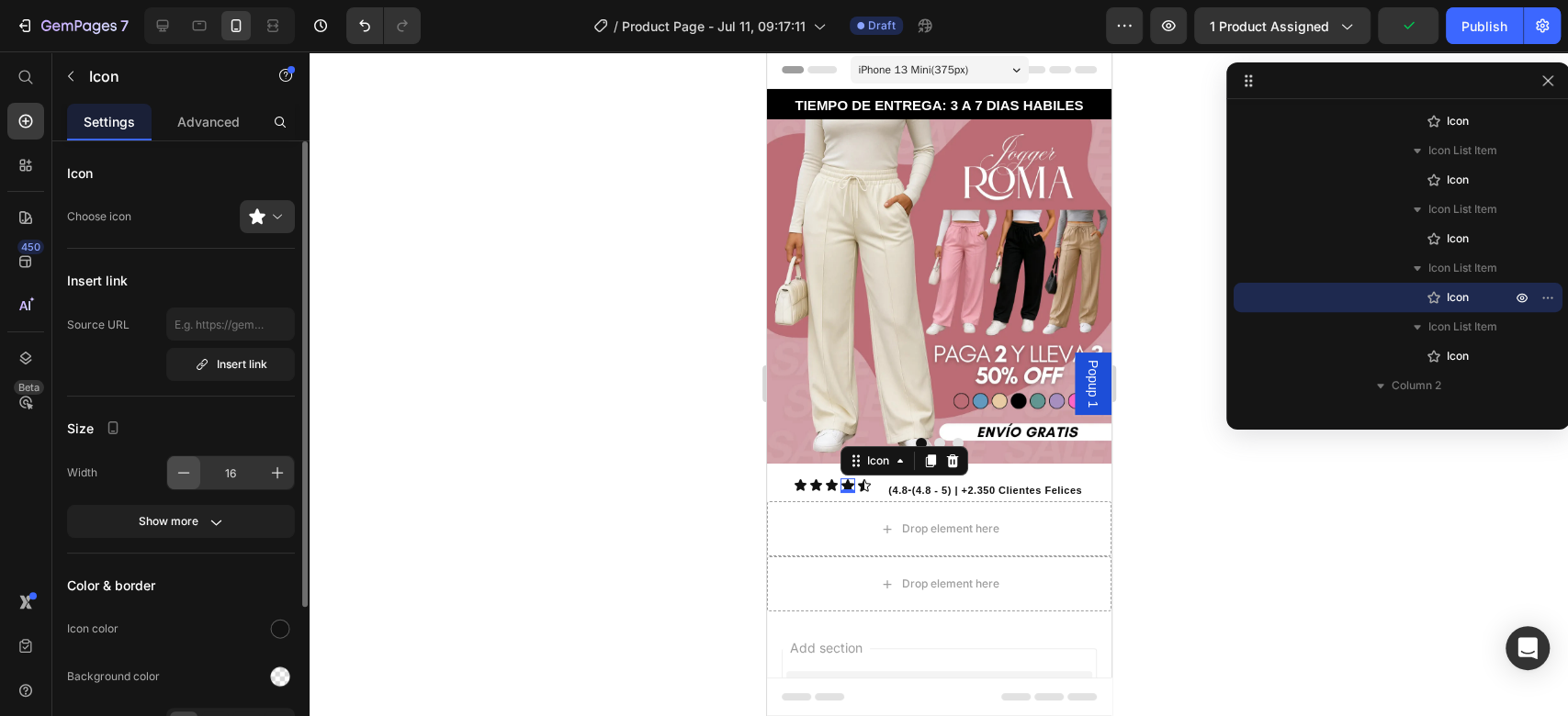 click 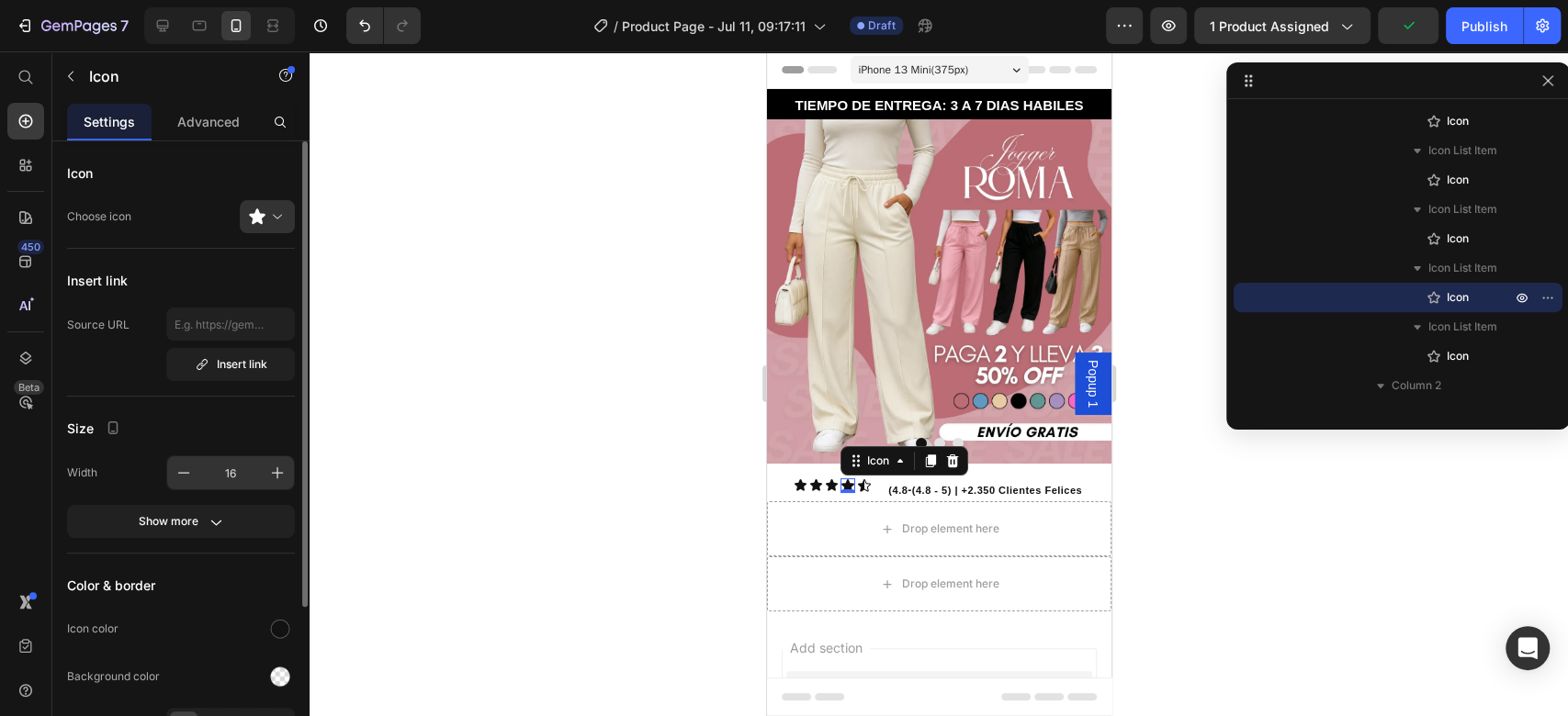 type on "15" 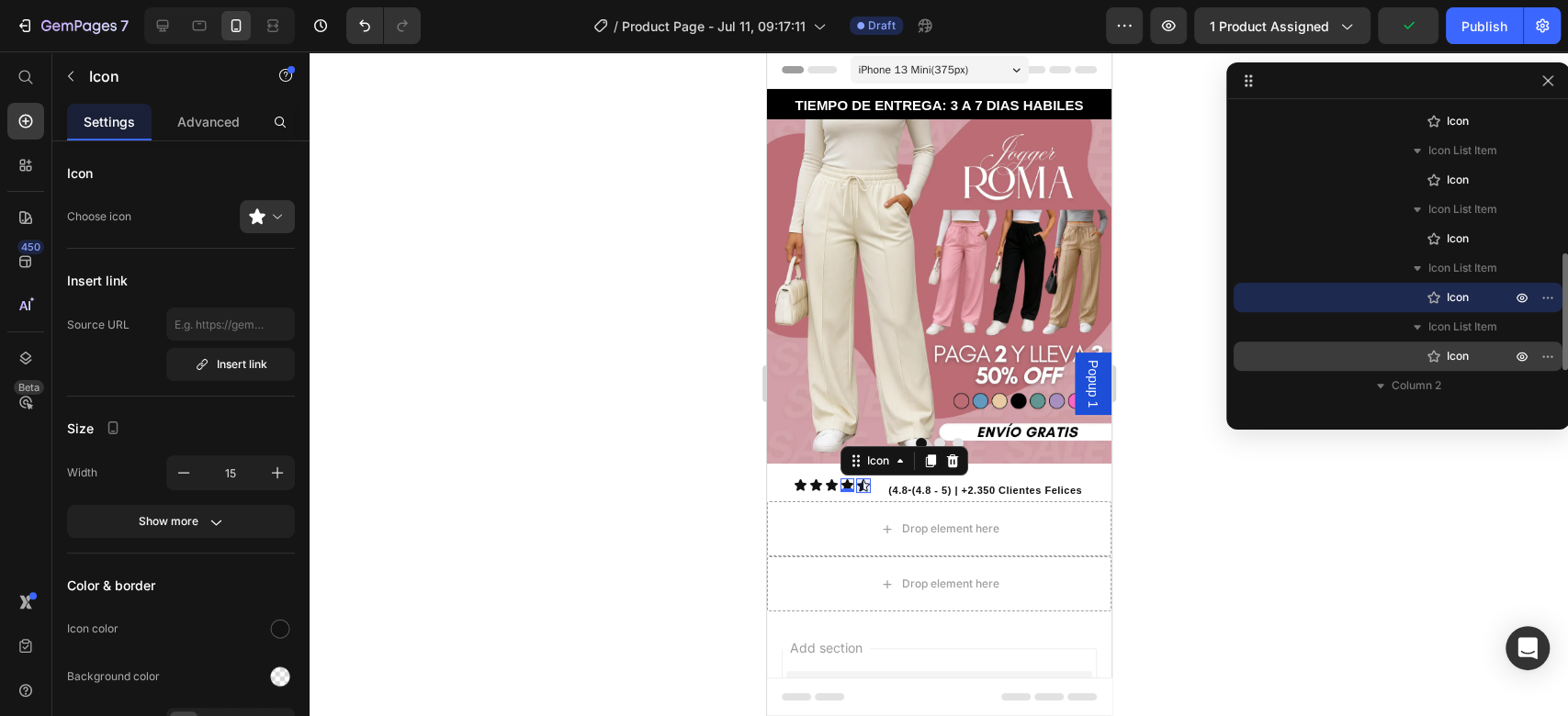 click on "Icon" at bounding box center [1458, 356] 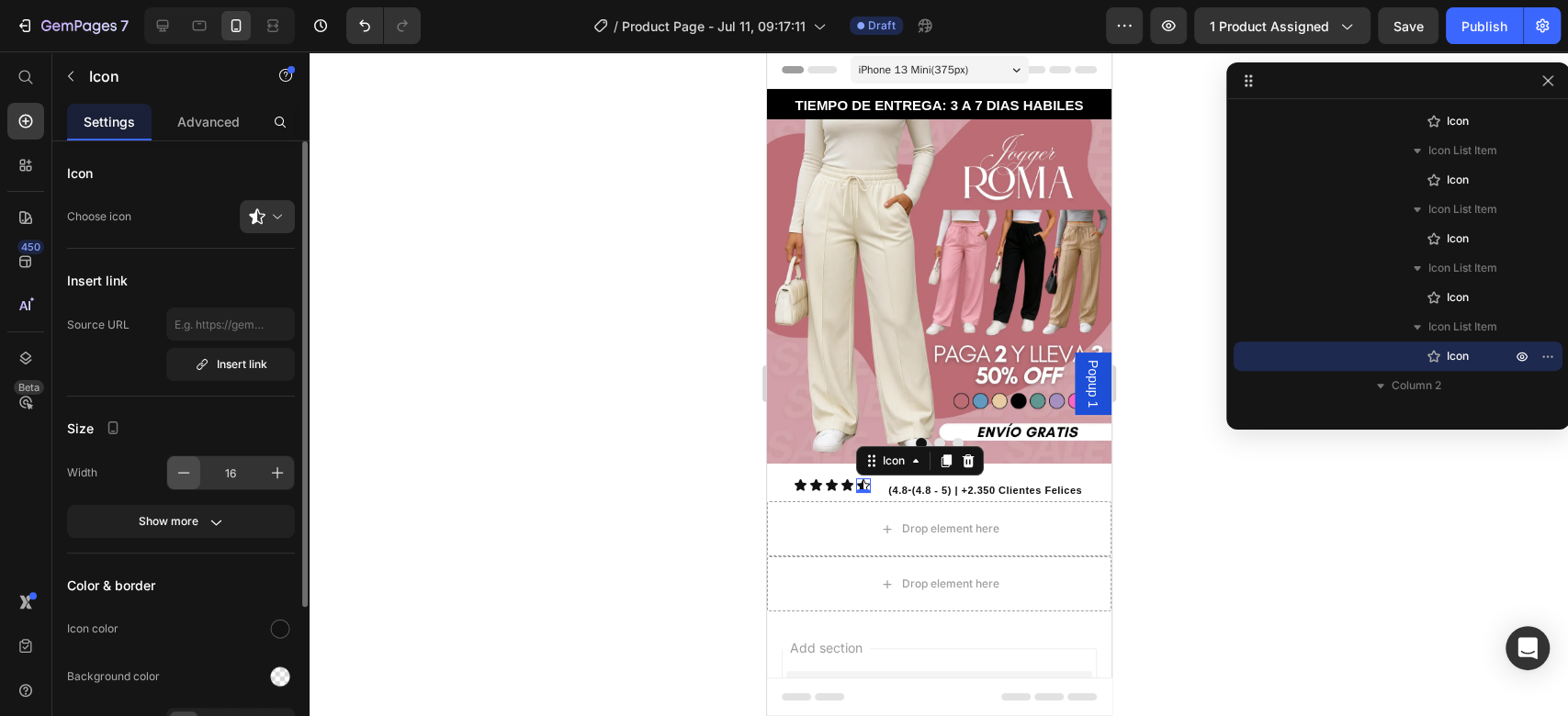 click 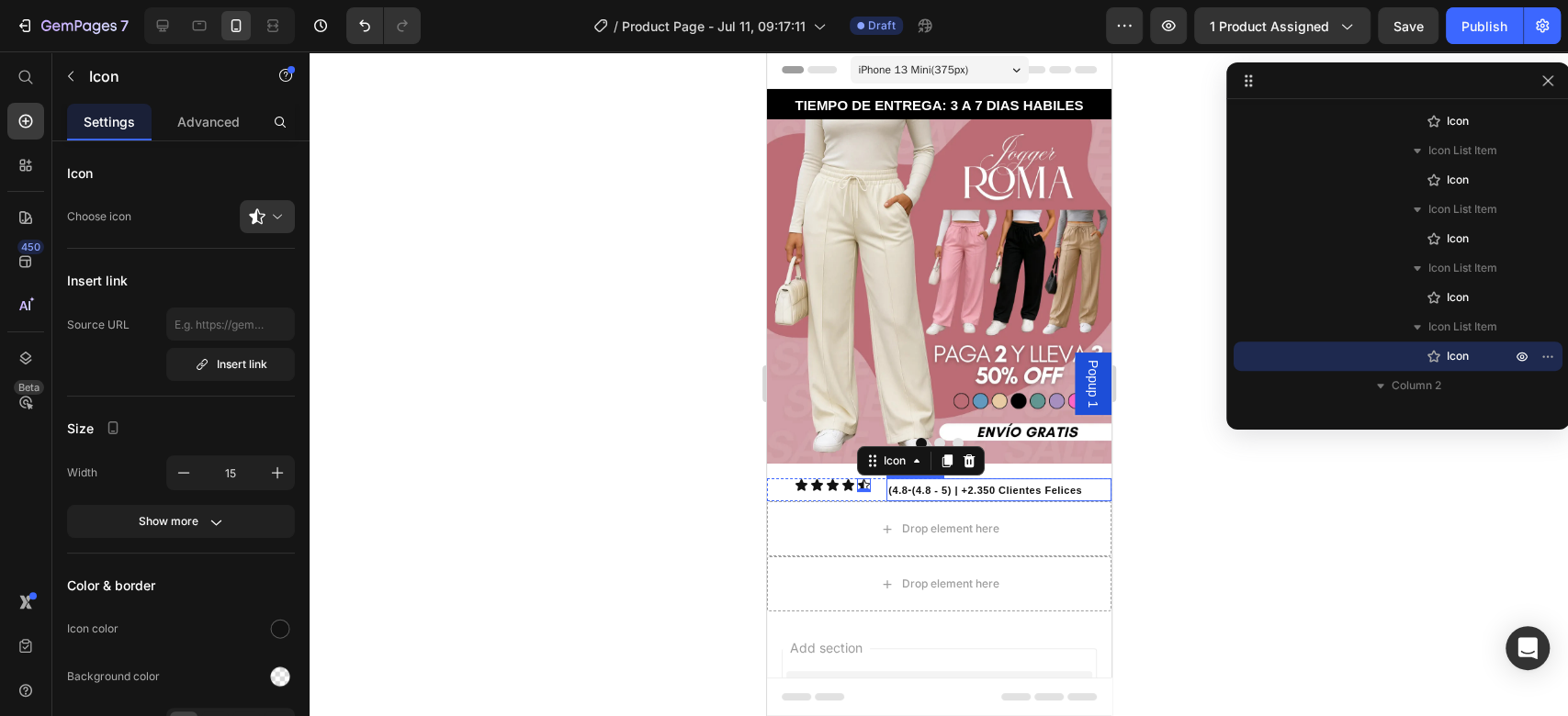 click on "(4.8 - 5) | +2.350 Clientes Felices" at bounding box center (996, 490) 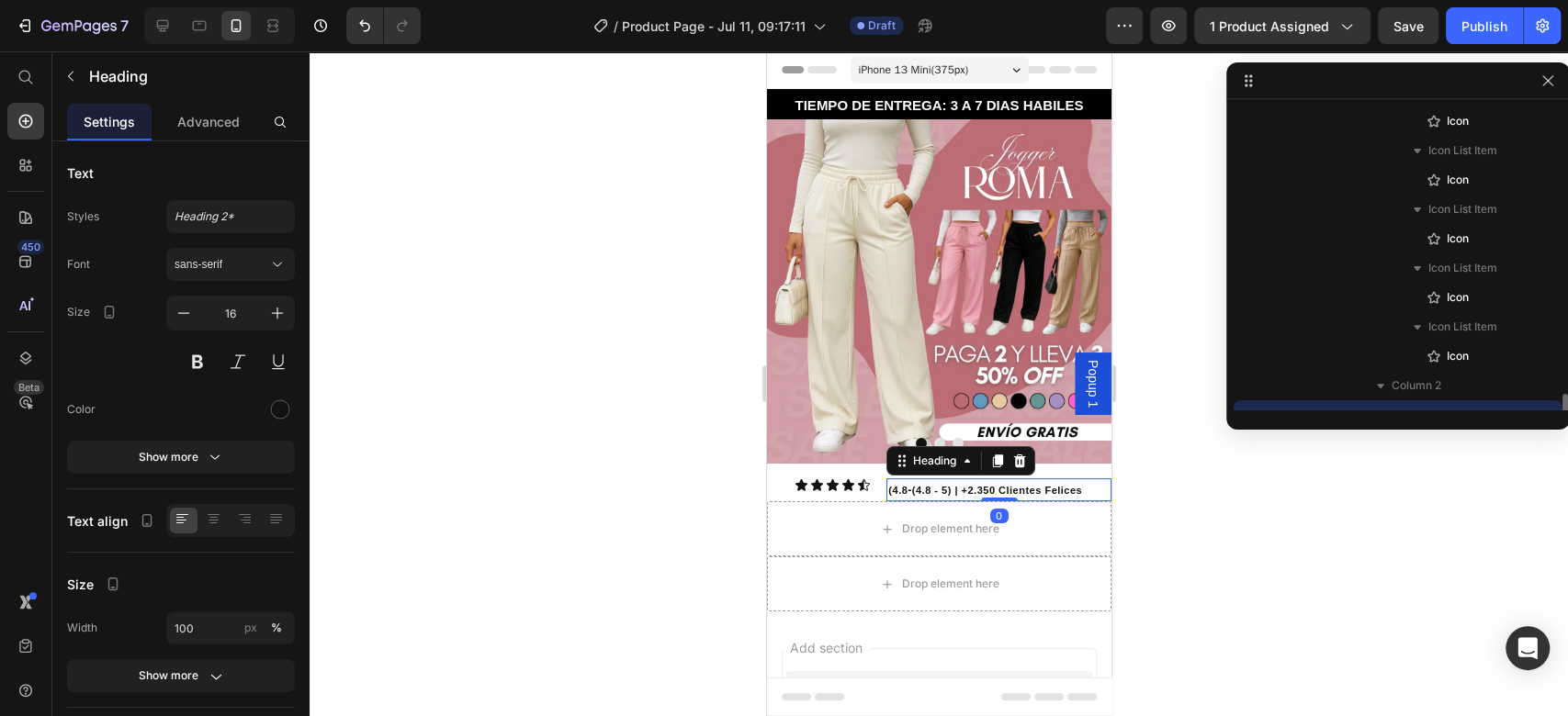 scroll, scrollTop: 483, scrollLeft: 0, axis: vertical 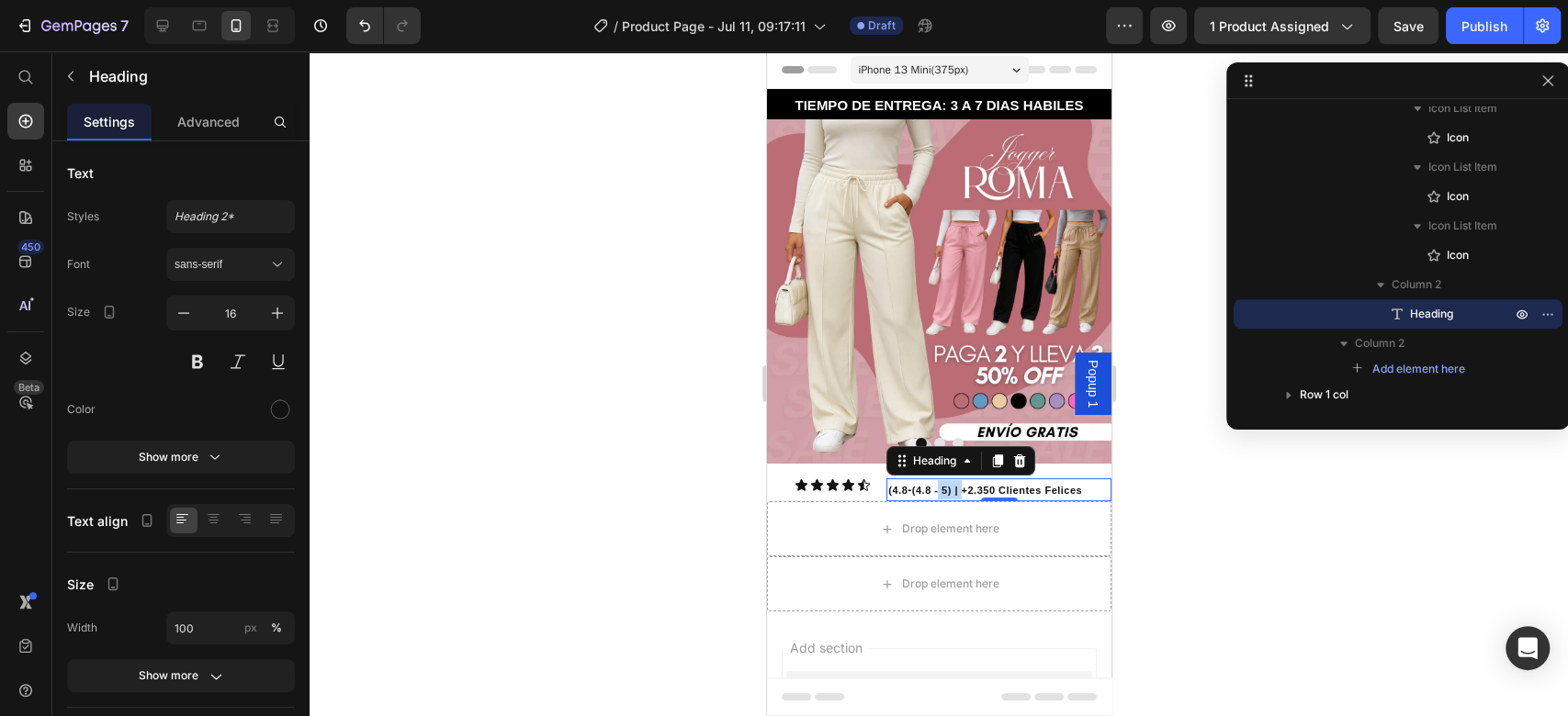 click on "(4.8 - 5) | +2.350 Clientes Felices" at bounding box center [996, 490] 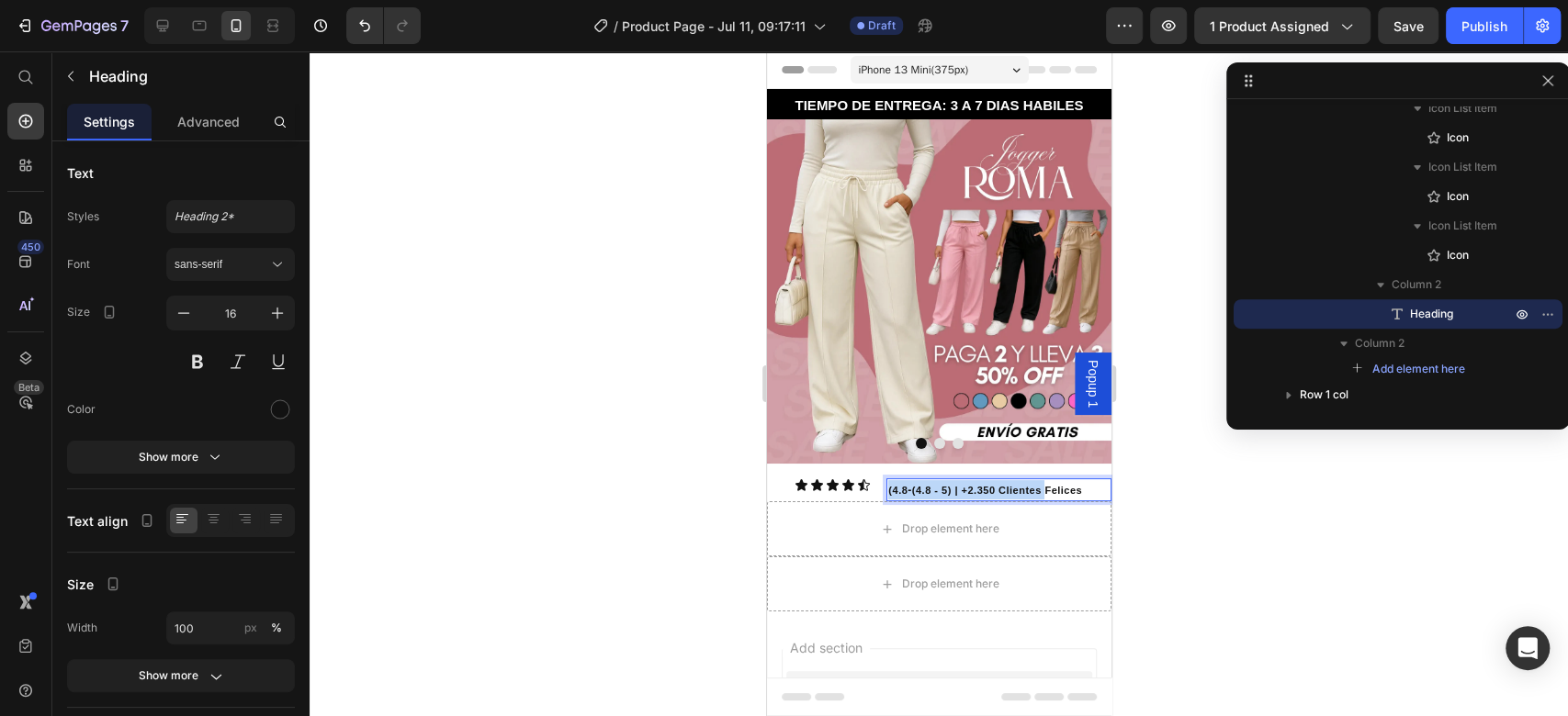 click on "(4.8 - 5) | +2.350 Clientes Felices" at bounding box center [996, 490] 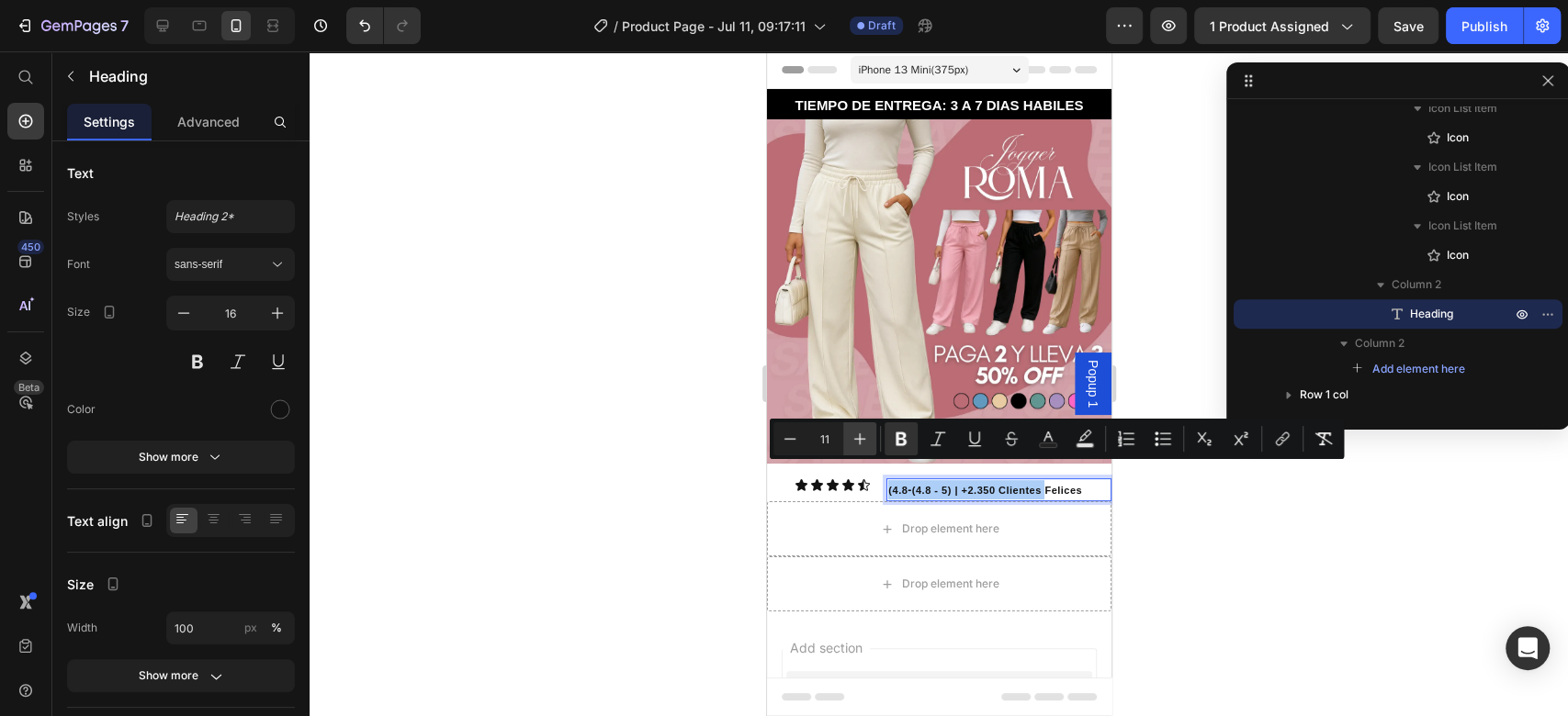 click 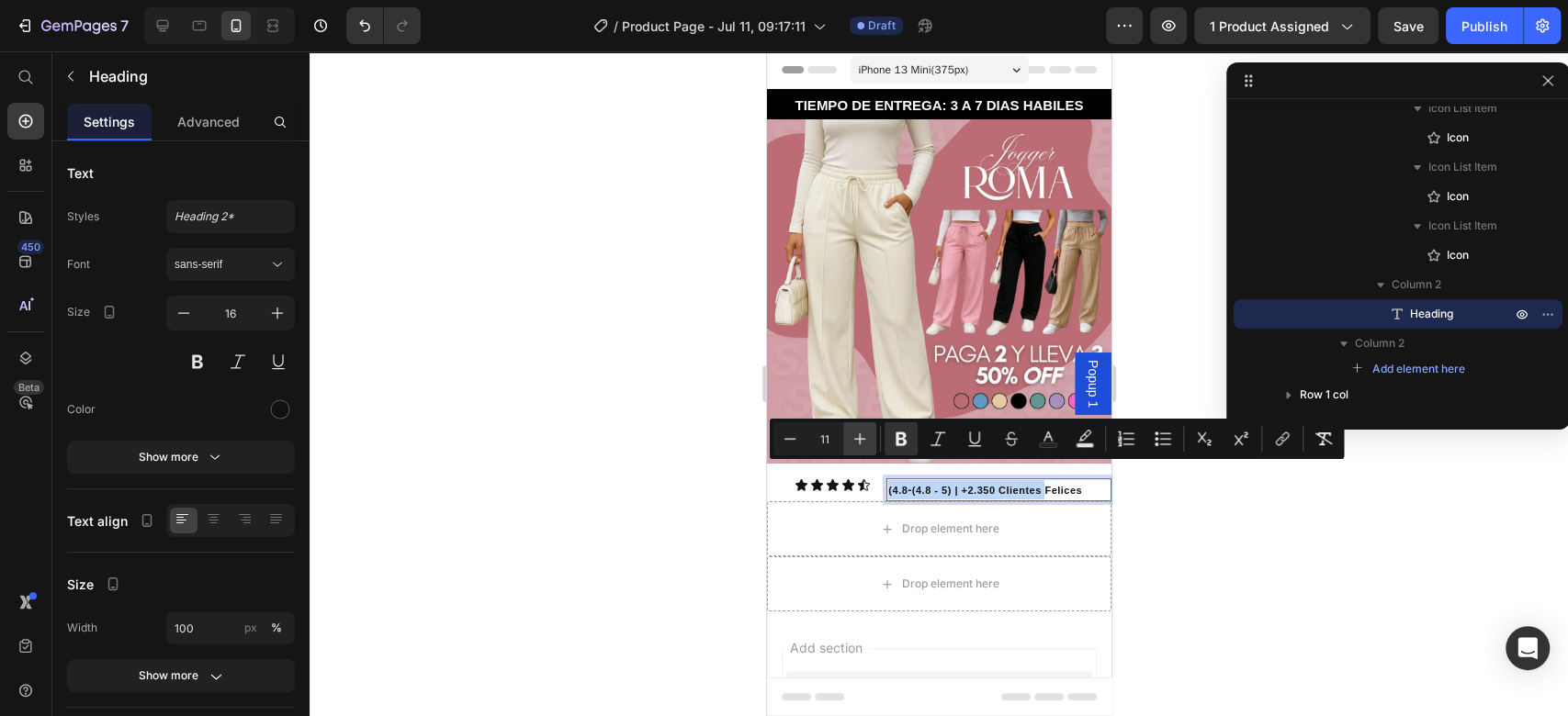 type on "12" 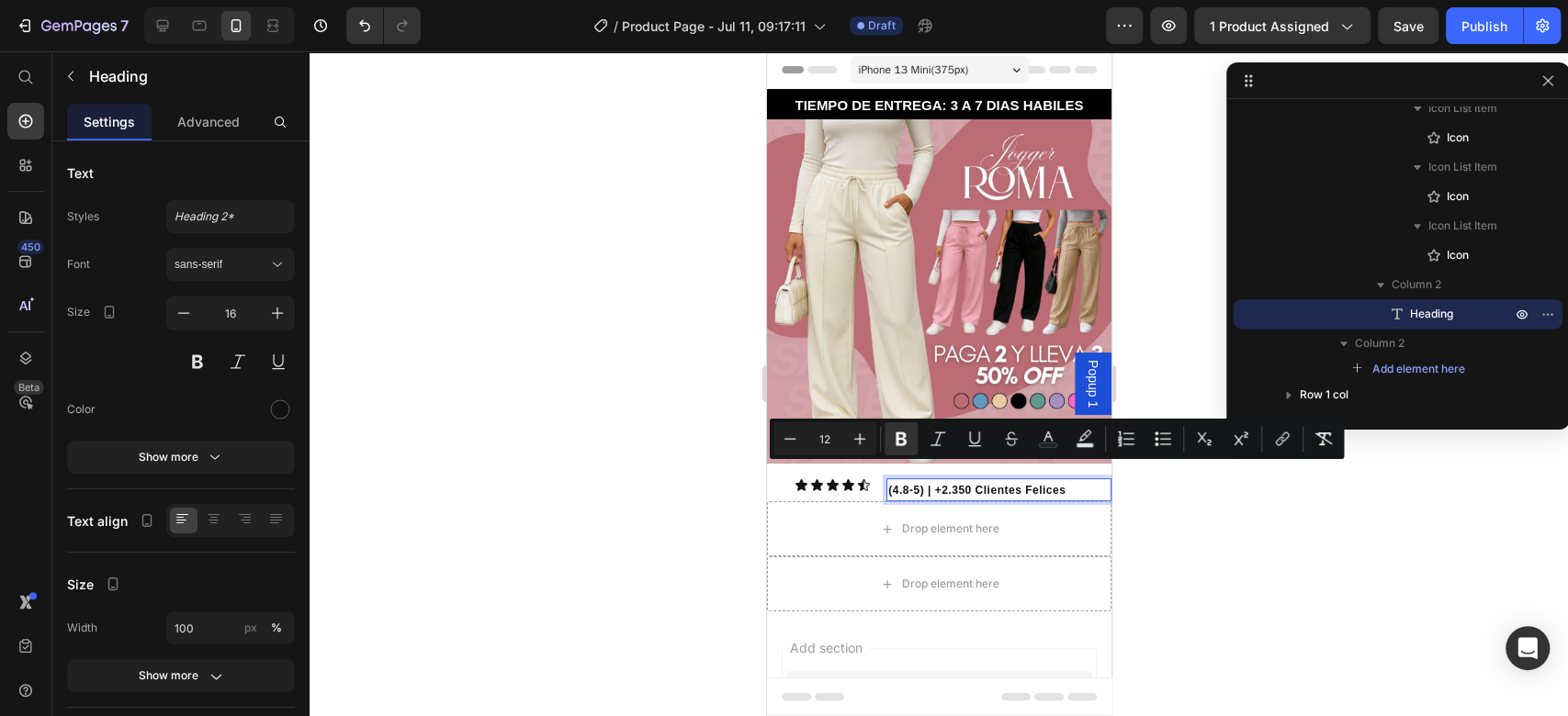 click 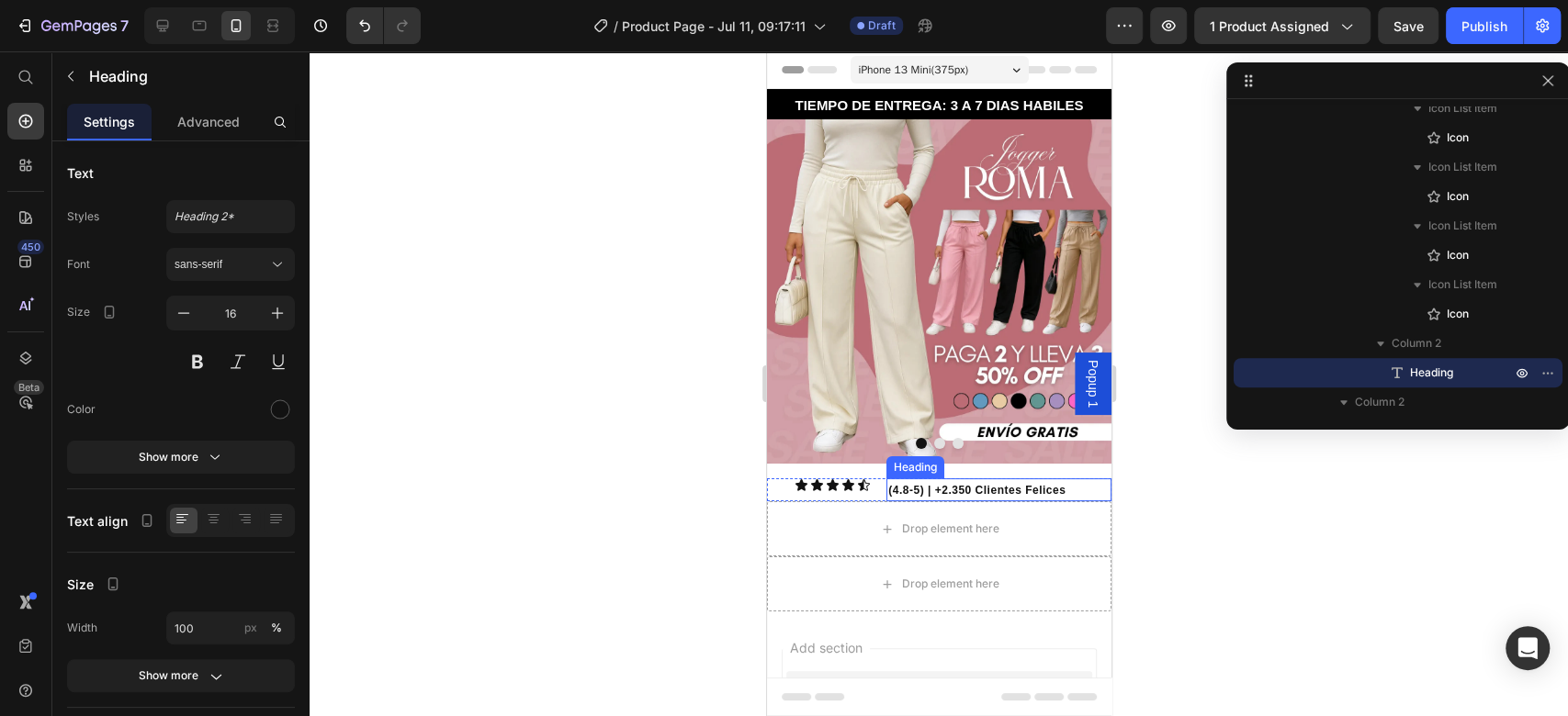 click on "(4.8-5) | +2.350 Clientes Felices" at bounding box center [976, 490] 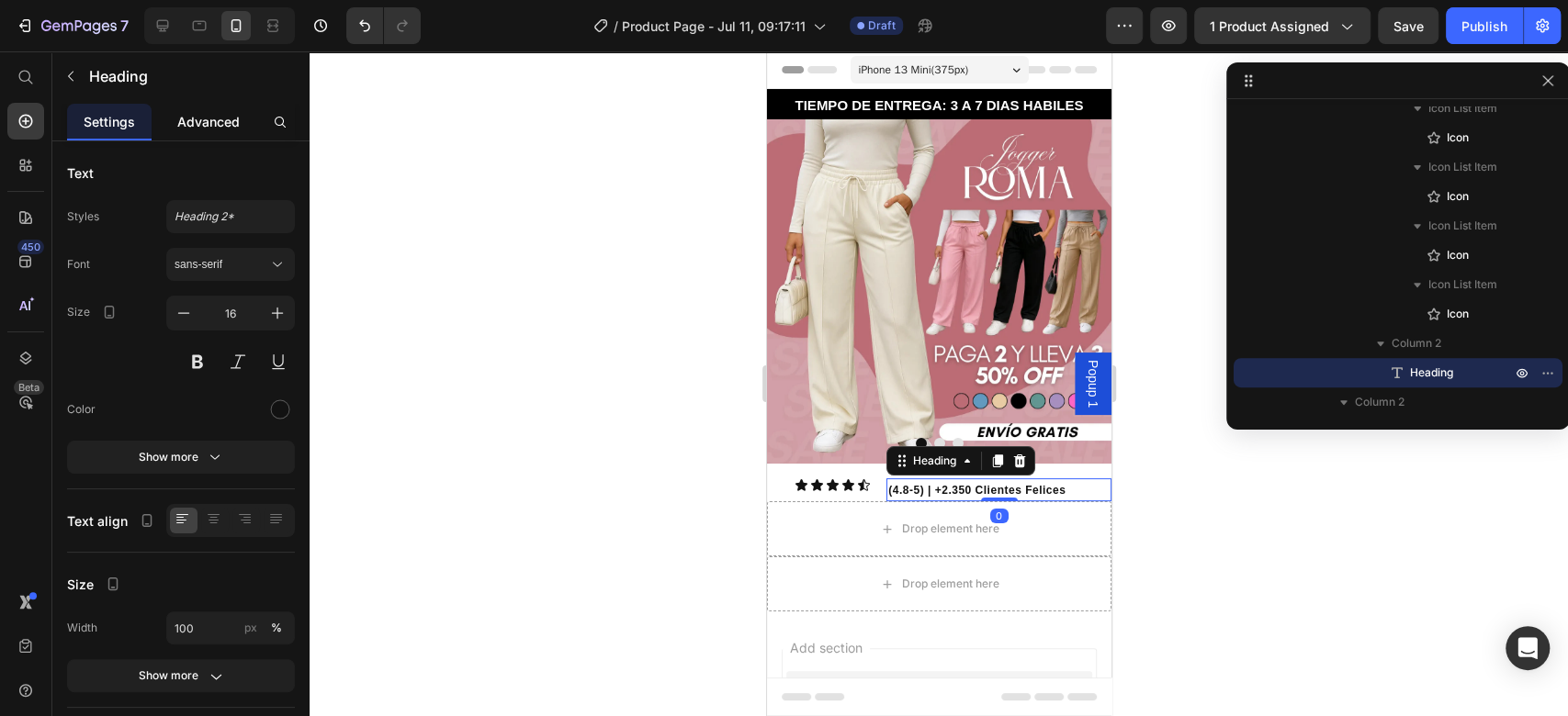 click on "Advanced" at bounding box center [209, 121] 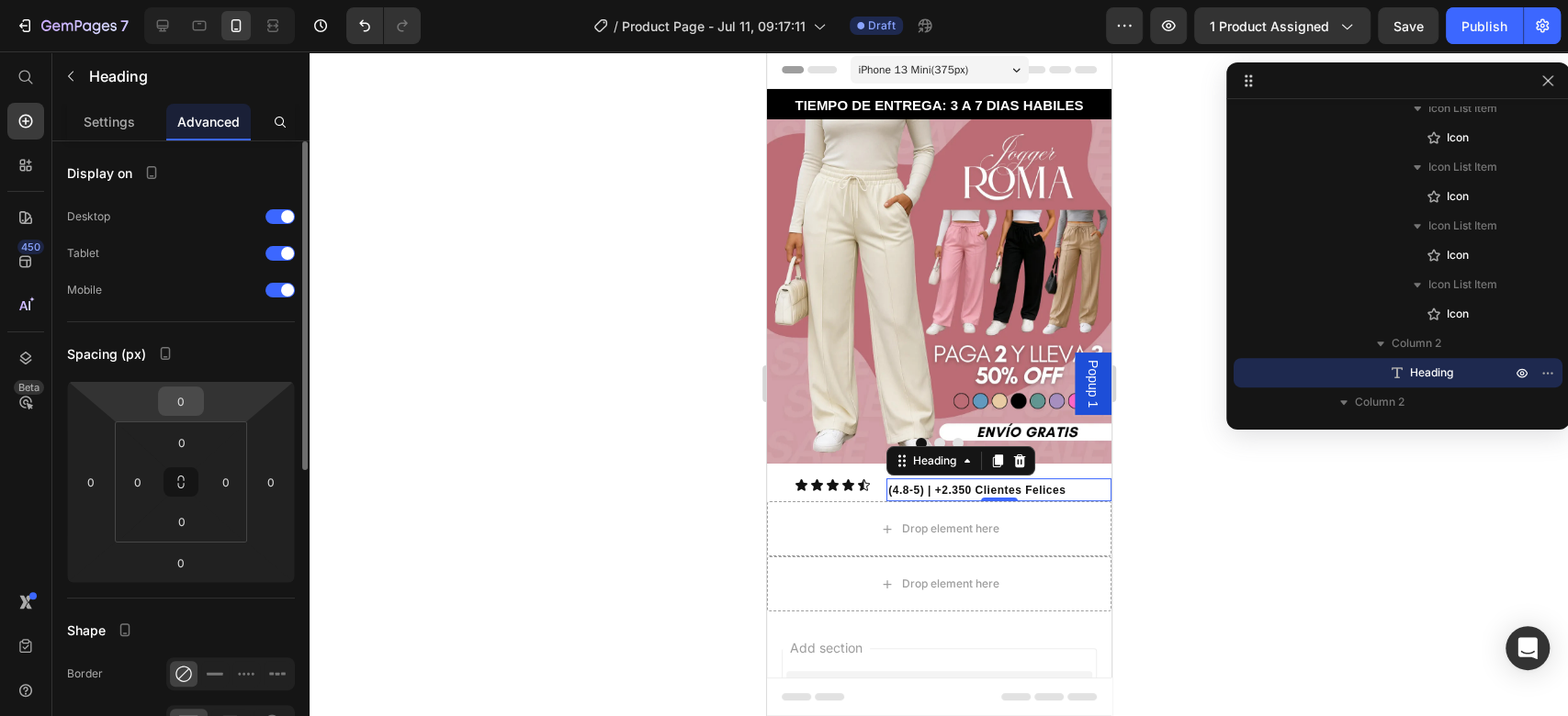 click on "0" at bounding box center [181, 401] 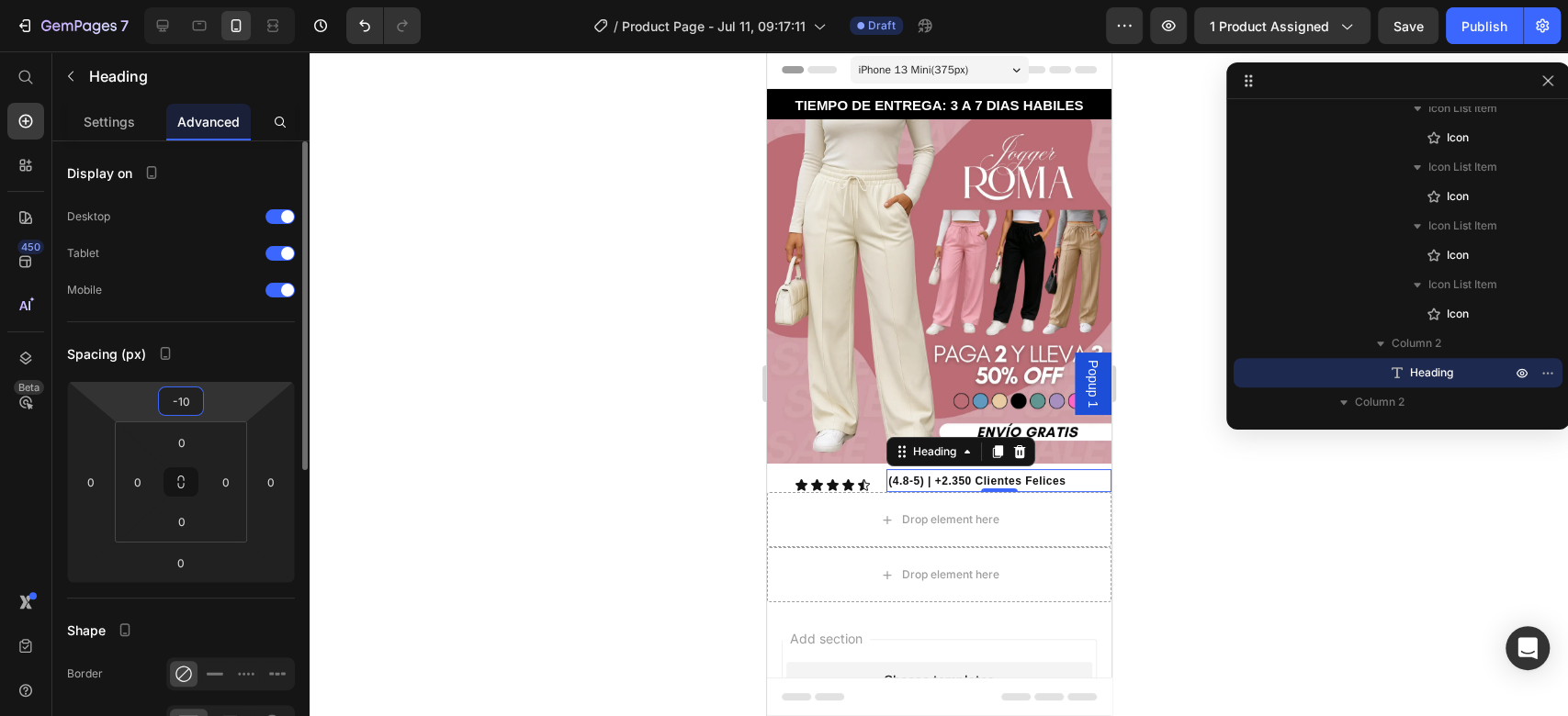 type on "-1" 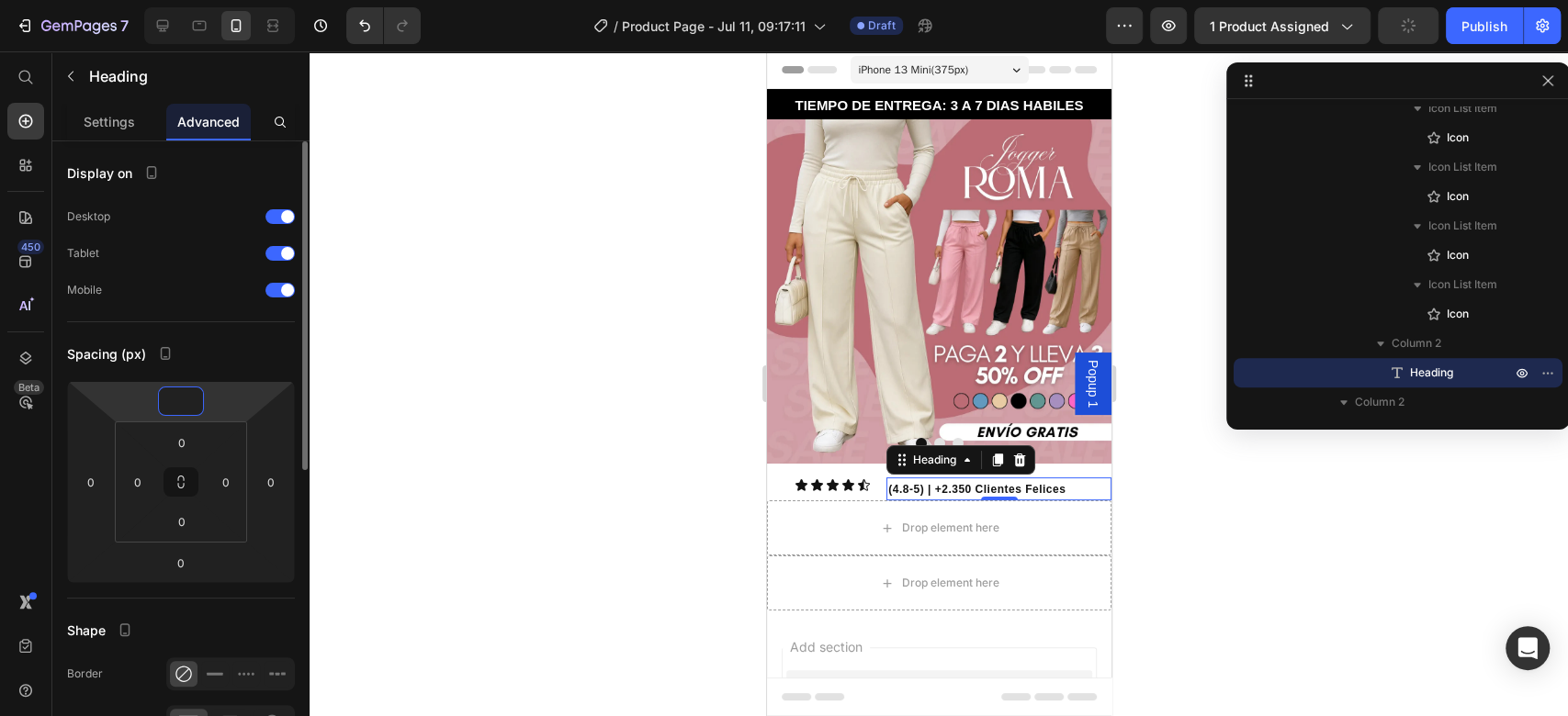type on "-9" 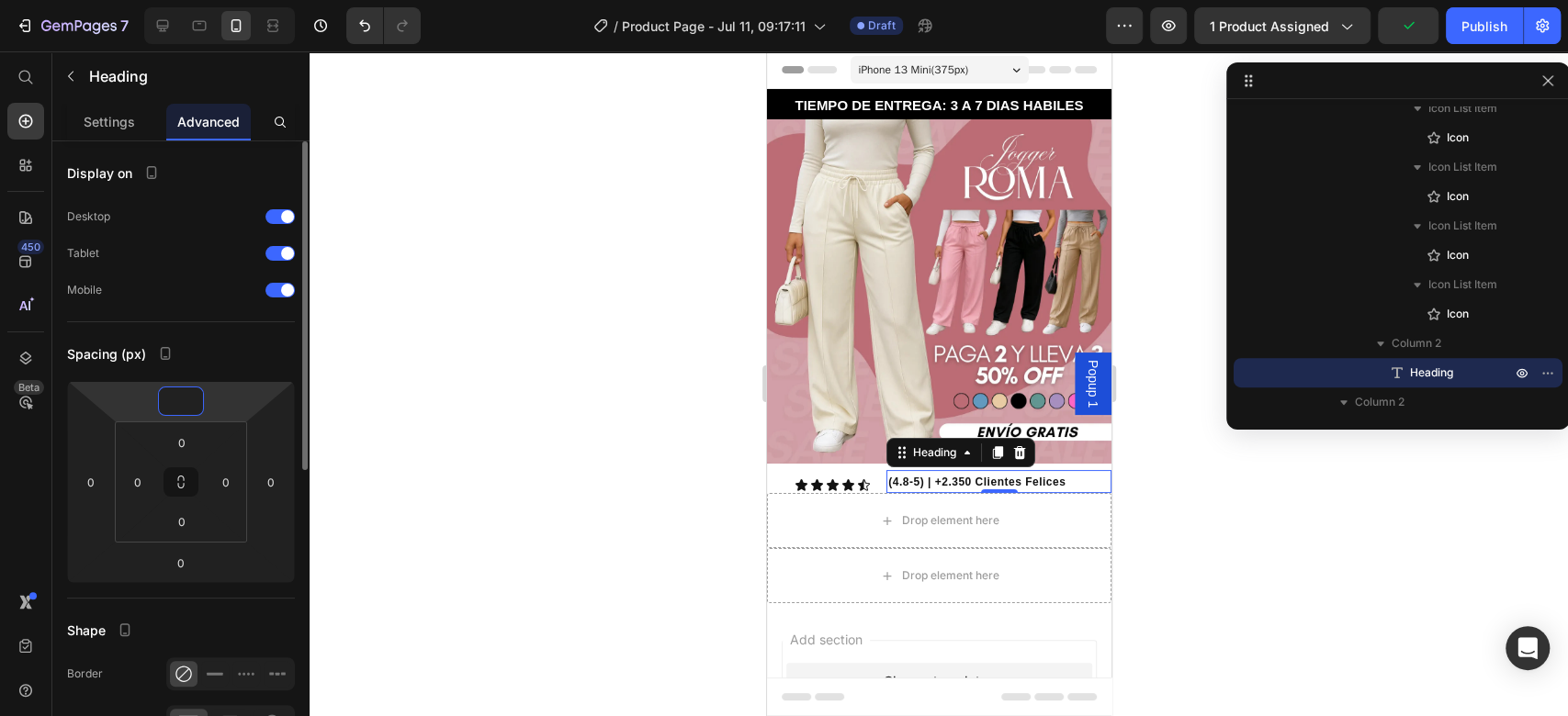 type on "-8" 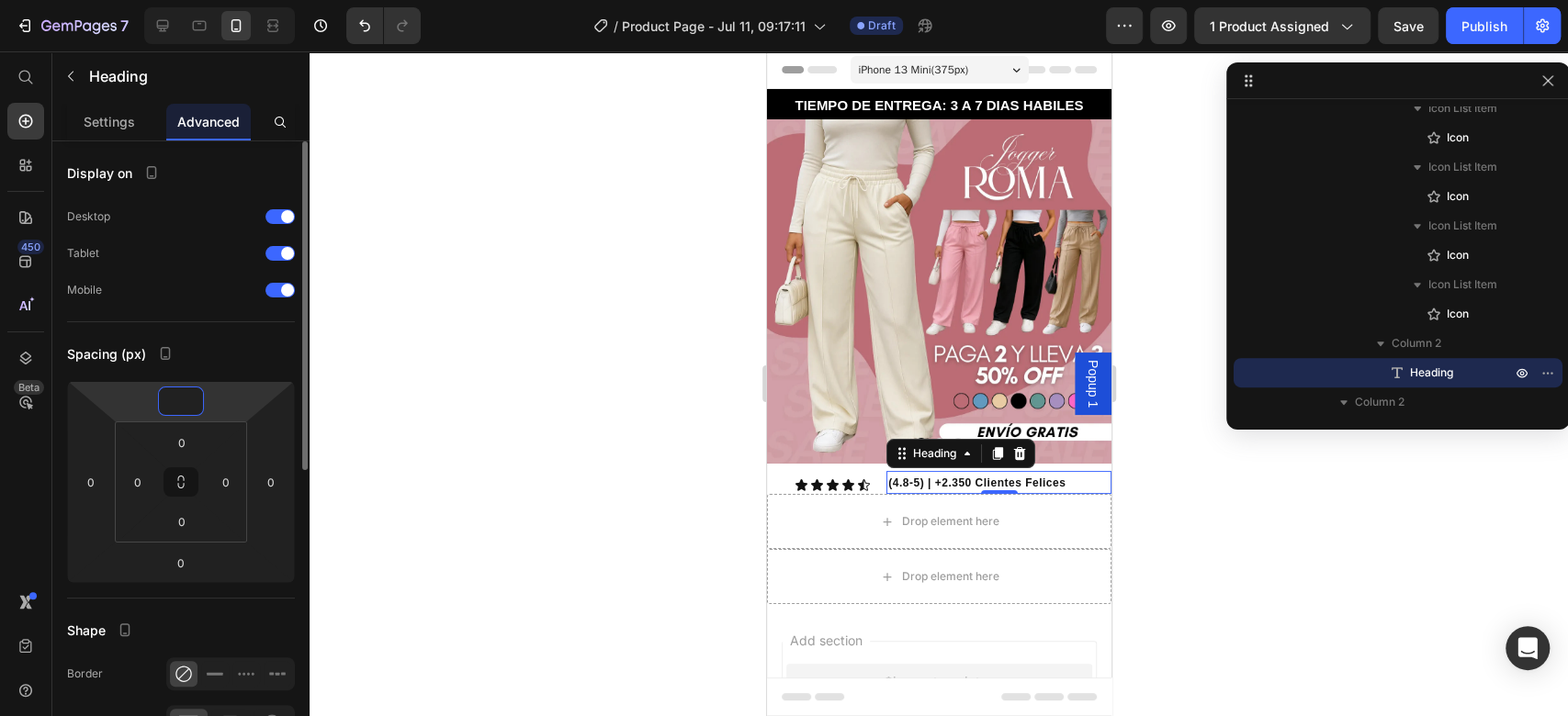 type on "-7" 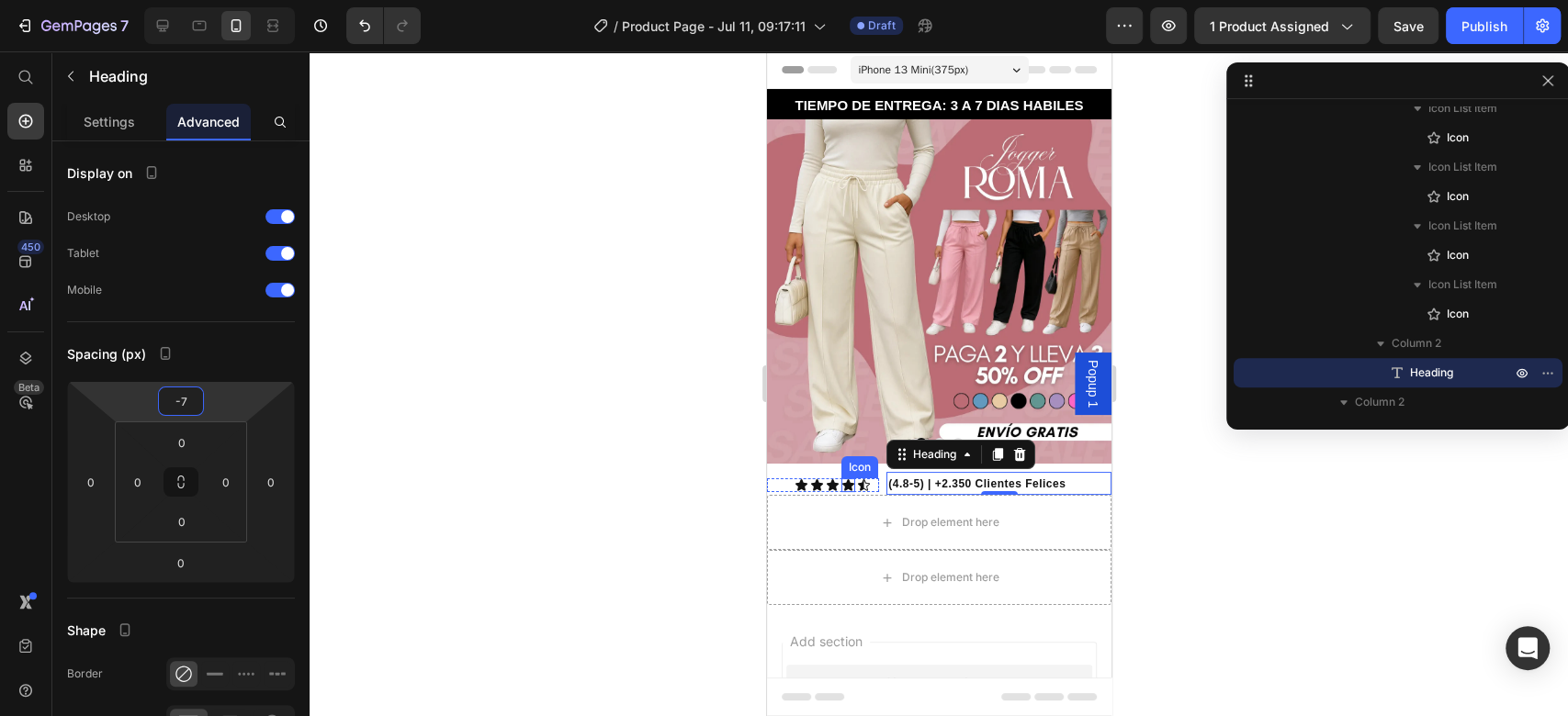 click 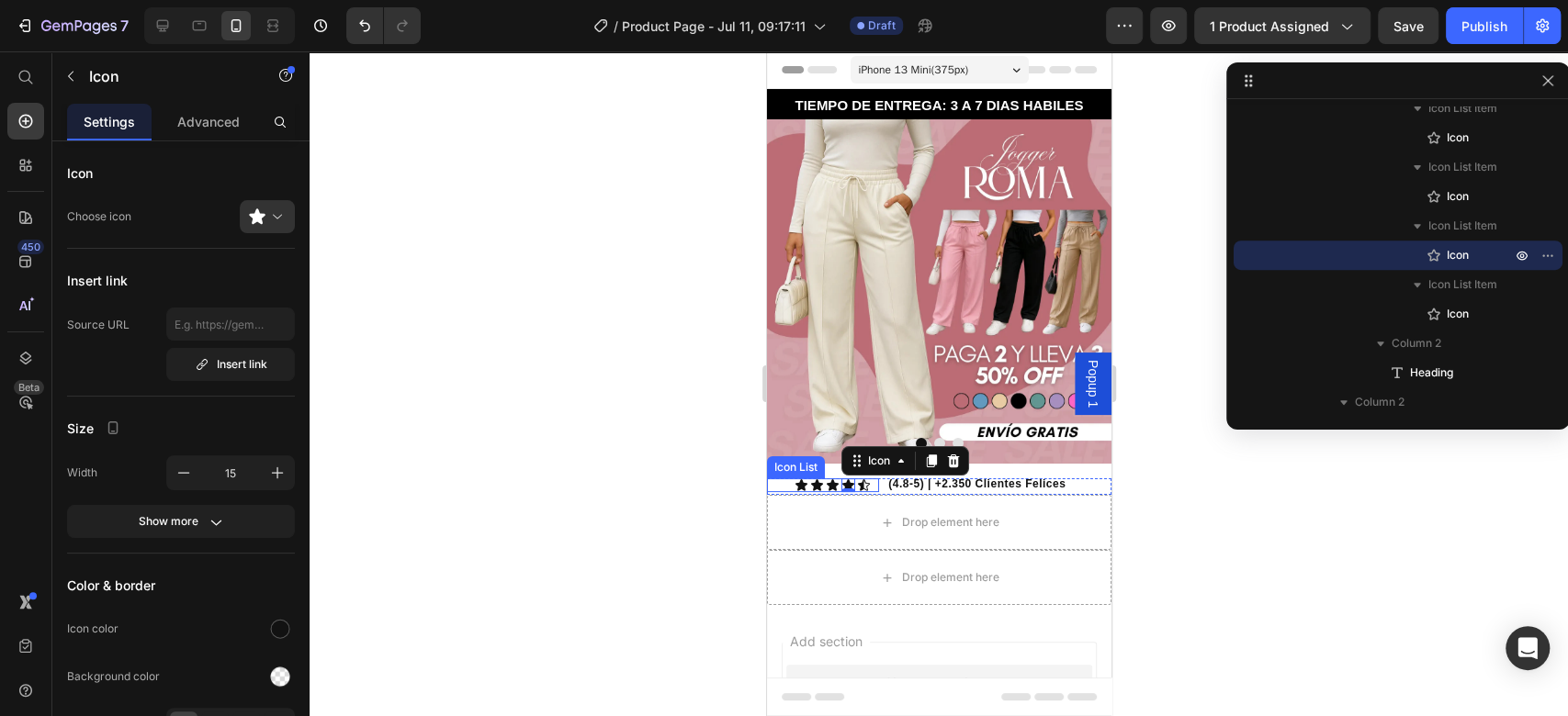 click on "Icon Icon Icon Icon   0 Icon Icon List" at bounding box center [822, 485] 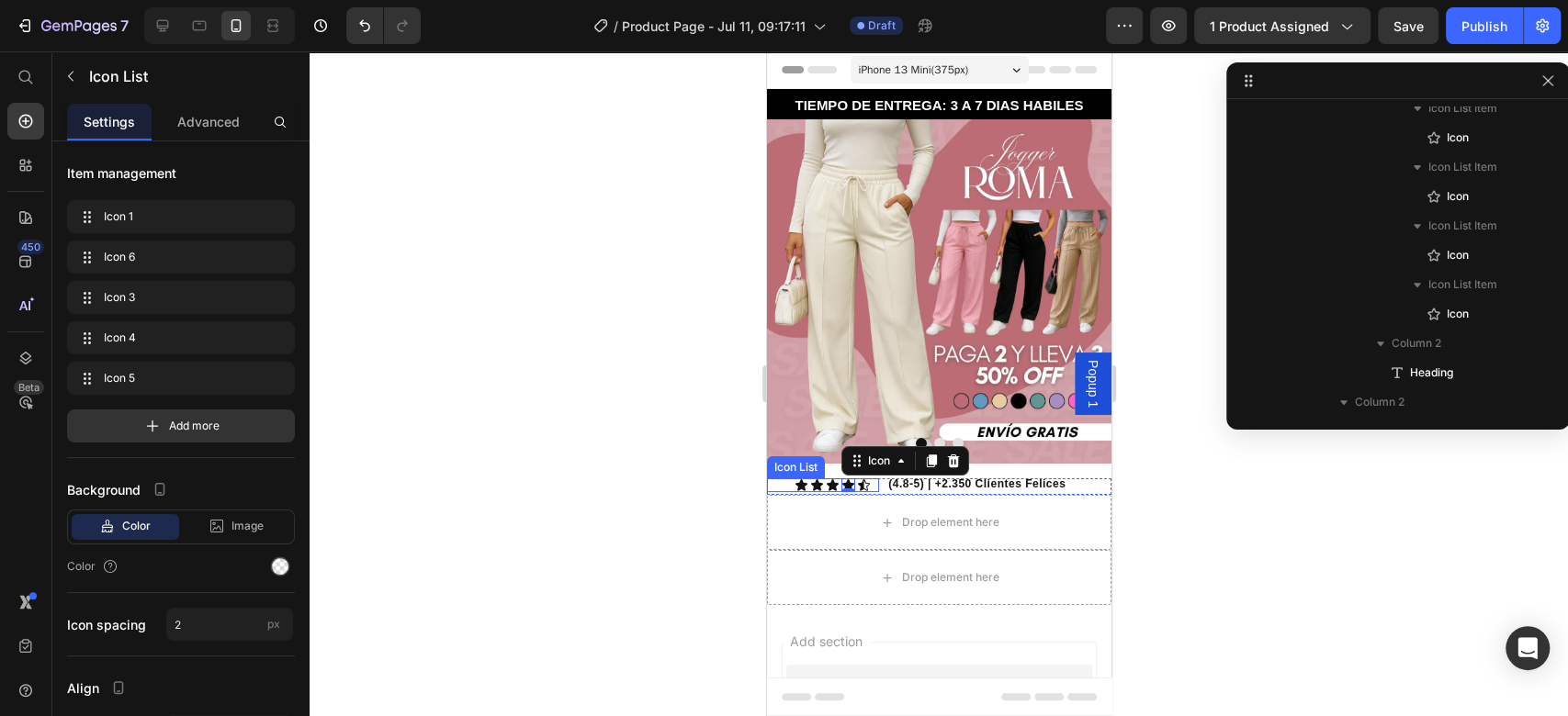 scroll, scrollTop: 259, scrollLeft: 0, axis: vertical 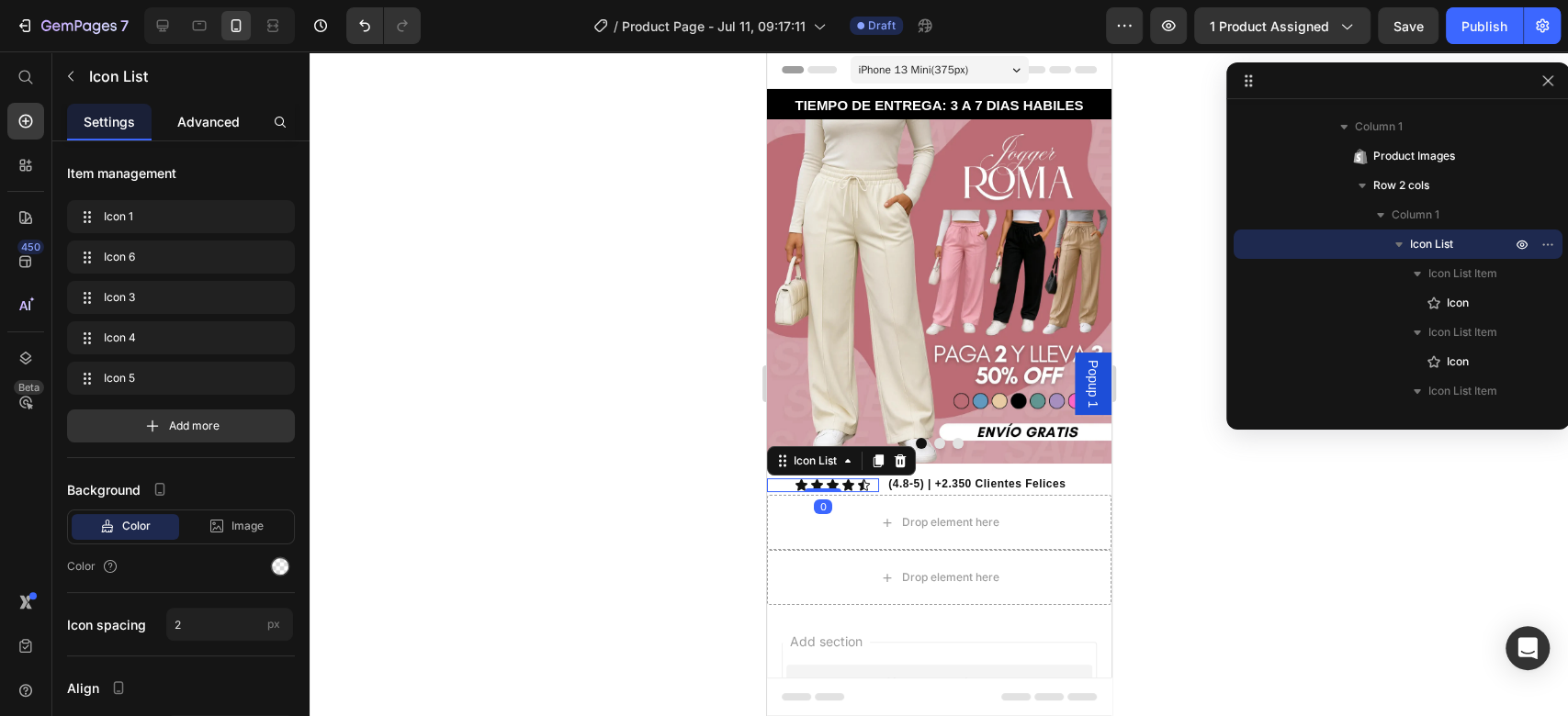click on "Advanced" 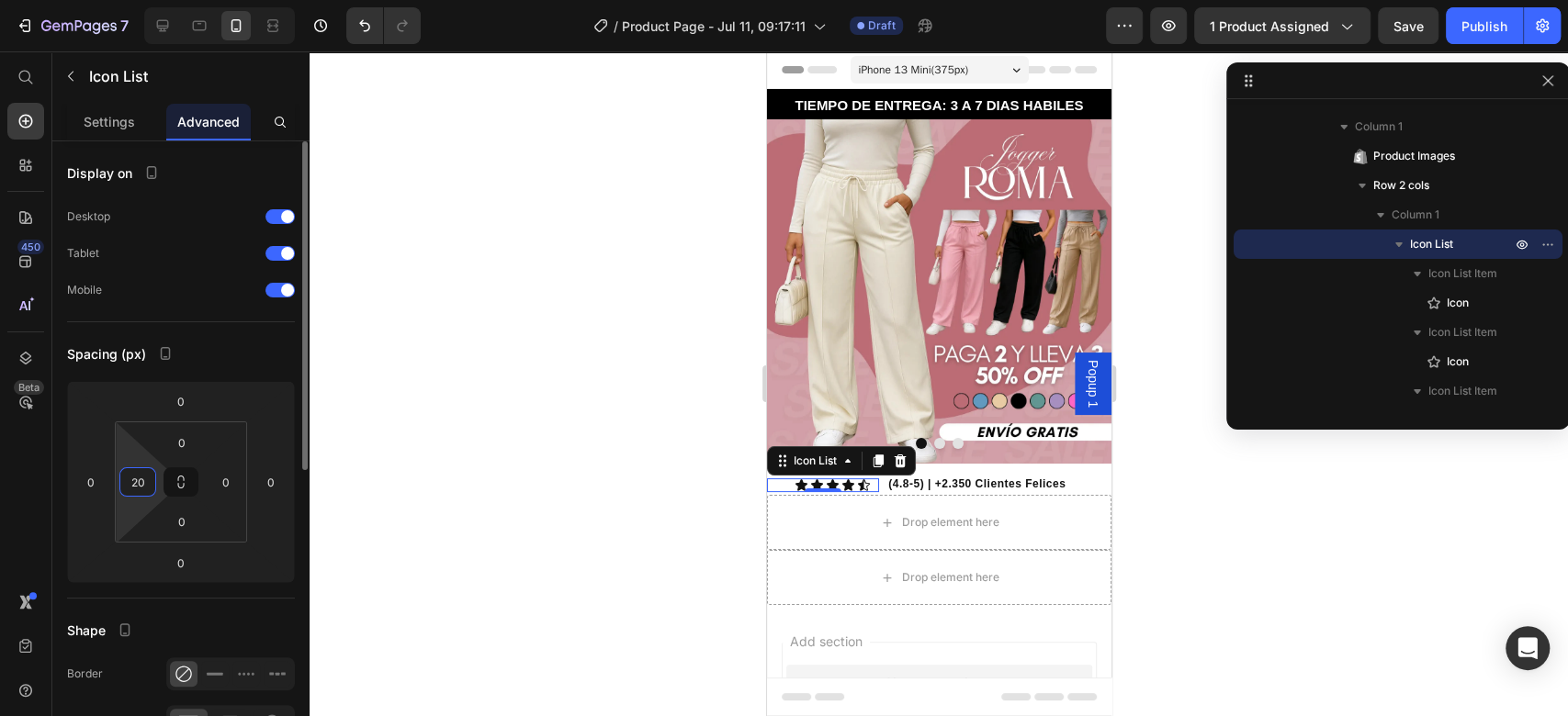 click on "20" at bounding box center [138, 482] 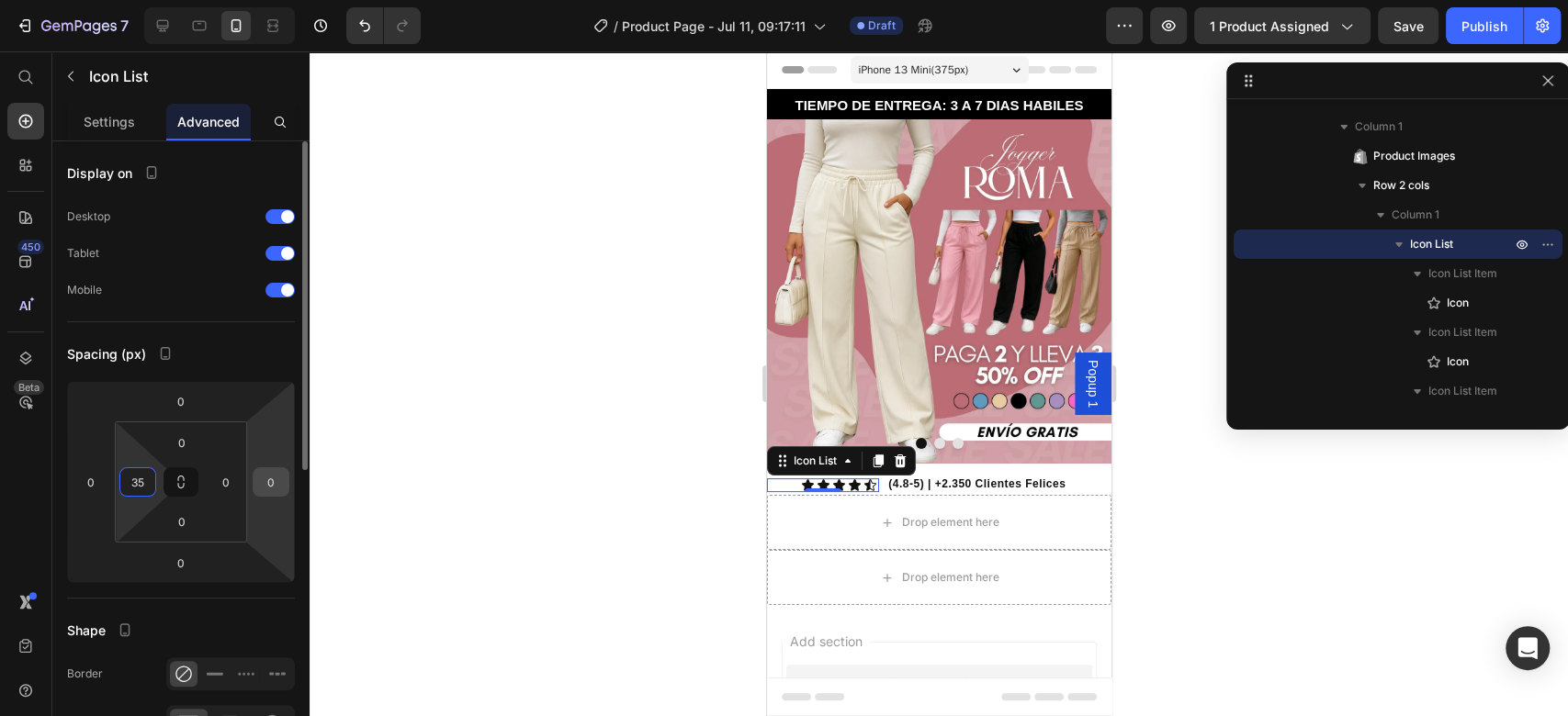 type on "3" 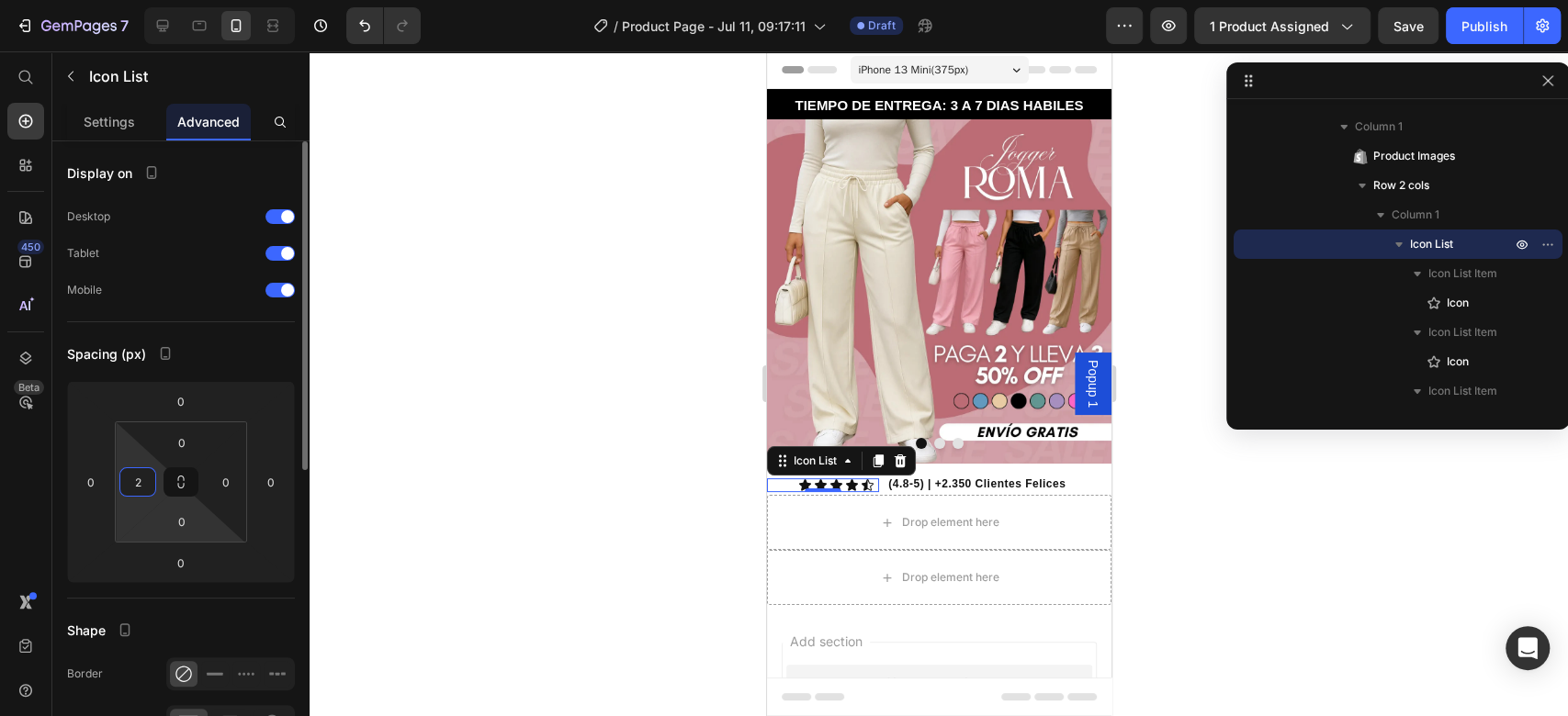 type on "29" 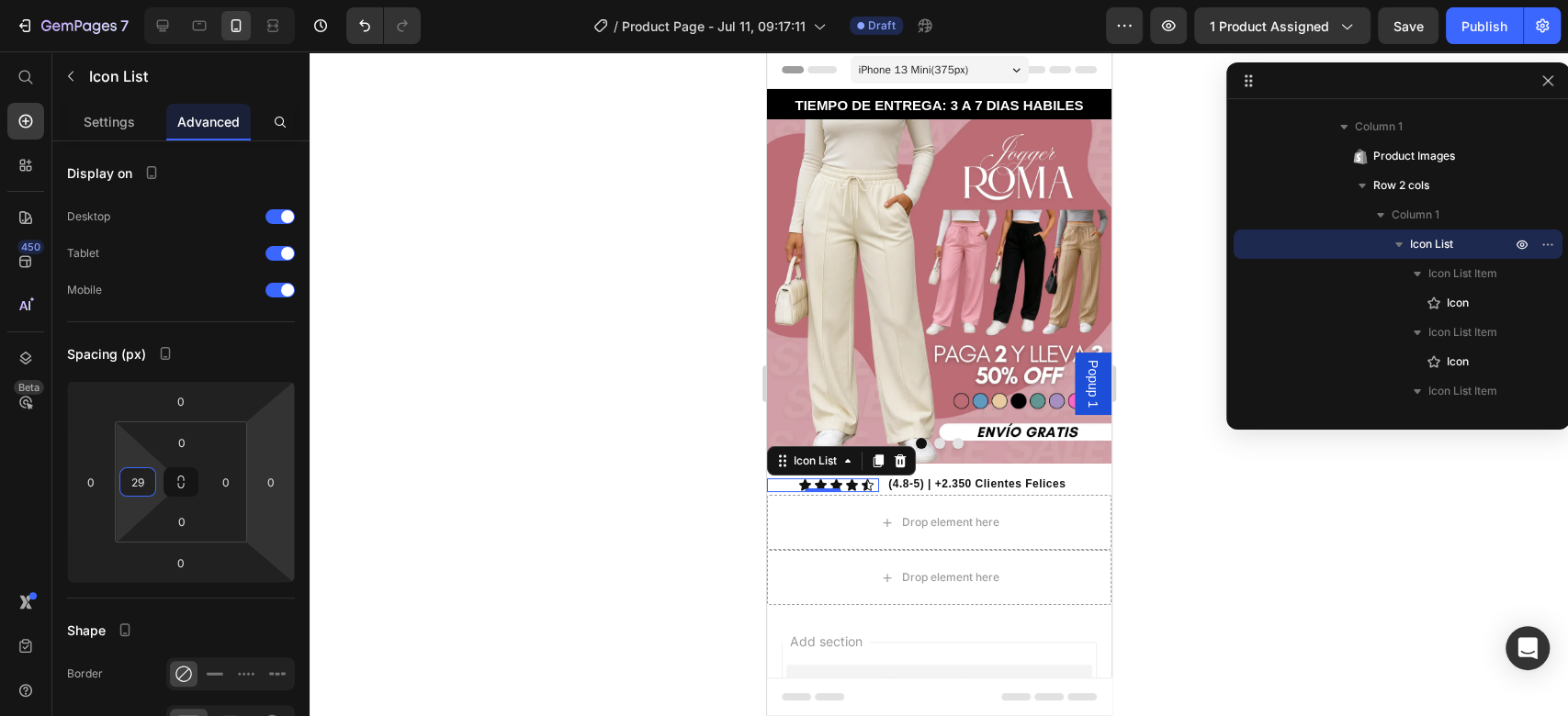 click 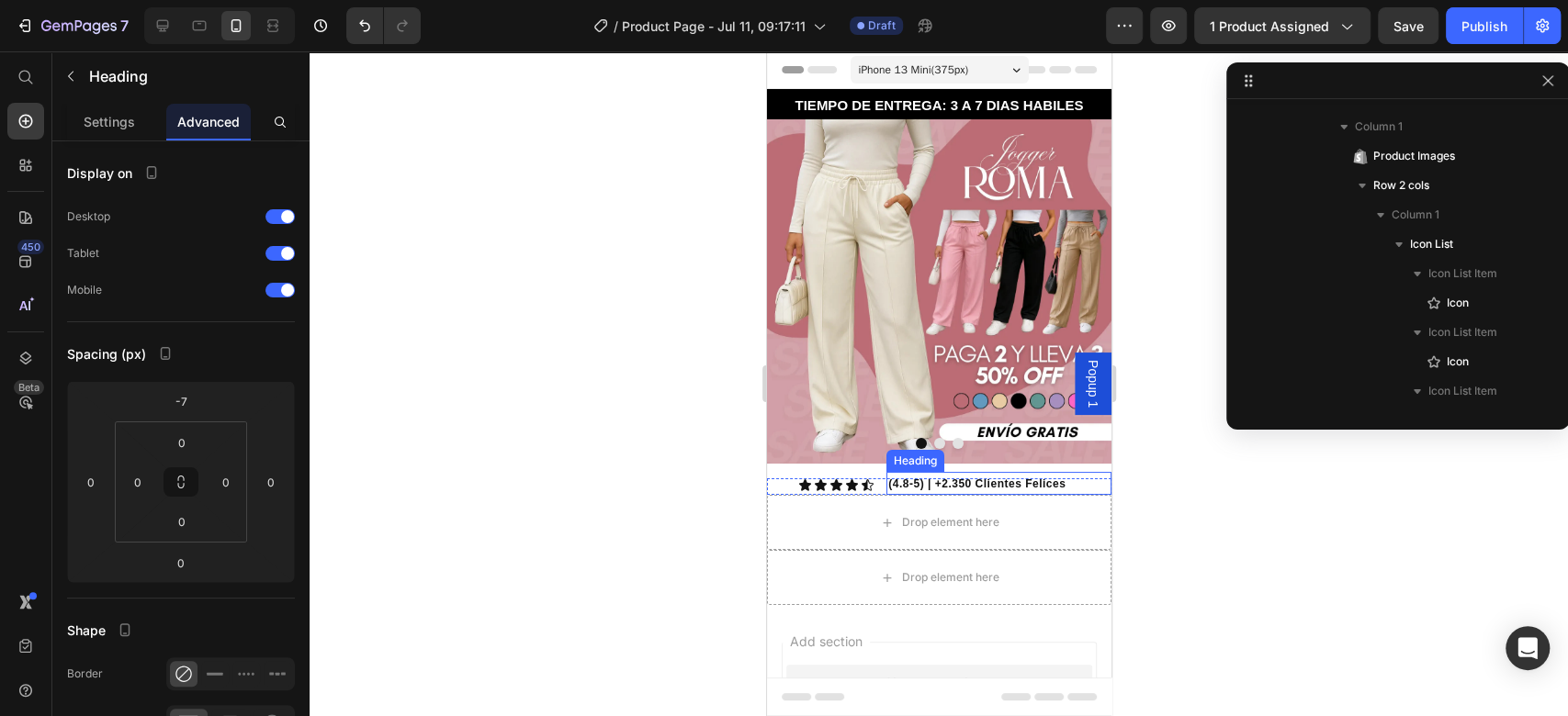 click on "(4.8-5) | +2.350 Clientes Felices" at bounding box center (976, 484) 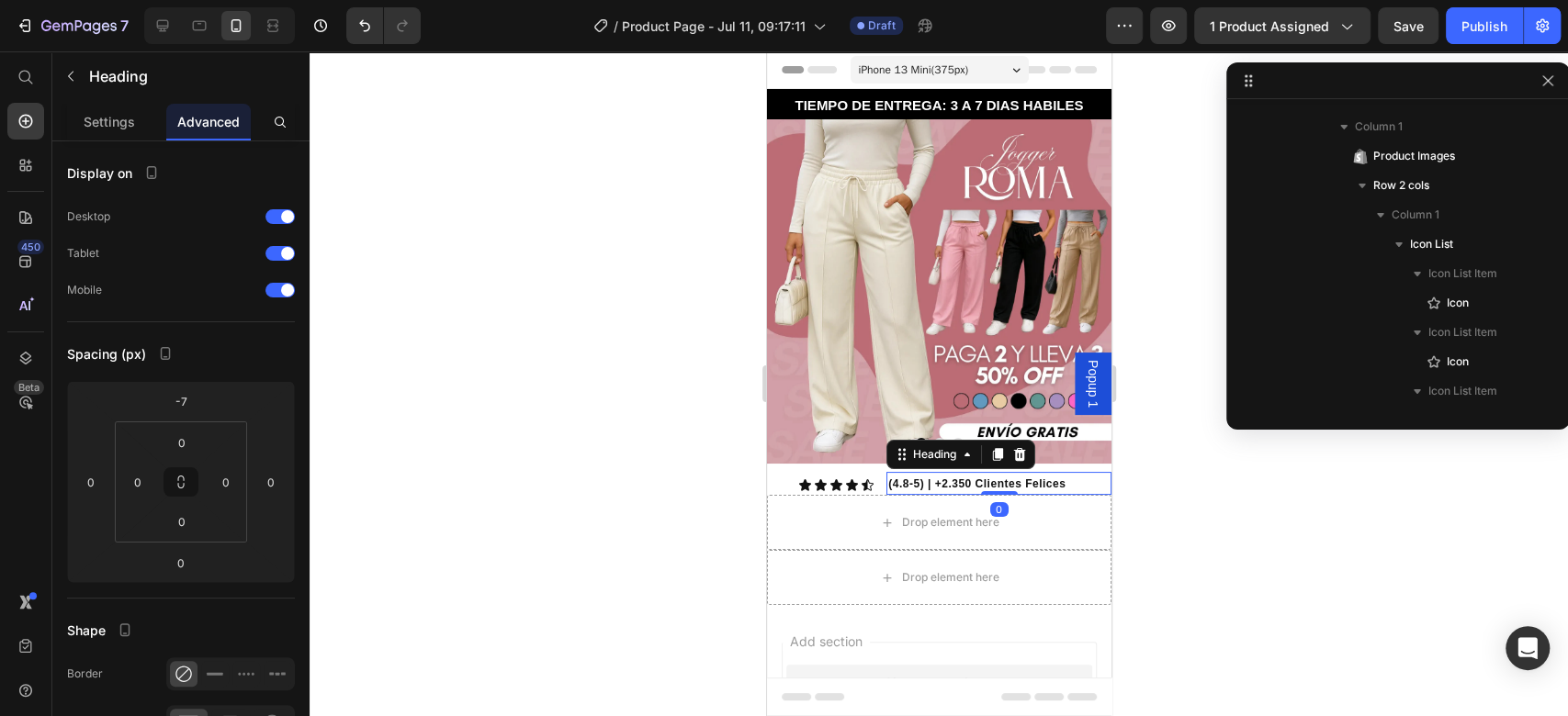 scroll, scrollTop: 593, scrollLeft: 0, axis: vertical 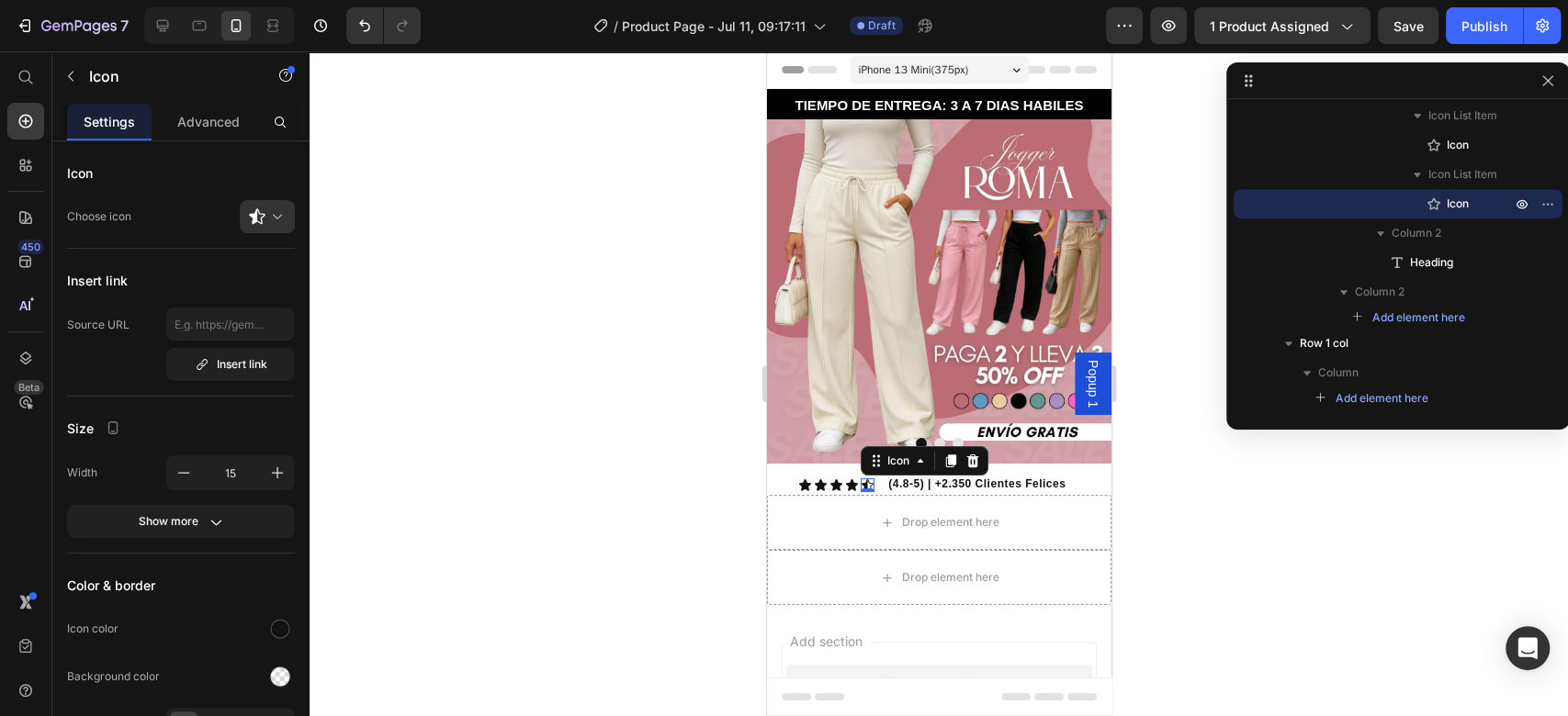 click on "Icon   0" at bounding box center (866, 485) 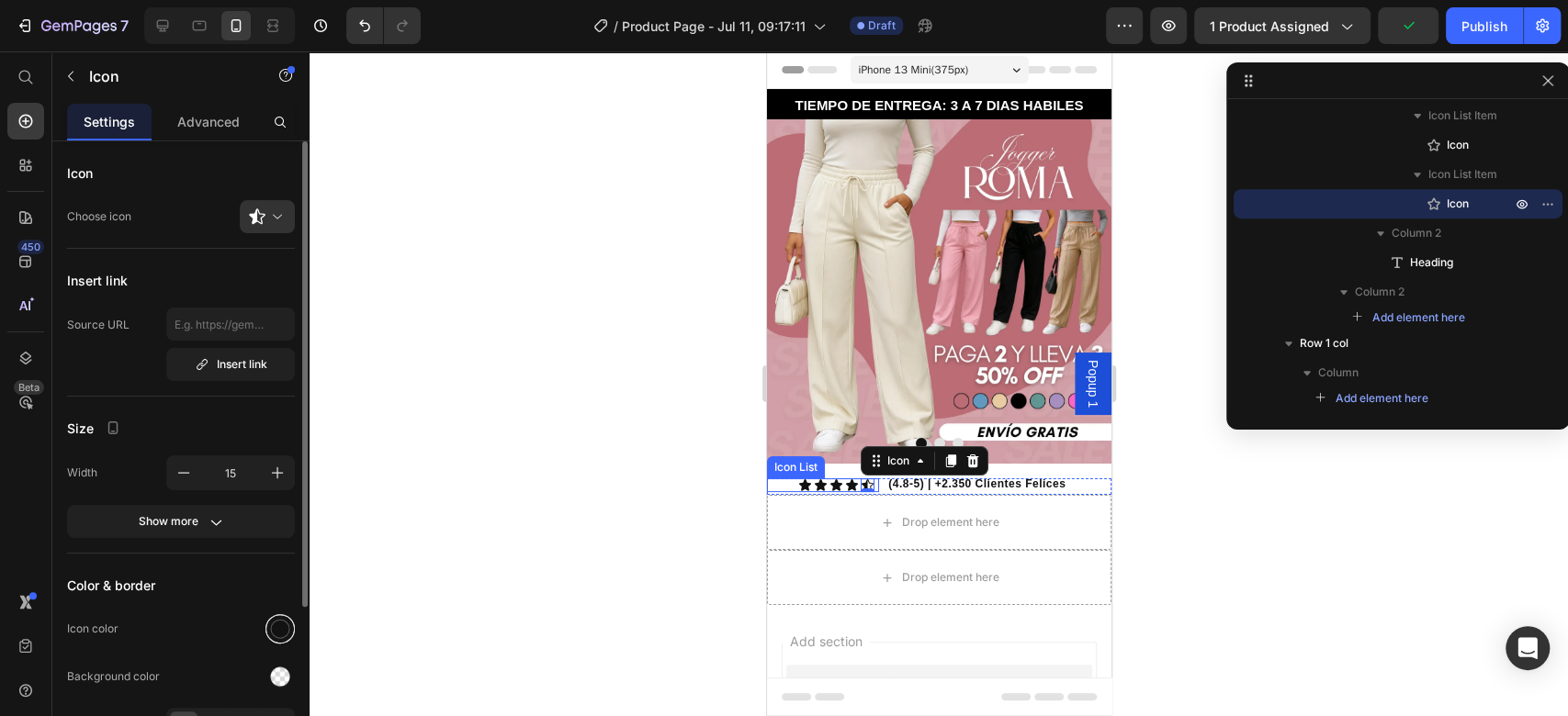 click at bounding box center [280, 629] 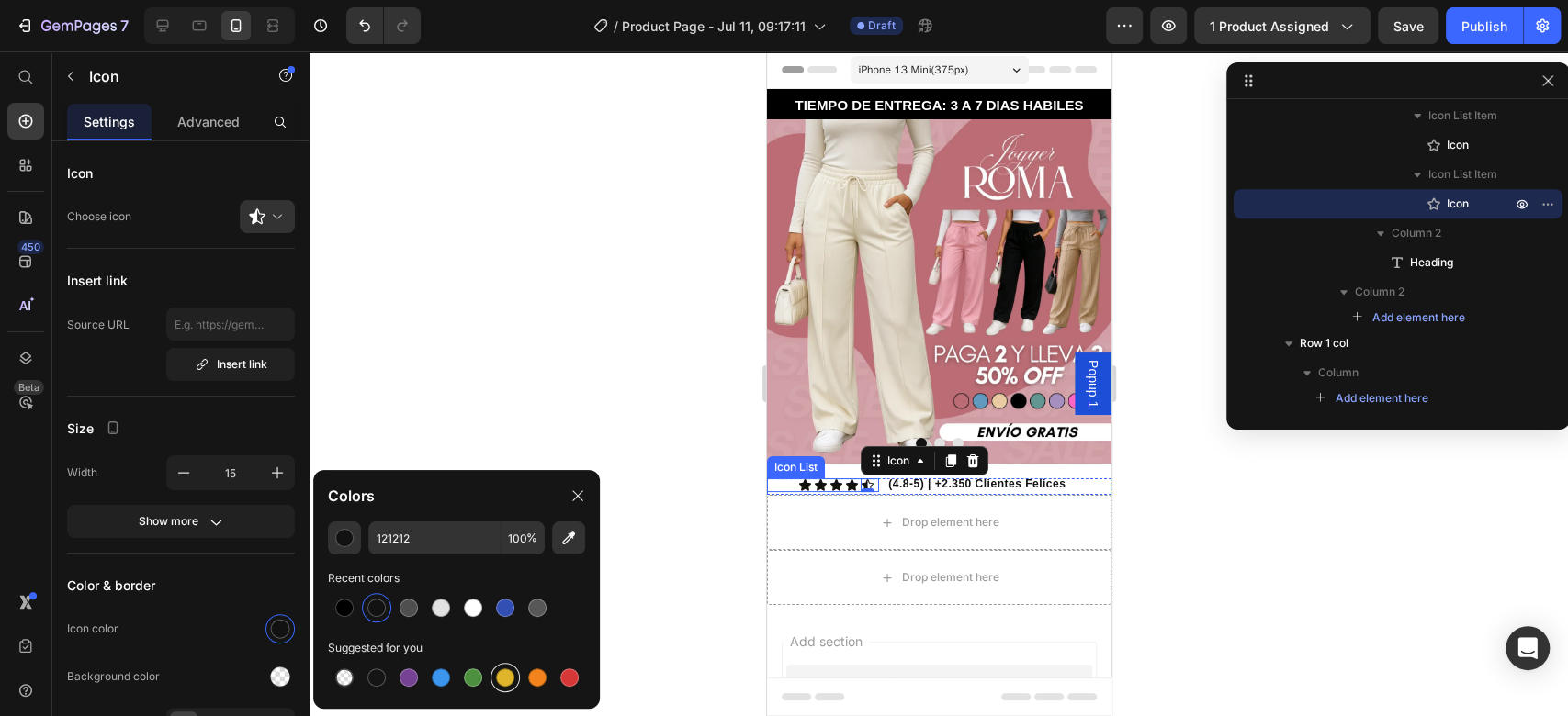 click at bounding box center [505, 677] 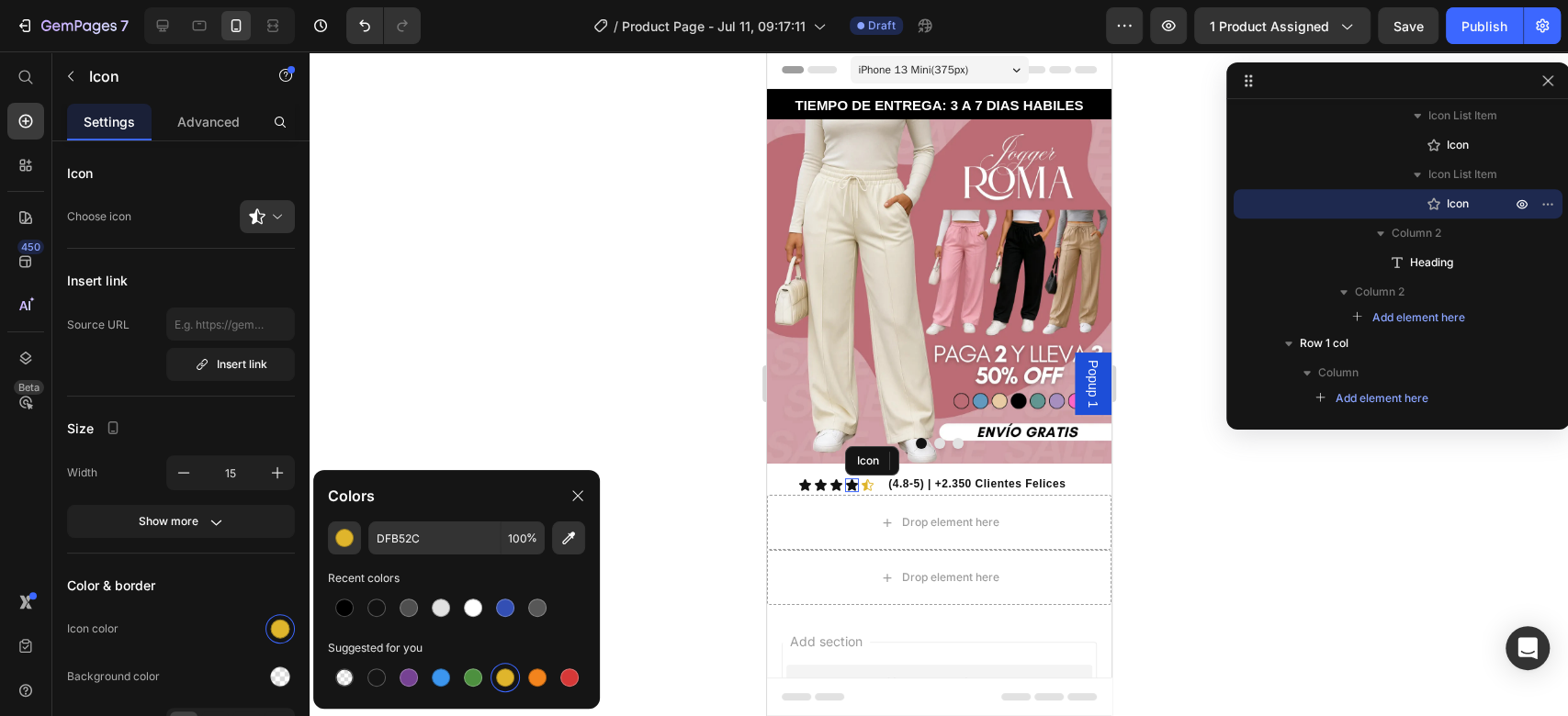 click 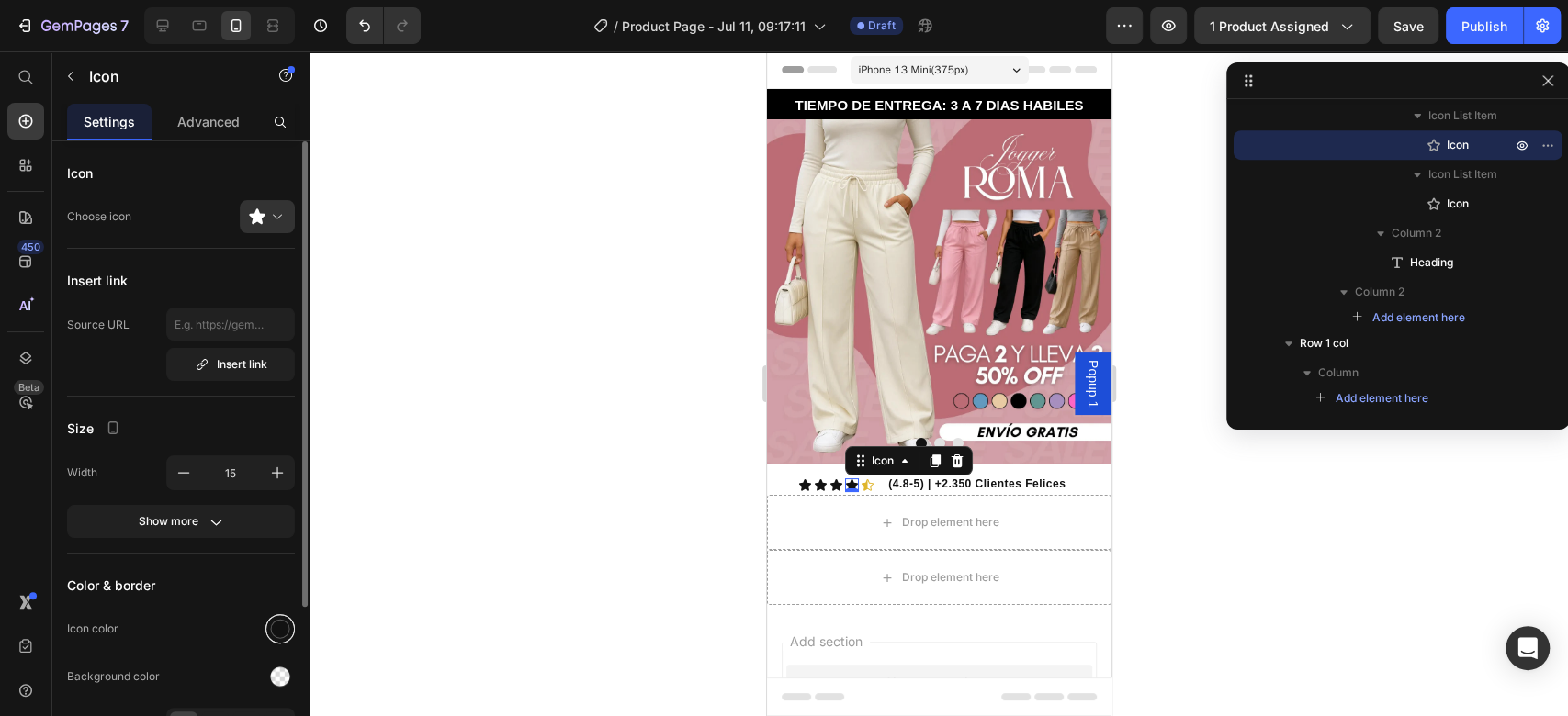 click at bounding box center (280, 629) 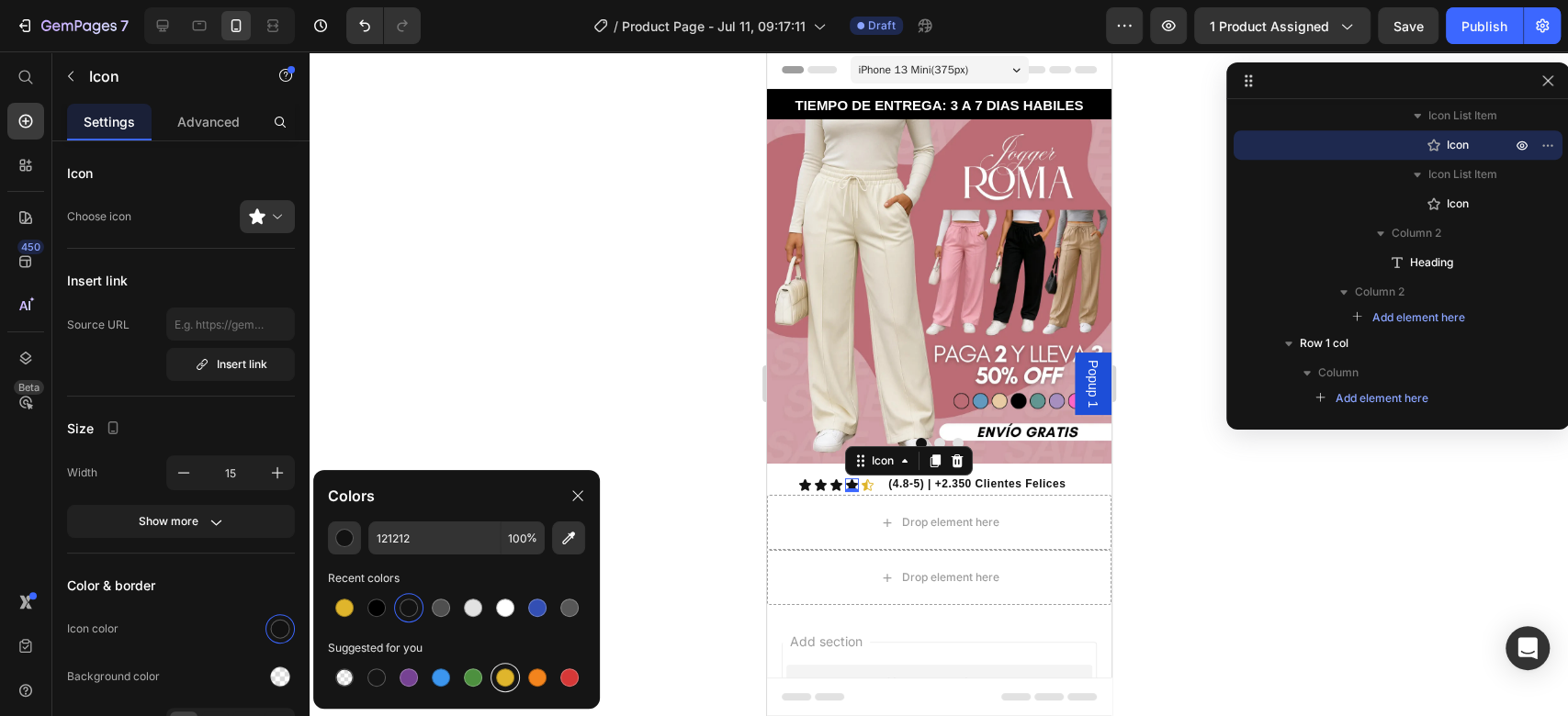 click at bounding box center [505, 677] 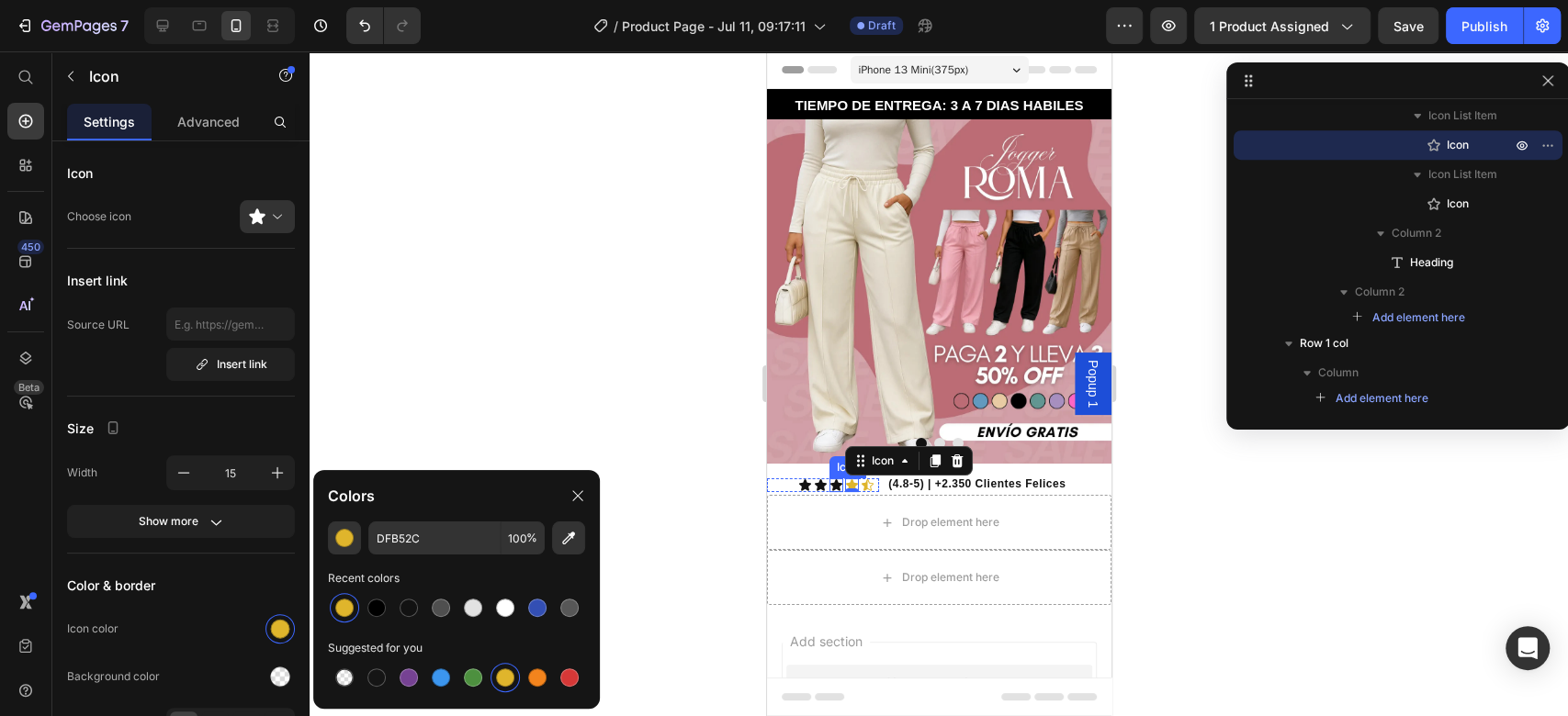 click 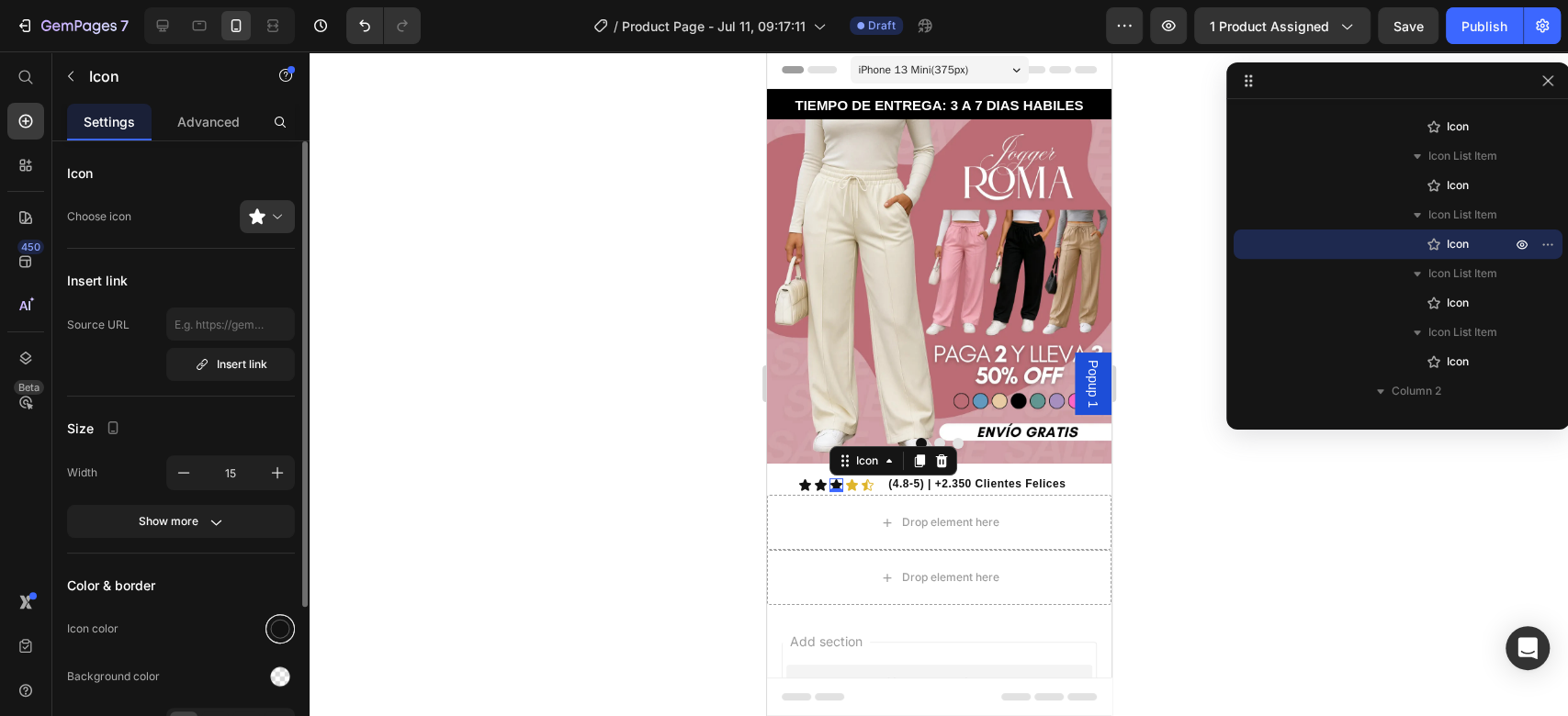 click at bounding box center [280, 629] 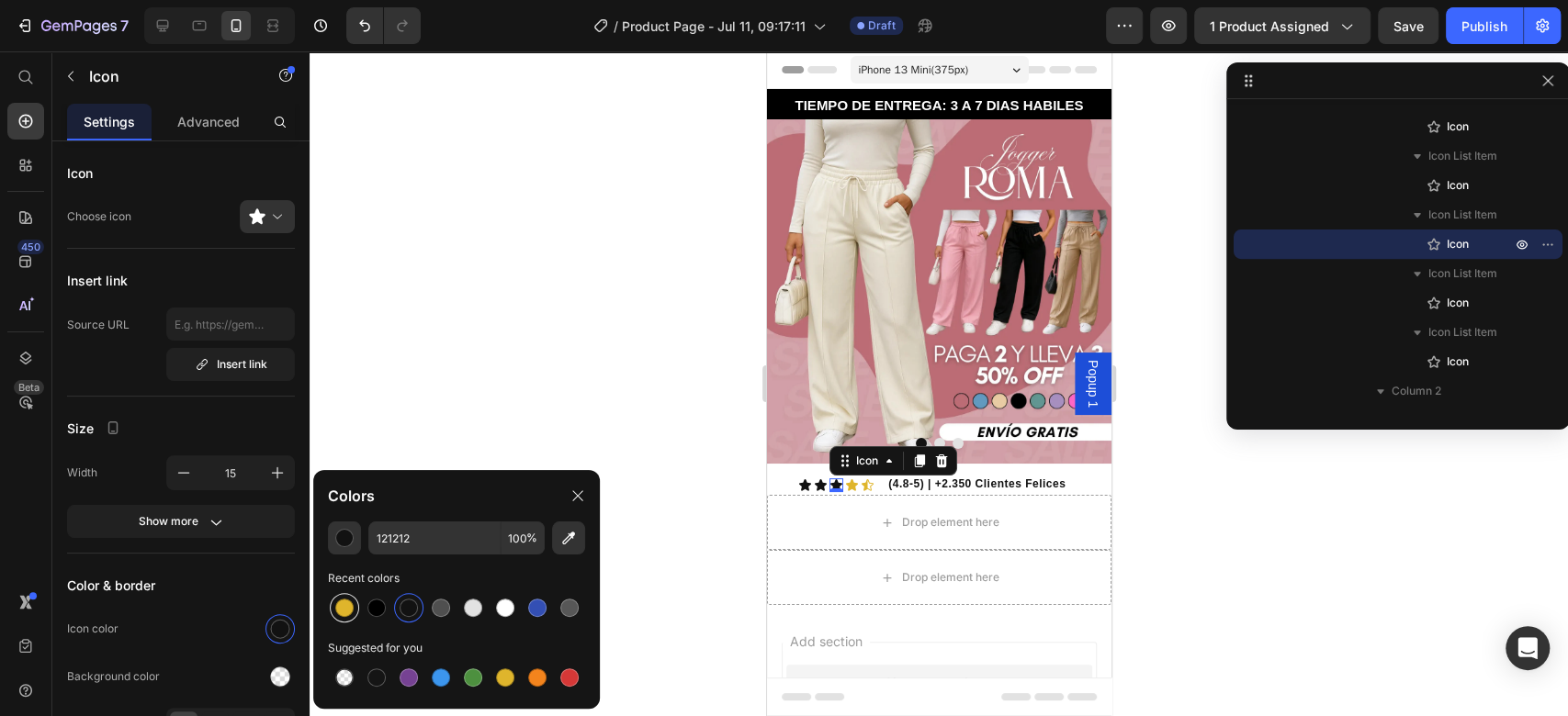 click at bounding box center [344, 608] 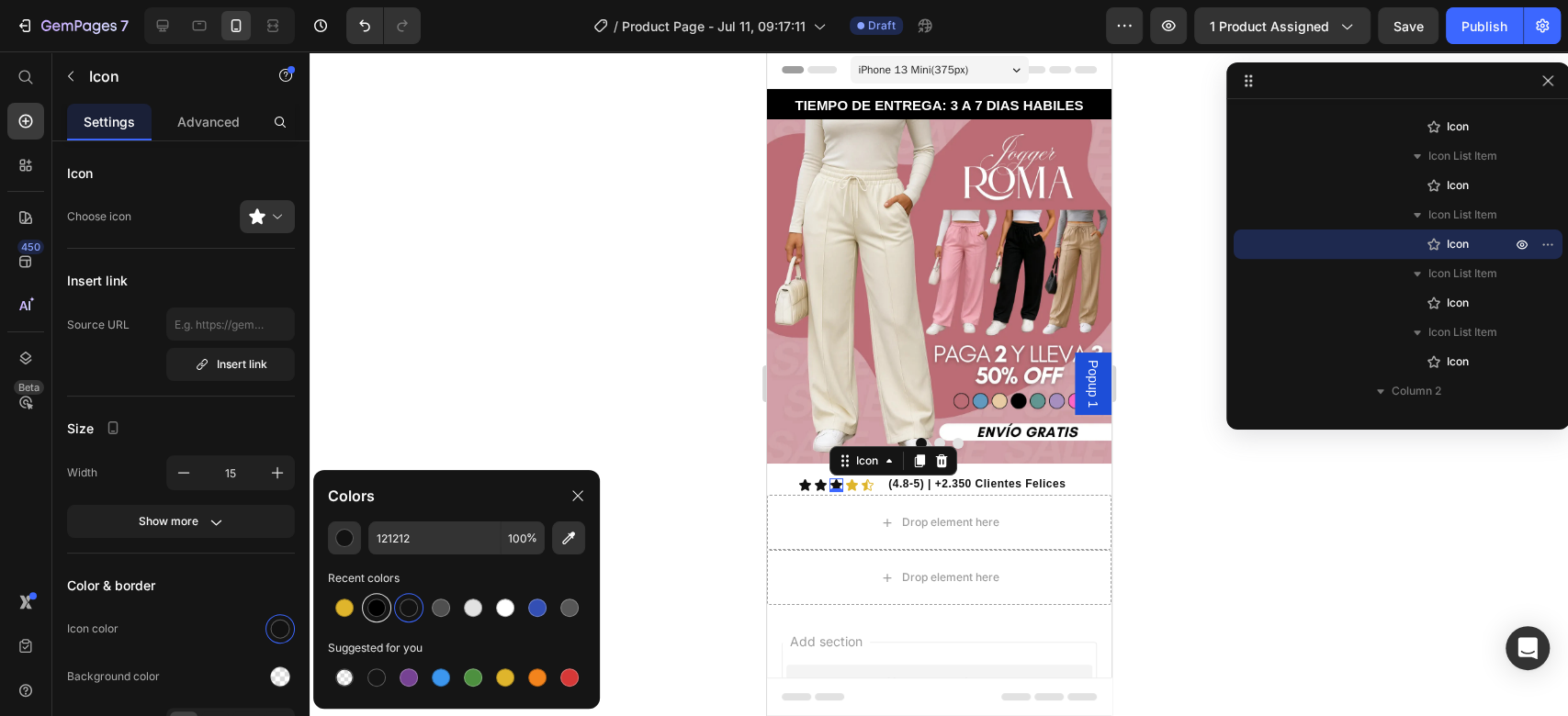 type on "DFB52C" 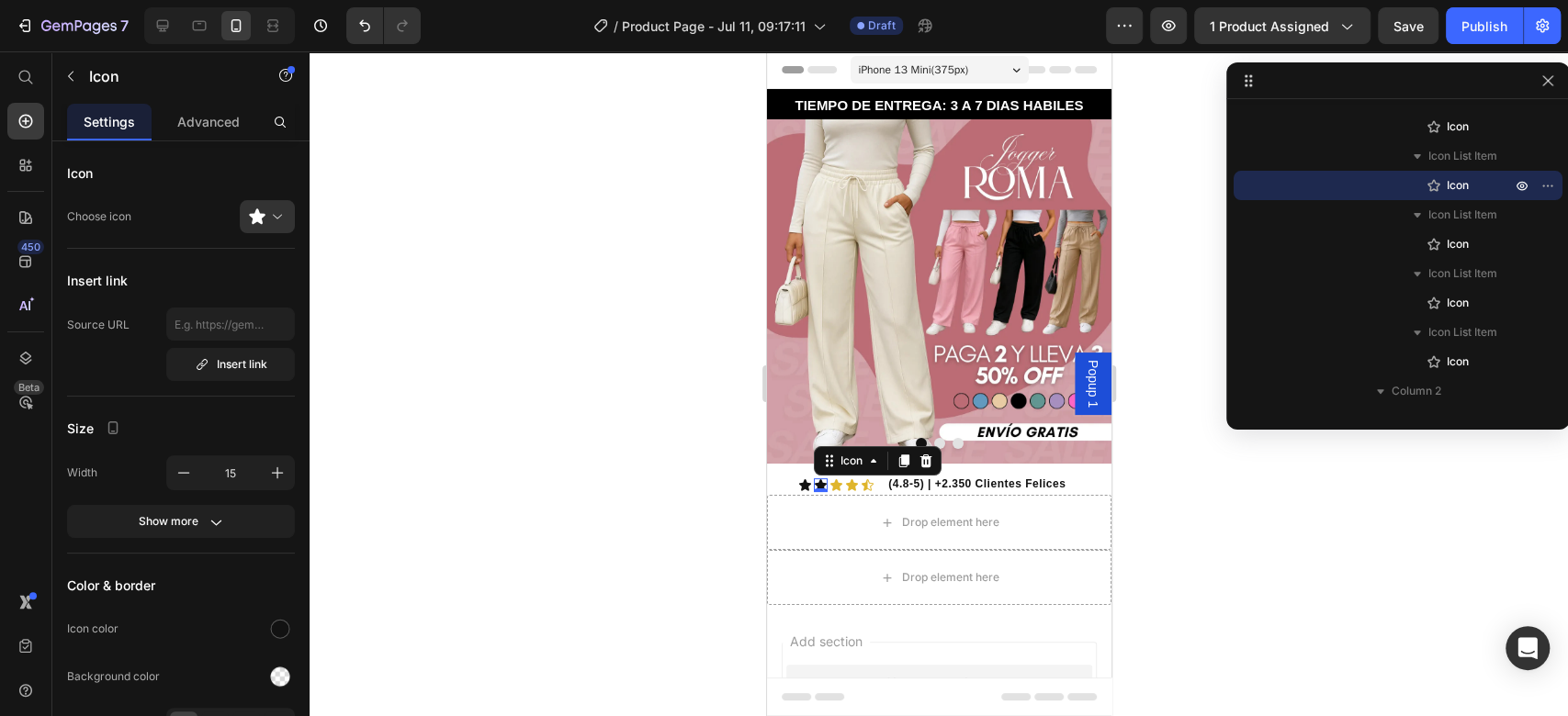 click on "Icon   0" at bounding box center (819, 485) 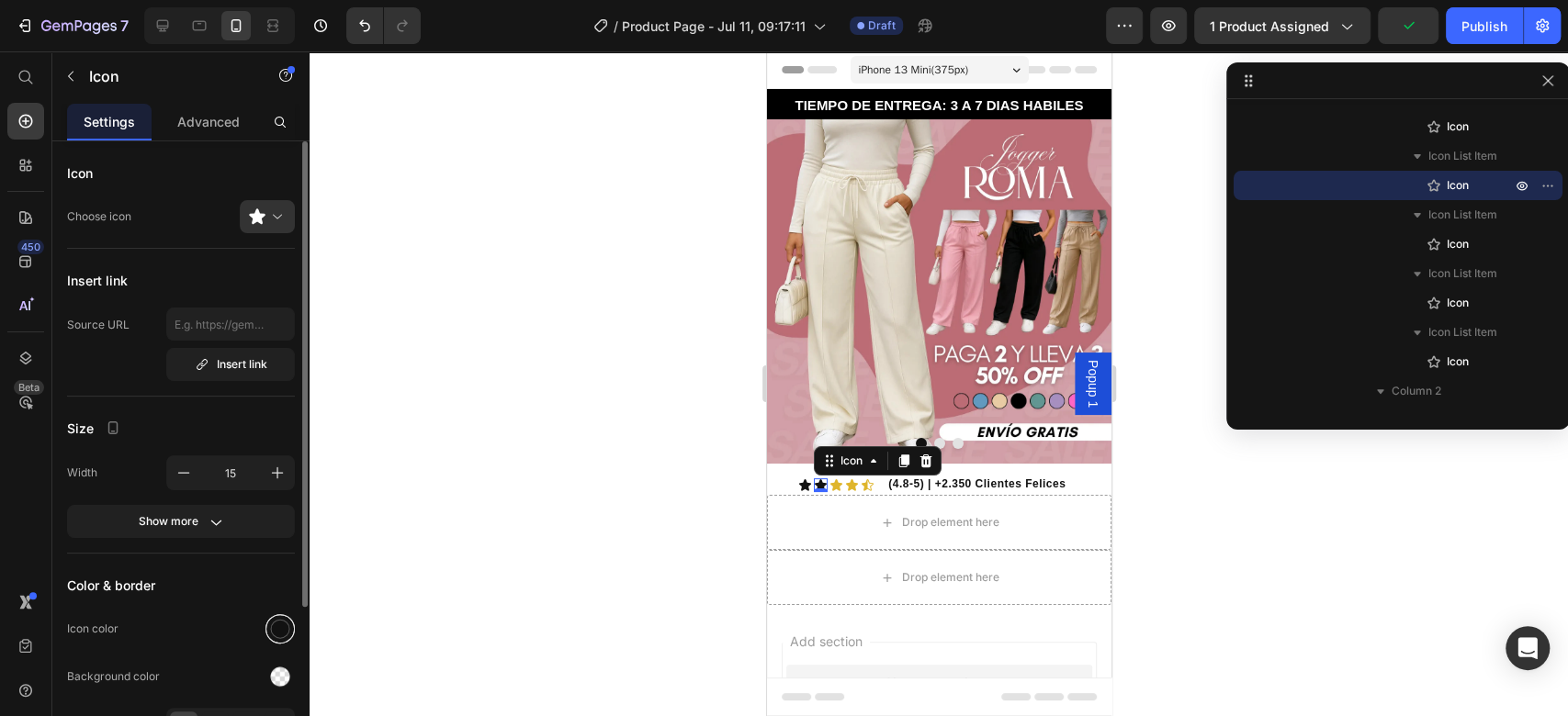 click at bounding box center [280, 629] 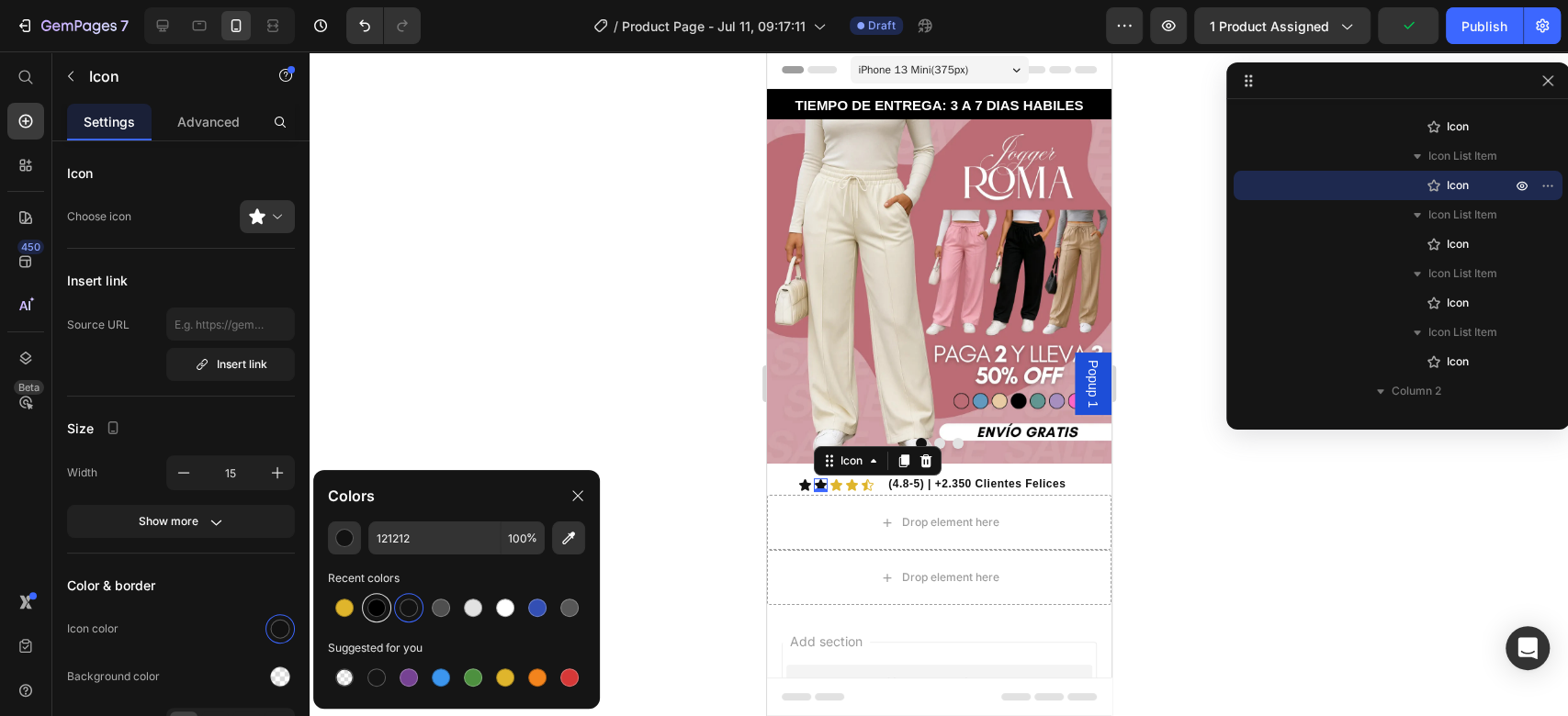 drag, startPoint x: 341, startPoint y: 608, endPoint x: 376, endPoint y: 596, distance: 37 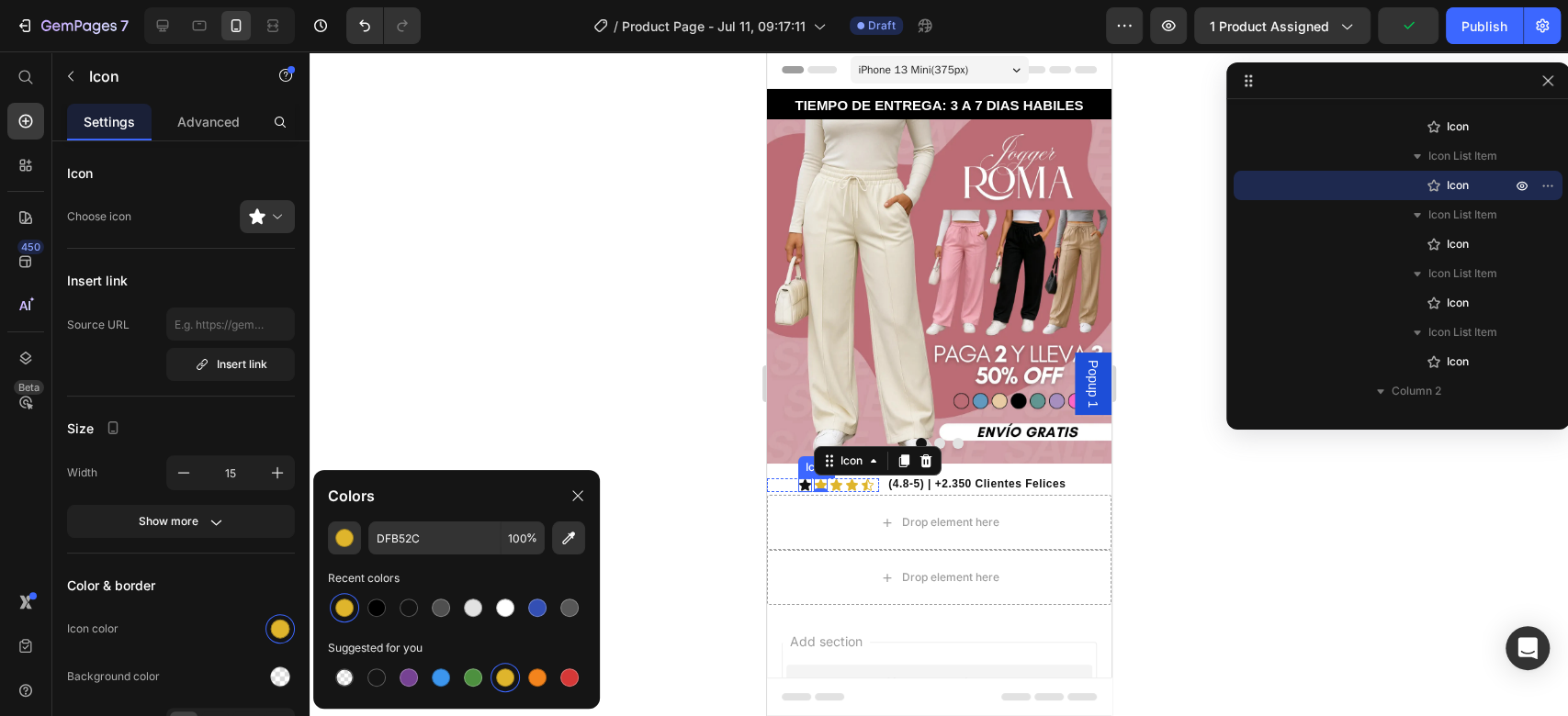 click 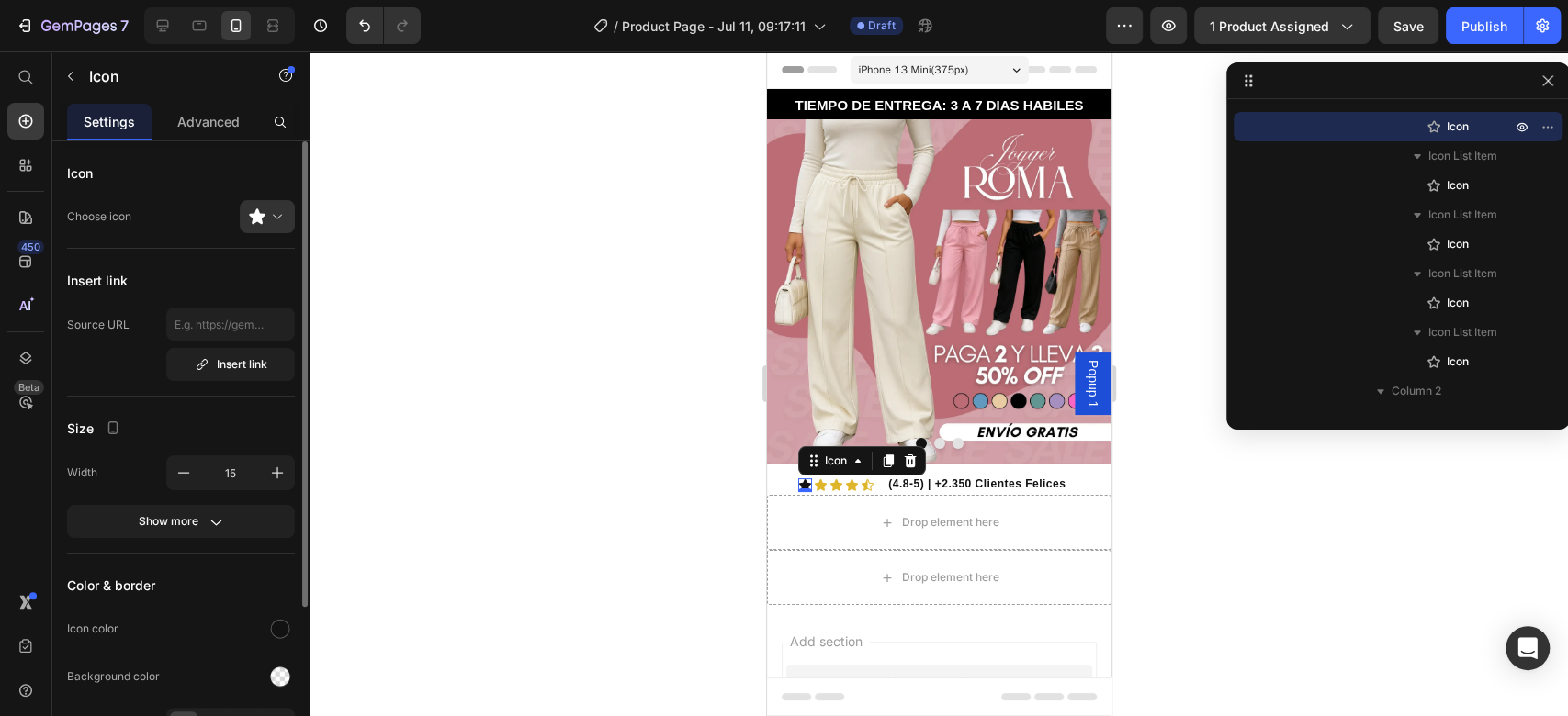 click on "Icon color" 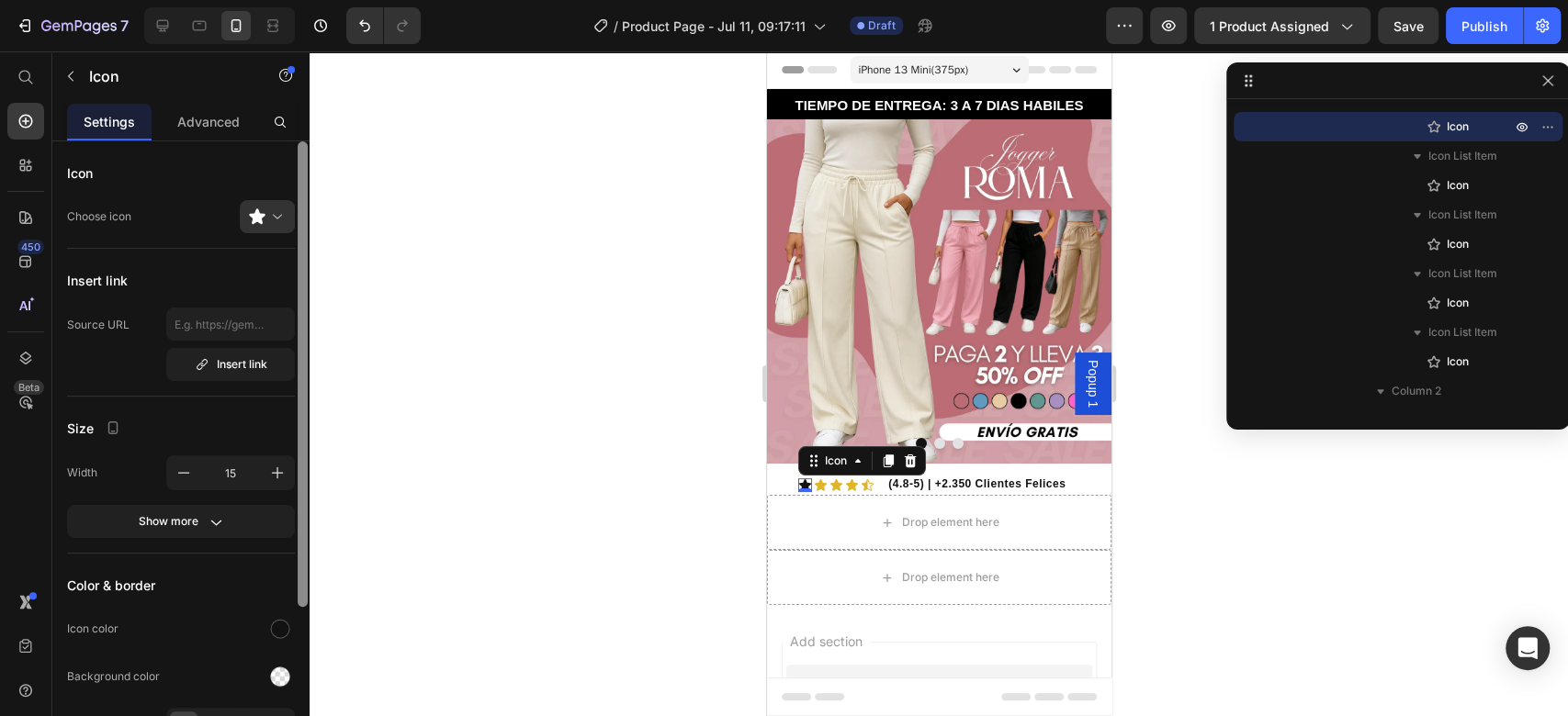click at bounding box center (302, 455) 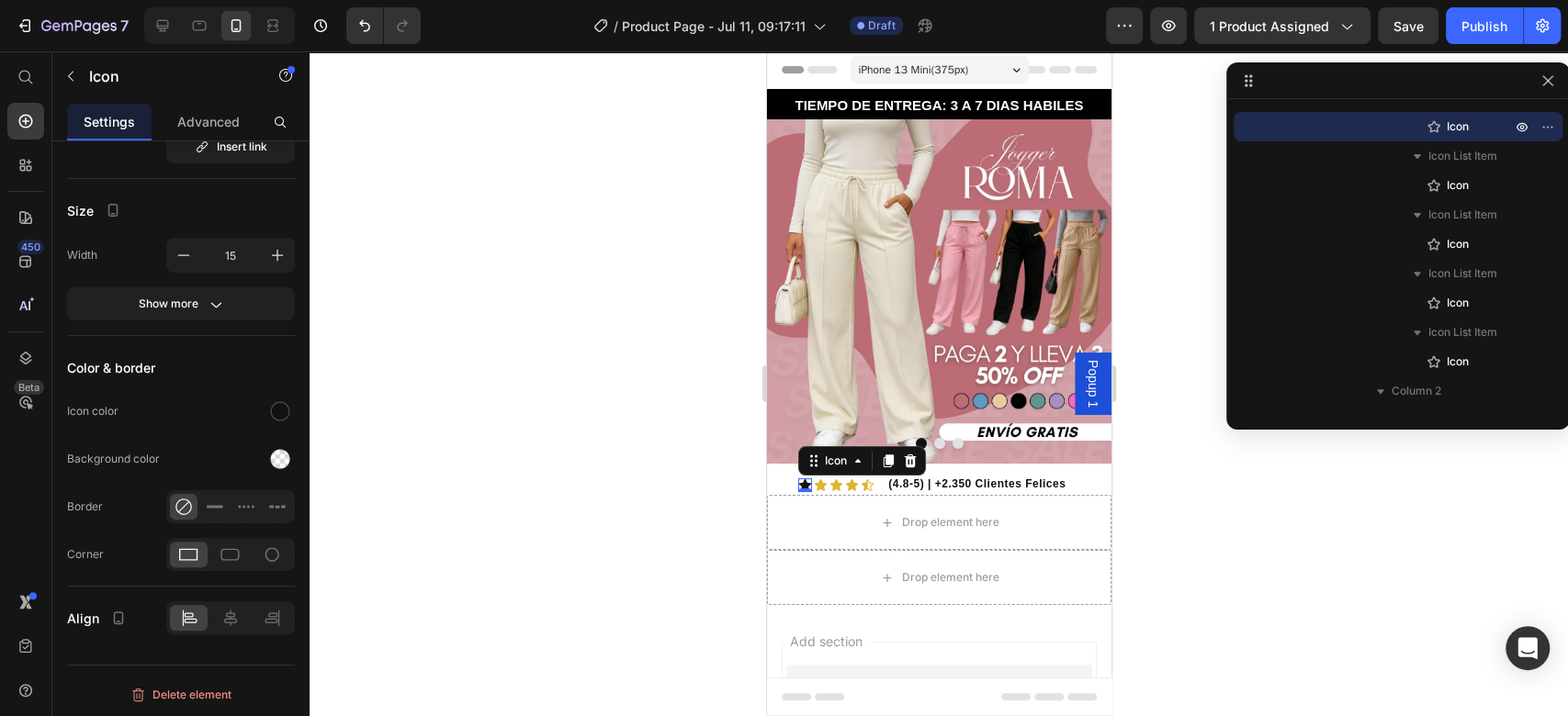 click 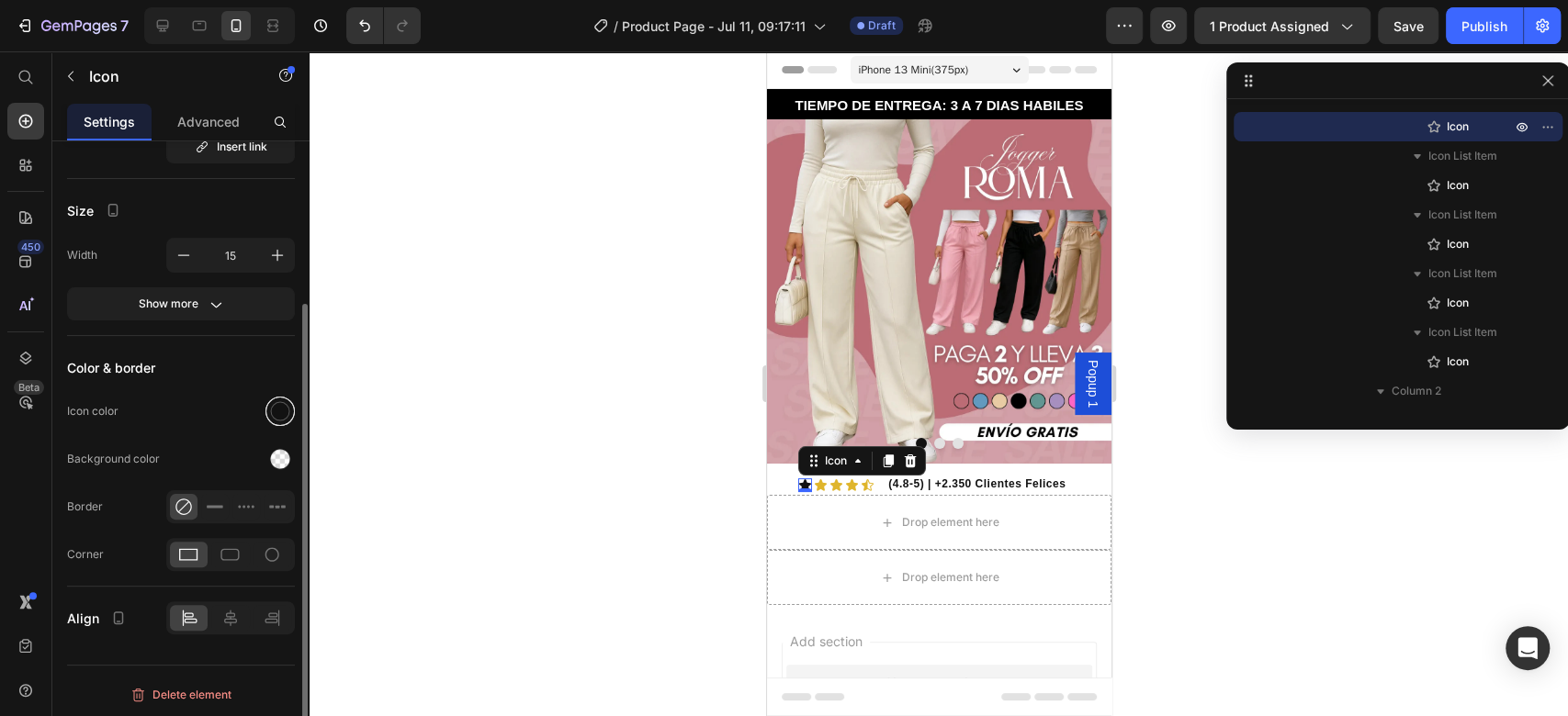 click at bounding box center [280, 411] 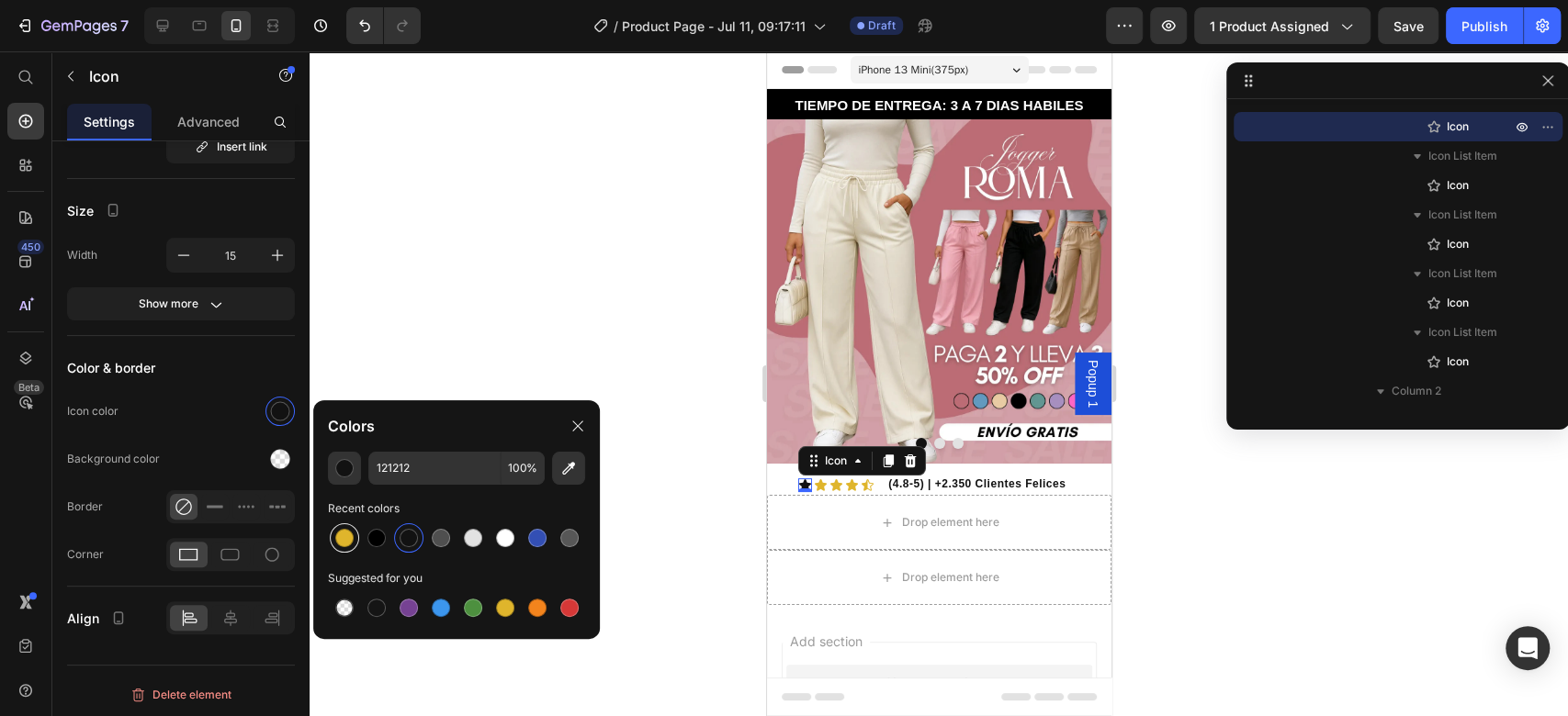 click at bounding box center [344, 538] 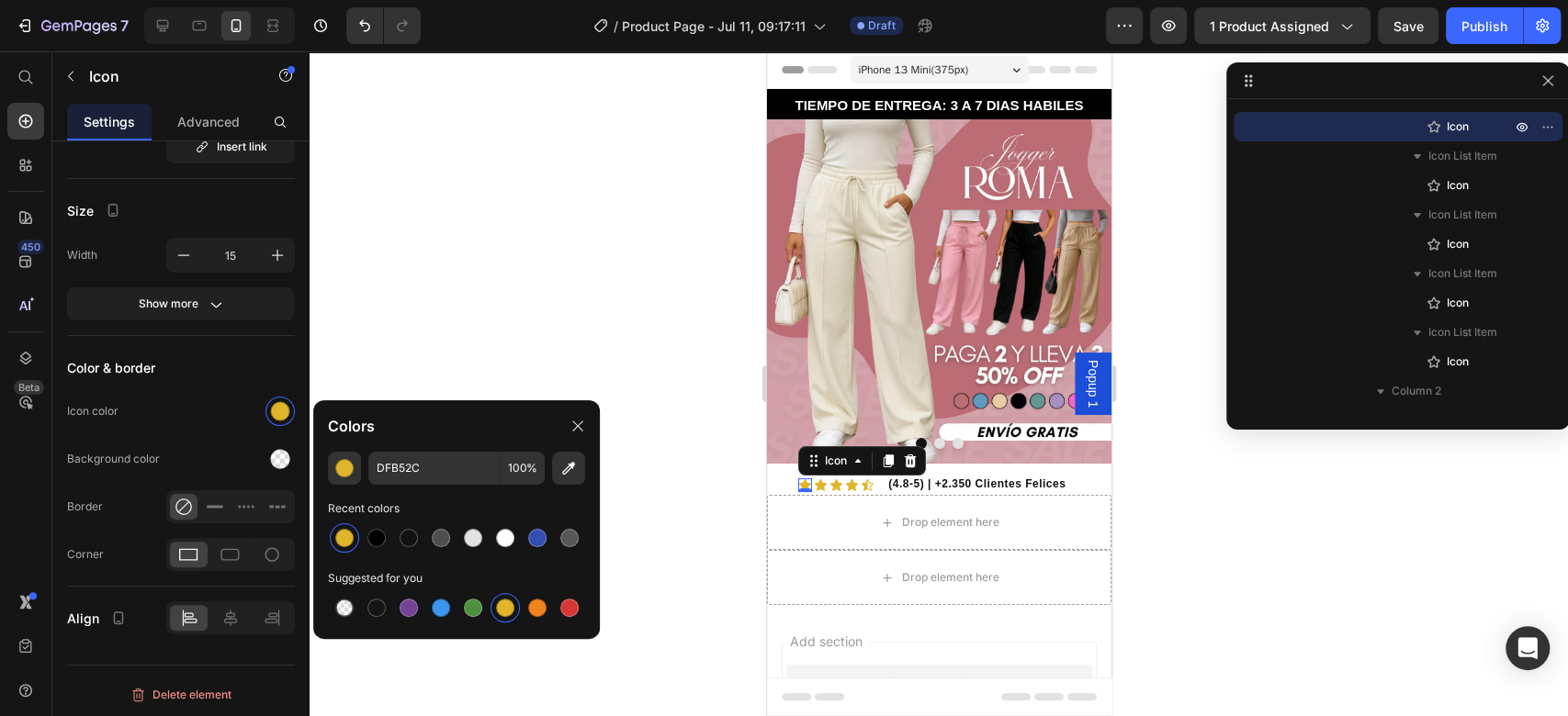 click 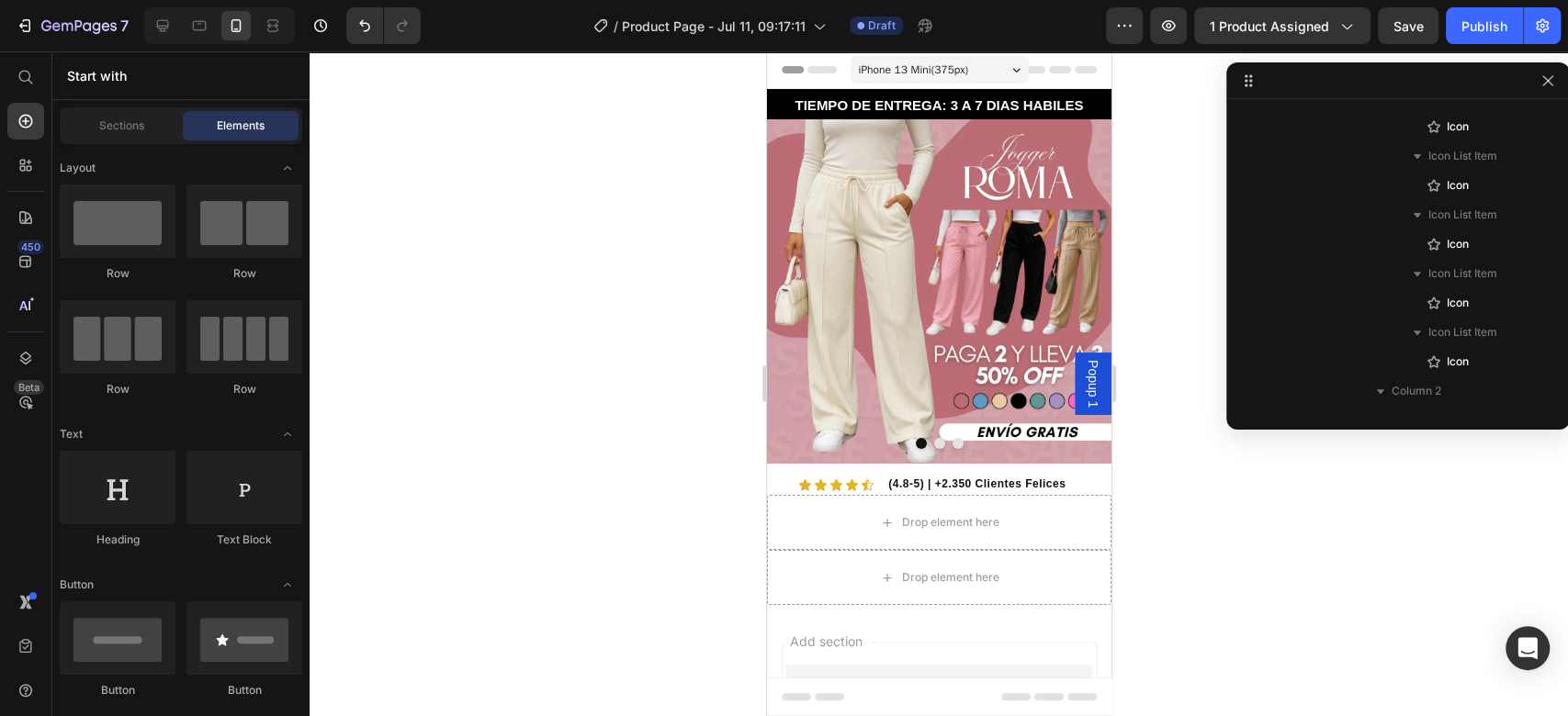 click 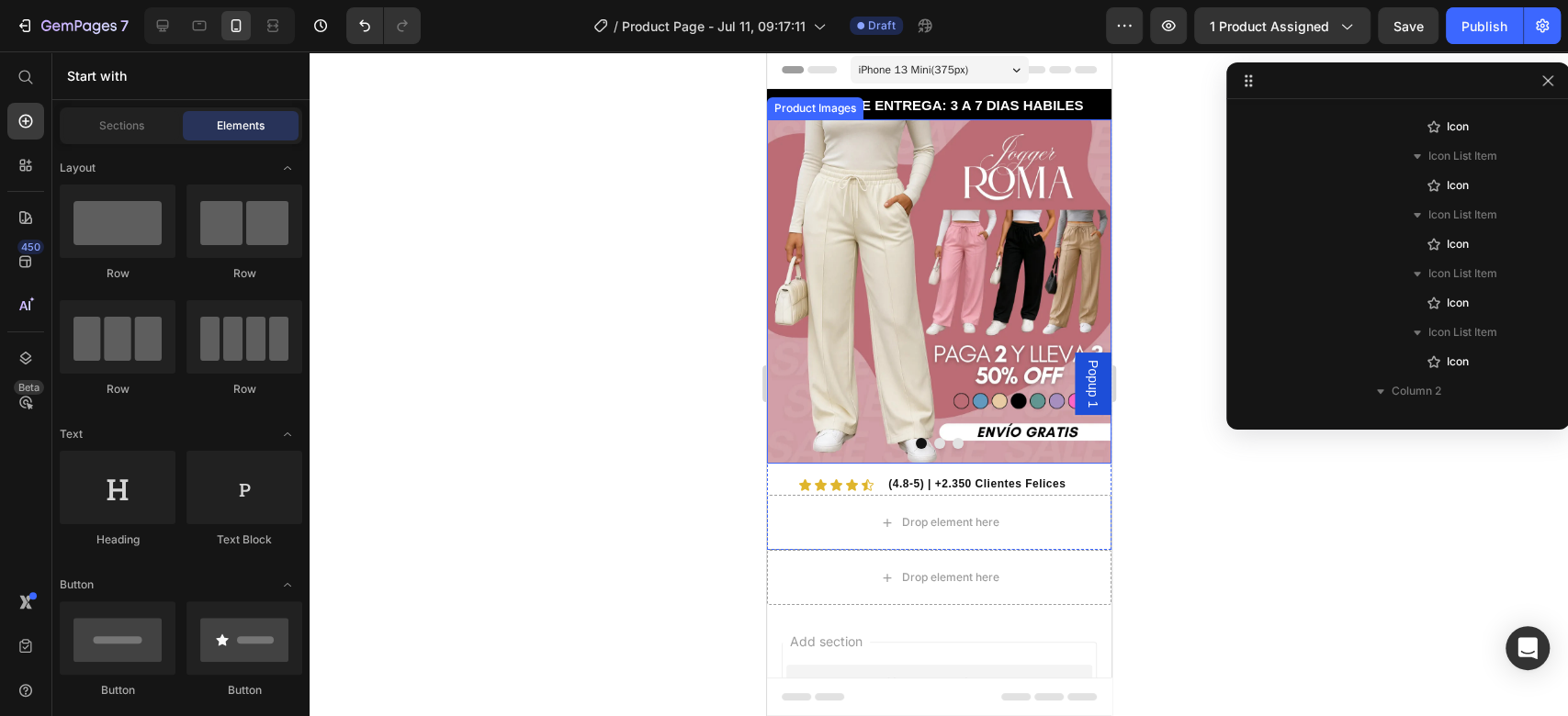 click at bounding box center (939, 443) 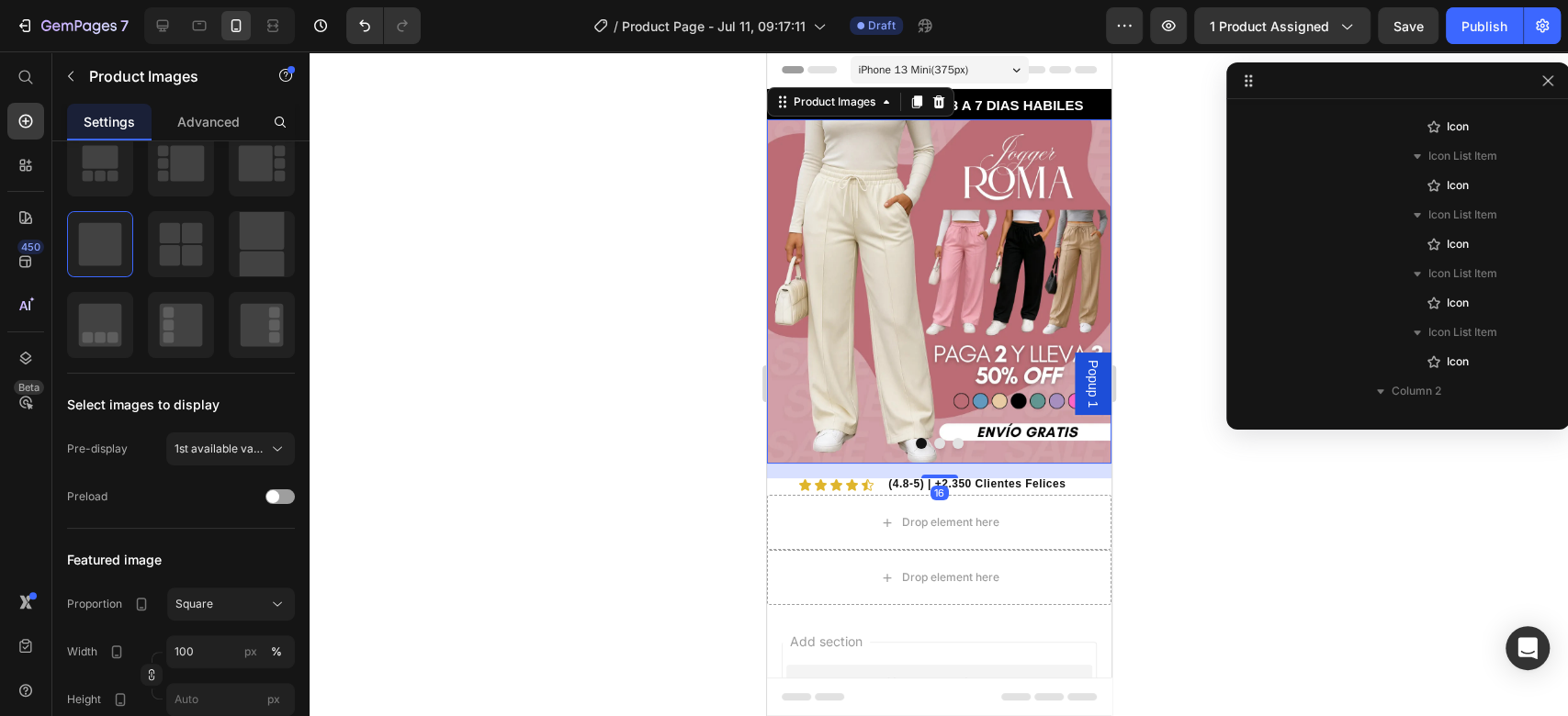 scroll, scrollTop: 171, scrollLeft: 0, axis: vertical 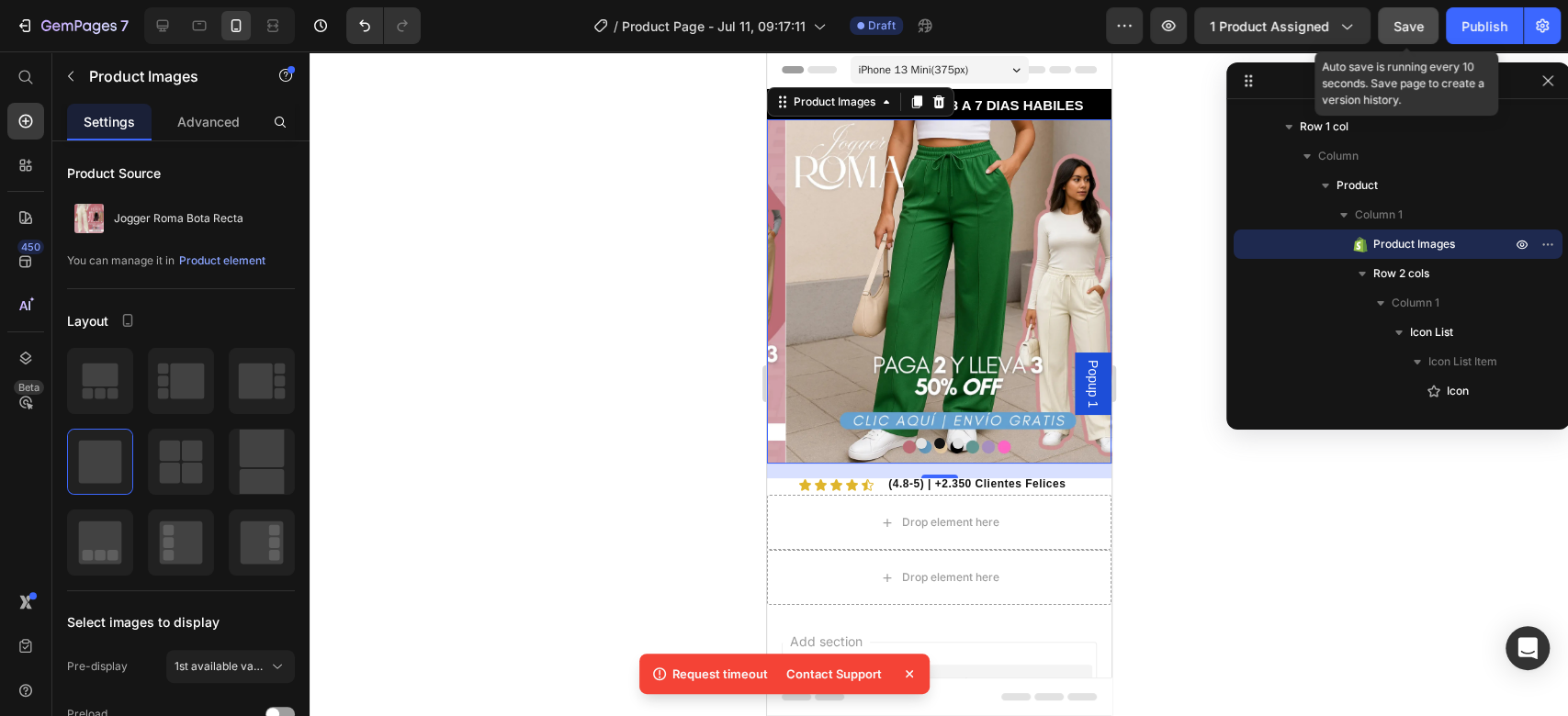 click on "Save" 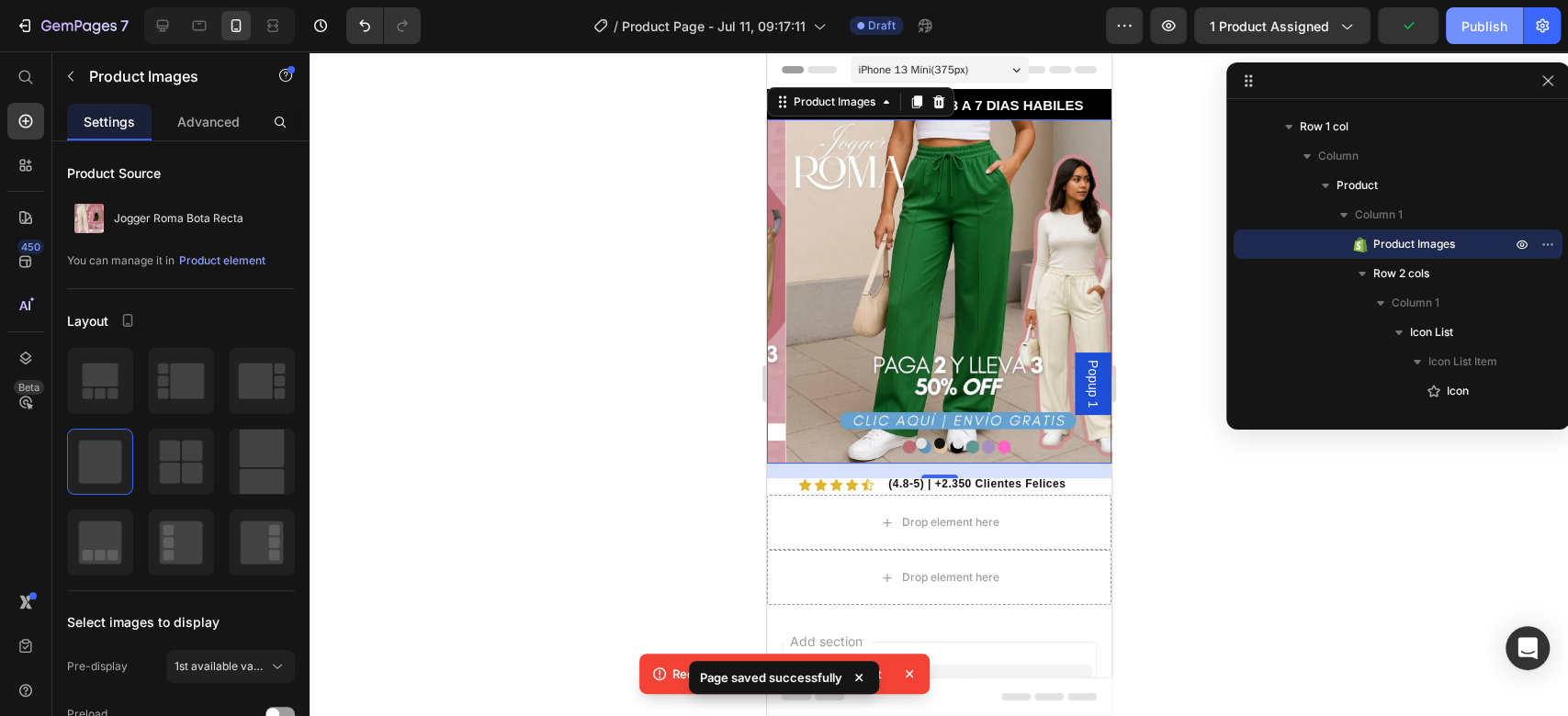 click on "Publish" at bounding box center [1484, 26] 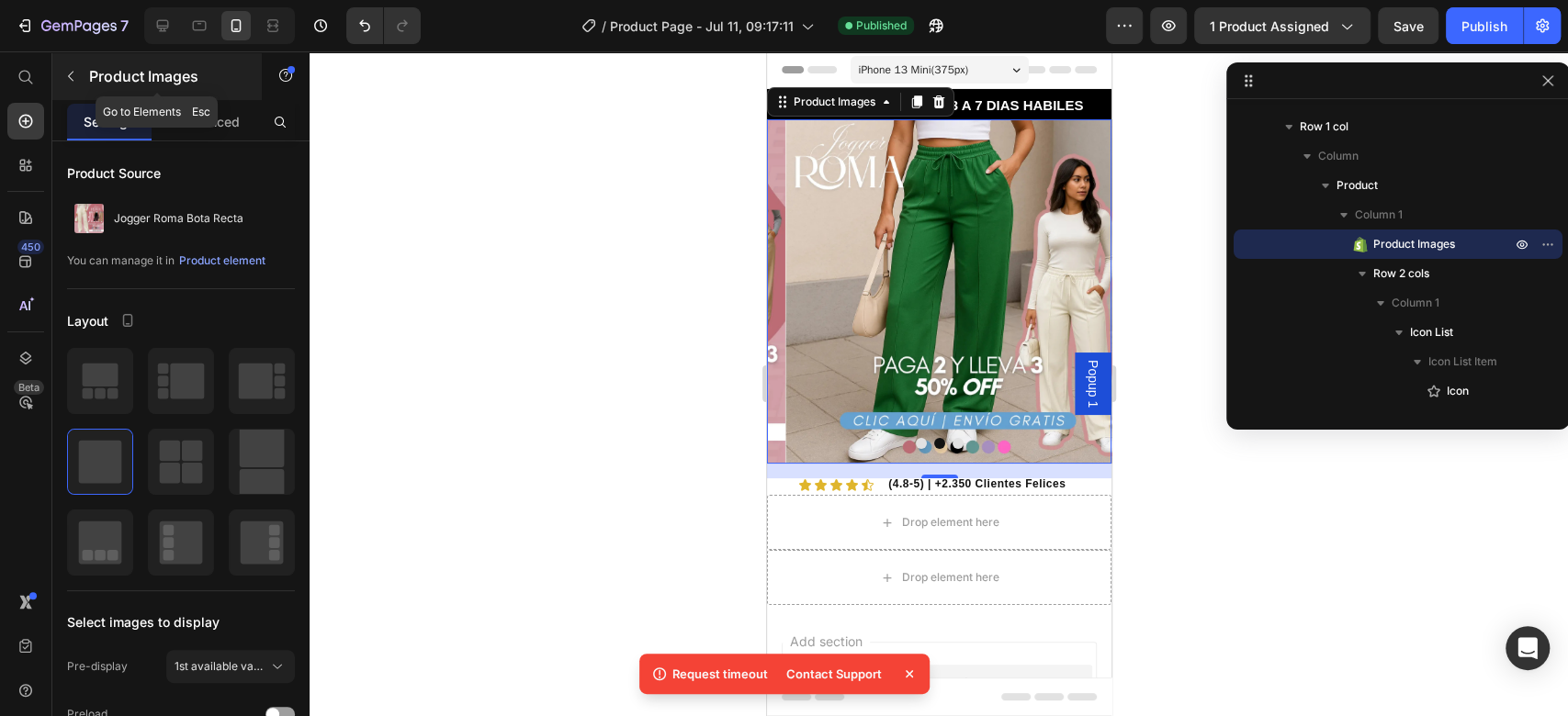 click on "Product Images" at bounding box center [167, 76] 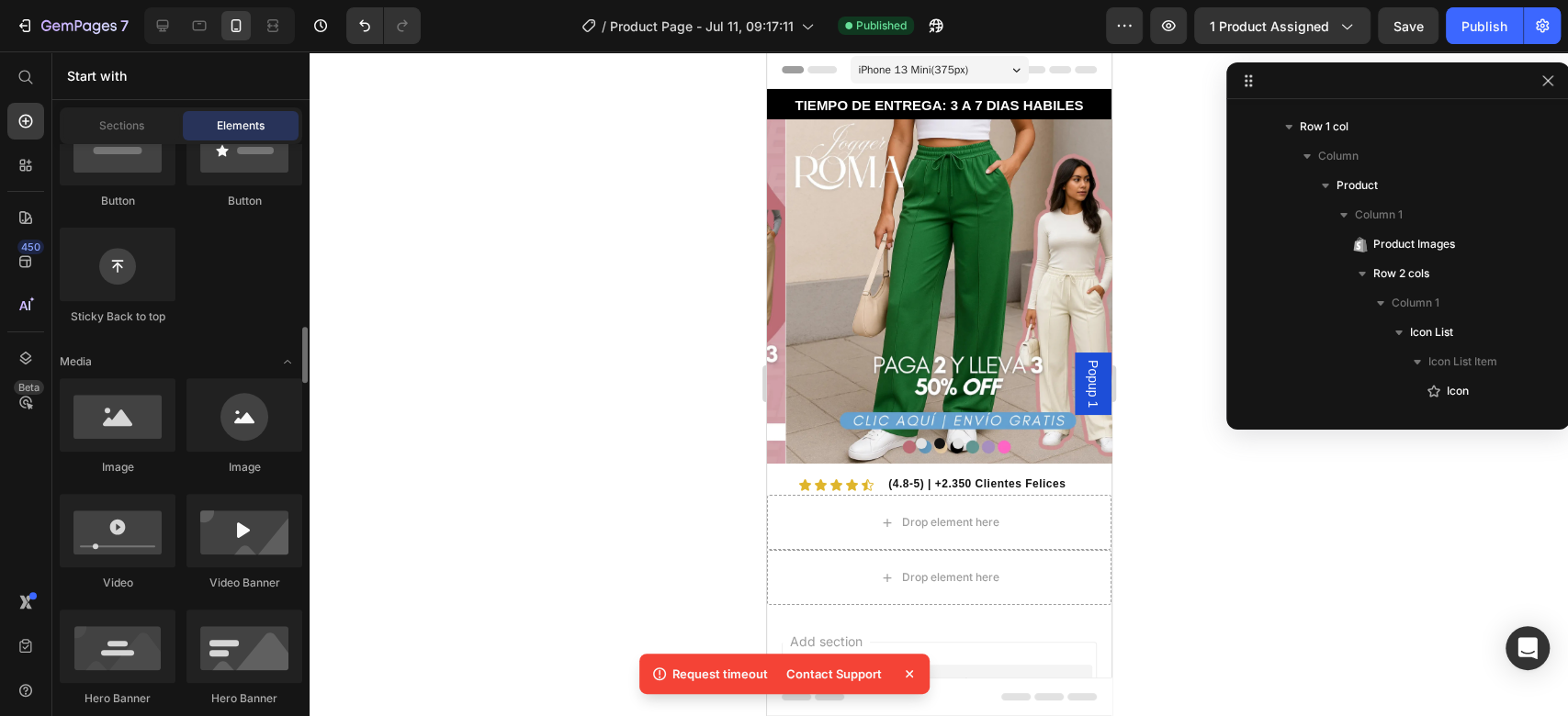 scroll, scrollTop: 1102, scrollLeft: 0, axis: vertical 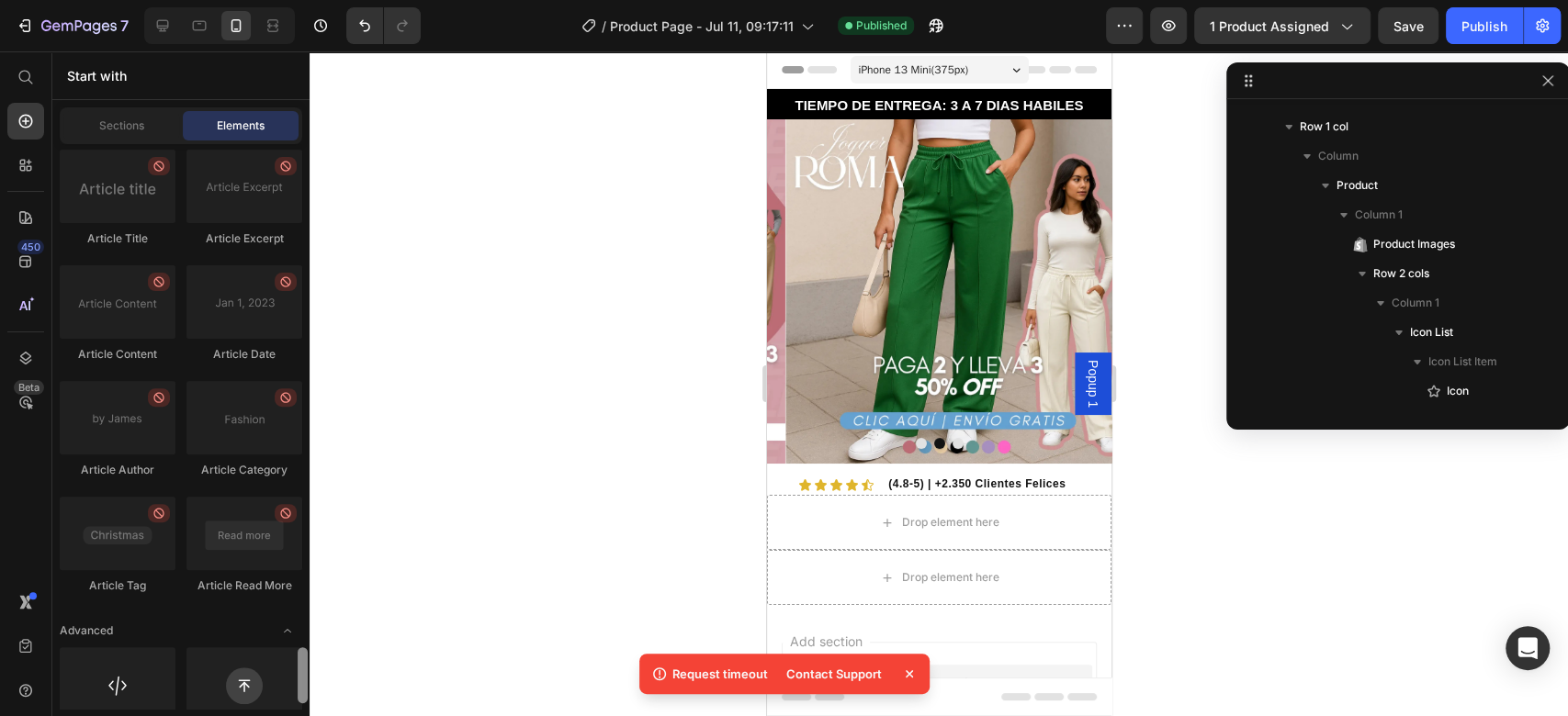 drag, startPoint x: 301, startPoint y: 282, endPoint x: 302, endPoint y: 698, distance: 416.0012 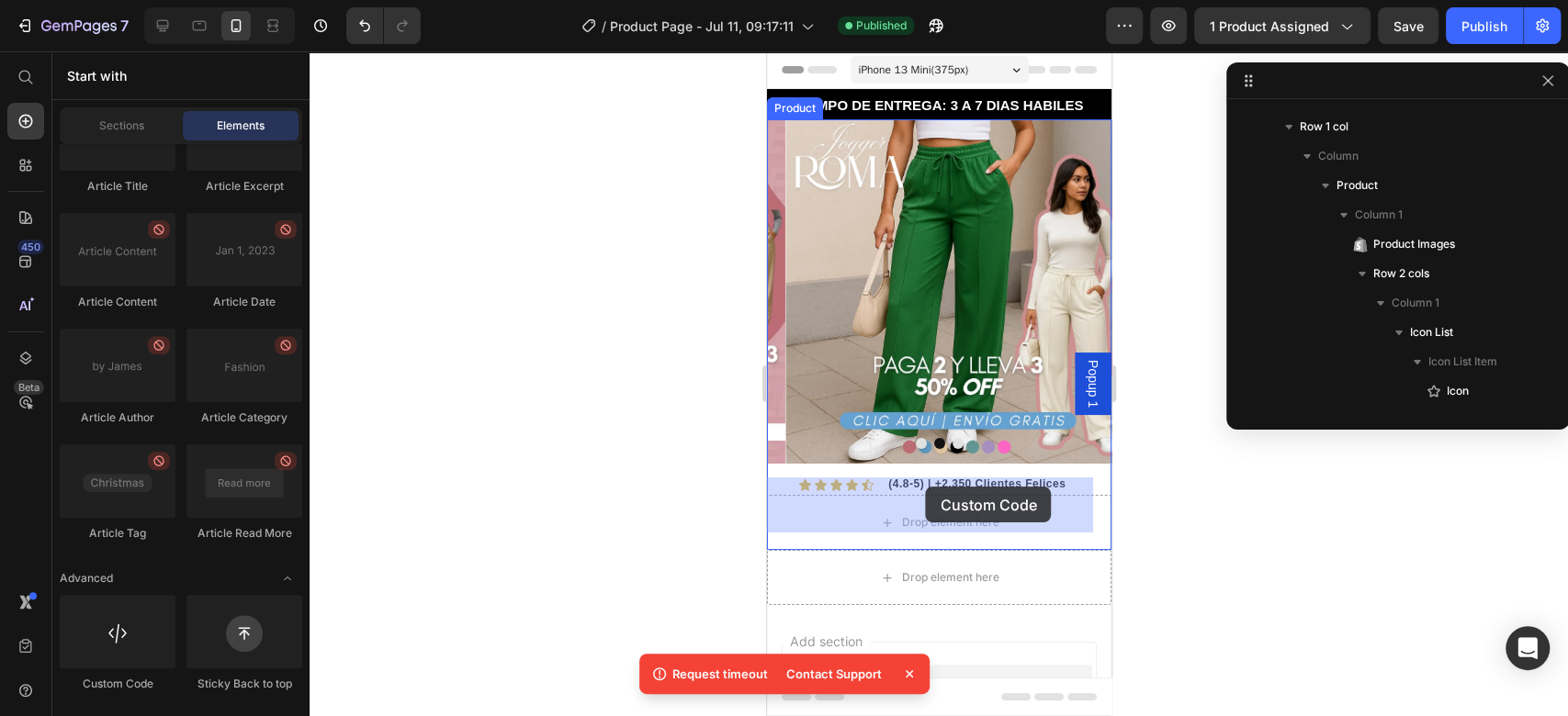 drag, startPoint x: 890, startPoint y: 688, endPoint x: 925, endPoint y: 487, distance: 204.02451 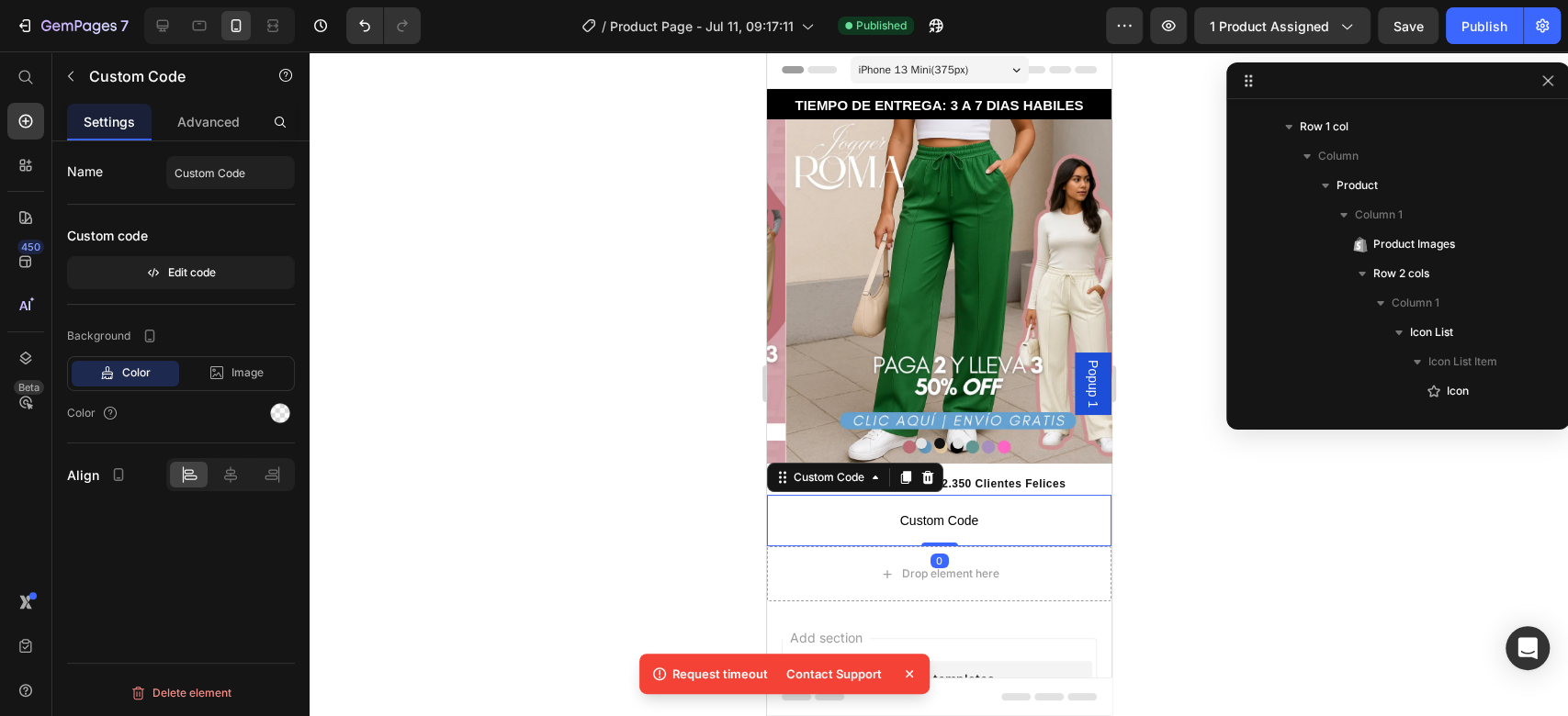 scroll, scrollTop: 600, scrollLeft: 0, axis: vertical 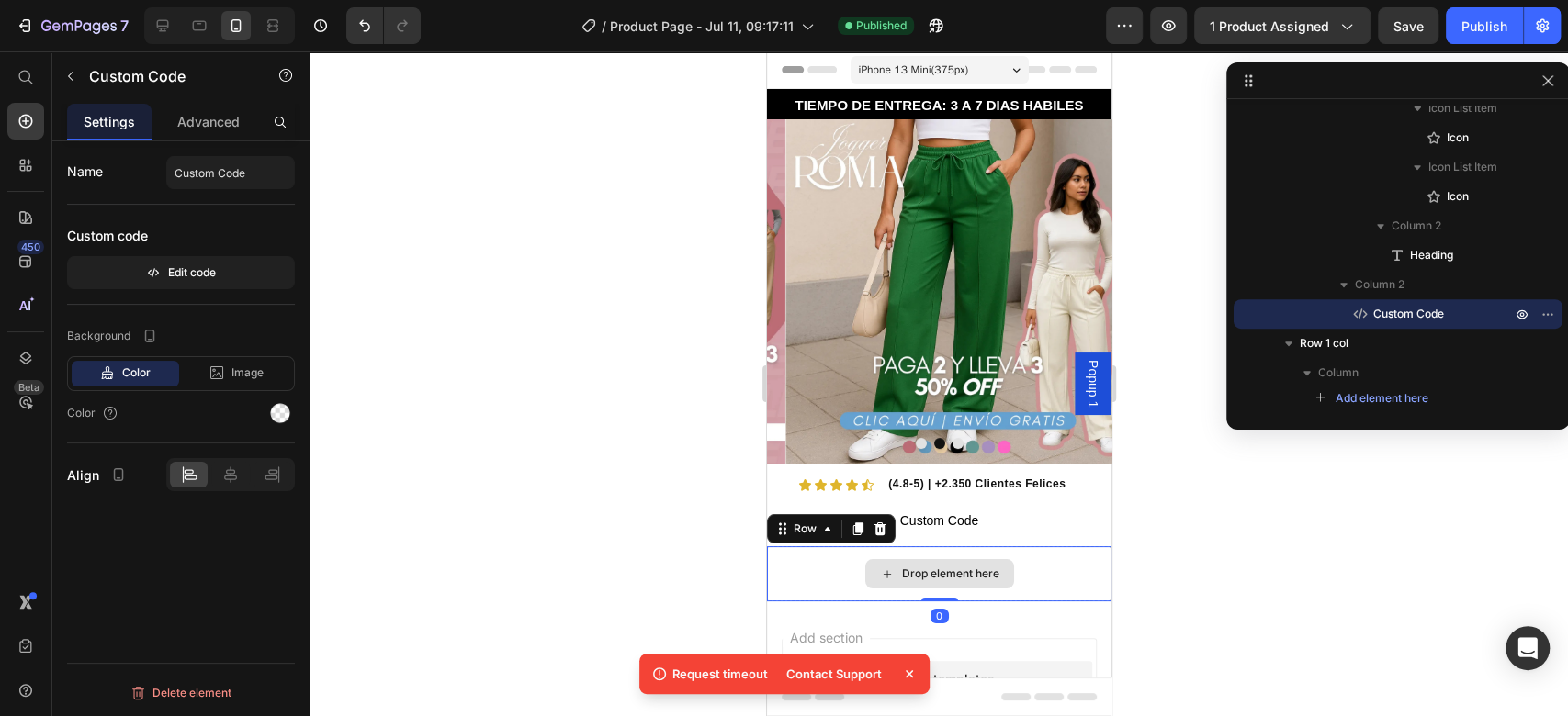click on "Drop element here" at bounding box center (938, 574) 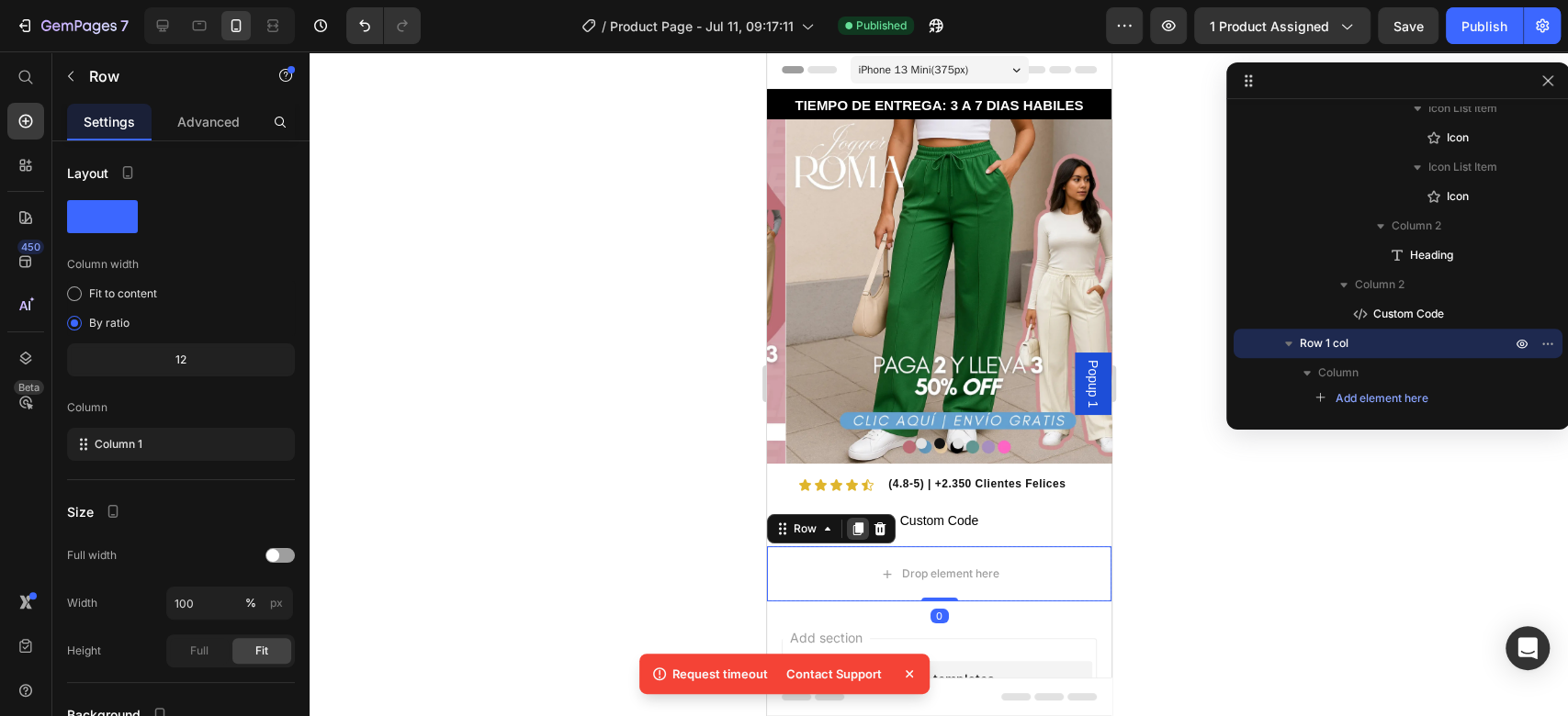 click 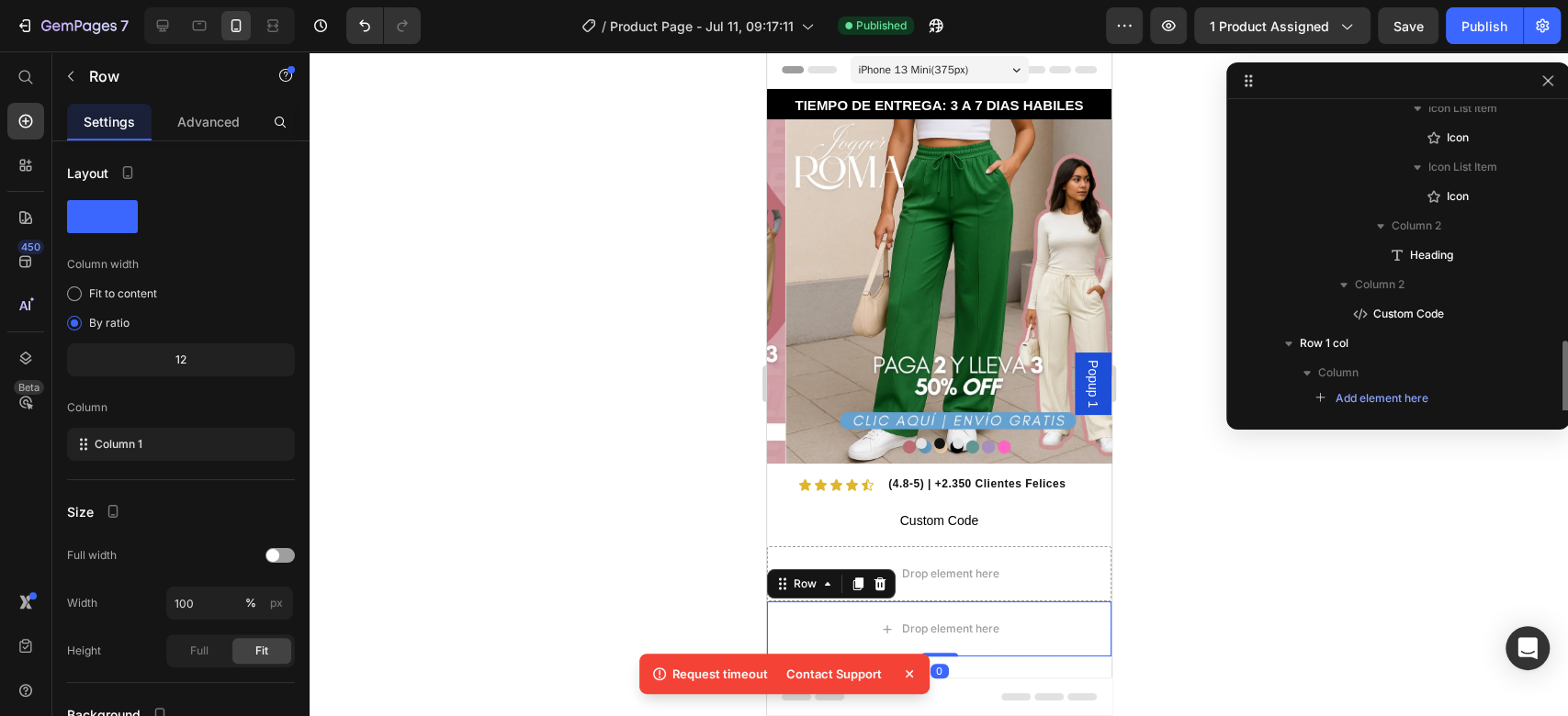 scroll, scrollTop: 630, scrollLeft: 0, axis: vertical 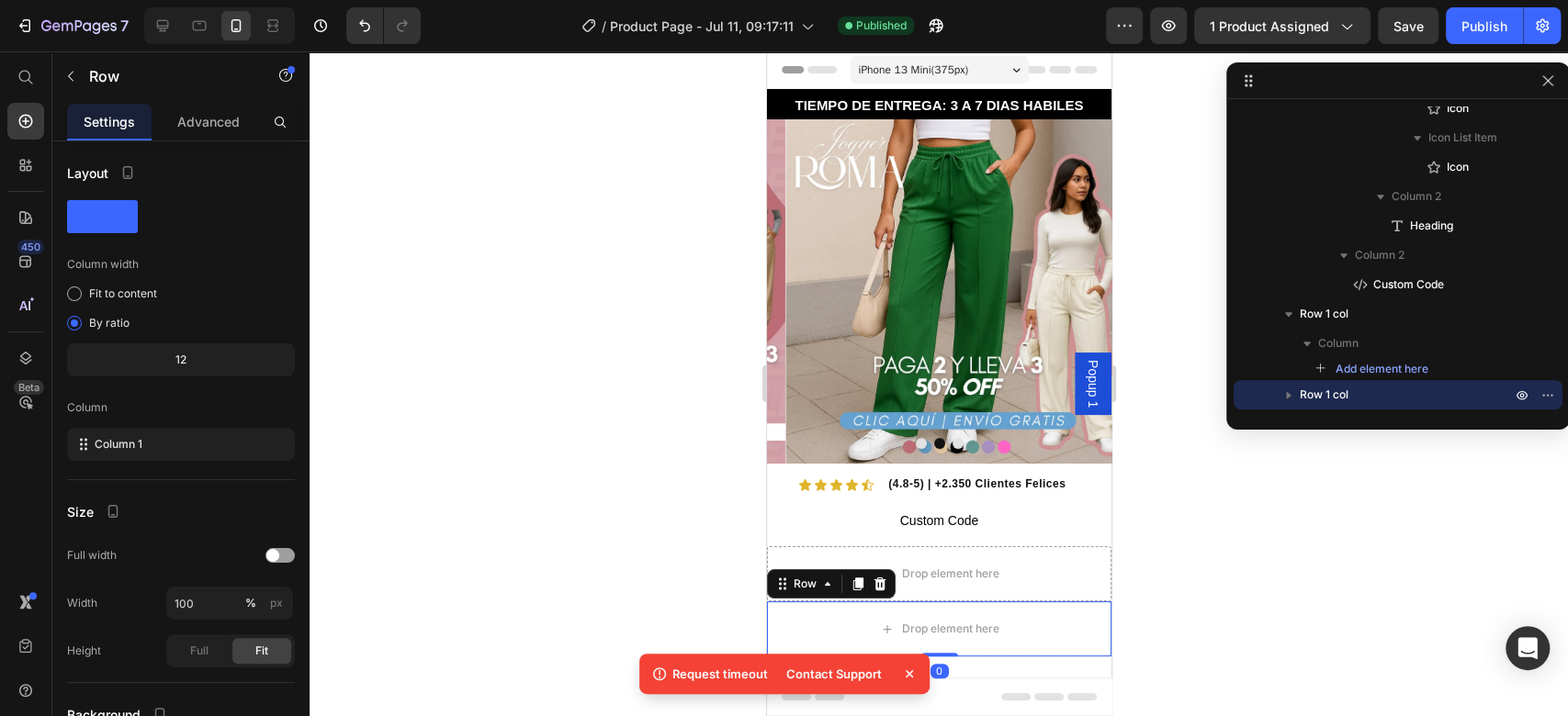 click 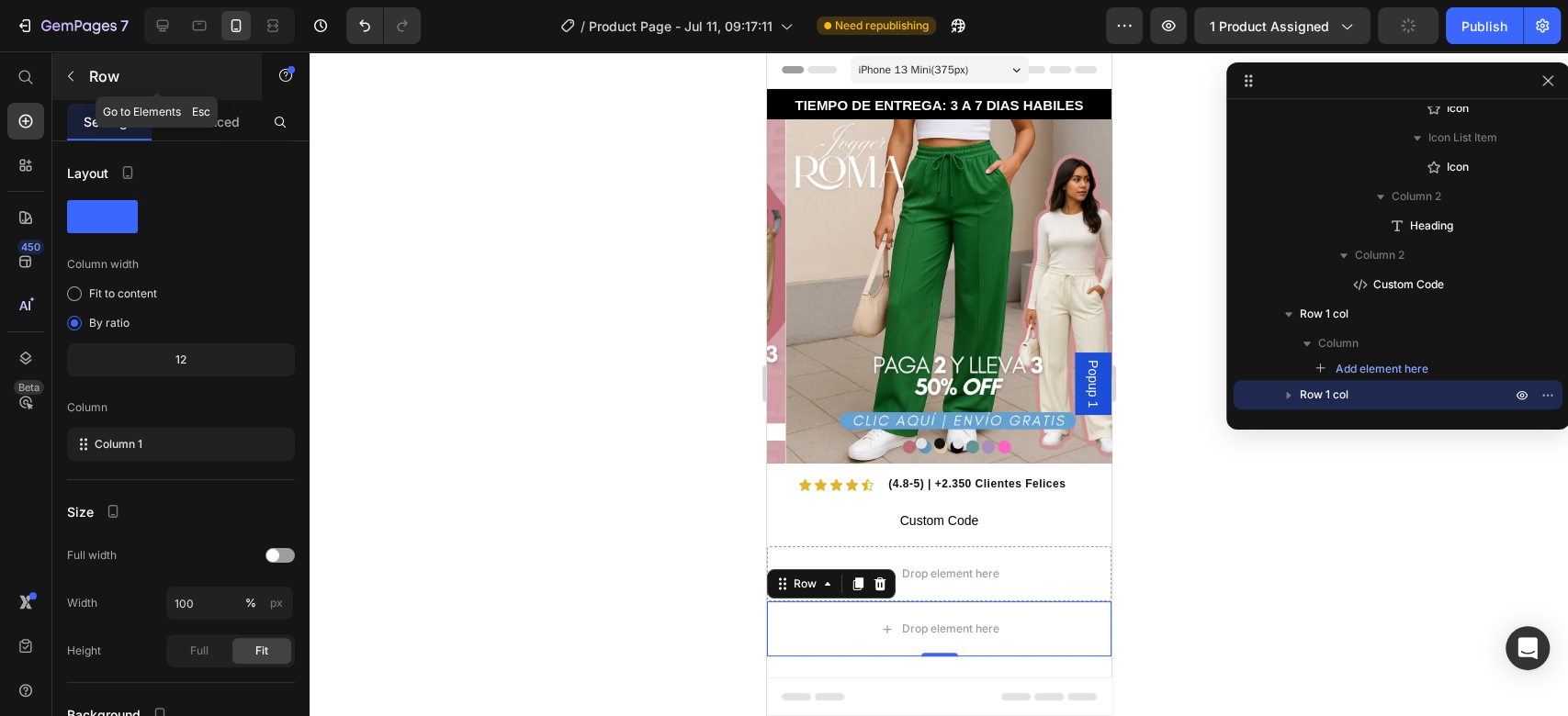 click at bounding box center [71, 76] 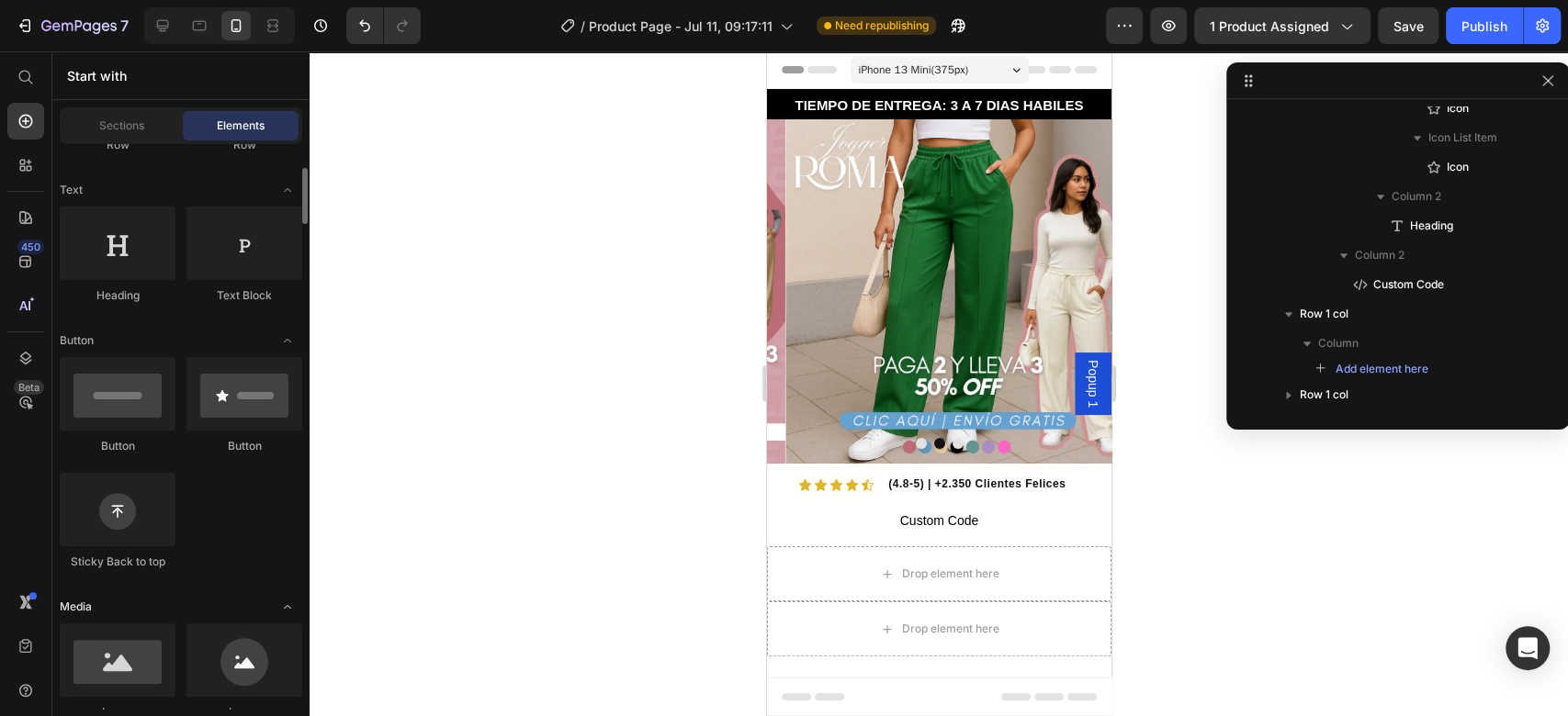 scroll, scrollTop: 489, scrollLeft: 0, axis: vertical 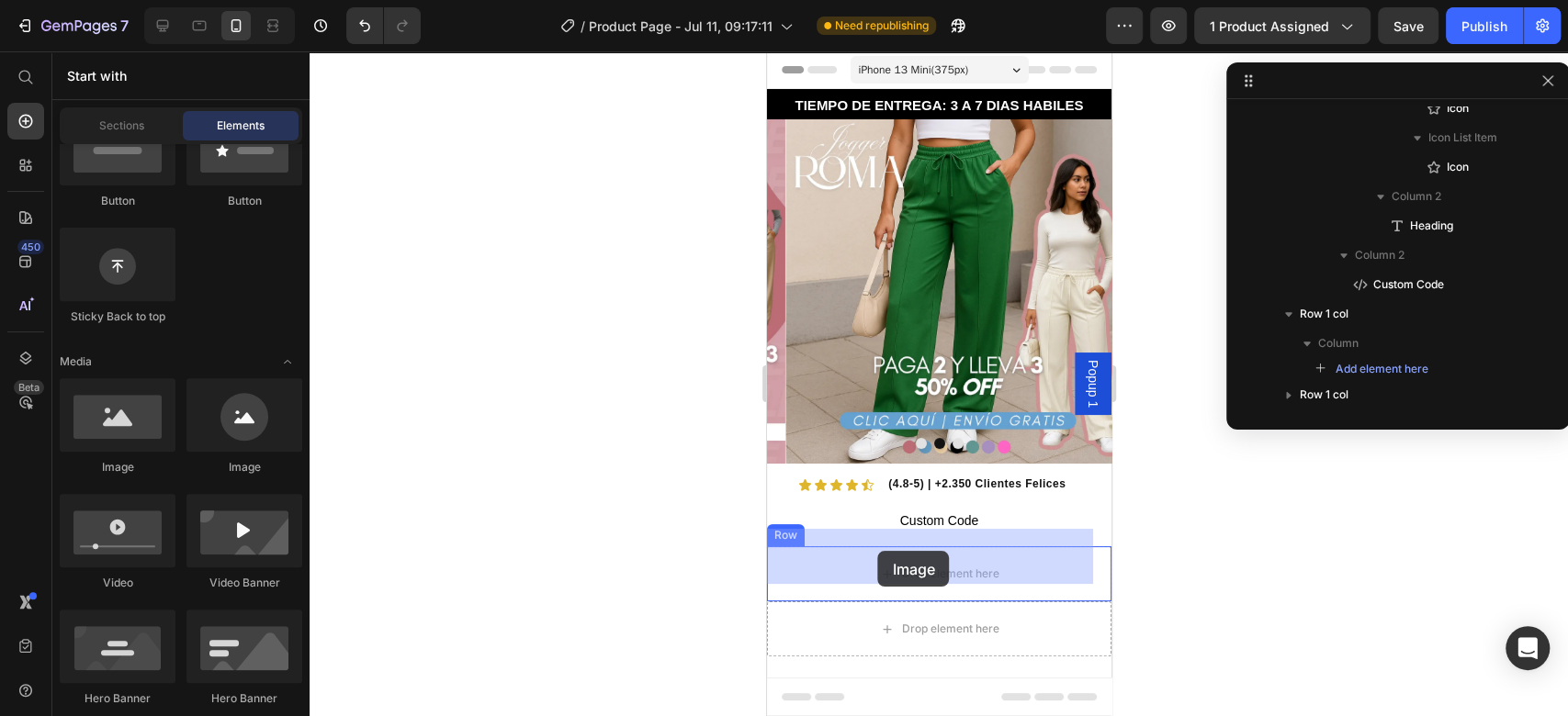 drag, startPoint x: 898, startPoint y: 477, endPoint x: 875, endPoint y: 552, distance: 78.44743 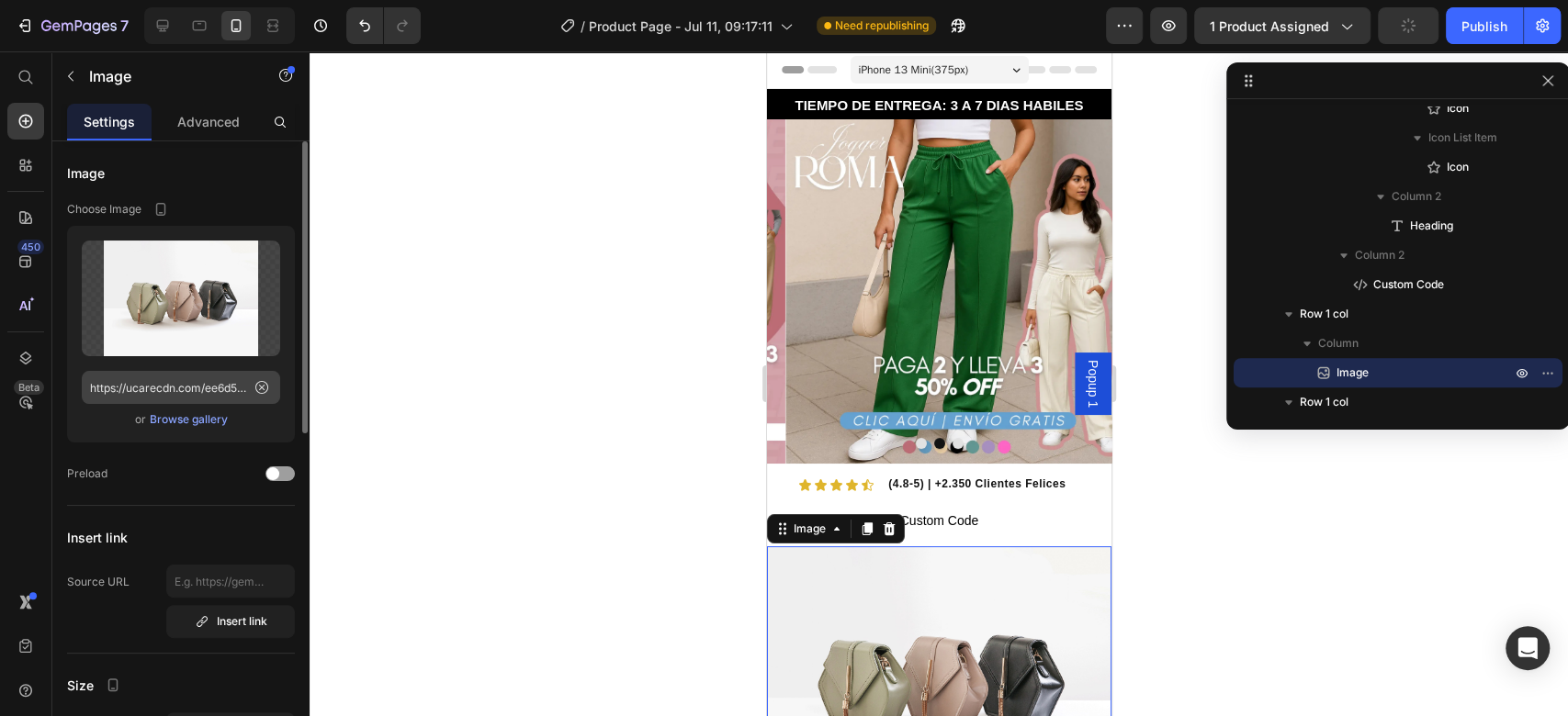click 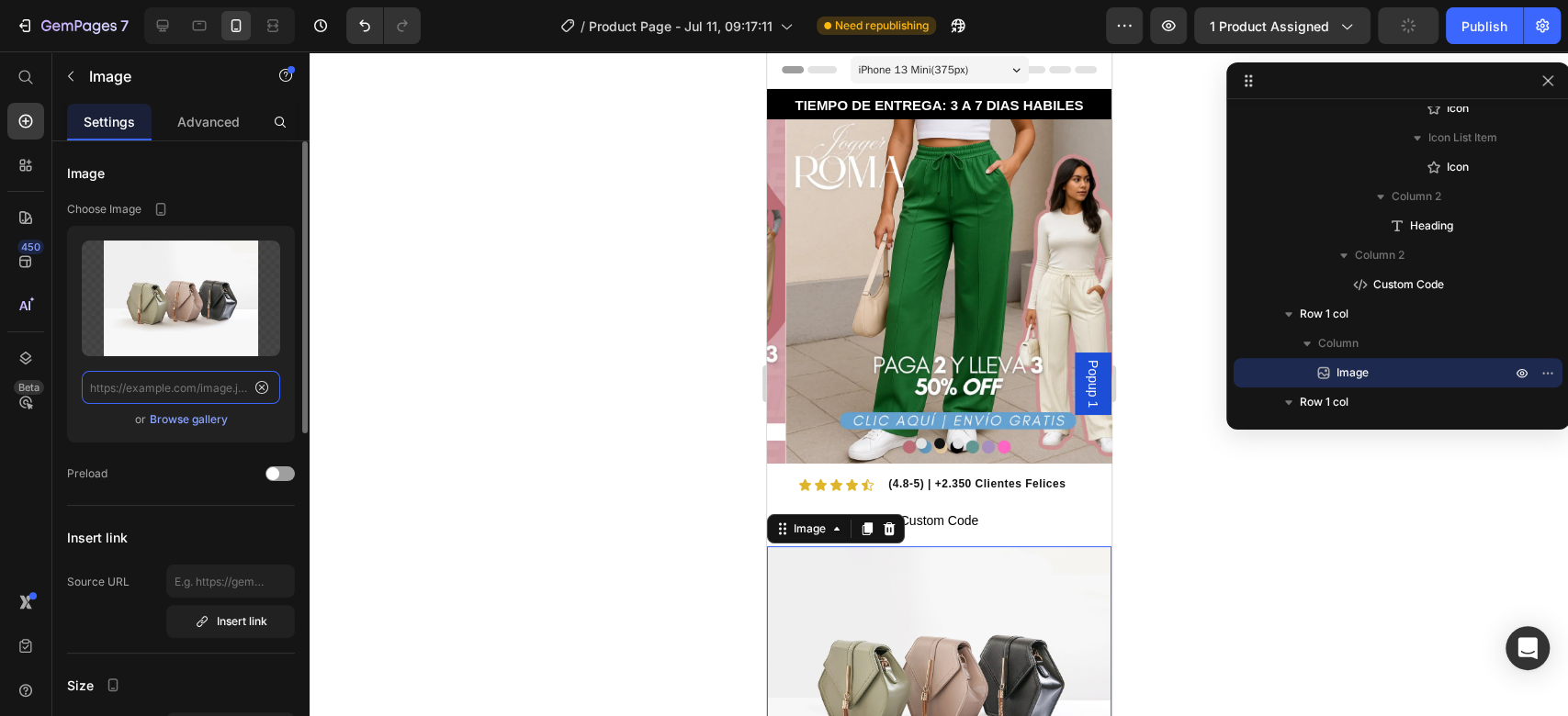 scroll, scrollTop: 0, scrollLeft: 0, axis: both 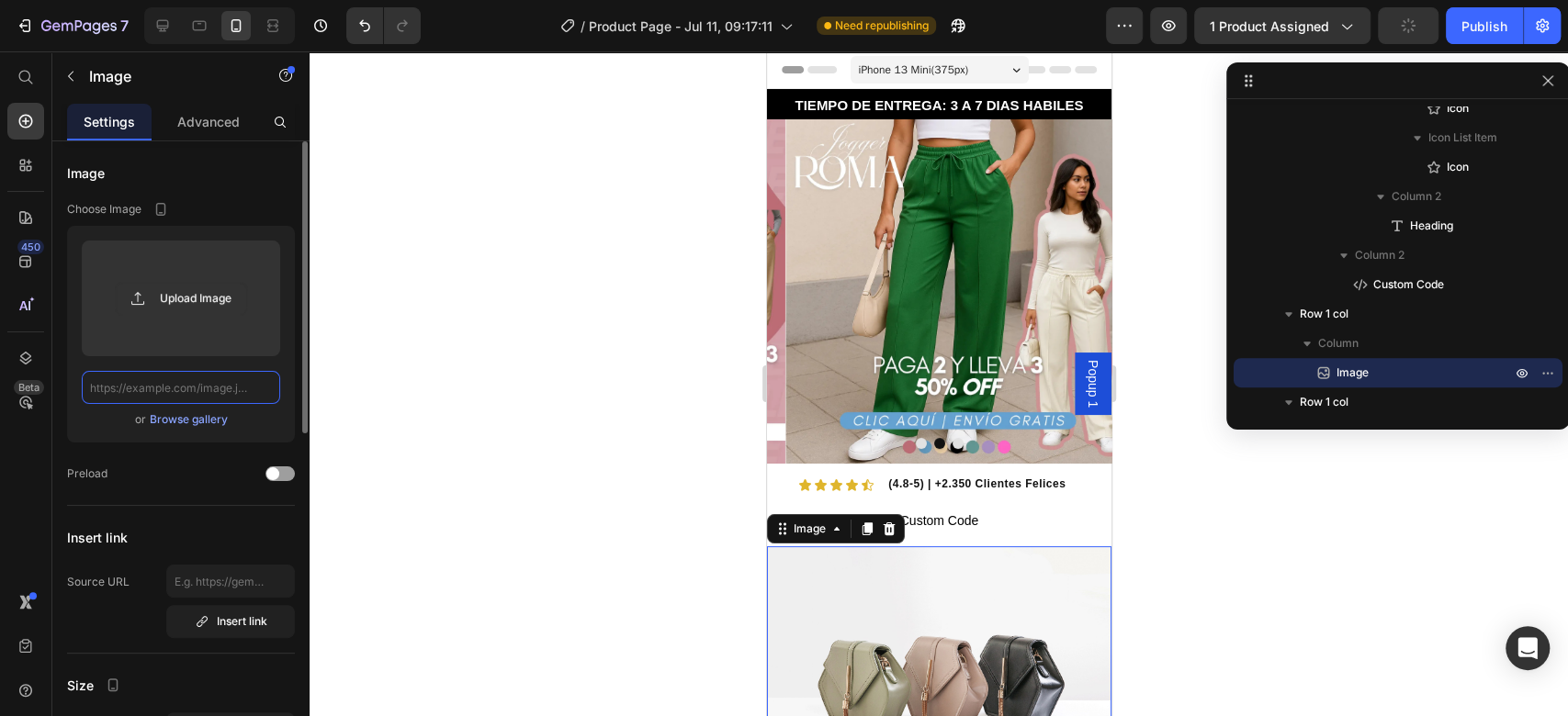 paste on "https://mevakmodacol.com/cdn/shop/files/1_6__1_11zon.webp?v=1749014912&width=2000" 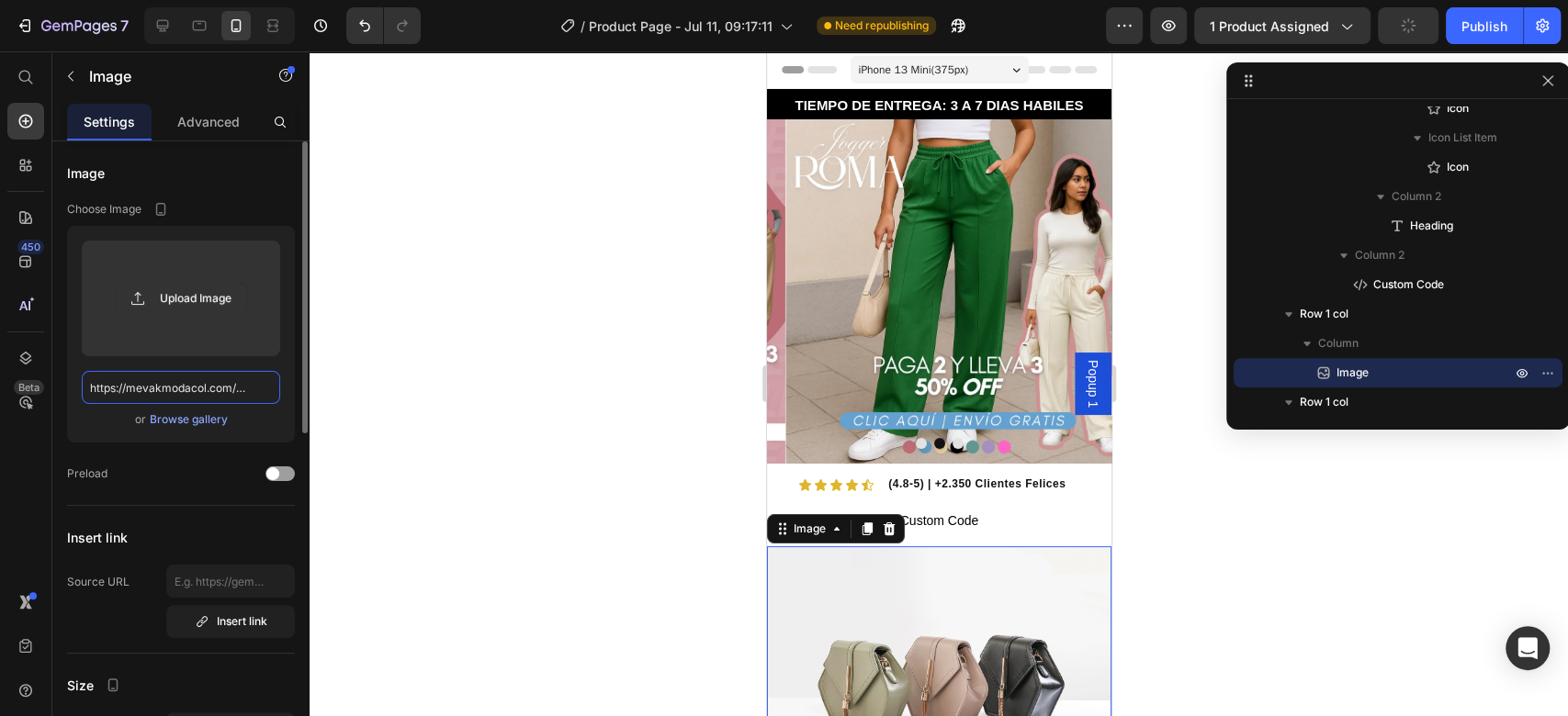 scroll, scrollTop: 0, scrollLeft: 307, axis: horizontal 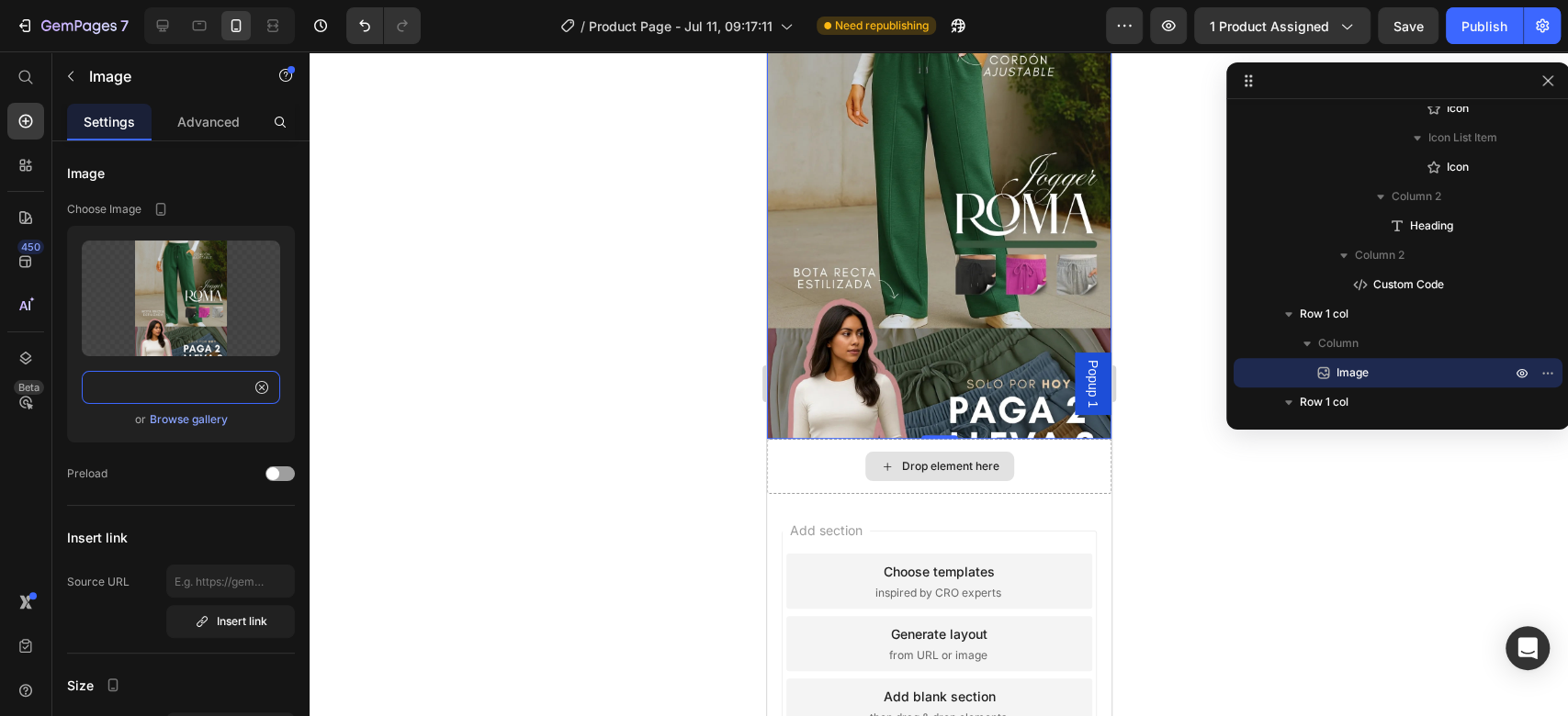 type on "https://mevakmodacol.com/cdn/shop/files/1_6__1_11zon.webp?v=1749014912&width=2000" 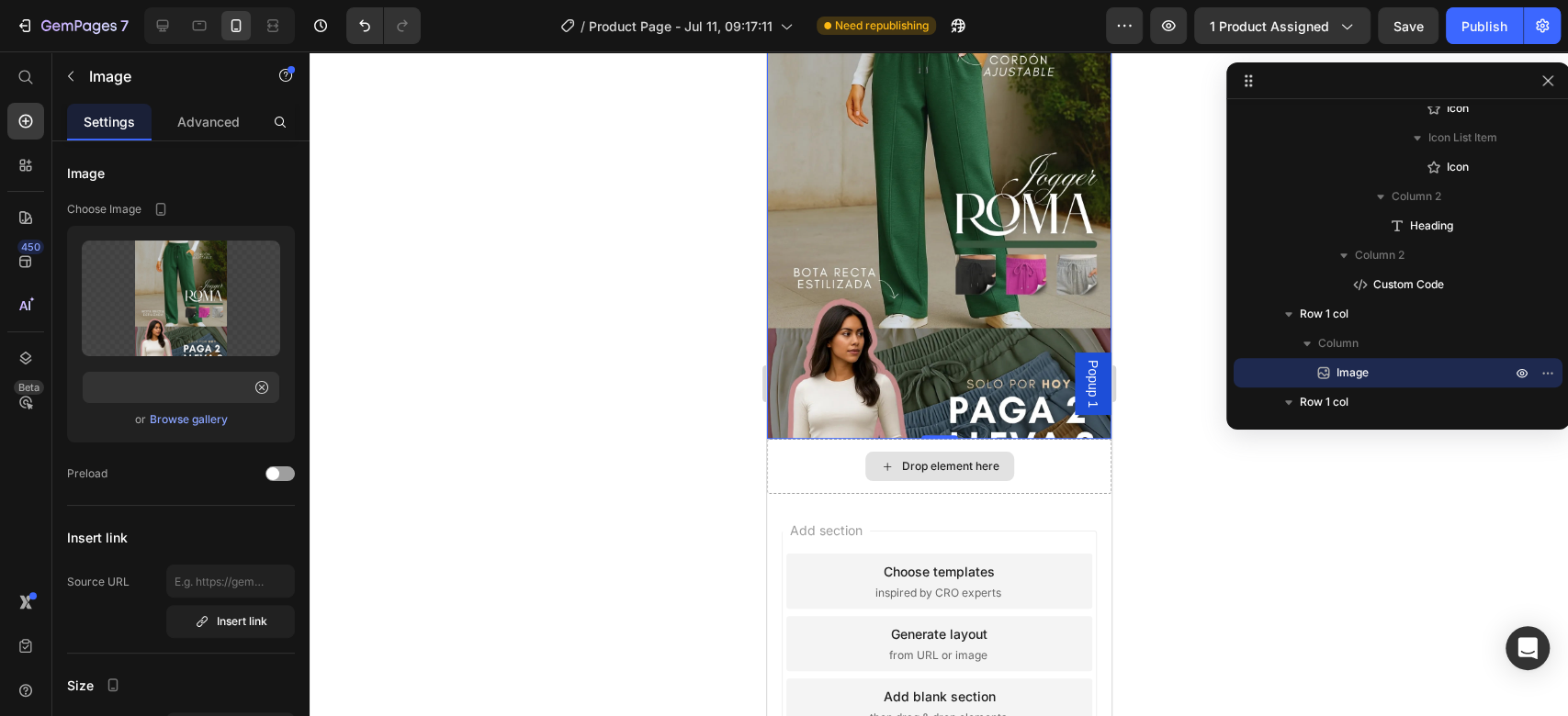scroll, scrollTop: 0, scrollLeft: 0, axis: both 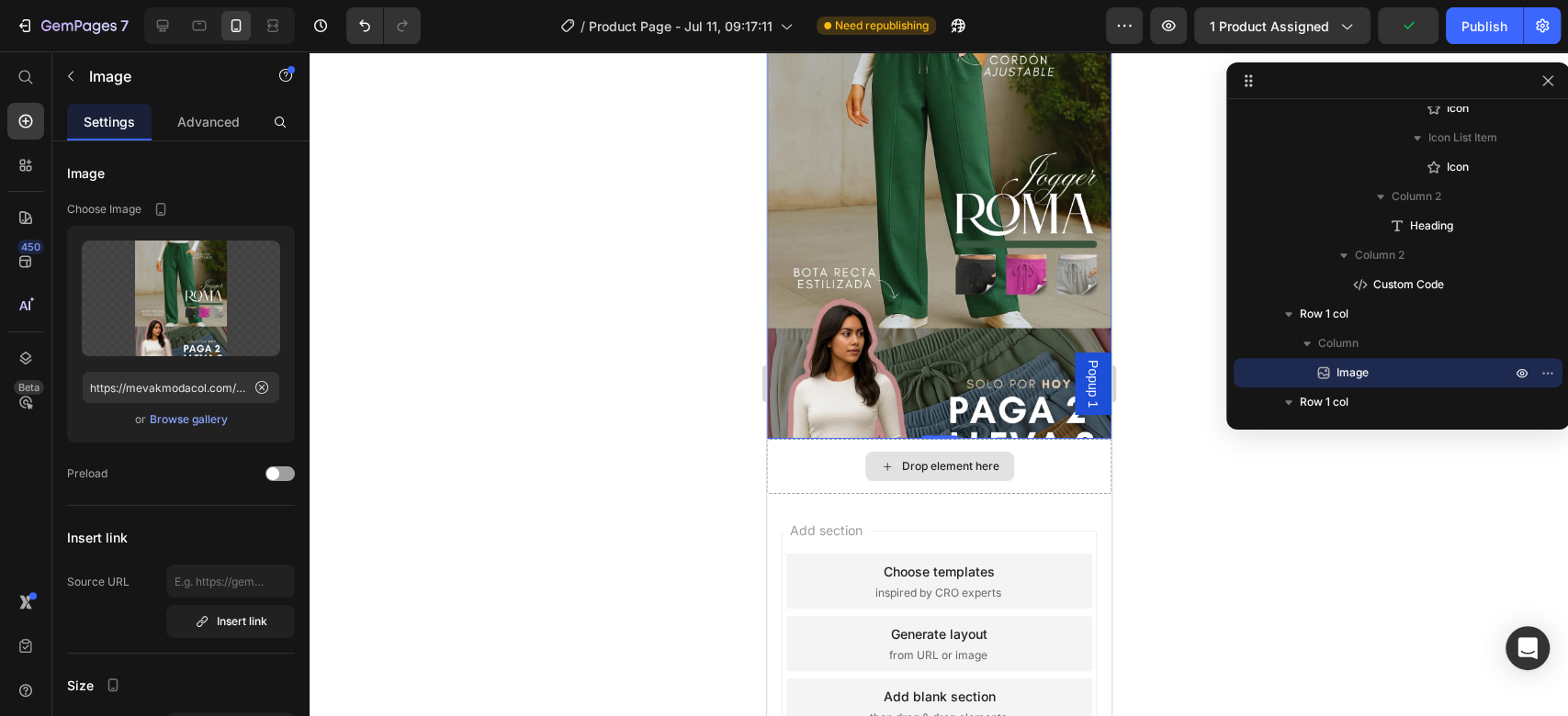 click at bounding box center [938, 223] 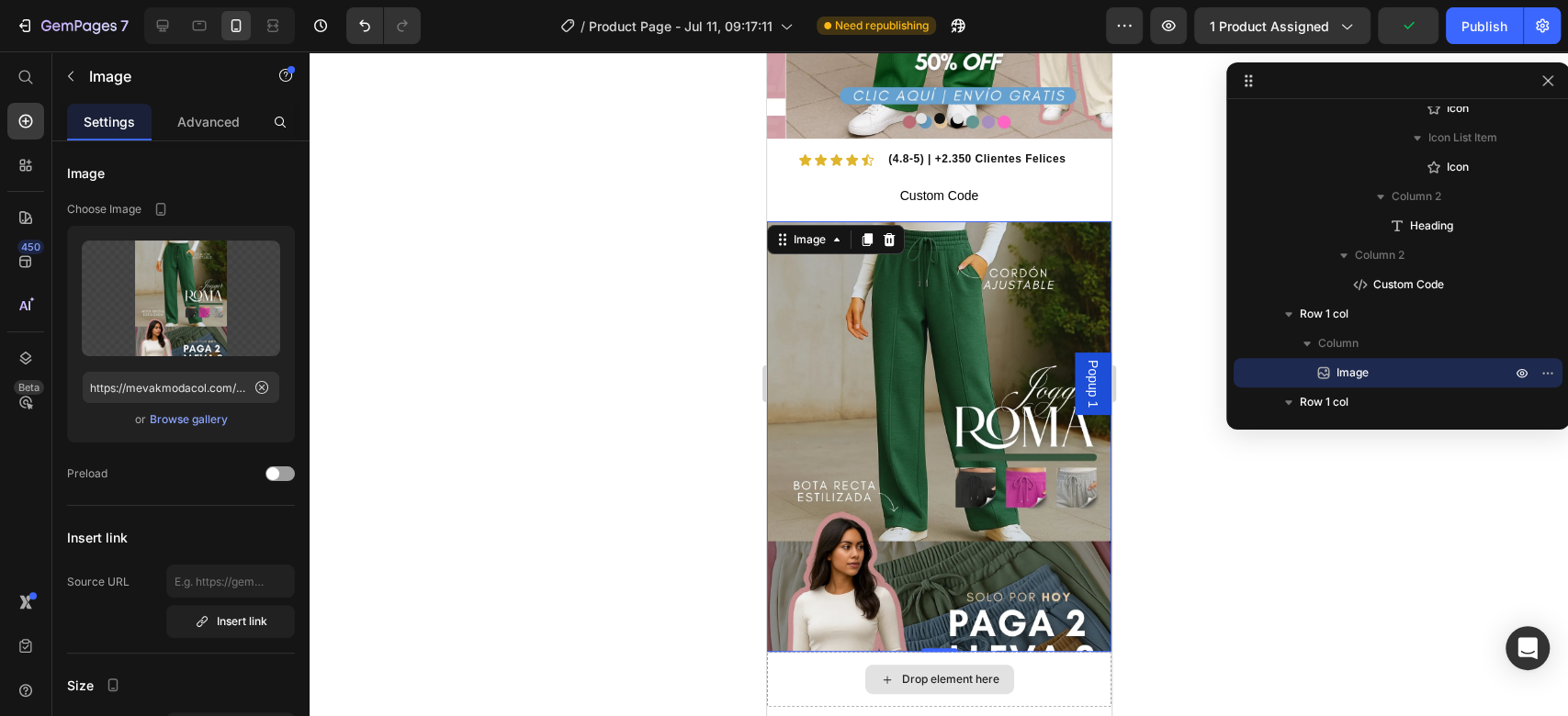 scroll, scrollTop: 171, scrollLeft: 0, axis: vertical 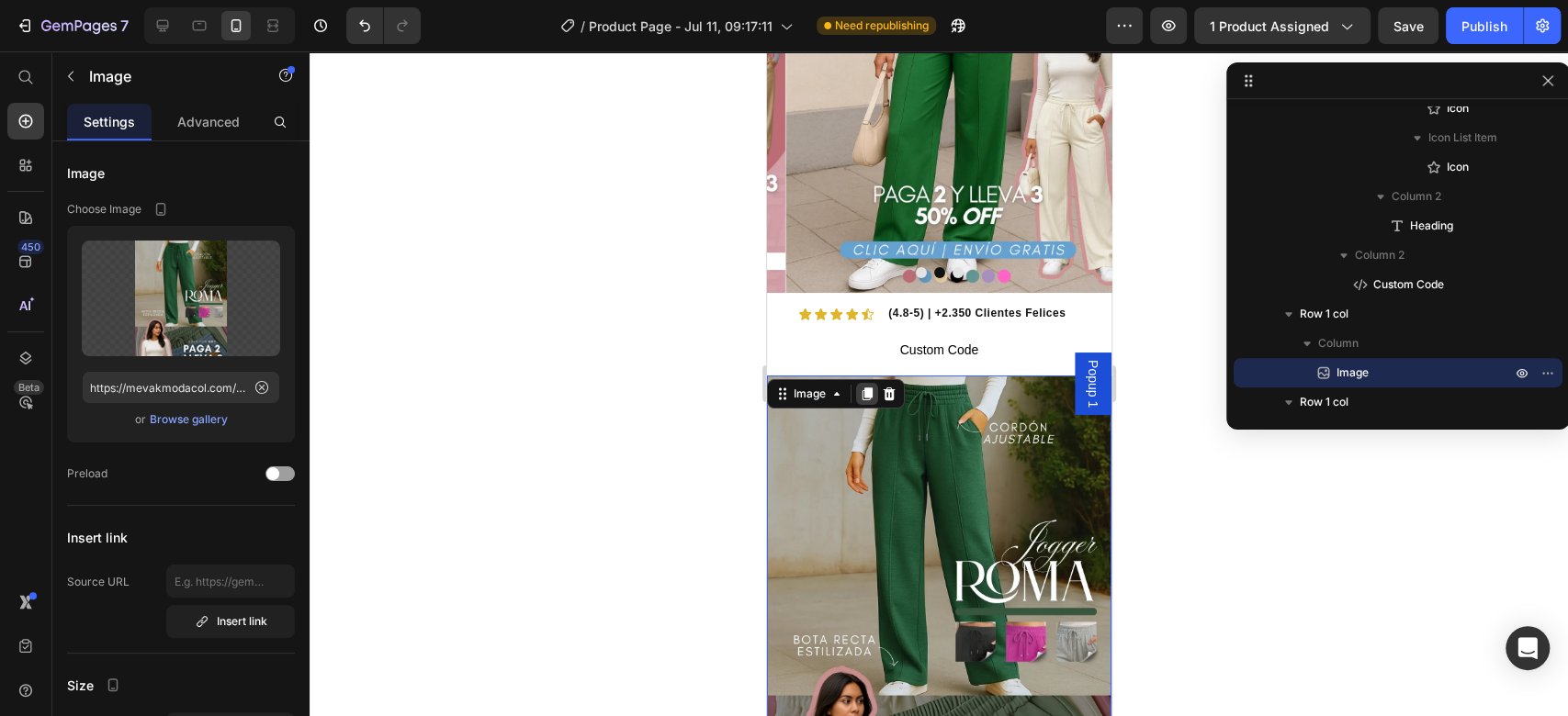click 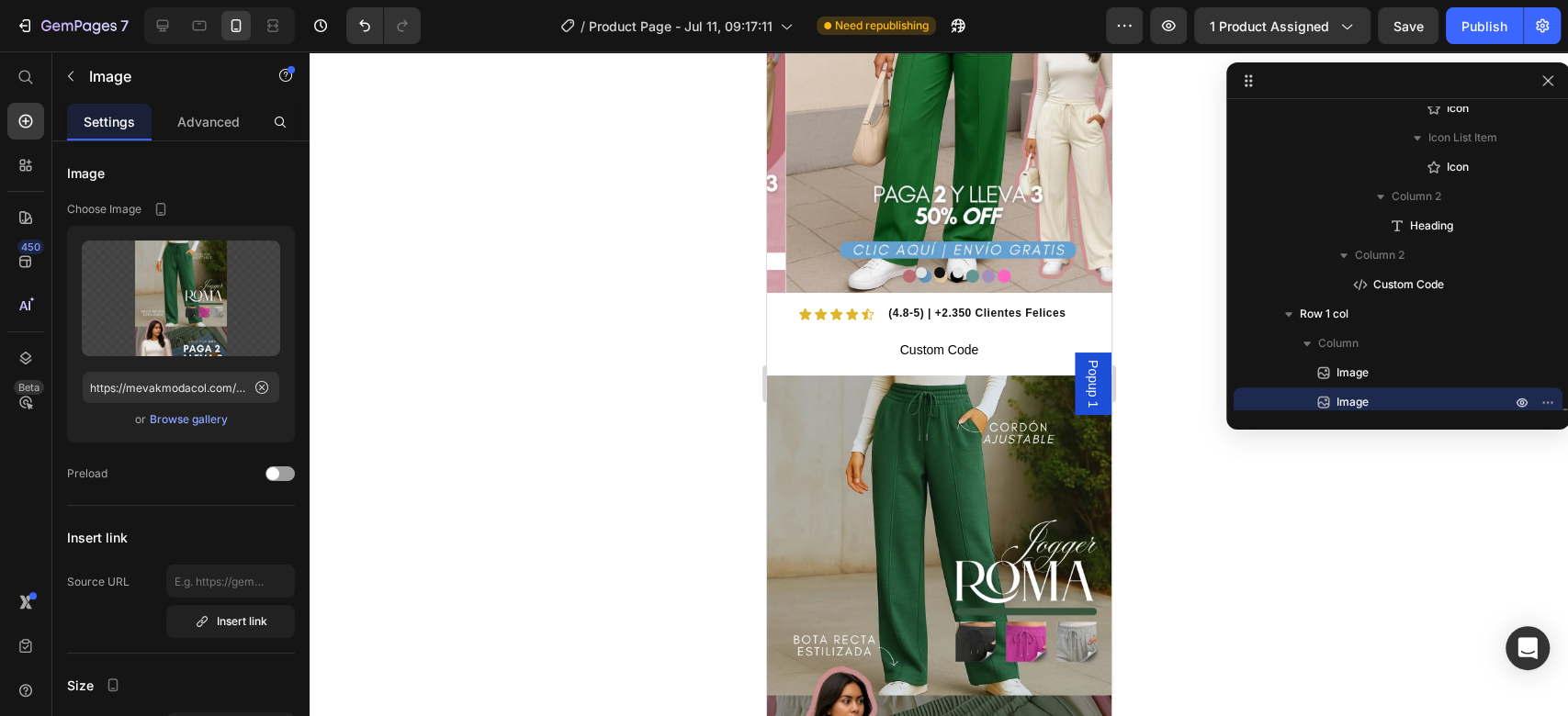 scroll, scrollTop: 253, scrollLeft: 0, axis: vertical 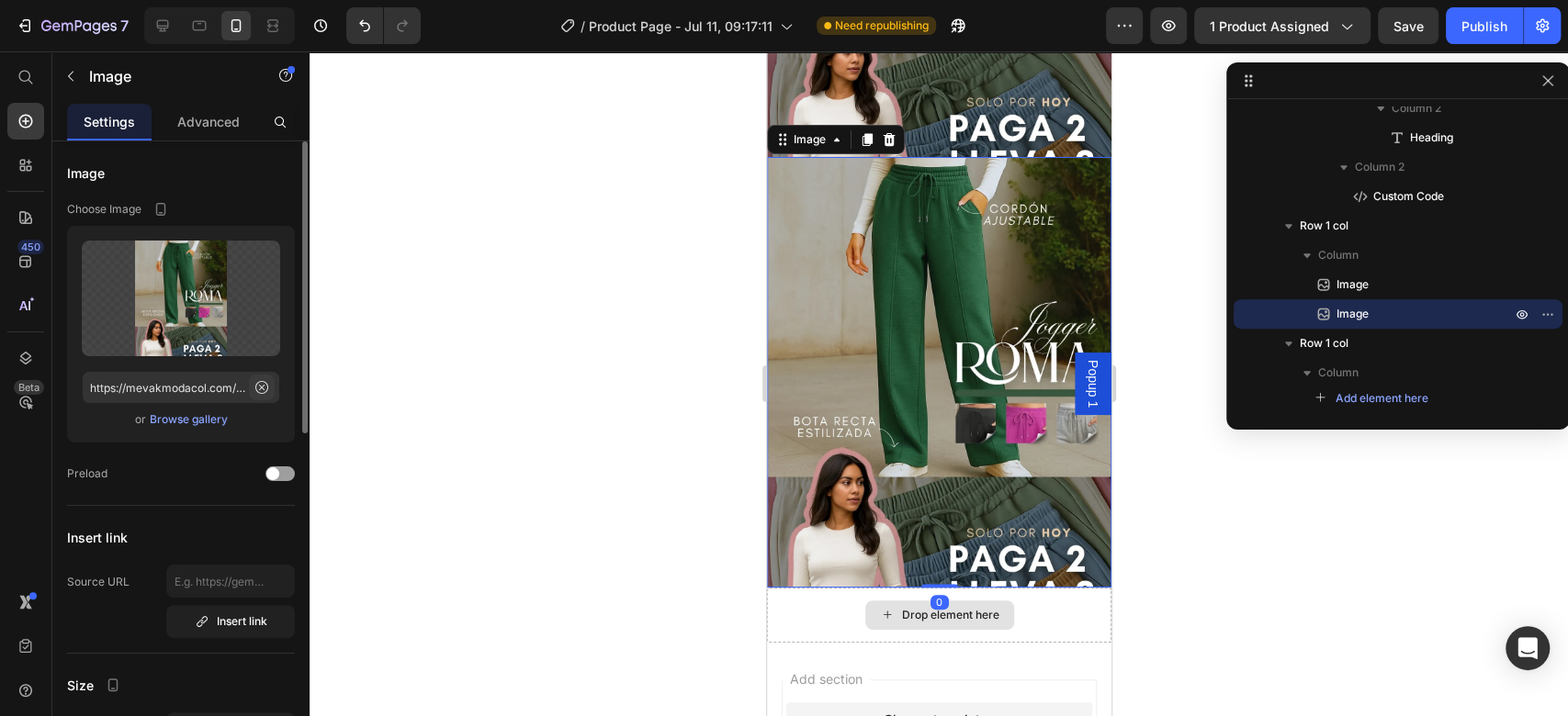click 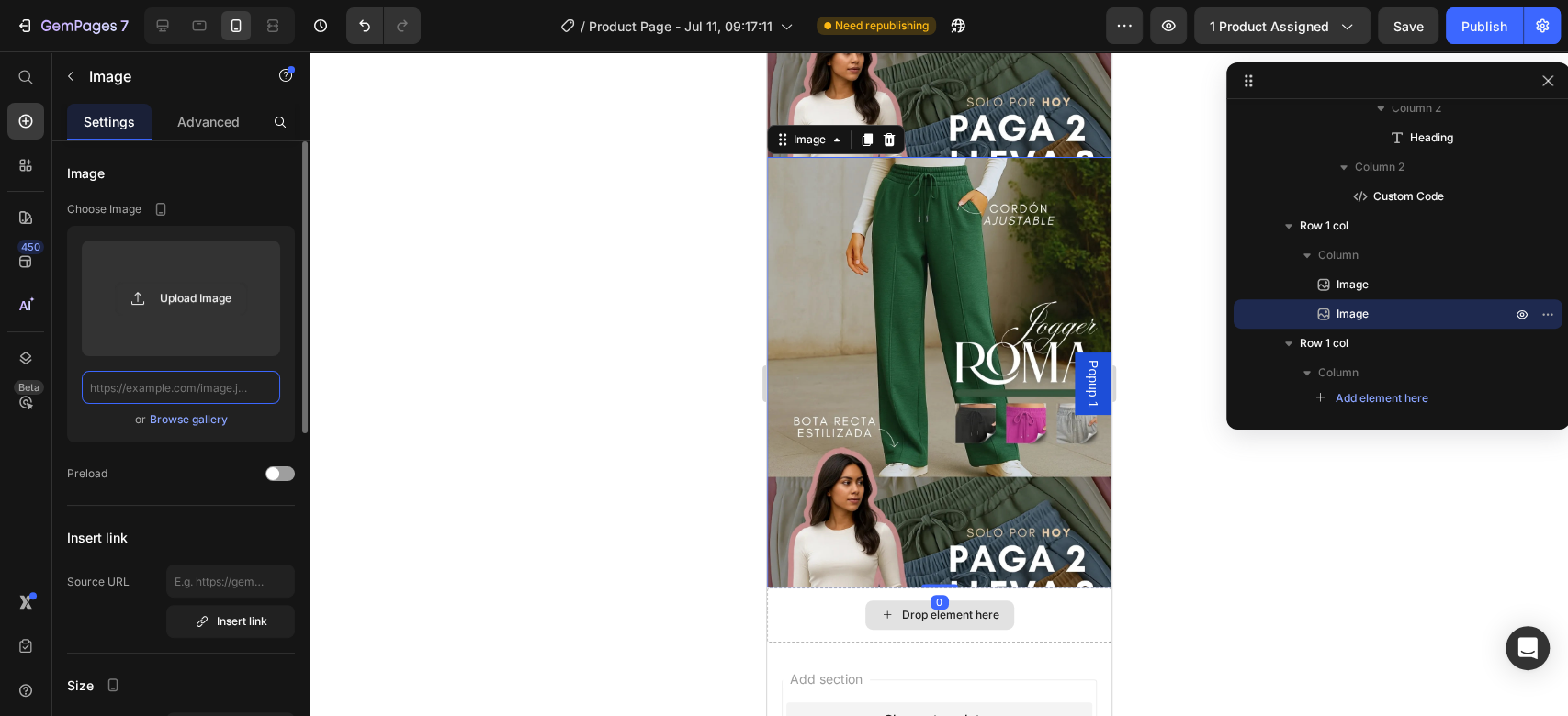 scroll, scrollTop: 0, scrollLeft: 0, axis: both 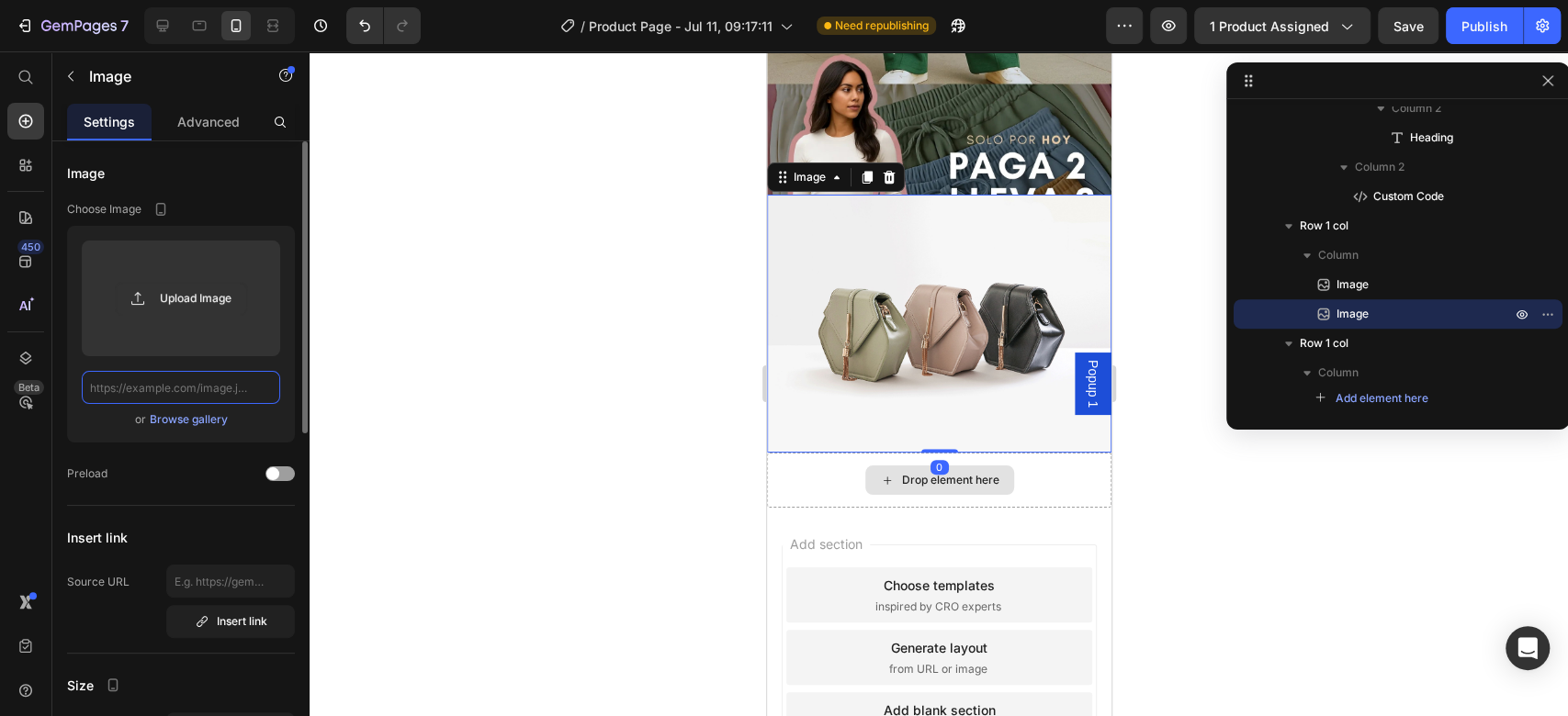 paste on "https://mevakmodacol.com/cdn/shop/files/2_9__2_11zon.webp?v=1749014924&width=750" 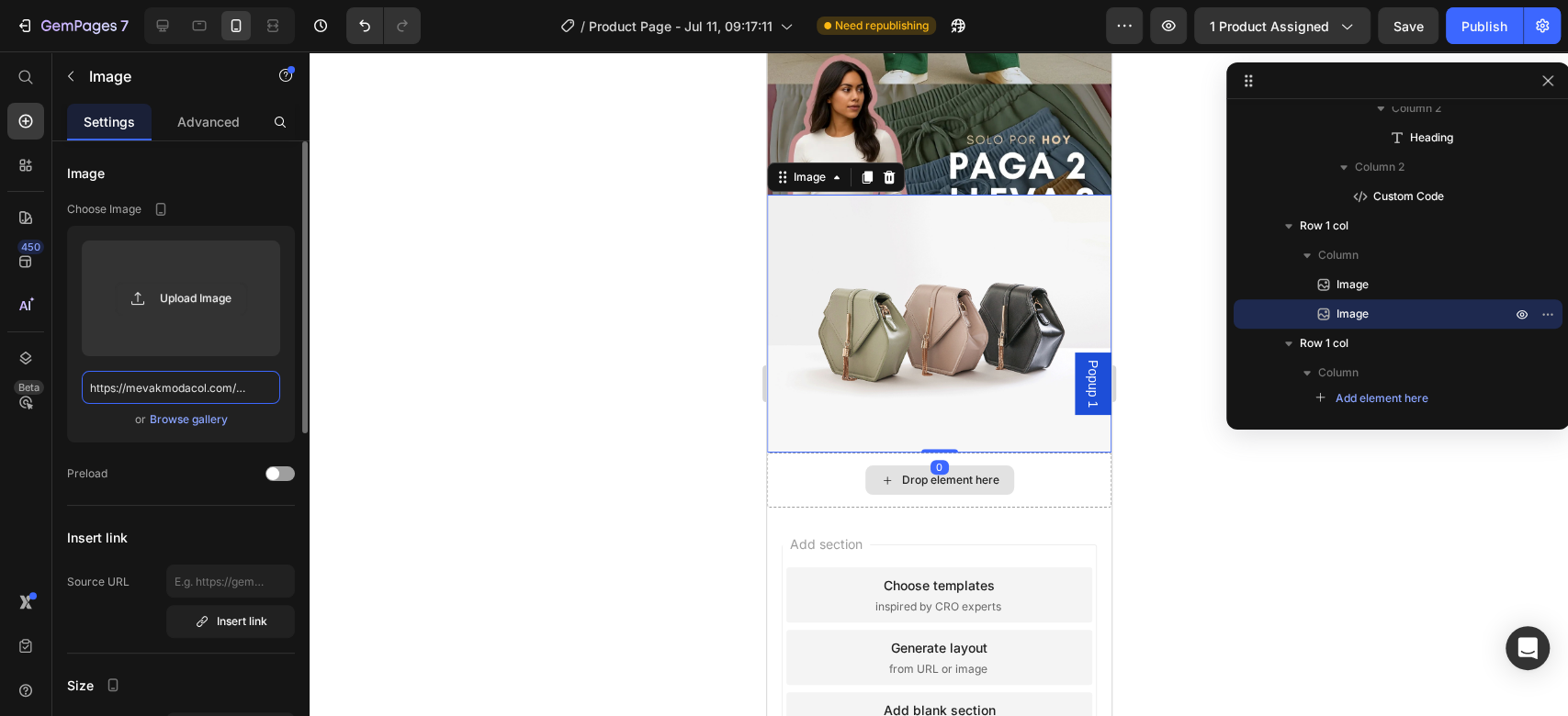 scroll, scrollTop: 0, scrollLeft: 307, axis: horizontal 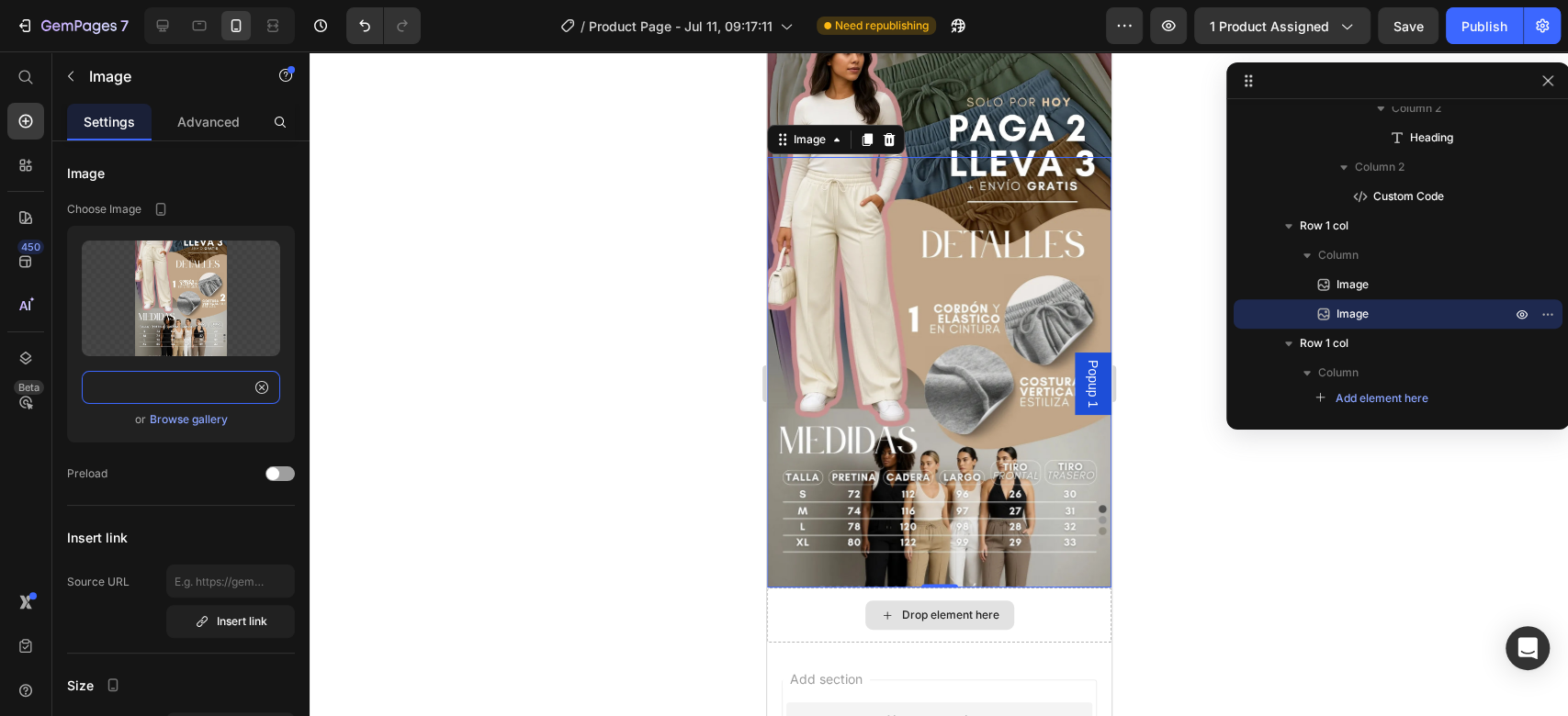 type on "https://mevakmodacol.com/cdn/shop/files/2_9__2_11zon.webp?v=1749014924&width=750" 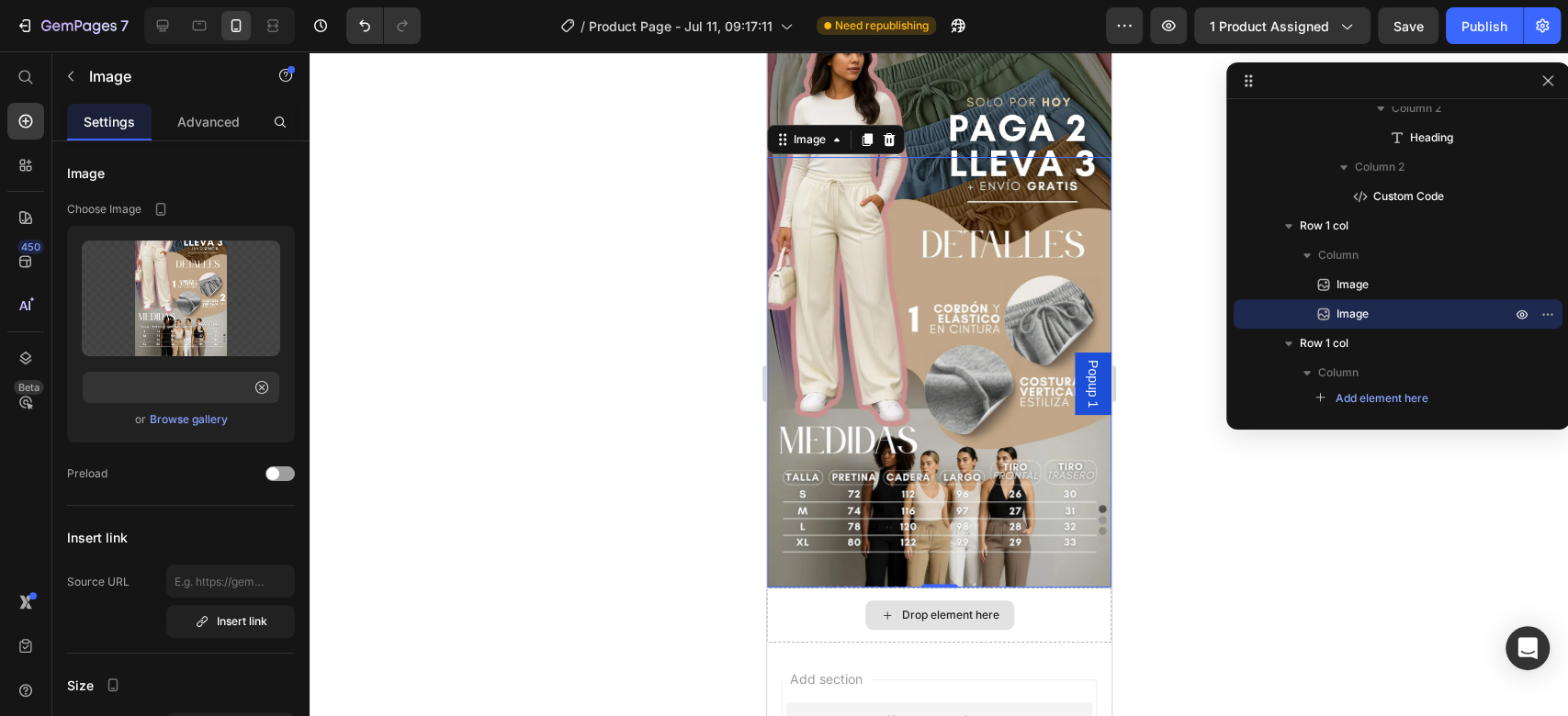 scroll, scrollTop: 0, scrollLeft: 0, axis: both 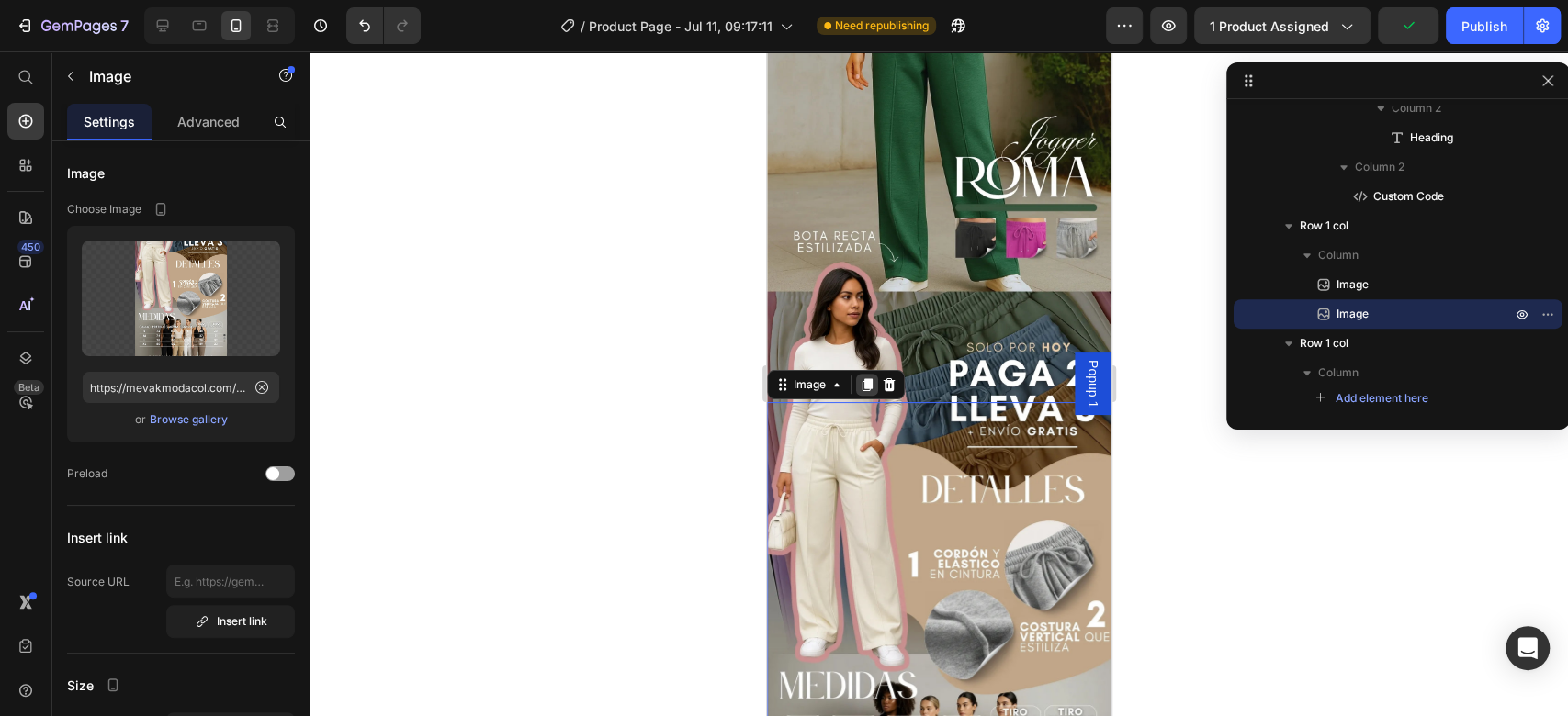 click 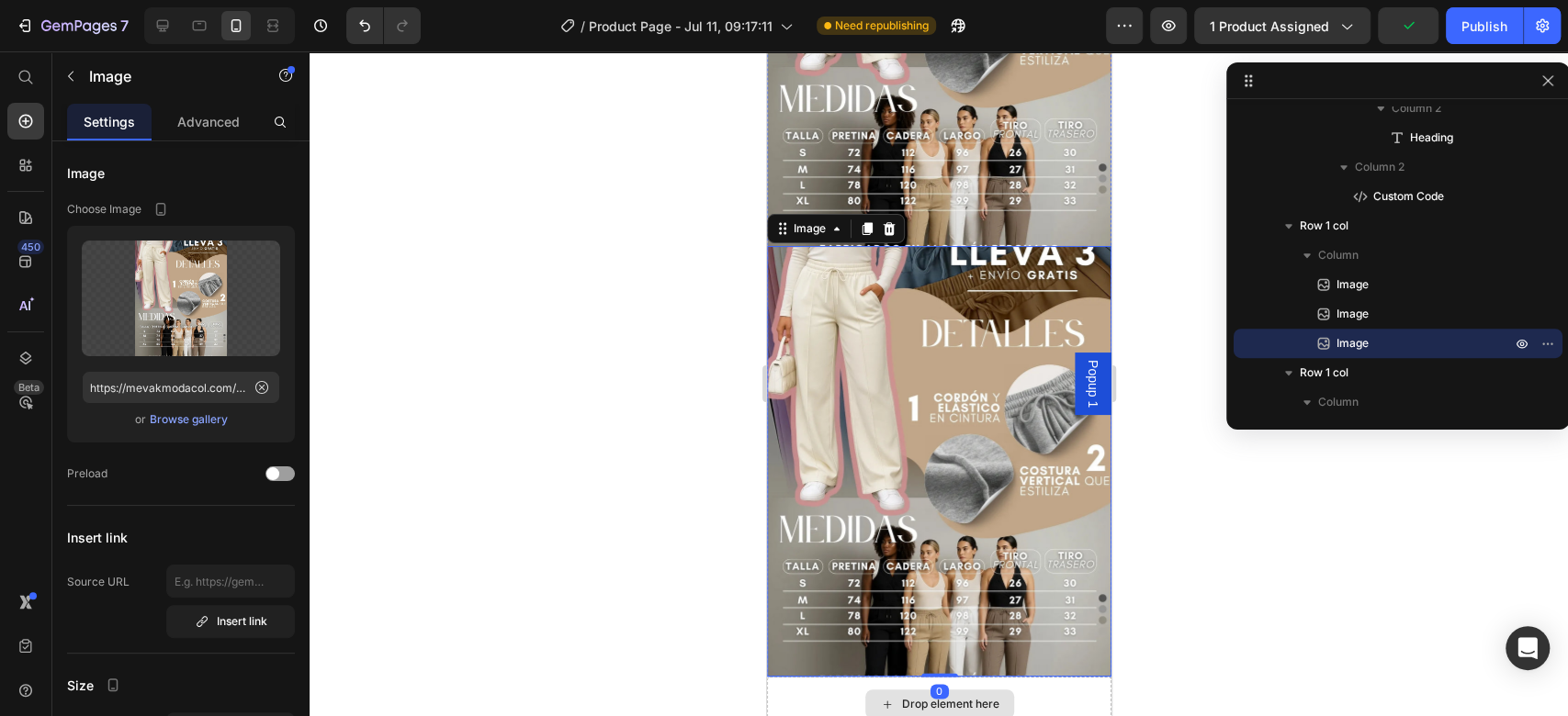 scroll, scrollTop: 1226, scrollLeft: 0, axis: vertical 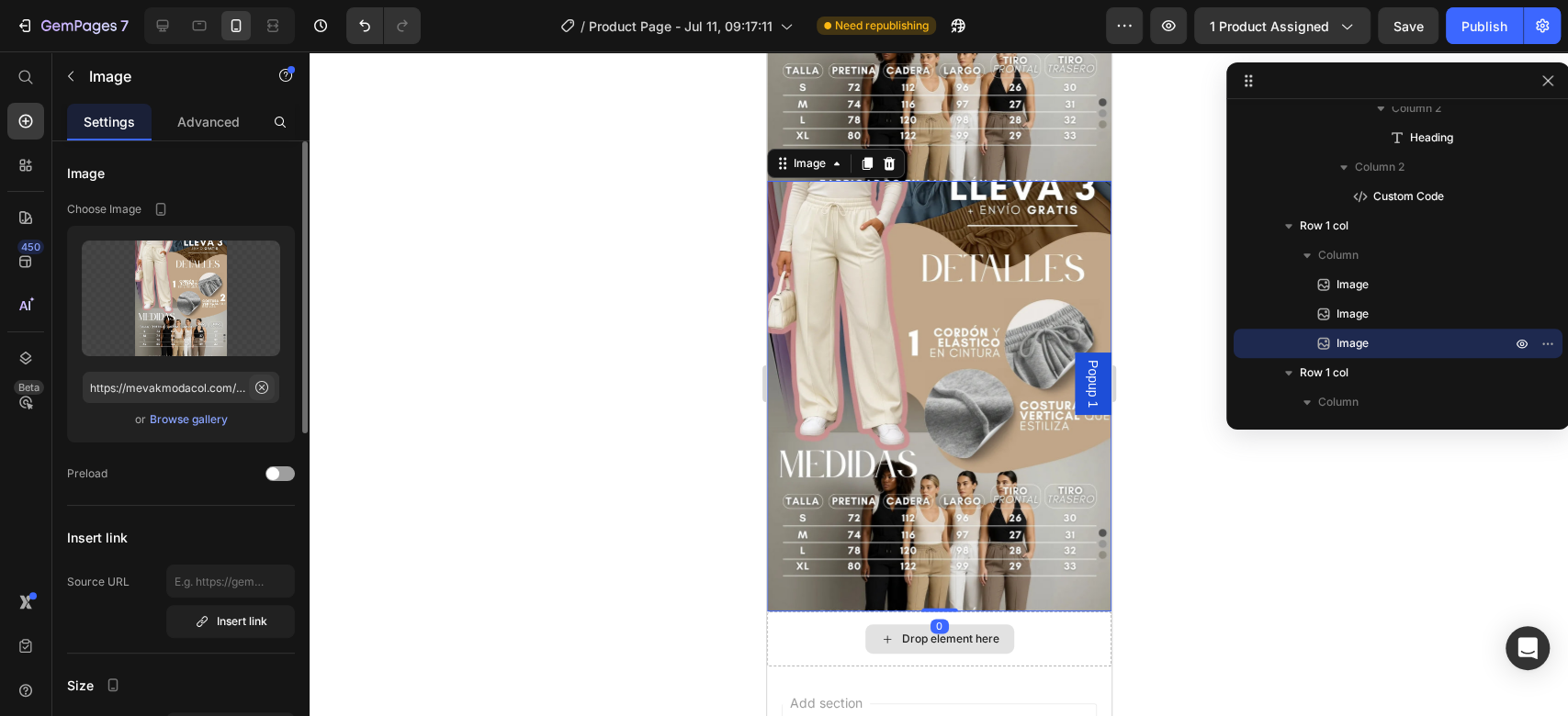 click 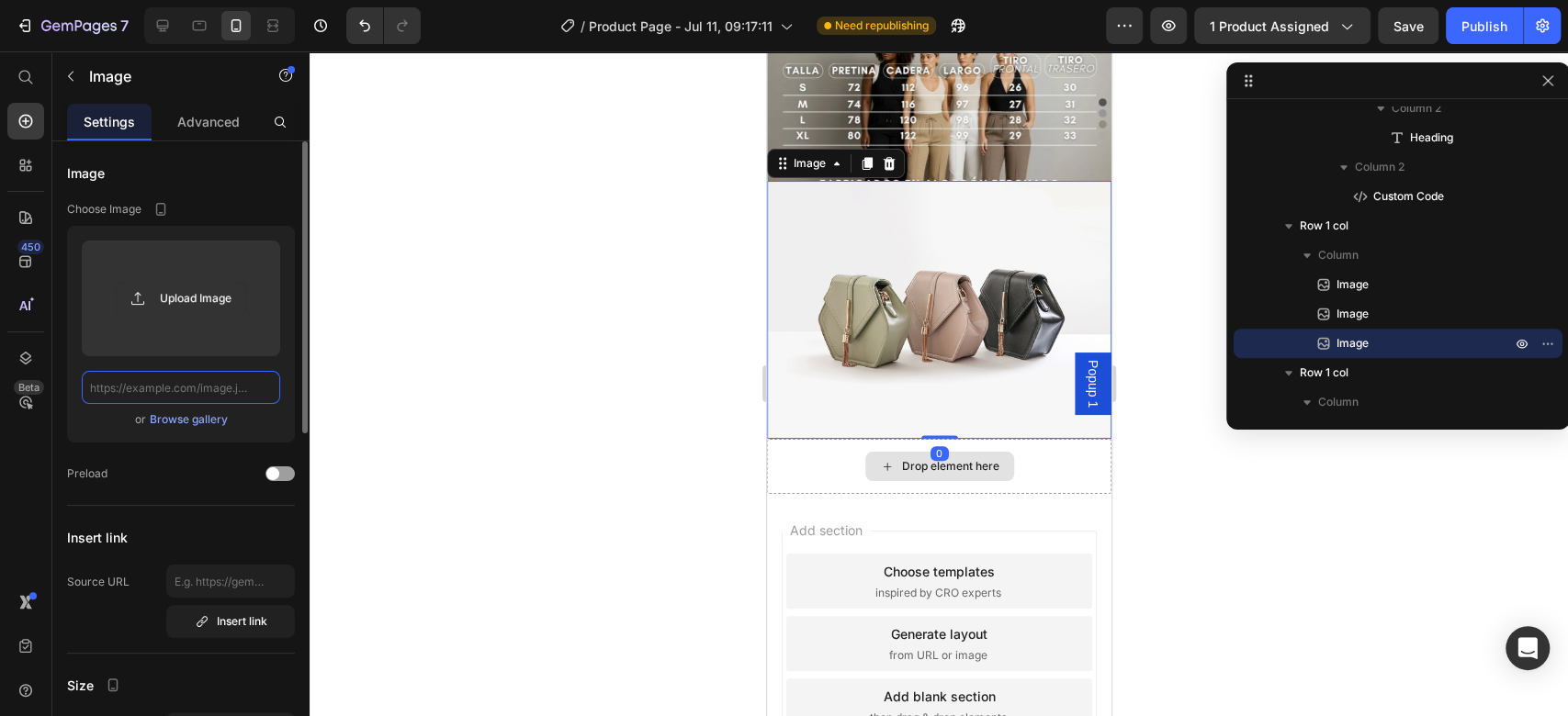 paste on "https://mevakmodacol.com/cdn/shop/files/3_9__3_11zon.webp?v=1749014924&width=750" 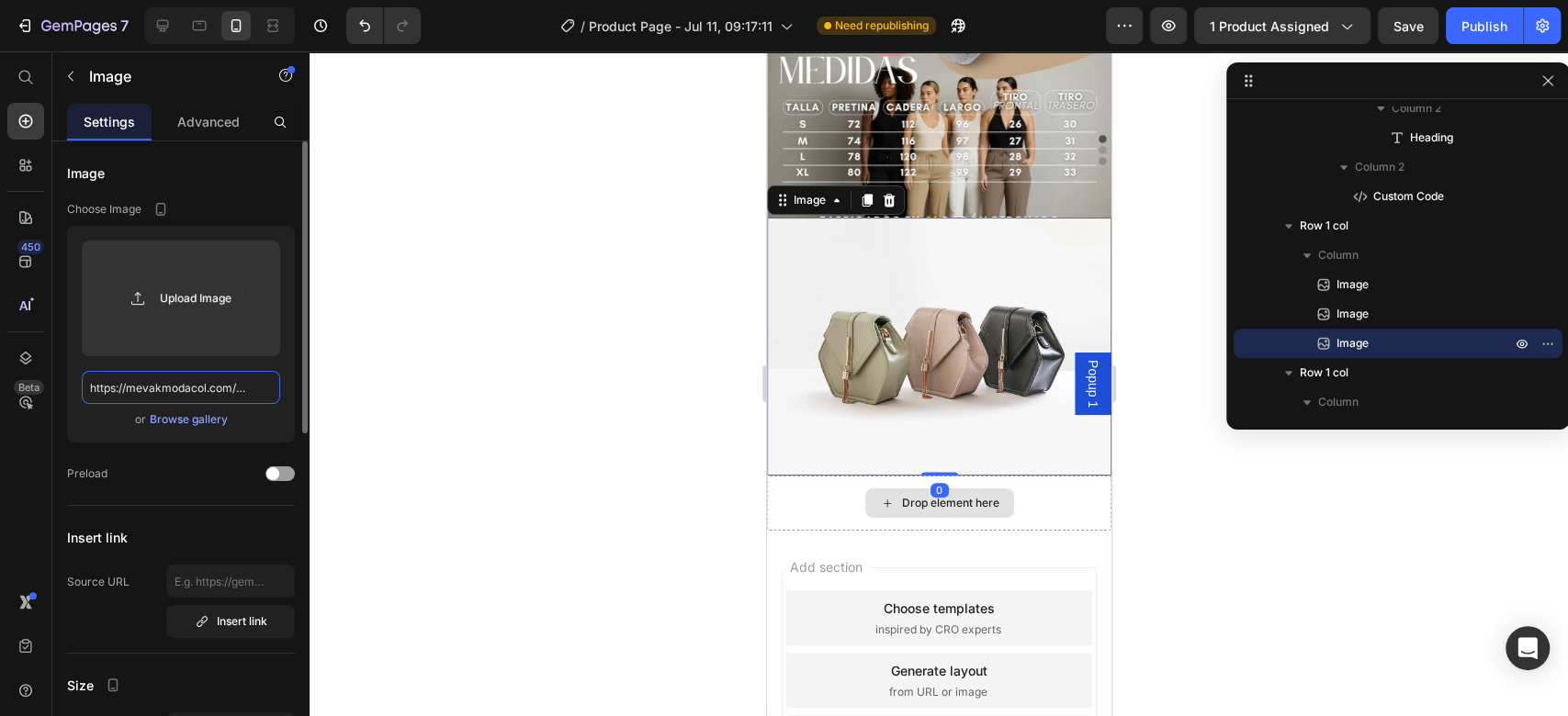 scroll, scrollTop: 0, scrollLeft: 307, axis: horizontal 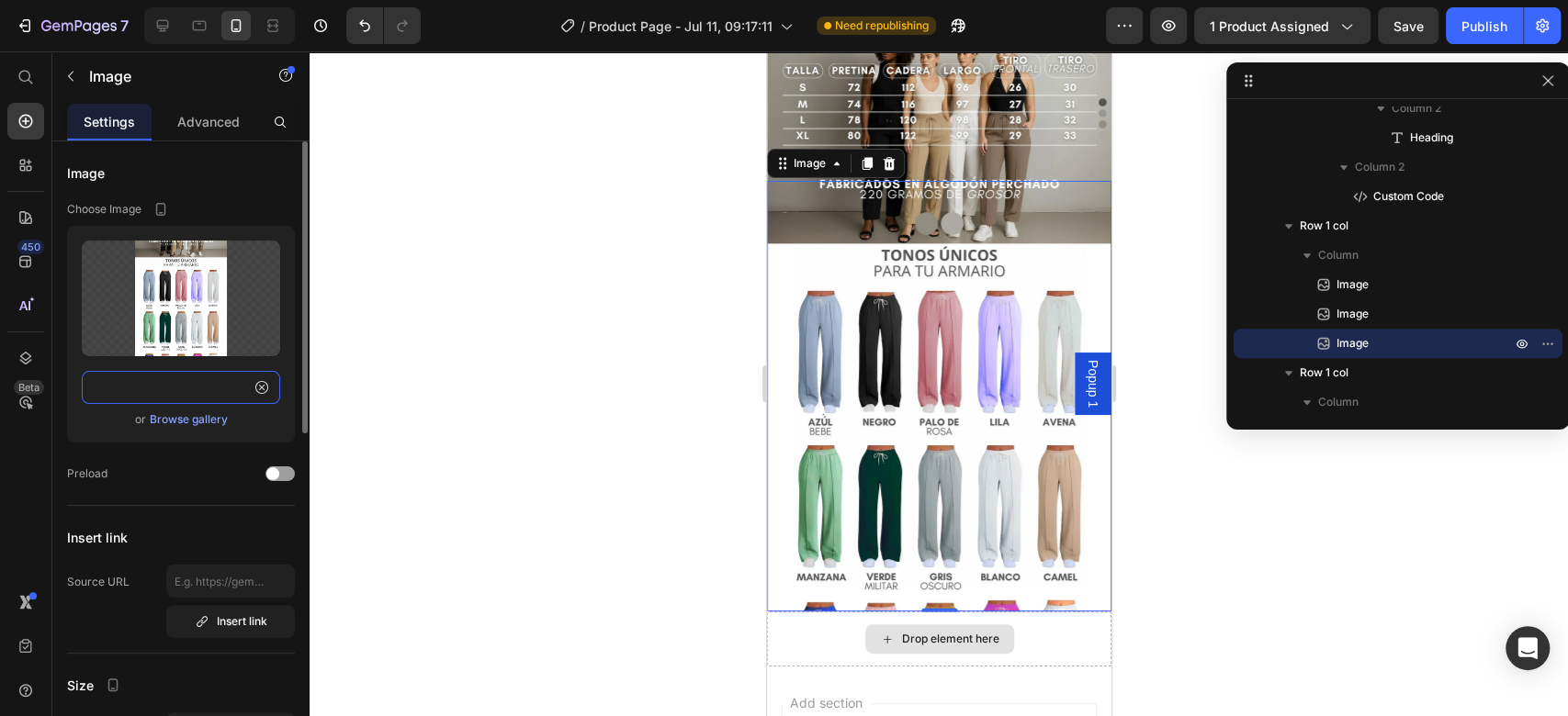 type on "https://mevakmodacol.com/cdn/shop/files/3_9__3_11zon.webp?v=1749014924&width=750" 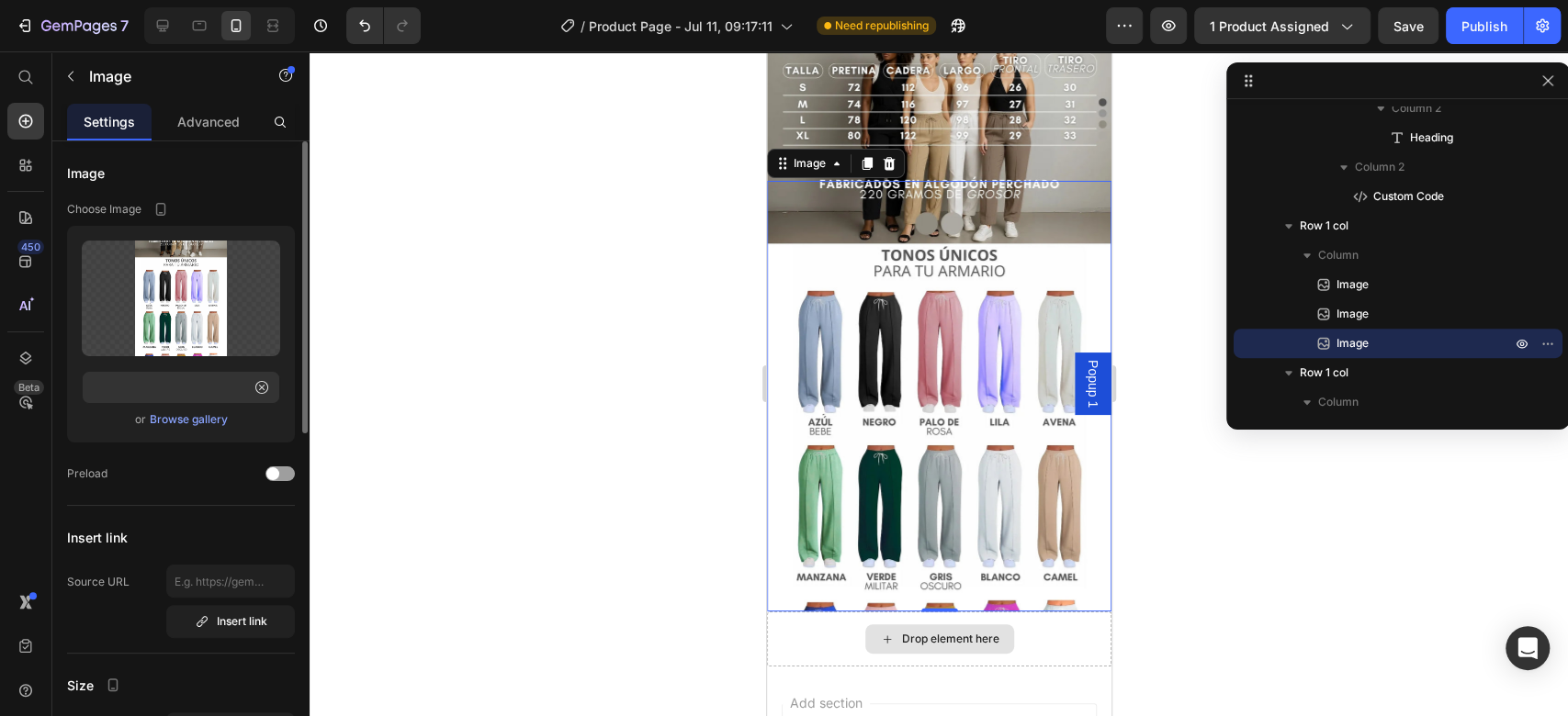 scroll, scrollTop: 0, scrollLeft: 0, axis: both 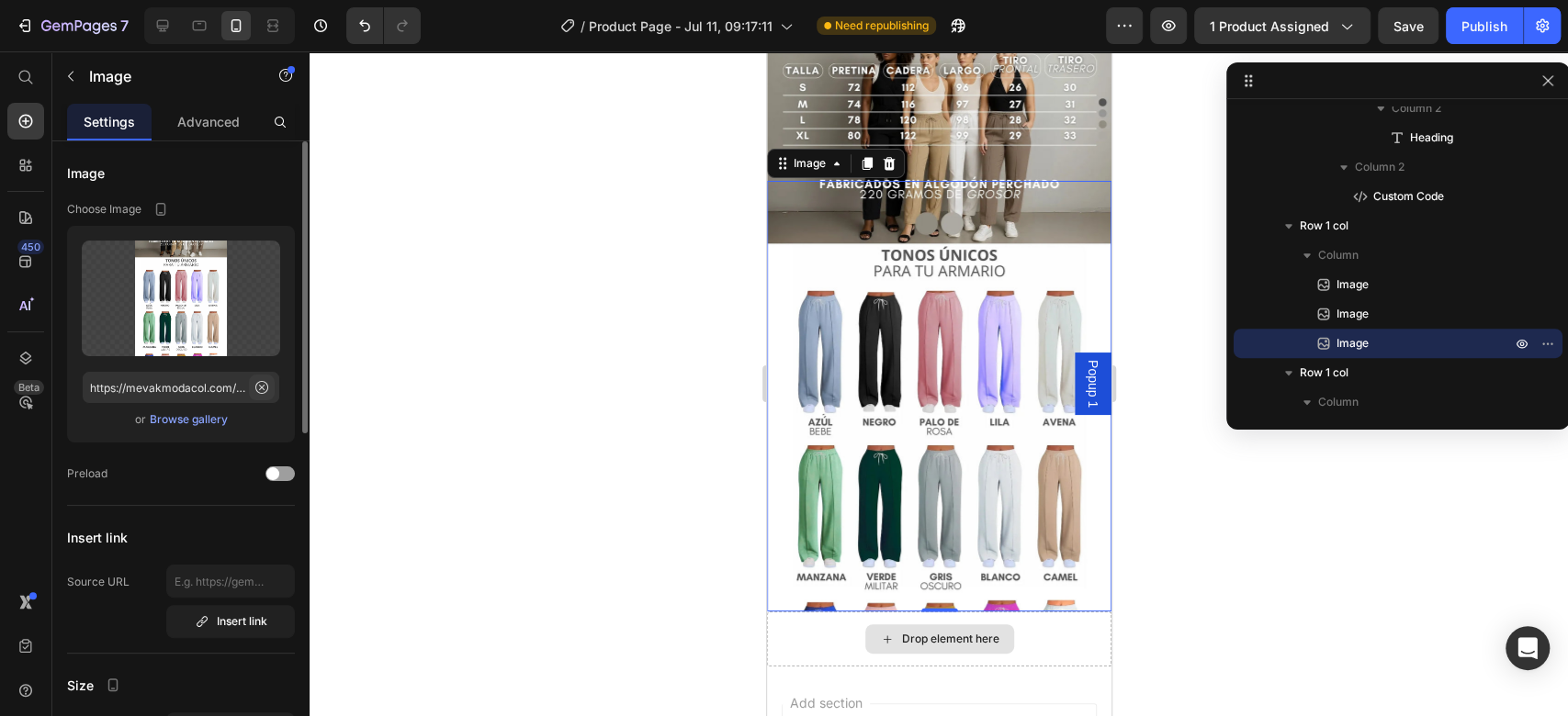 click 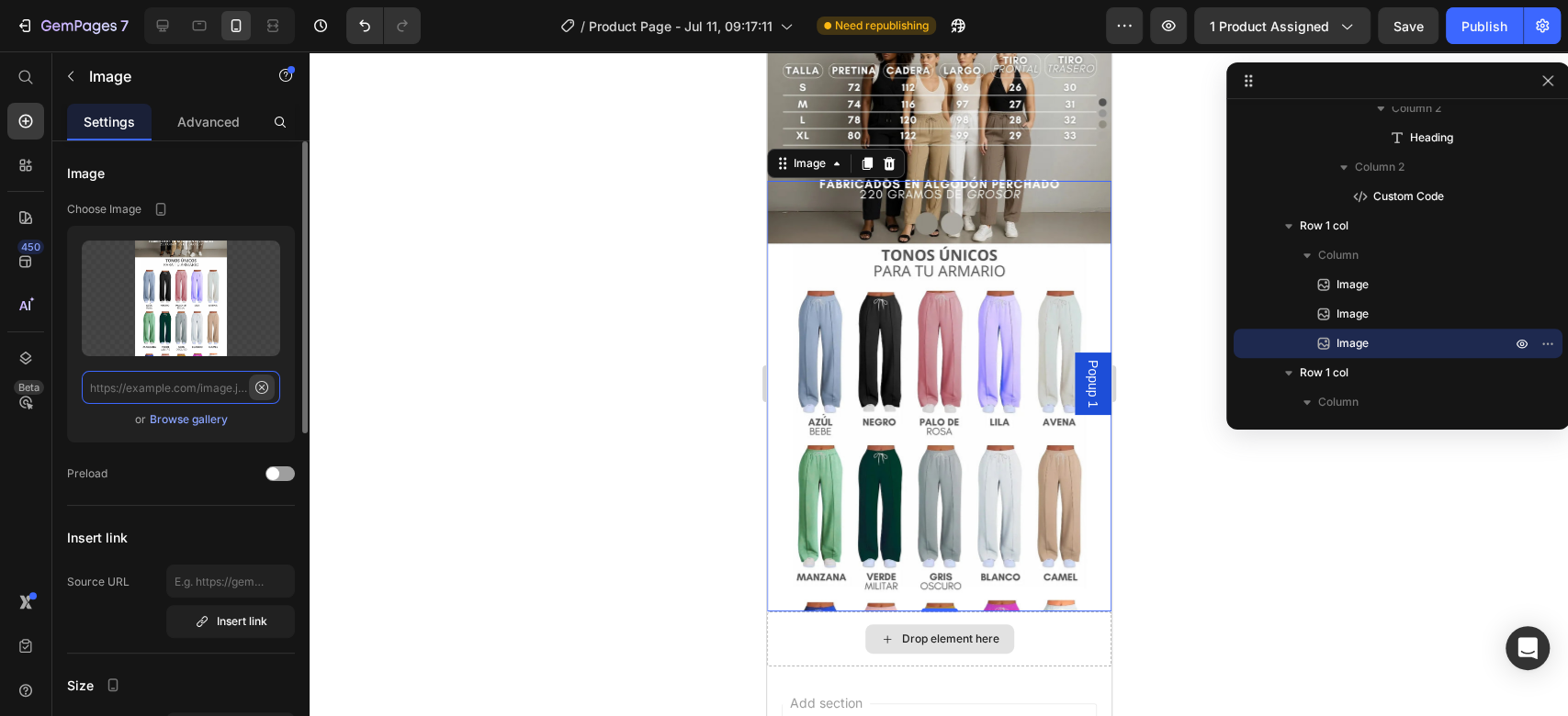 scroll, scrollTop: 1190, scrollLeft: 0, axis: vertical 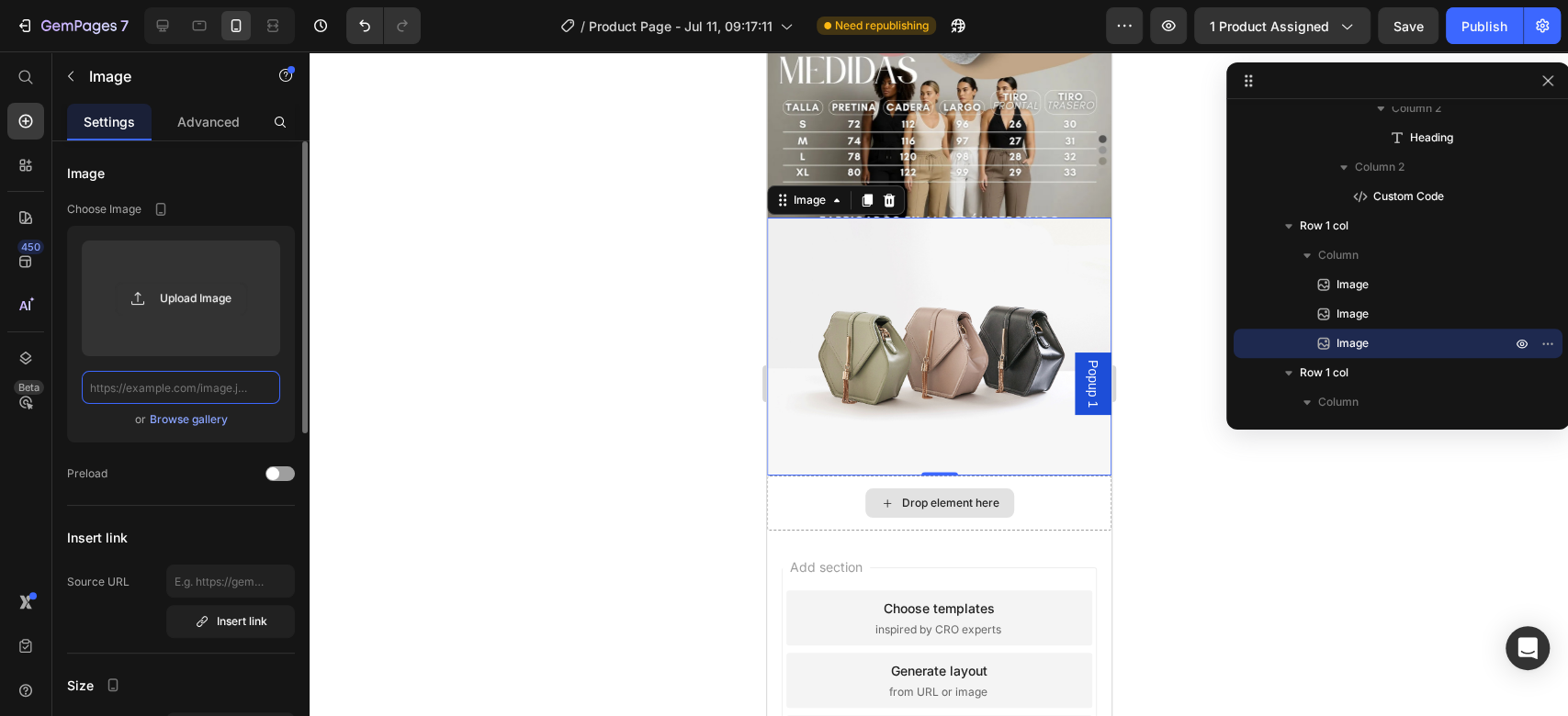 paste on "https://mevakmodacol.com/cdn/shop/files/4_2__4_11zon.webp?v=1749014924&width=750" 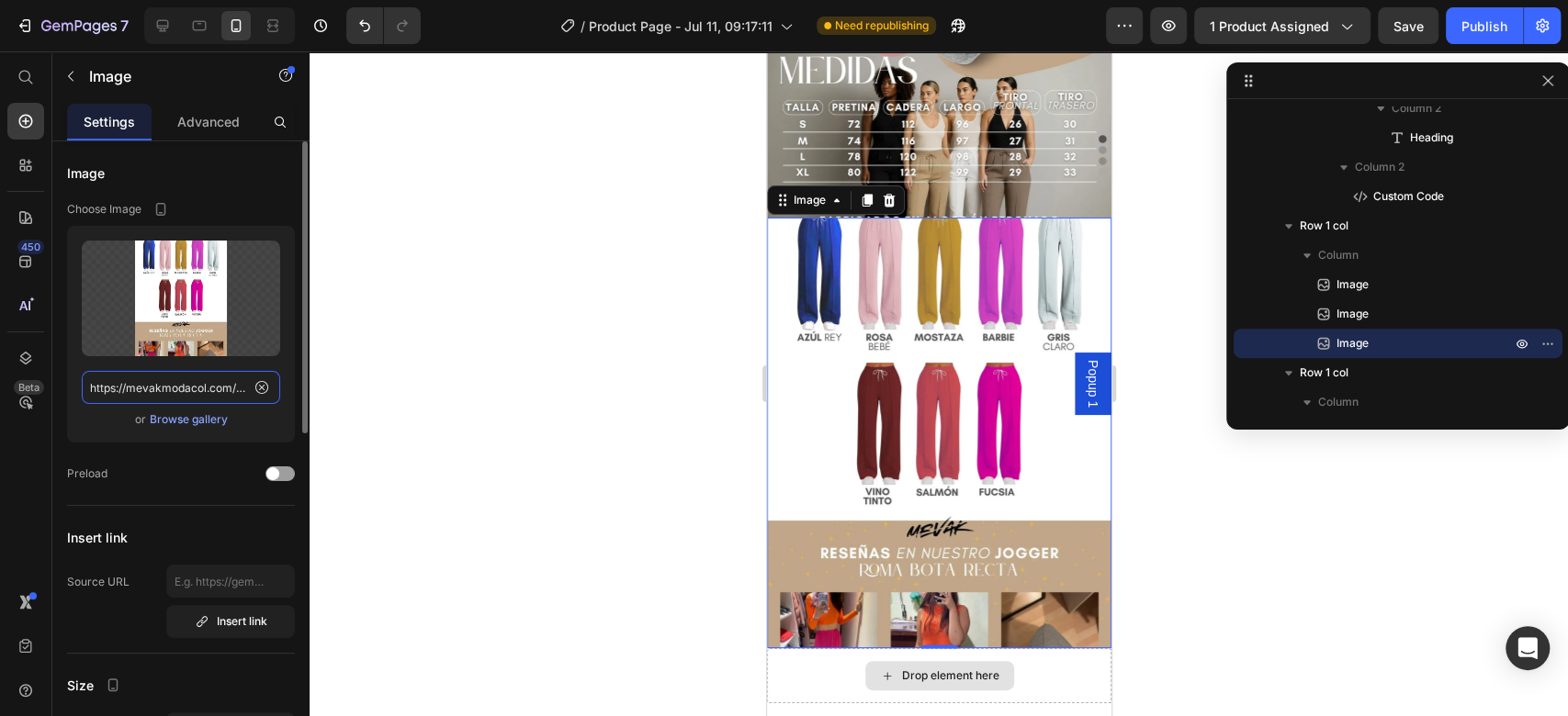 scroll, scrollTop: 0, scrollLeft: 309, axis: horizontal 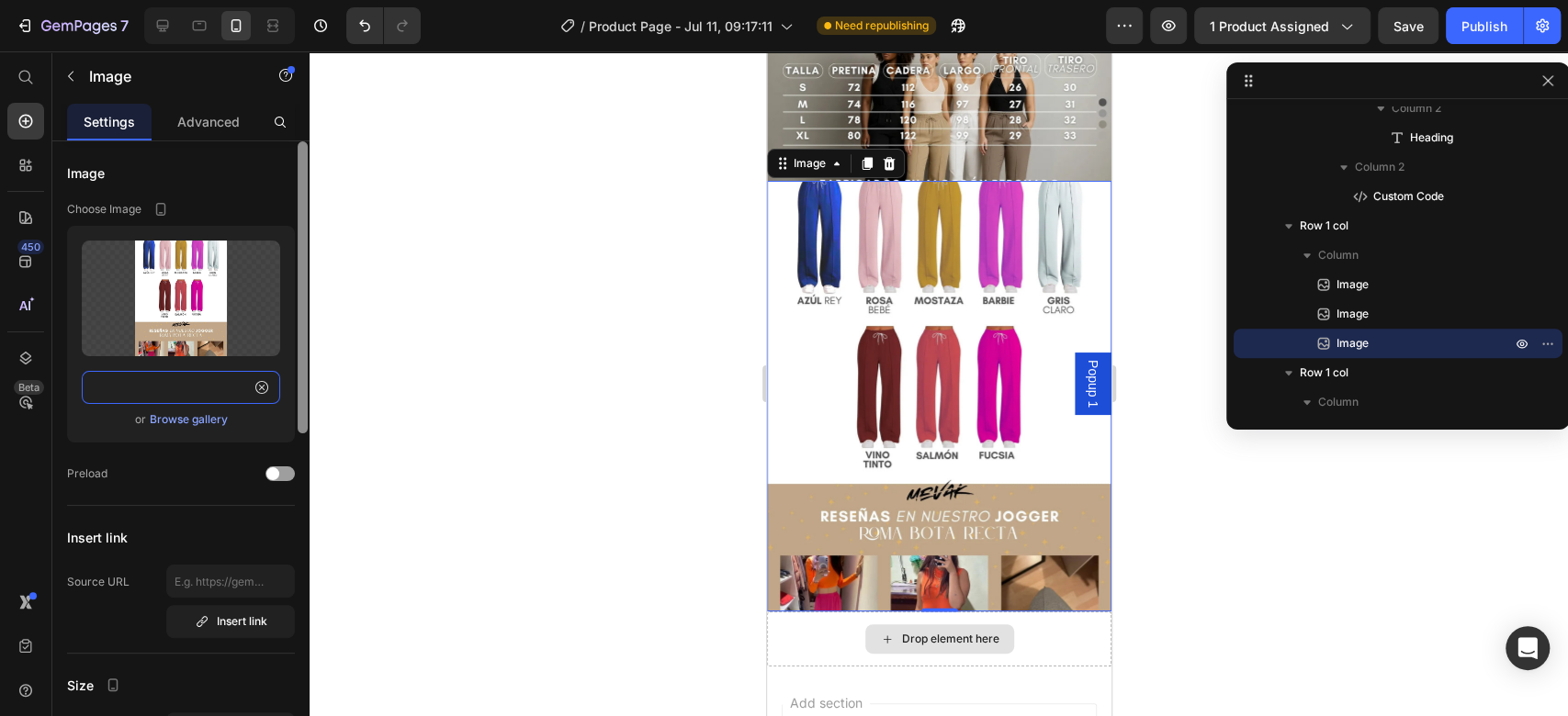 type 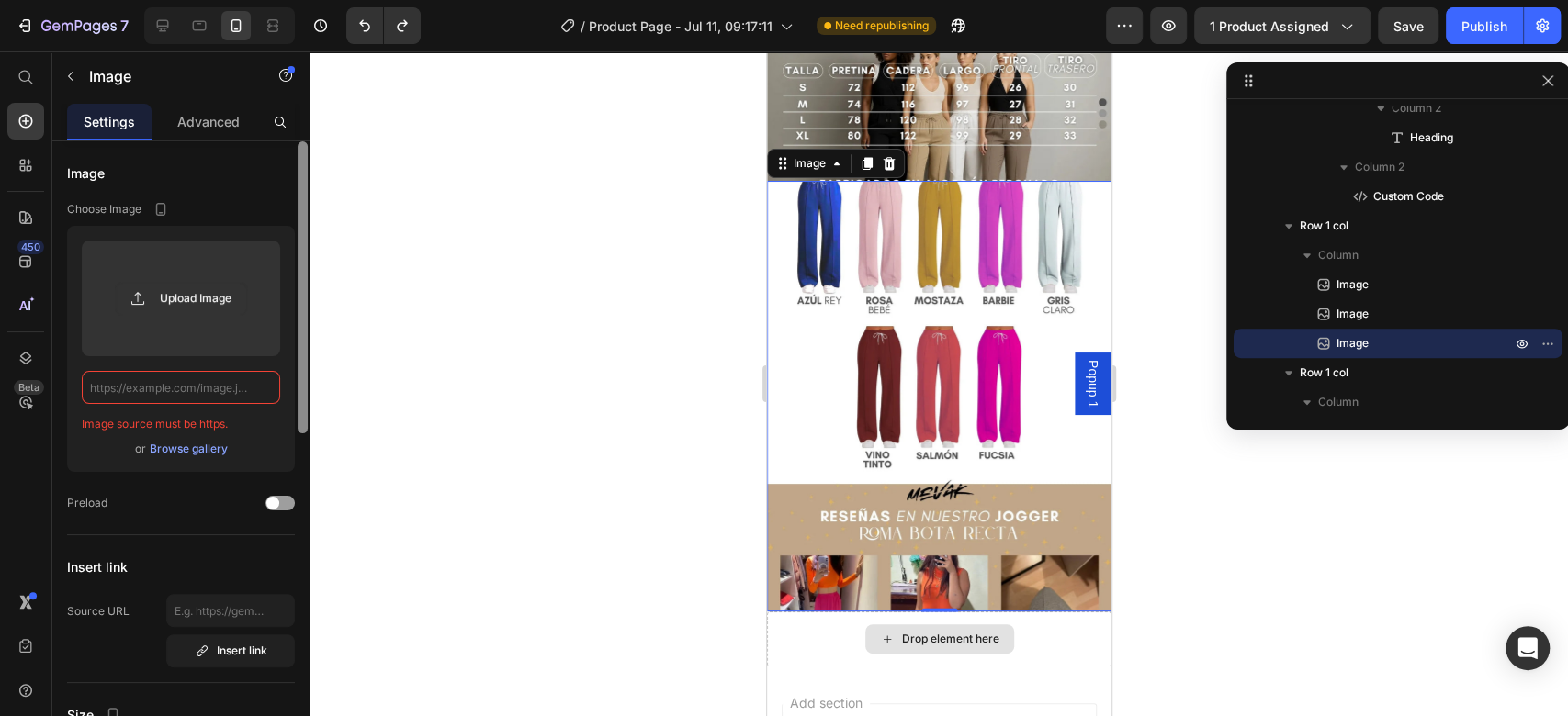 scroll, scrollTop: 1190, scrollLeft: 0, axis: vertical 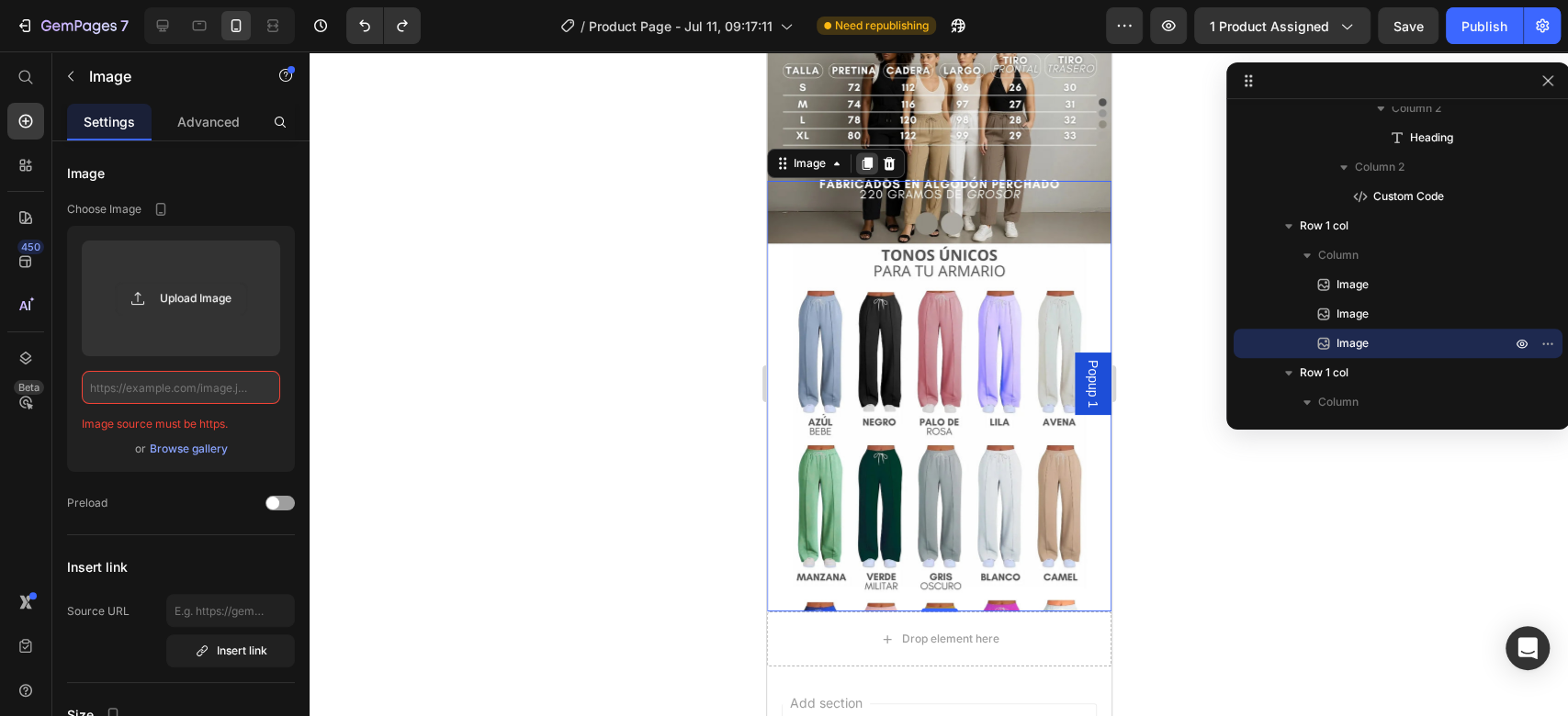 click 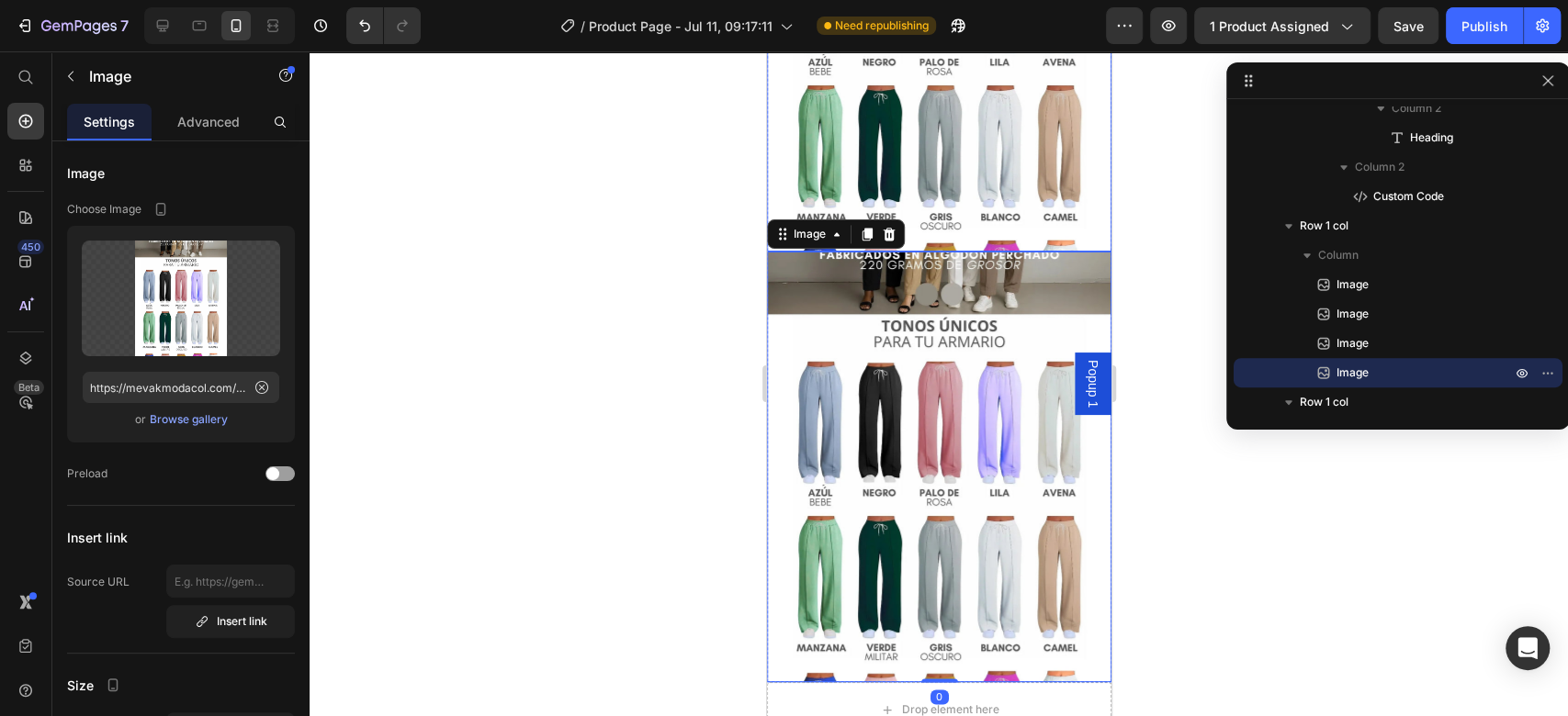 scroll, scrollTop: 1634, scrollLeft: 0, axis: vertical 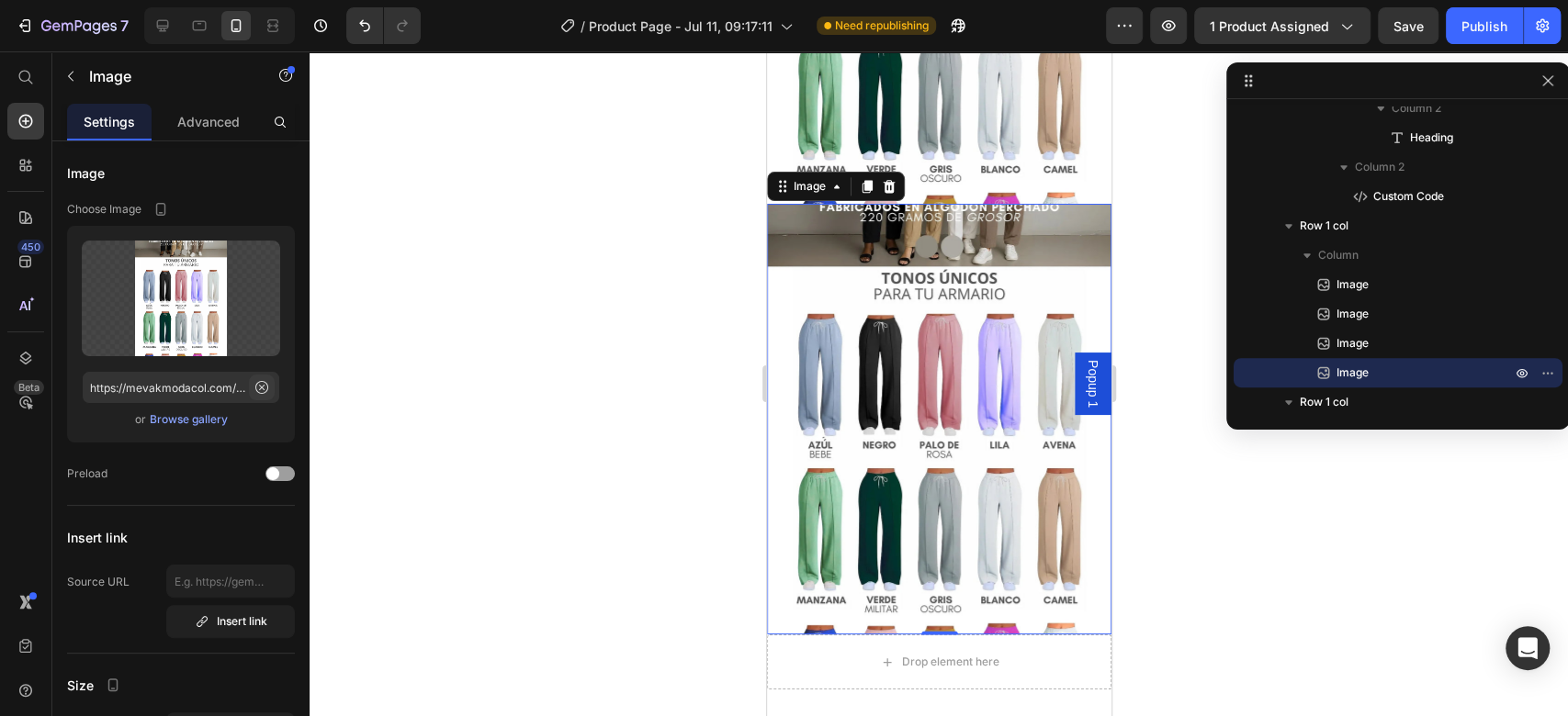 click 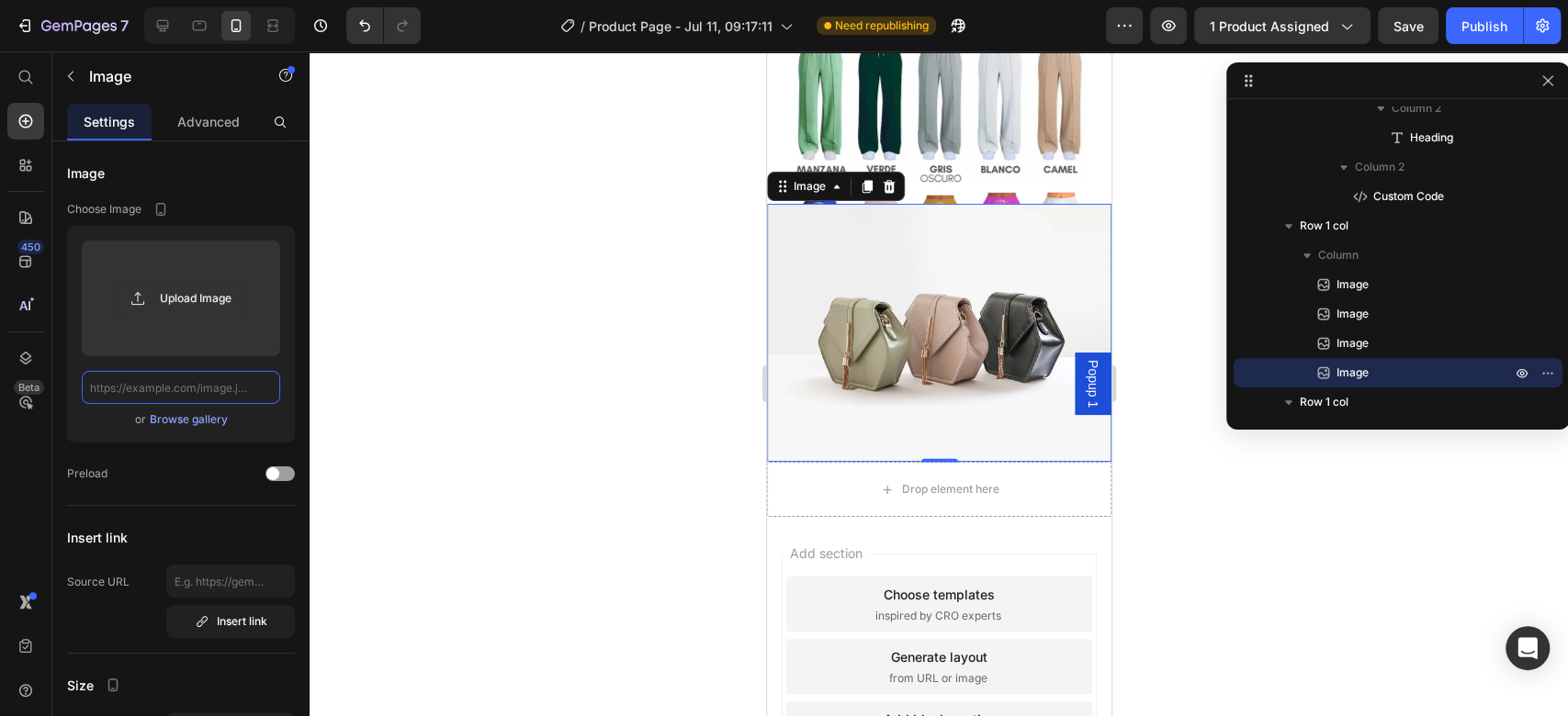 scroll, scrollTop: 1596, scrollLeft: 0, axis: vertical 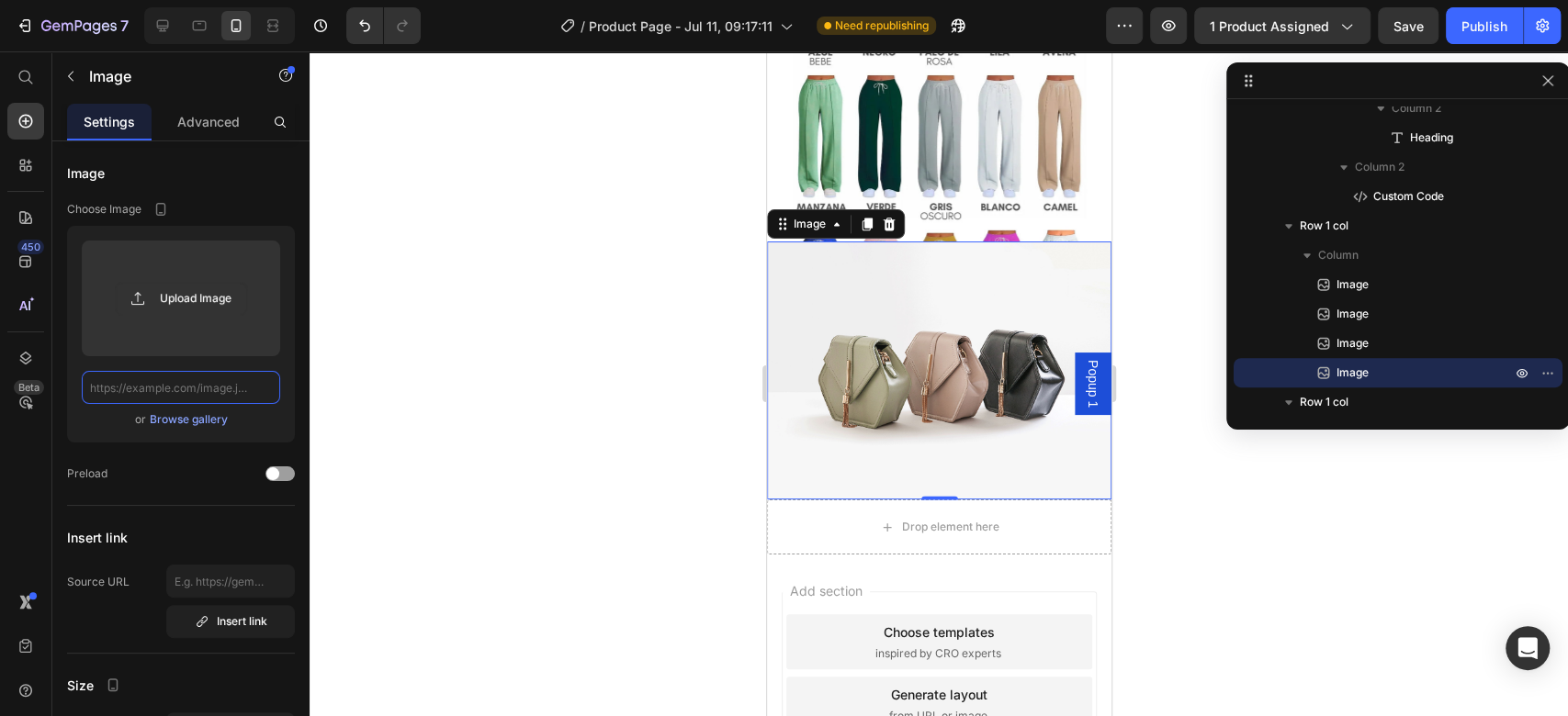 paste on "https://mevakmodacol.com/cdn/shop/files/4_2__4_11zon.webp?v=1749014924&width=750" 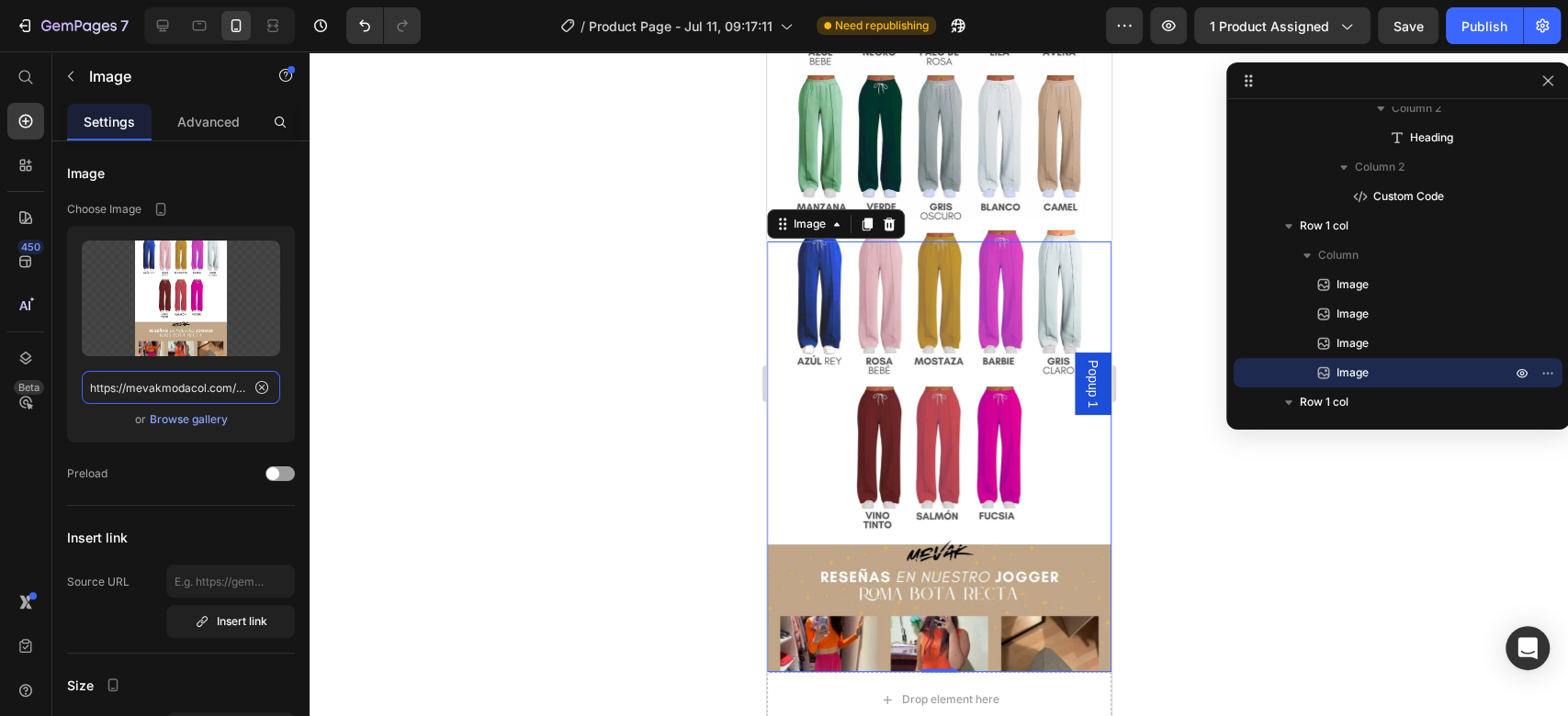 scroll, scrollTop: 0, scrollLeft: 309, axis: horizontal 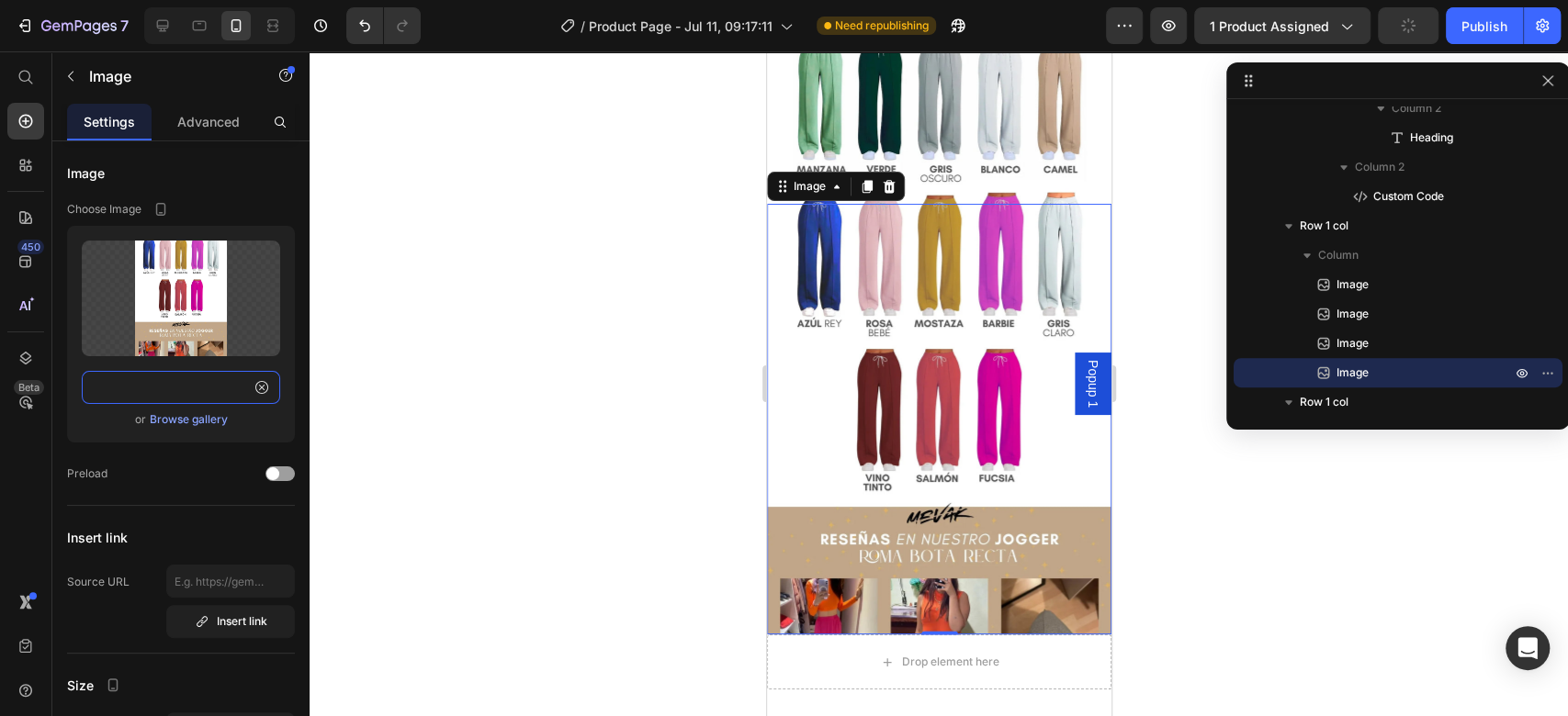 type on "https://mevakmodacol.com/cdn/shop/files/4_2__4_11zon.webp?v=1749014924&width=750" 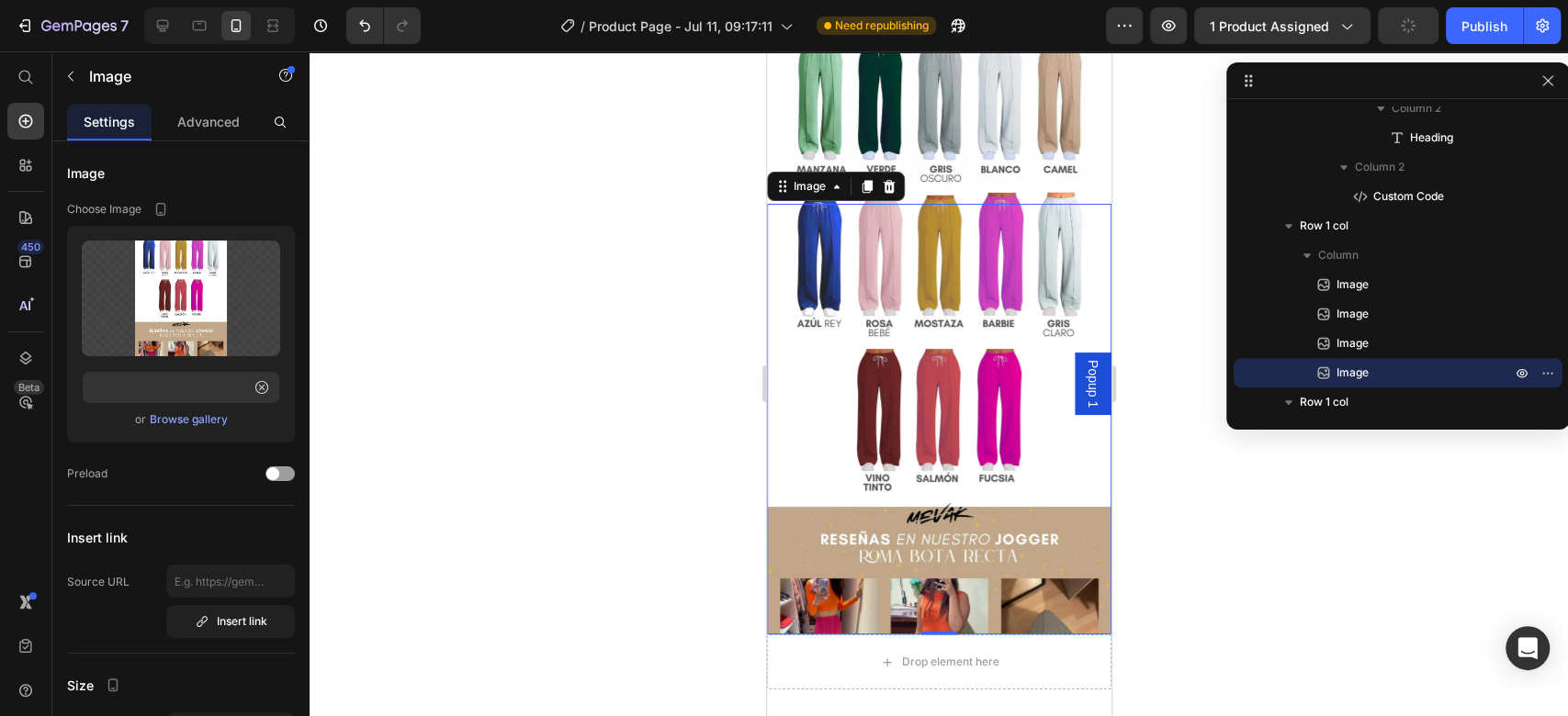 scroll, scrollTop: 0, scrollLeft: 0, axis: both 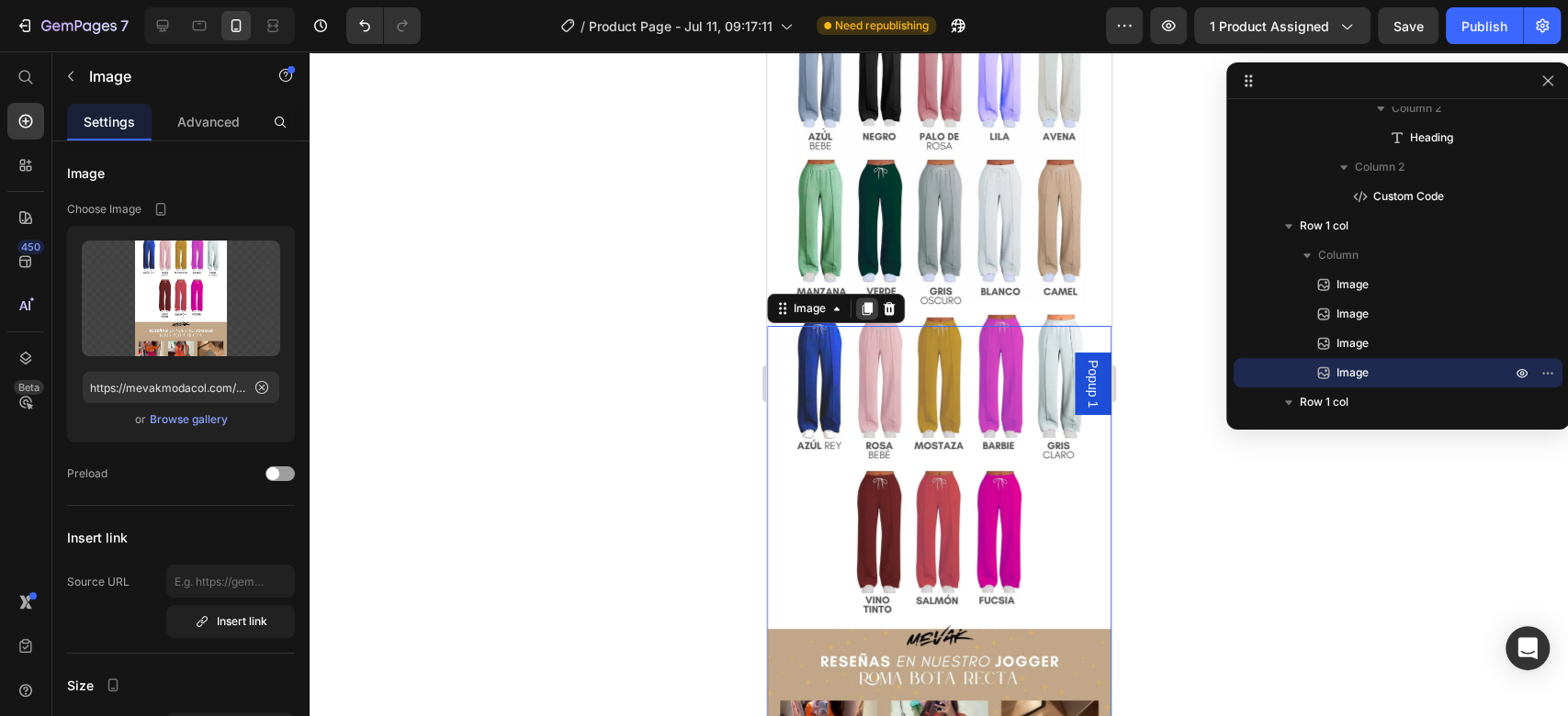 click 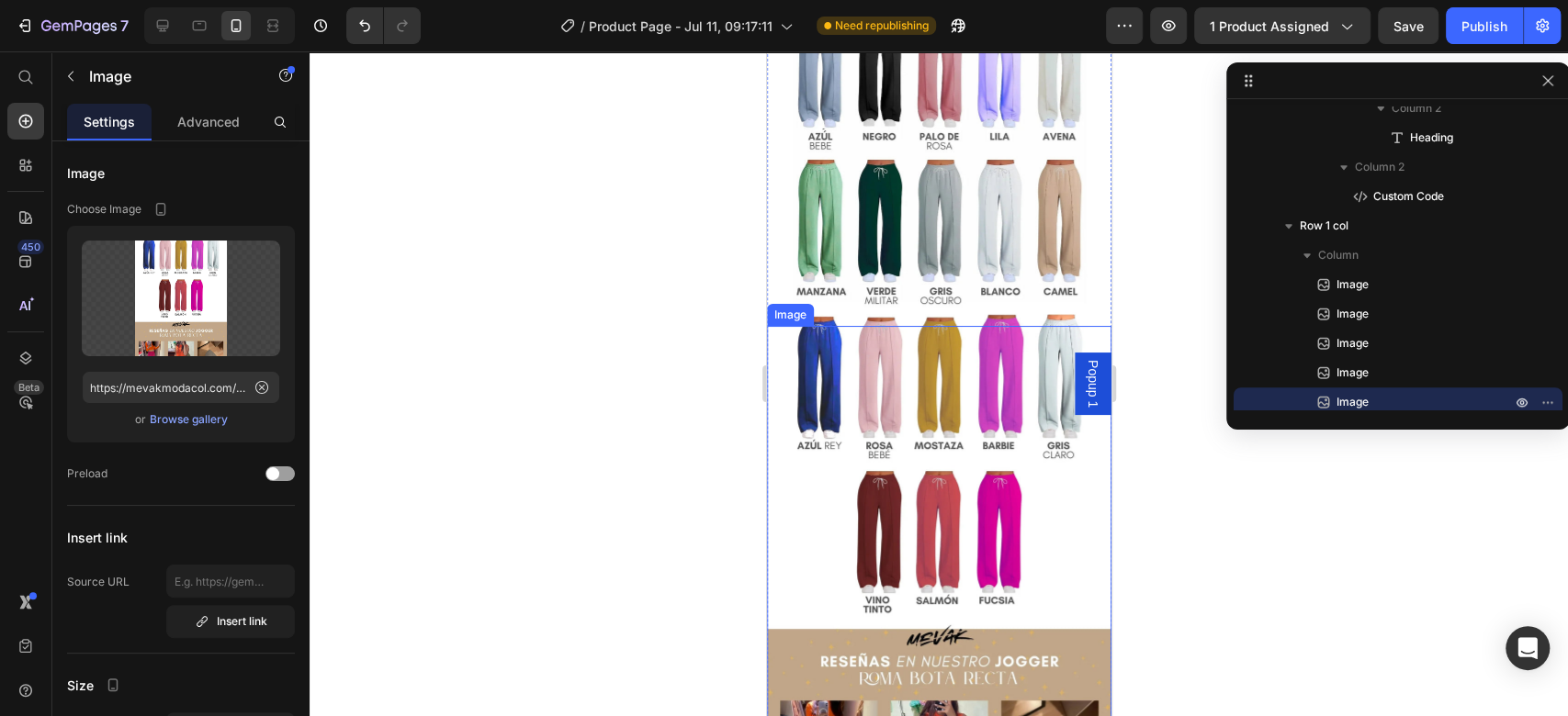 scroll, scrollTop: 1572, scrollLeft: 0, axis: vertical 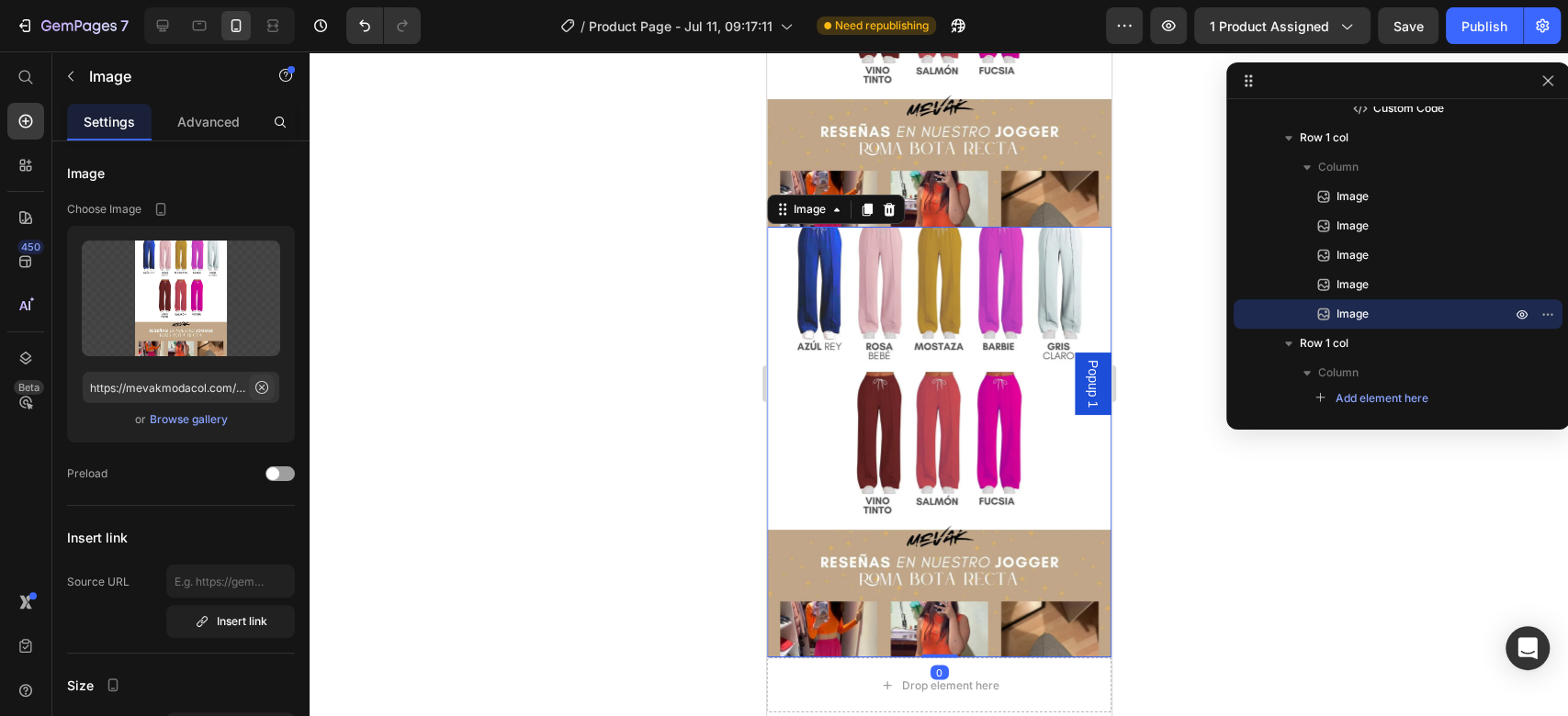 click 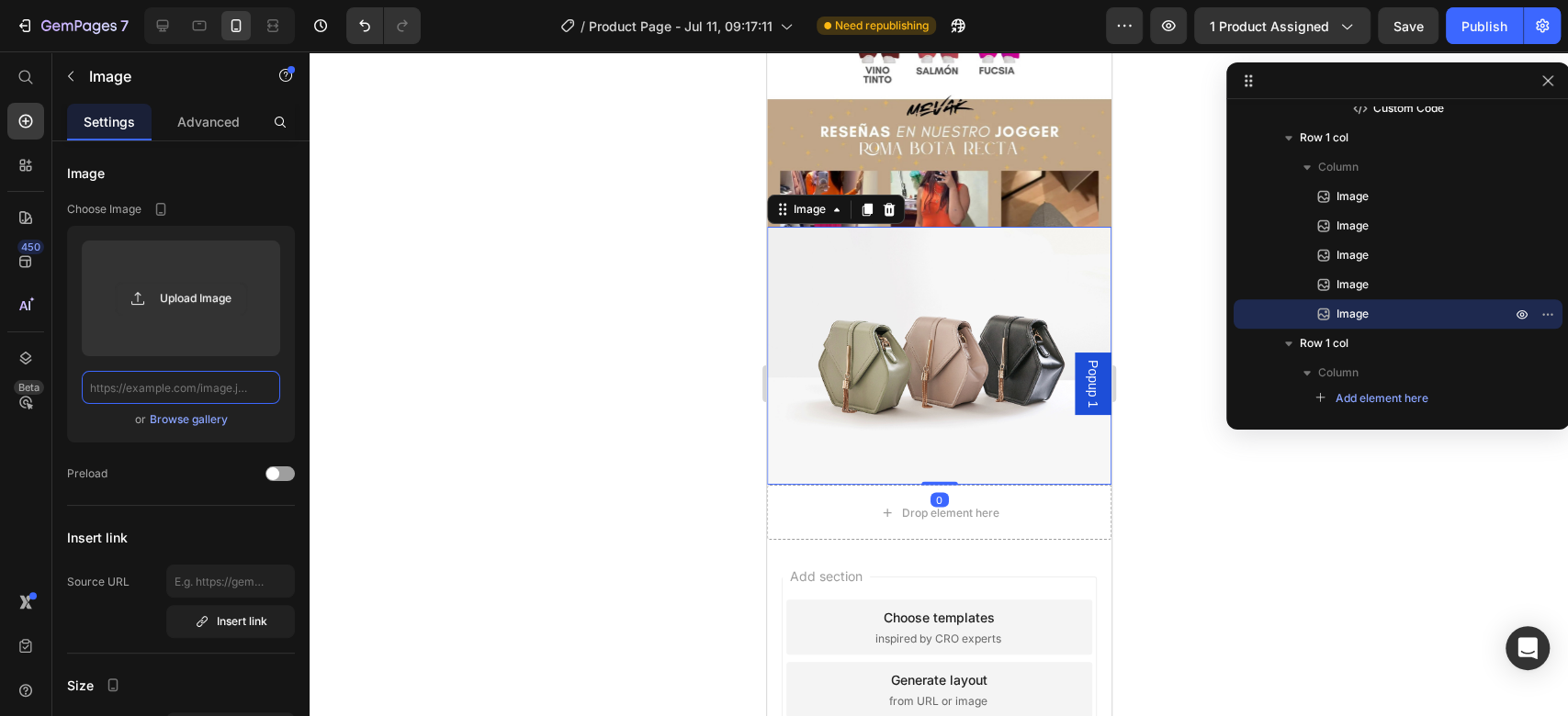 scroll, scrollTop: 0, scrollLeft: 0, axis: both 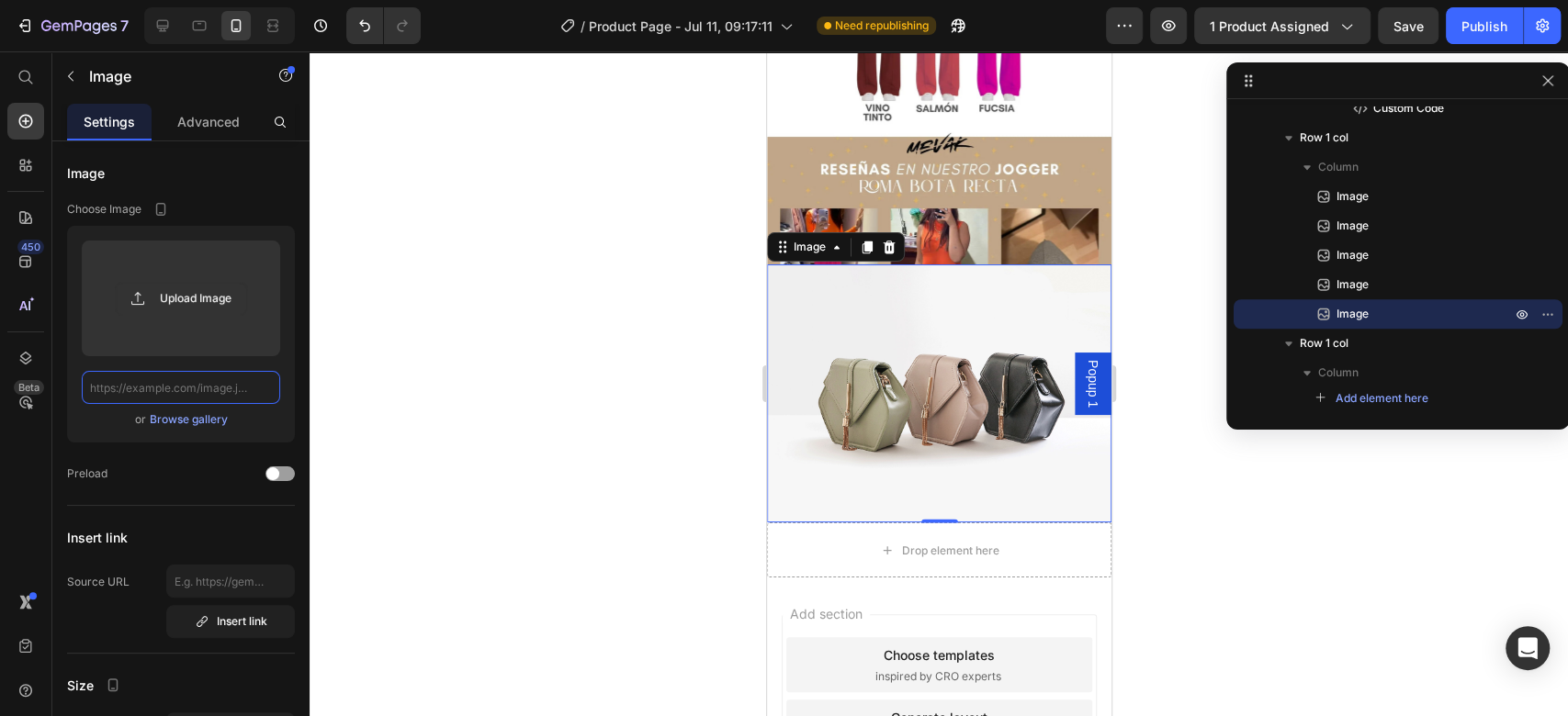 paste on "https://mevakmodacol.com/cdn/shop/files/5_1__5_11zon.webp?v=1749014924&width=750" 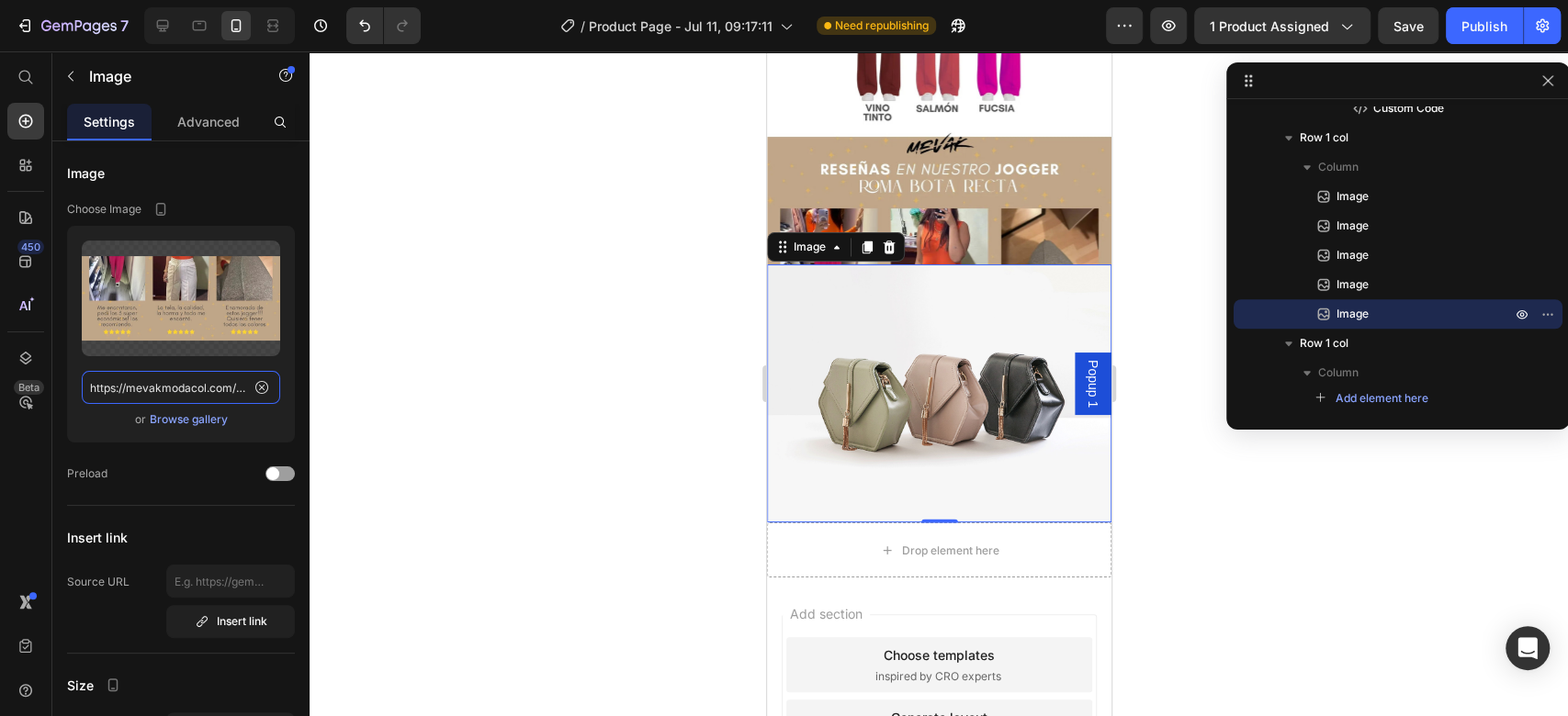 scroll 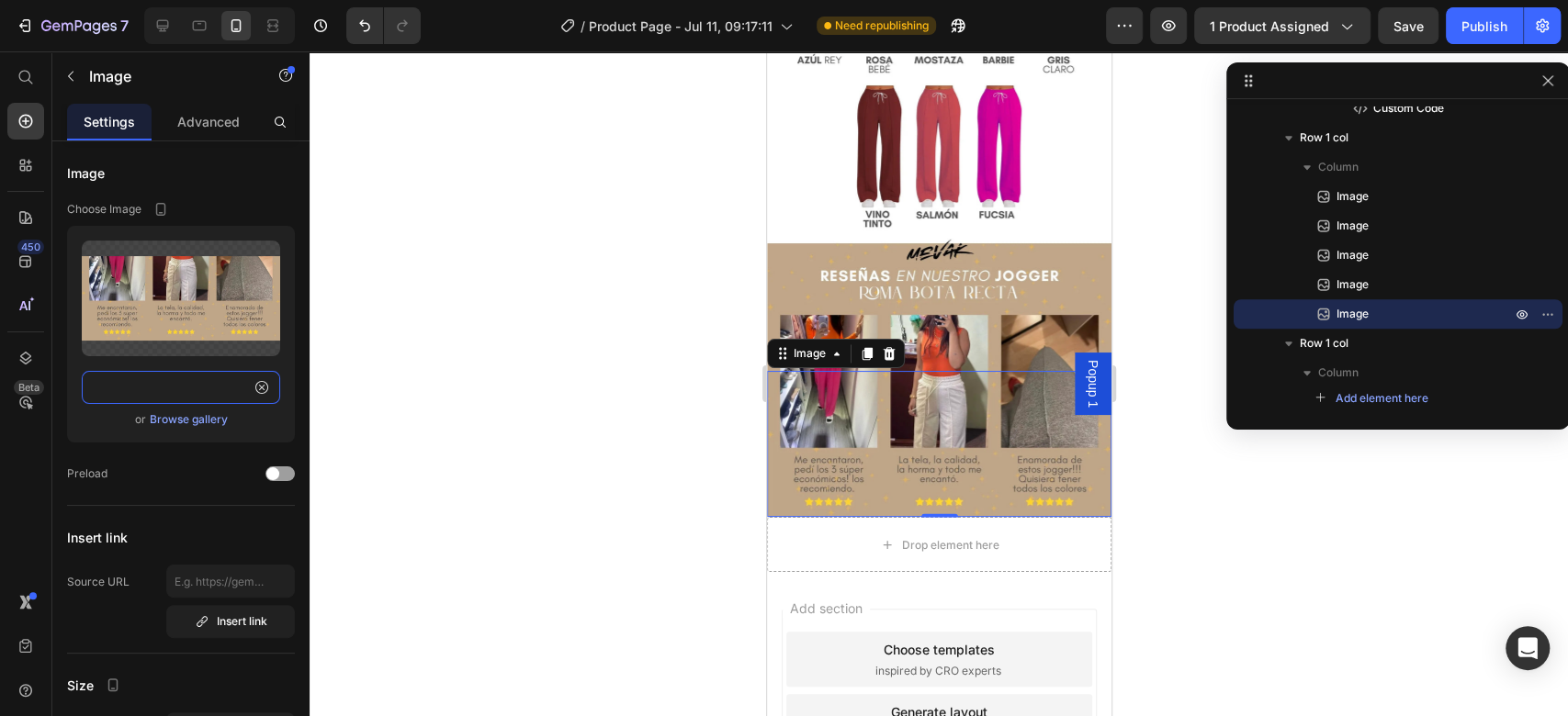 type on "https://mevakmodacol.com/cdn/shop/files/5_1__5_11zon.webp?v=1749014924&width=750" 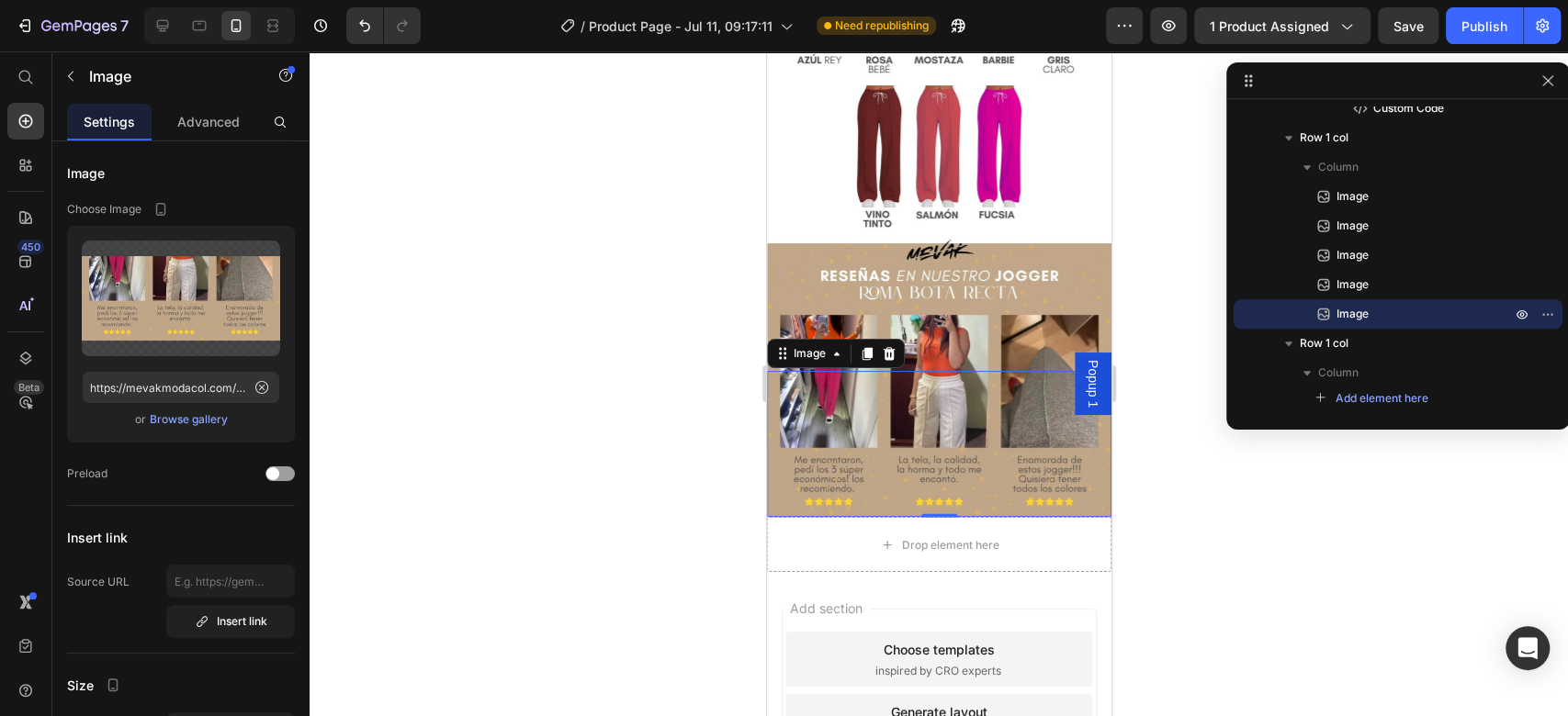 click 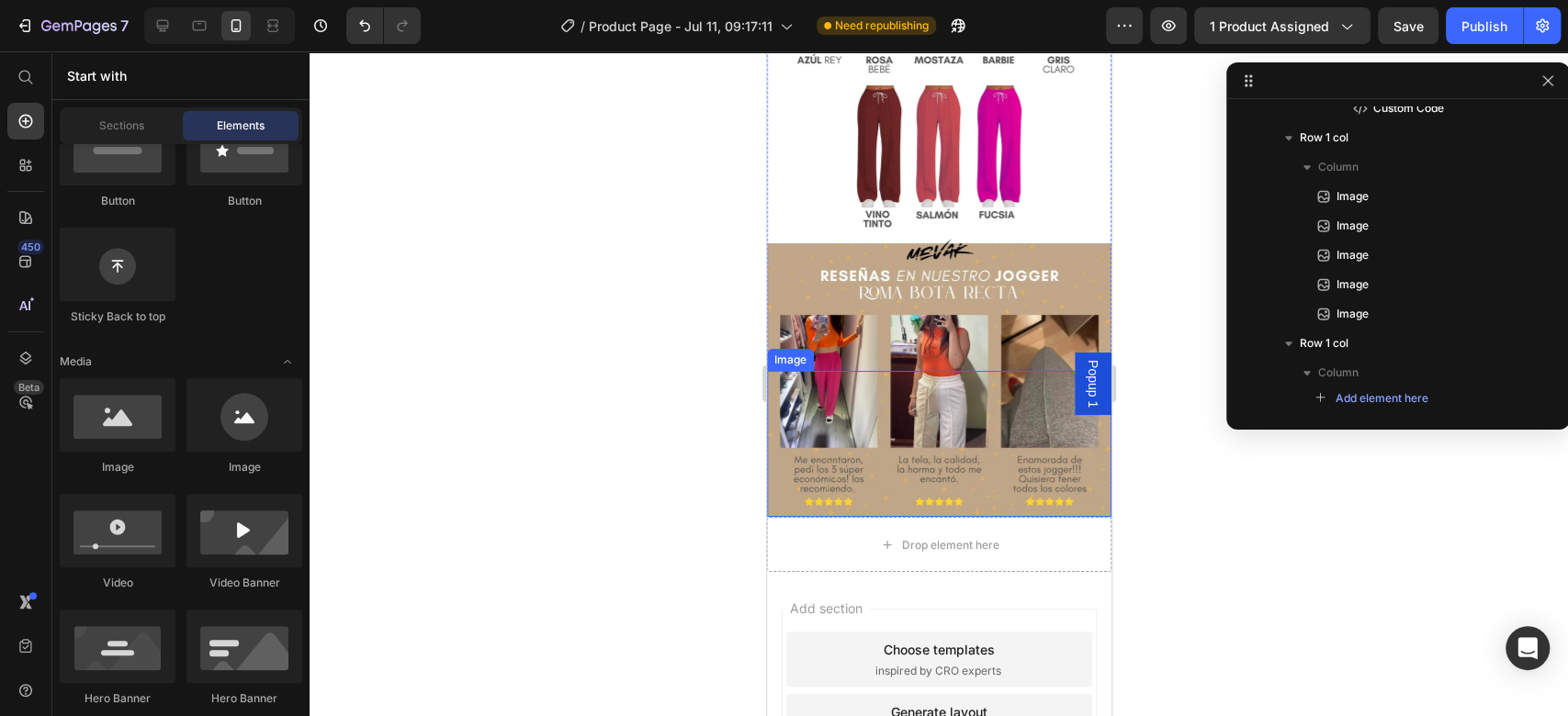 click at bounding box center [938, 443] 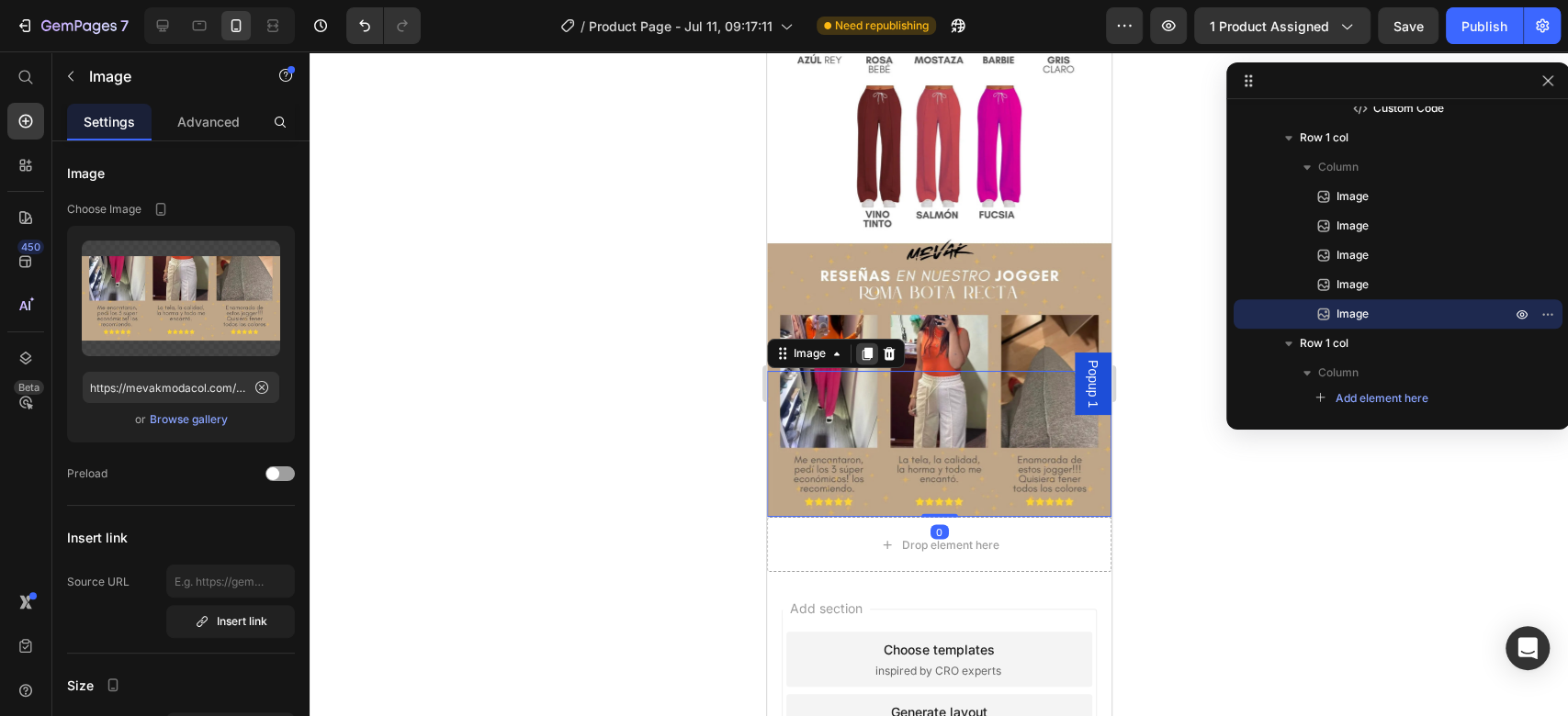 click 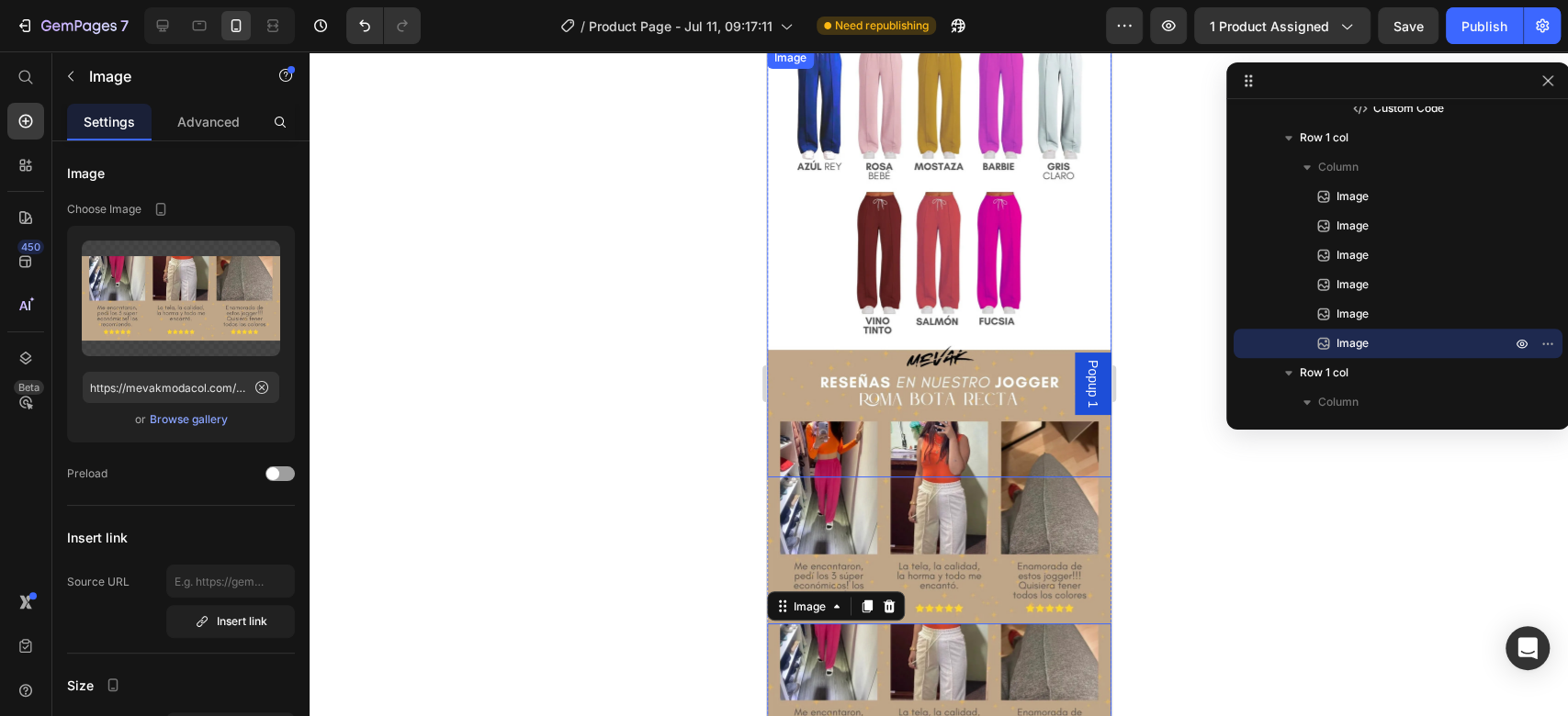 scroll, scrollTop: 1913, scrollLeft: 0, axis: vertical 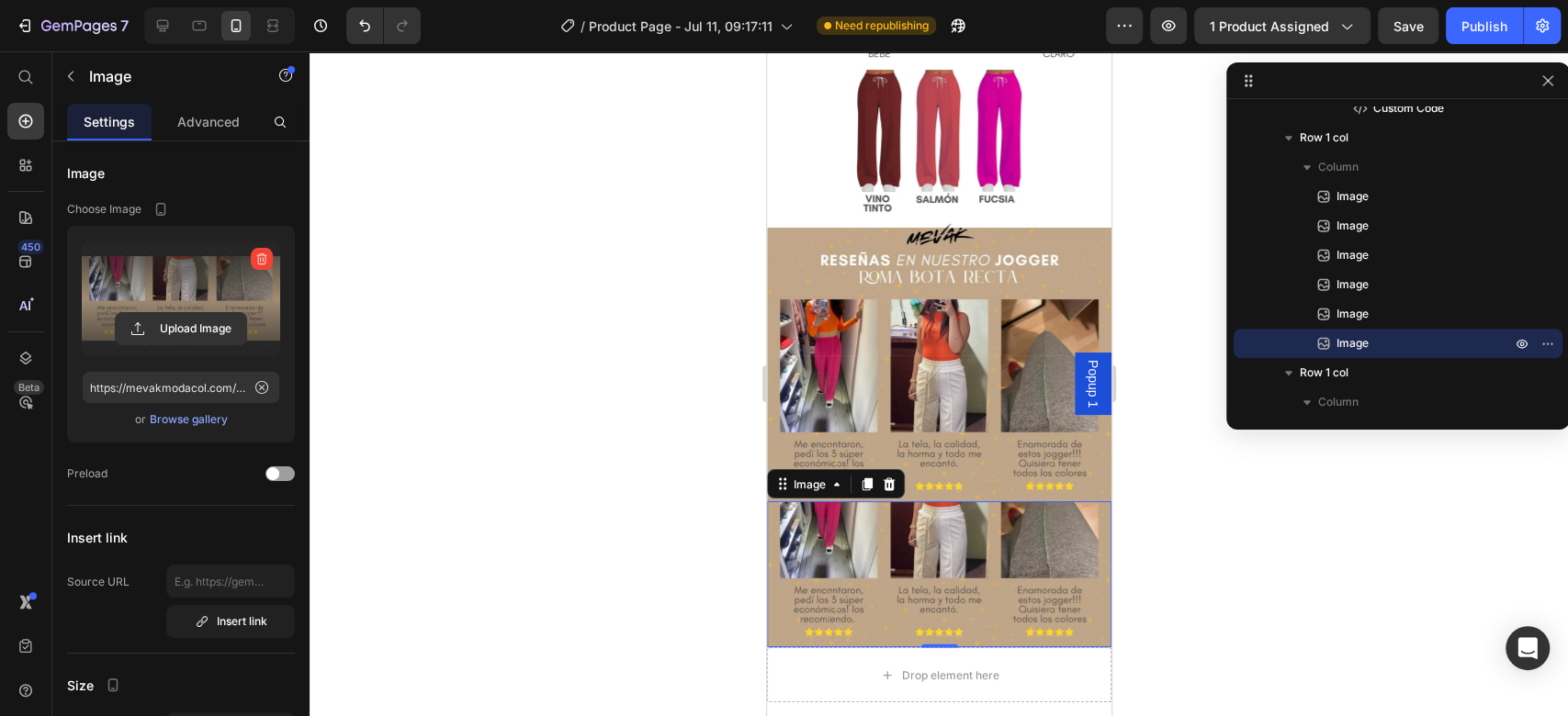click at bounding box center [181, 298] 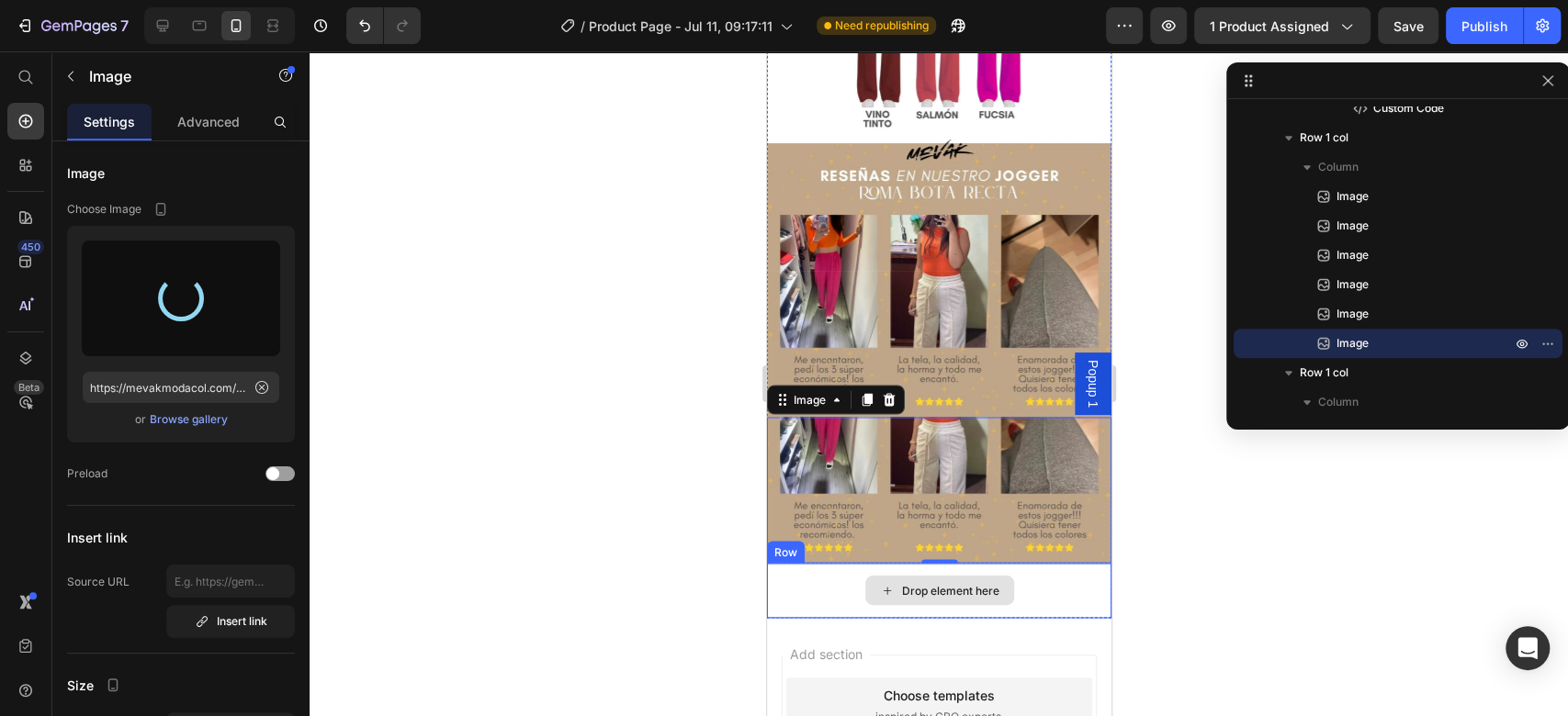 scroll, scrollTop: 2035, scrollLeft: 0, axis: vertical 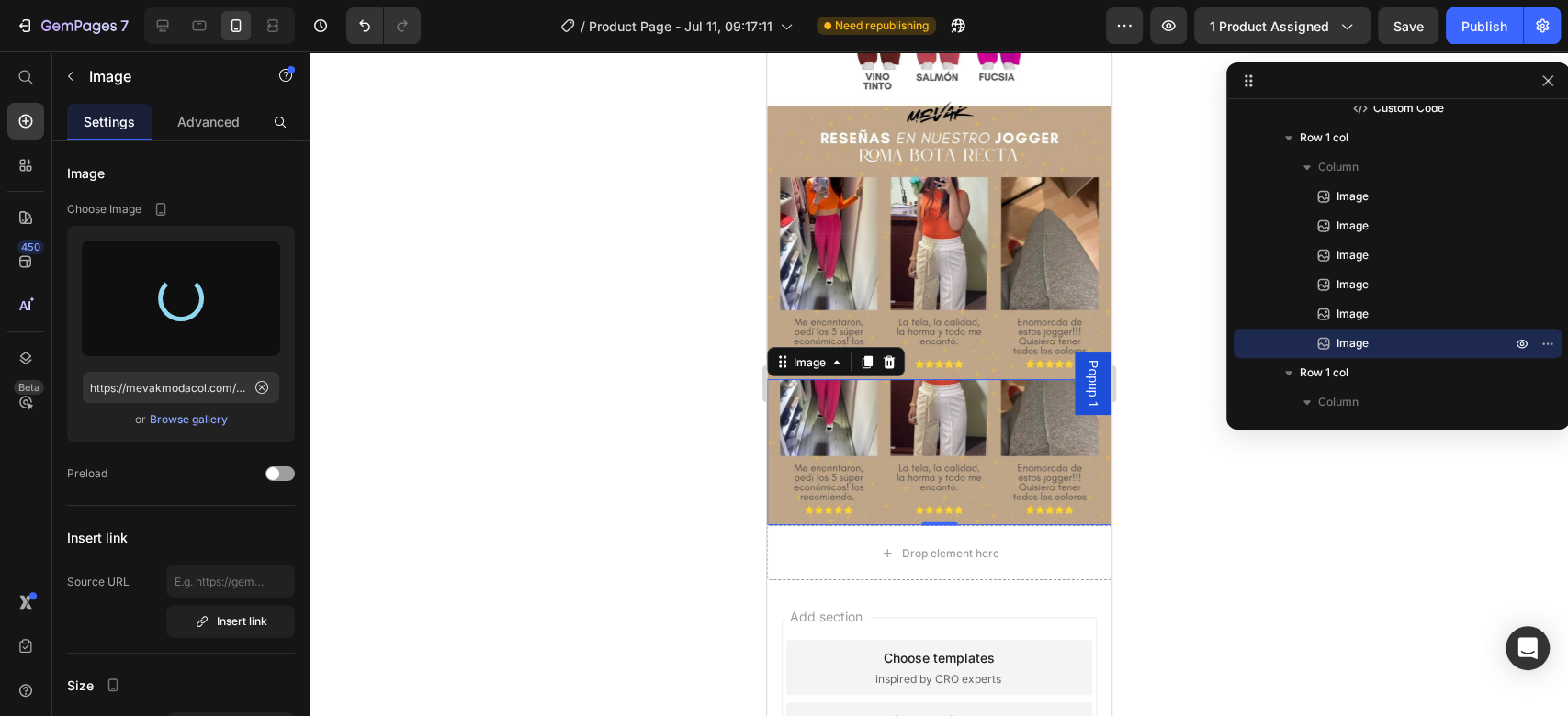 type on "https://cdn.shopify.com/s/files/1/0770/7384/2396/files/gempages_574977480432026736-780197a9-9d03-437d-97ad-f4c0ab143111.webp" 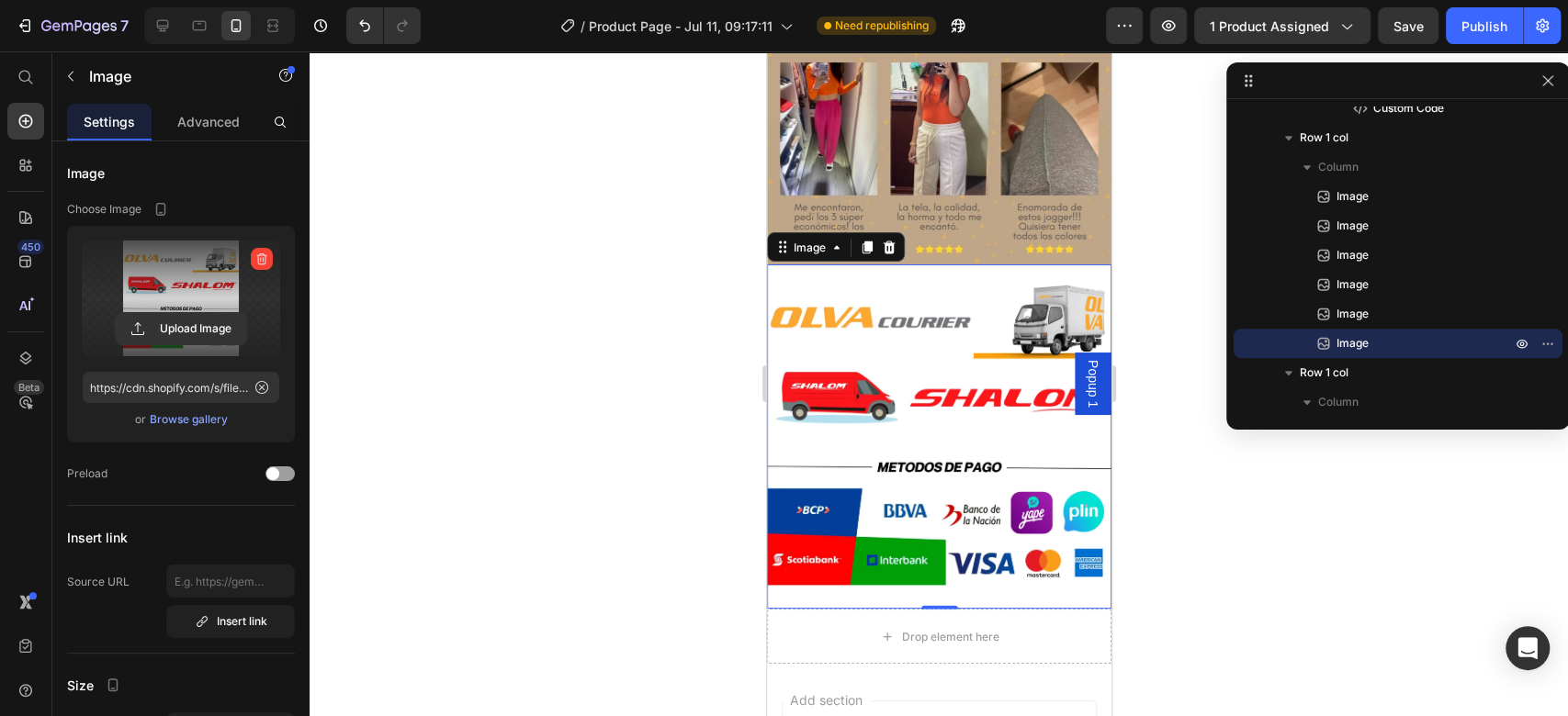 scroll, scrollTop: 2158, scrollLeft: 0, axis: vertical 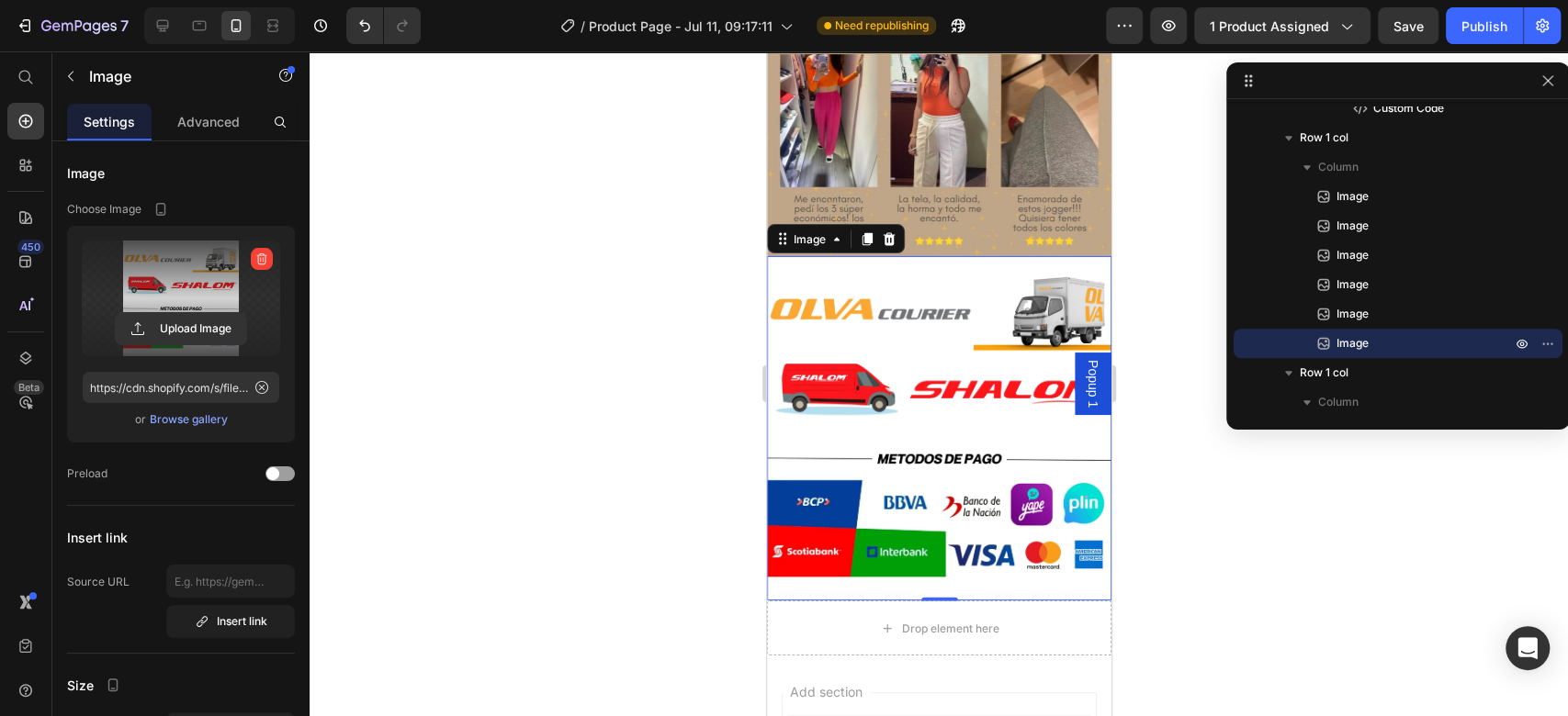 click at bounding box center (181, 298) 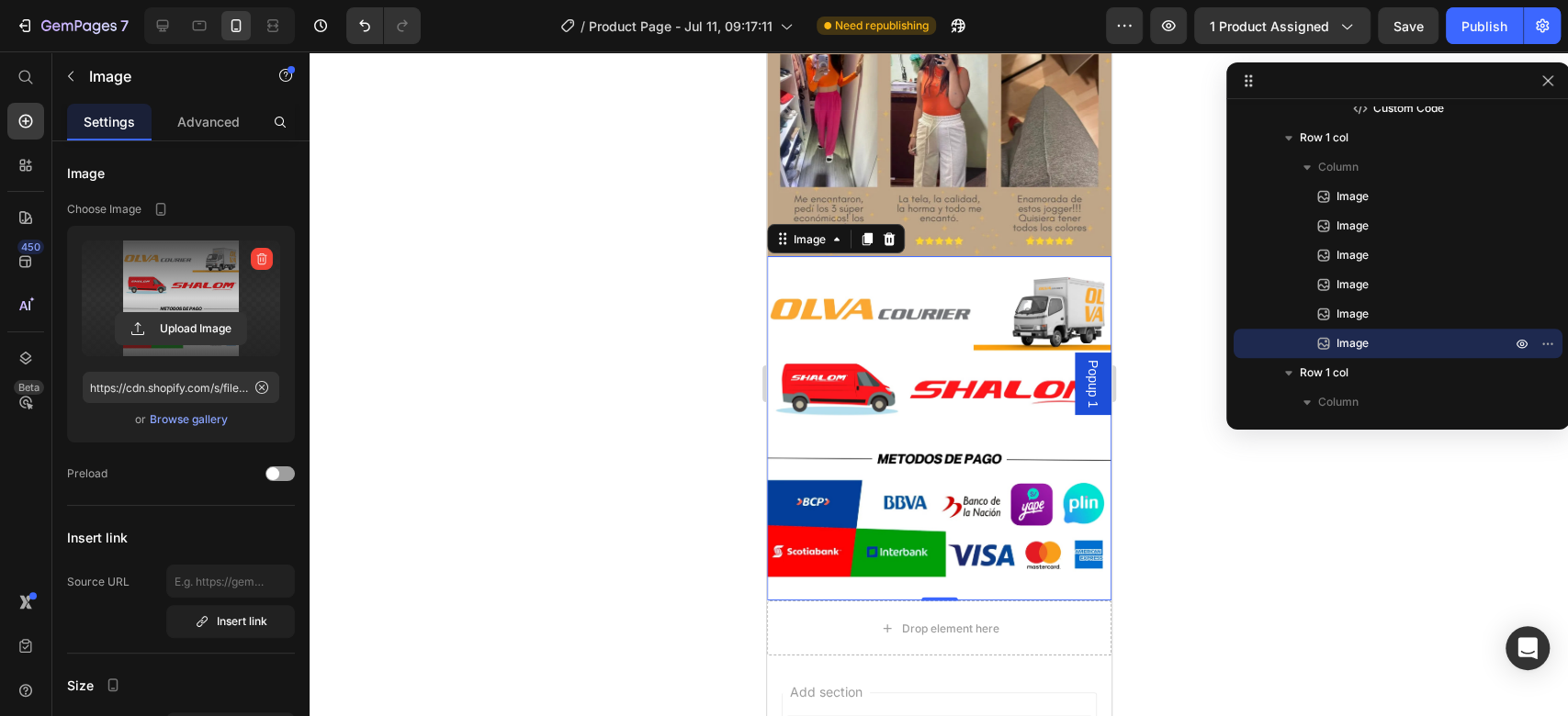 click 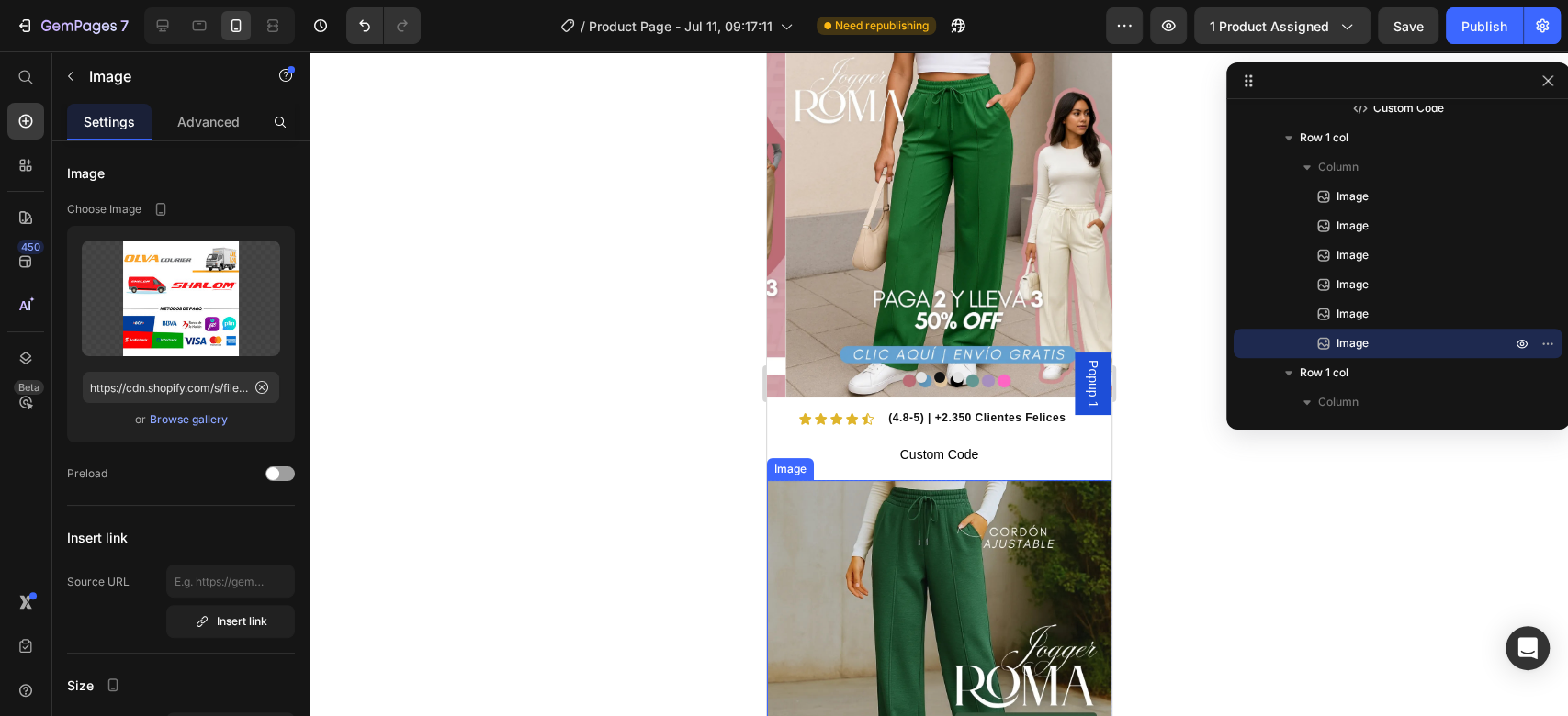 scroll, scrollTop: 0, scrollLeft: 0, axis: both 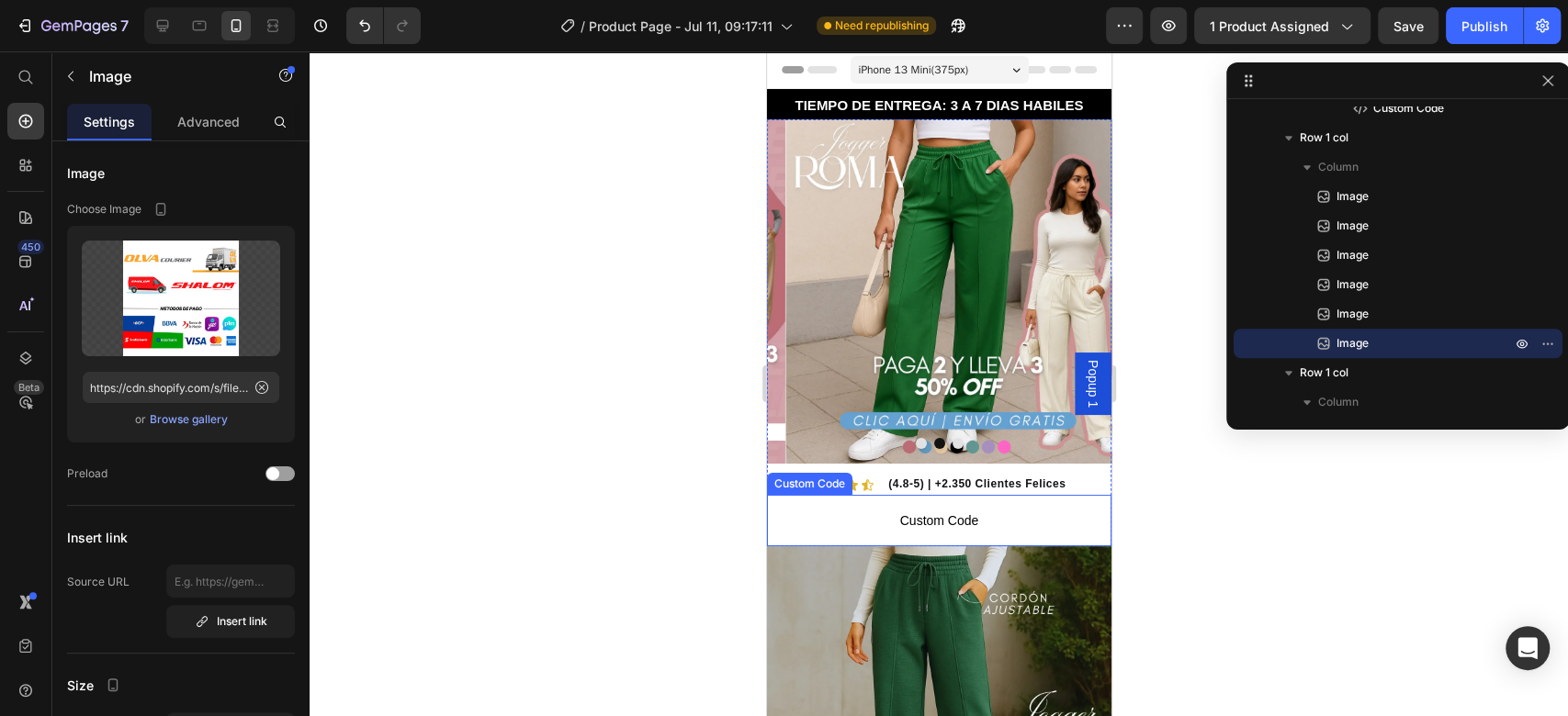 click on "Custom Code" at bounding box center (938, 520) 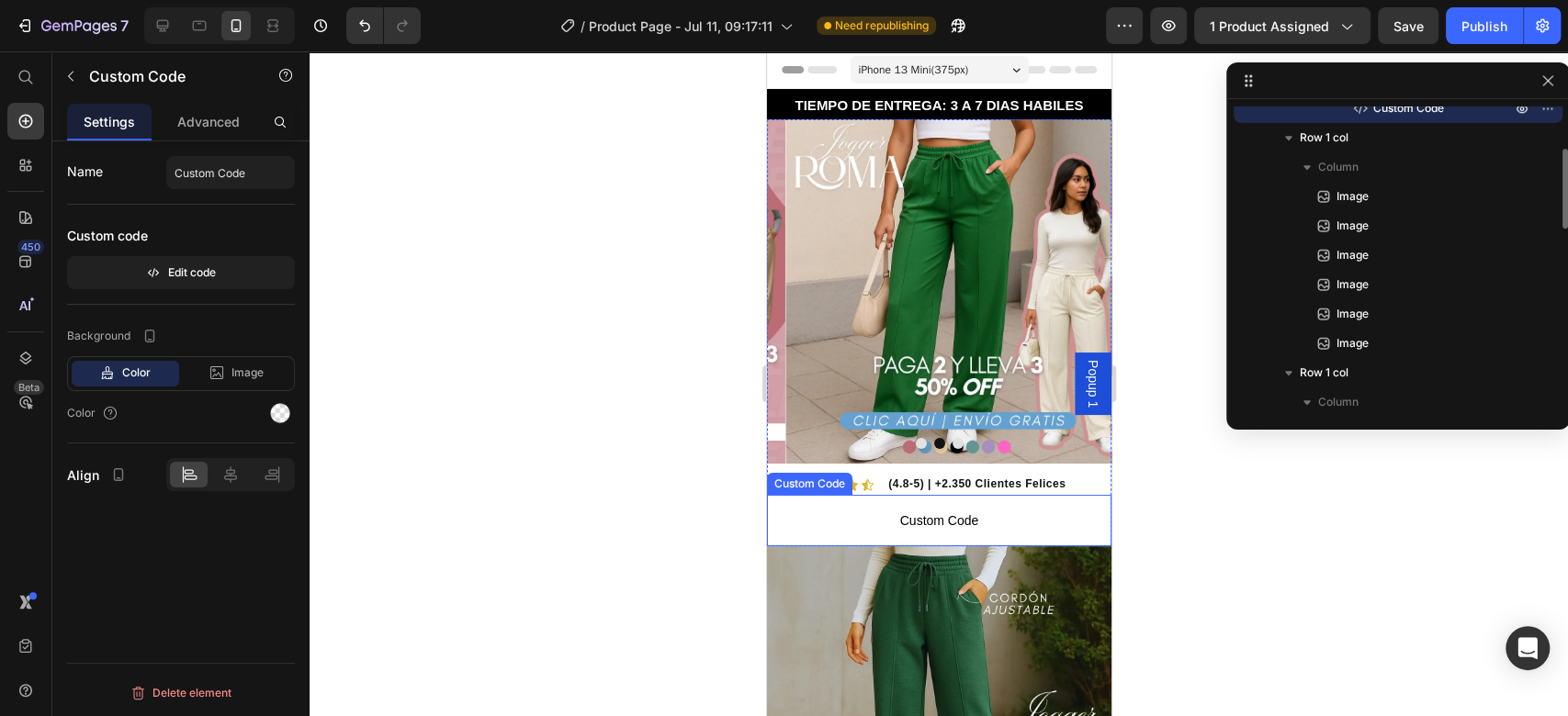 scroll, scrollTop: 670, scrollLeft: 0, axis: vertical 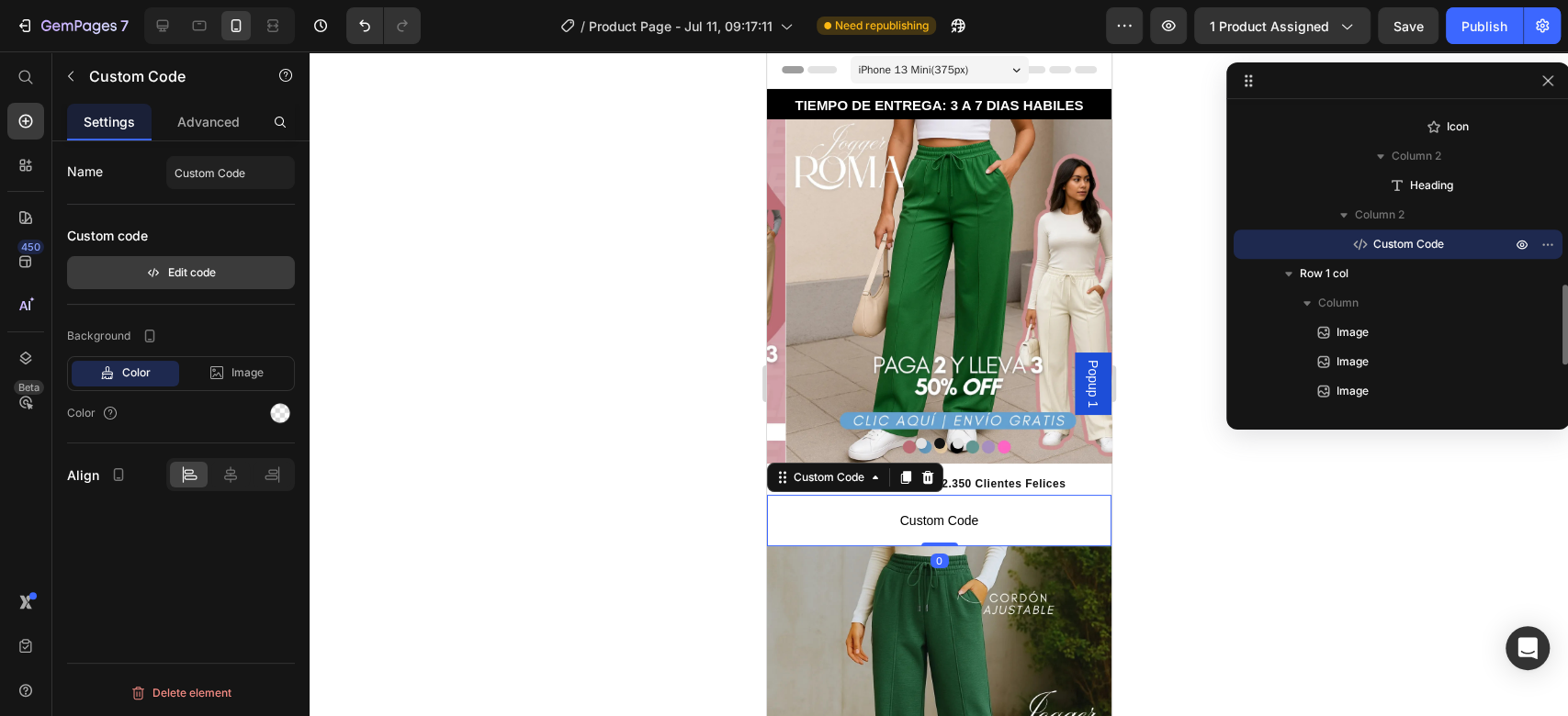 click on "Edit code" at bounding box center [181, 273] 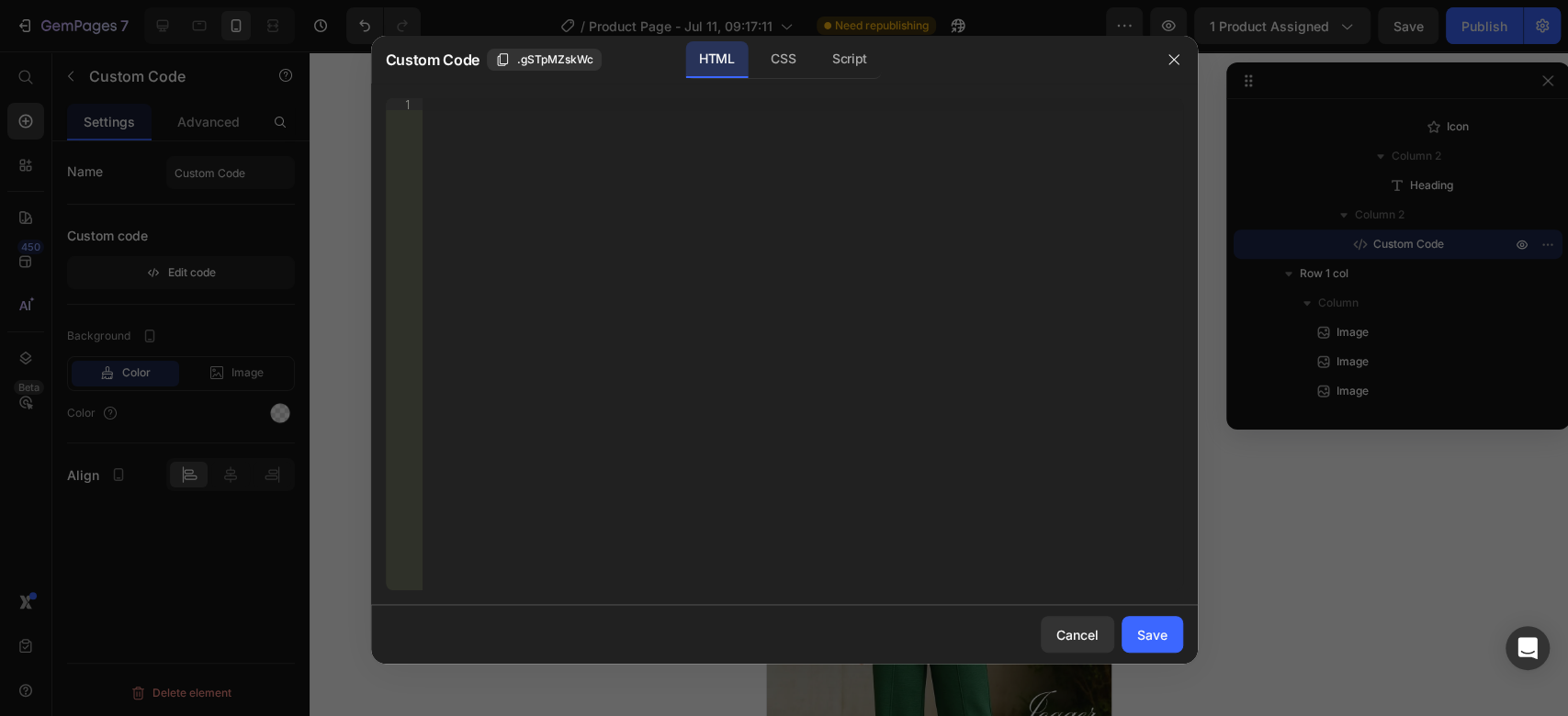 type 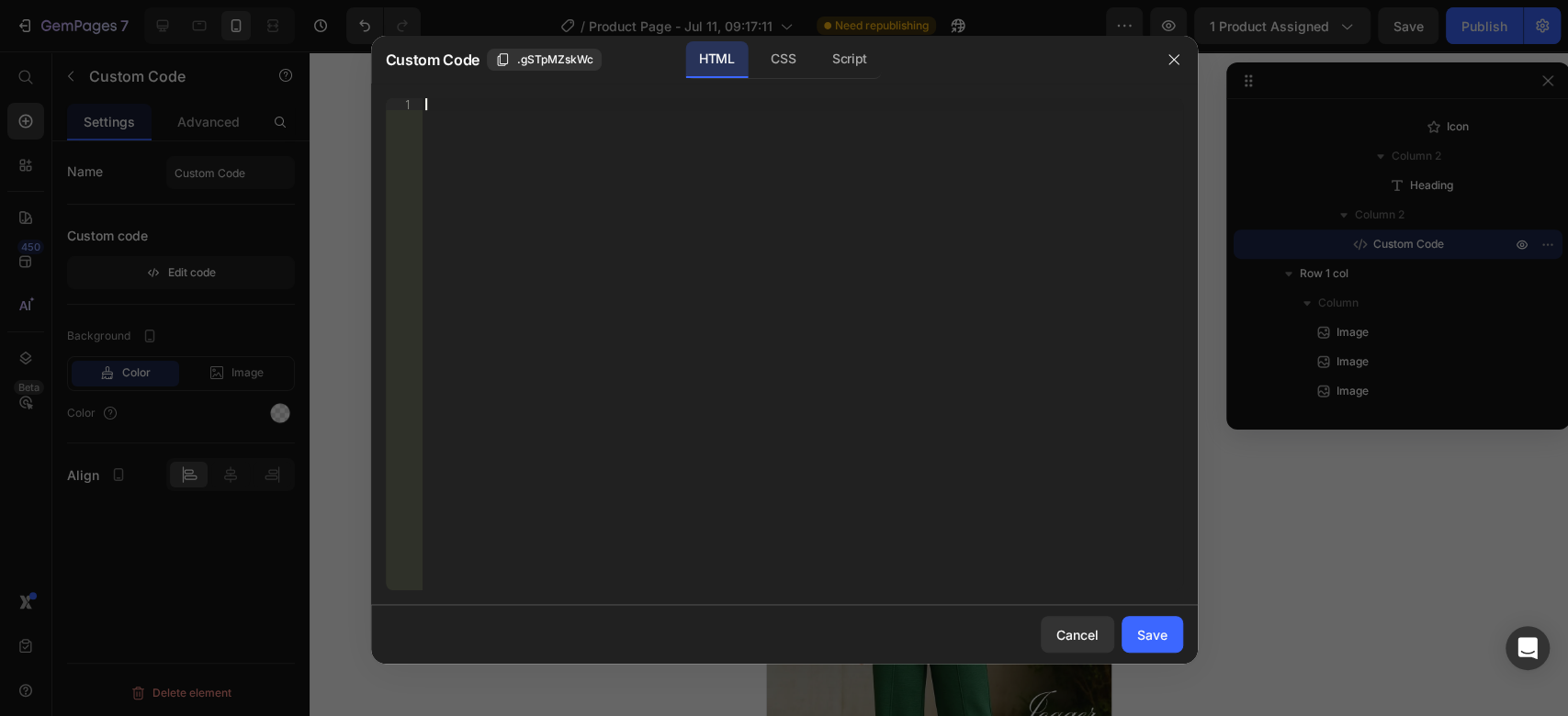click on "Insert the 3rd-party installation code, HTML code, or Liquid code to display custom content." at bounding box center [802, 356] 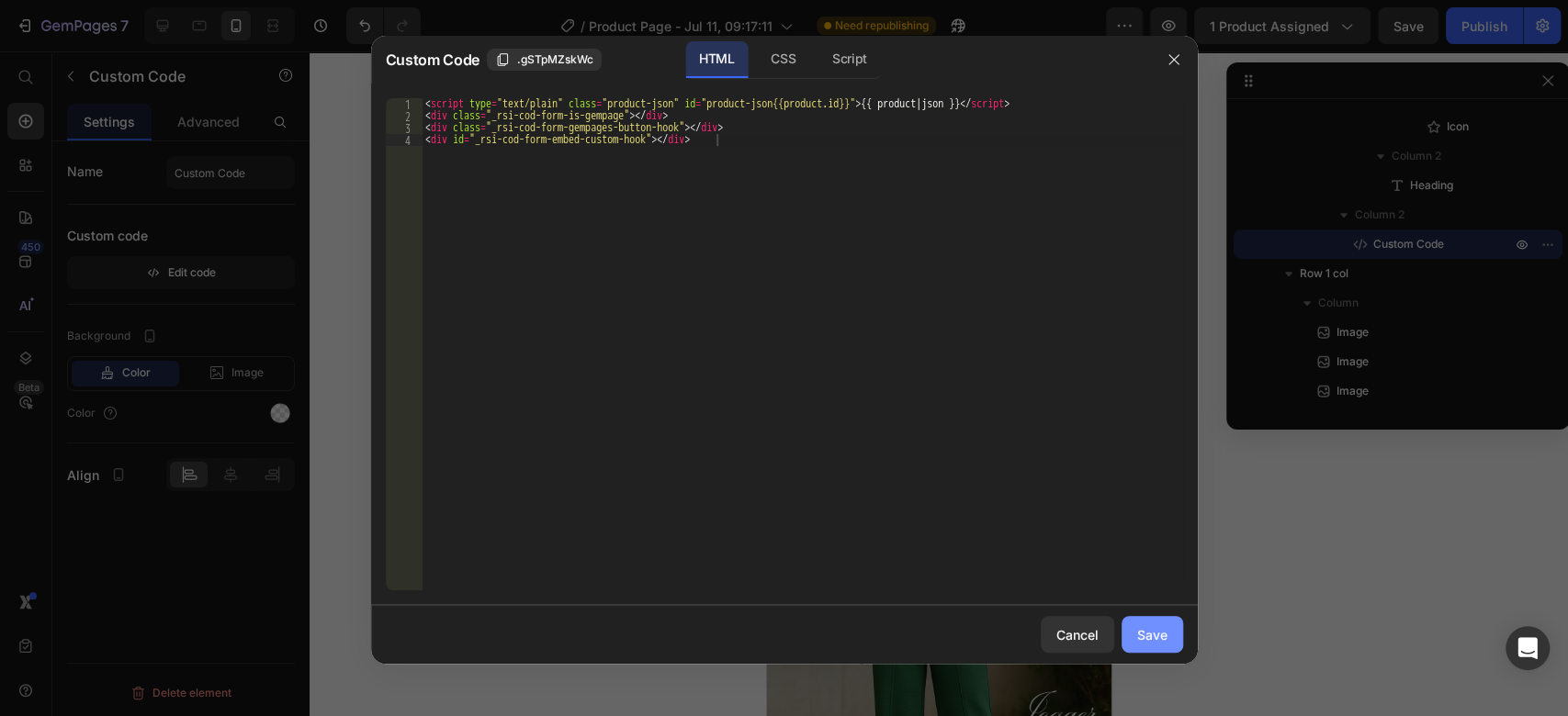 click on "Save" at bounding box center (1152, 634) 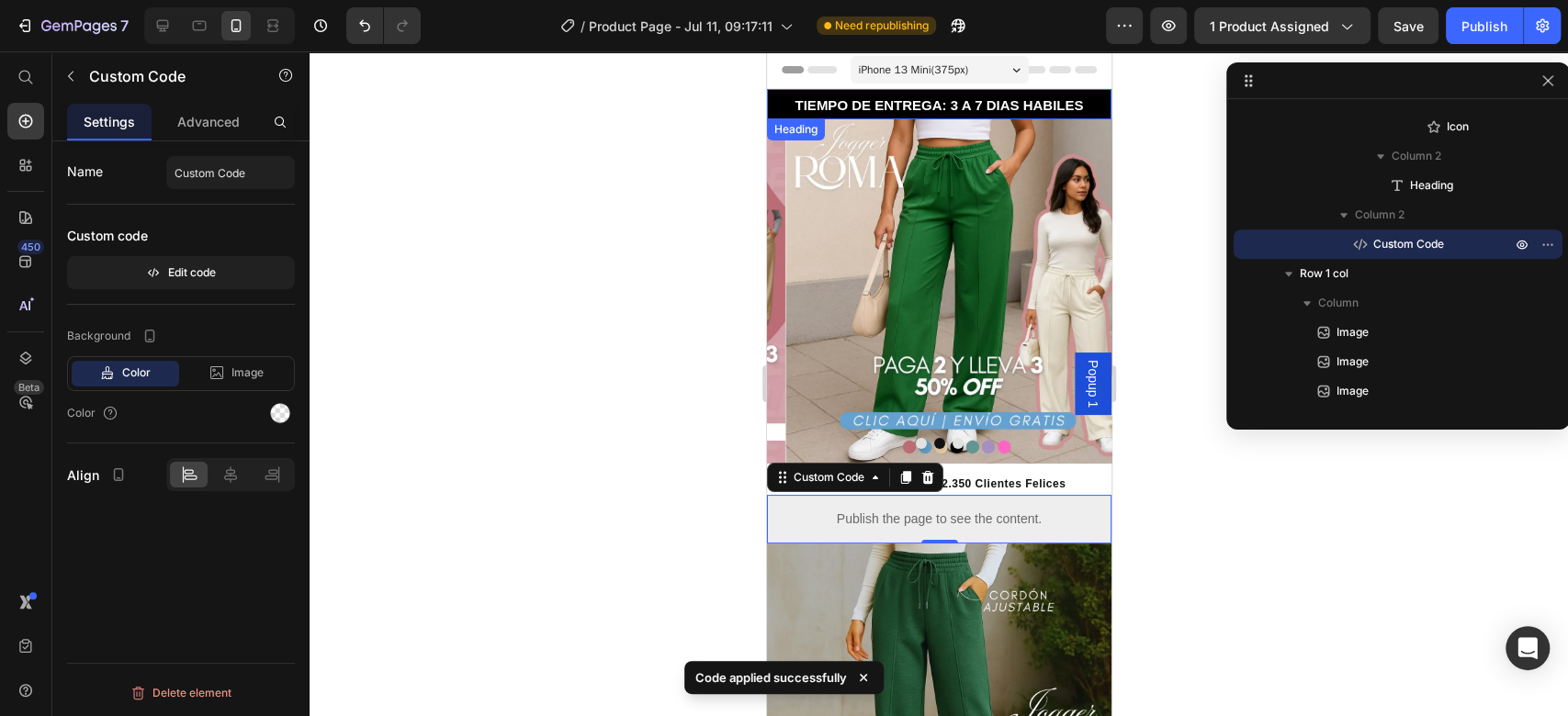 click on "TIEMPO DE ENTREGA: 3 A 7 DIAS HABILES" at bounding box center [939, 105] 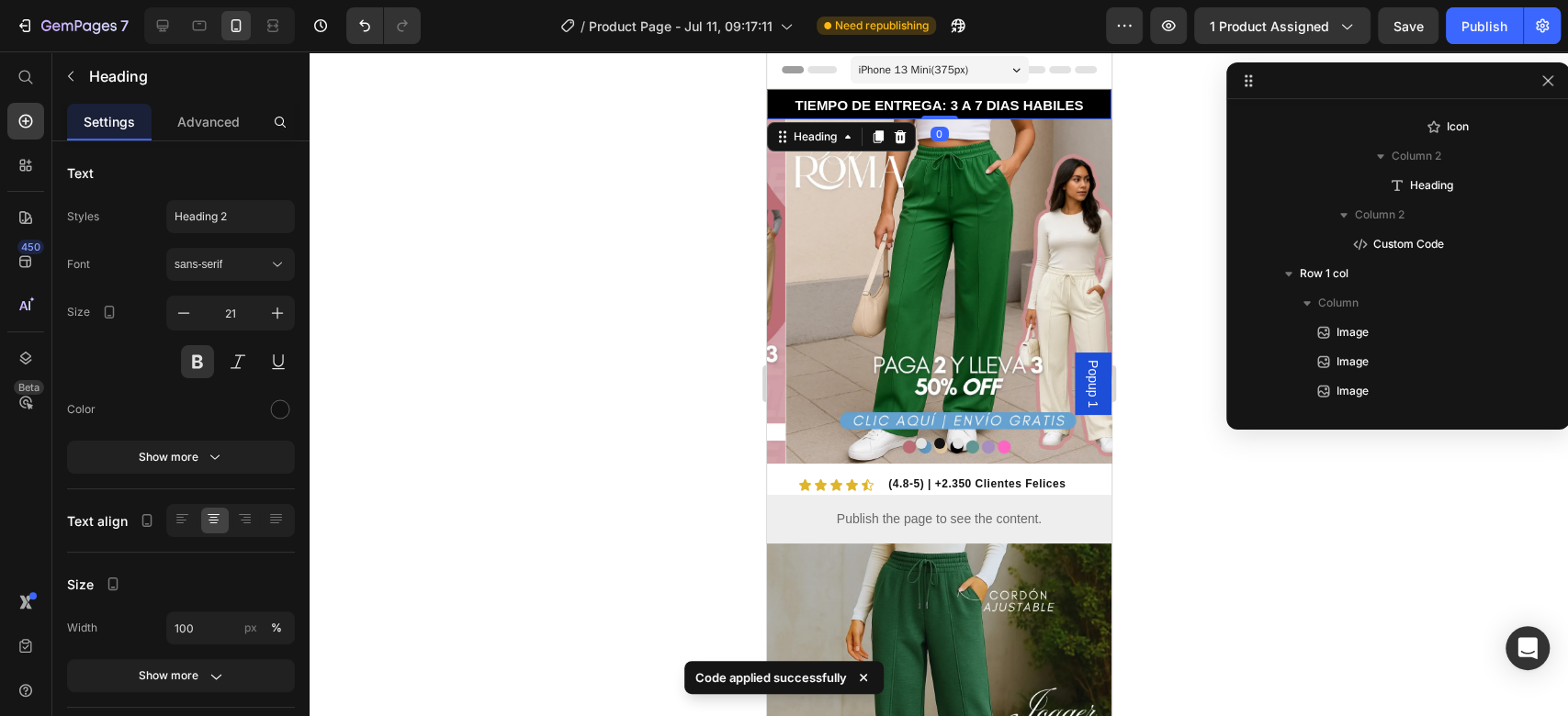 scroll, scrollTop: 24, scrollLeft: 0, axis: vertical 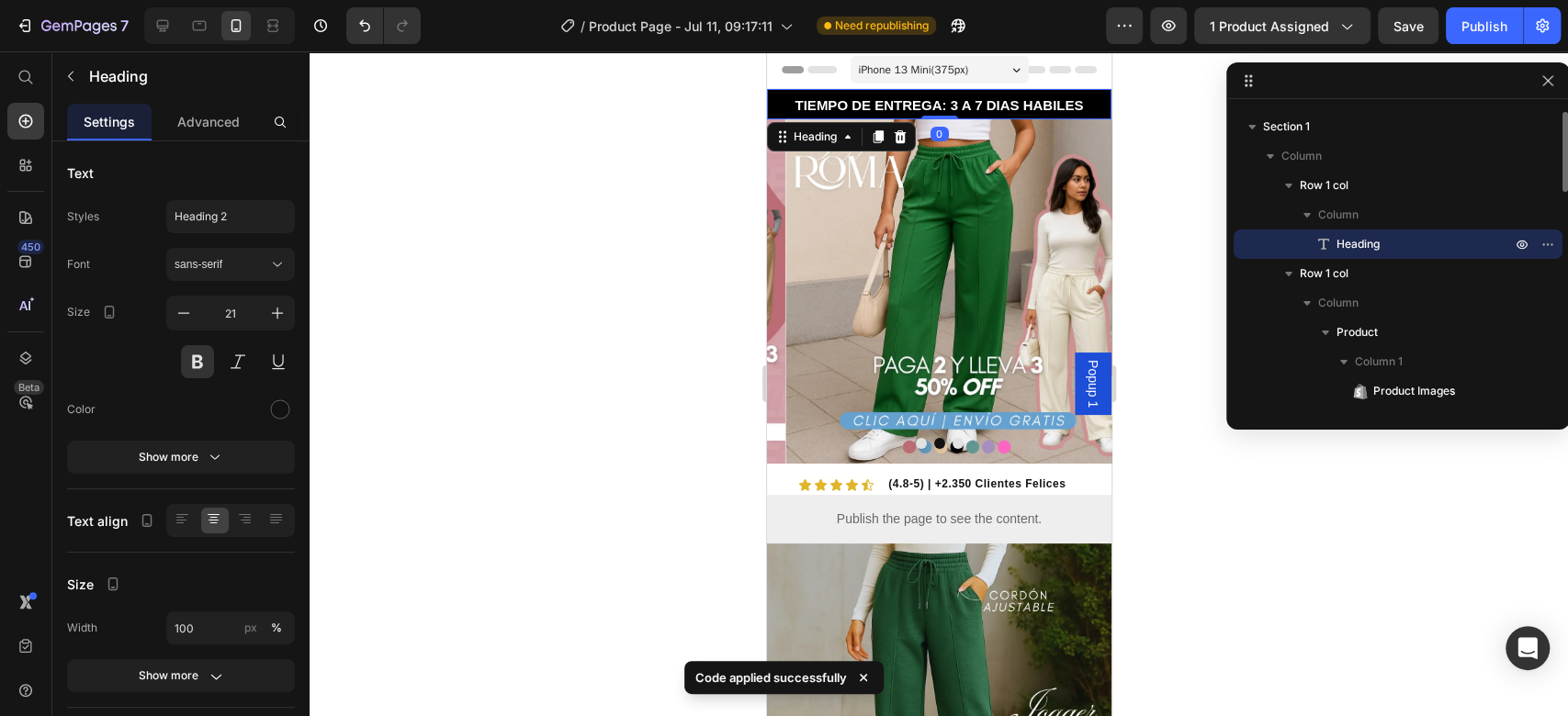 click on "TIEMPO DE ENTREGA: 3 A 7 DIAS HABILES" at bounding box center [938, 104] 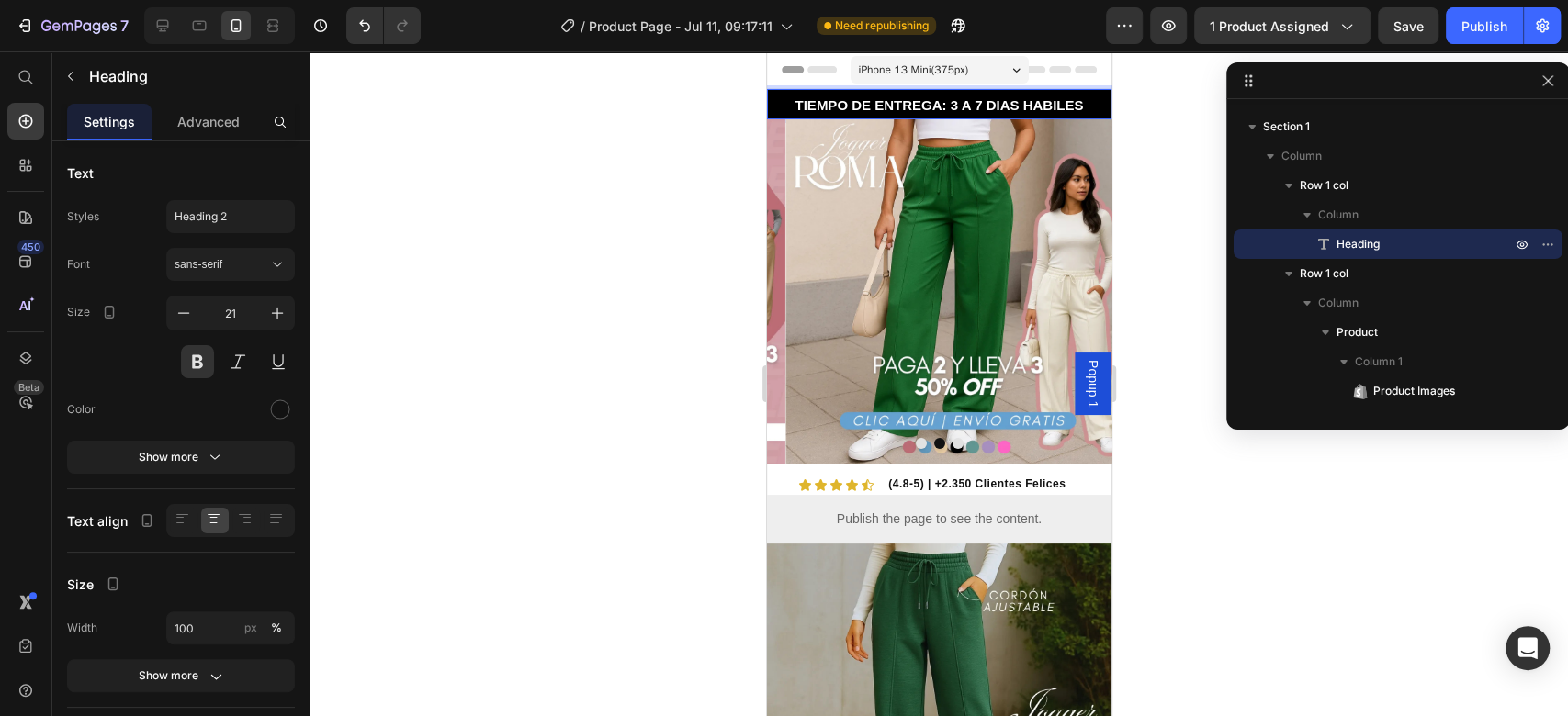 type 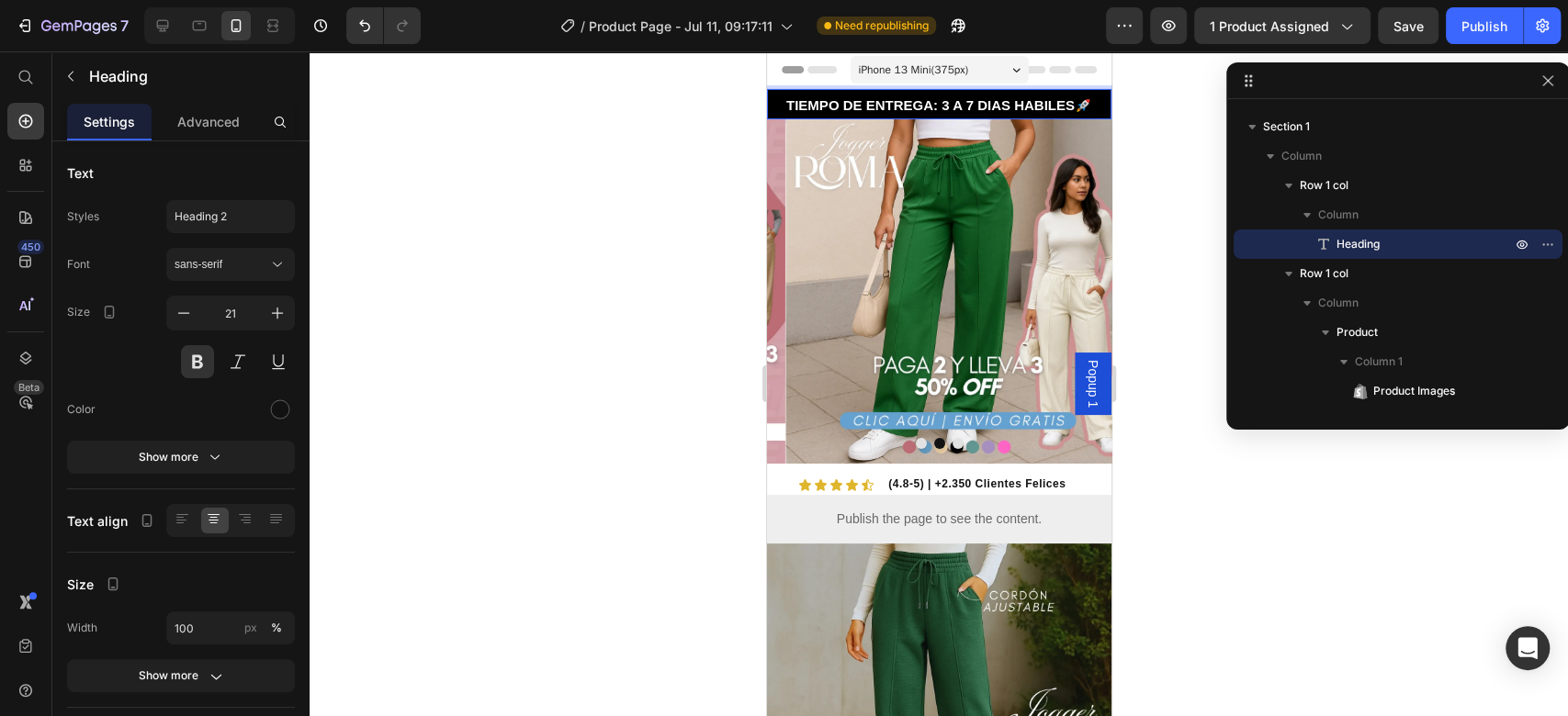 click on "TIEMPO DE ENTREGA: 3 A 7 DIAS HABILES🚀" at bounding box center (938, 105) 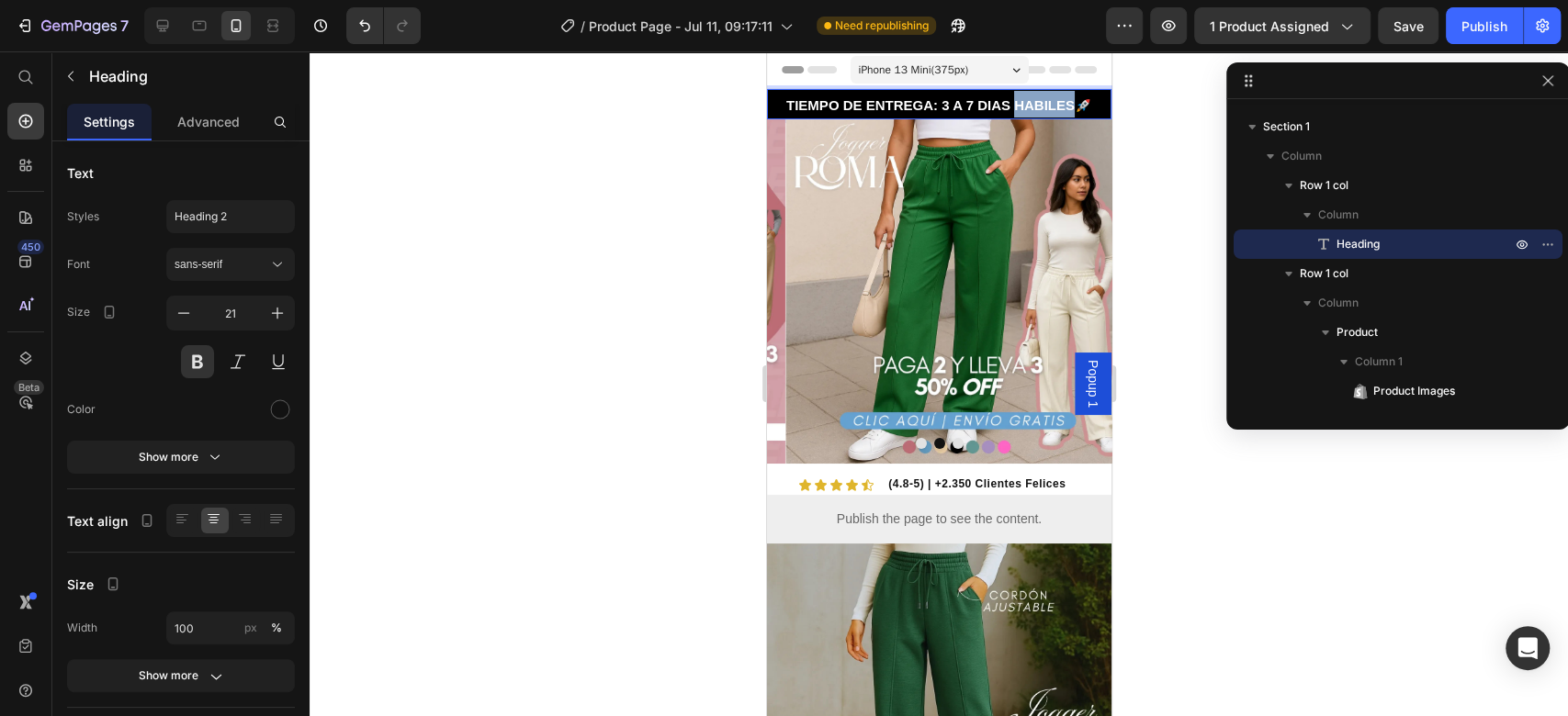 click on "TIEMPO DE ENTREGA: 3 A 7 DIAS HABILES🚀" at bounding box center (938, 105) 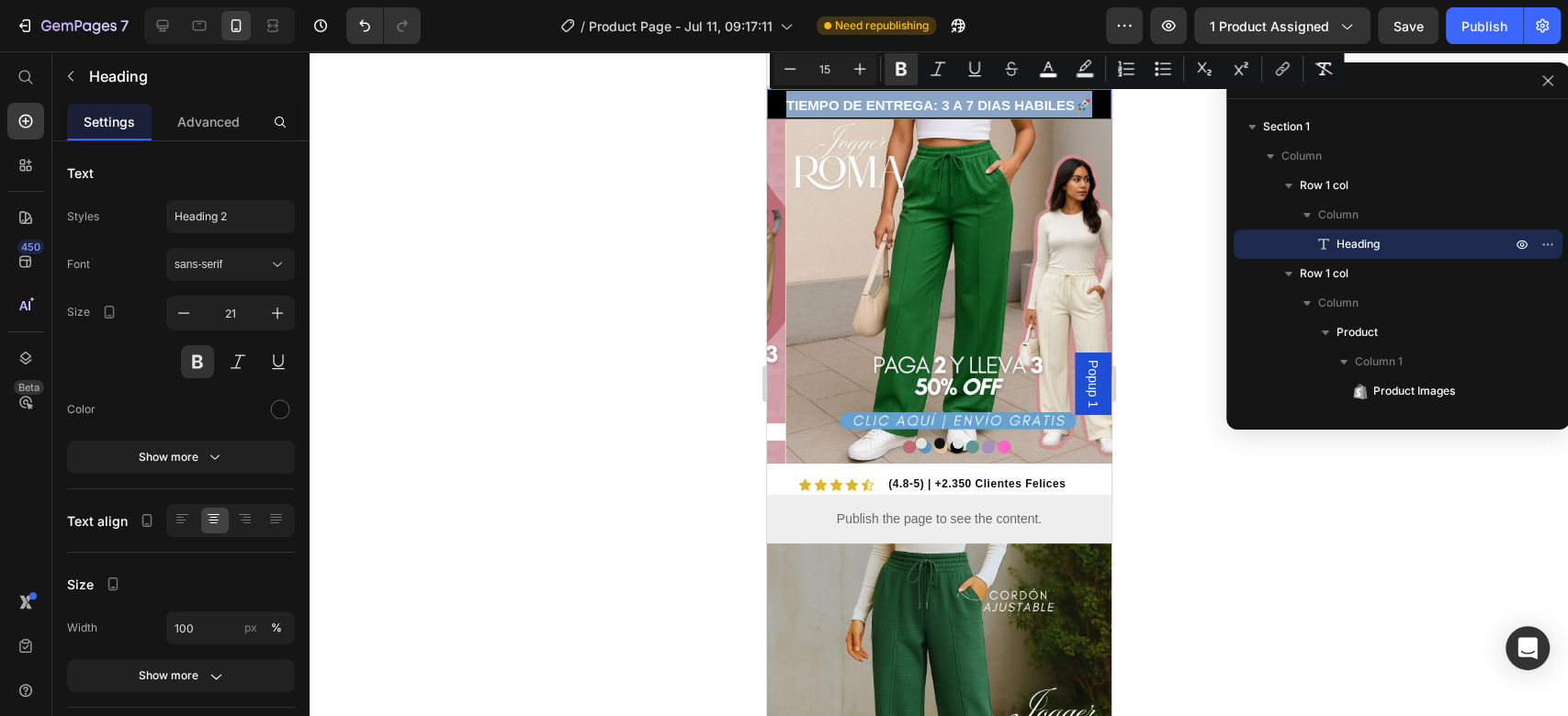 click on "TIEMPO DE ENTREGA: 3 A 7 DIAS HABILES🚀" at bounding box center (938, 105) 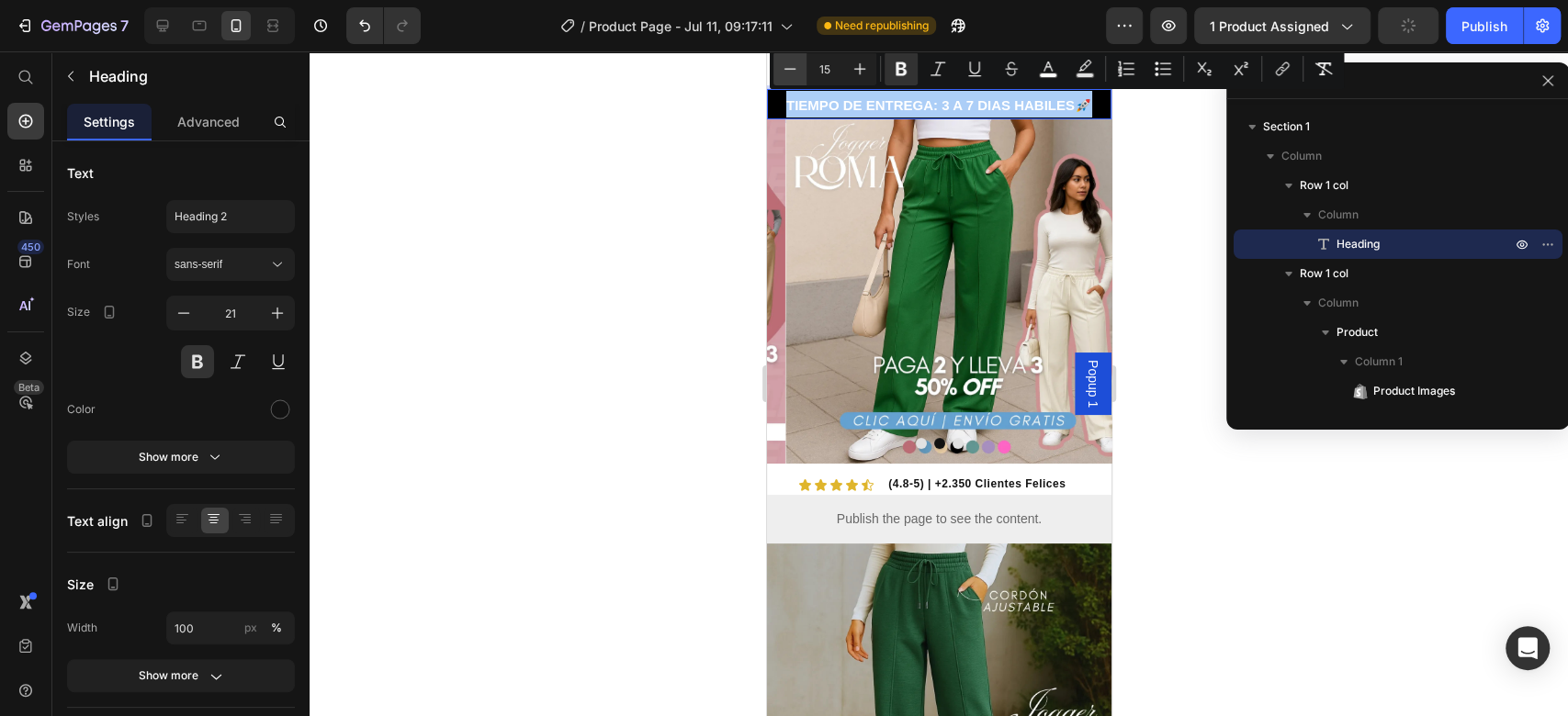 click 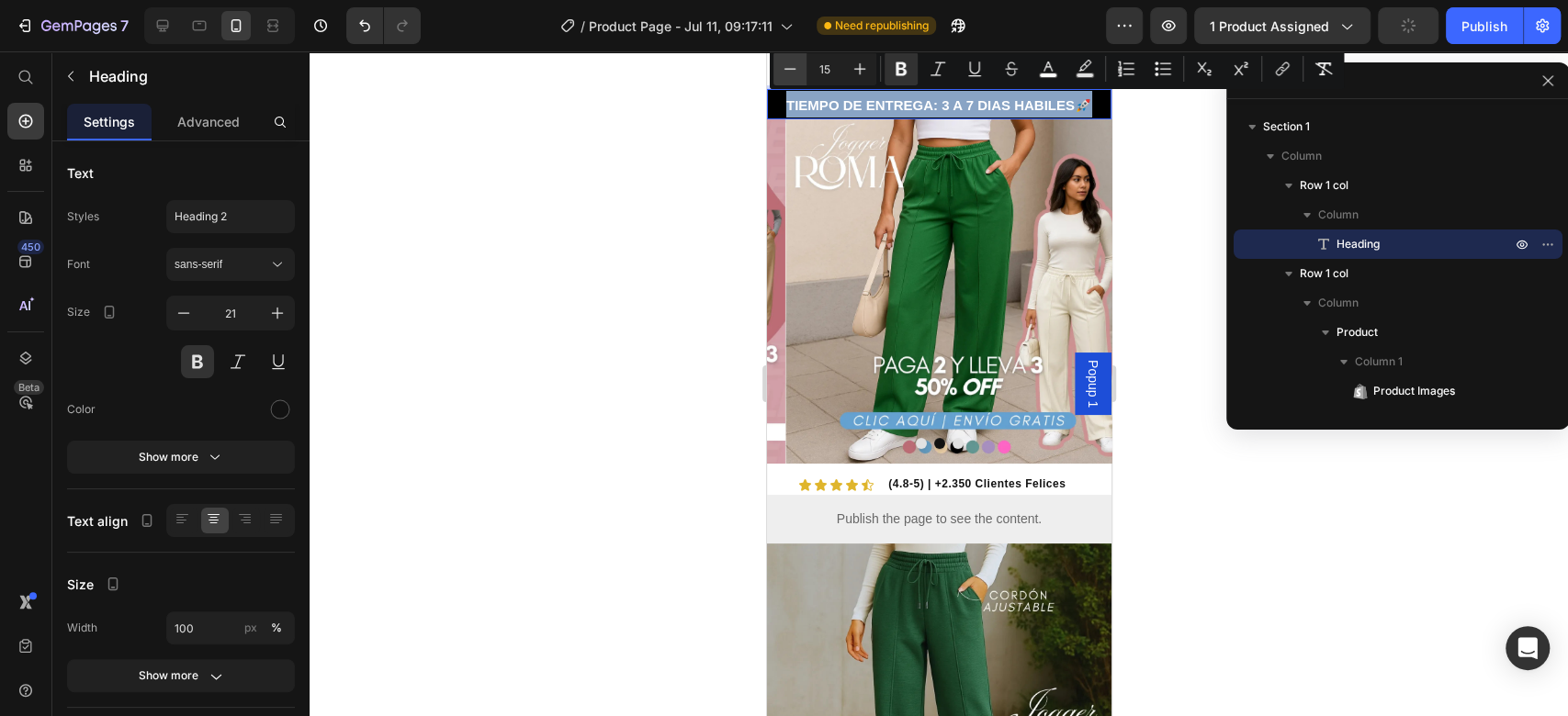 type on "14" 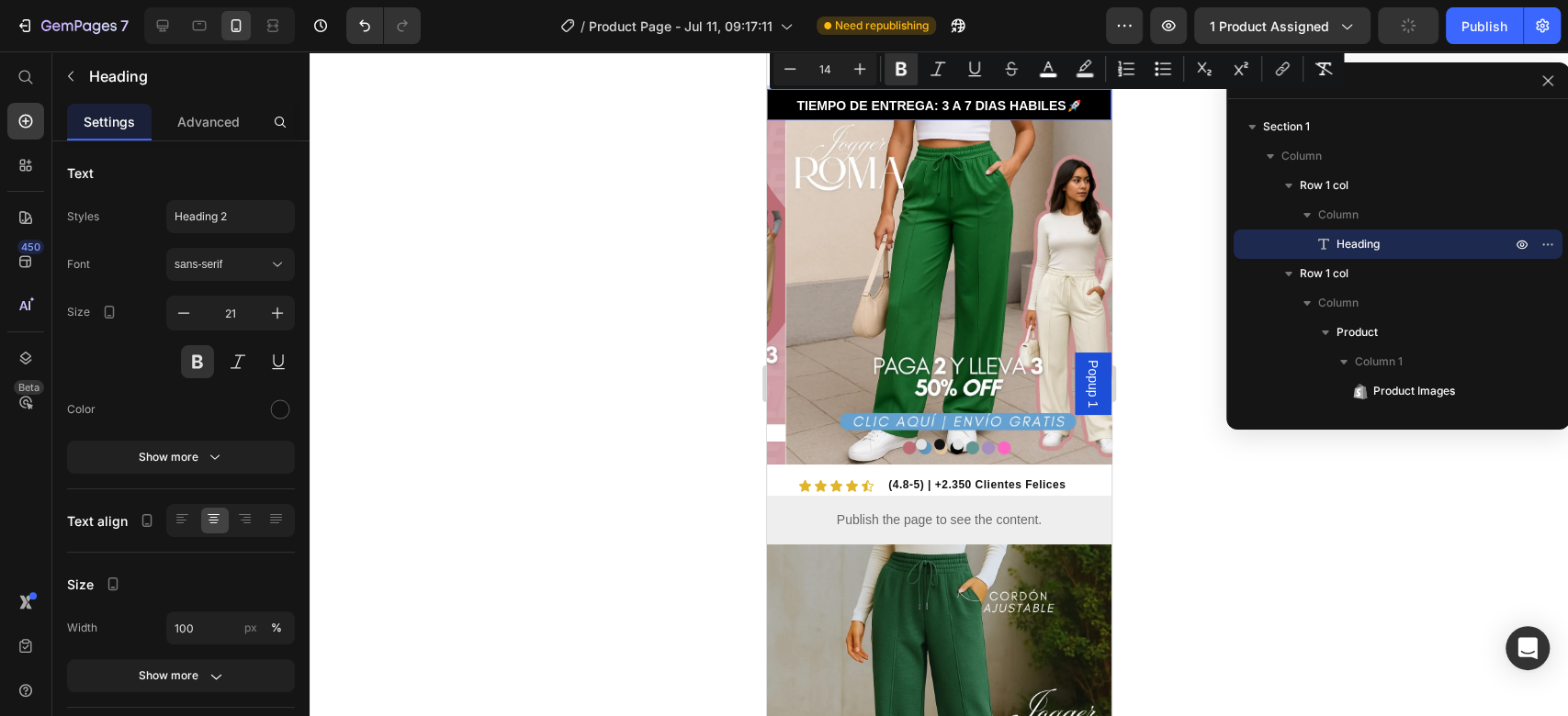 click 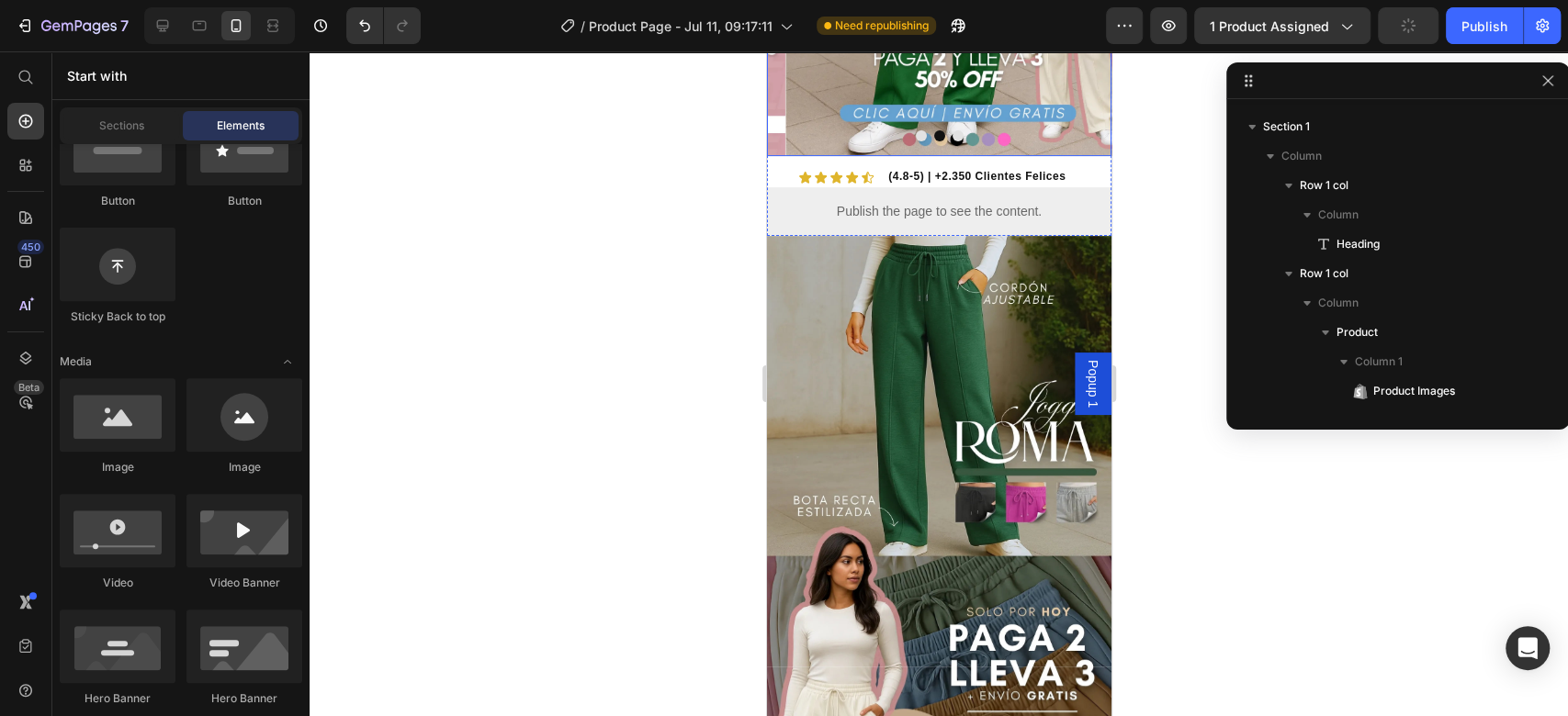 scroll, scrollTop: 122, scrollLeft: 0, axis: vertical 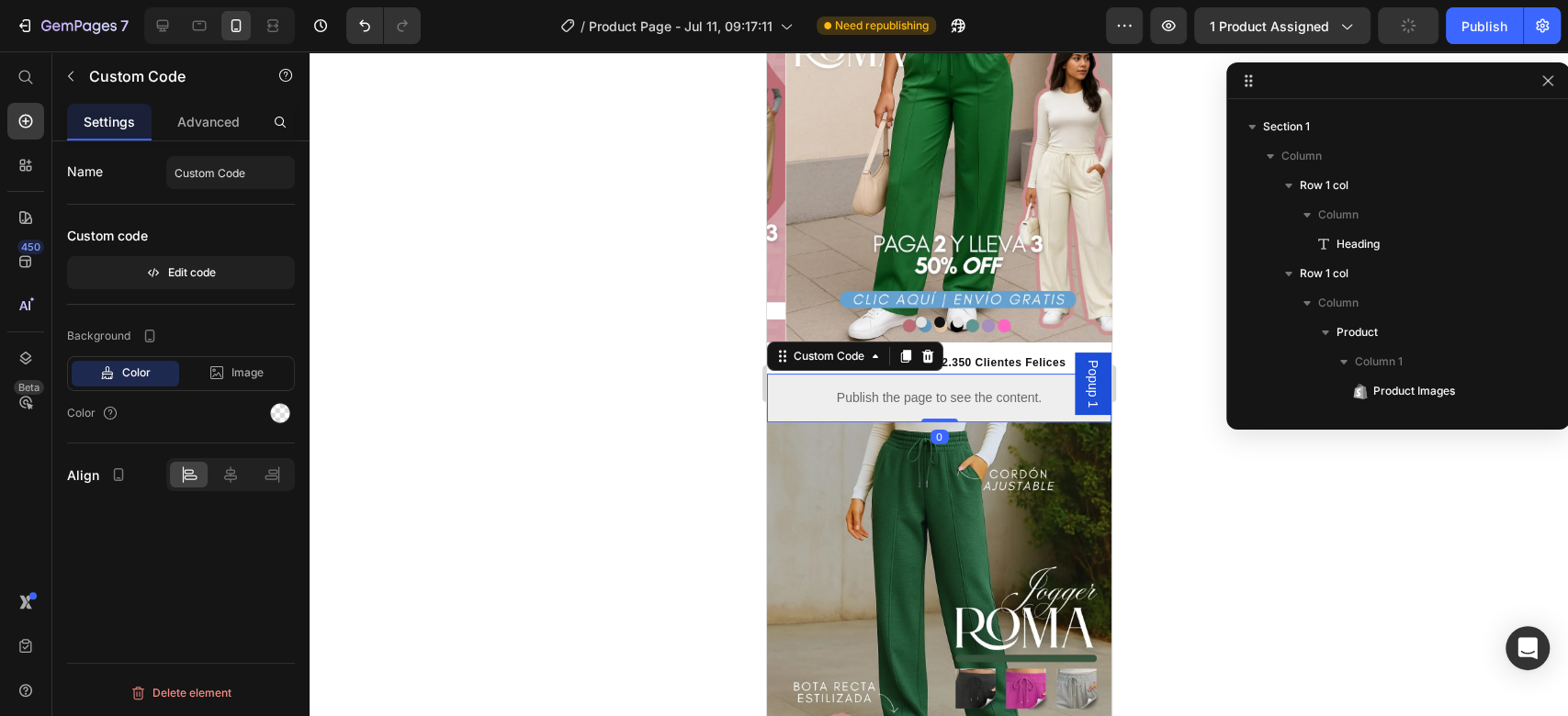 click on "Publish the page to see the content." at bounding box center (938, 397) 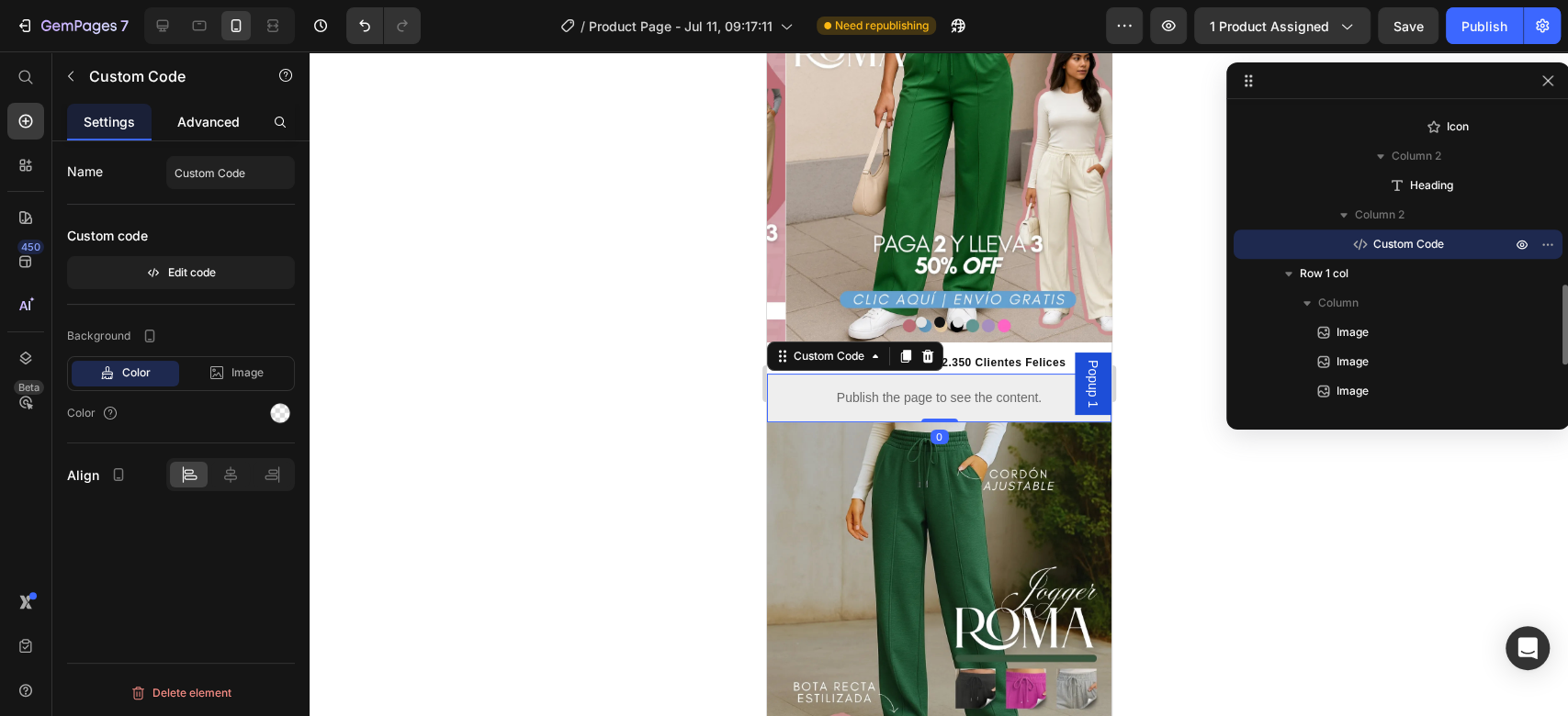 click on "Advanced" at bounding box center (209, 121) 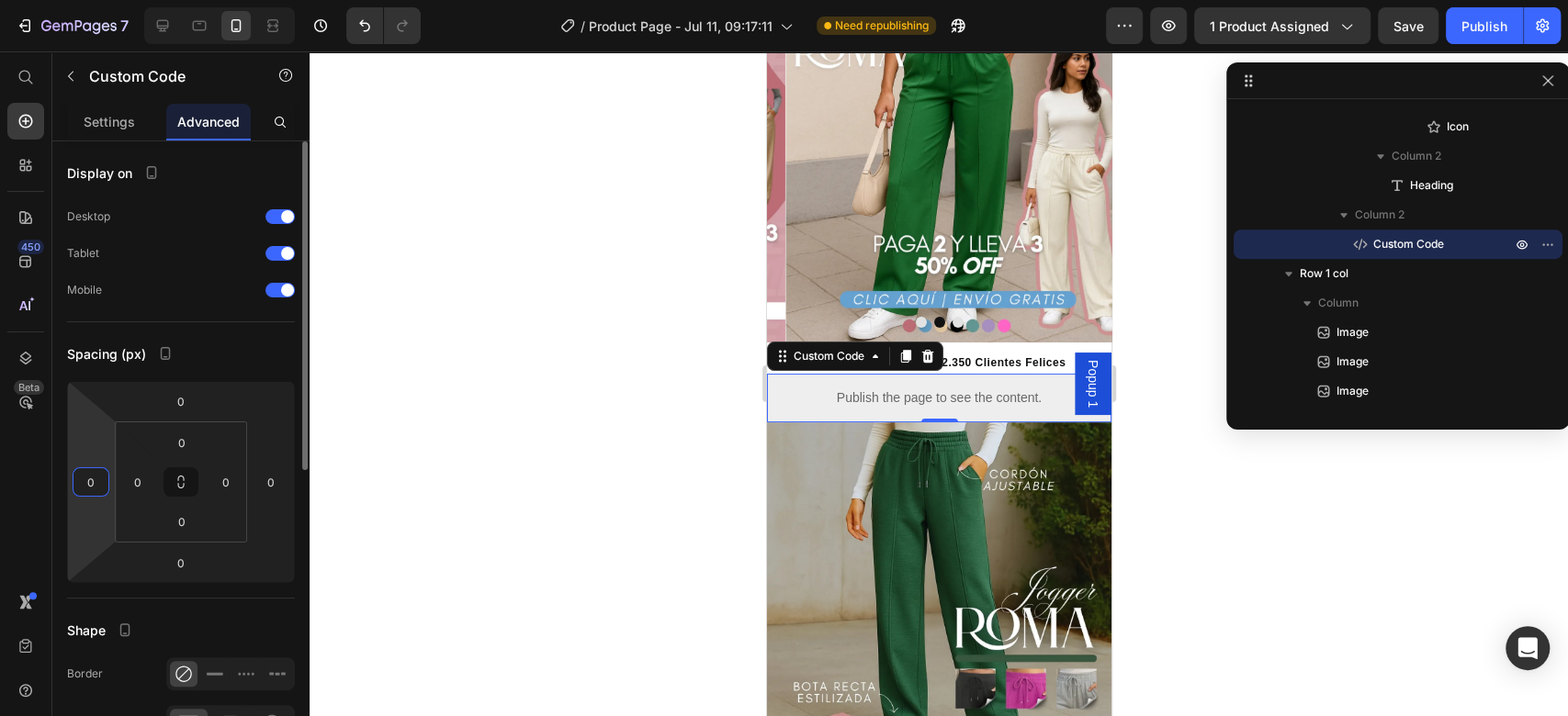 click on "0" at bounding box center [91, 482] 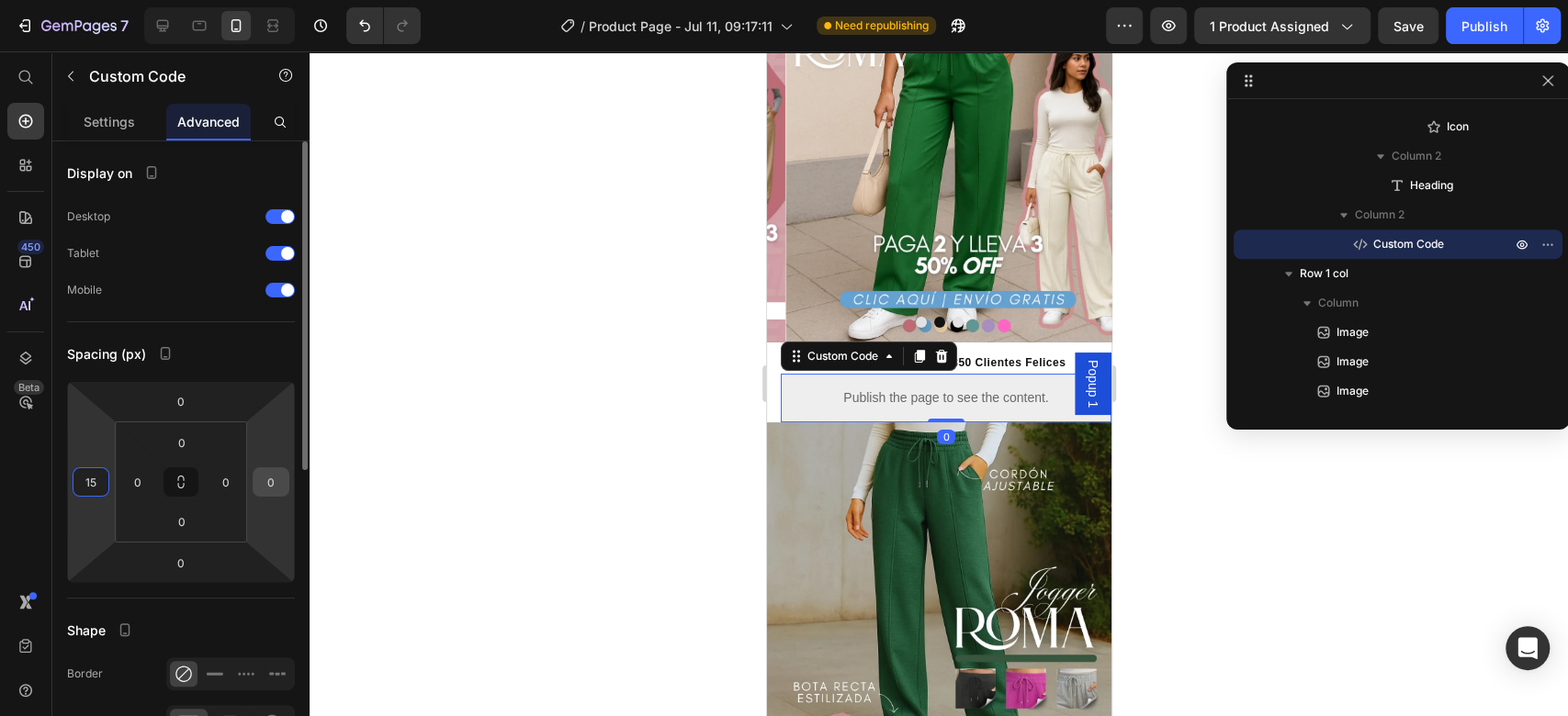 type on "15" 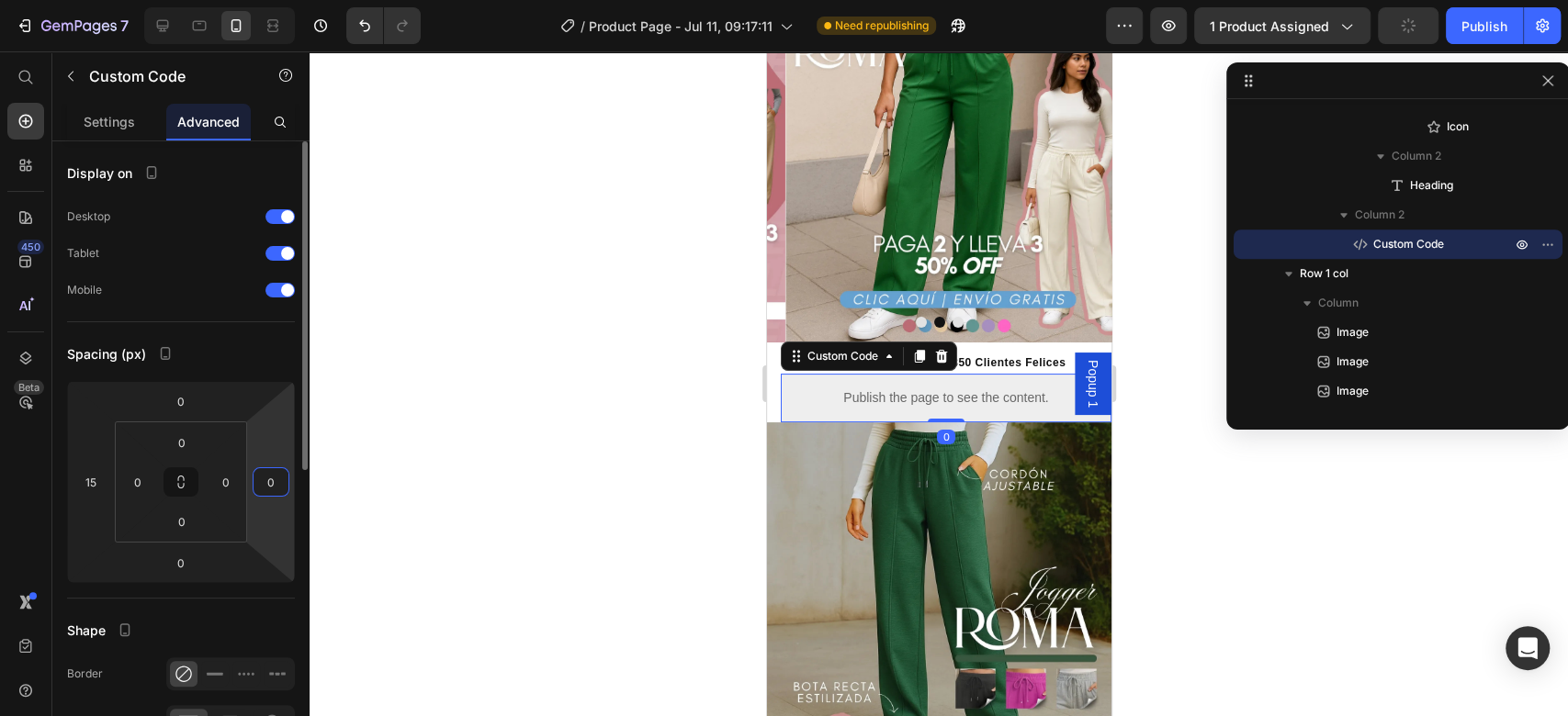 click on "0" at bounding box center (271, 482) 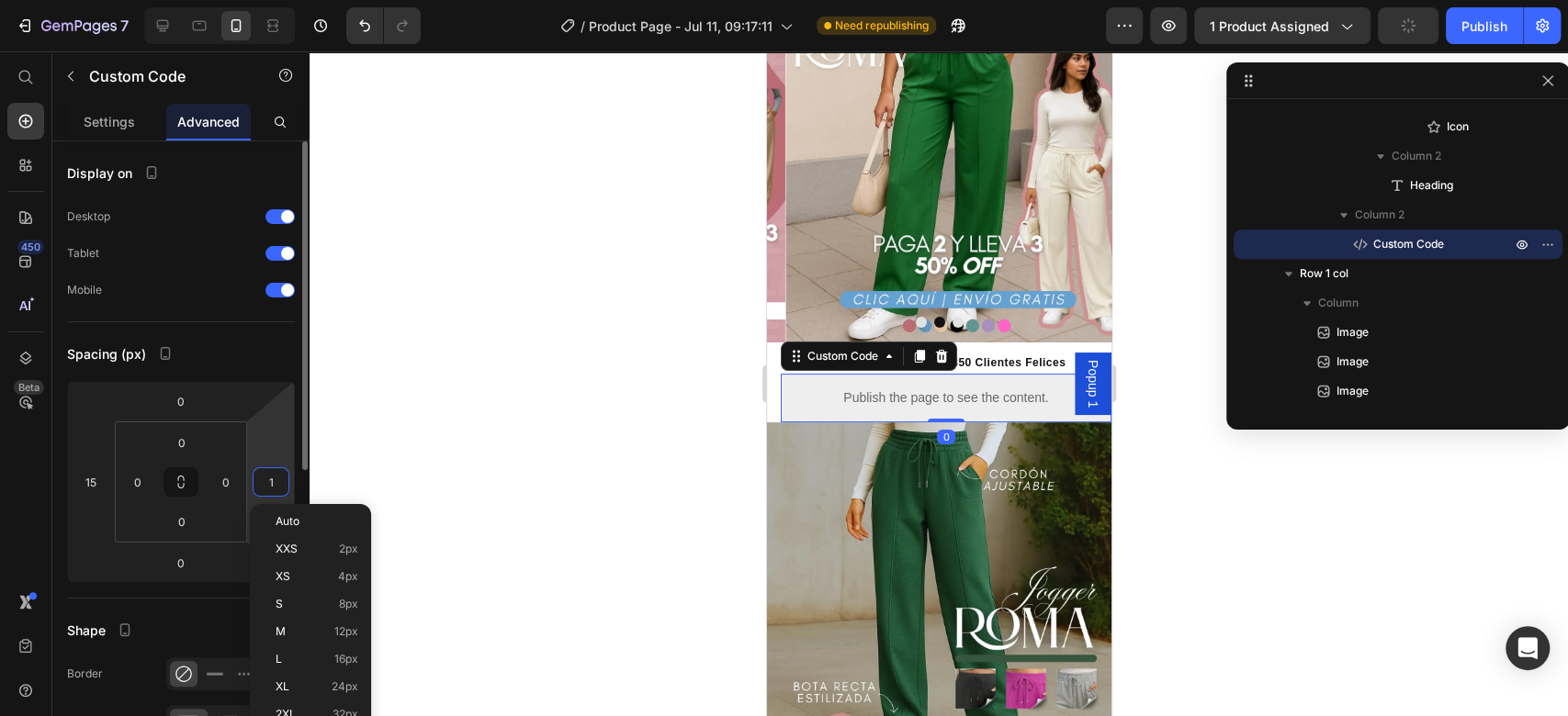 type on "15" 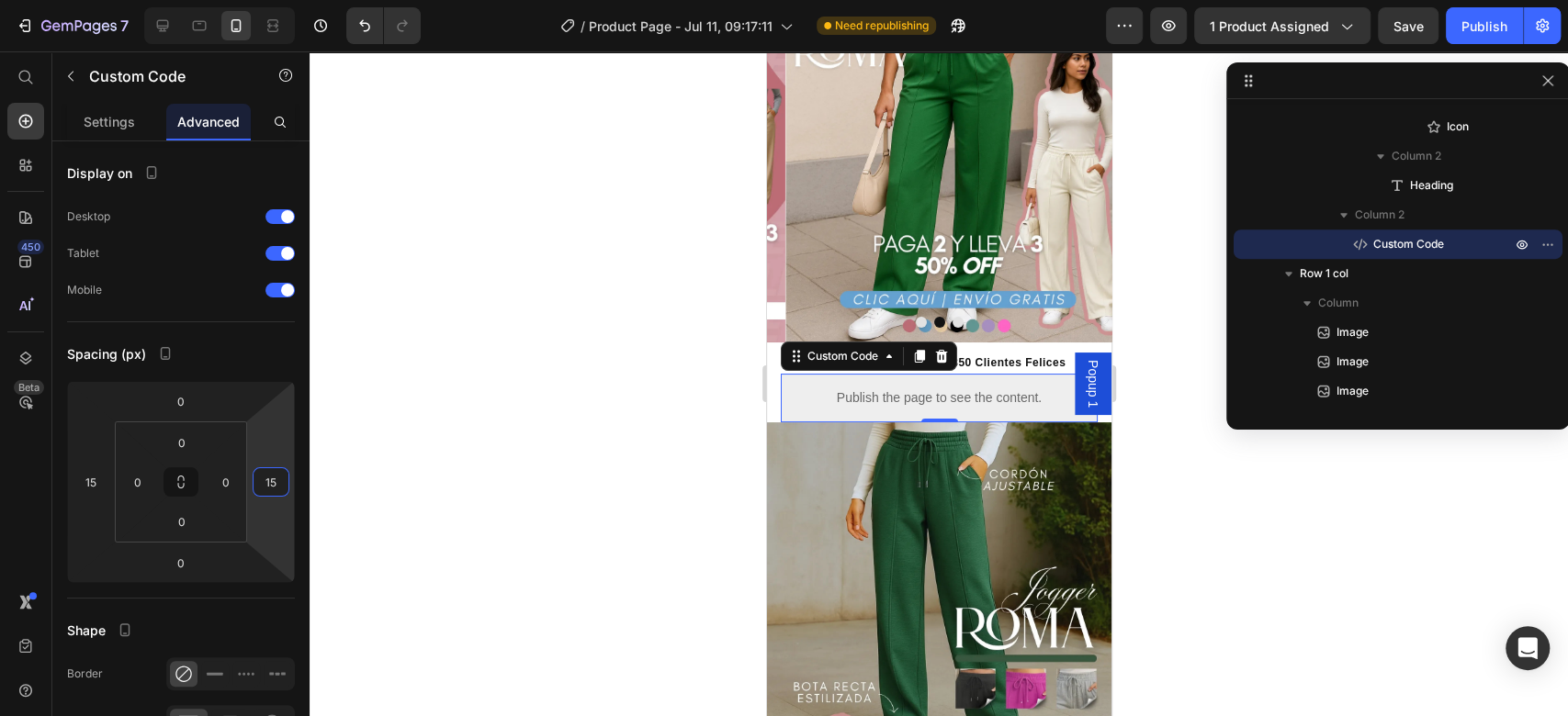 click 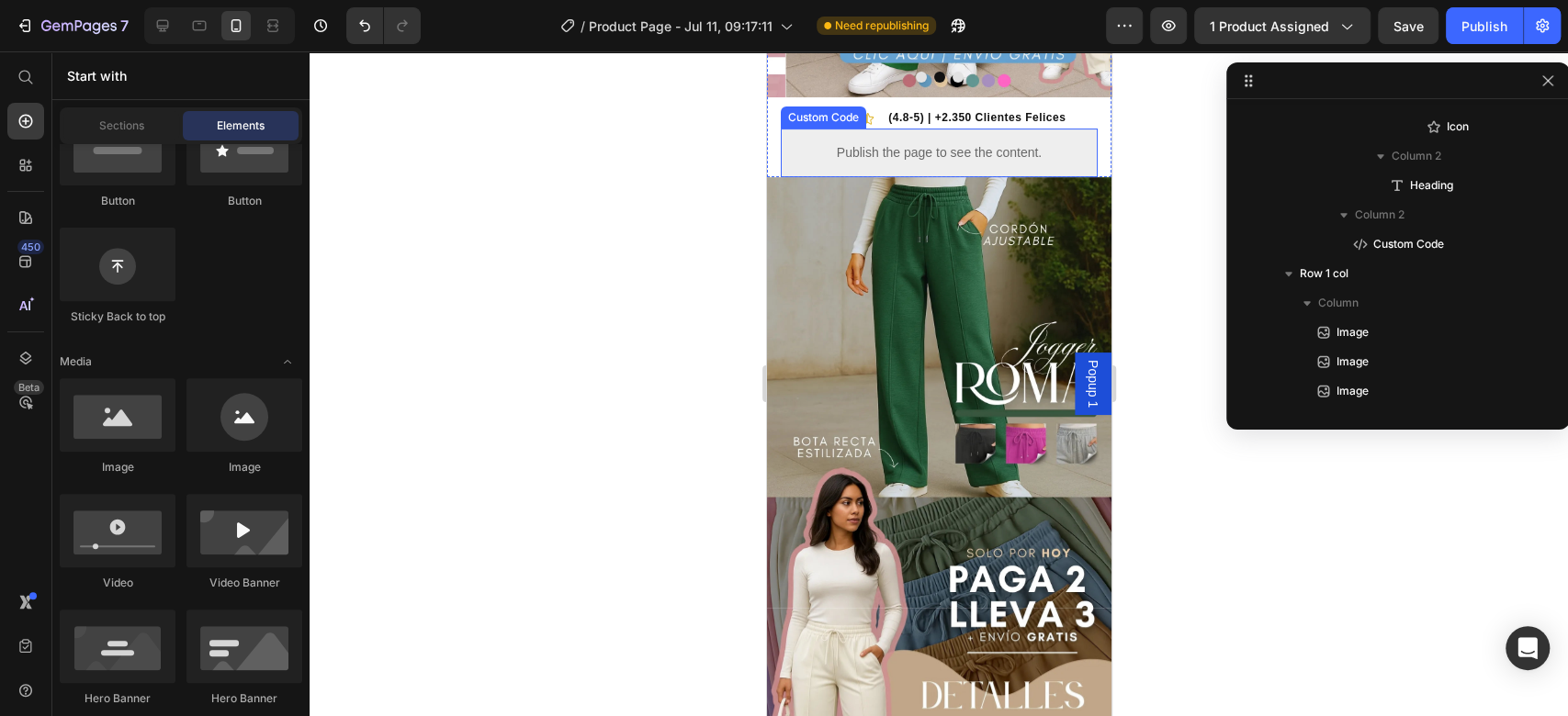 scroll, scrollTop: 122, scrollLeft: 0, axis: vertical 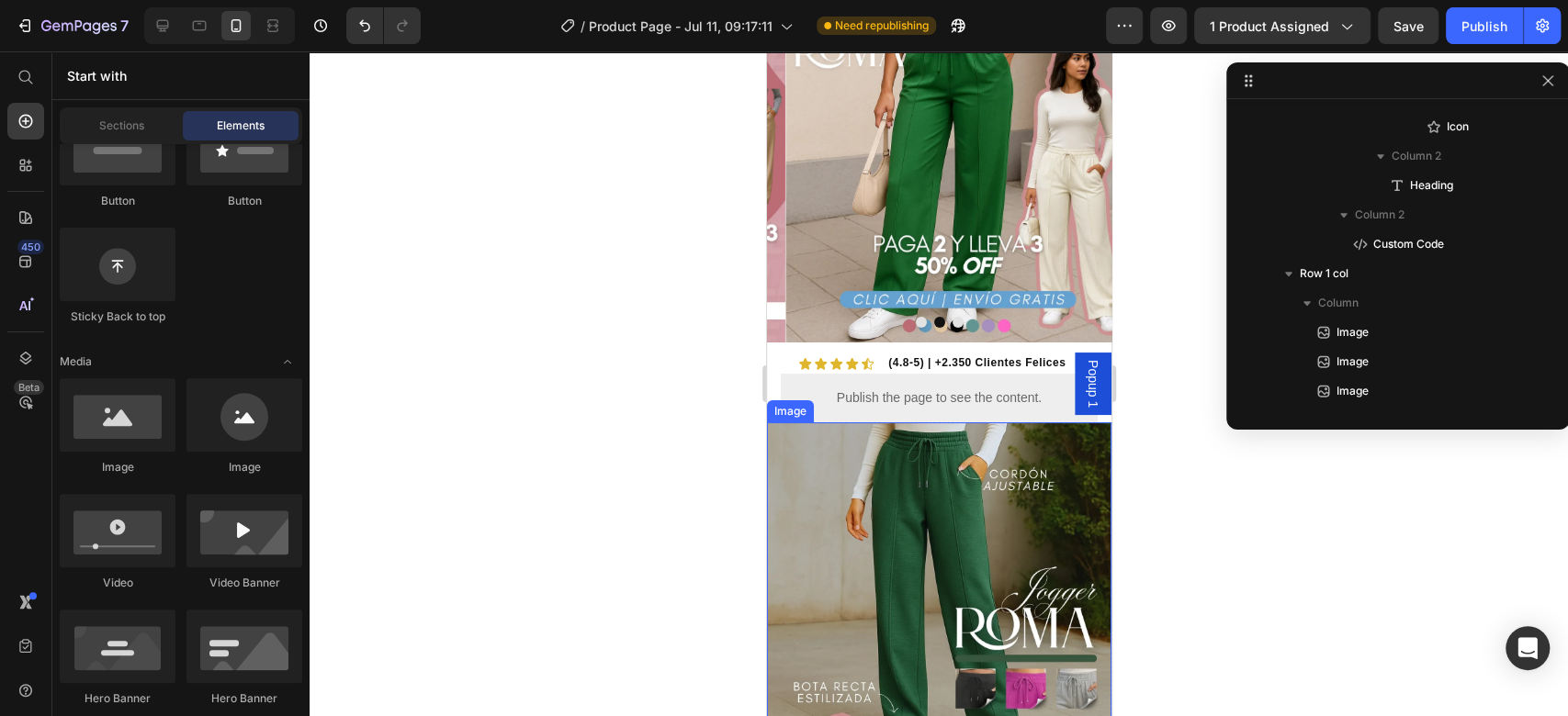click on "Publish the page to see the content." at bounding box center (938, 397) 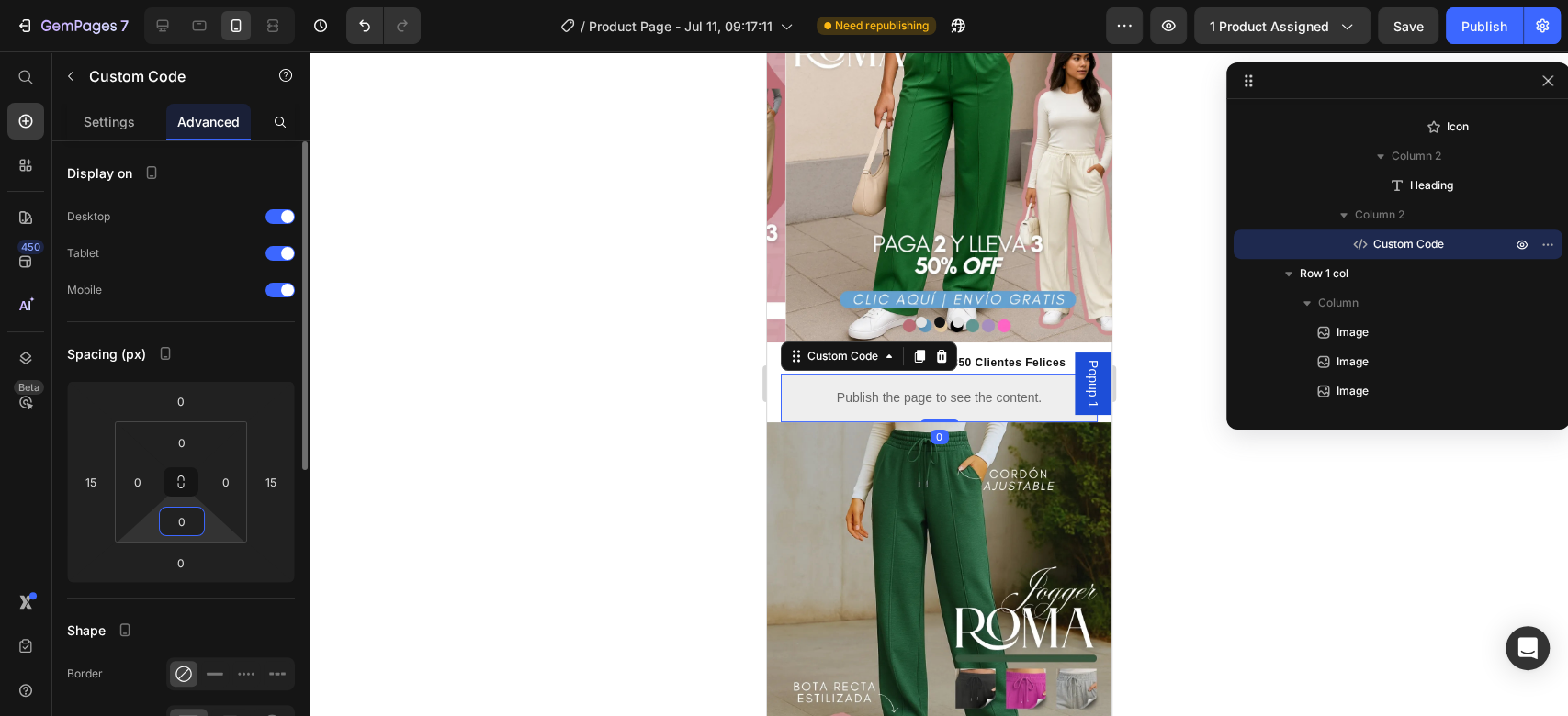 click on "0" at bounding box center (182, 521) 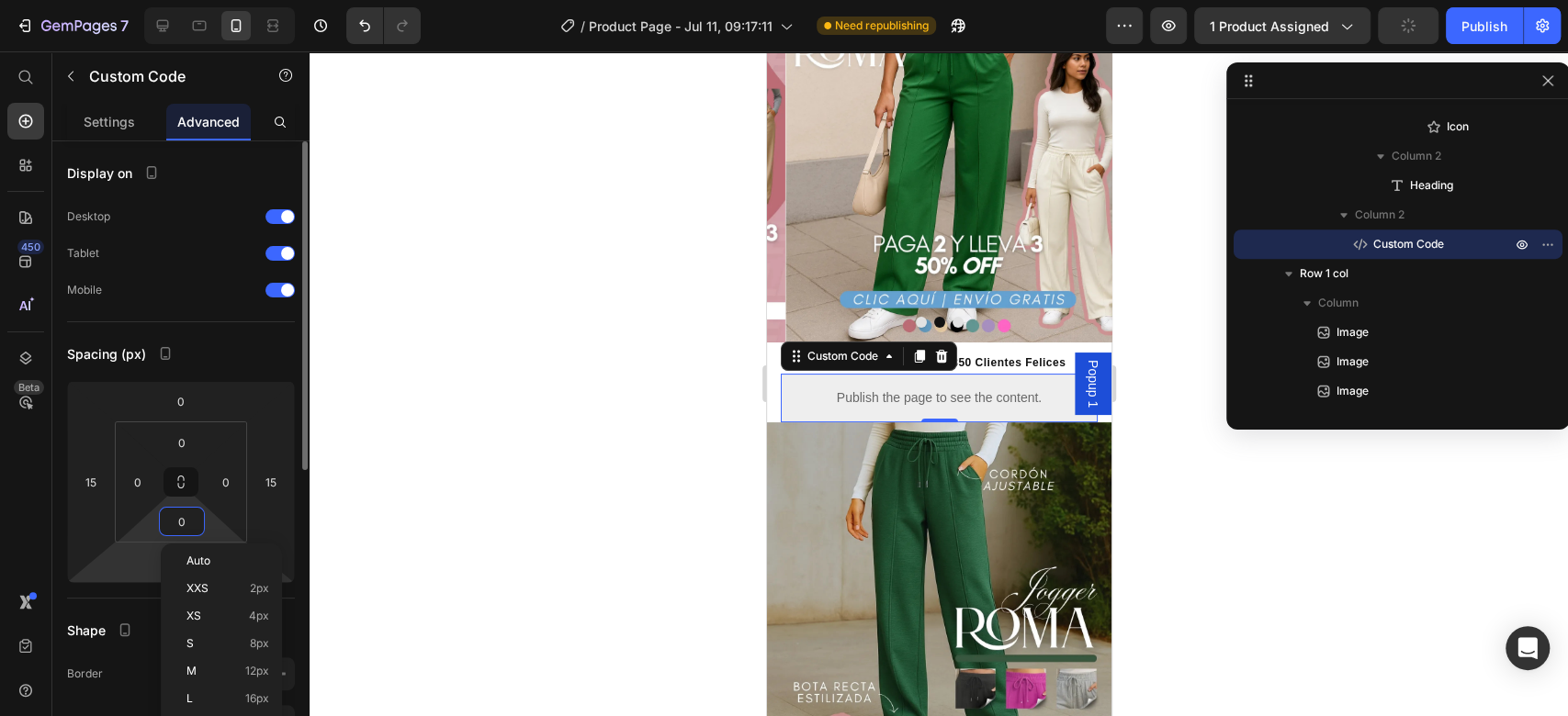 click on "7   /  Product Page - Jul 11, 09:17:11 Need republishing Preview 1 product assigned  Publish  450 Beta Start with Sections Elements Hero Section Product Detail Brands Trusted Badges Guarantee Product Breakdown How to use Testimonials Compare Bundle FAQs Social Proof Brand Story Product List Collection Blog List Contact Sticky Add to Cart Custom Footer Browse Library 450 Layout
Row
Row
Row
Row Text
Heading
Text Block Button
Button
Button
Sticky Back to top Media" at bounding box center [784, 0] 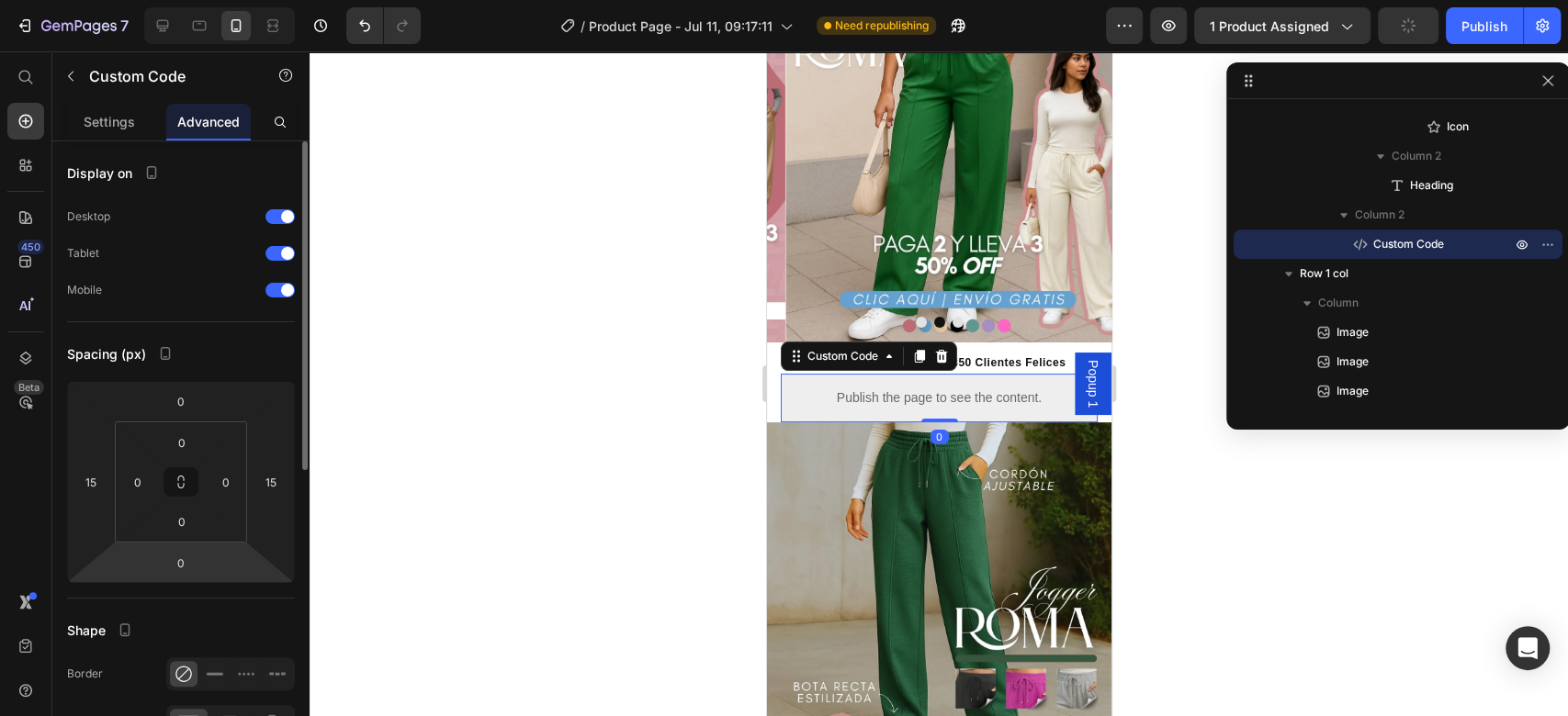 click on "7   /  Product Page - Jul 11, 09:17:11 Need republishing Preview 1 product assigned  Publish  450 Beta Start with Sections Elements Hero Section Product Detail Brands Trusted Badges Guarantee Product Breakdown How to use Testimonials Compare Bundle FAQs Social Proof Brand Story Product List Collection Blog List Contact Sticky Add to Cart Custom Footer Browse Library 450 Layout
Row
Row
Row
Row Text
Heading
Text Block Button
Button
Button
Sticky Back to top Media" at bounding box center (784, 0) 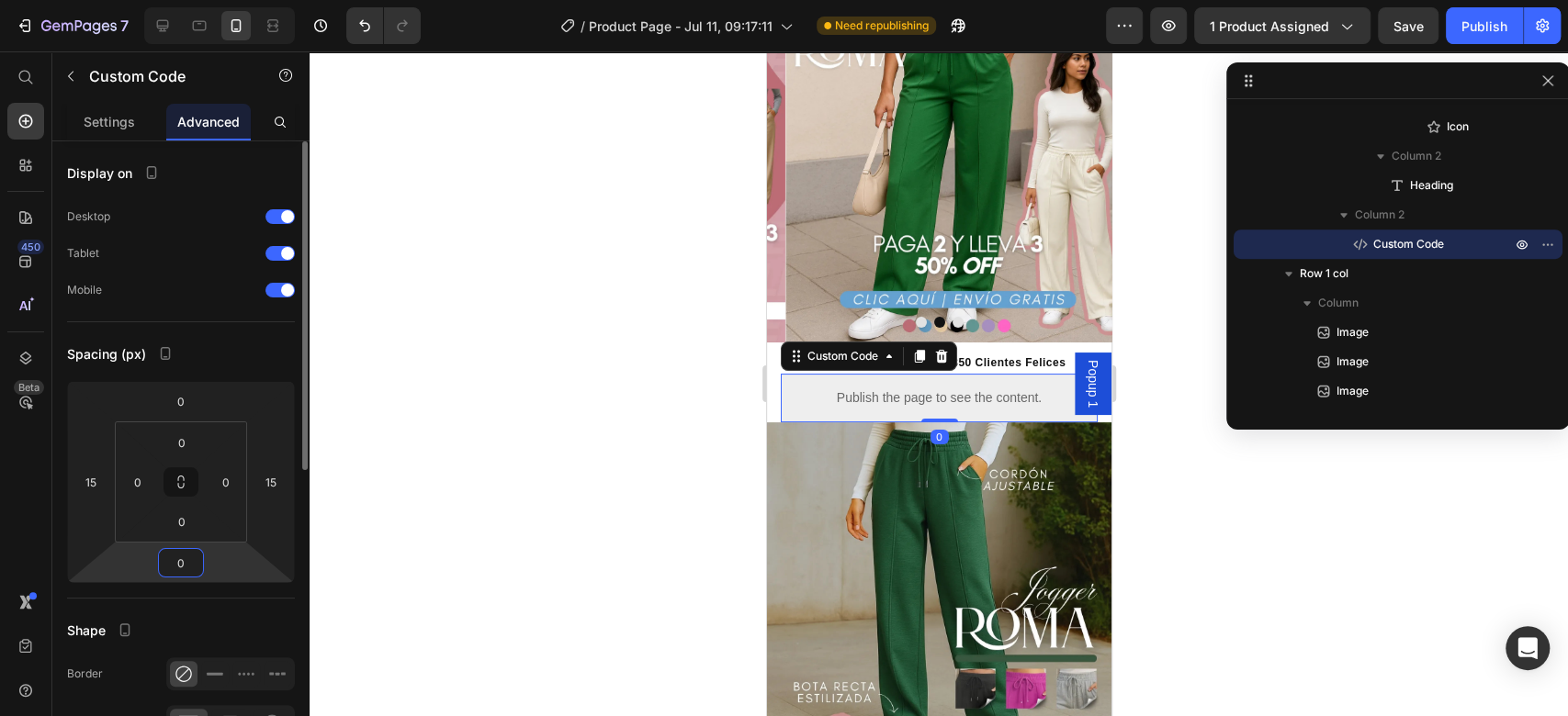 click on "0" at bounding box center [181, 563] 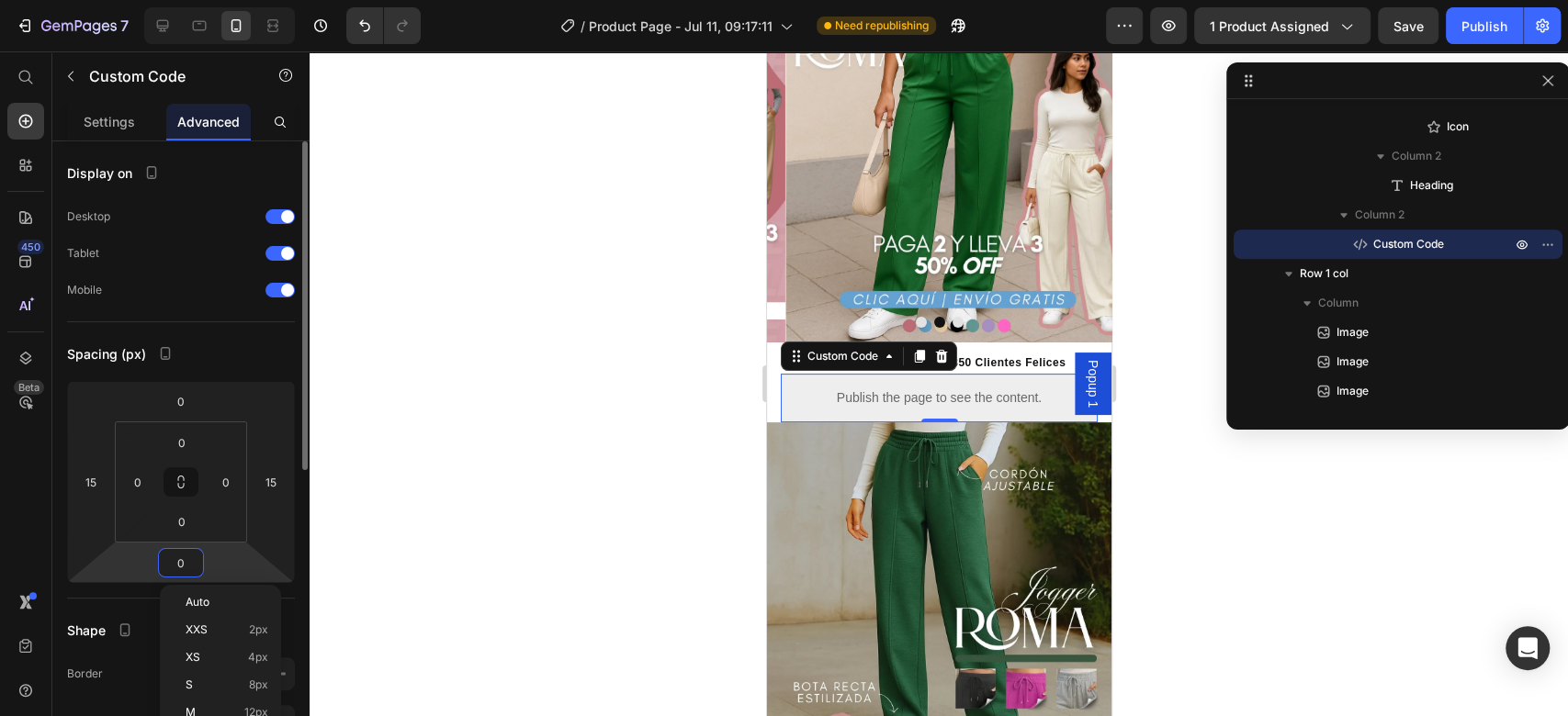 click on "0" at bounding box center (181, 563) 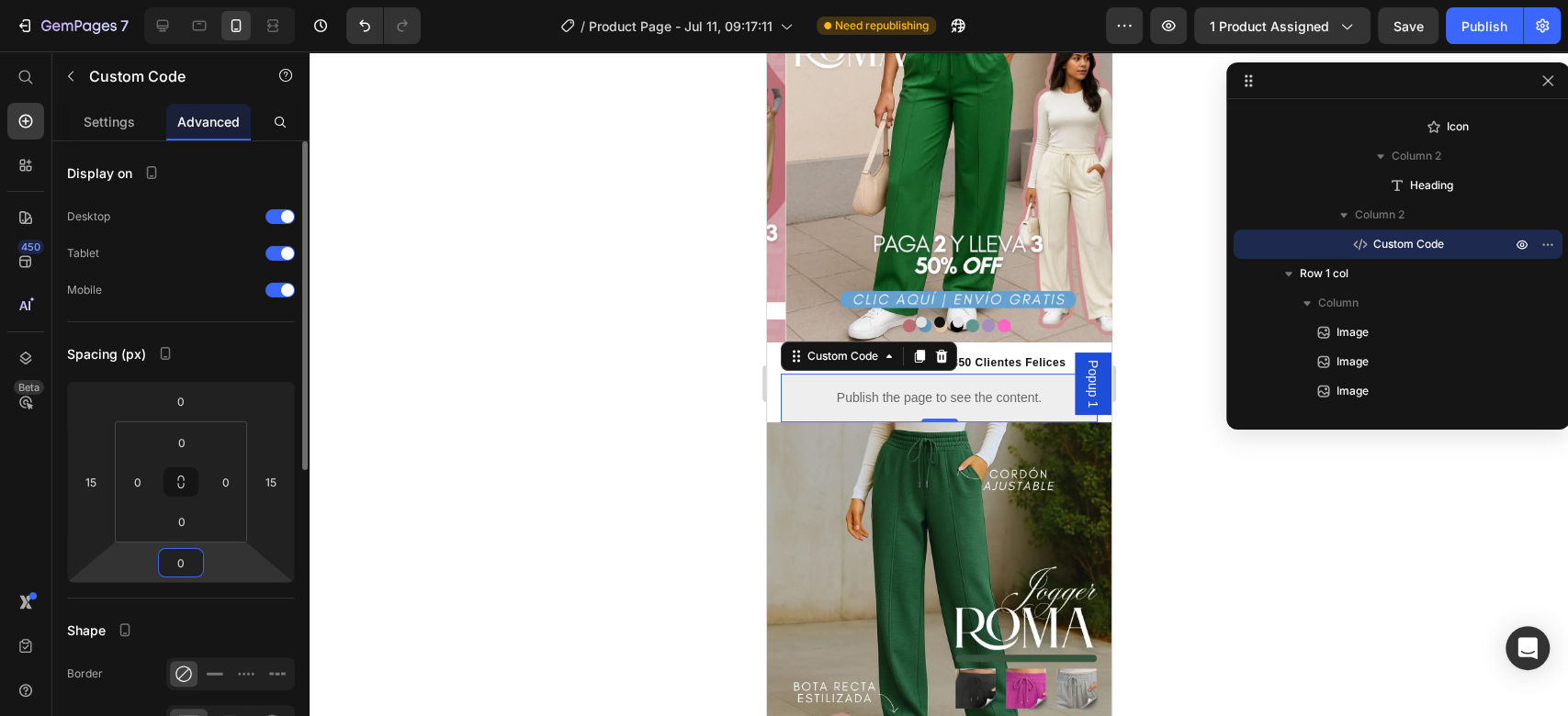 click on "0" at bounding box center (181, 563) 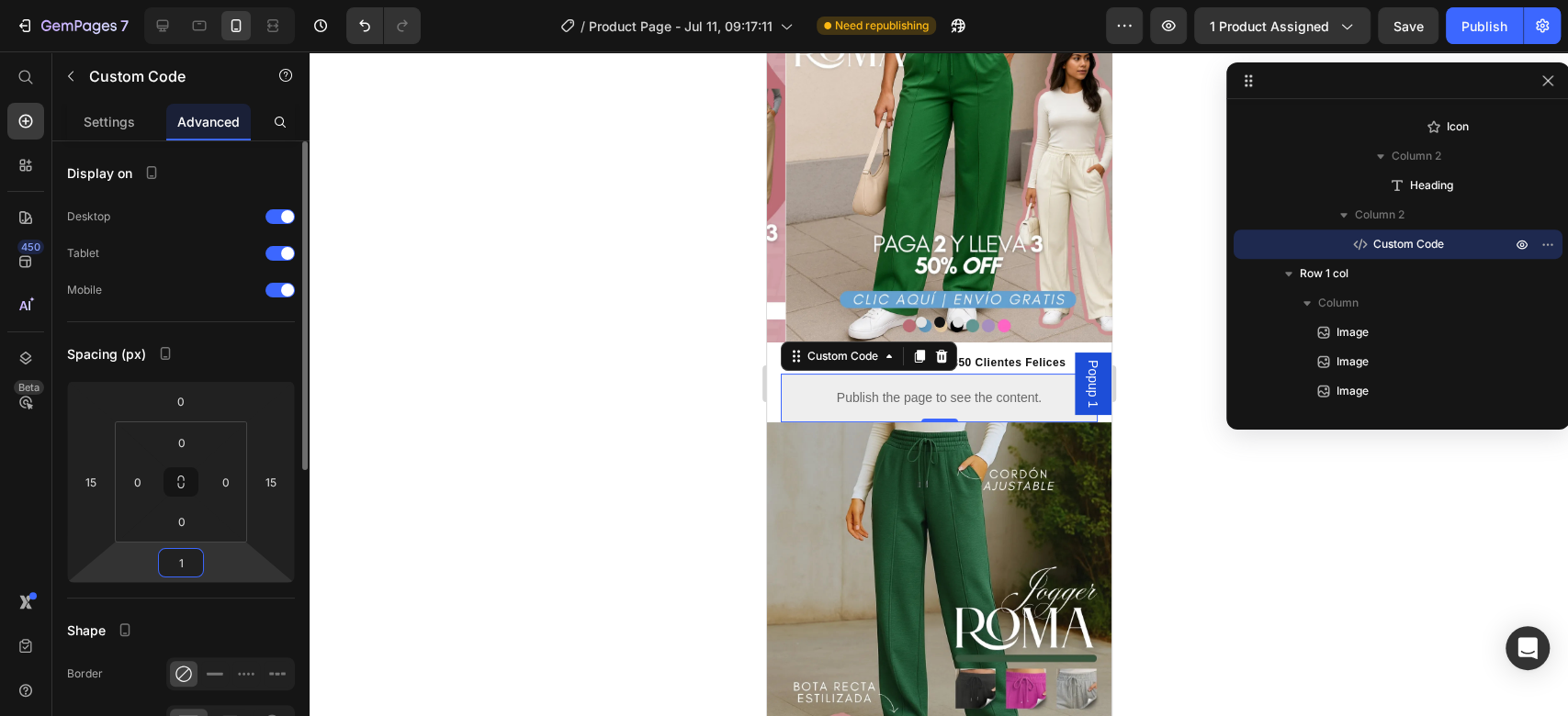 type on "15" 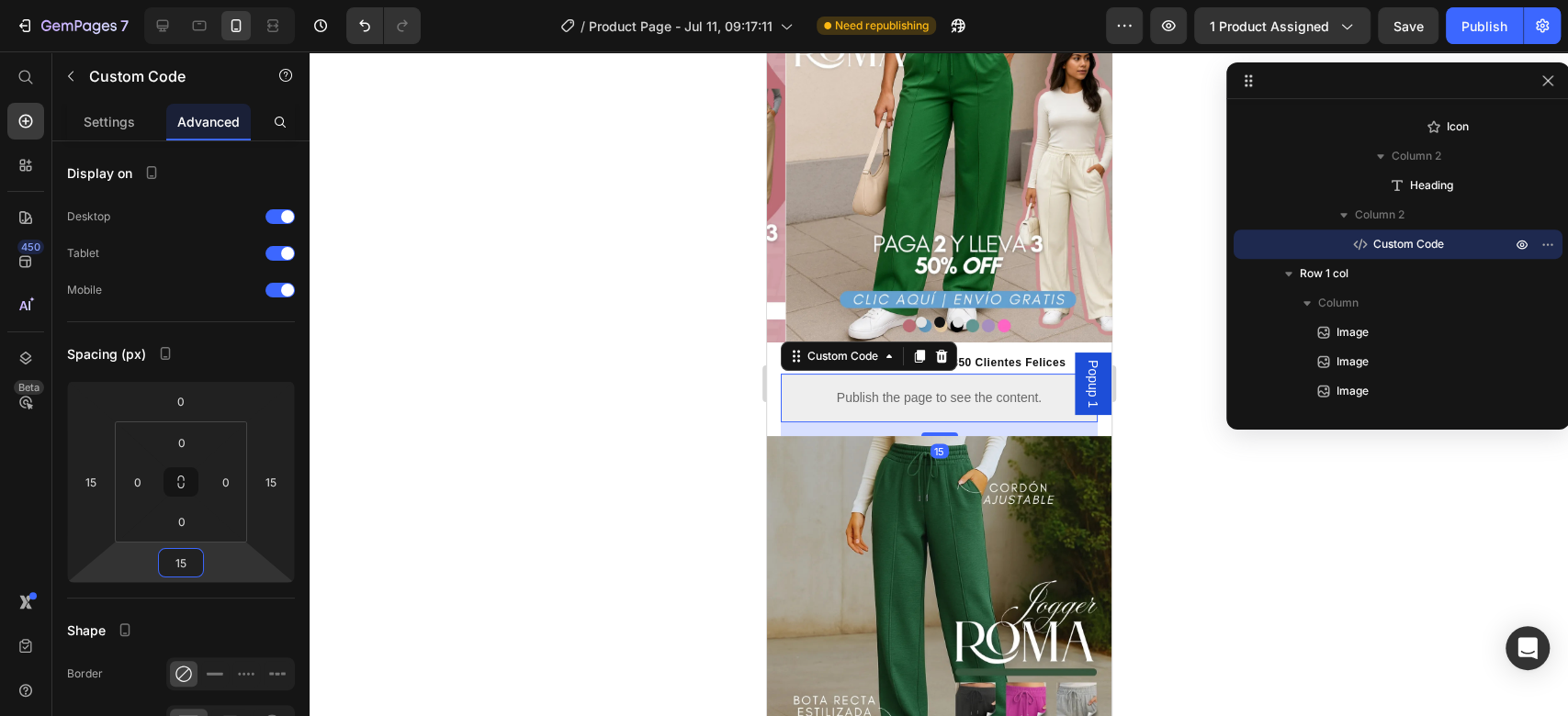 click 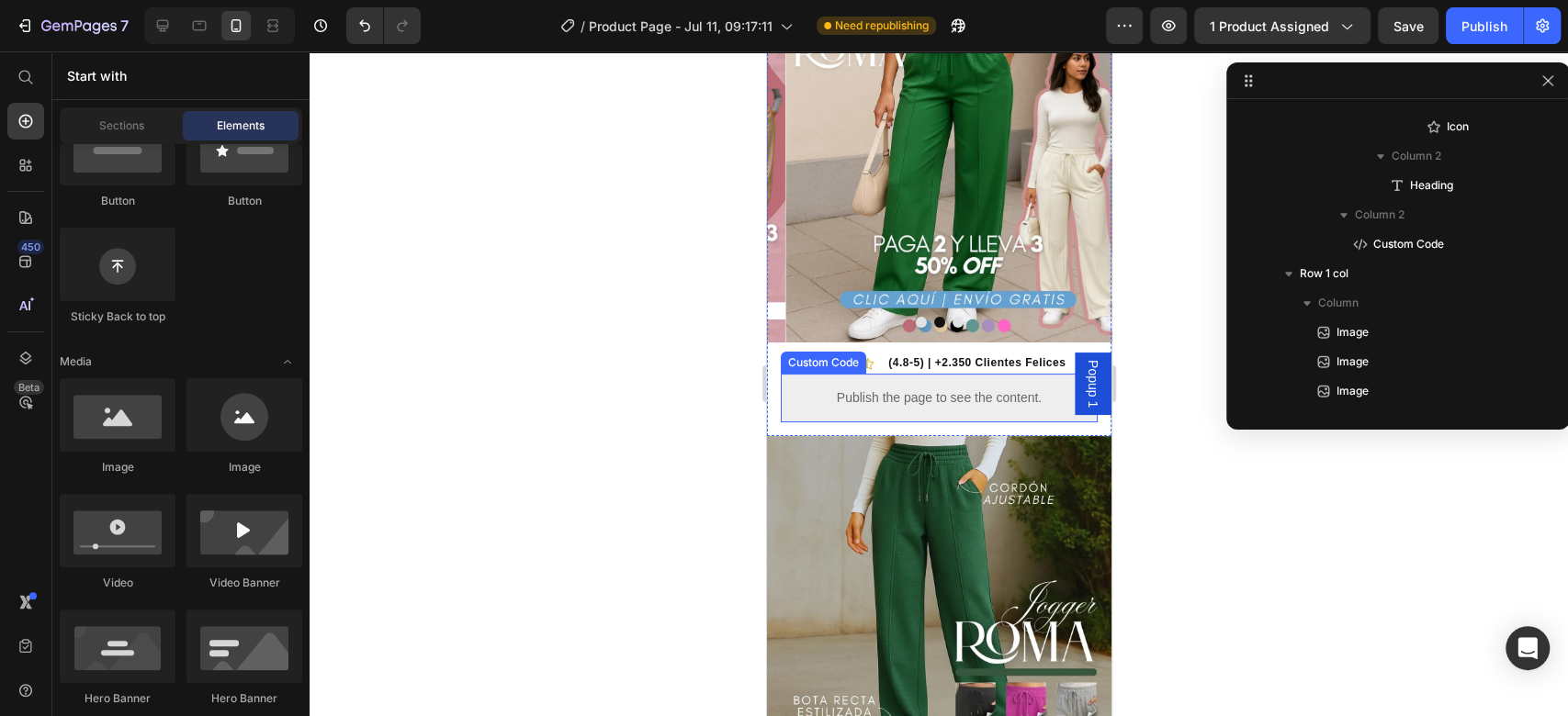 click on "Publish the page to see the content." at bounding box center (938, 397) 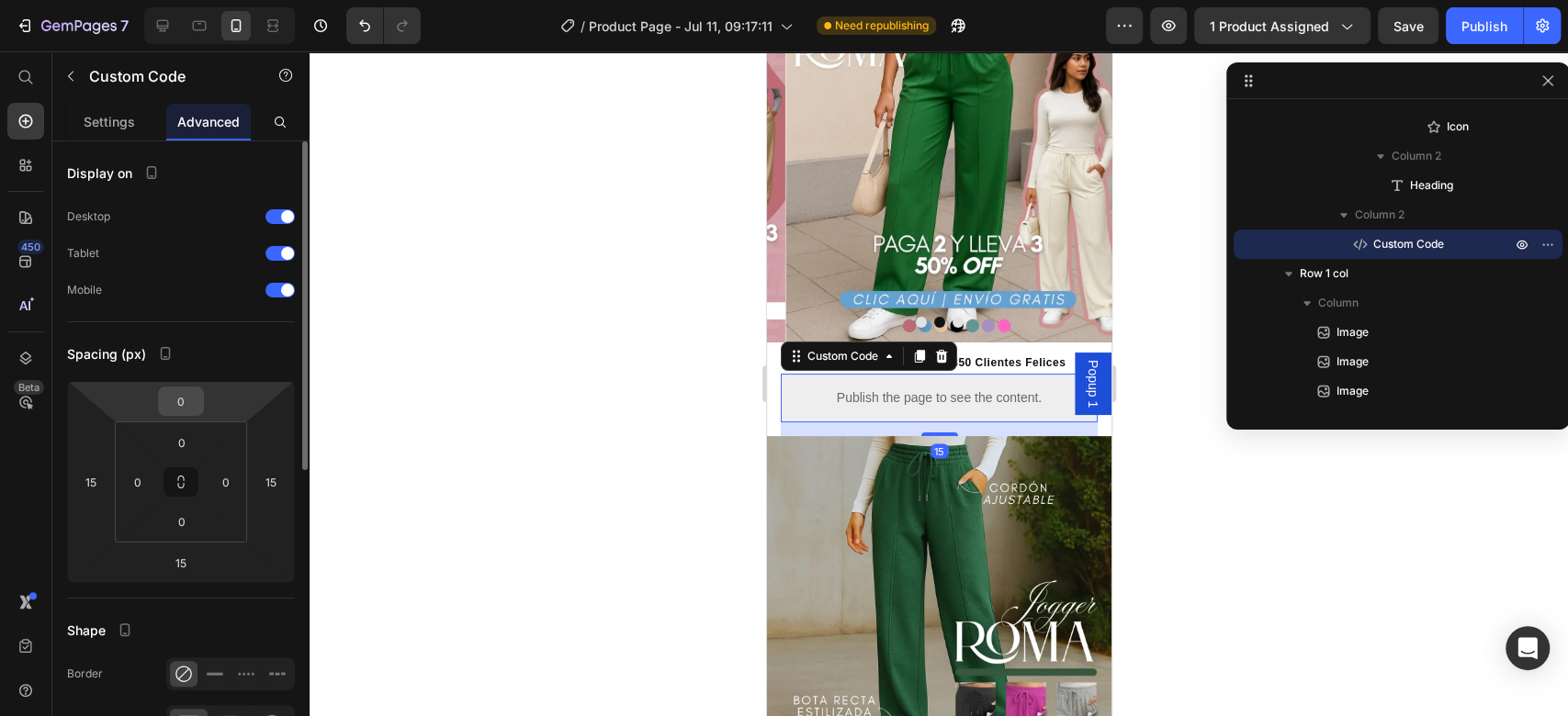 click on "0" at bounding box center (181, 401) 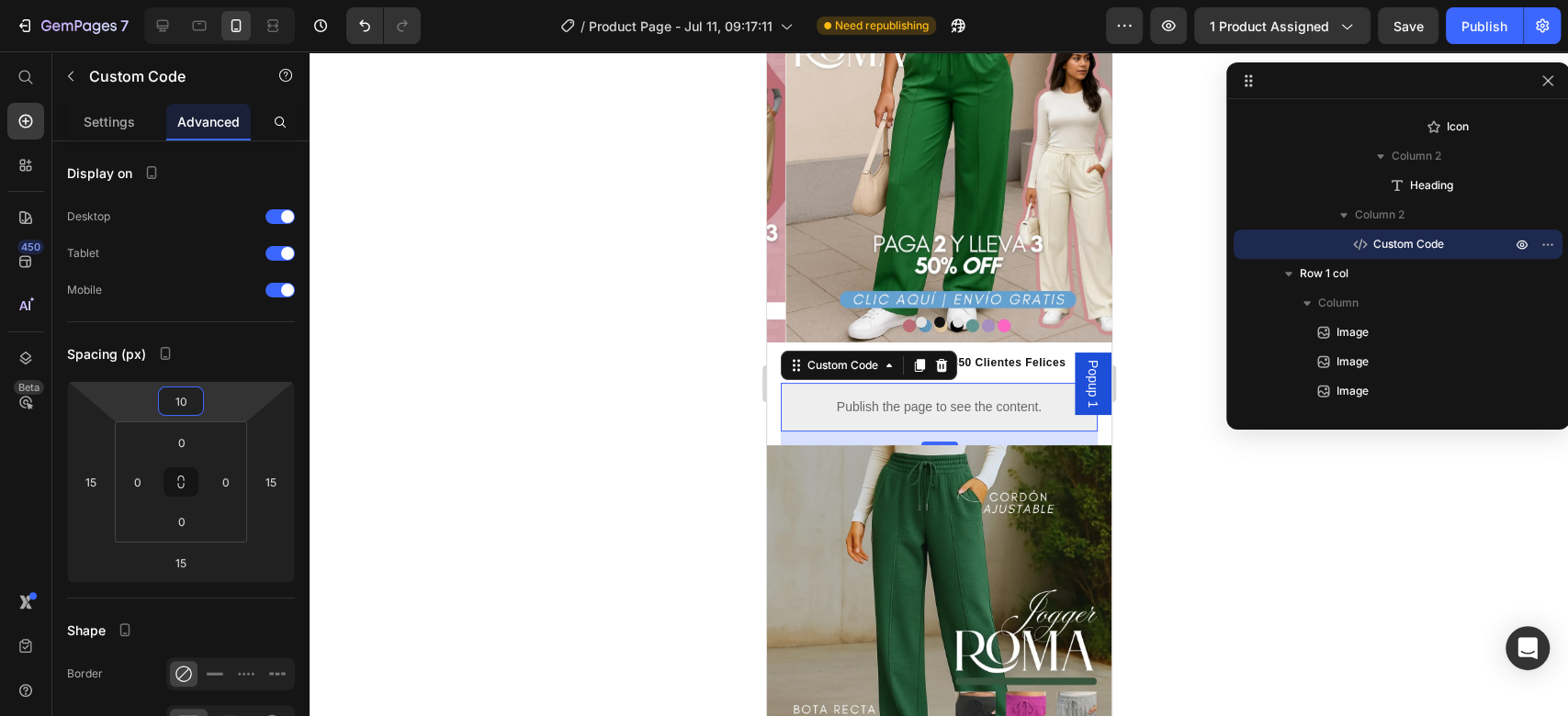 type on "10" 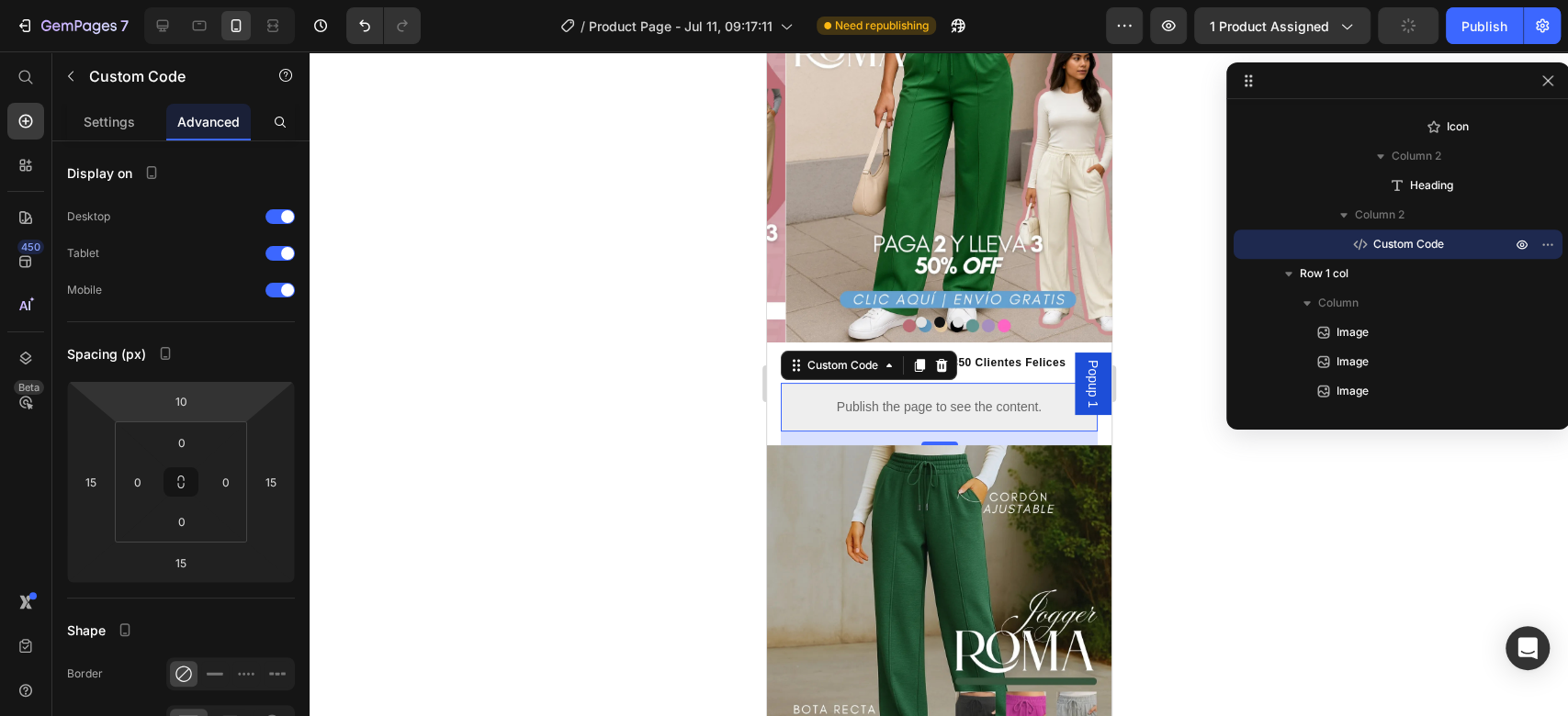 click 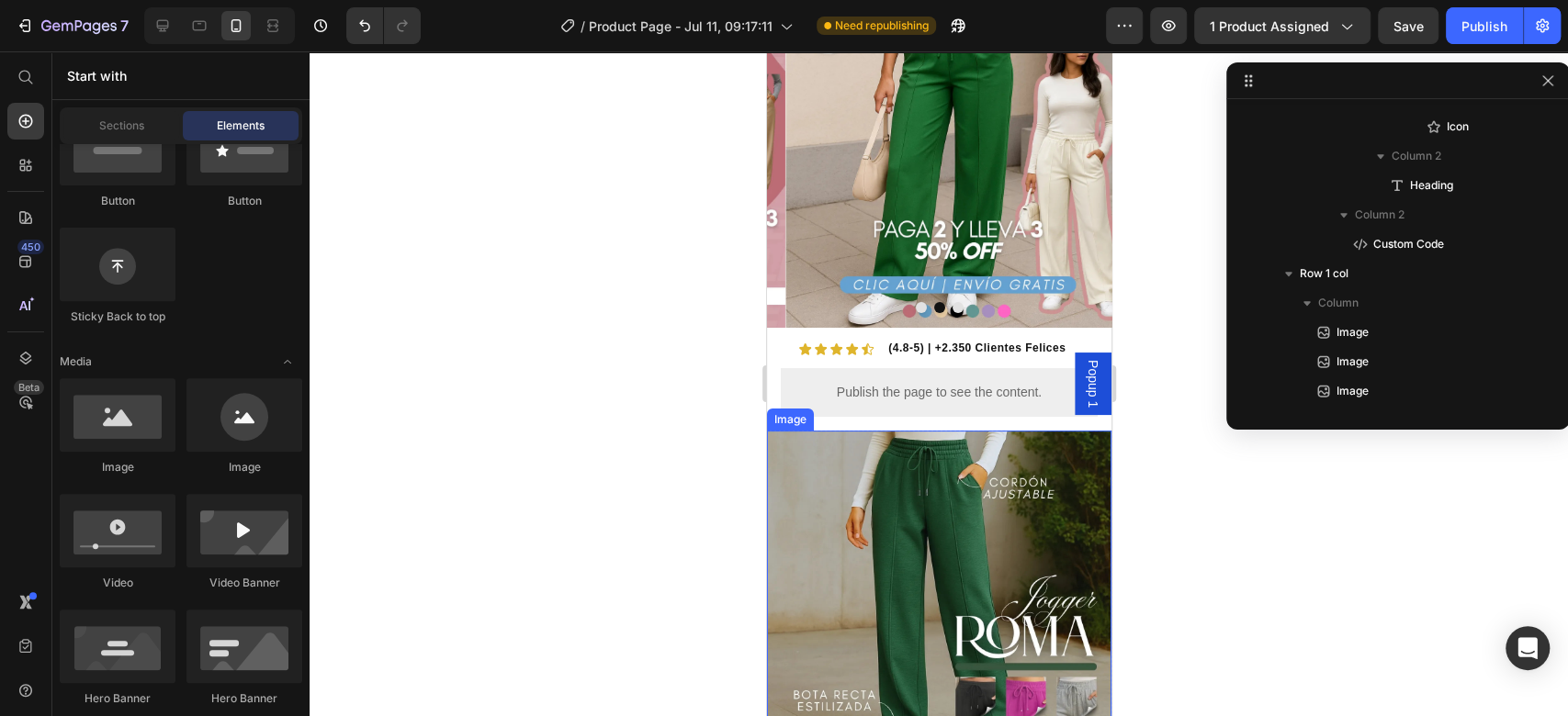 scroll, scrollTop: 0, scrollLeft: 0, axis: both 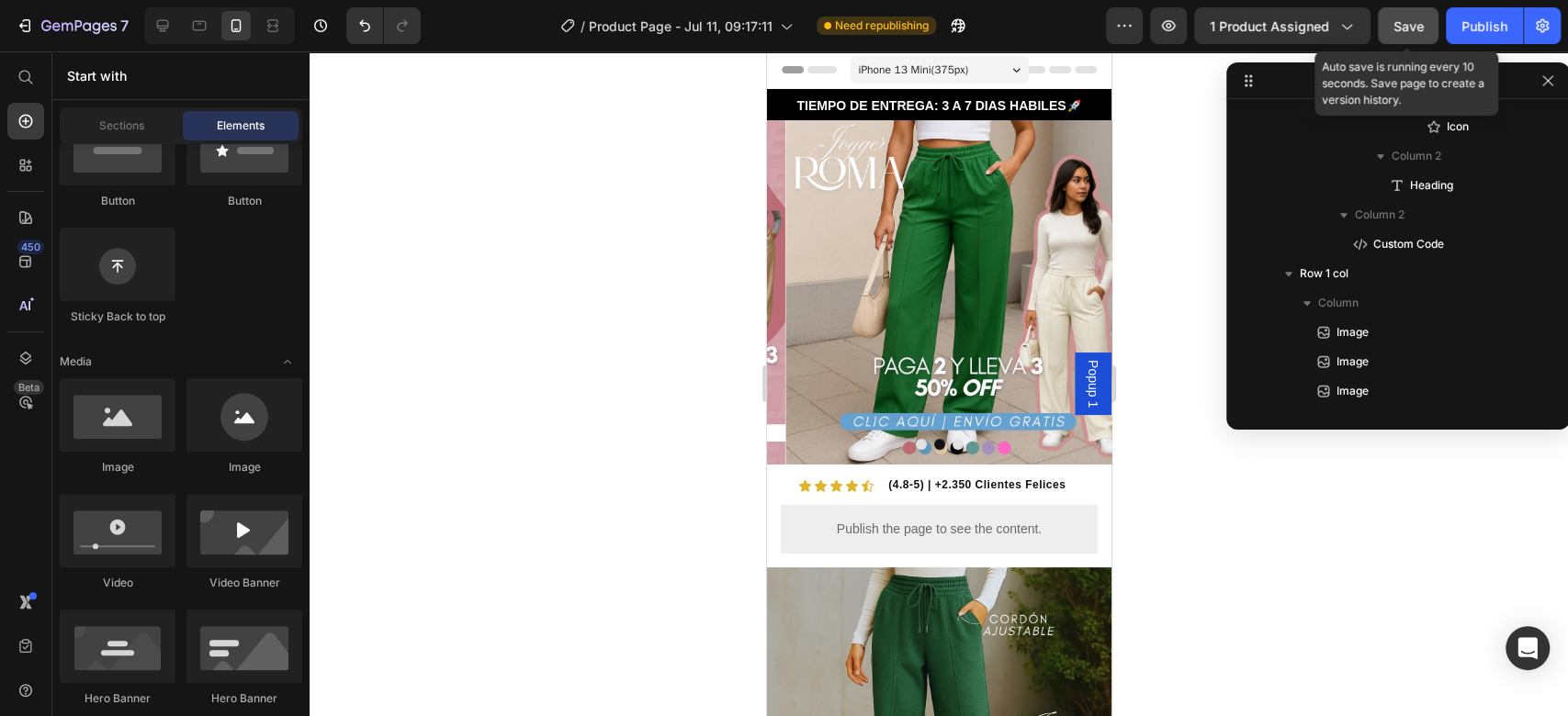 click on "Save" at bounding box center (1408, 26) 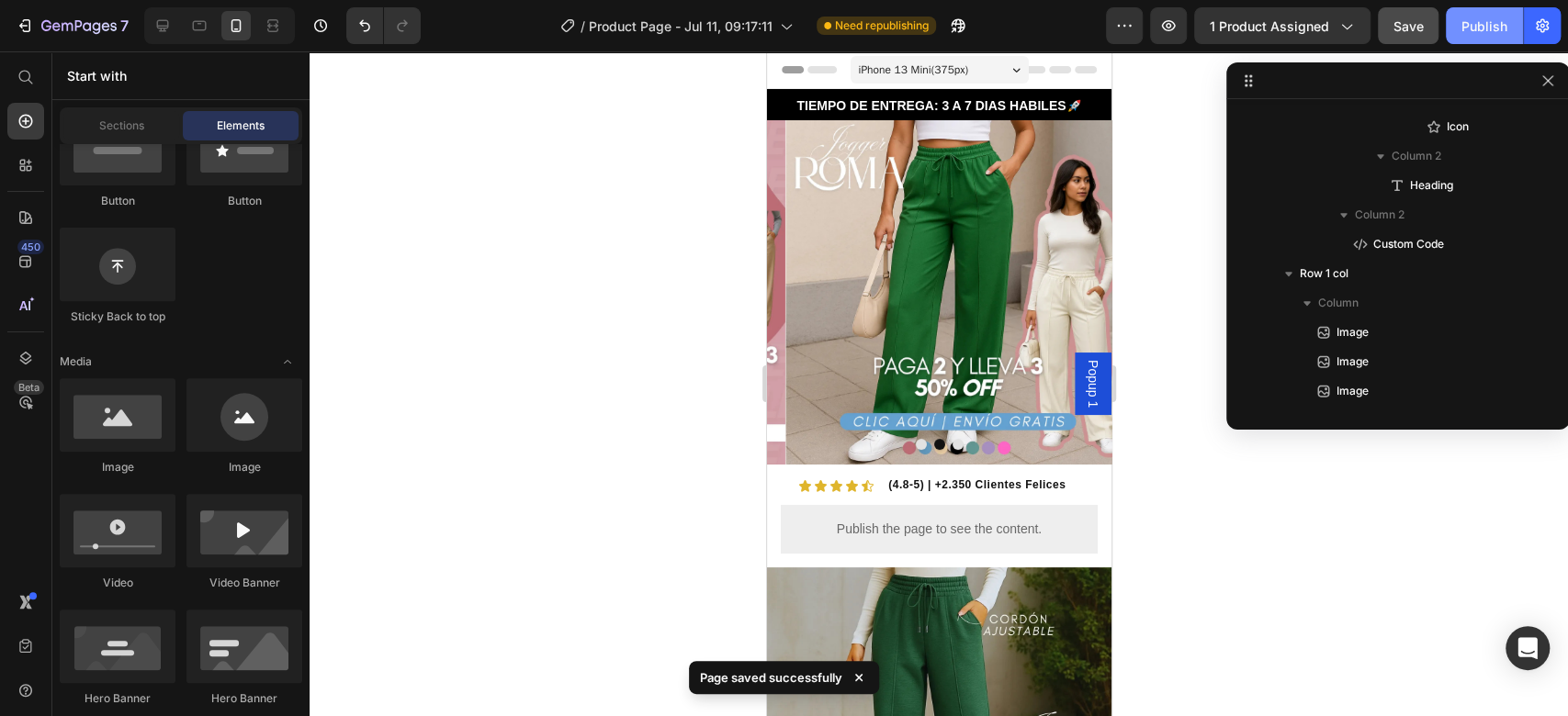 click on "Publish" 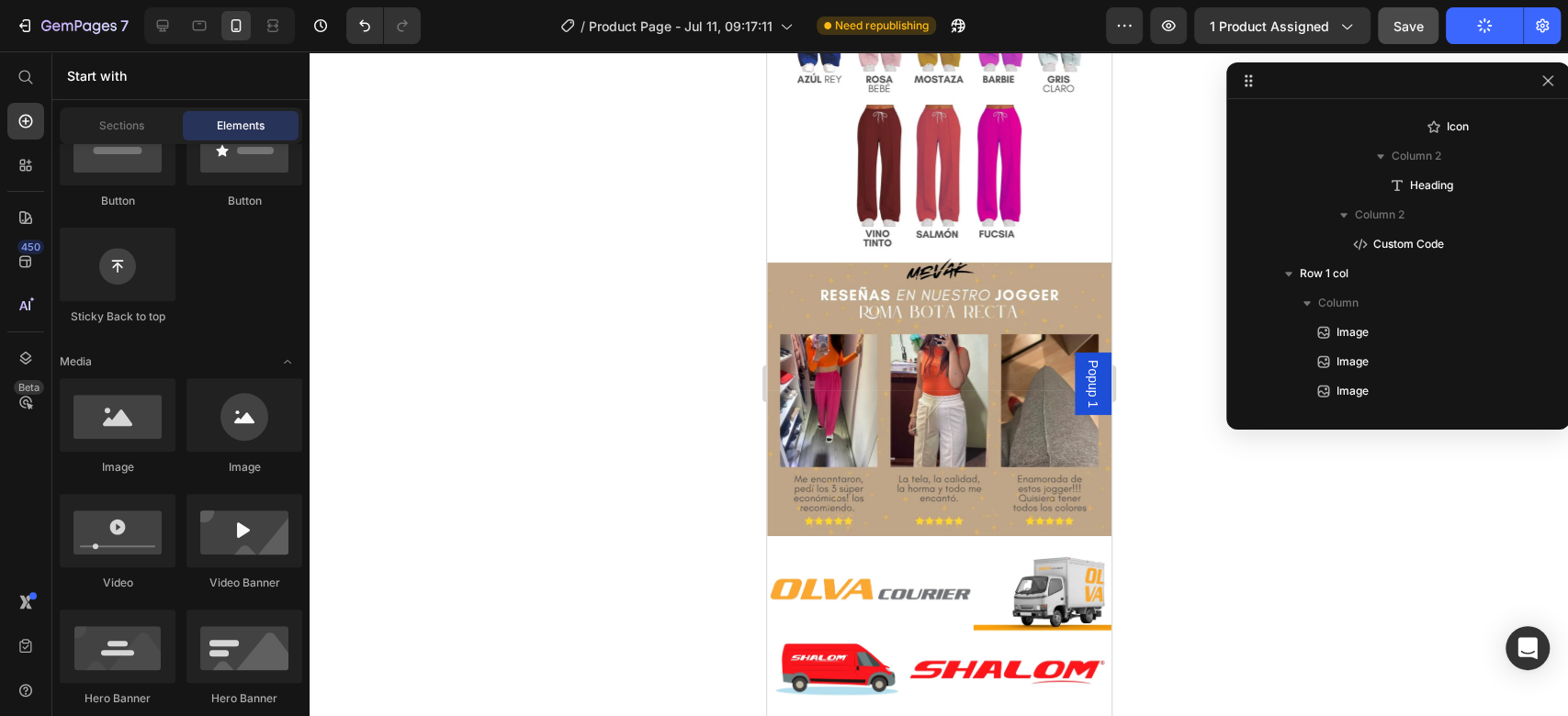 scroll, scrollTop: 1876, scrollLeft: 0, axis: vertical 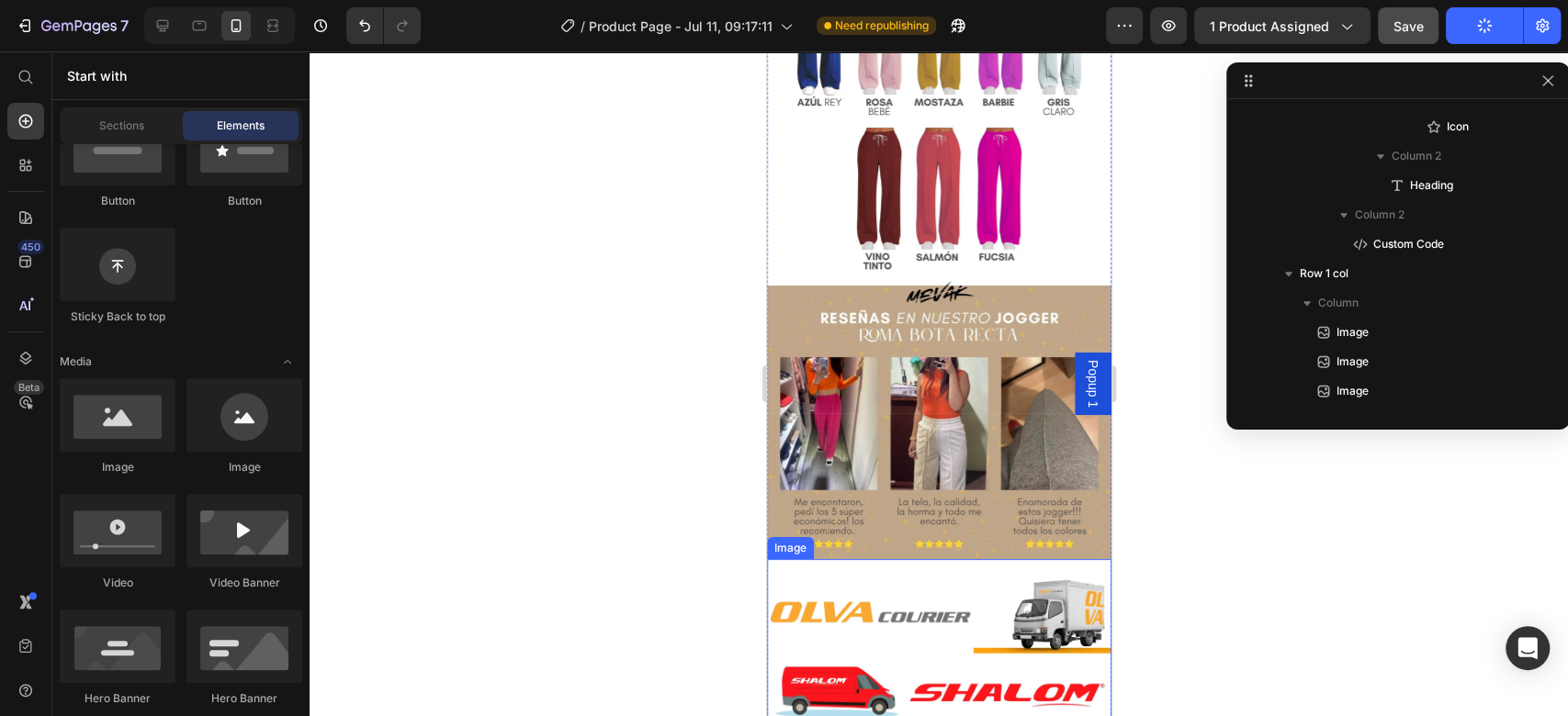 type 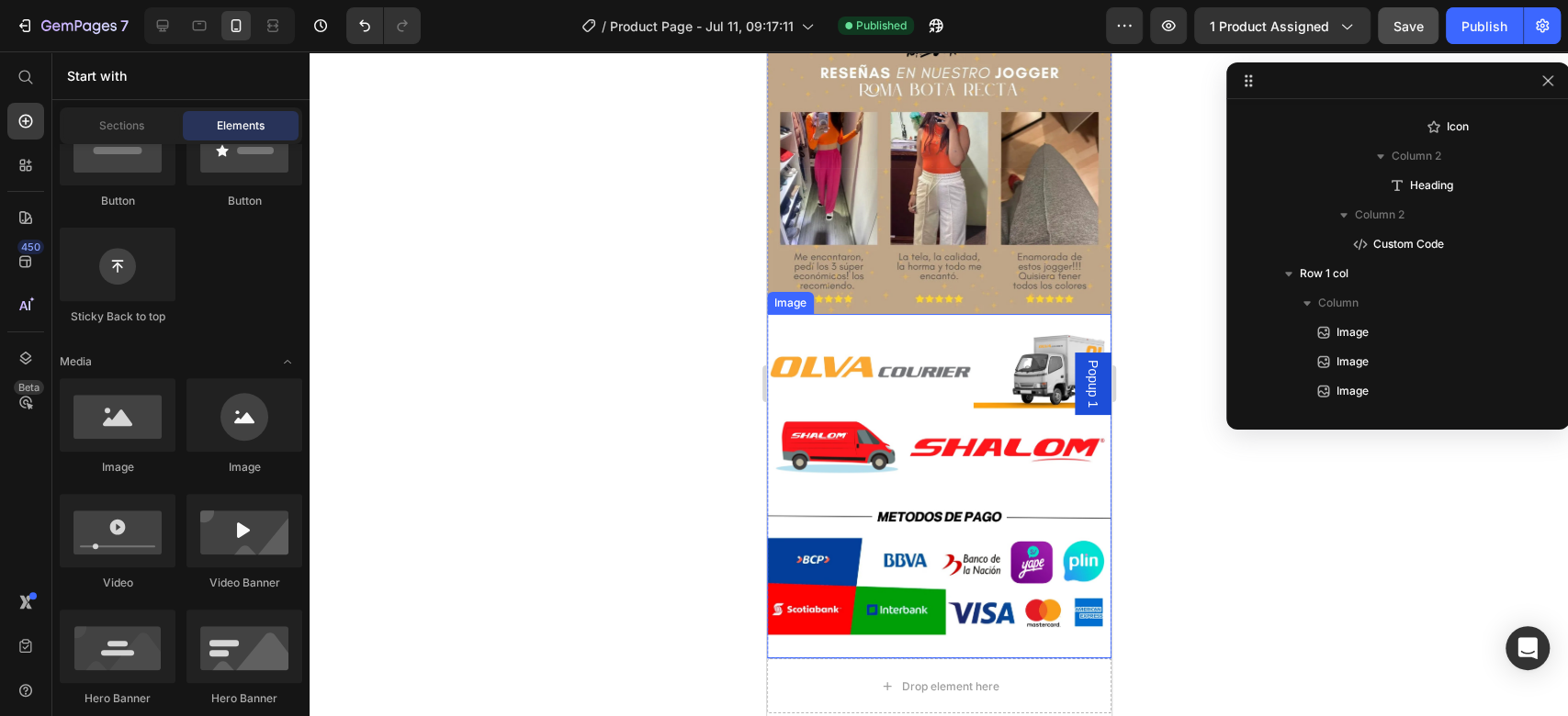 scroll, scrollTop: 1876, scrollLeft: 0, axis: vertical 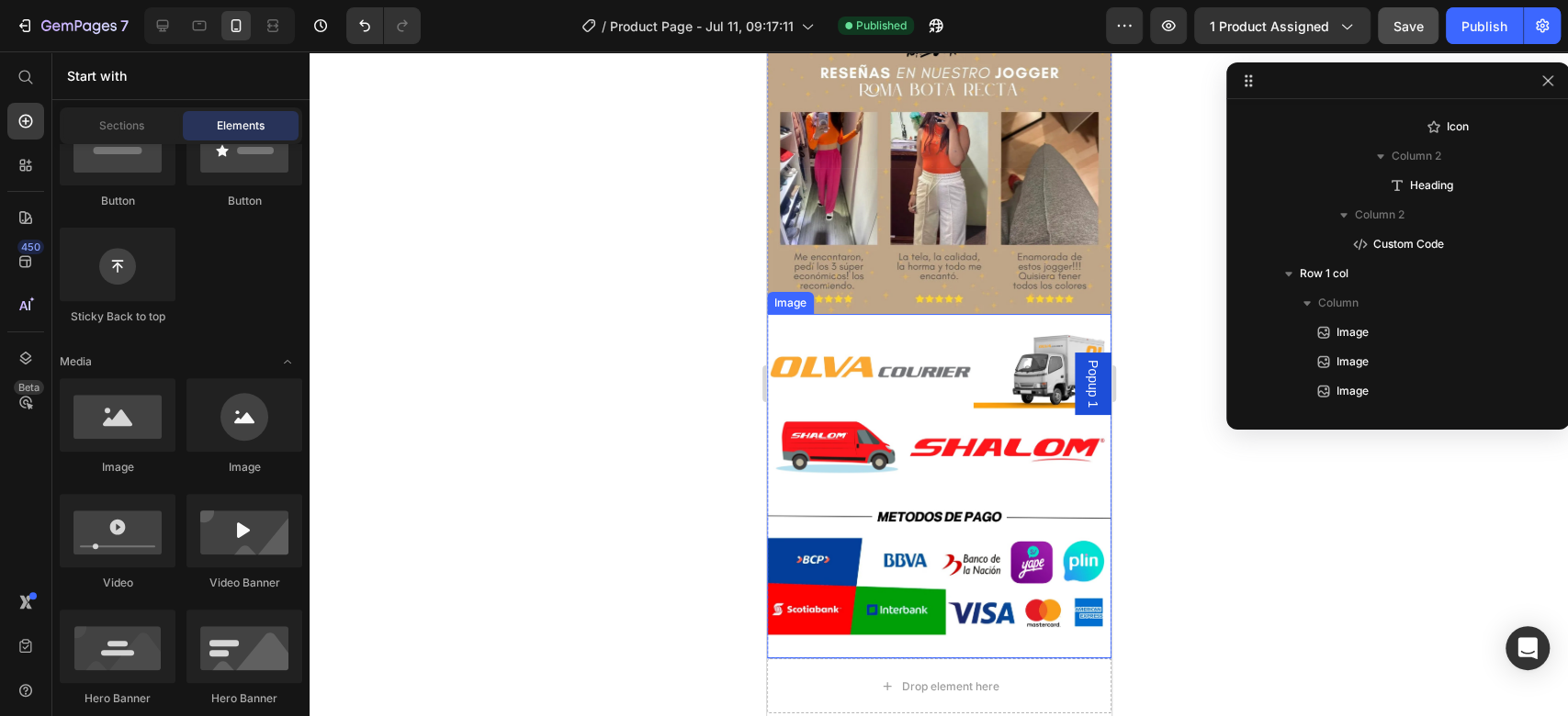 click at bounding box center (938, 486) 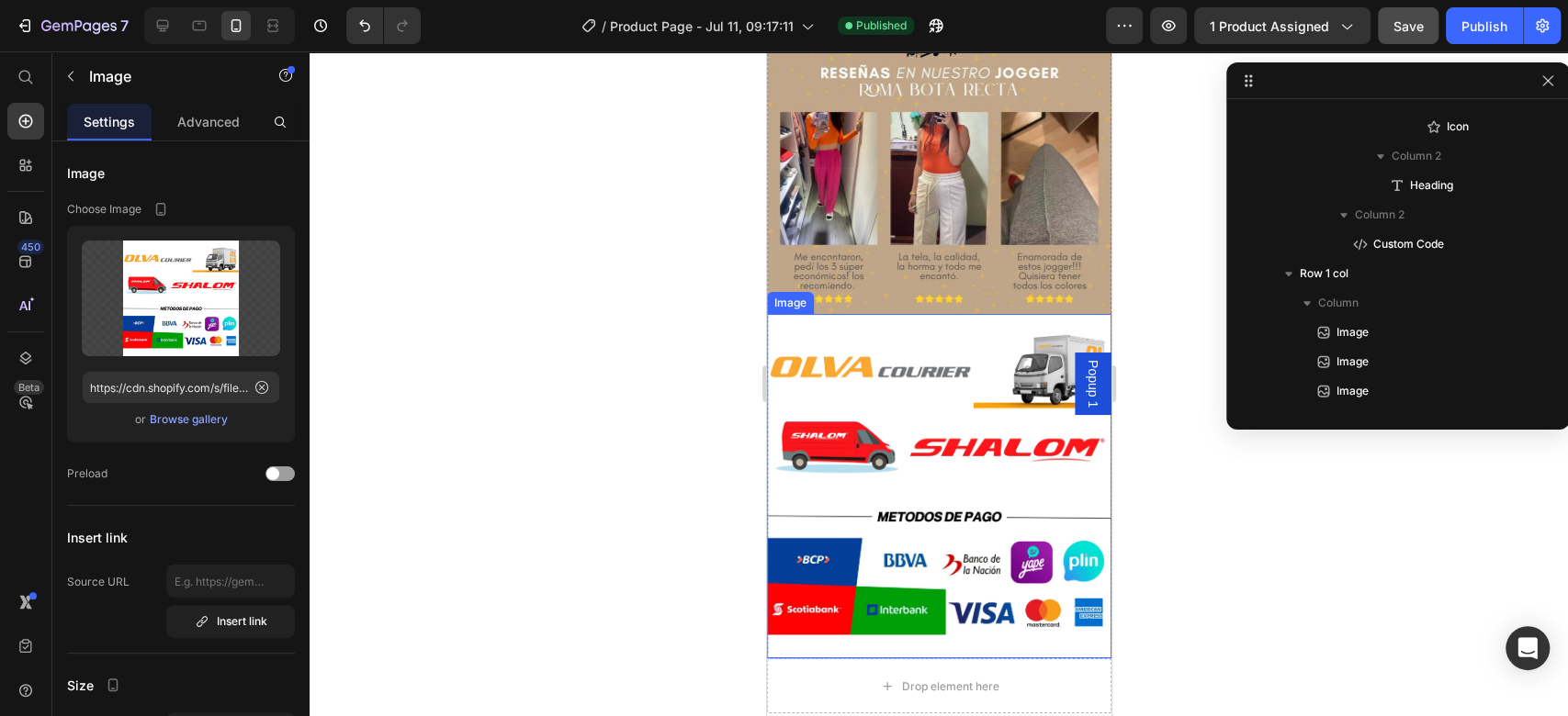 scroll, scrollTop: 835, scrollLeft: 0, axis: vertical 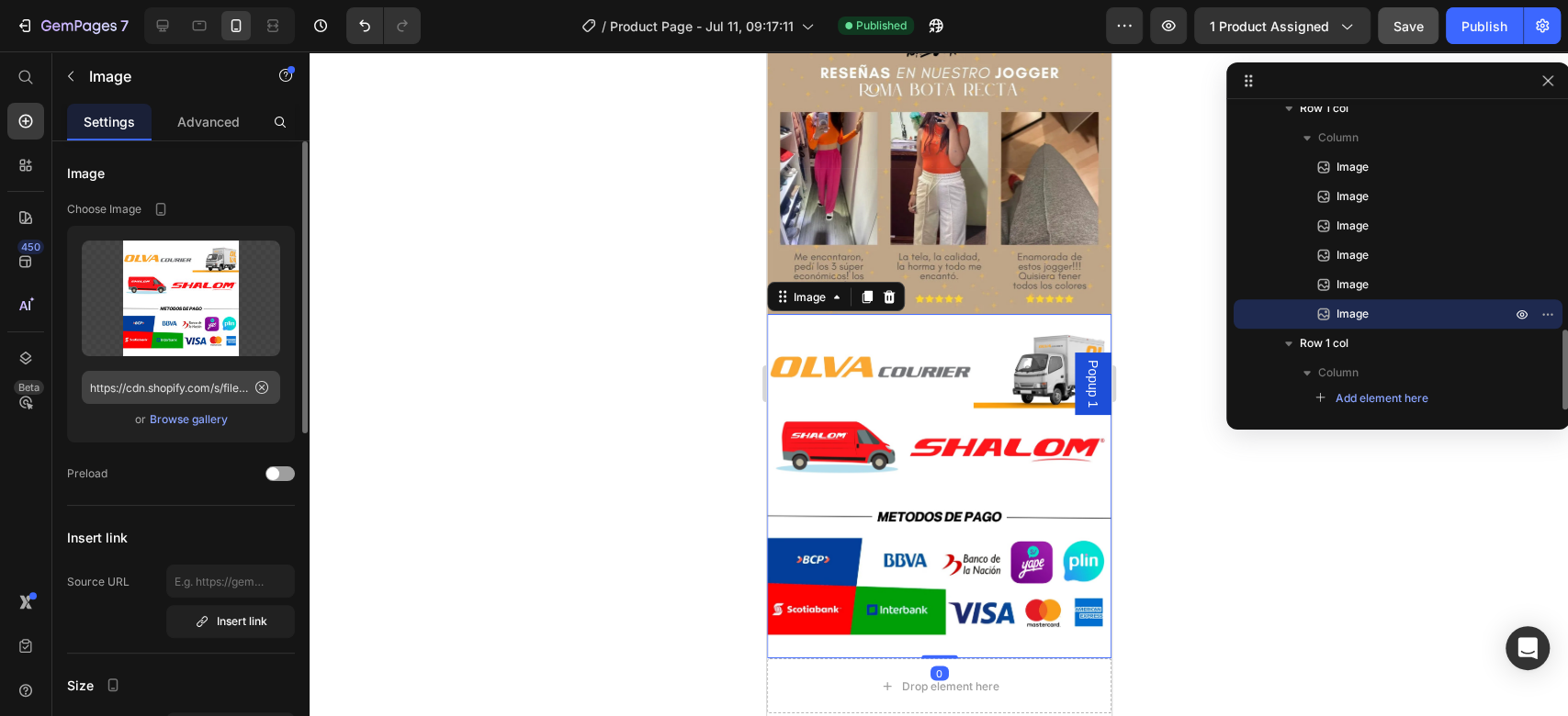 click 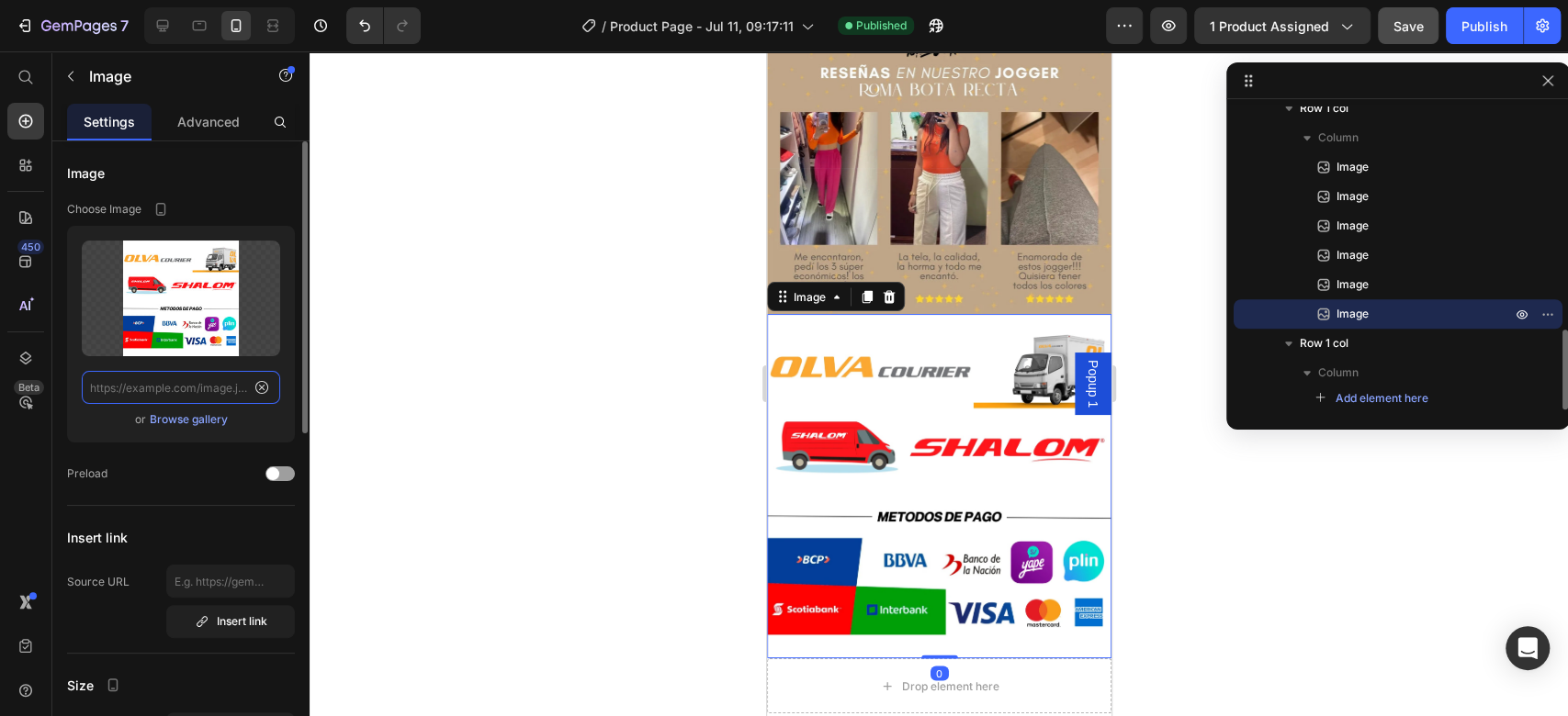 paste on "https://cdn.shopify.com/s/files/1/0903/7348/9006/files/gempages_556716828781445900-55b6cf2b-3ea3-4ee1-a6dd-a9af3937597b.png" 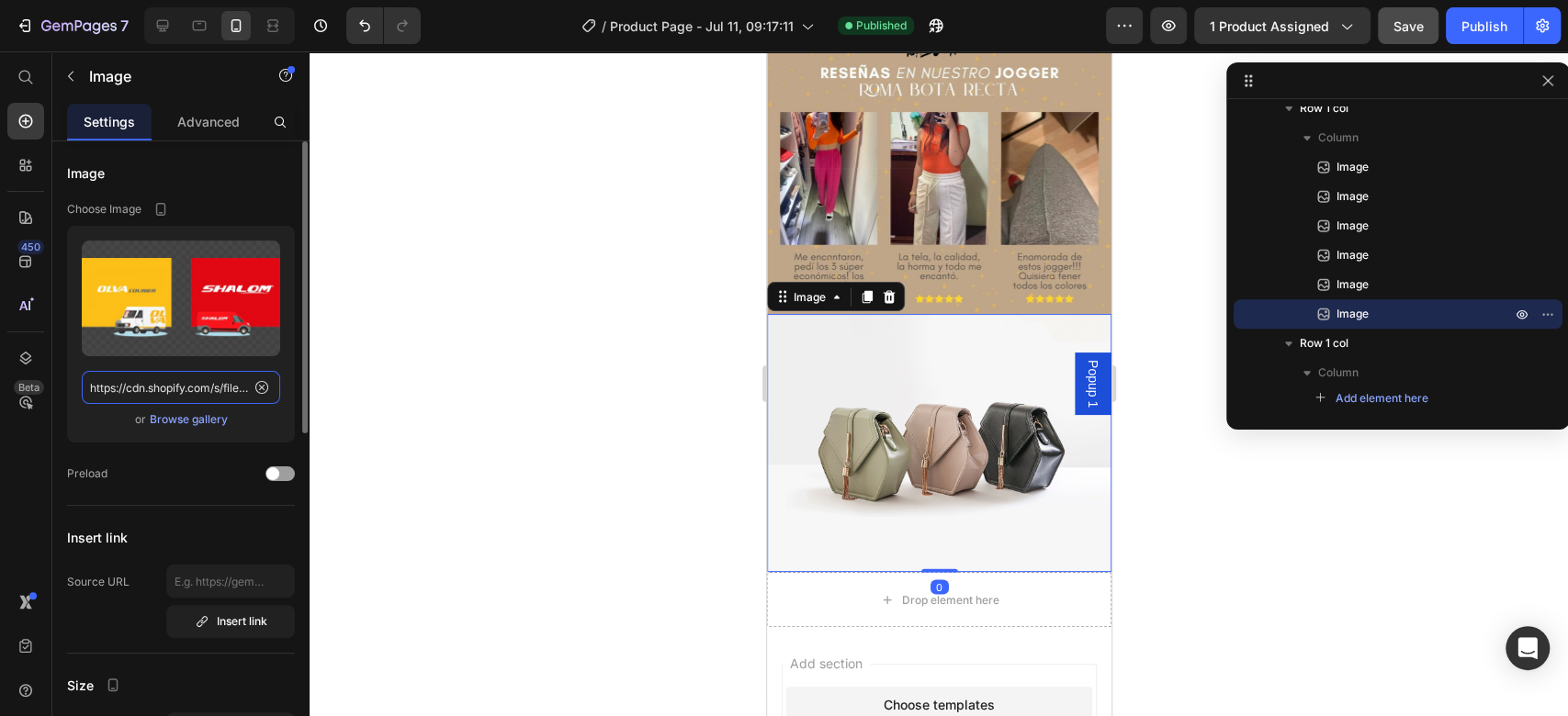 scroll, scrollTop: 0, scrollLeft: 558, axis: horizontal 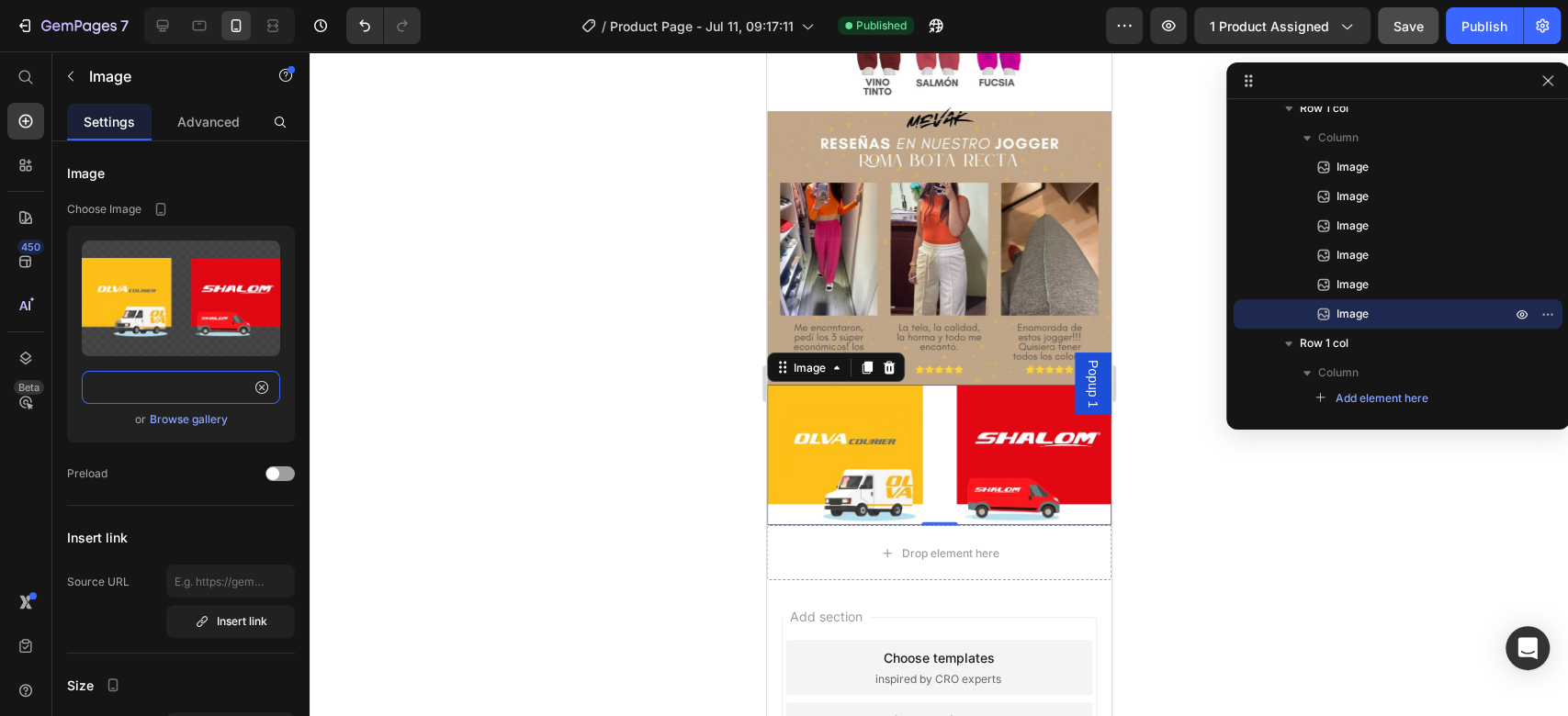 type on "https://cdn.shopify.com/s/files/1/0903/7348/9006/files/gempages_556716828781445900-55b6cf2b-3ea3-4ee1-a6dd-a9af3937597b.png" 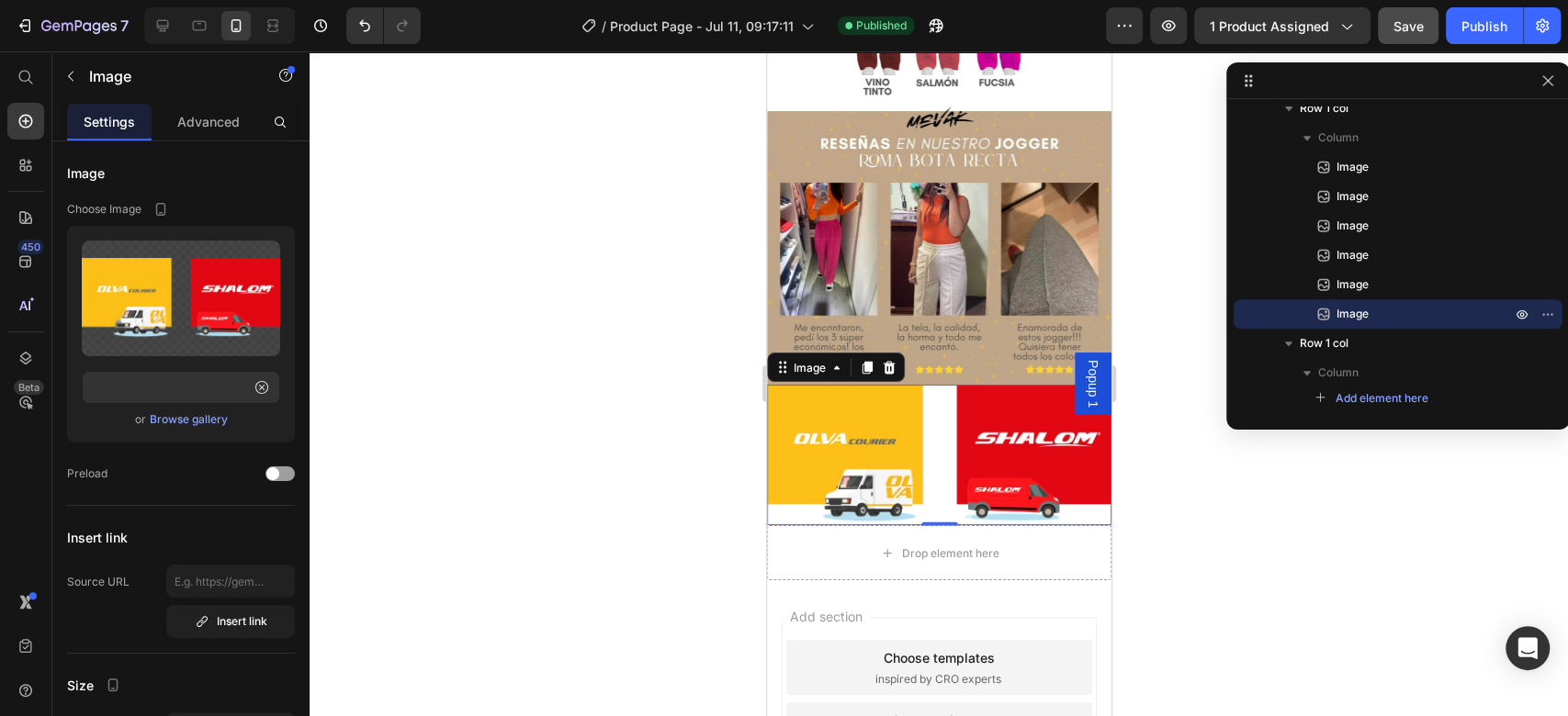 scroll, scrollTop: 0, scrollLeft: 0, axis: both 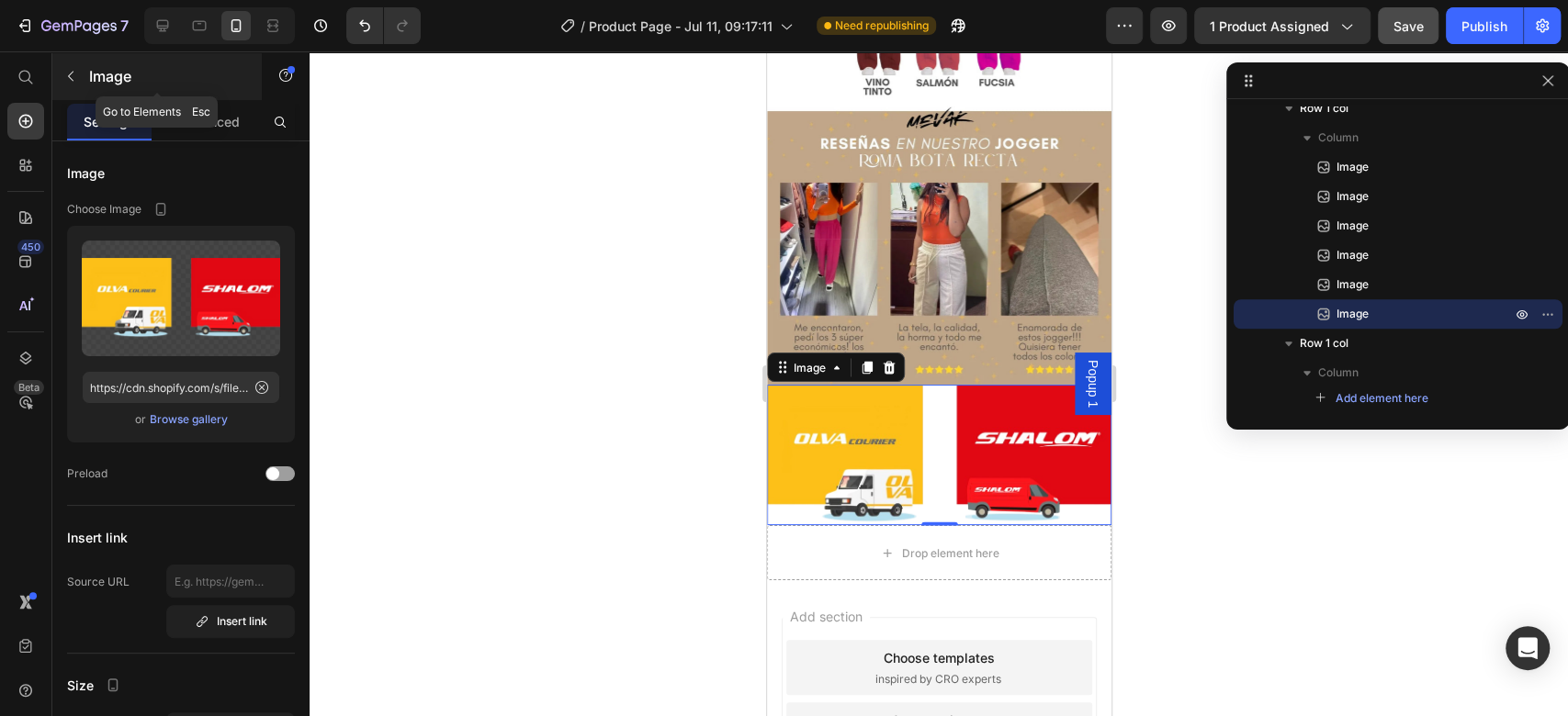 click at bounding box center (71, 76) 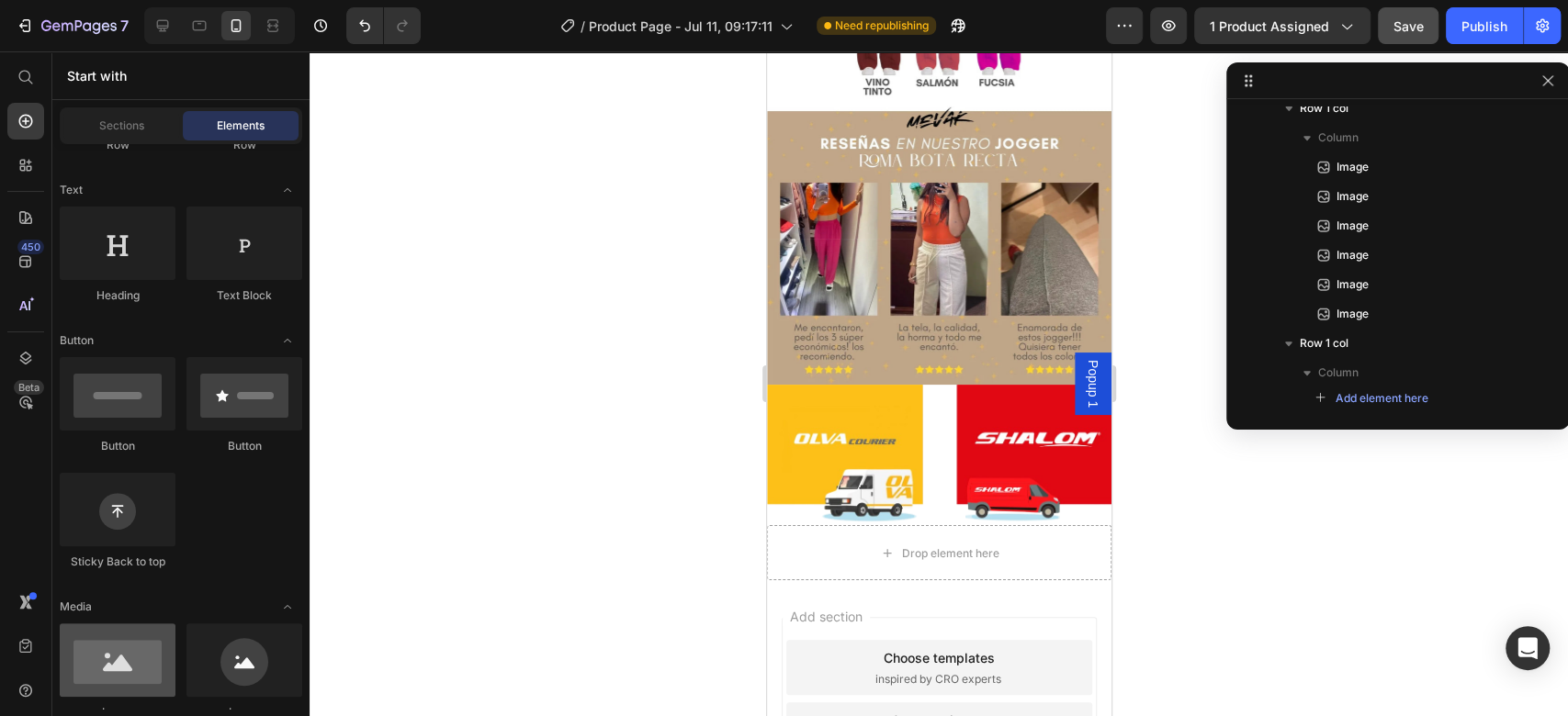 scroll, scrollTop: 0, scrollLeft: 0, axis: both 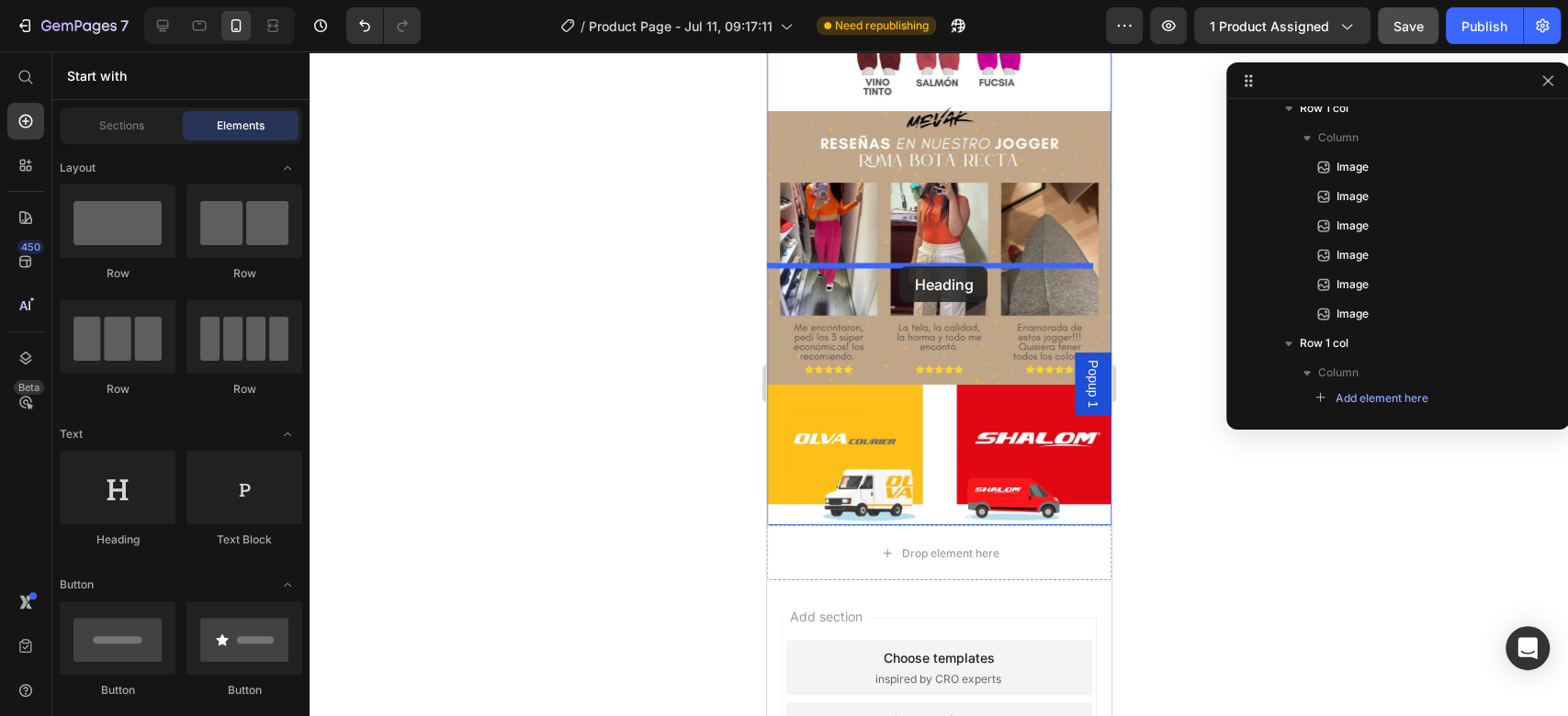 drag, startPoint x: 889, startPoint y: 538, endPoint x: 899, endPoint y: 266, distance: 272.1838 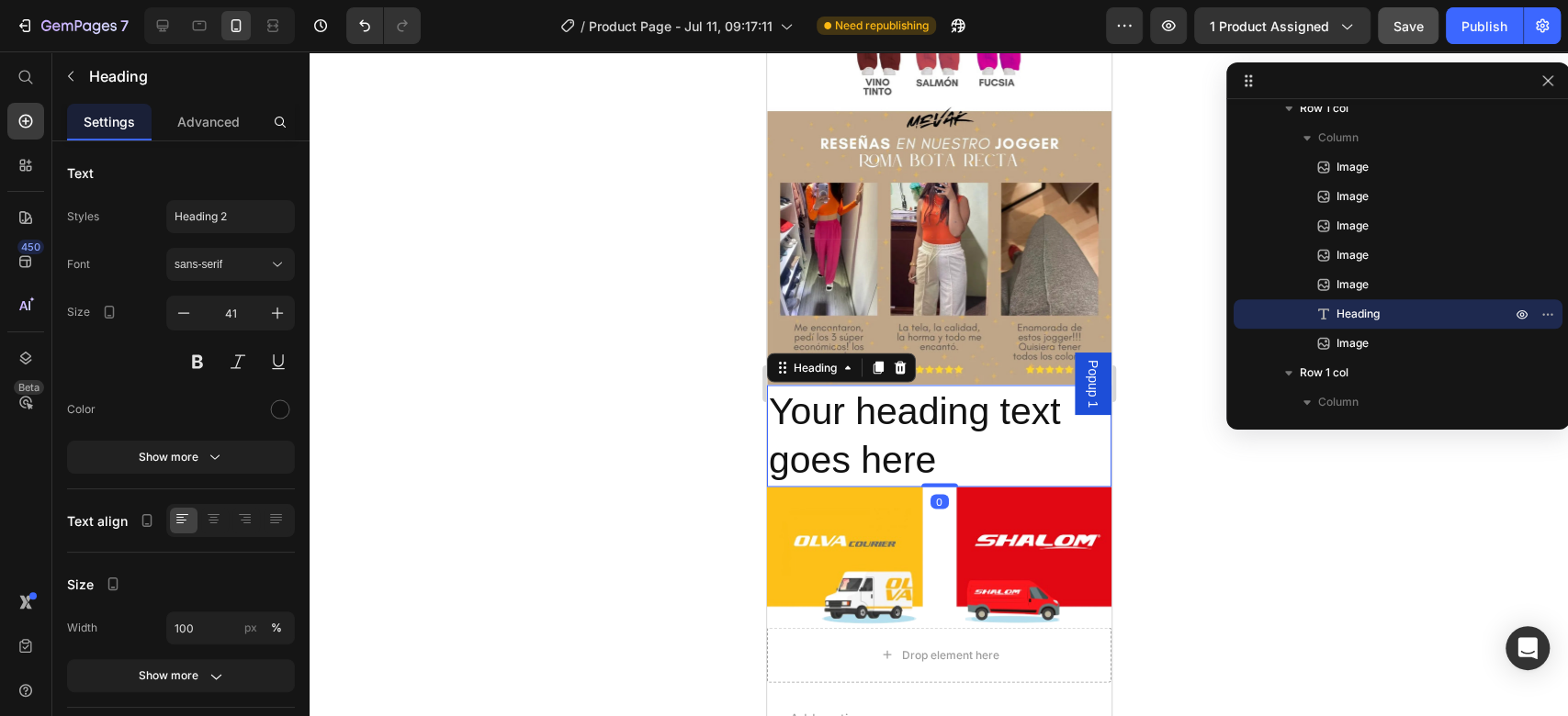 scroll, scrollTop: 2121, scrollLeft: 0, axis: vertical 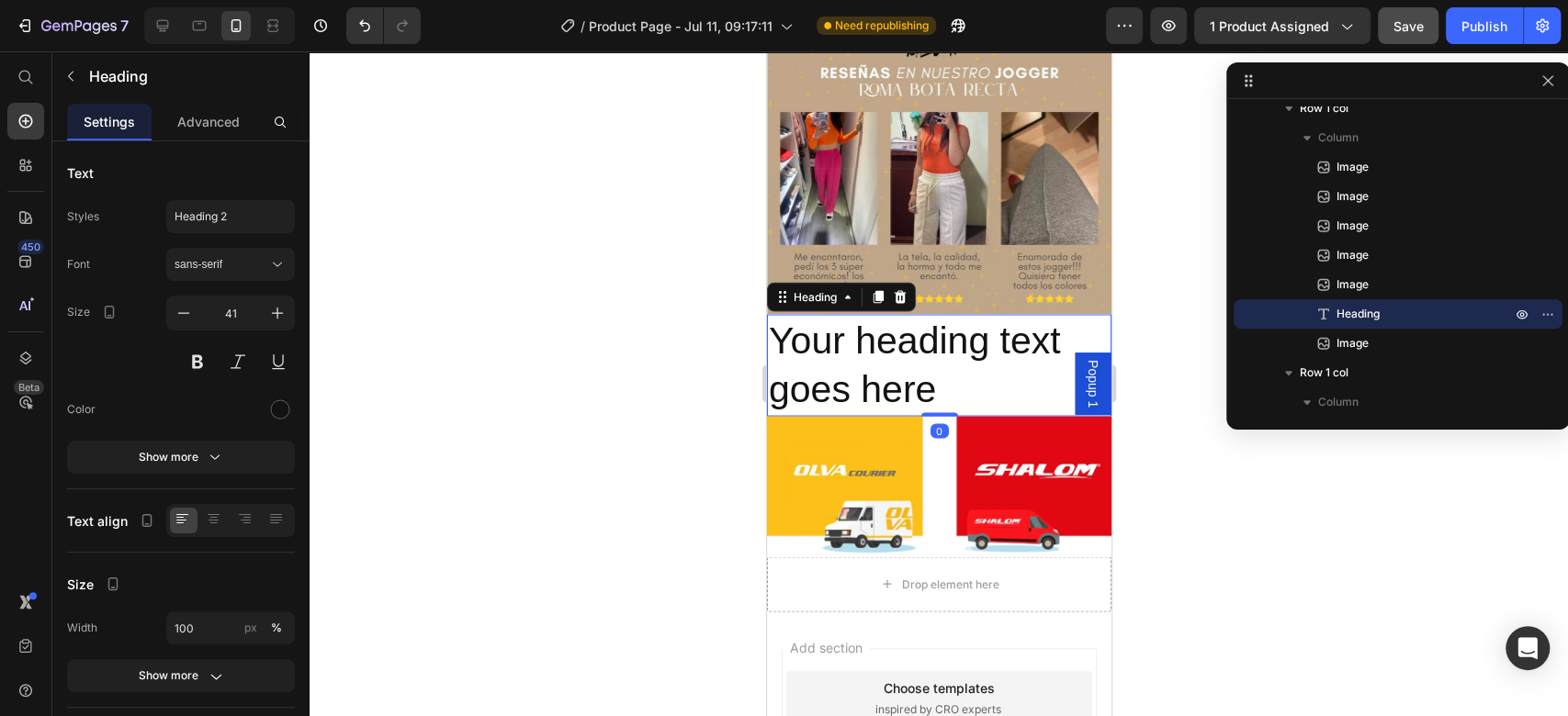click on "Your heading text goes here" at bounding box center [938, 364] 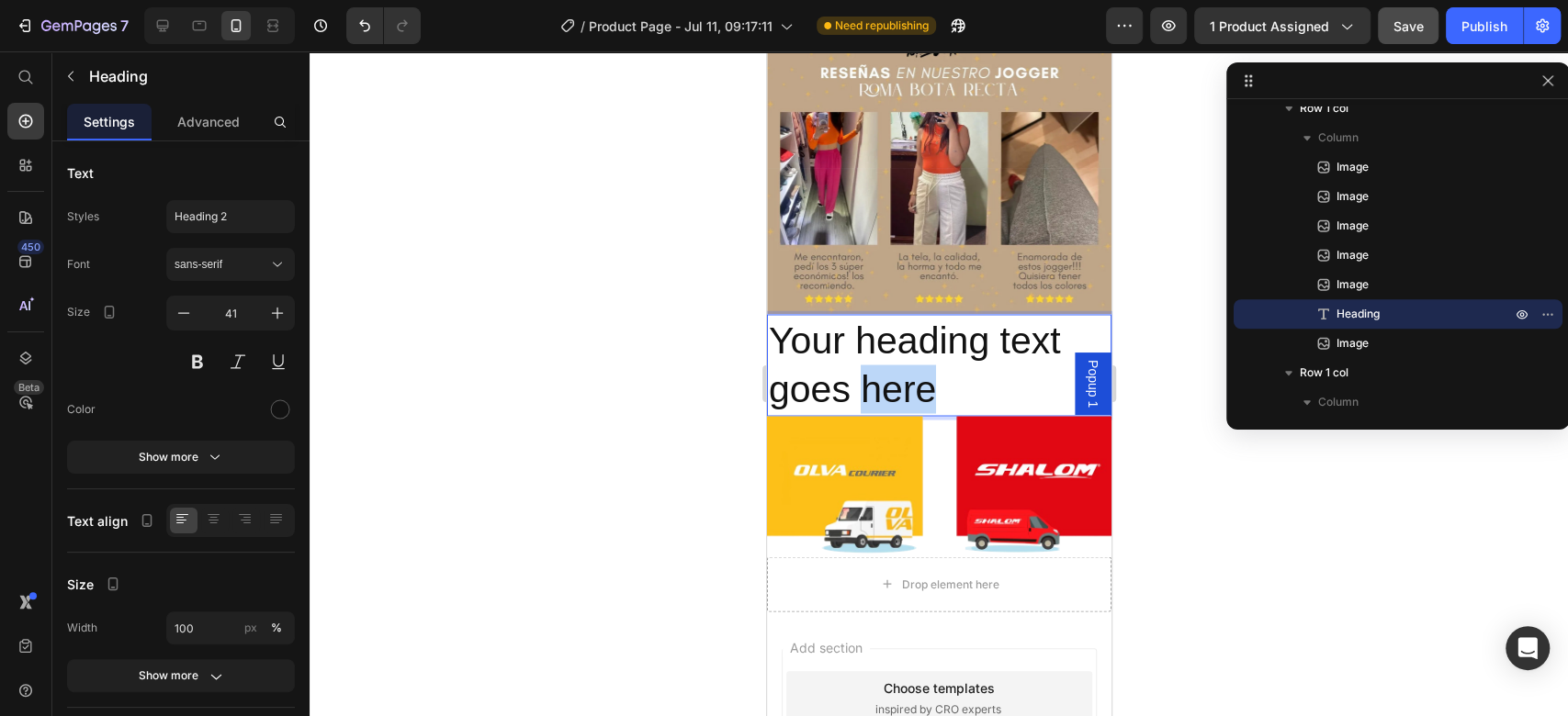 click on "Your heading text goes here" at bounding box center (938, 364) 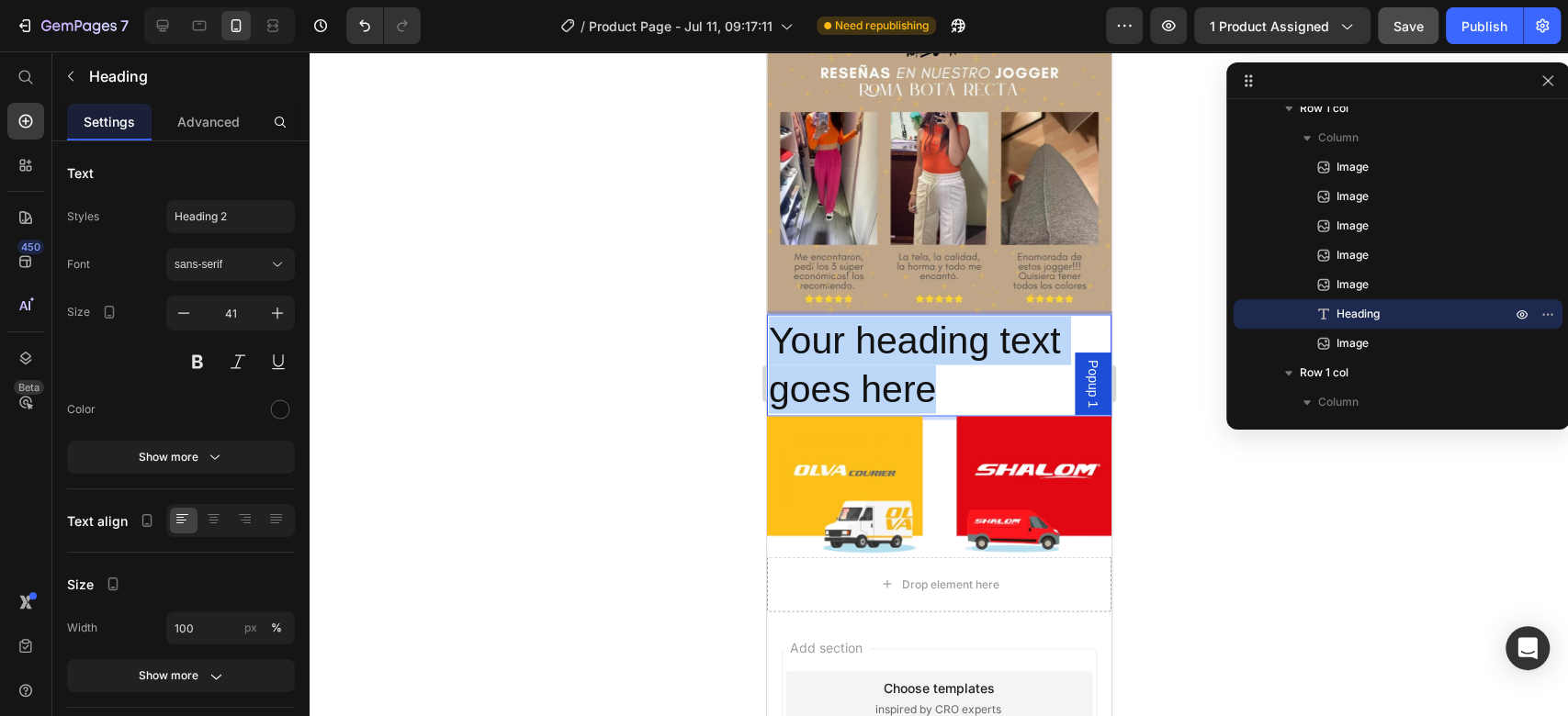 click on "Your heading text goes here" at bounding box center (938, 364) 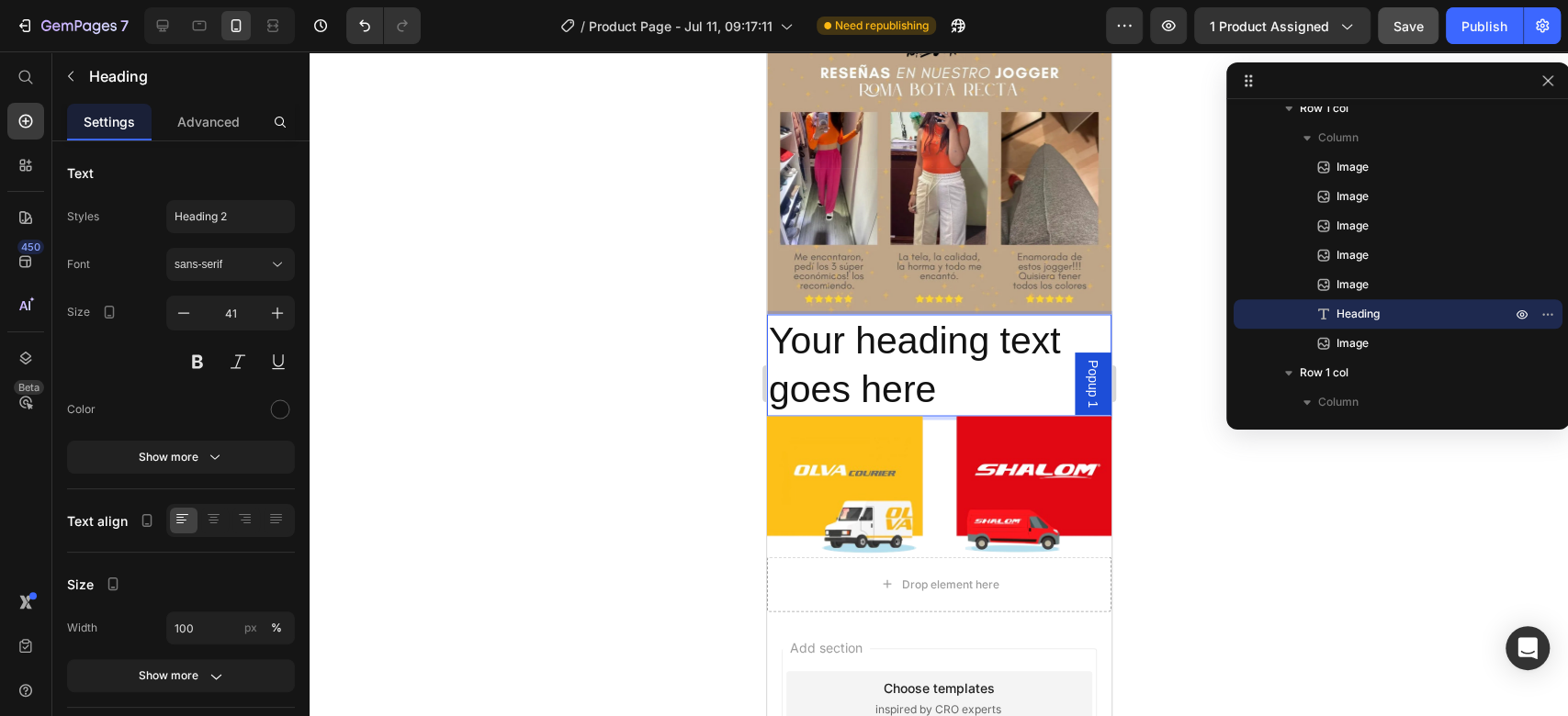scroll, scrollTop: 2111, scrollLeft: 0, axis: vertical 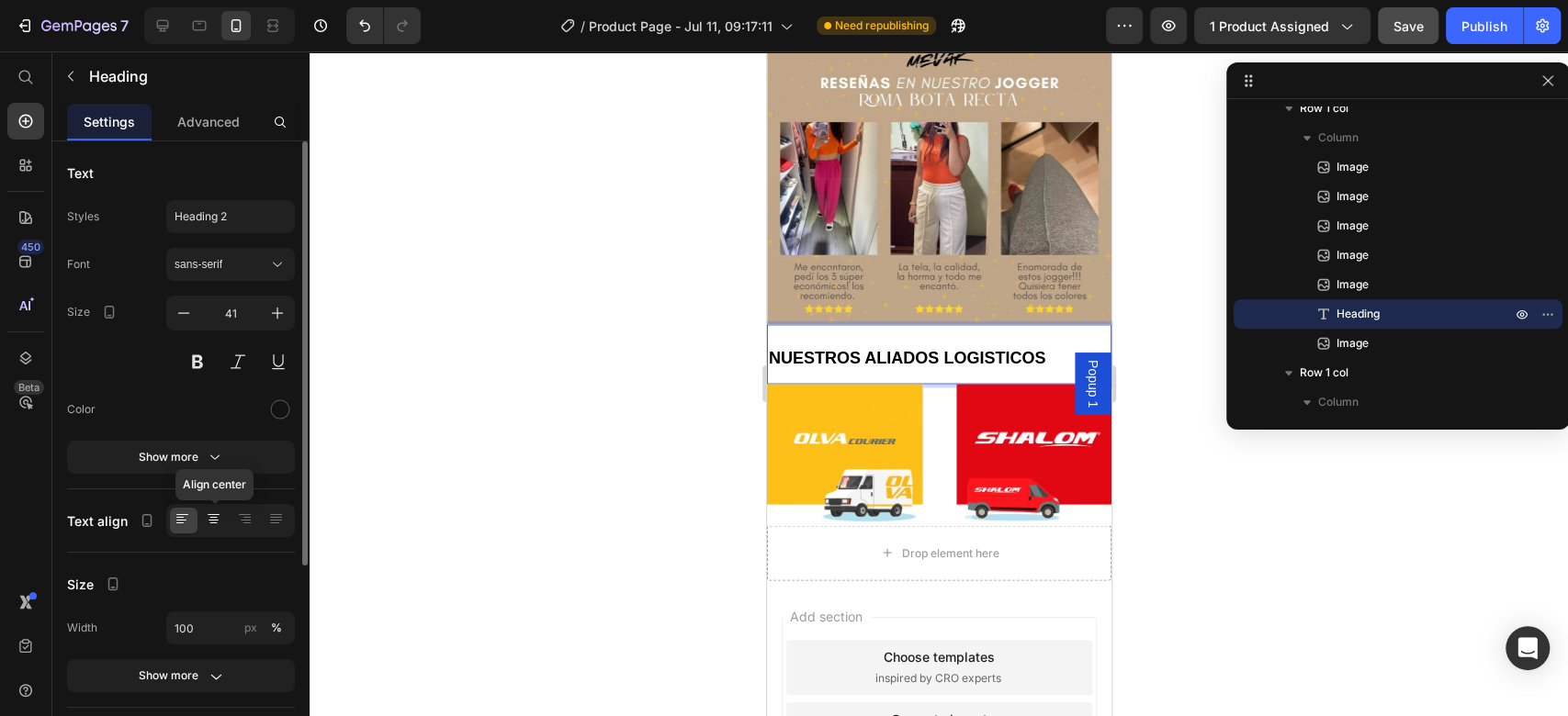 click 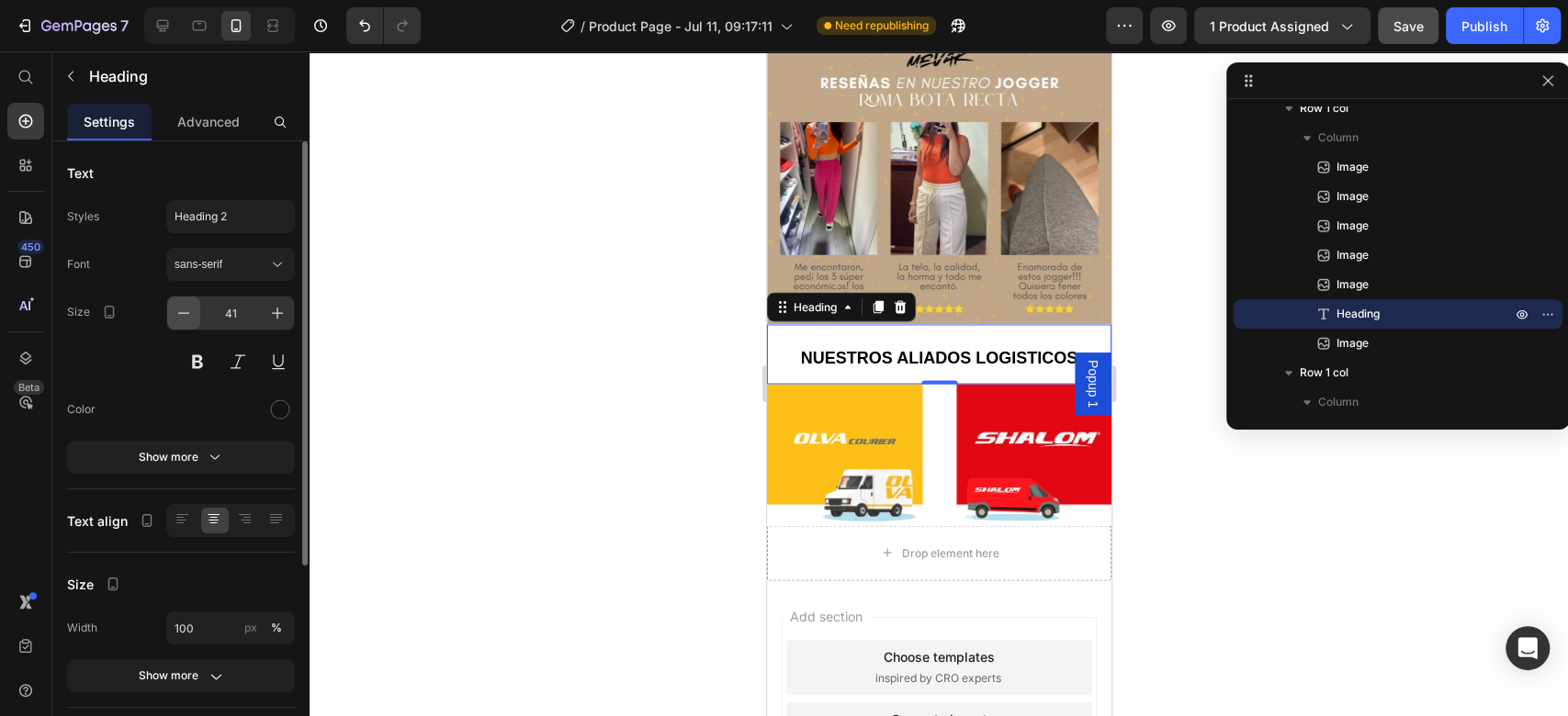 click at bounding box center [184, 313] 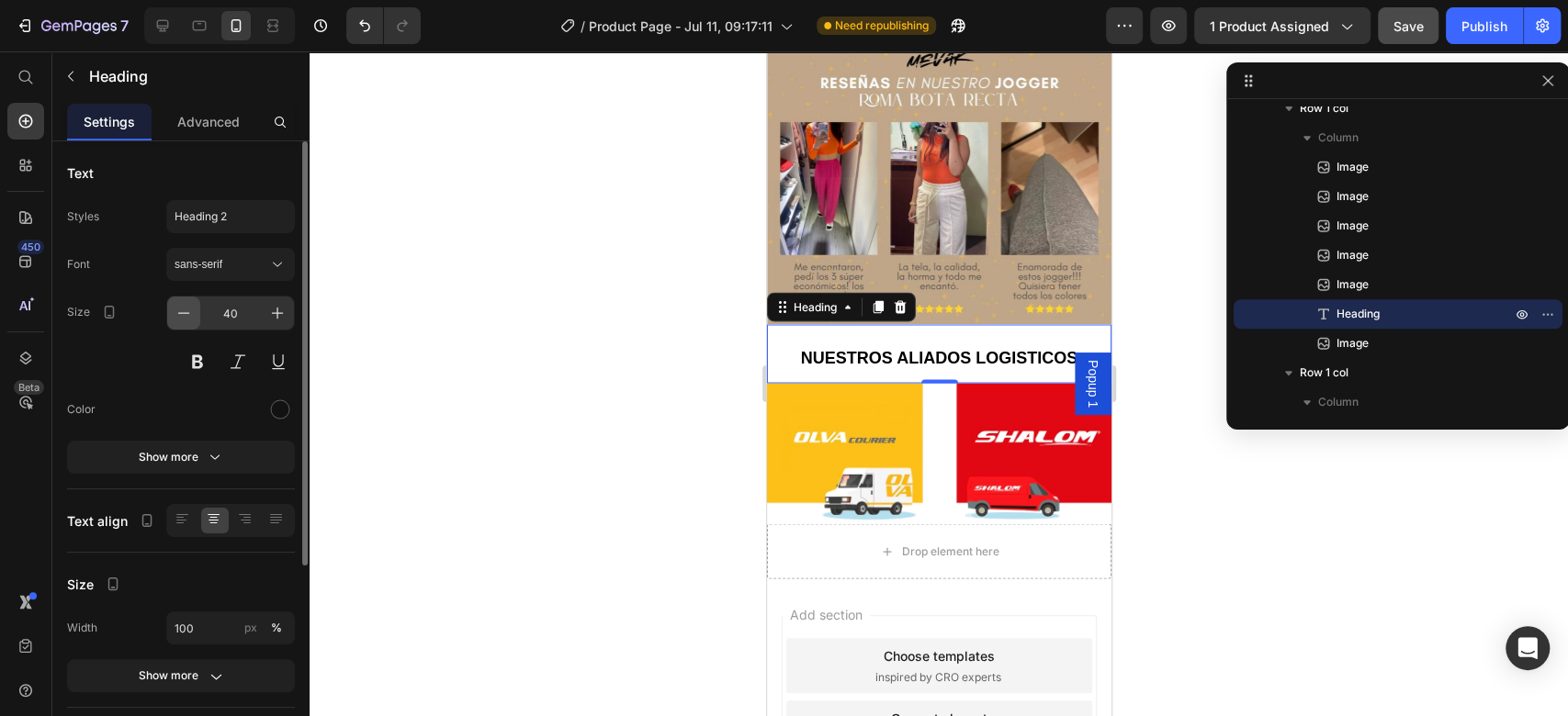 scroll, scrollTop: 2109, scrollLeft: 0, axis: vertical 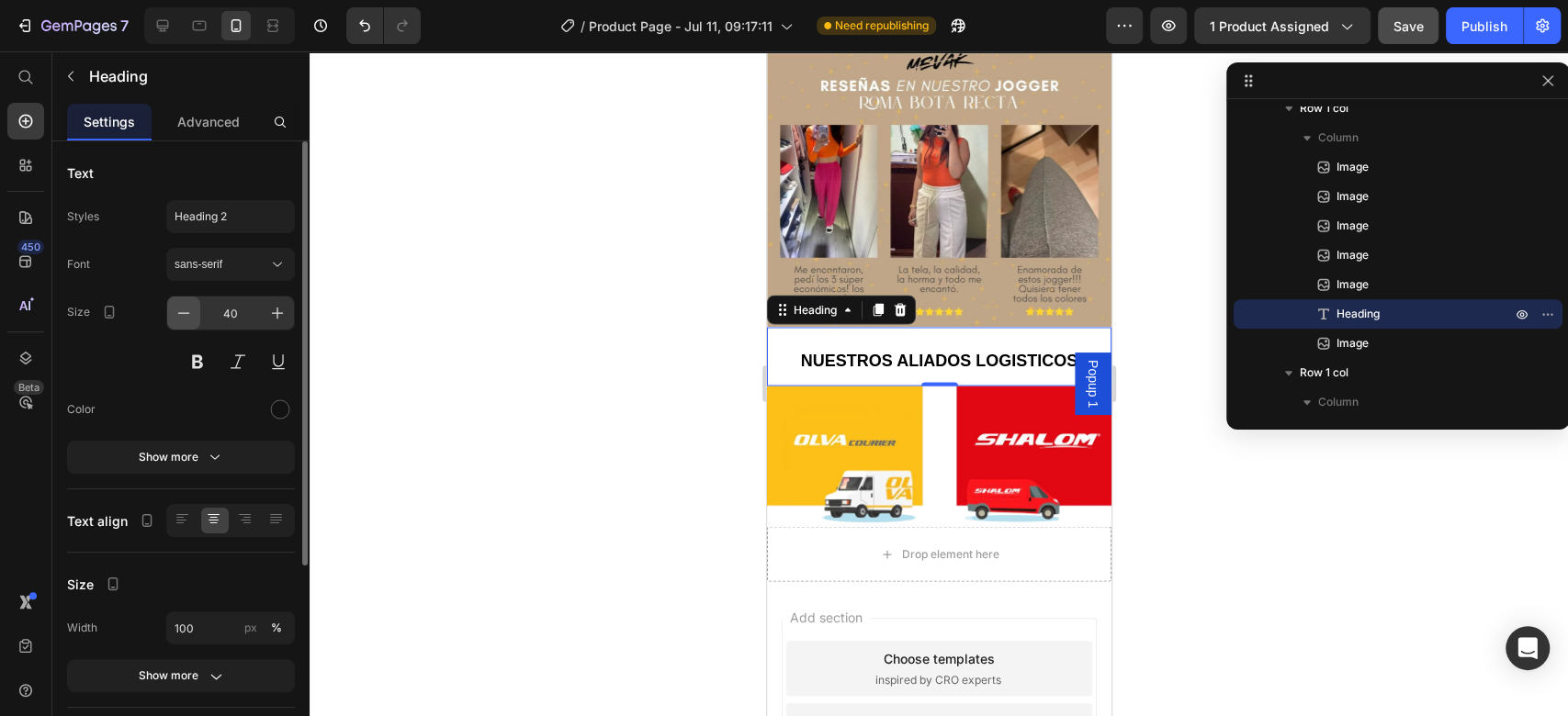 click at bounding box center (184, 313) 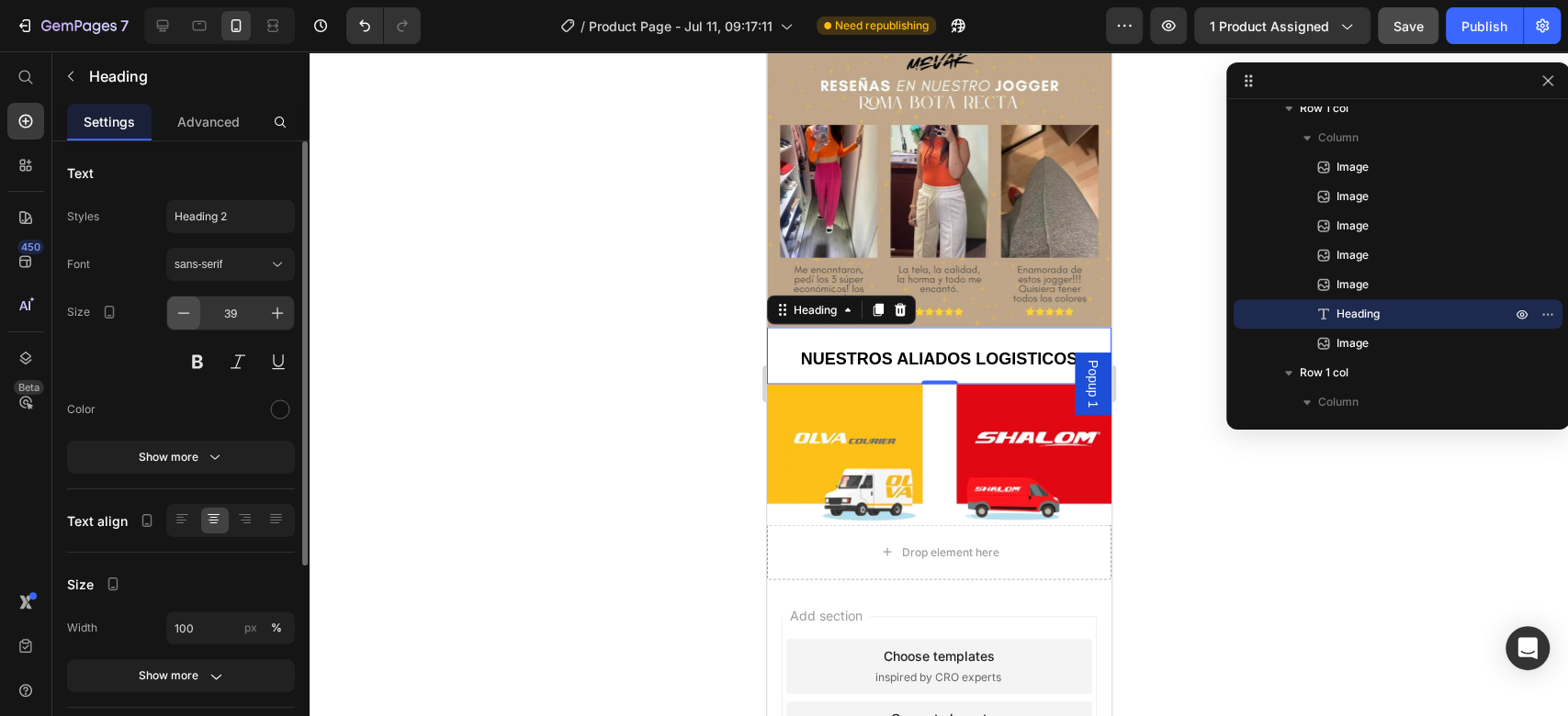 click at bounding box center [184, 313] 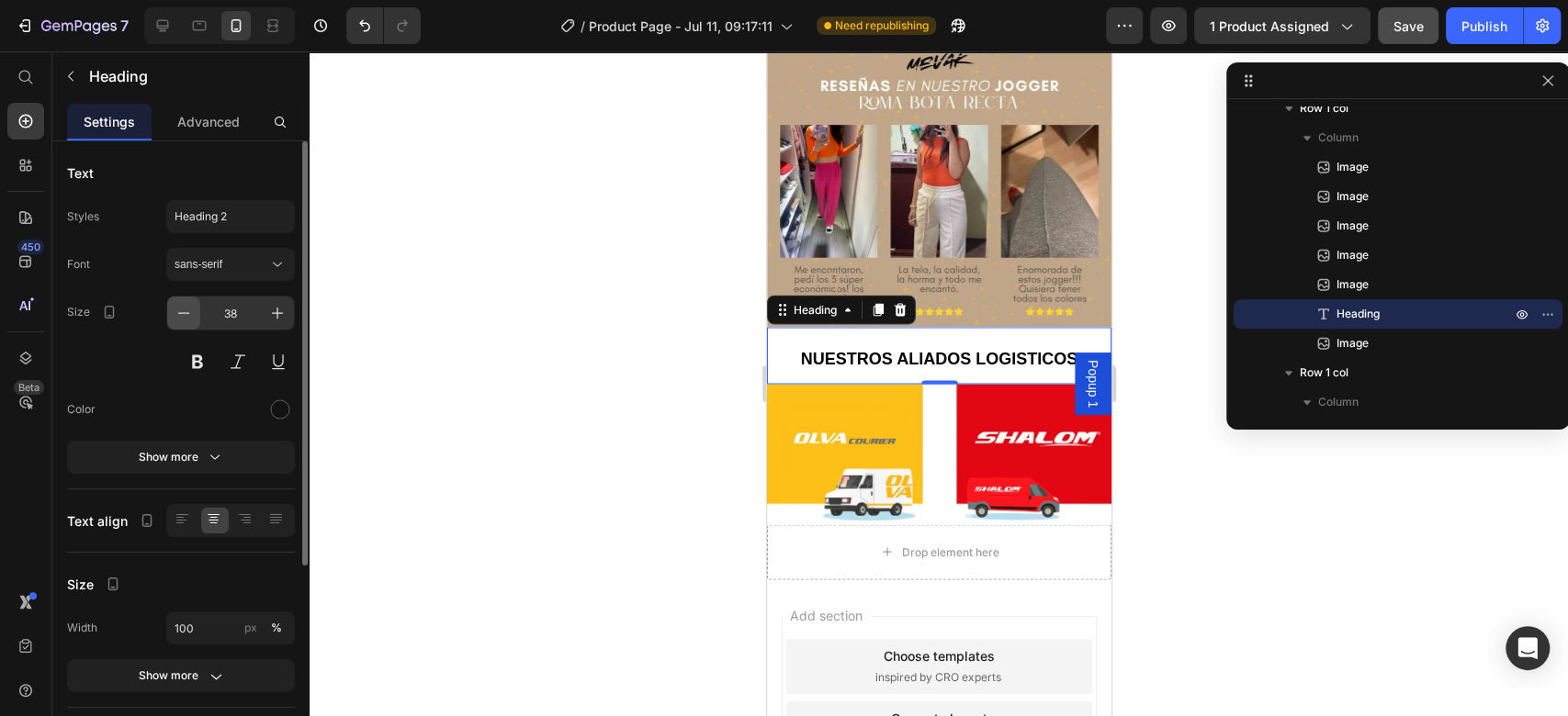 click at bounding box center [184, 313] 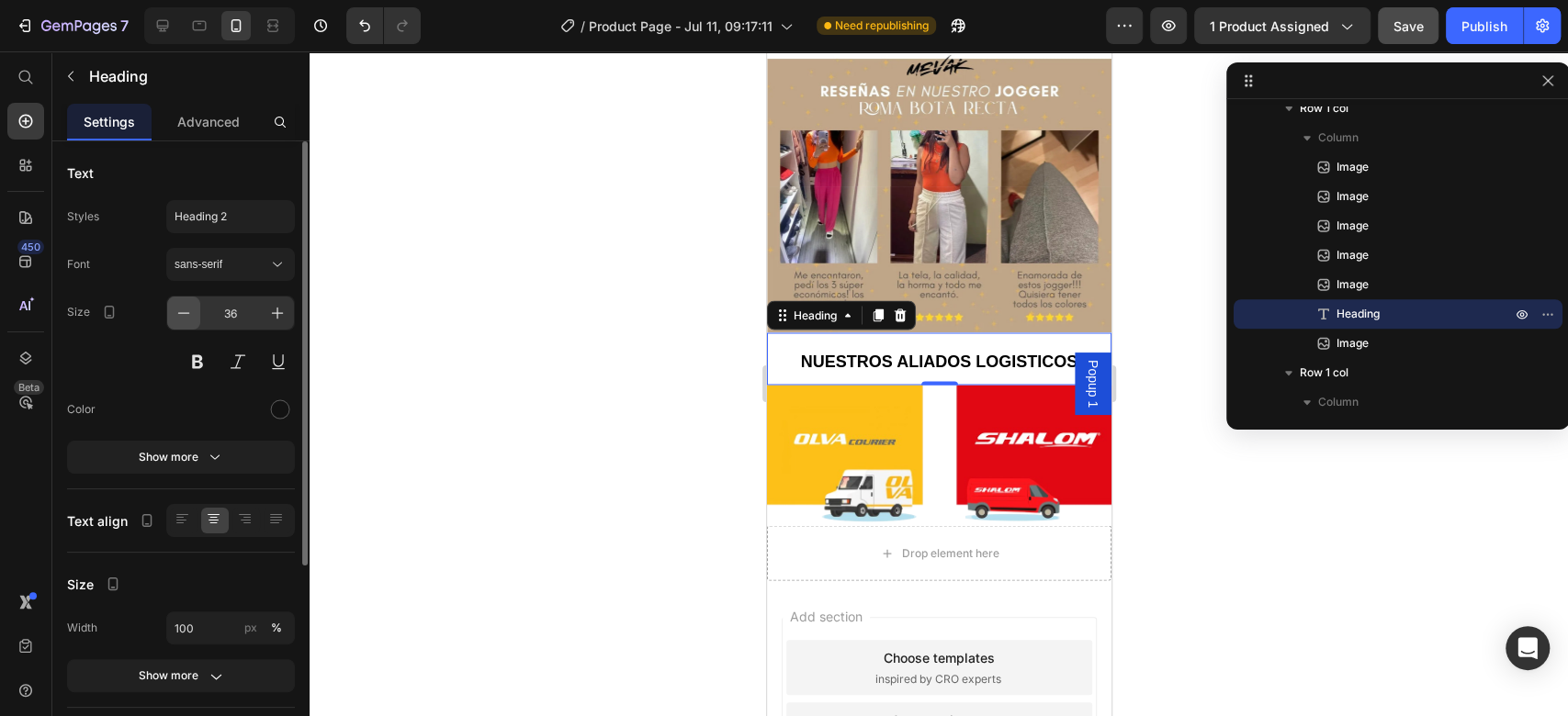 click at bounding box center (184, 313) 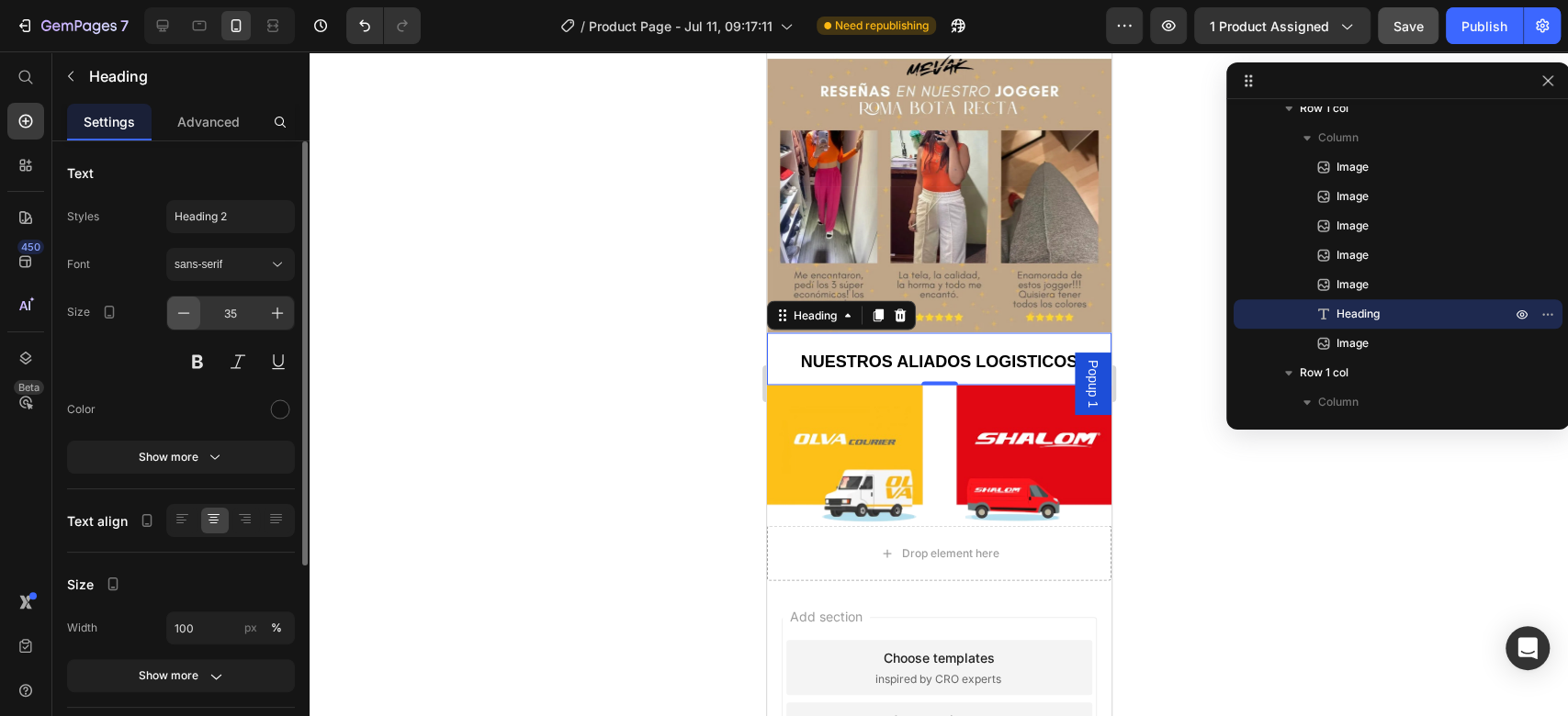 click at bounding box center (184, 313) 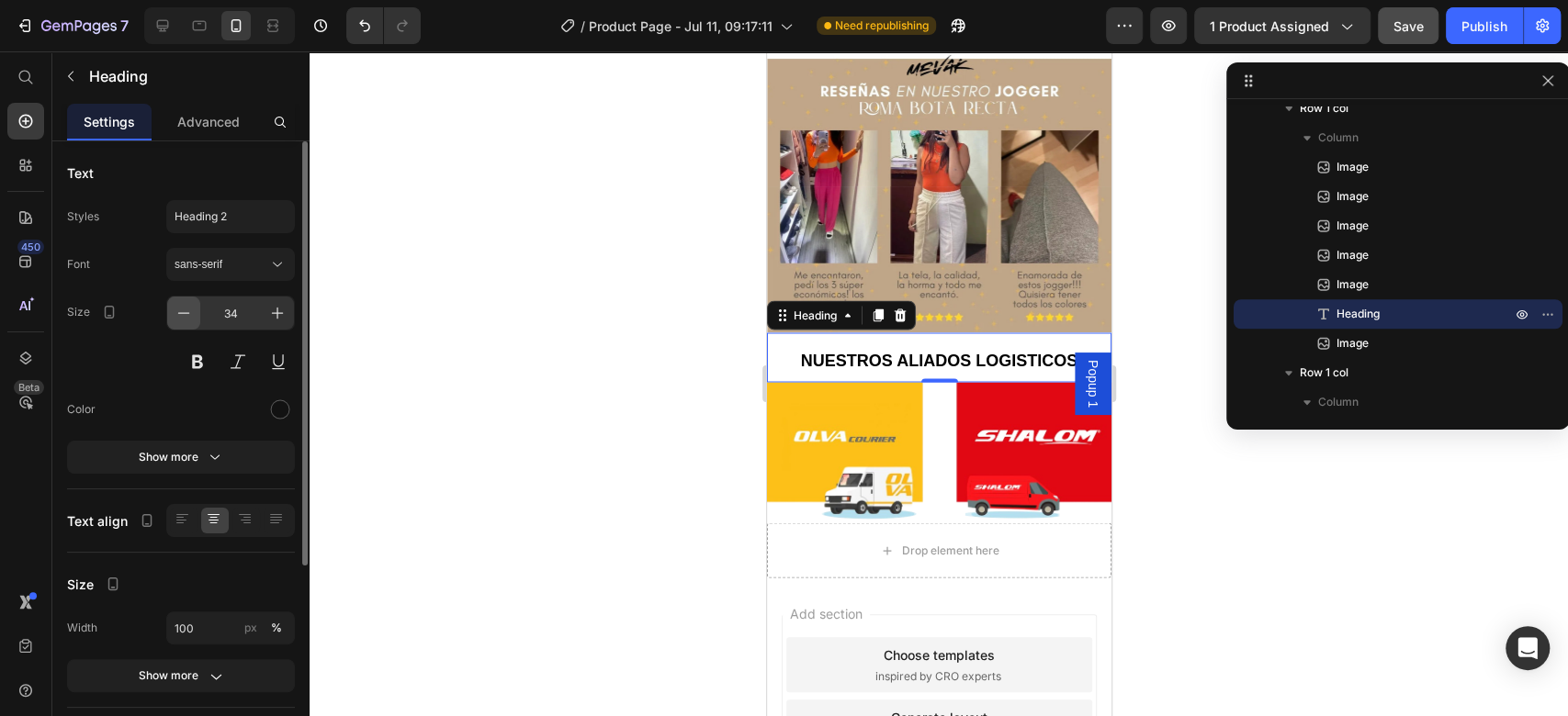 click at bounding box center (184, 313) 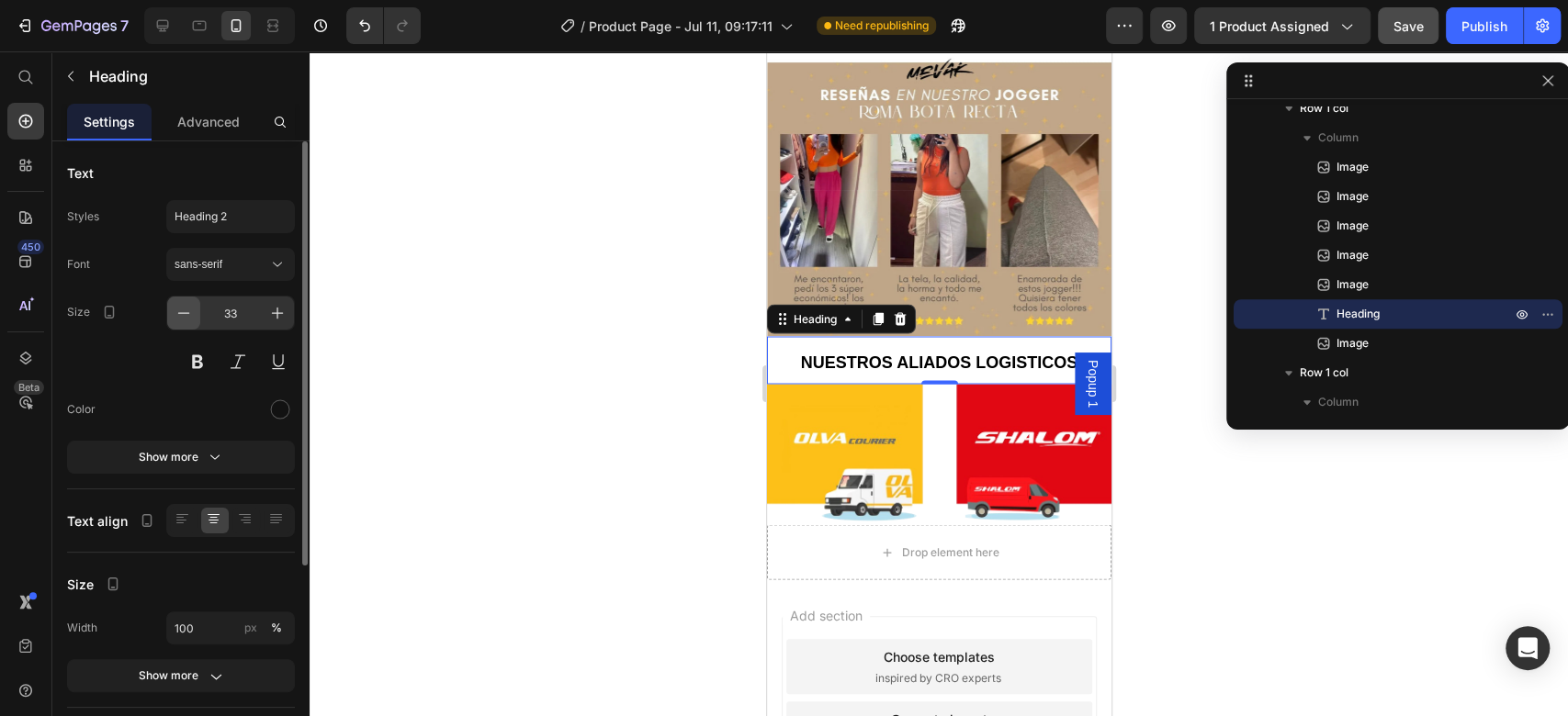 click at bounding box center (184, 313) 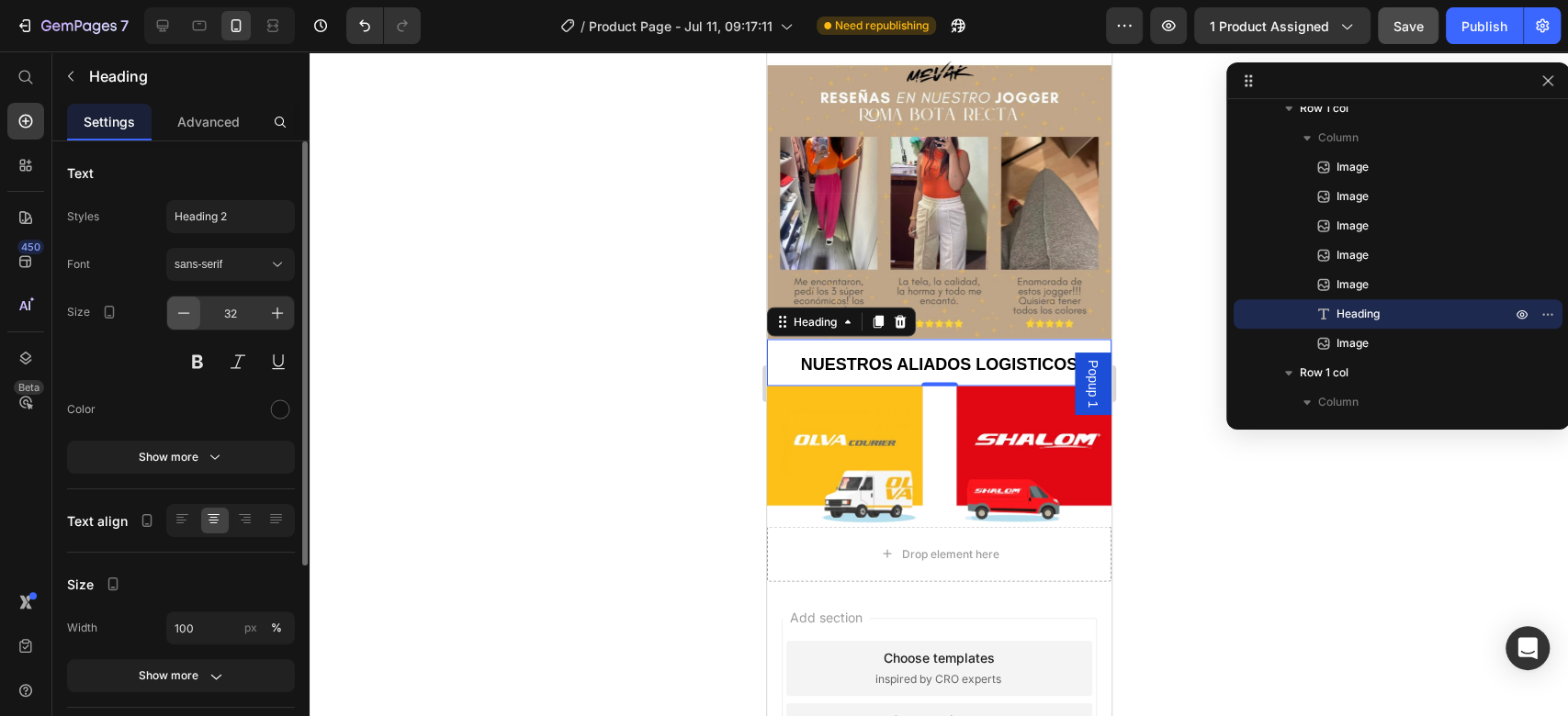 click at bounding box center (184, 313) 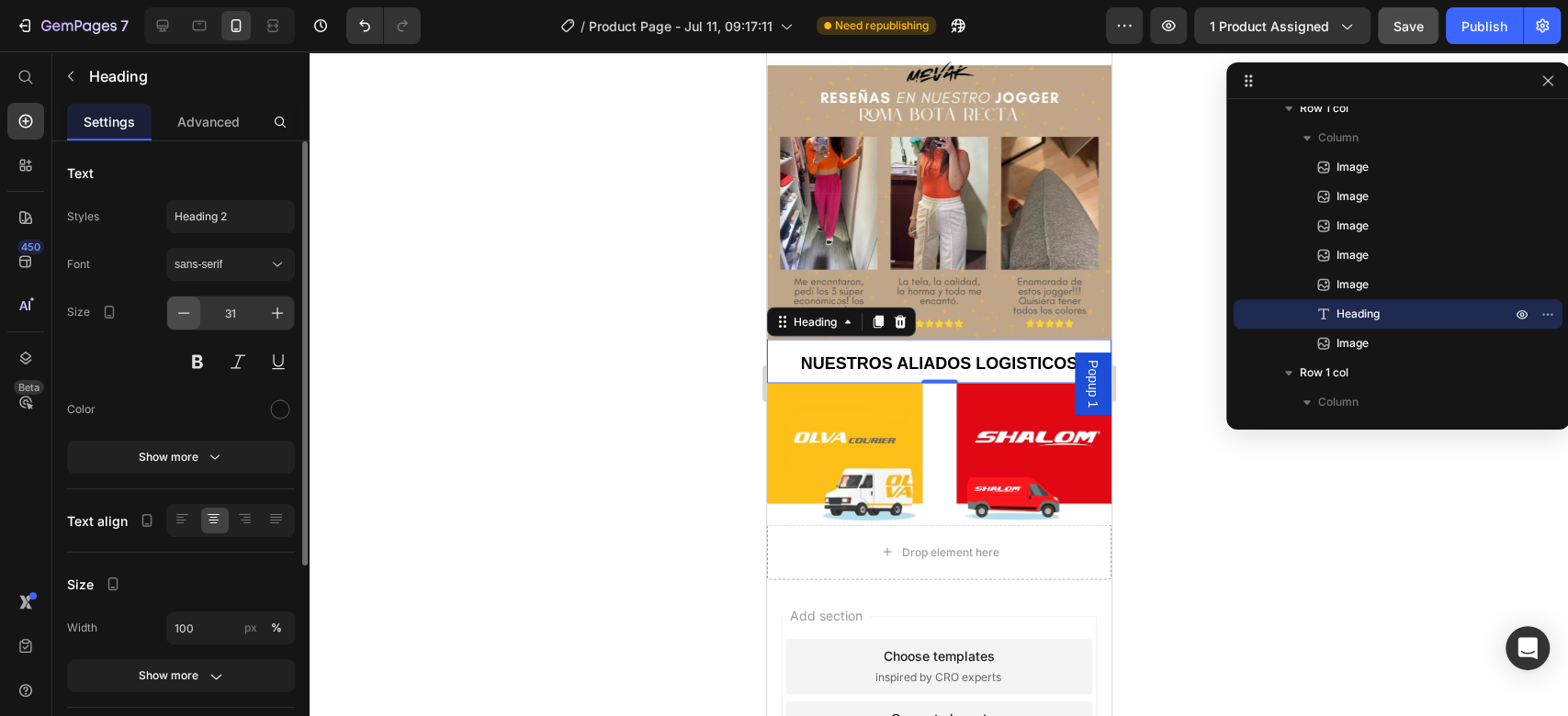 click at bounding box center [184, 313] 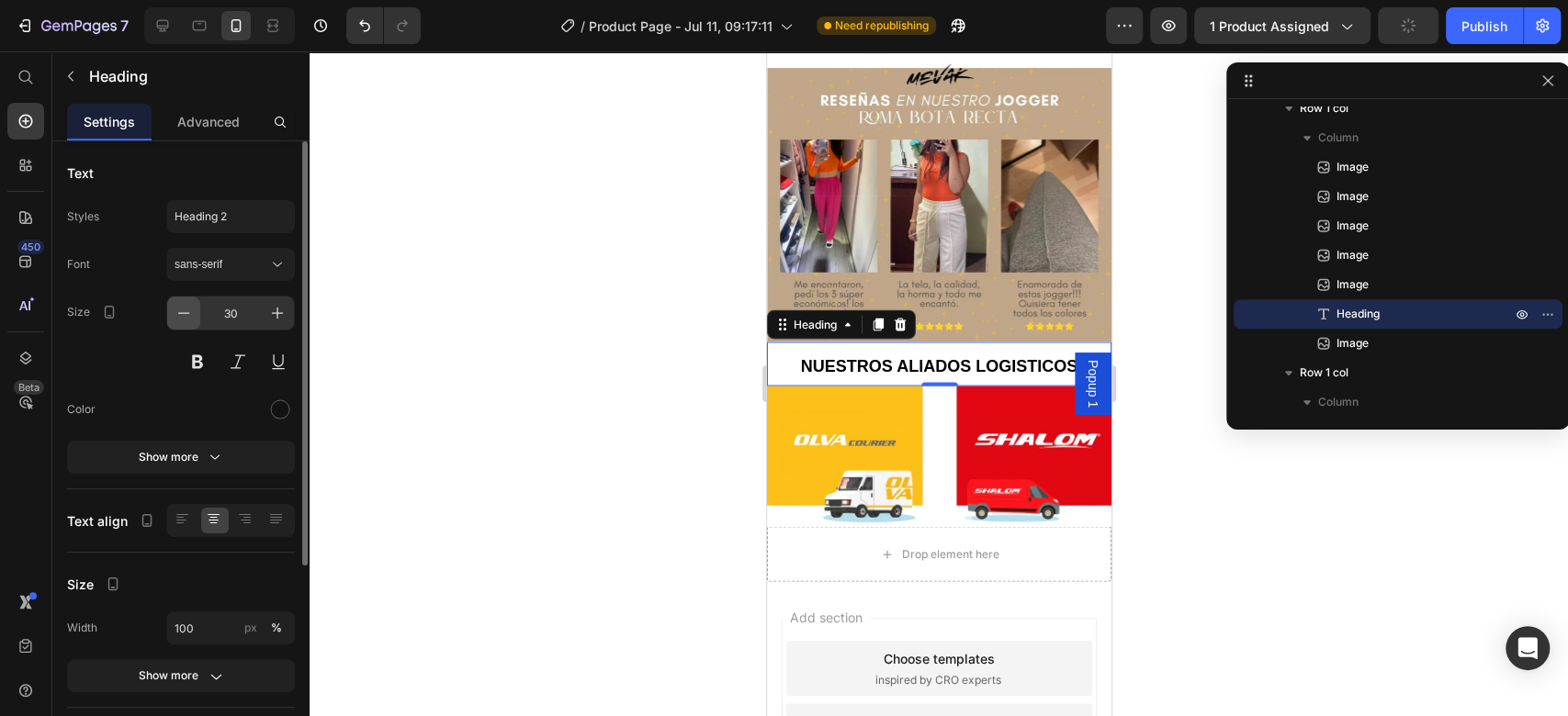 click at bounding box center (184, 313) 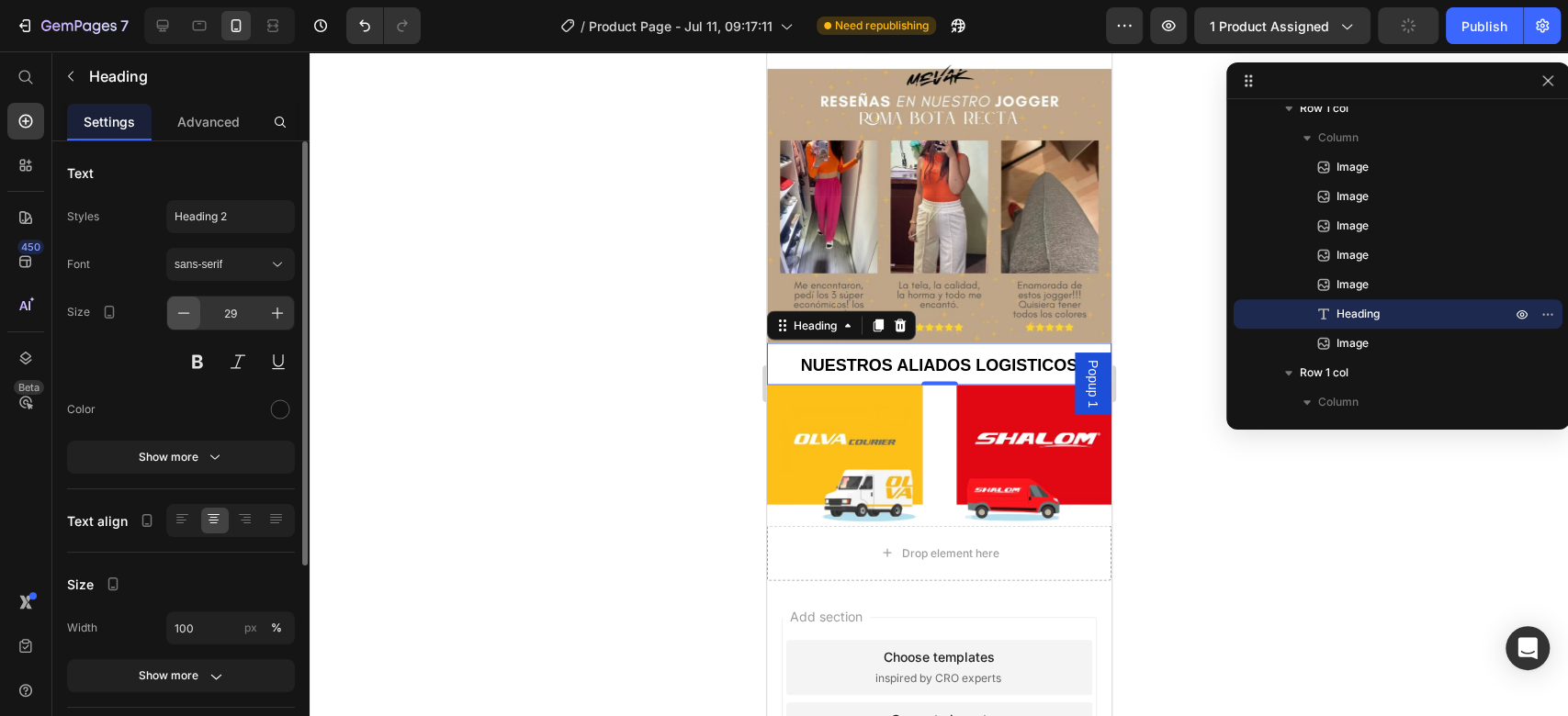 click at bounding box center [184, 313] 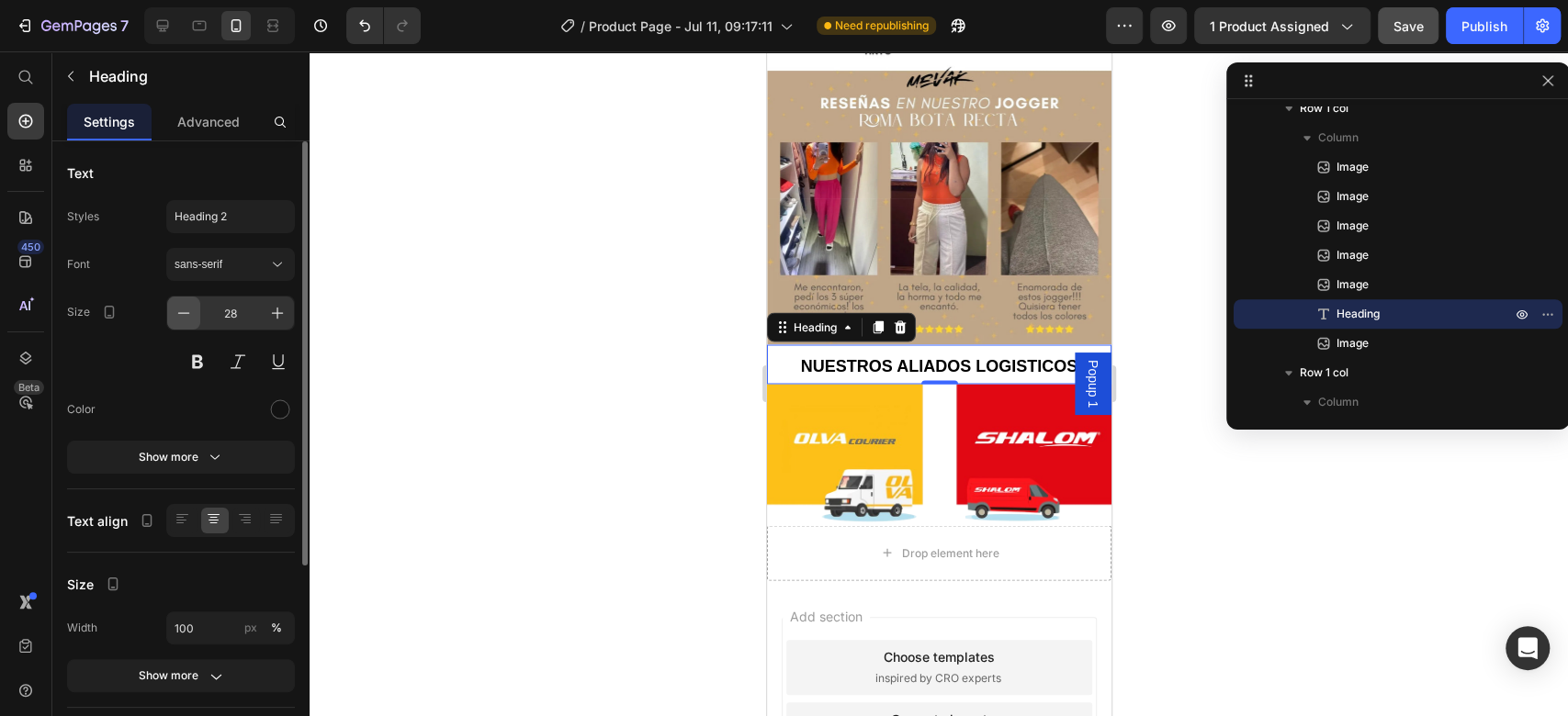 click at bounding box center [184, 313] 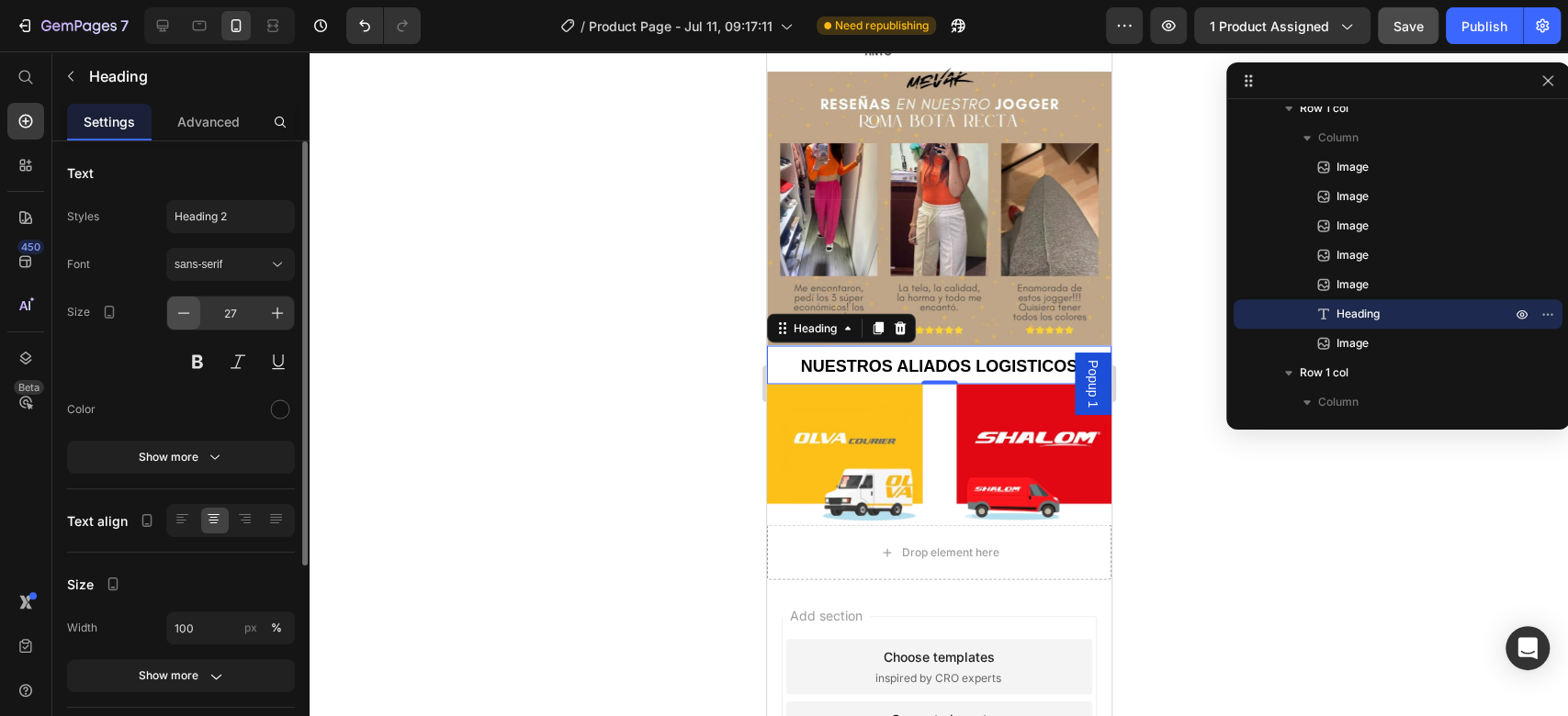 click at bounding box center (184, 313) 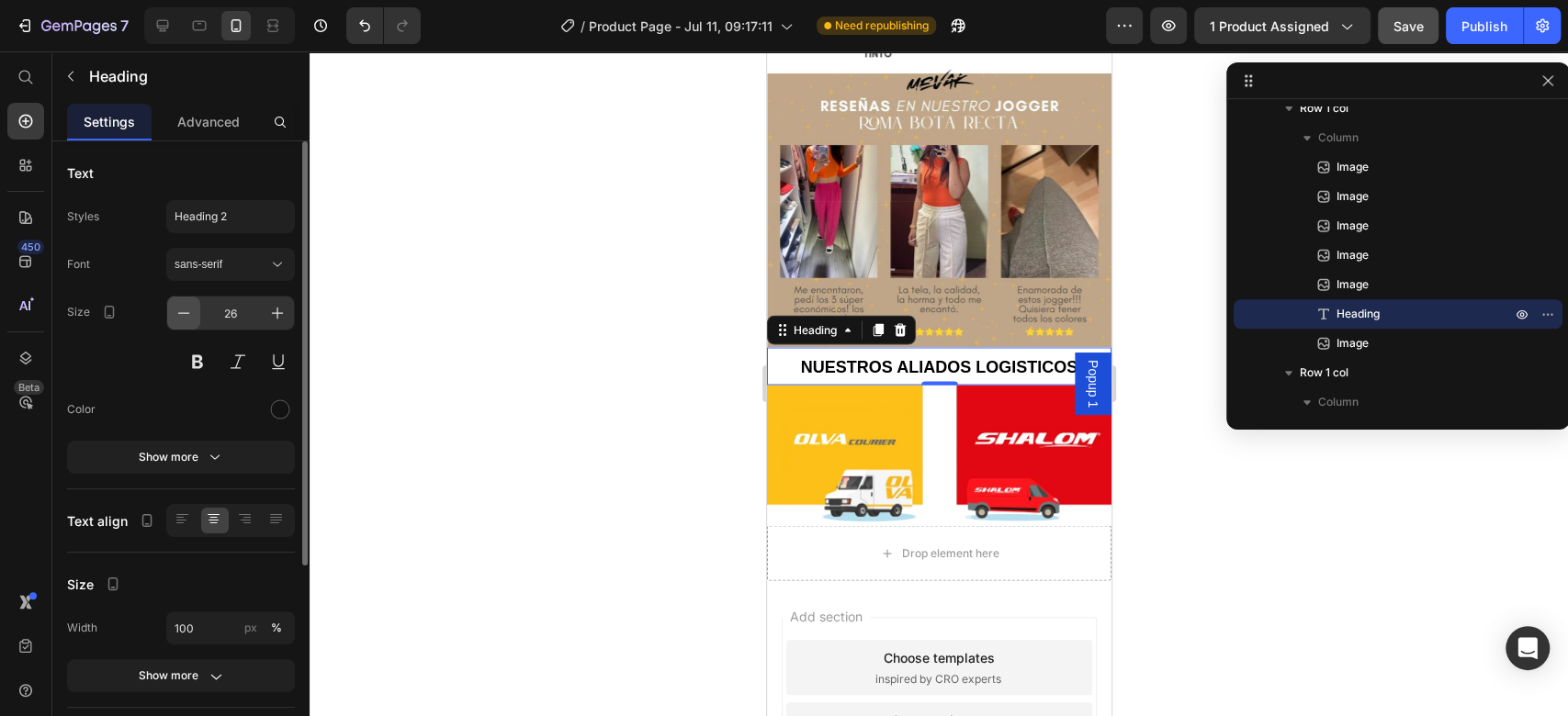 click at bounding box center (184, 313) 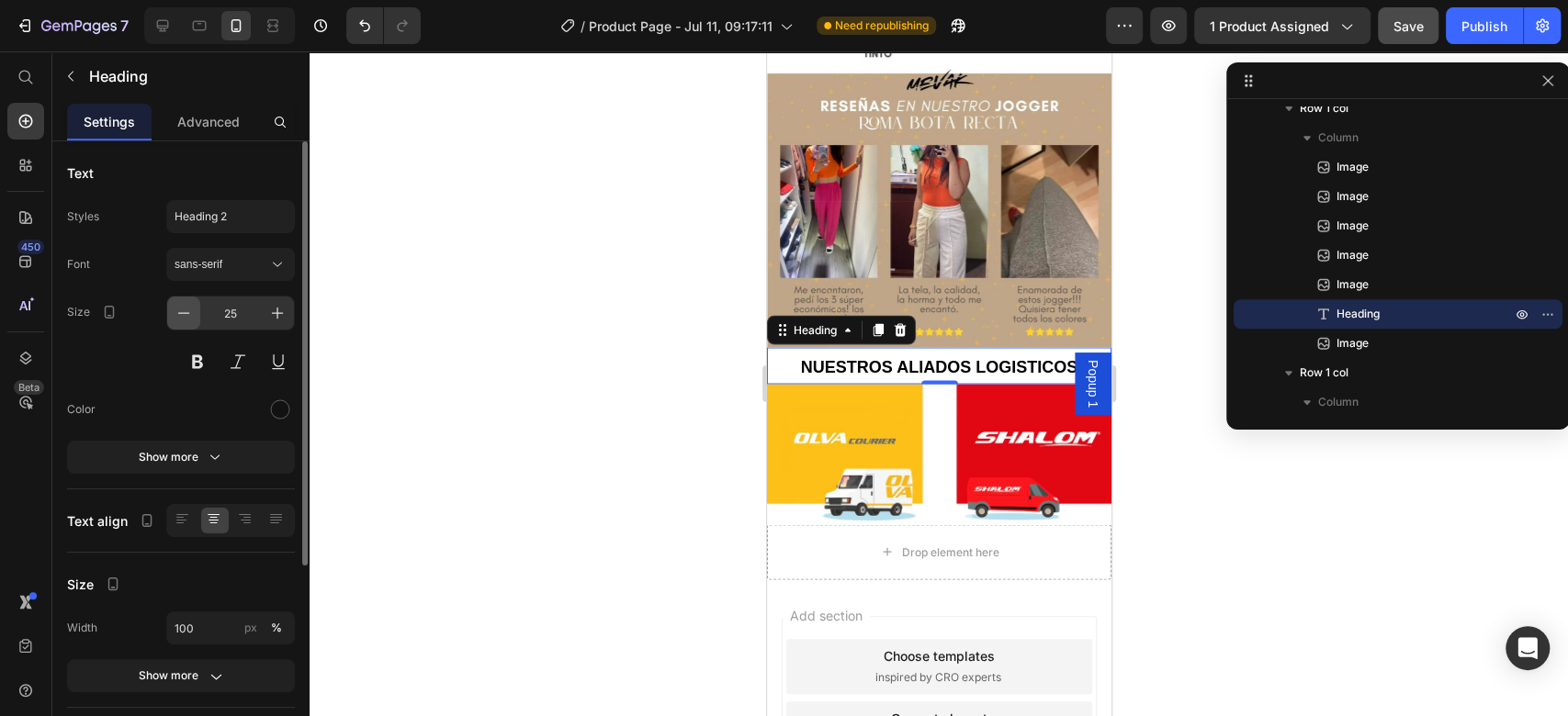 scroll, scrollTop: 2086, scrollLeft: 0, axis: vertical 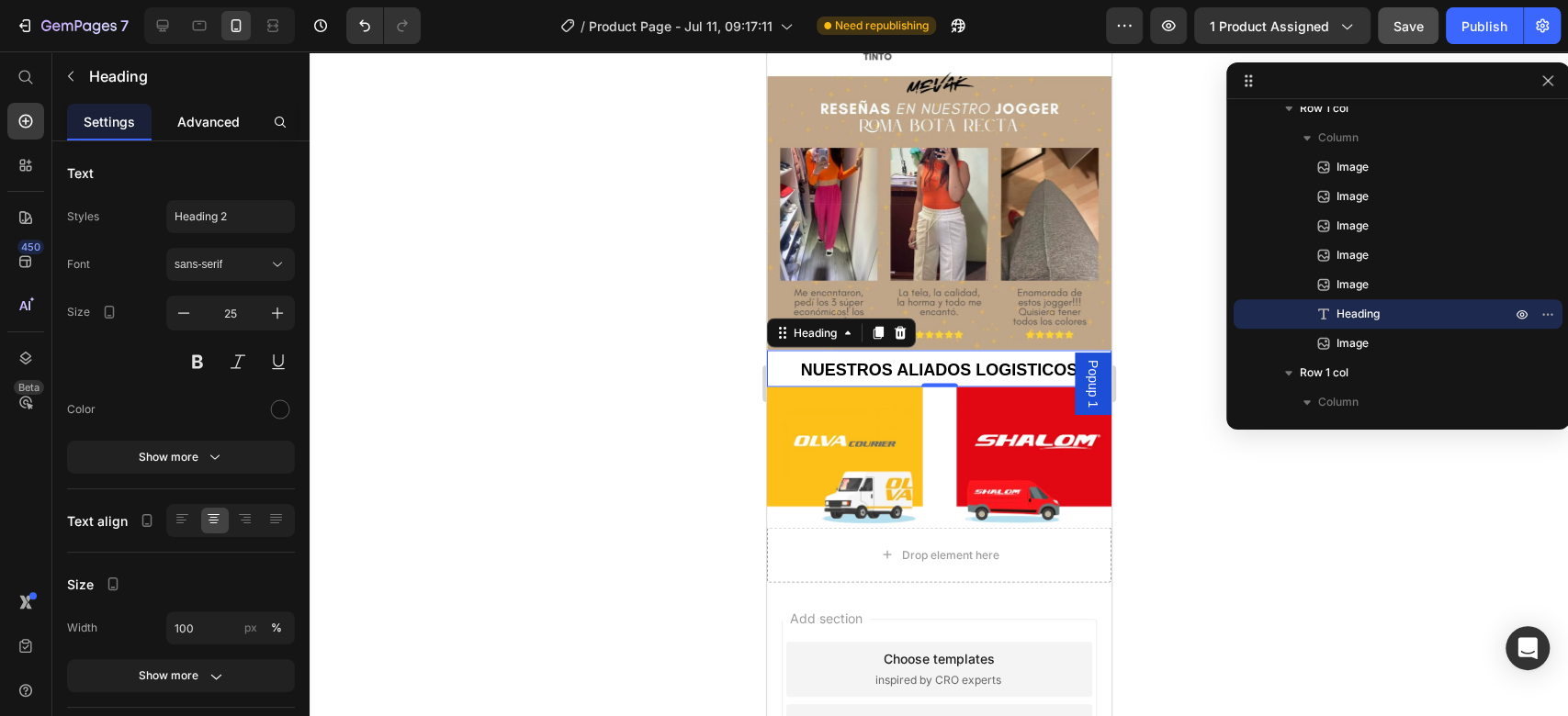 click on "Advanced" at bounding box center (209, 121) 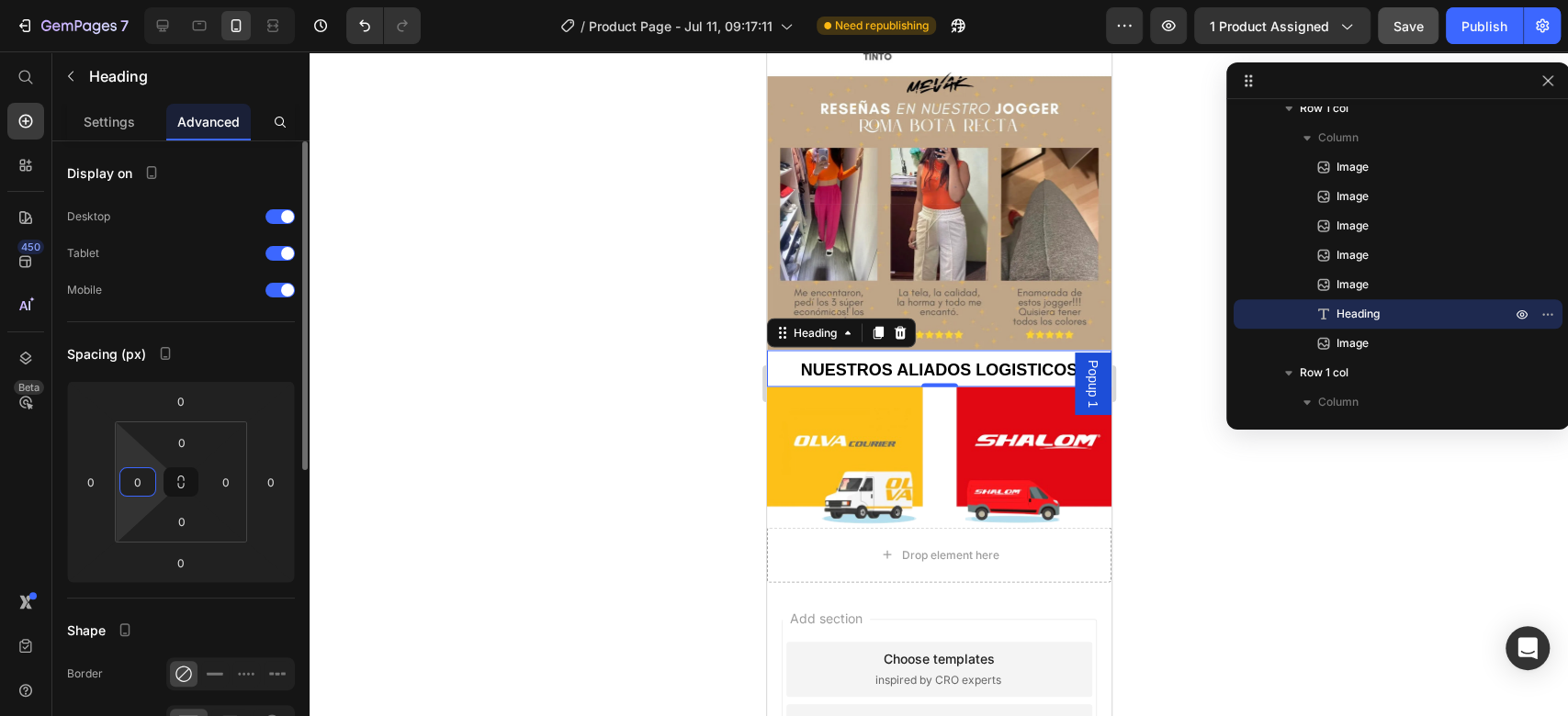 click on "0" at bounding box center [138, 482] 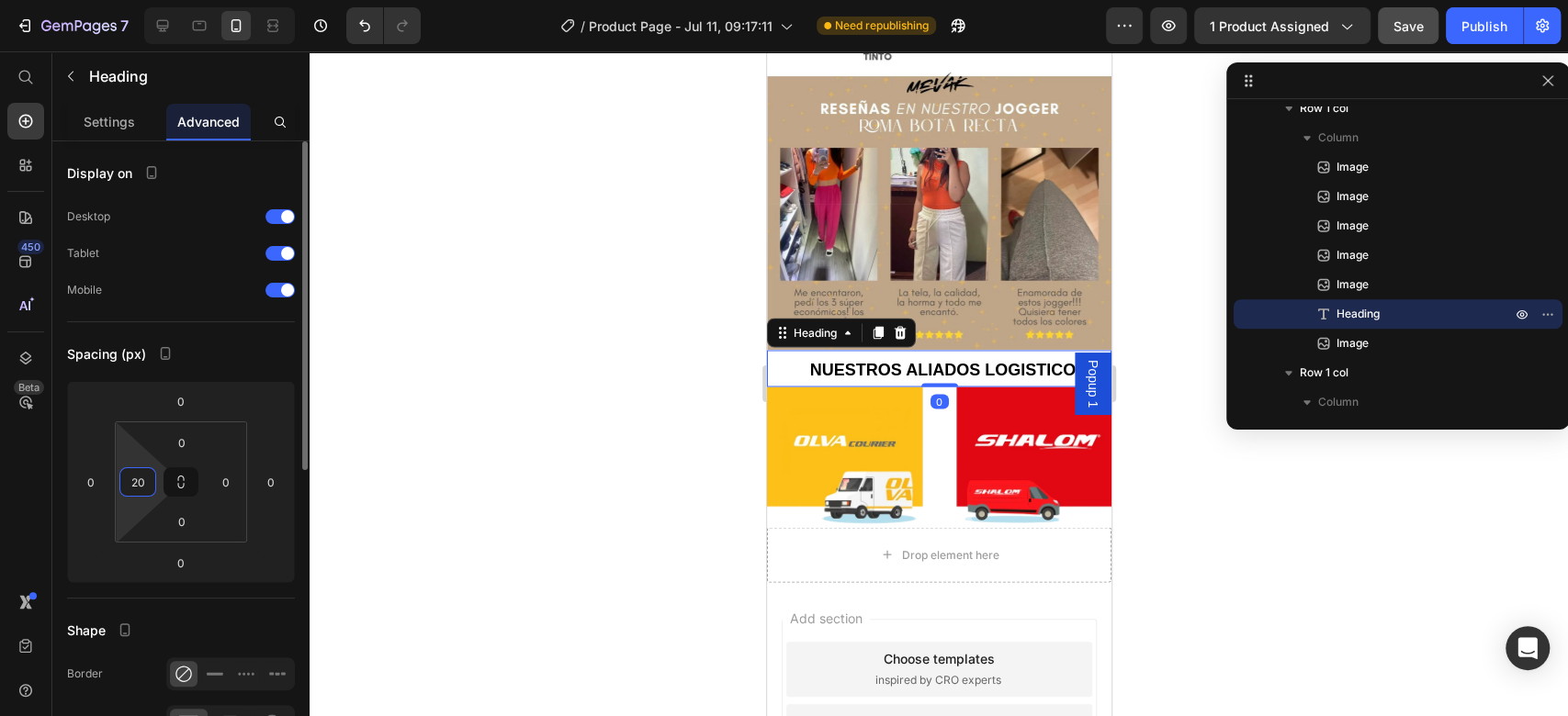 click on "20" at bounding box center (138, 482) 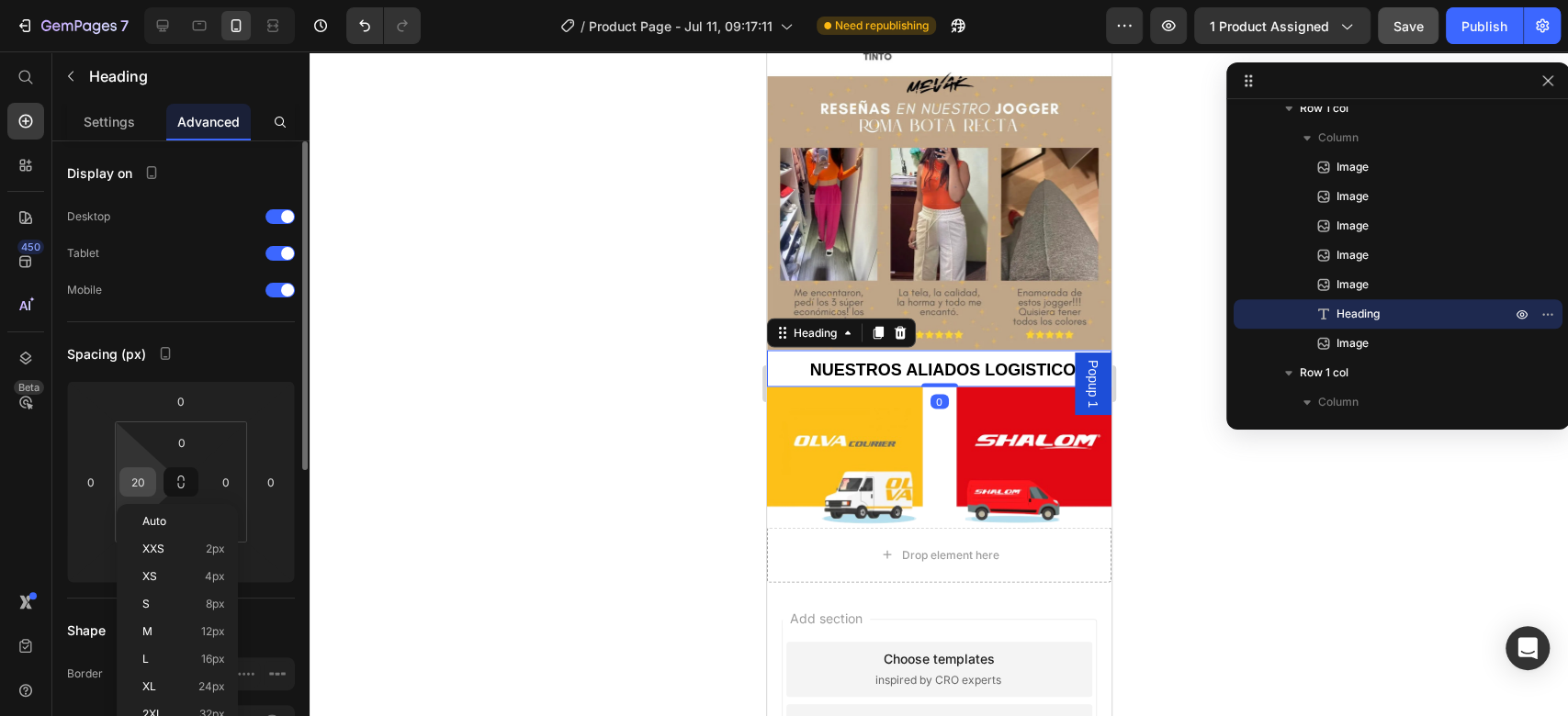 click on "20" at bounding box center [138, 482] 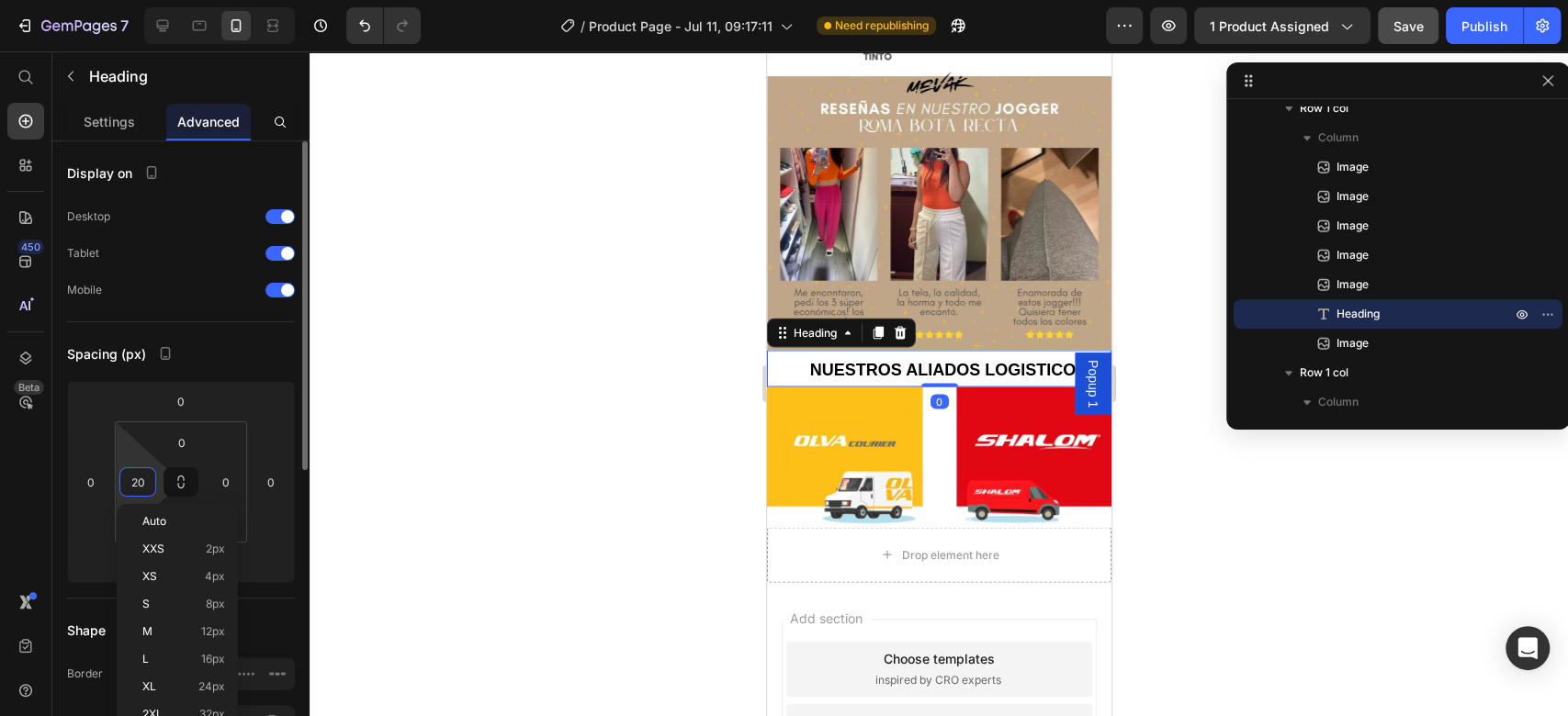 click on "20" at bounding box center [138, 482] 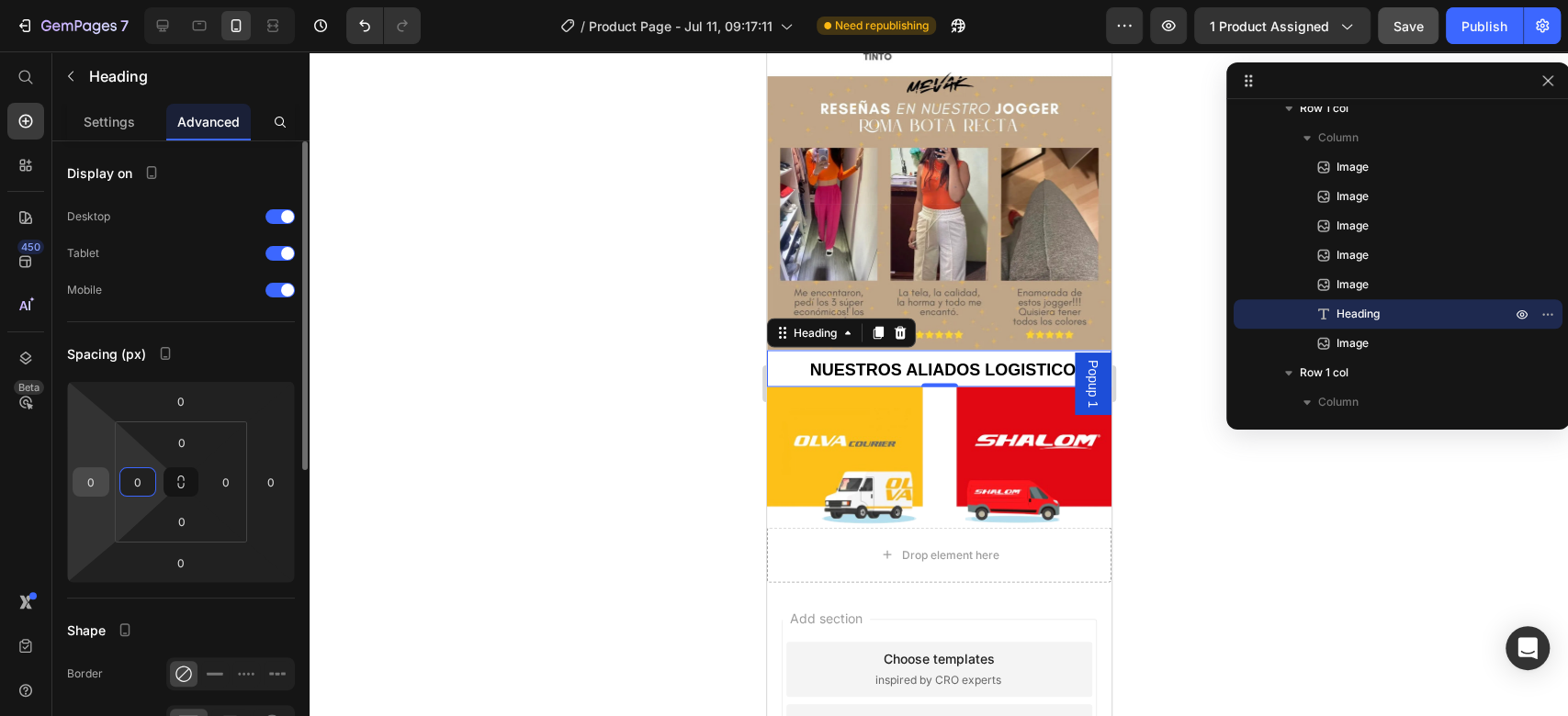 type on "0" 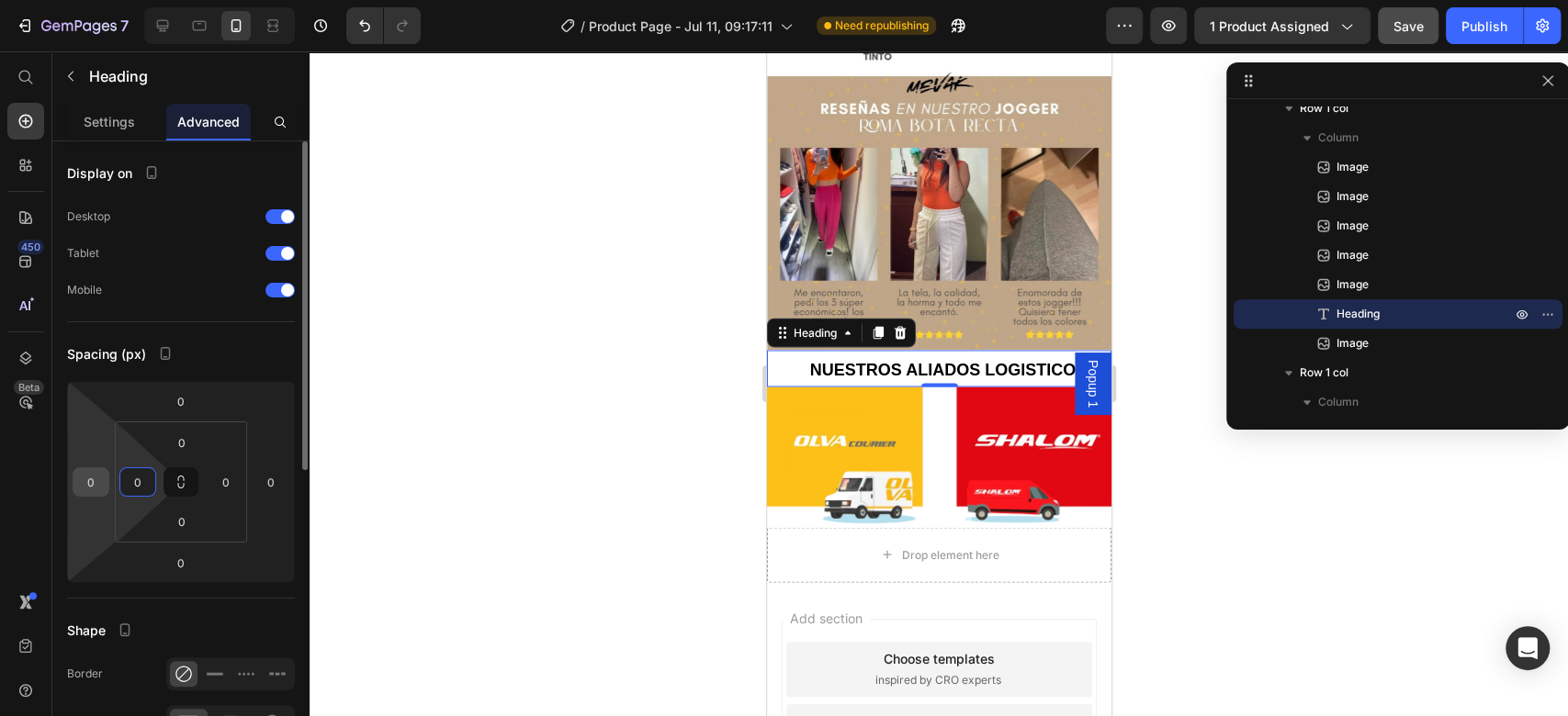 click on "0" at bounding box center (91, 482) 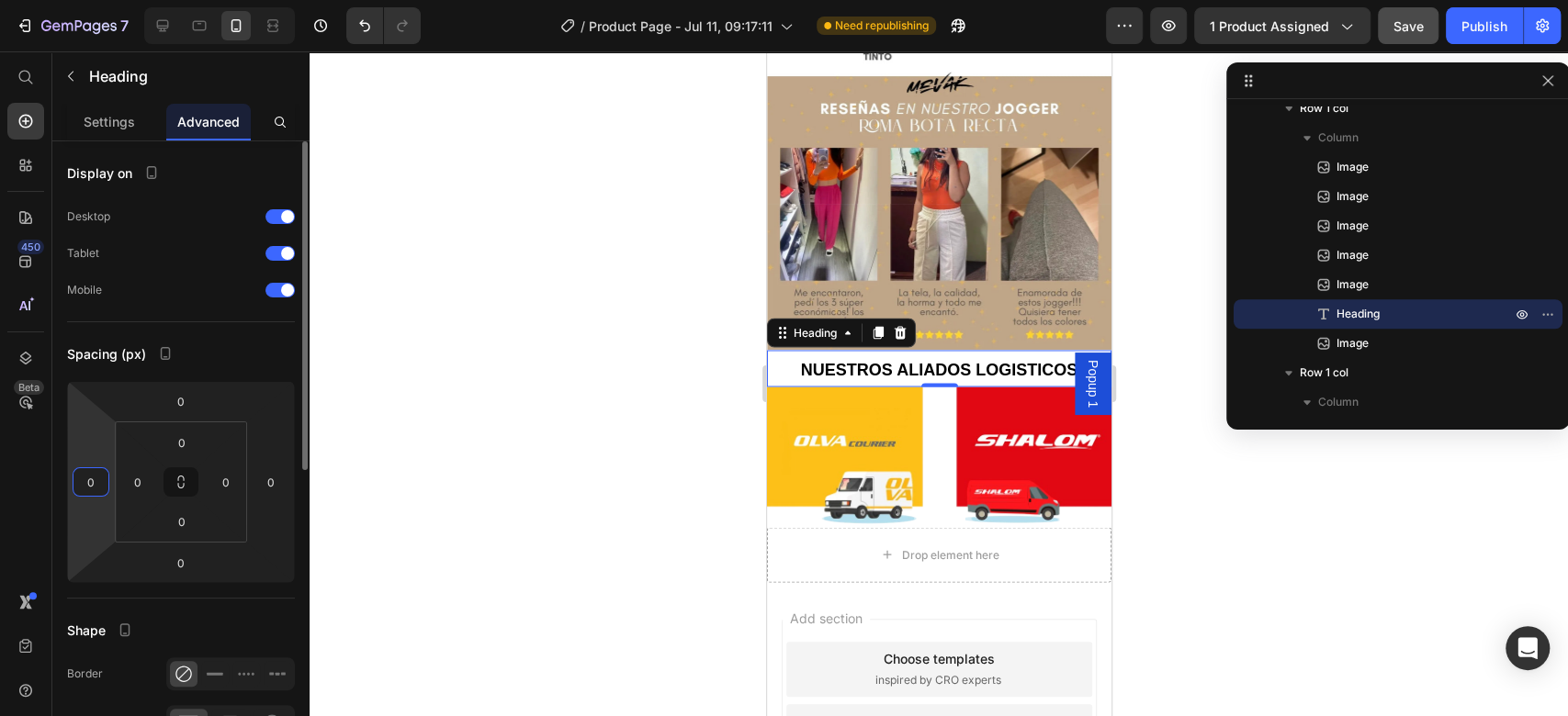 click on "0" at bounding box center [91, 482] 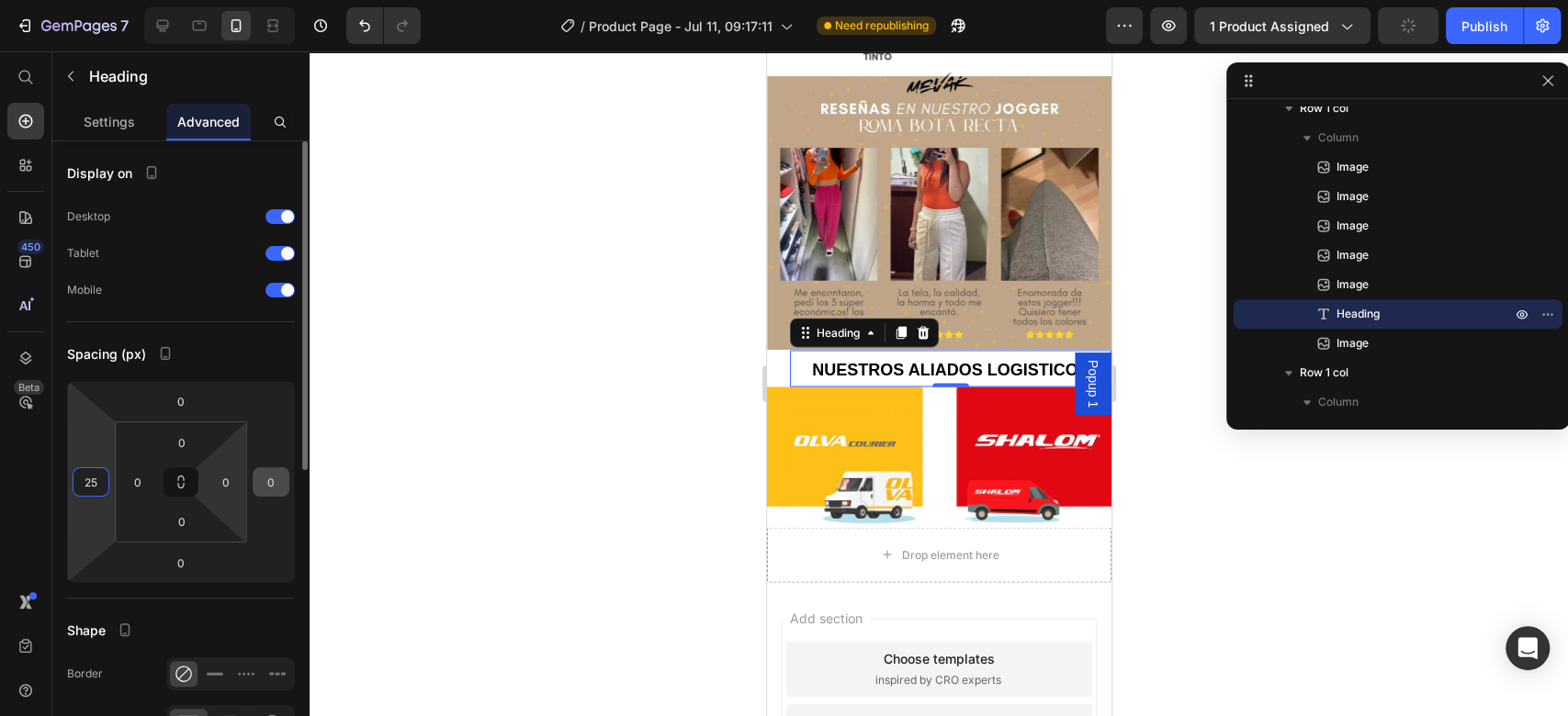 type on "25" 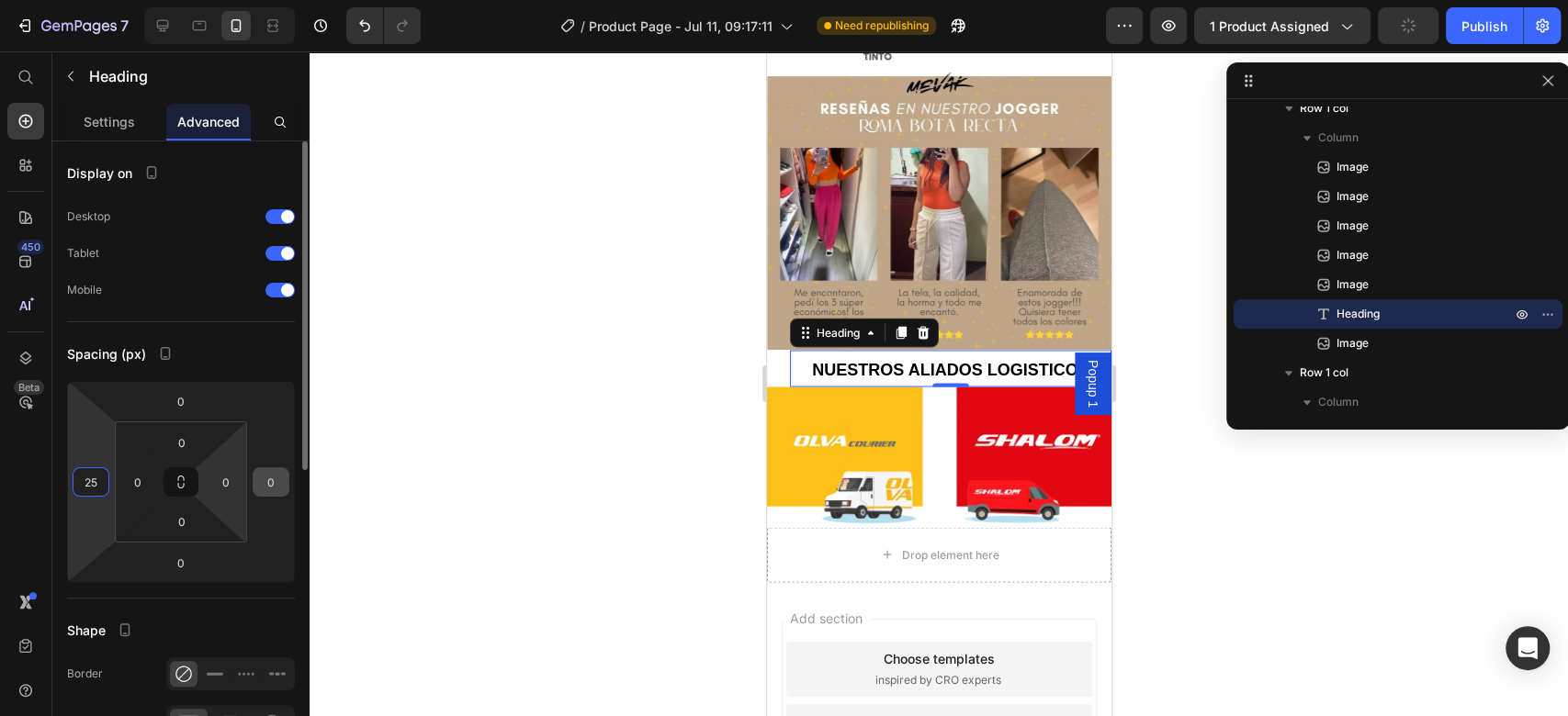 click on "0" at bounding box center (271, 482) 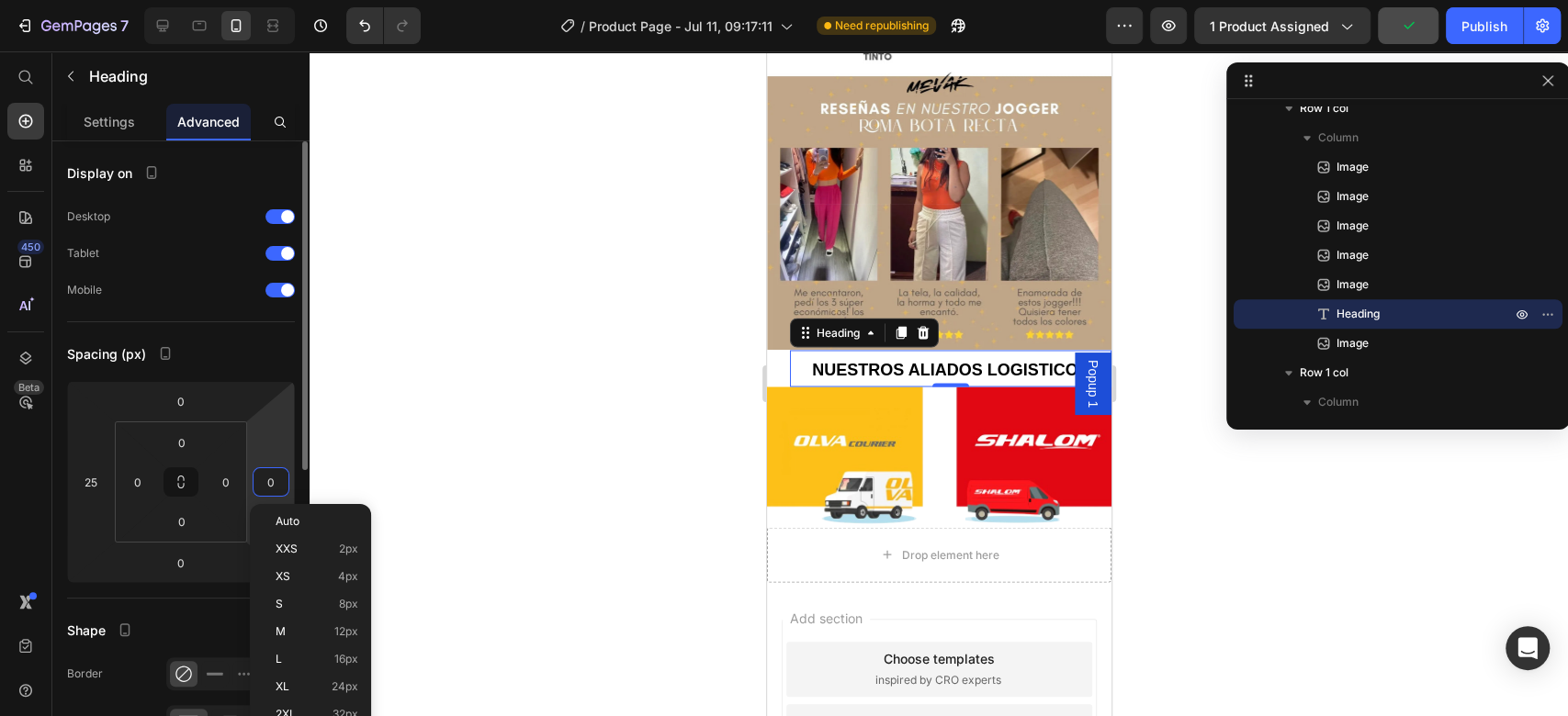 click on "0" at bounding box center [271, 482] 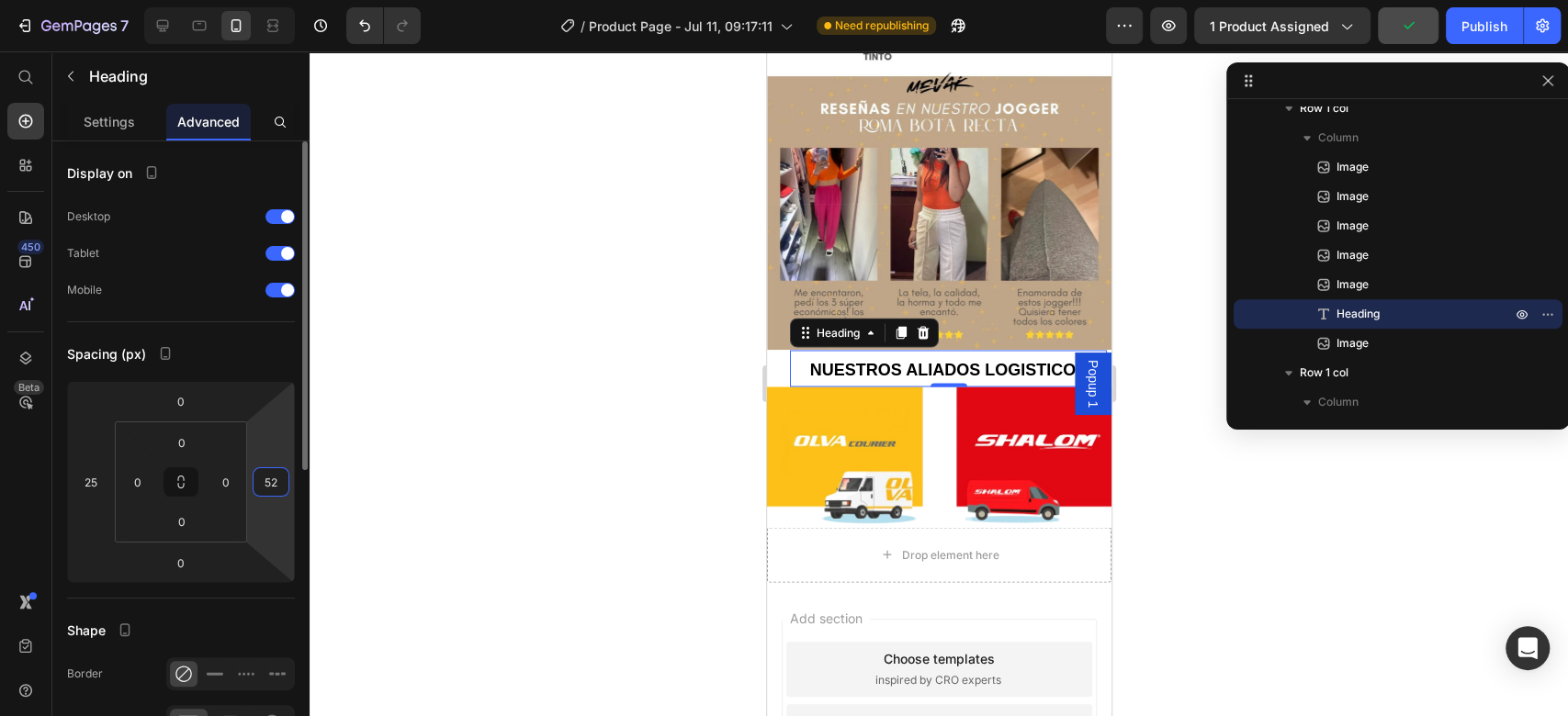 scroll, scrollTop: 2111, scrollLeft: 0, axis: vertical 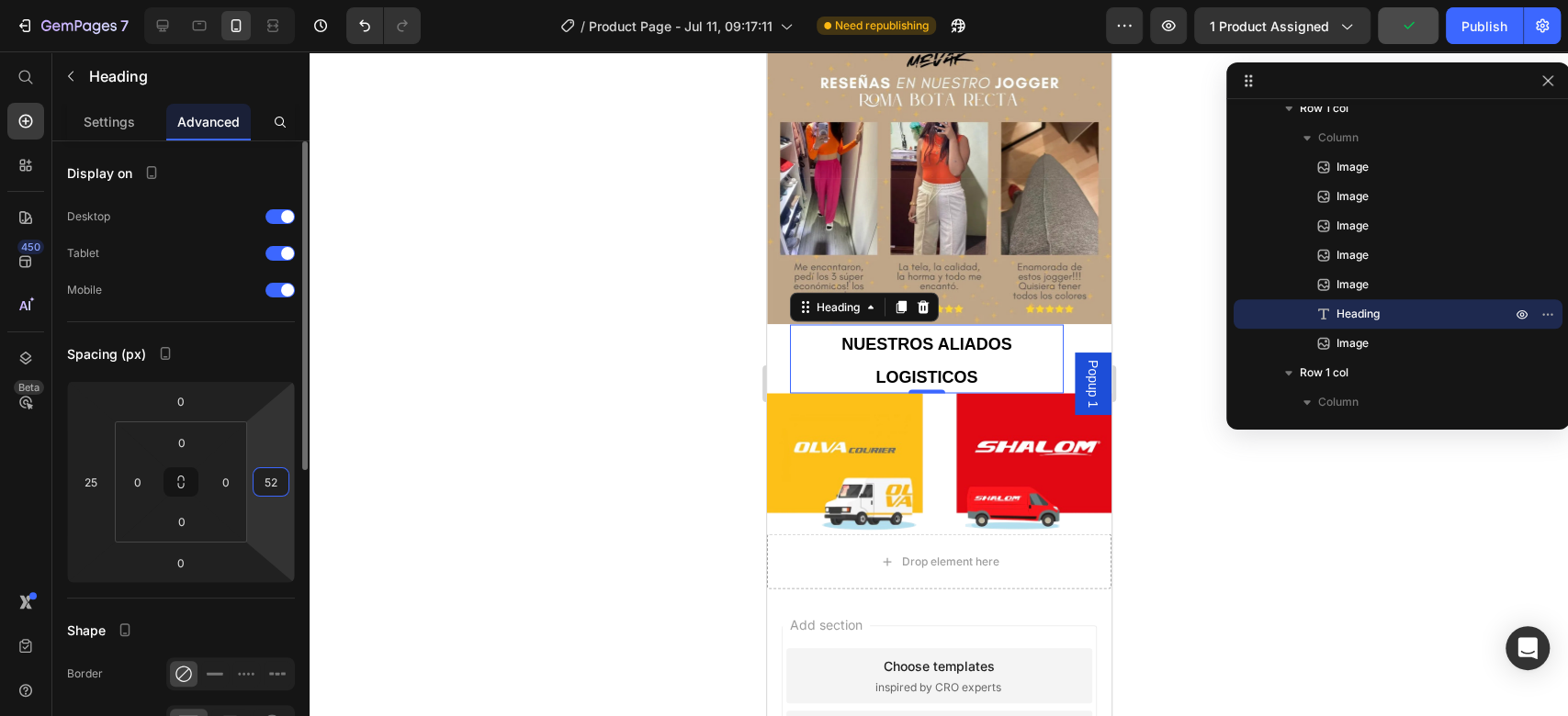 click on "52" at bounding box center (271, 482) 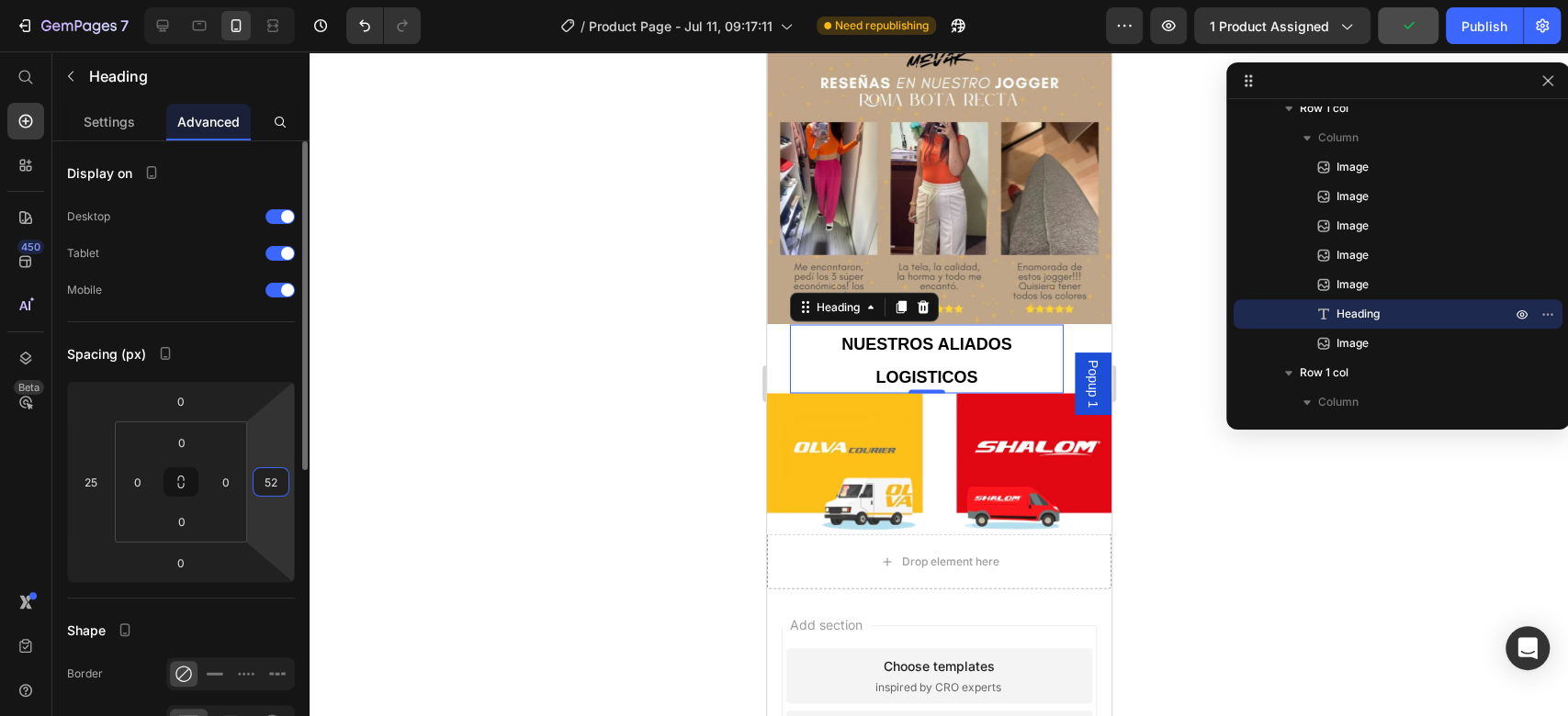 click on "52" at bounding box center [271, 482] 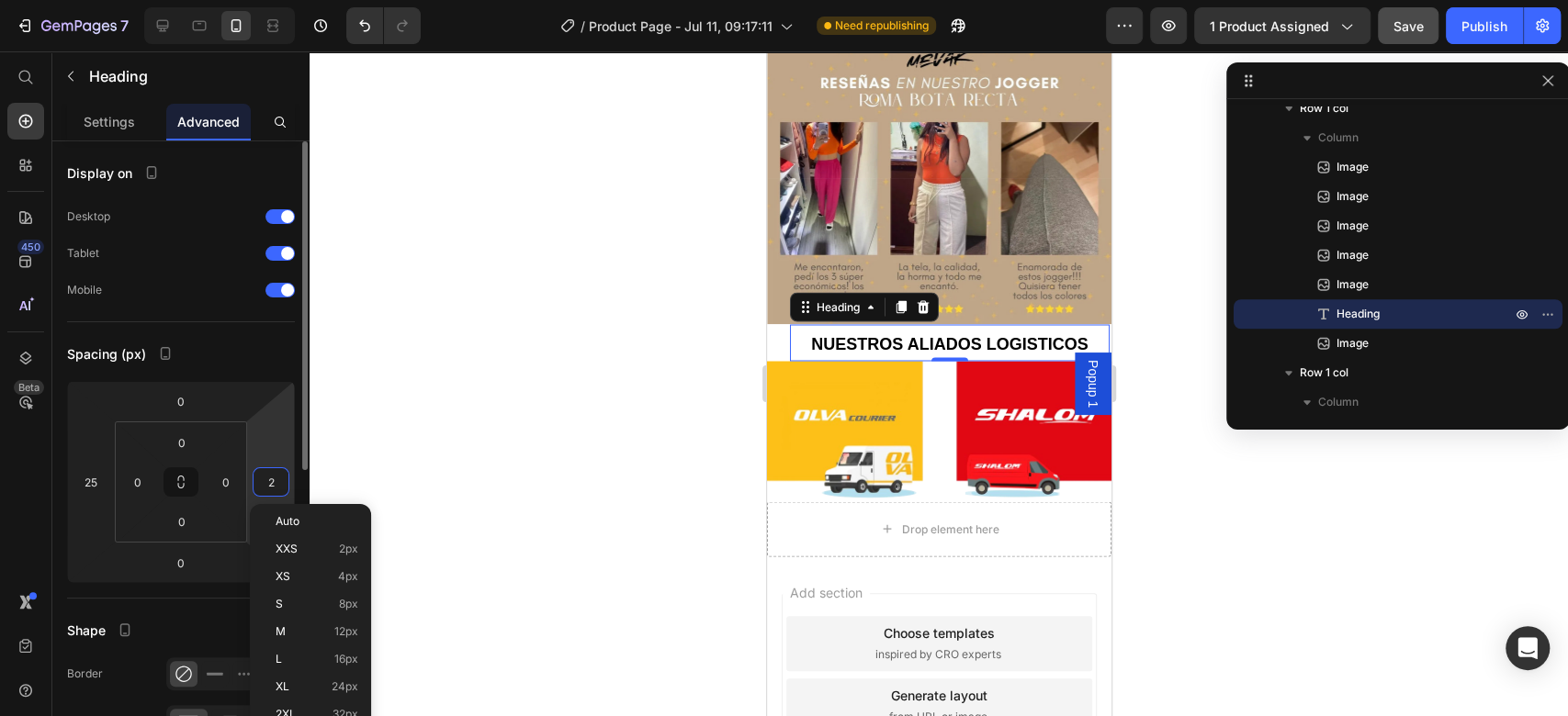 scroll, scrollTop: 2086, scrollLeft: 0, axis: vertical 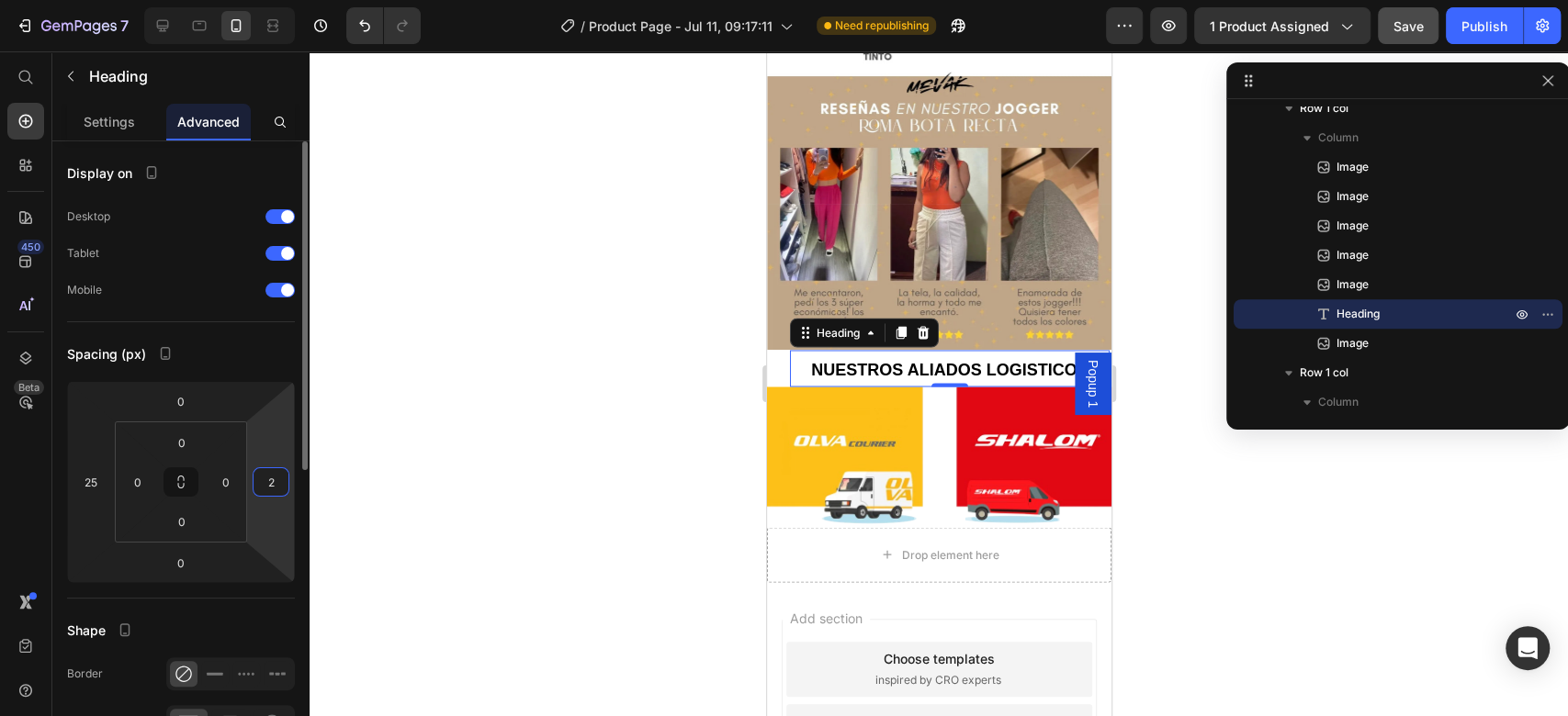 type on "20" 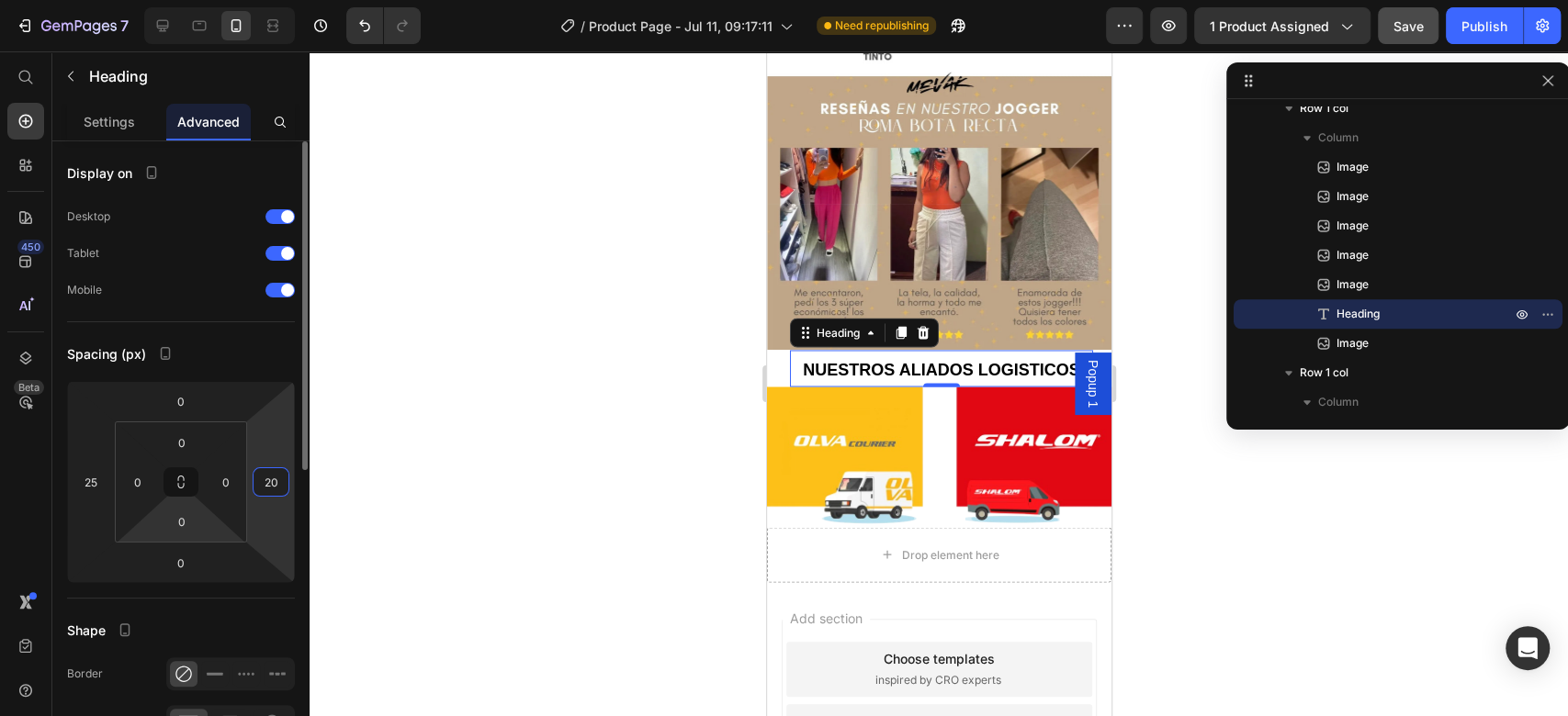 scroll, scrollTop: 367, scrollLeft: 0, axis: vertical 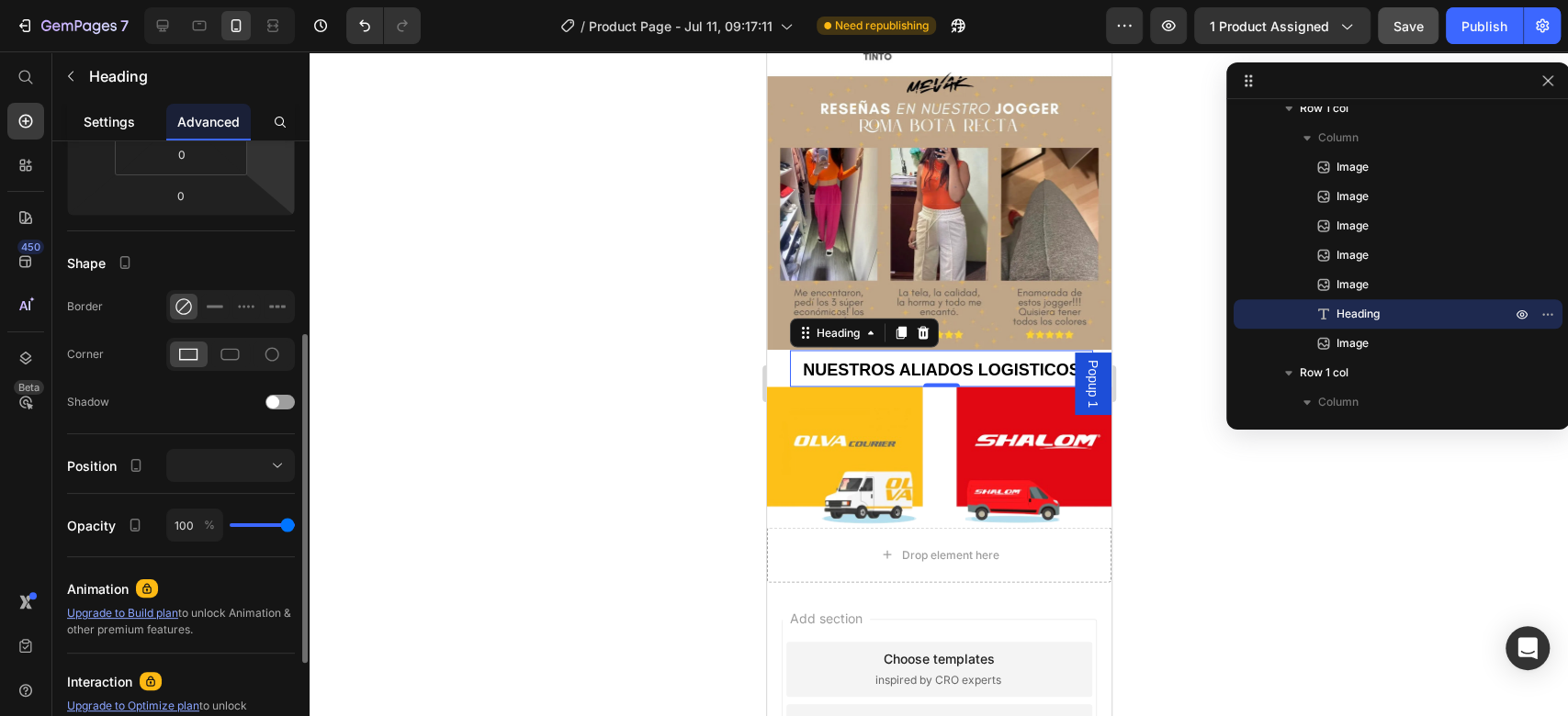 click on "Settings" at bounding box center (109, 121) 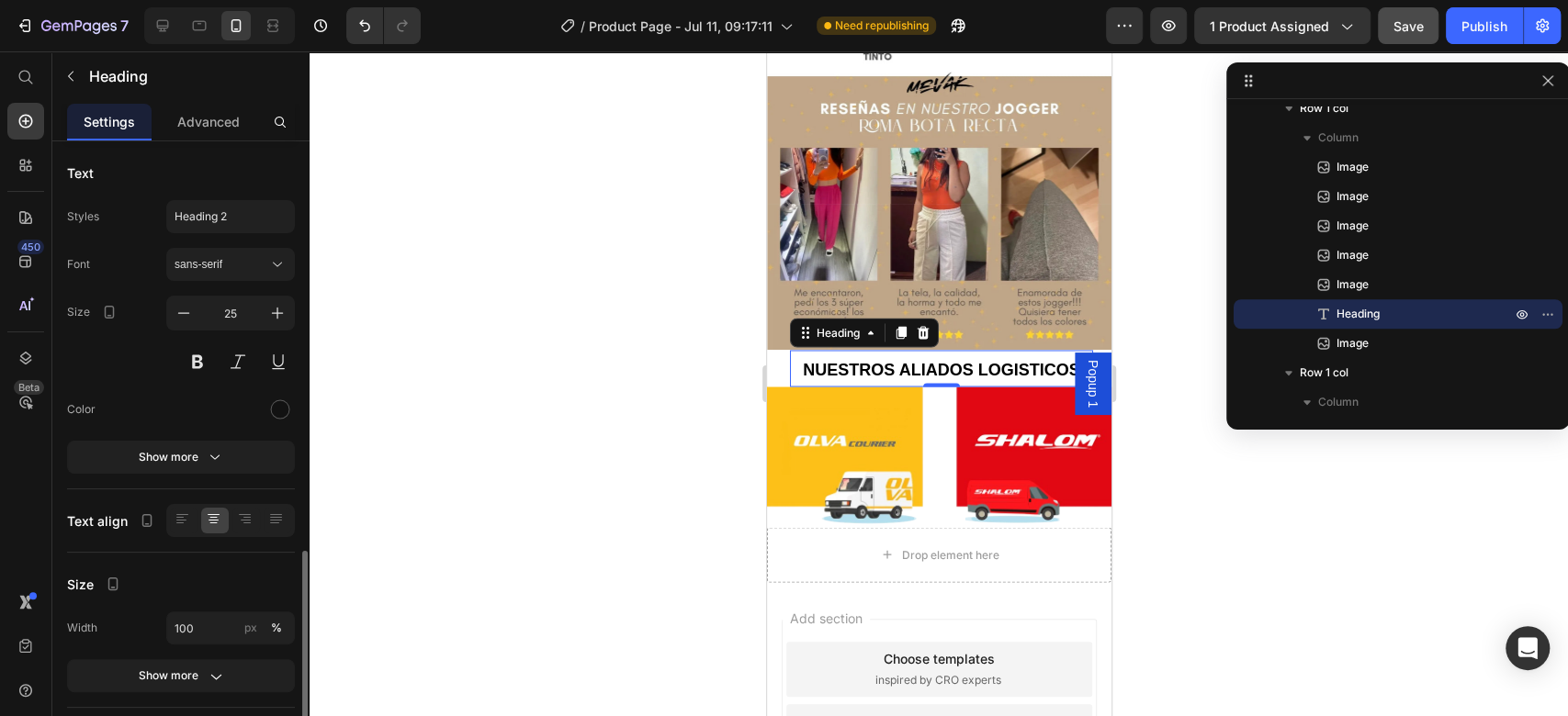 scroll, scrollTop: 300, scrollLeft: 0, axis: vertical 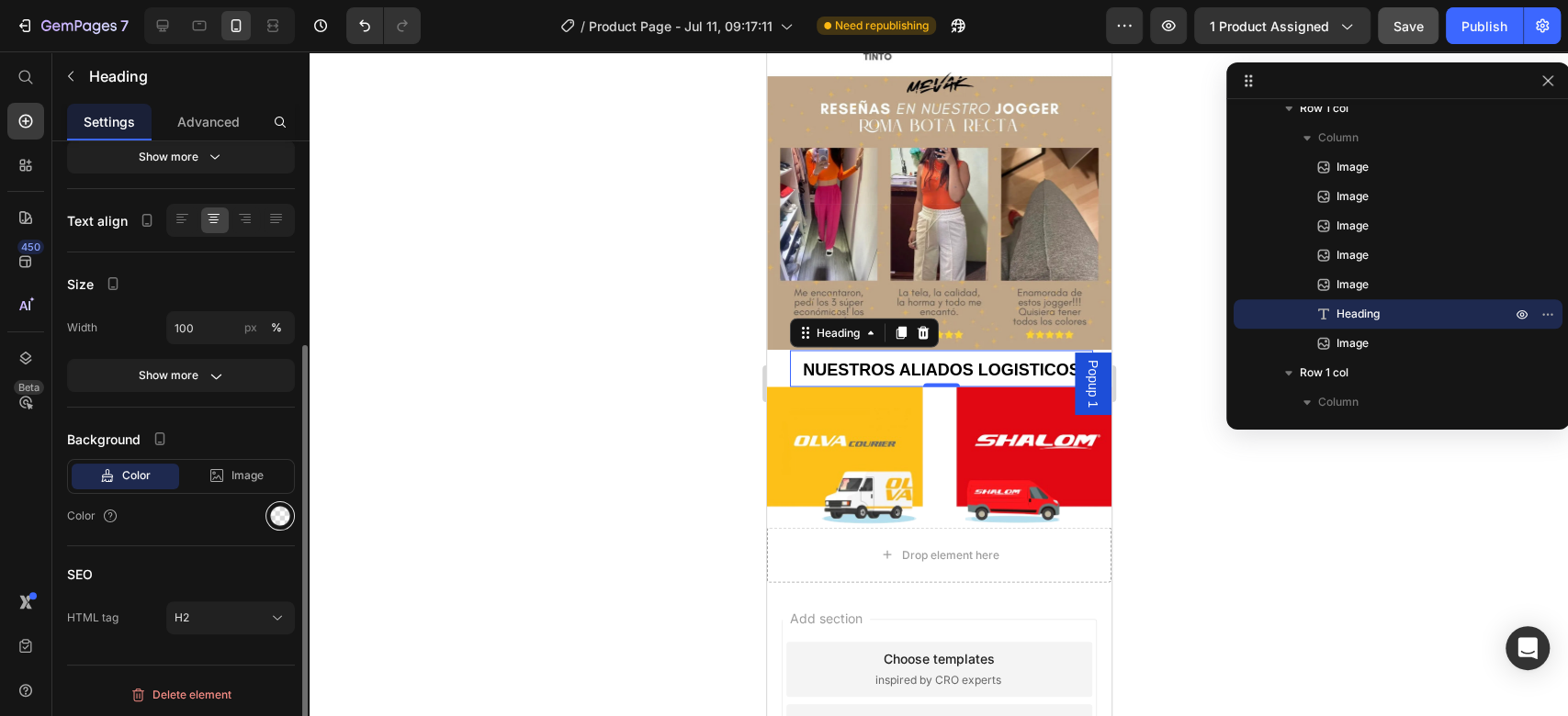 click at bounding box center (280, 516) 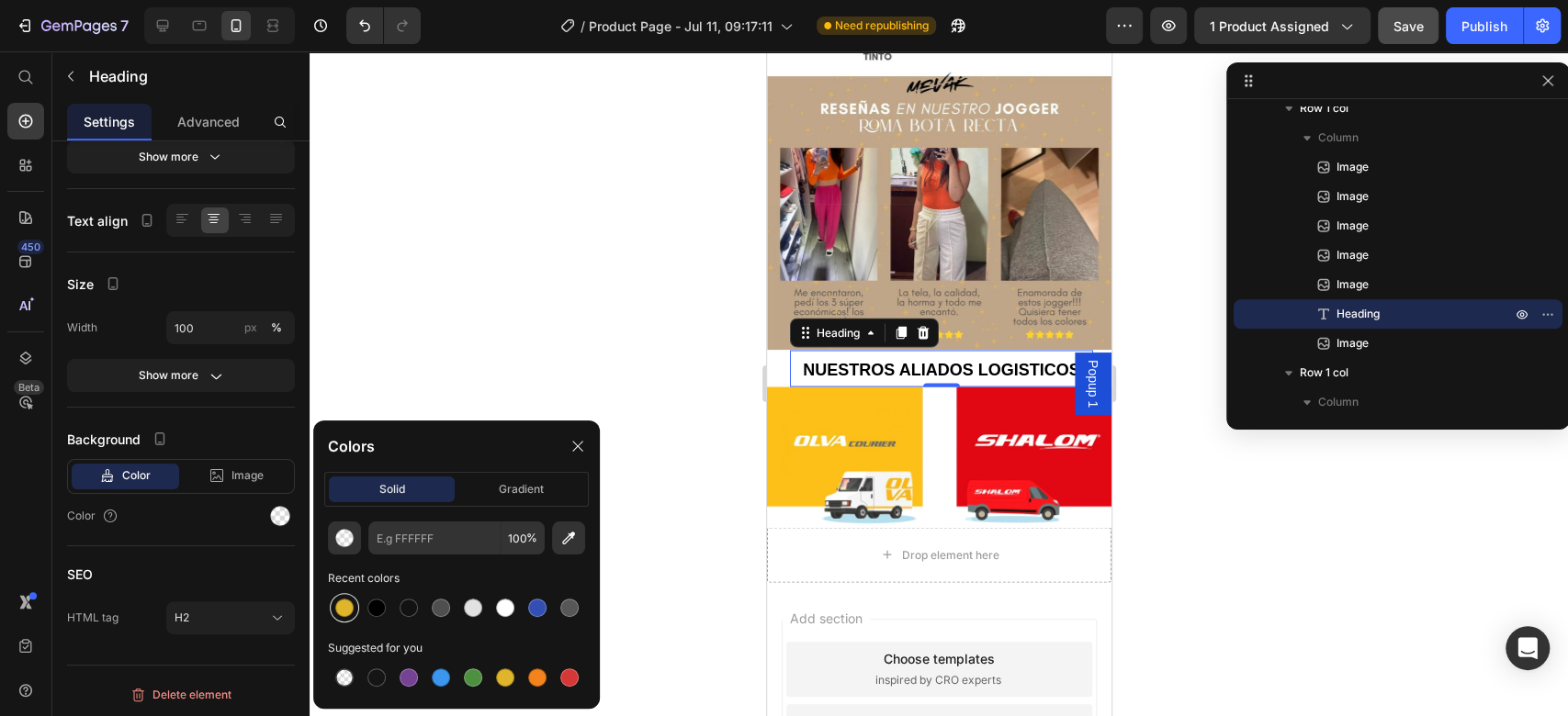 click at bounding box center (344, 608) 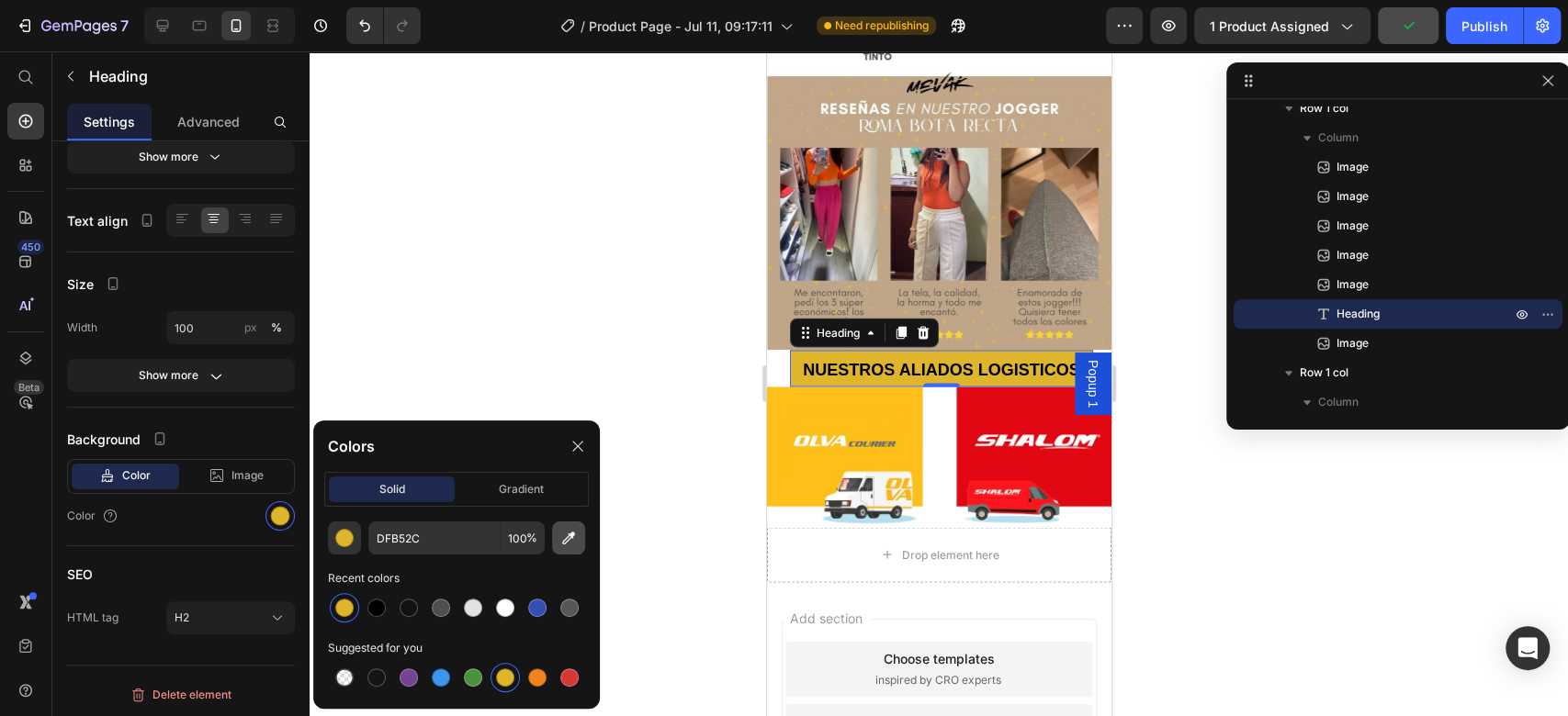 click at bounding box center (569, 538) 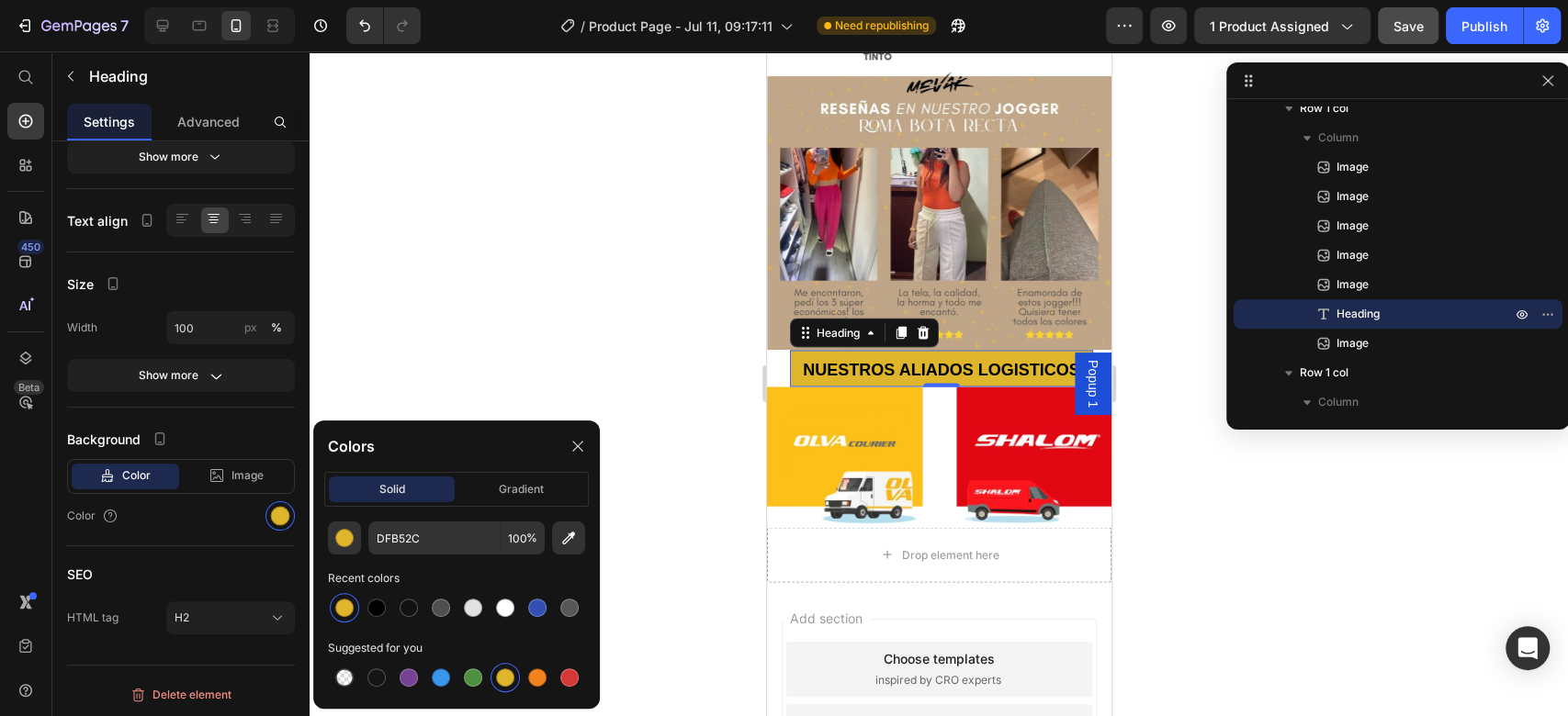 type on "FDC018" 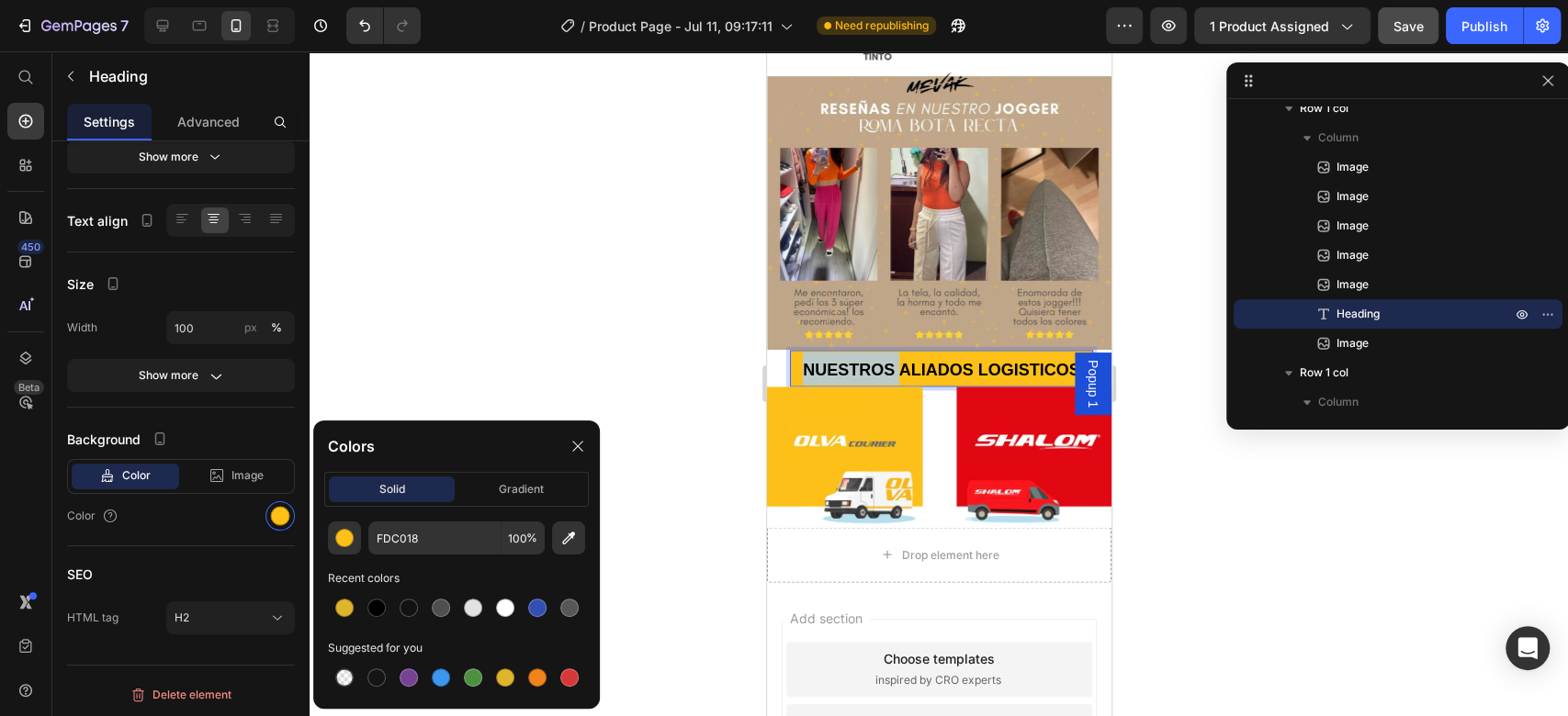 click on "NUESTROS ALIADOS LOGISTICOS" at bounding box center [940, 369] 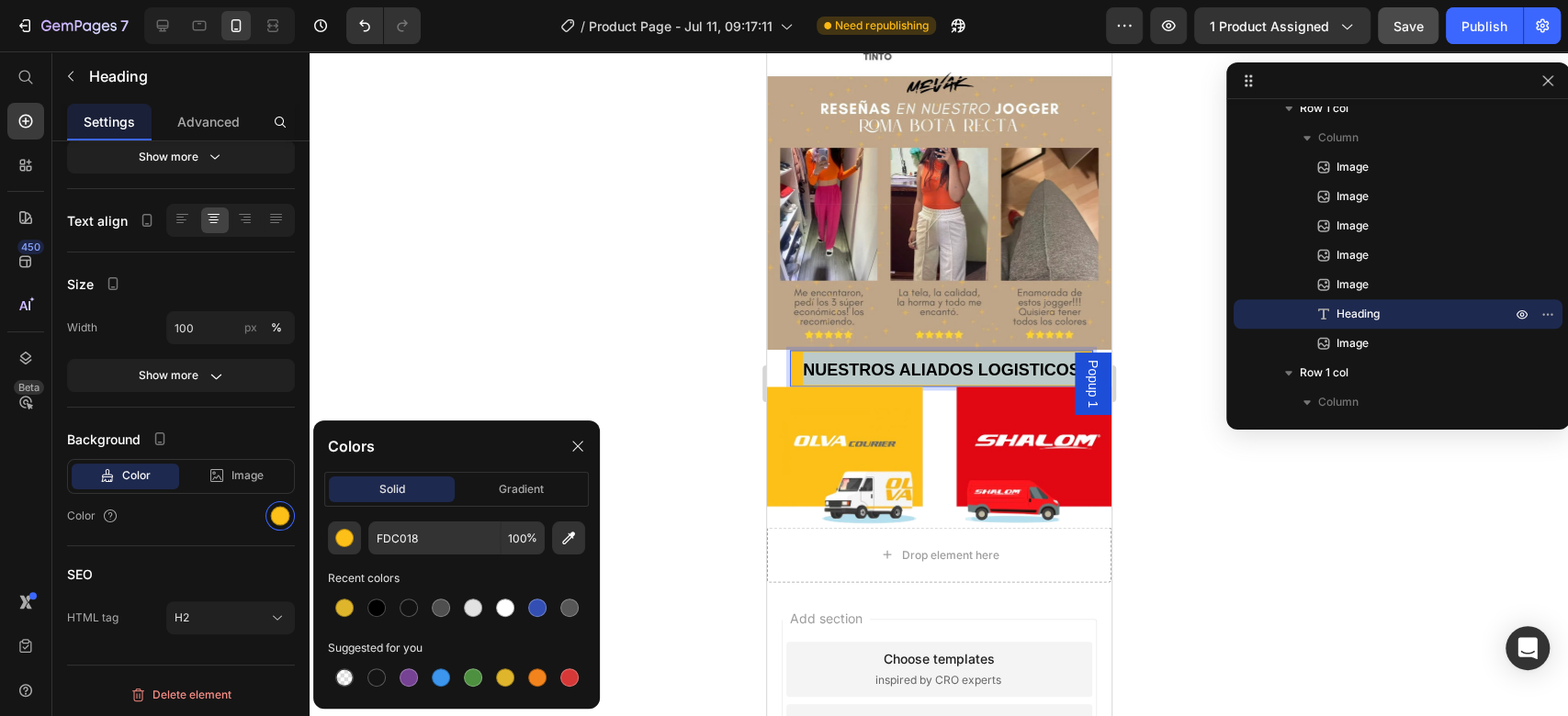 click on "NUESTROS ALIADOS LOGISTICOS" at bounding box center (940, 369) 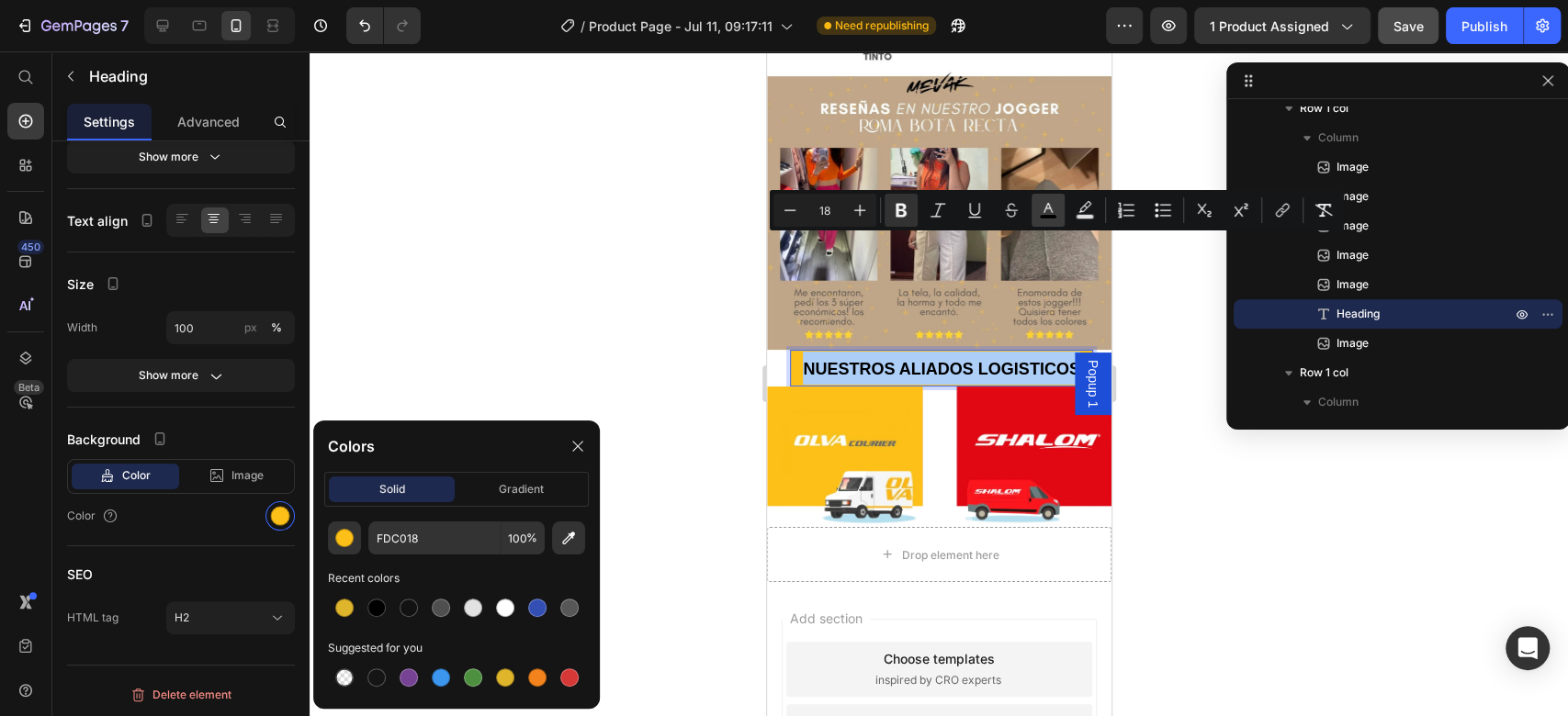 click 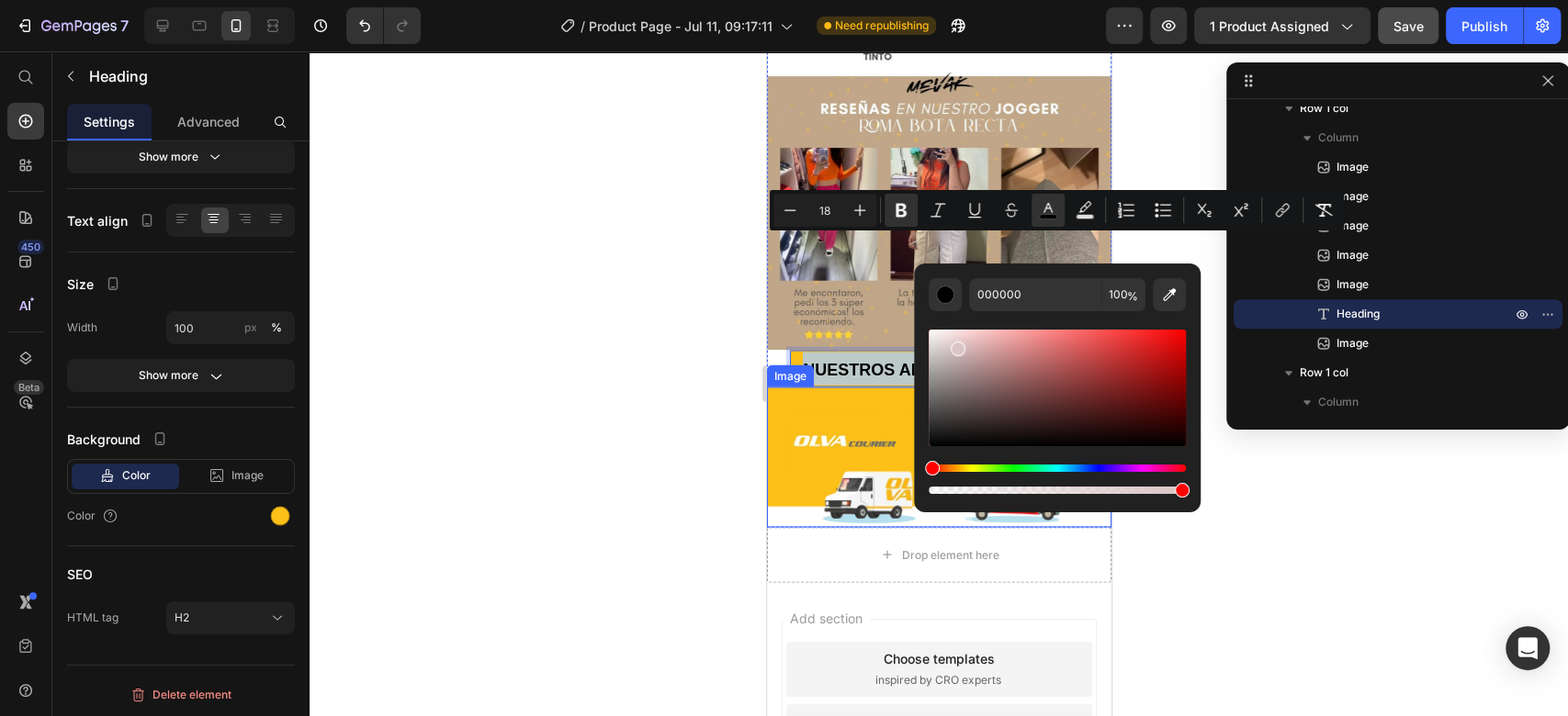 type on "F9F7F7" 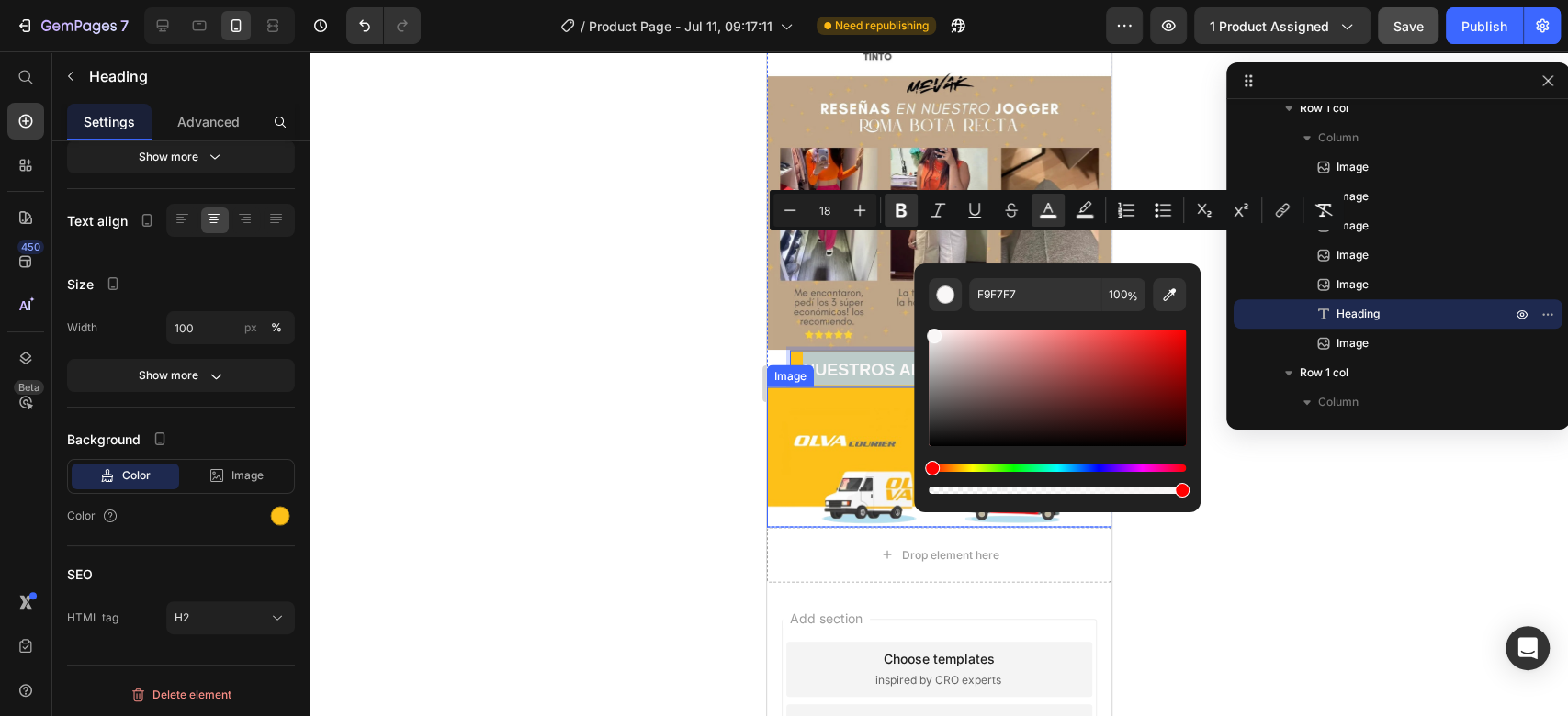 drag, startPoint x: 1760, startPoint y: 425, endPoint x: 860, endPoint y: 276, distance: 912.25051 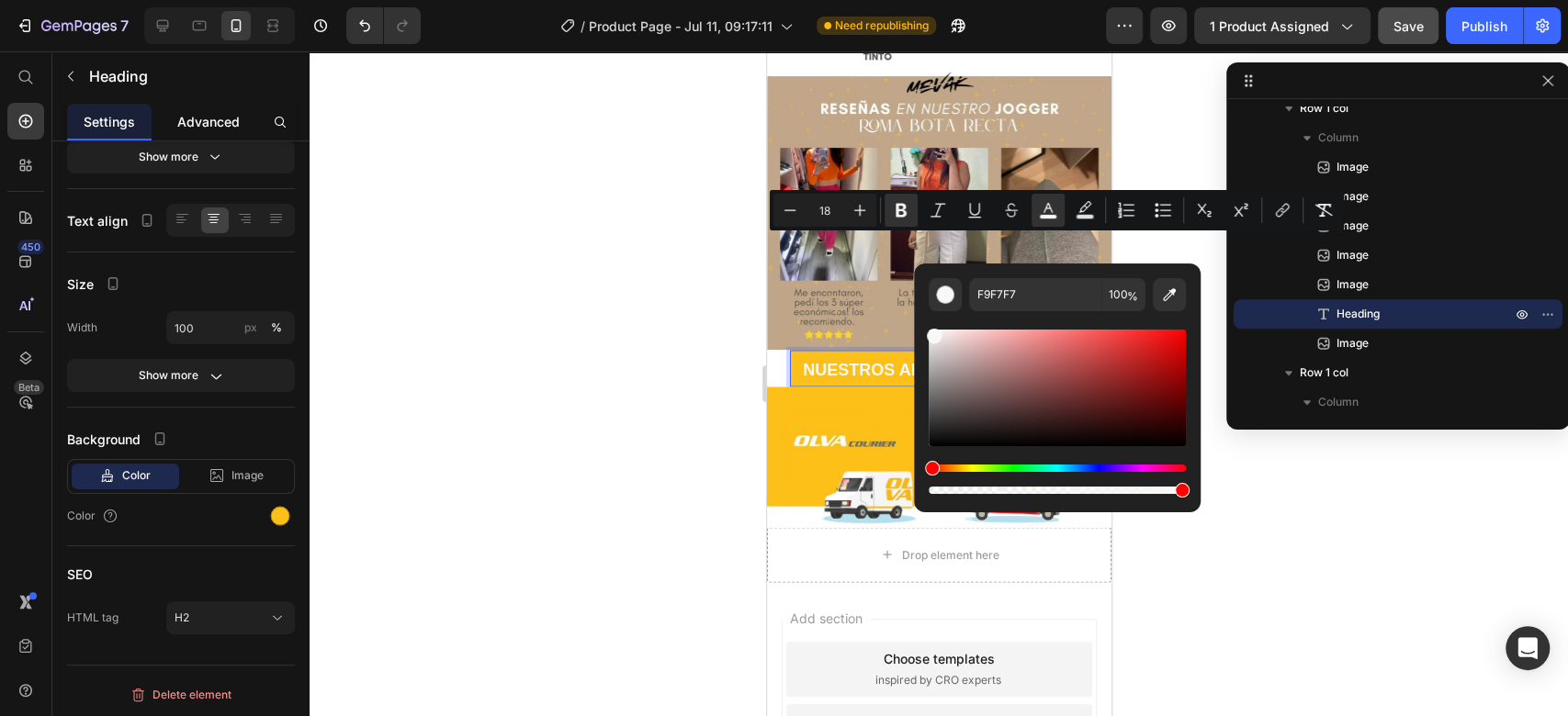 click on "Advanced" at bounding box center [209, 121] 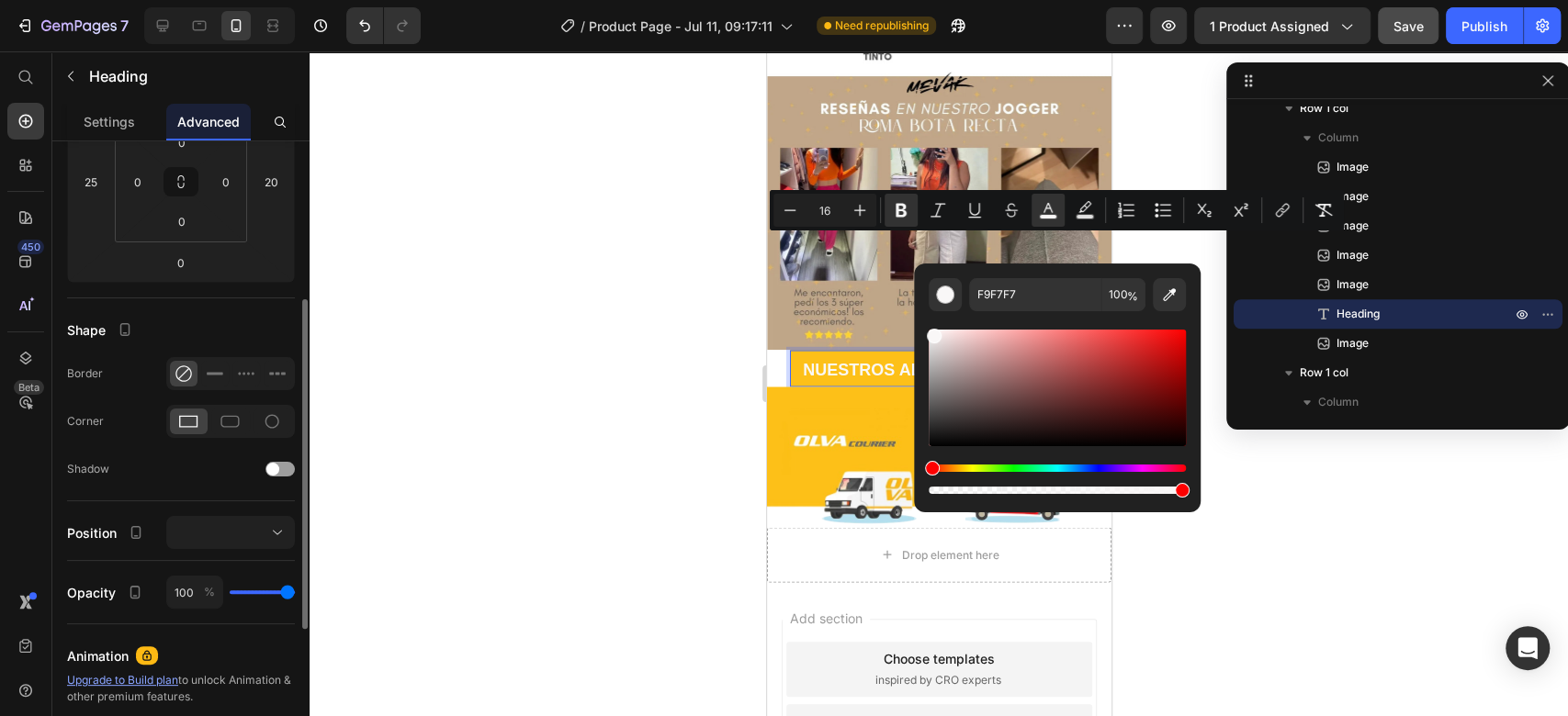 scroll, scrollTop: 0, scrollLeft: 0, axis: both 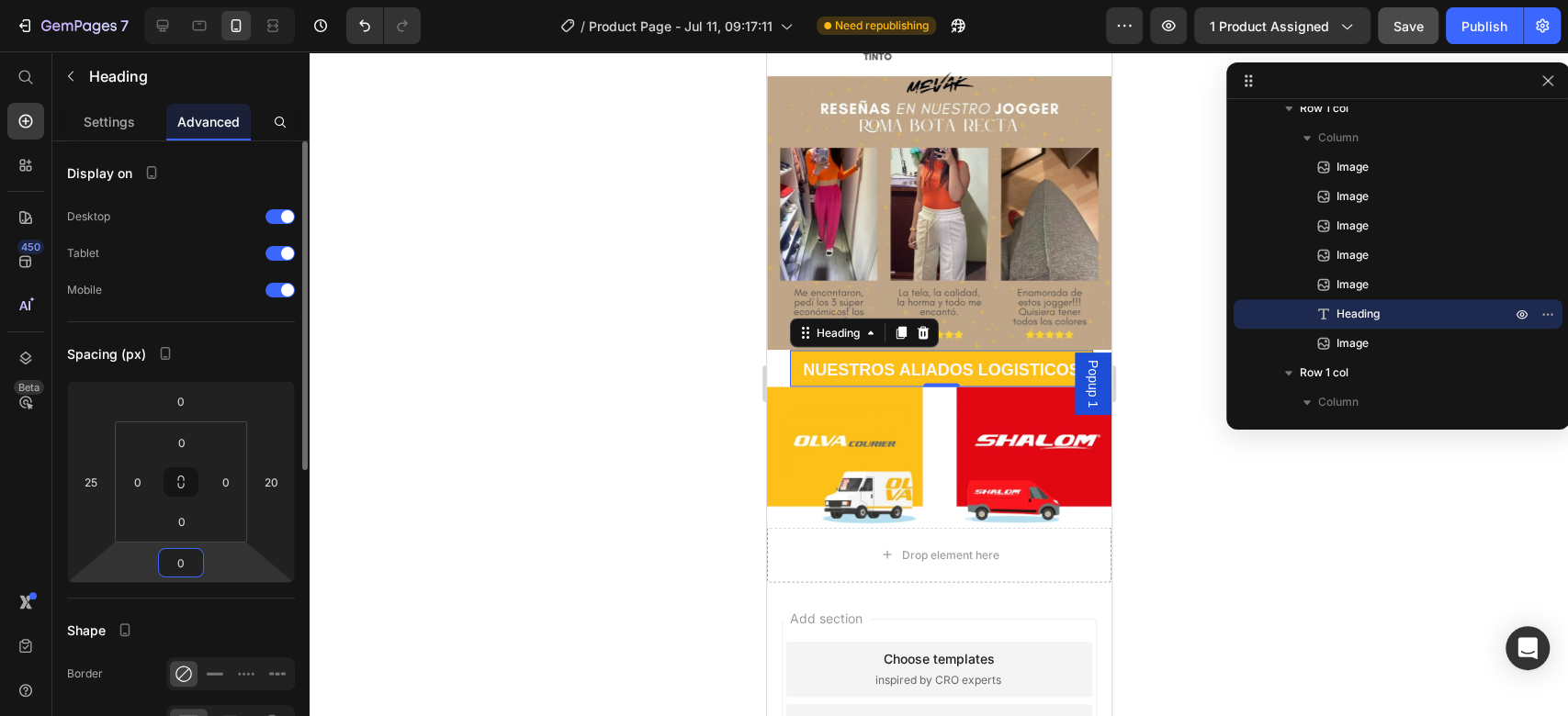 click on "0" at bounding box center (181, 563) 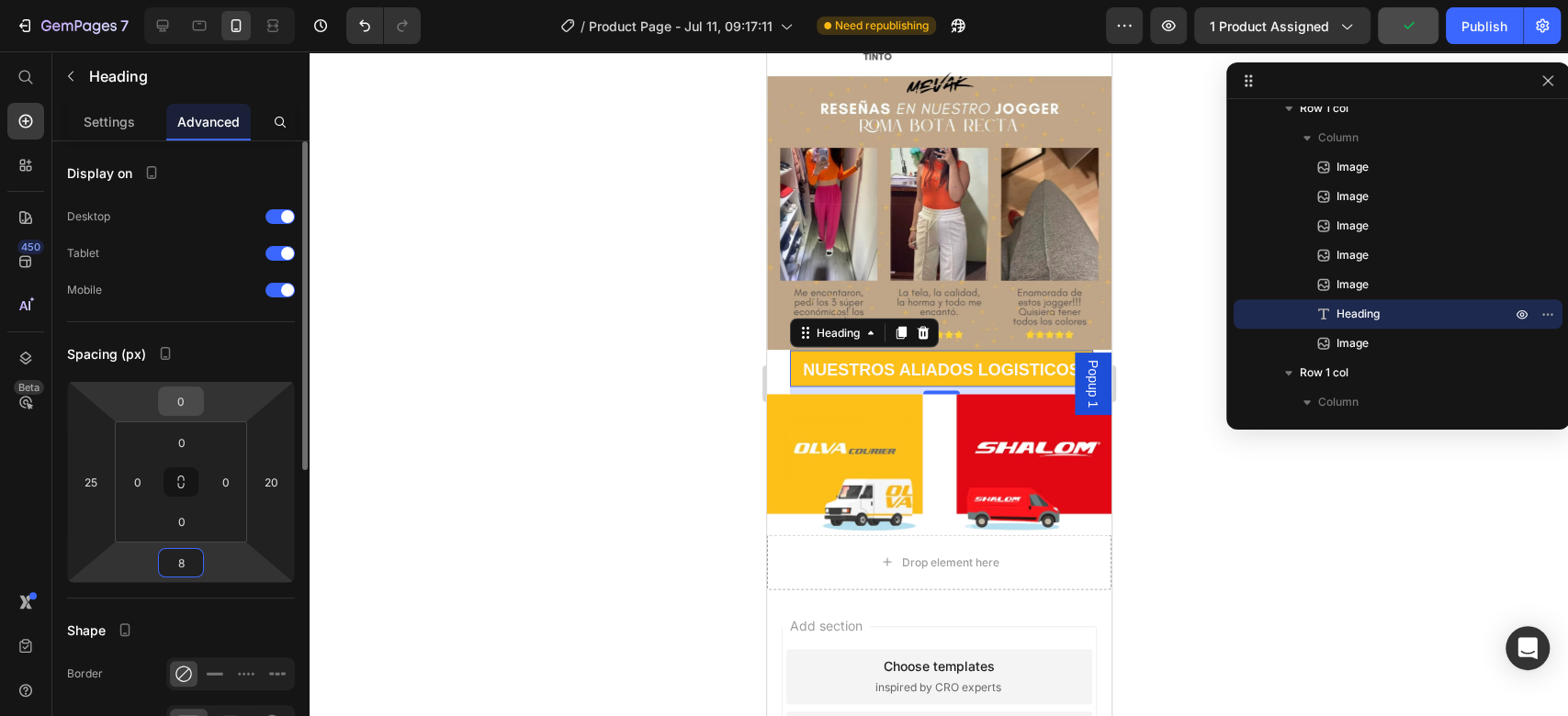 type on "8" 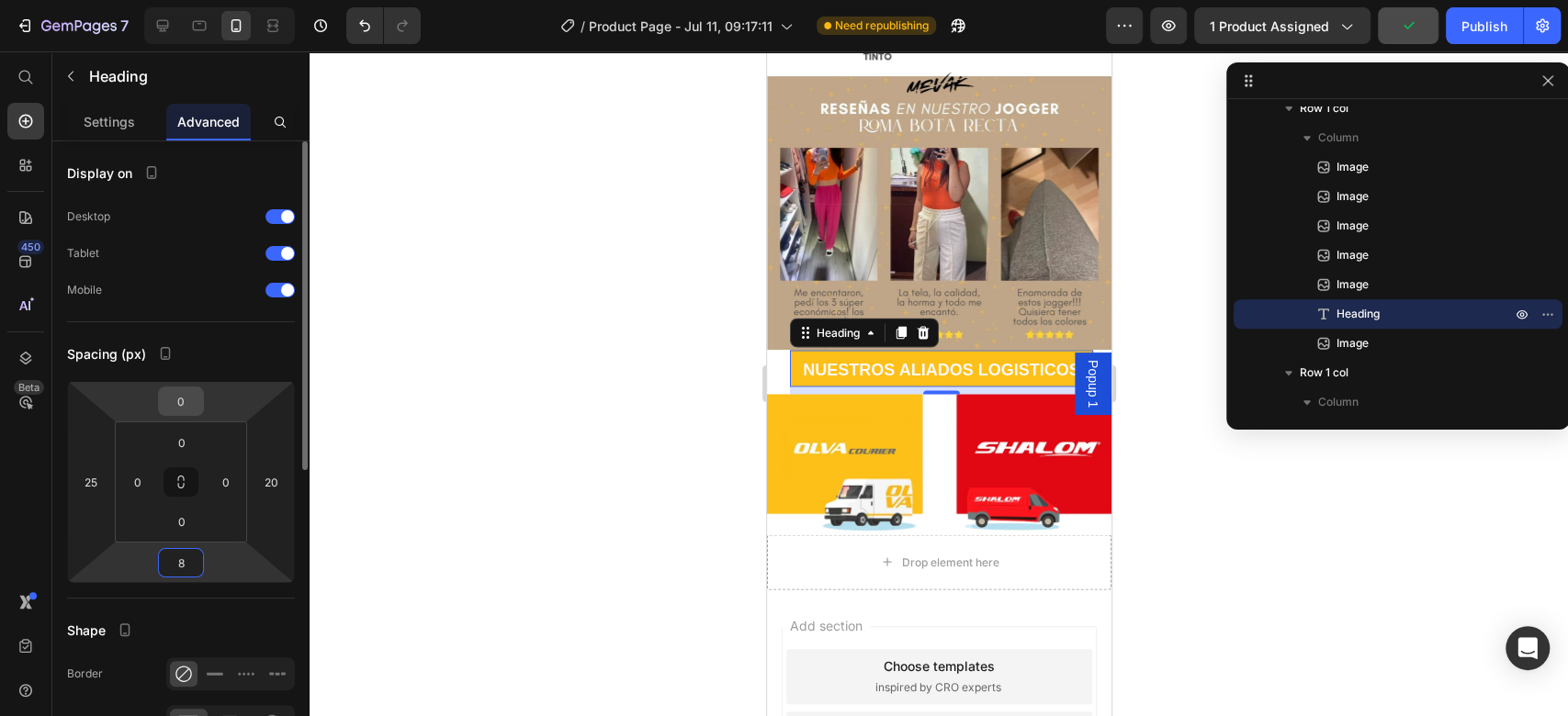 click on "0" at bounding box center [181, 401] 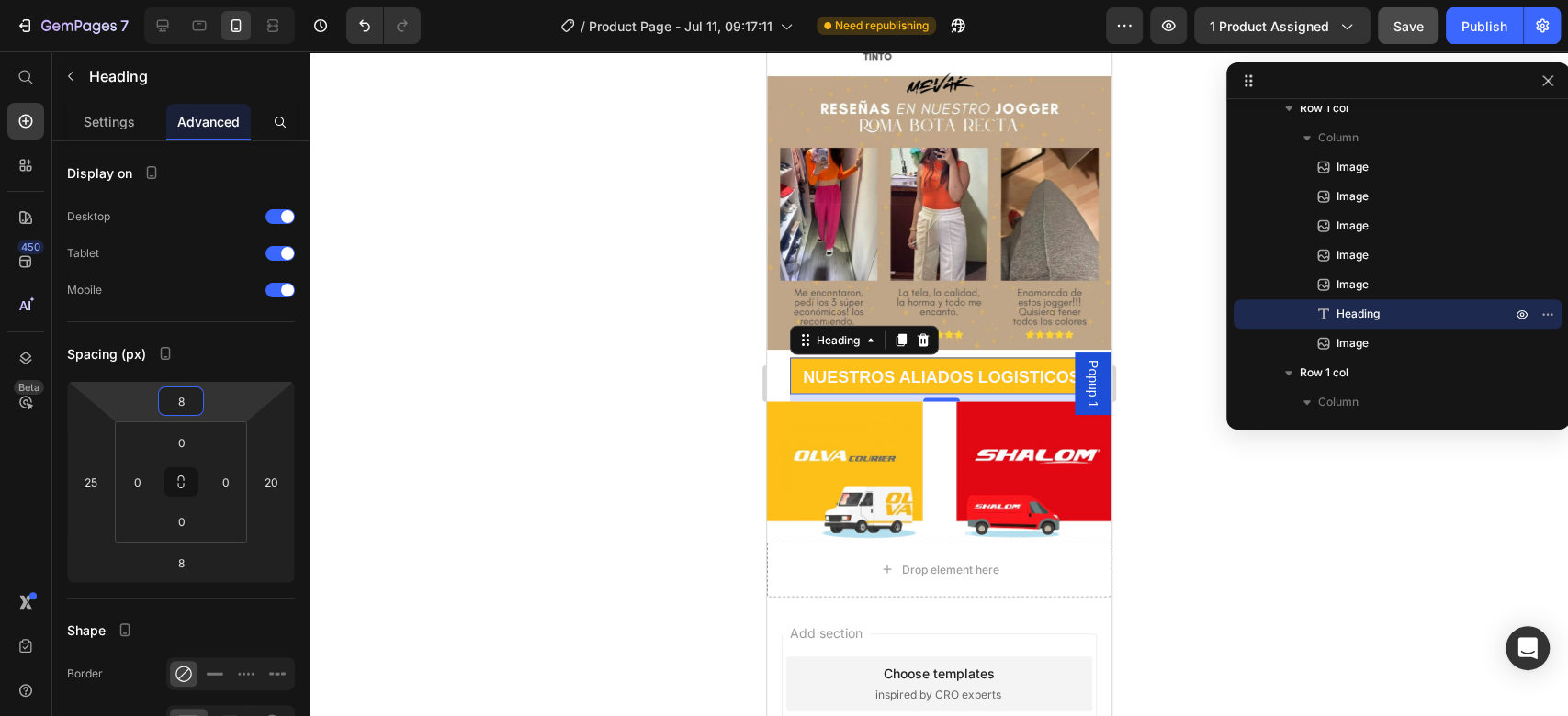 type on "8" 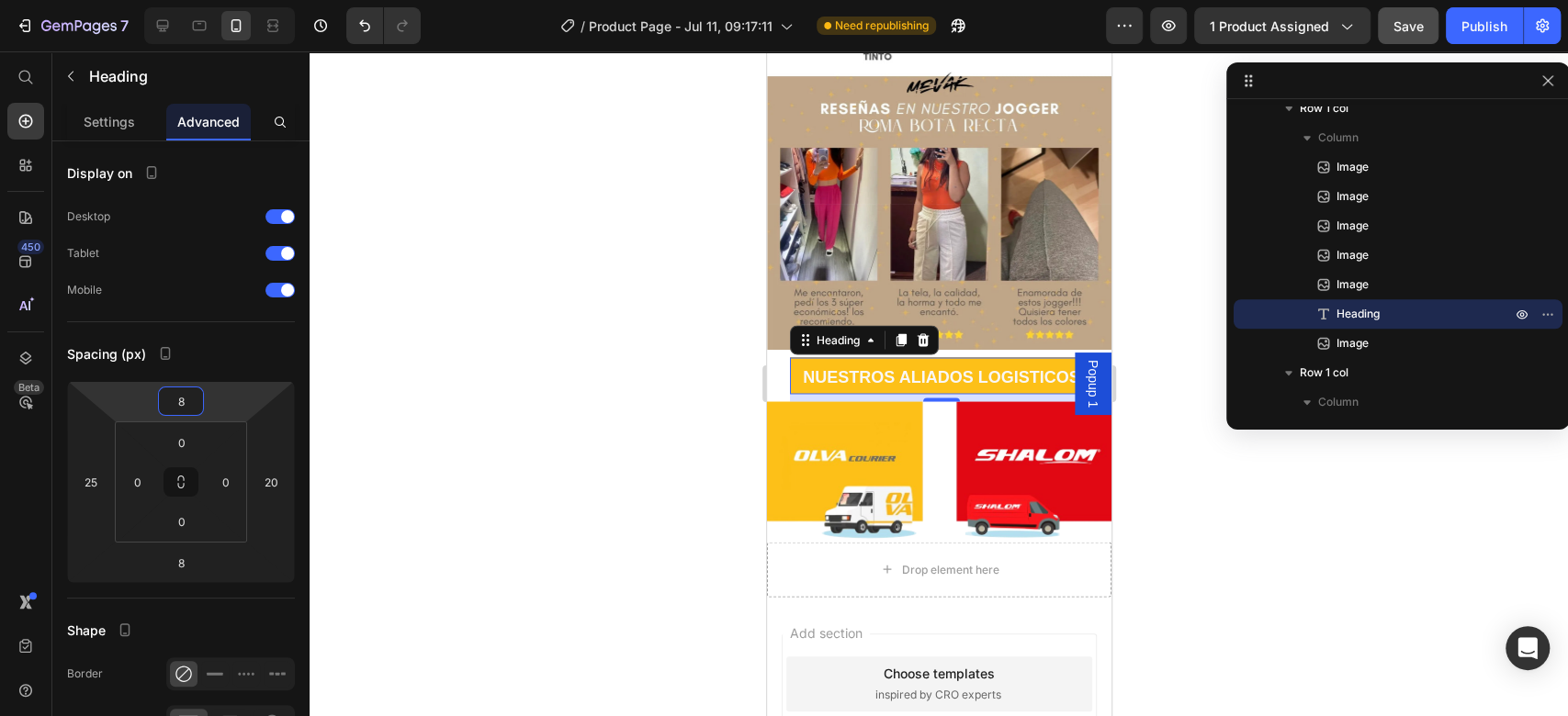 click 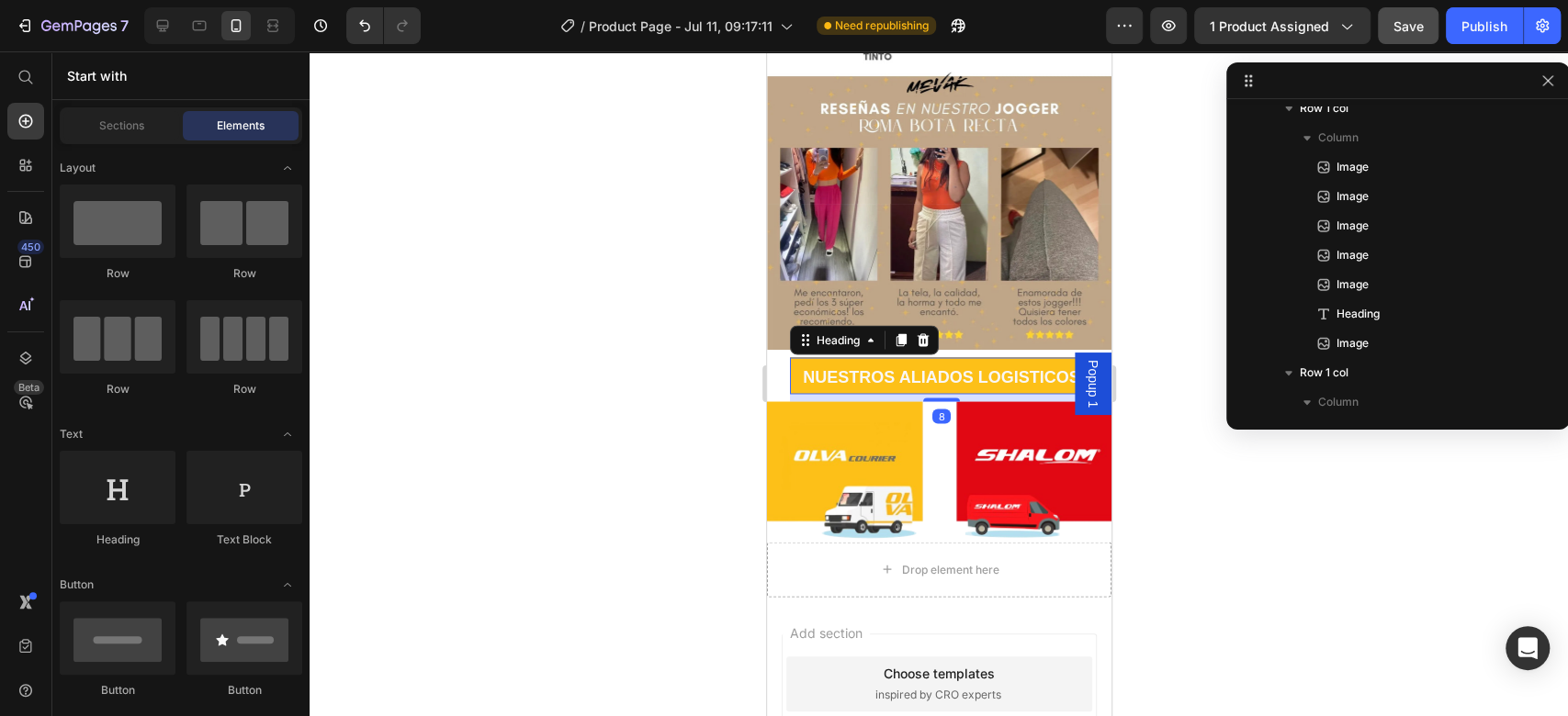 click on "NUESTROS ALIADOS LOGISTICOS" at bounding box center (940, 376) 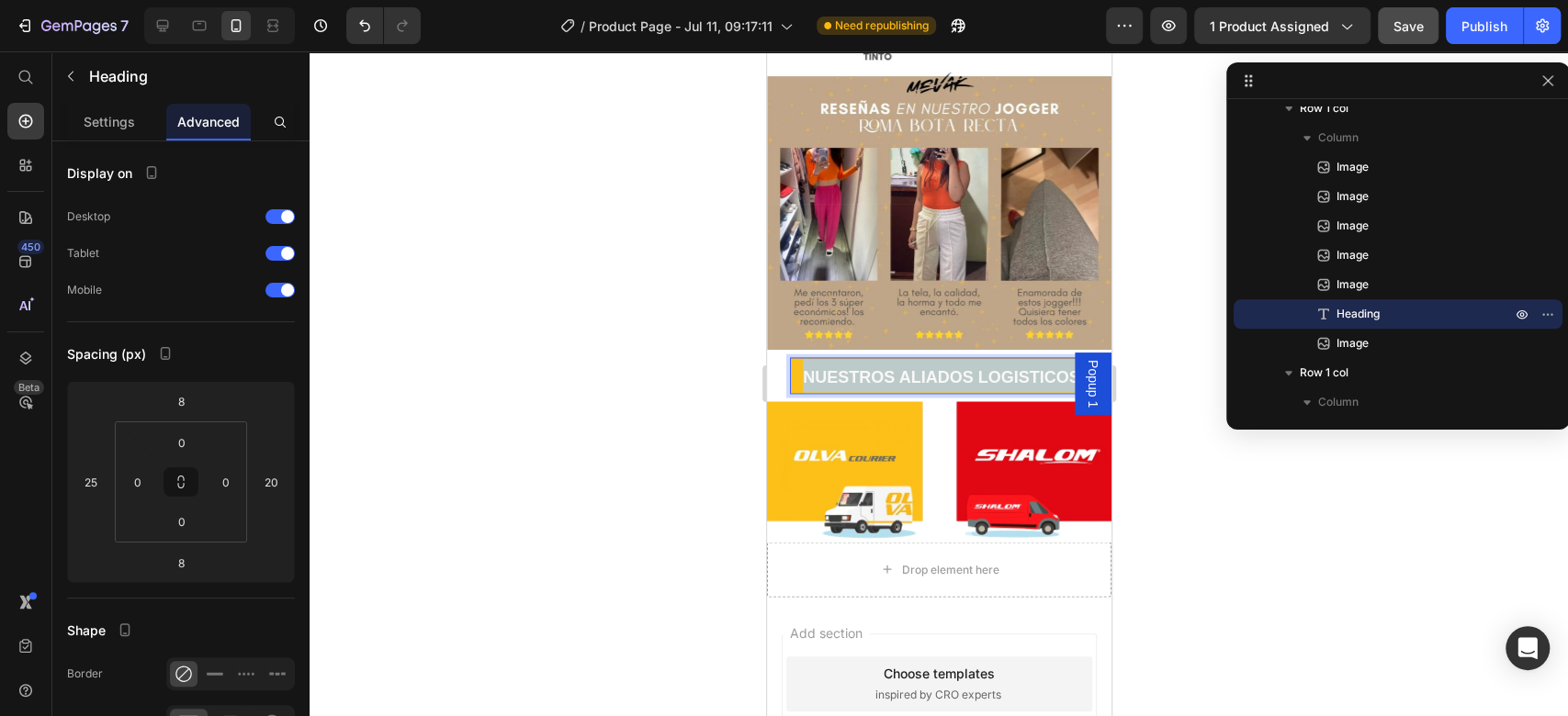 click on "NUESTROS ALIADOS LOGISTICOS" at bounding box center [940, 376] 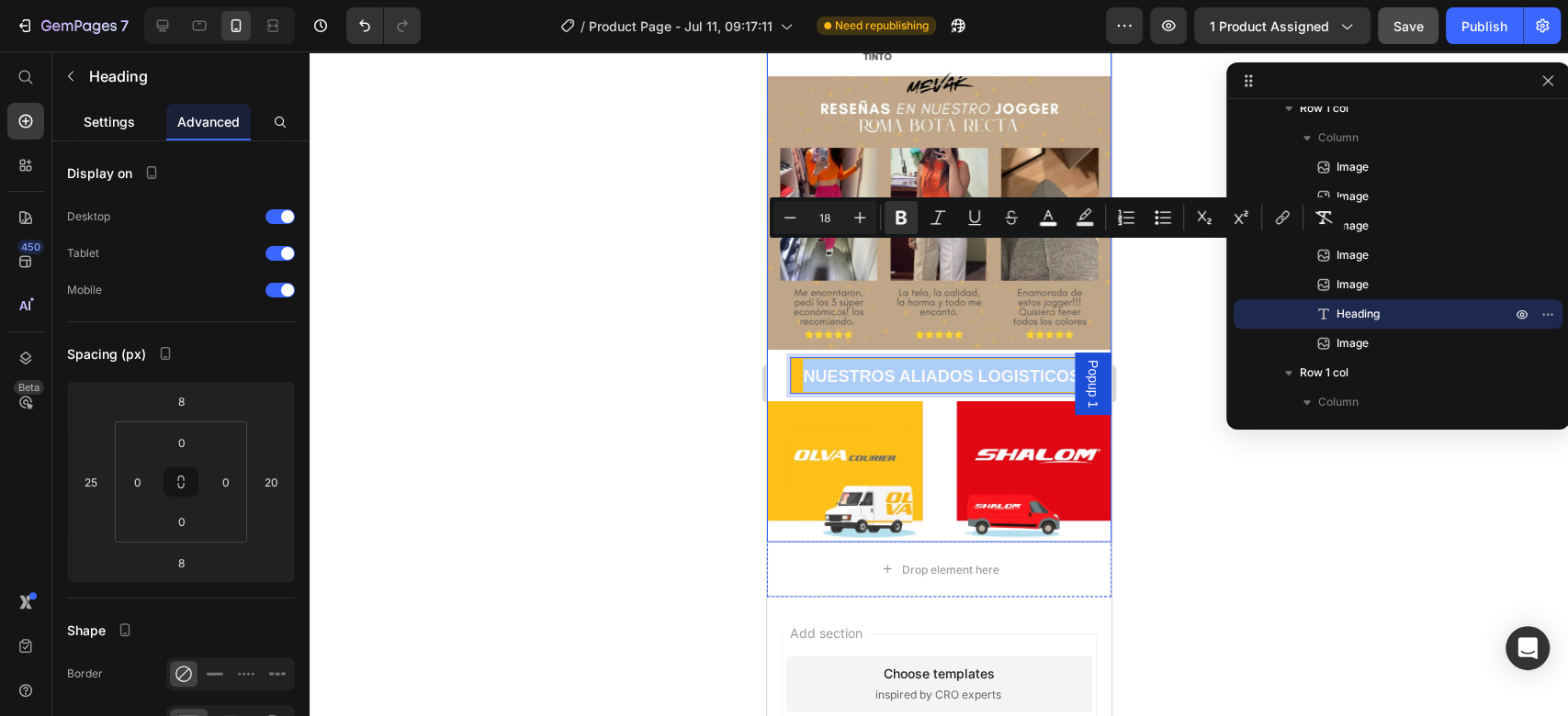 click on "Settings" at bounding box center (109, 121) 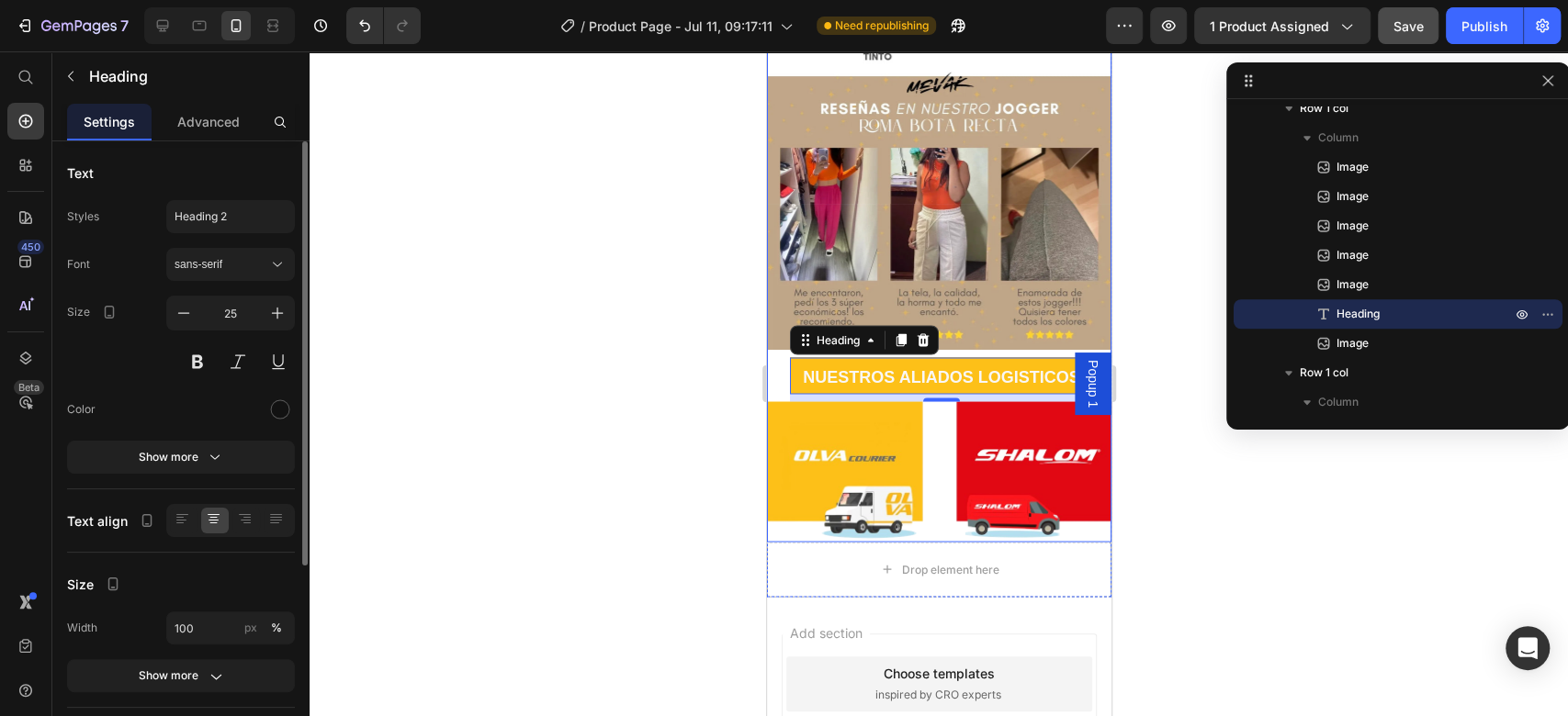 scroll, scrollTop: 300, scrollLeft: 0, axis: vertical 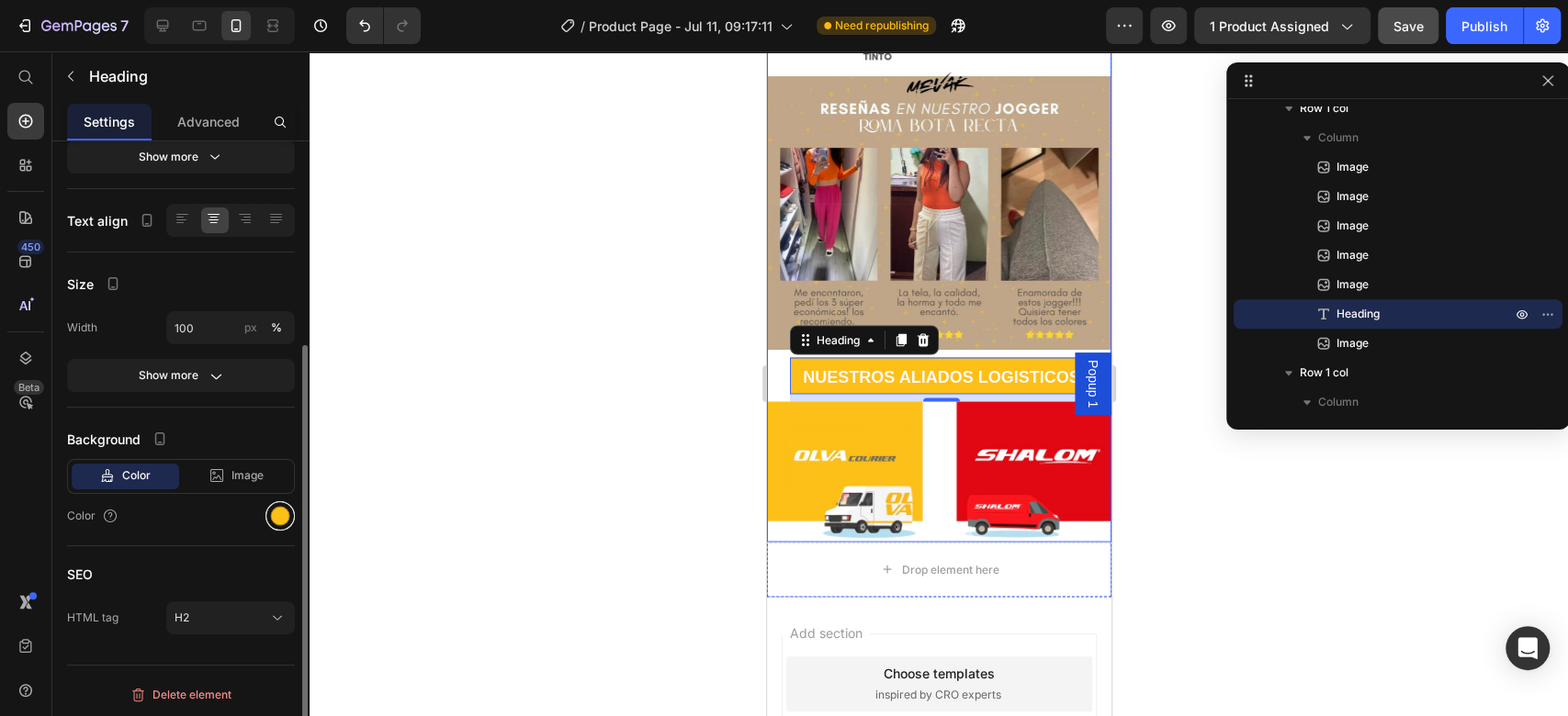 click at bounding box center [280, 516] 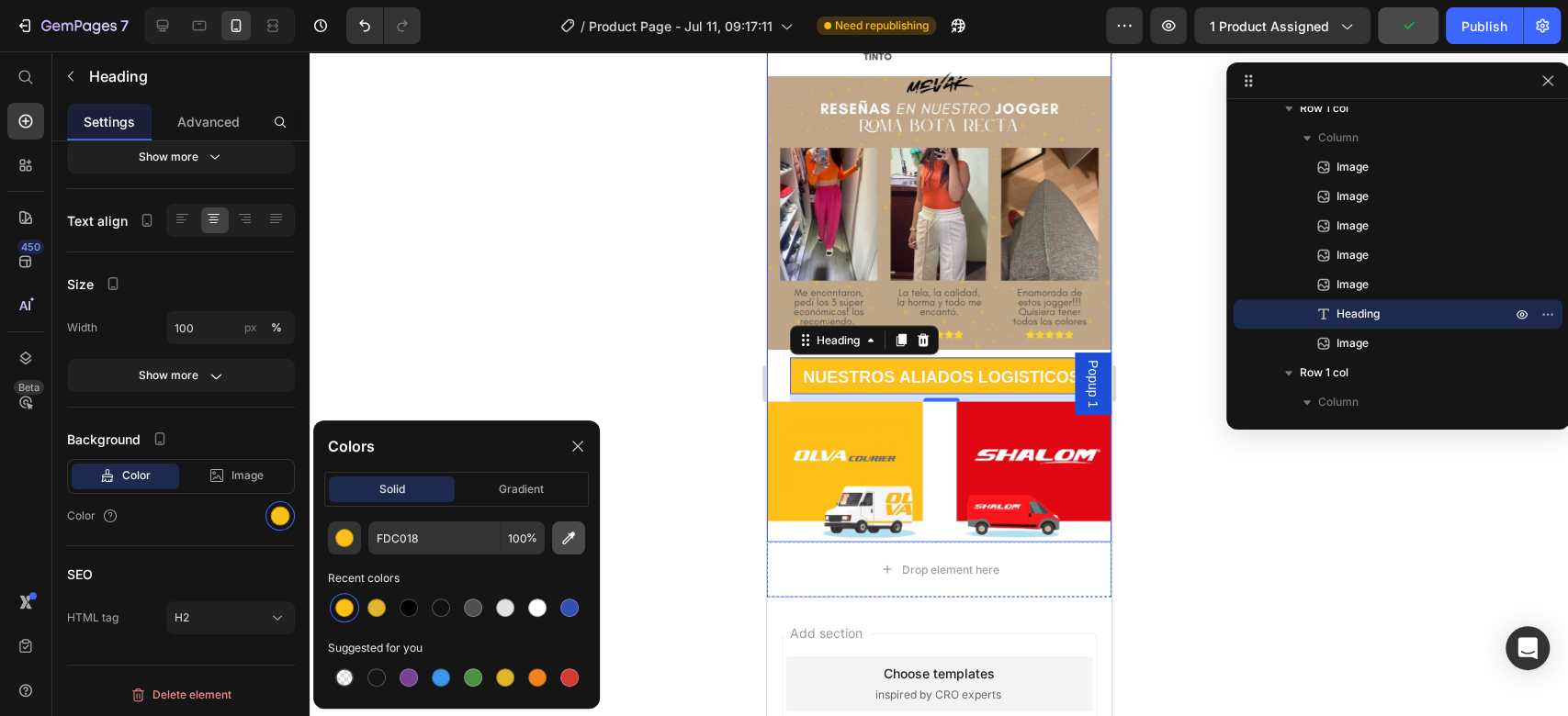 click at bounding box center [569, 538] 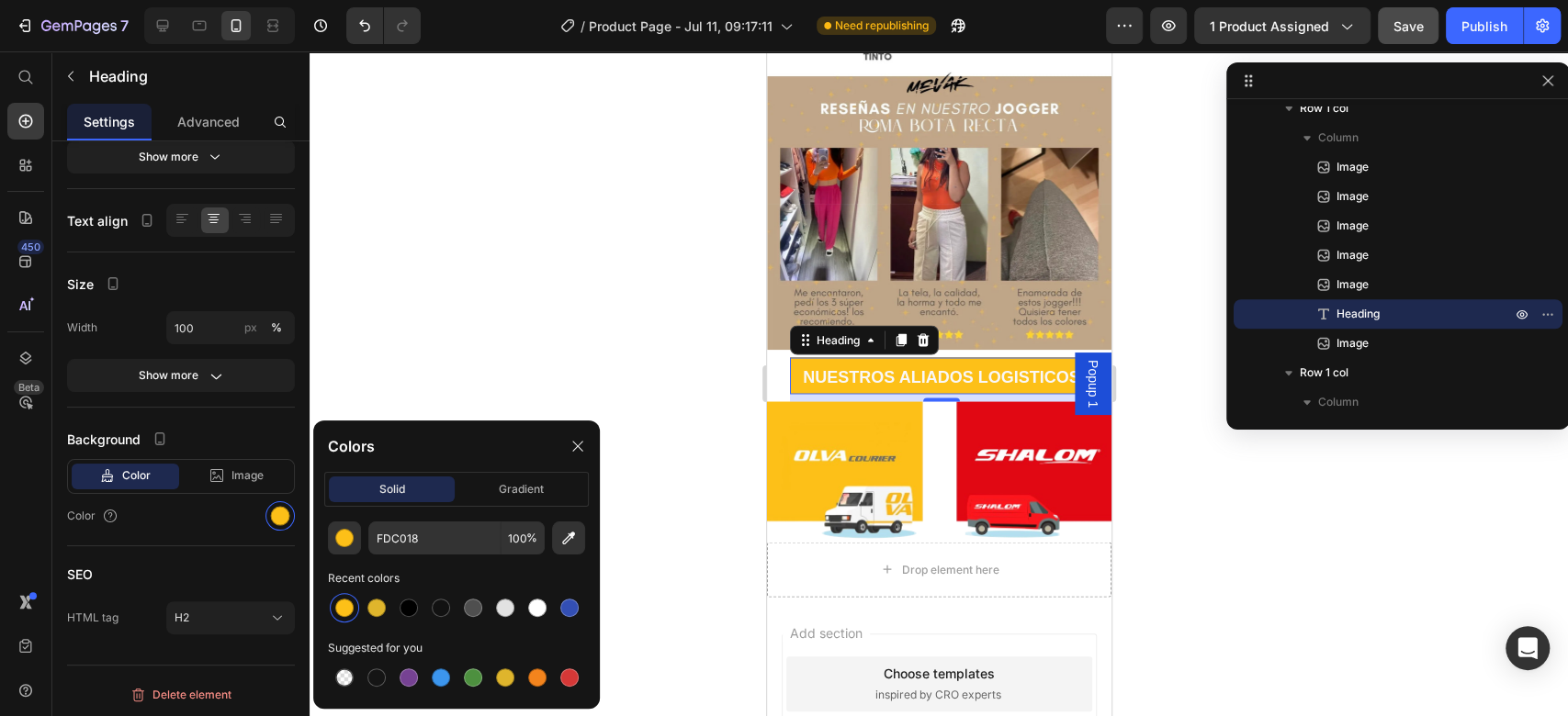 drag, startPoint x: 1129, startPoint y: 271, endPoint x: 1141, endPoint y: 274, distance: 12.369317 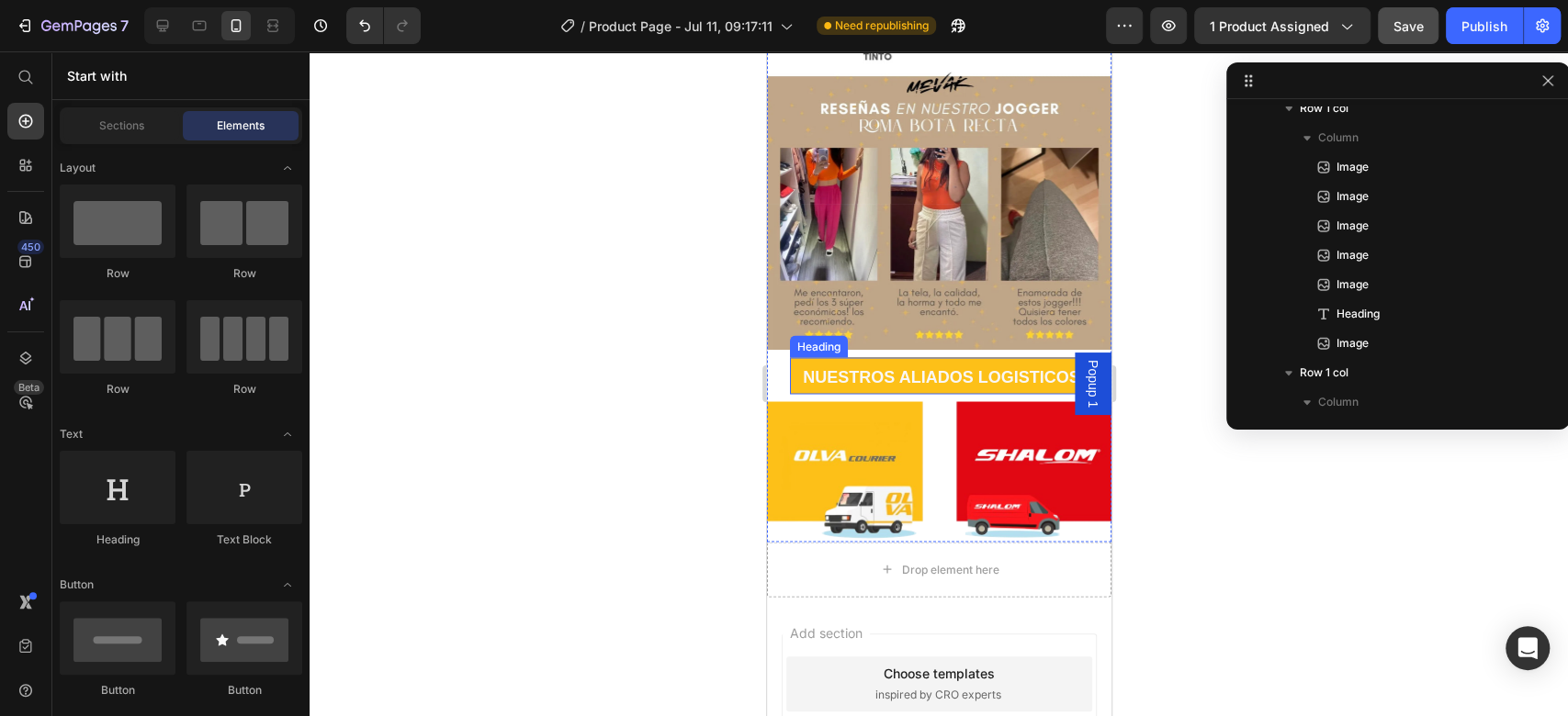 click on "⁠⁠⁠⁠⁠⁠⁠ NUESTROS ALIADOS LOGISTICOS" at bounding box center [941, 375] 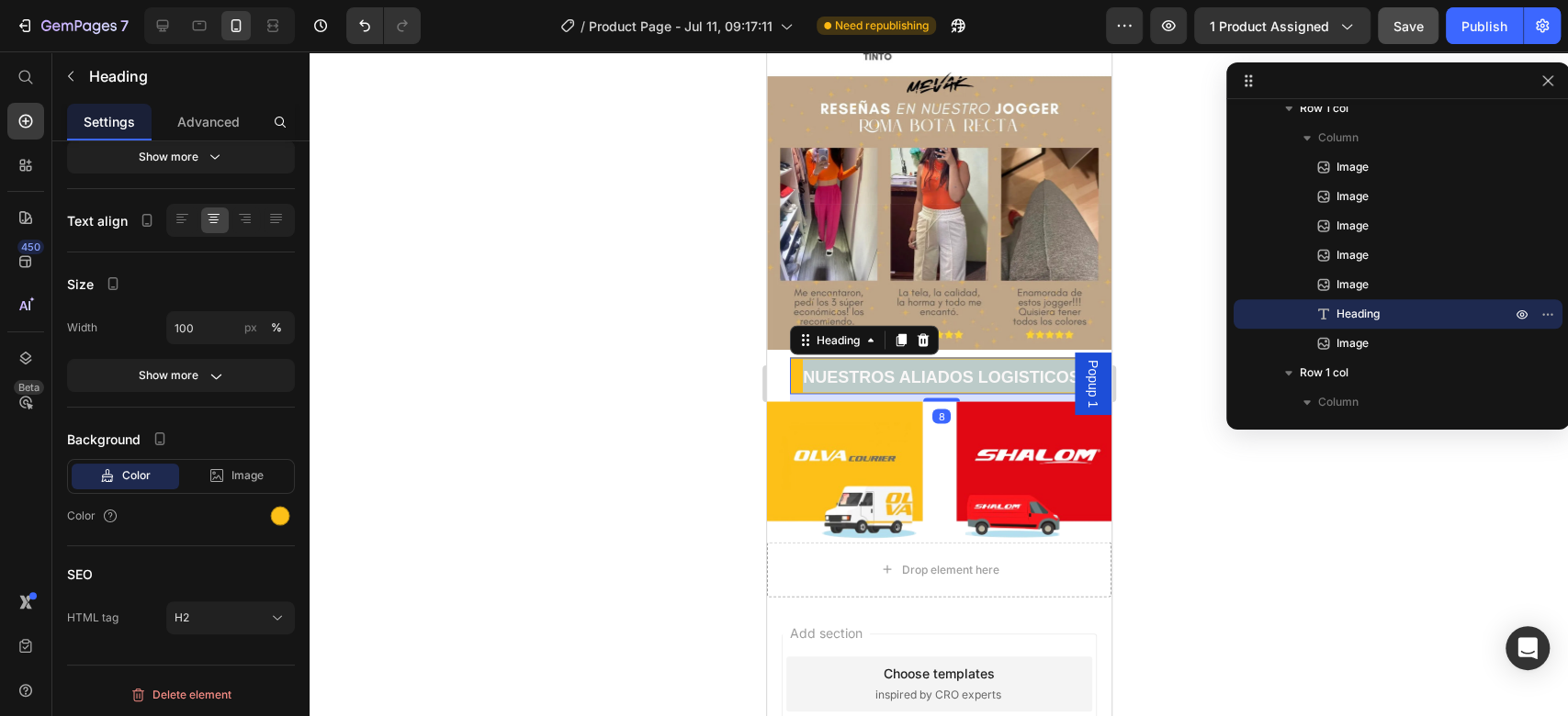 click on "NUESTROS ALIADOS LOGISTICOS" at bounding box center [941, 375] 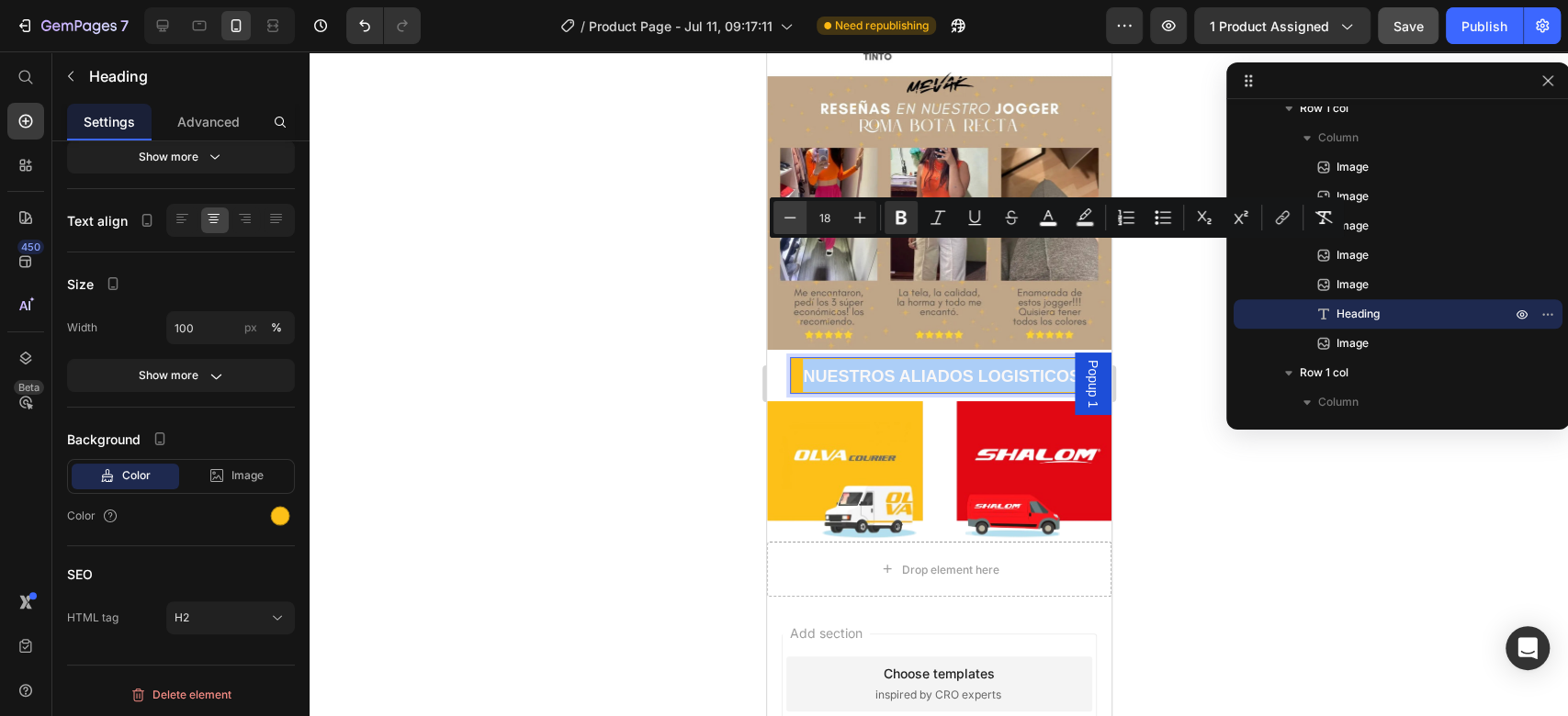 click 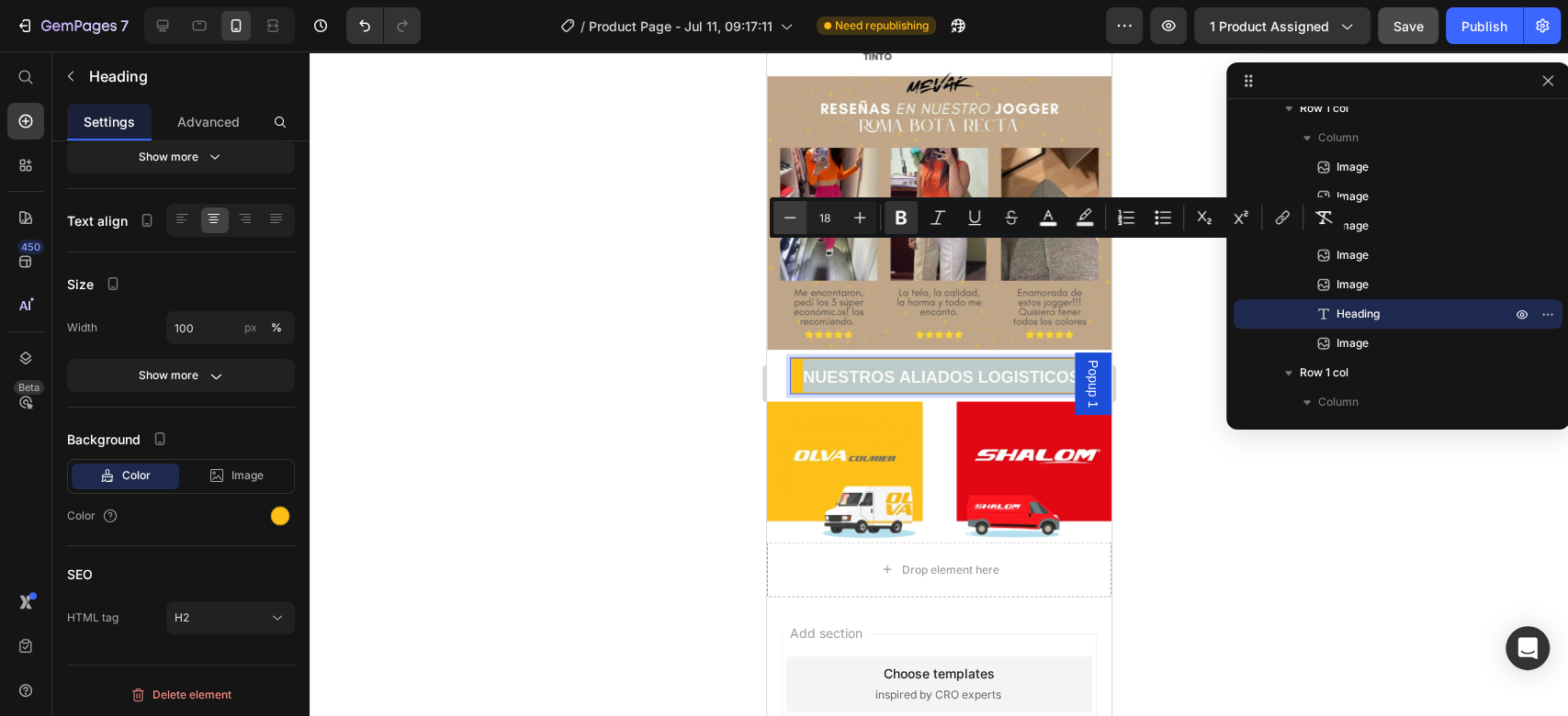 type on "17" 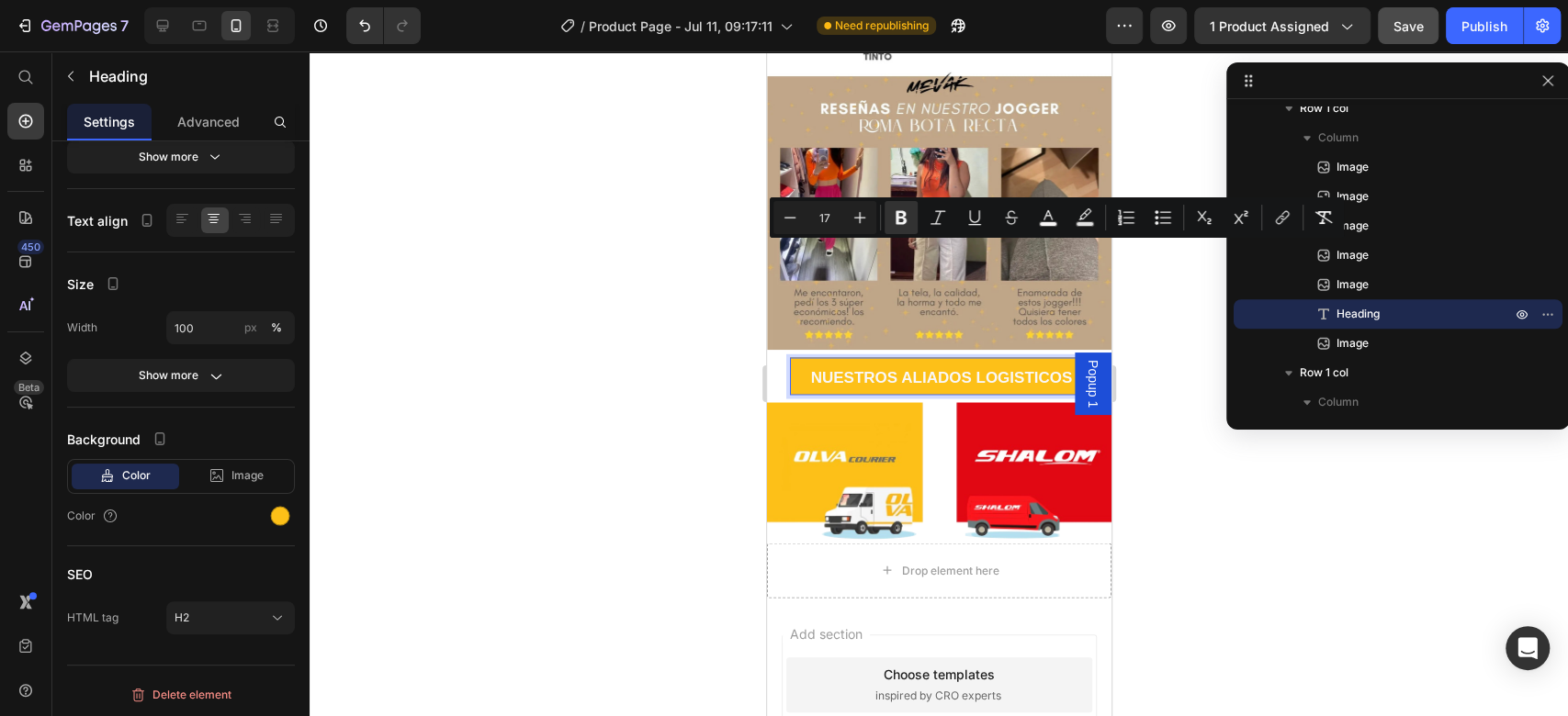 click 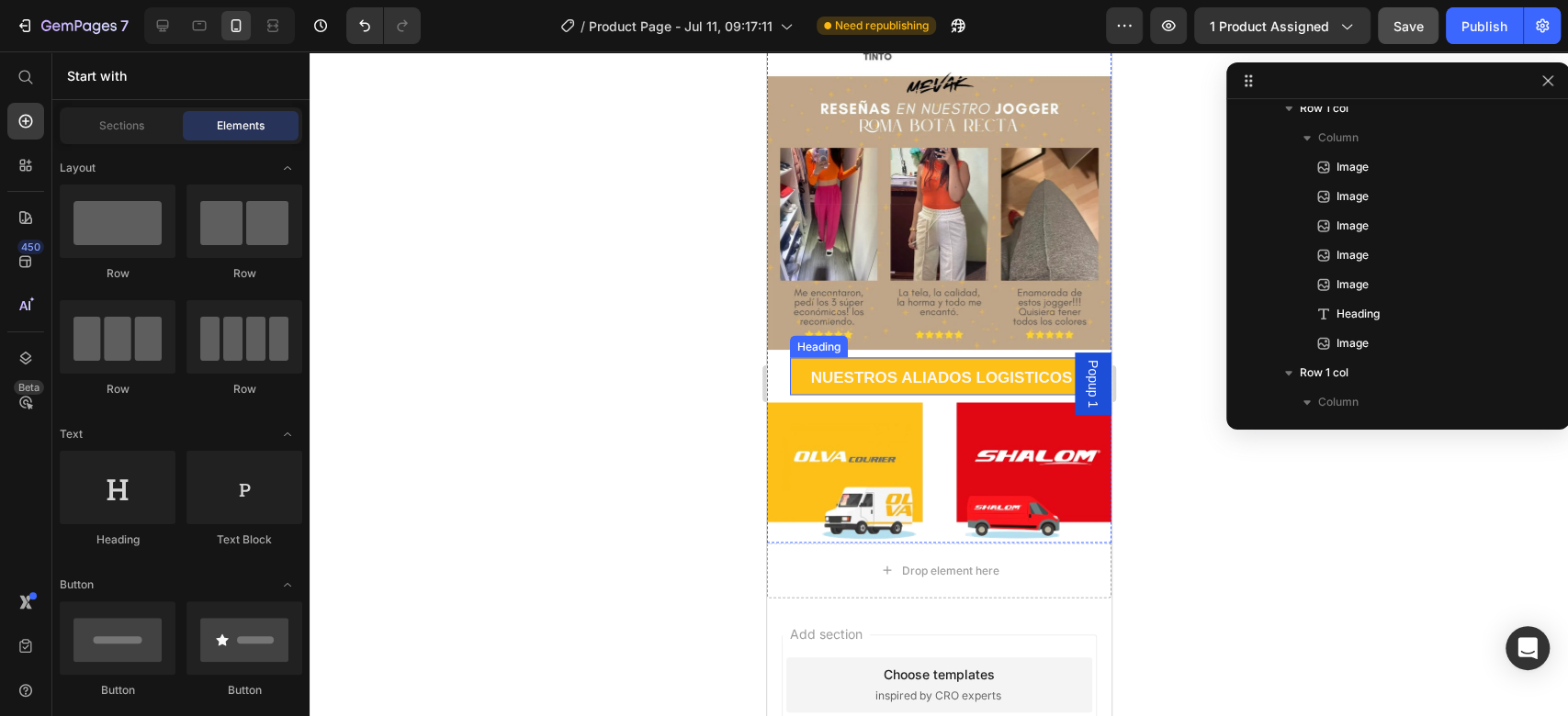 click on "NUESTROS ALIADOS LOGISTICOS" at bounding box center (941, 376) 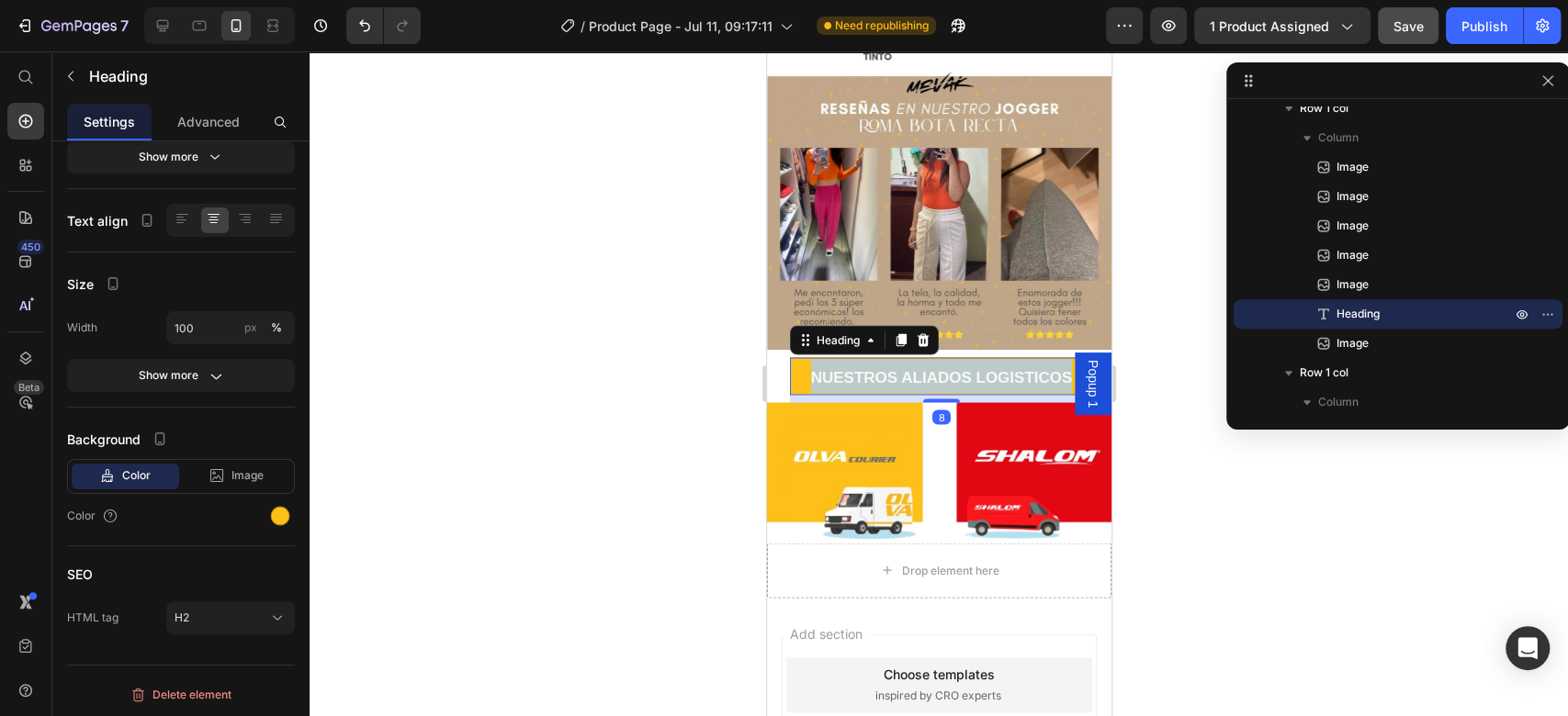 click on "NUESTROS ALIADOS LOGISTICOS" at bounding box center [941, 376] 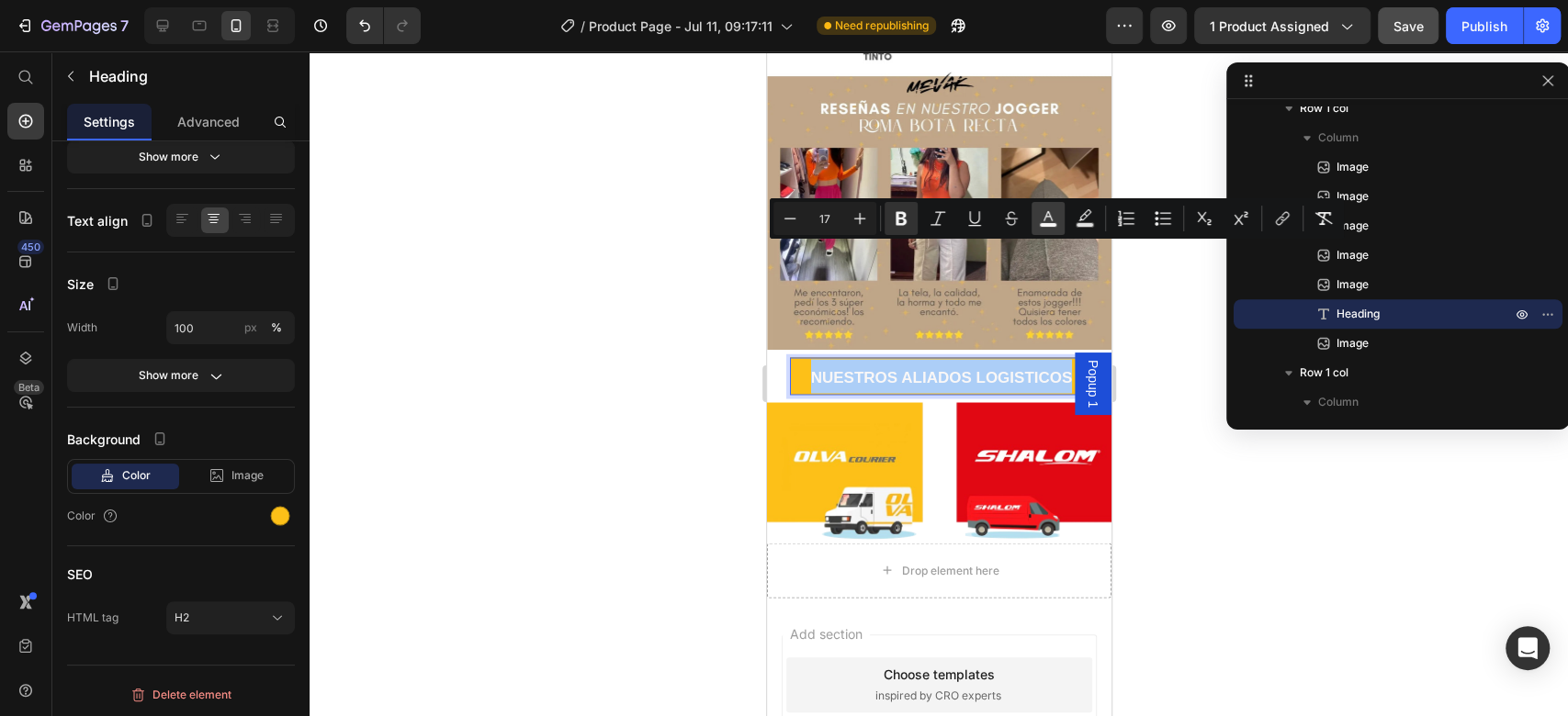 click on "color" at bounding box center (1048, 218) 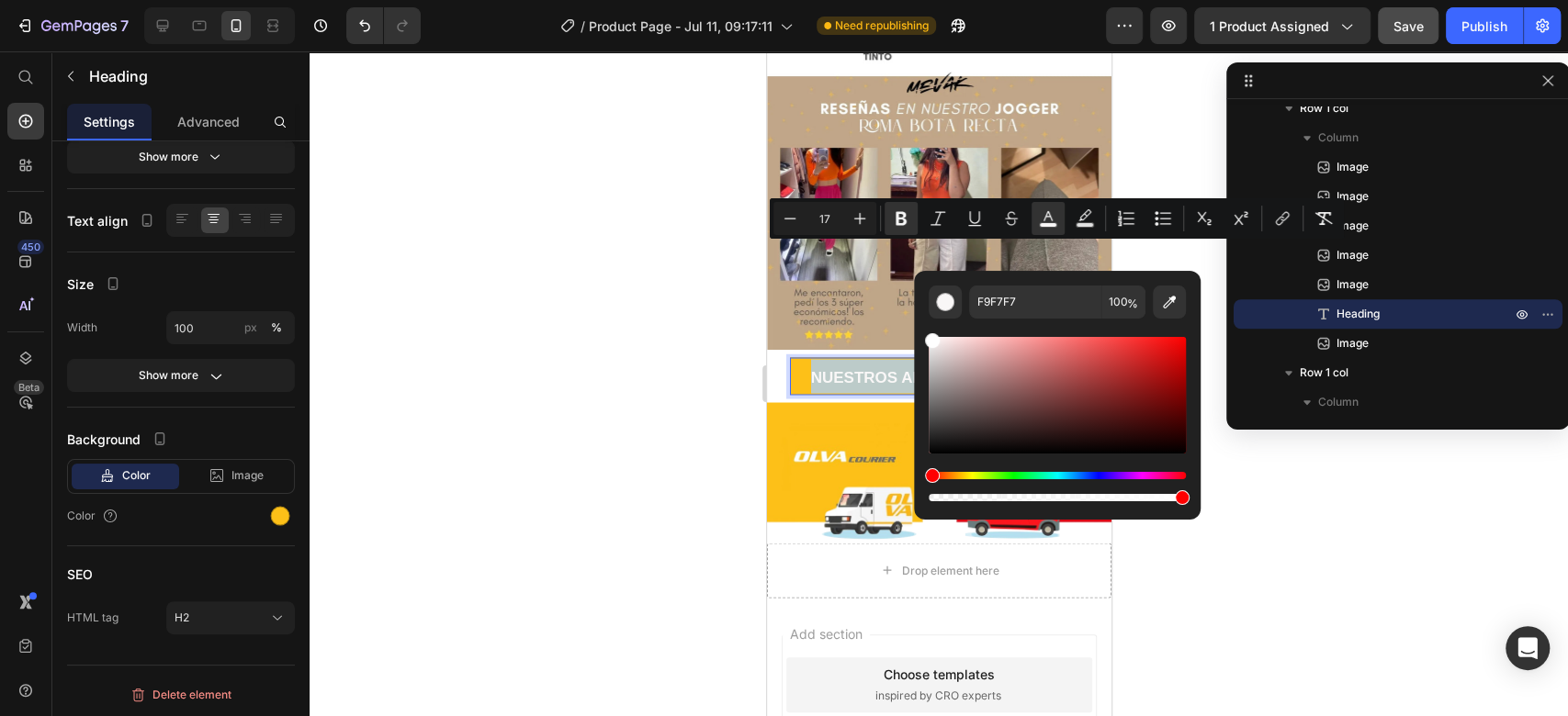 type on "FFFFFF" 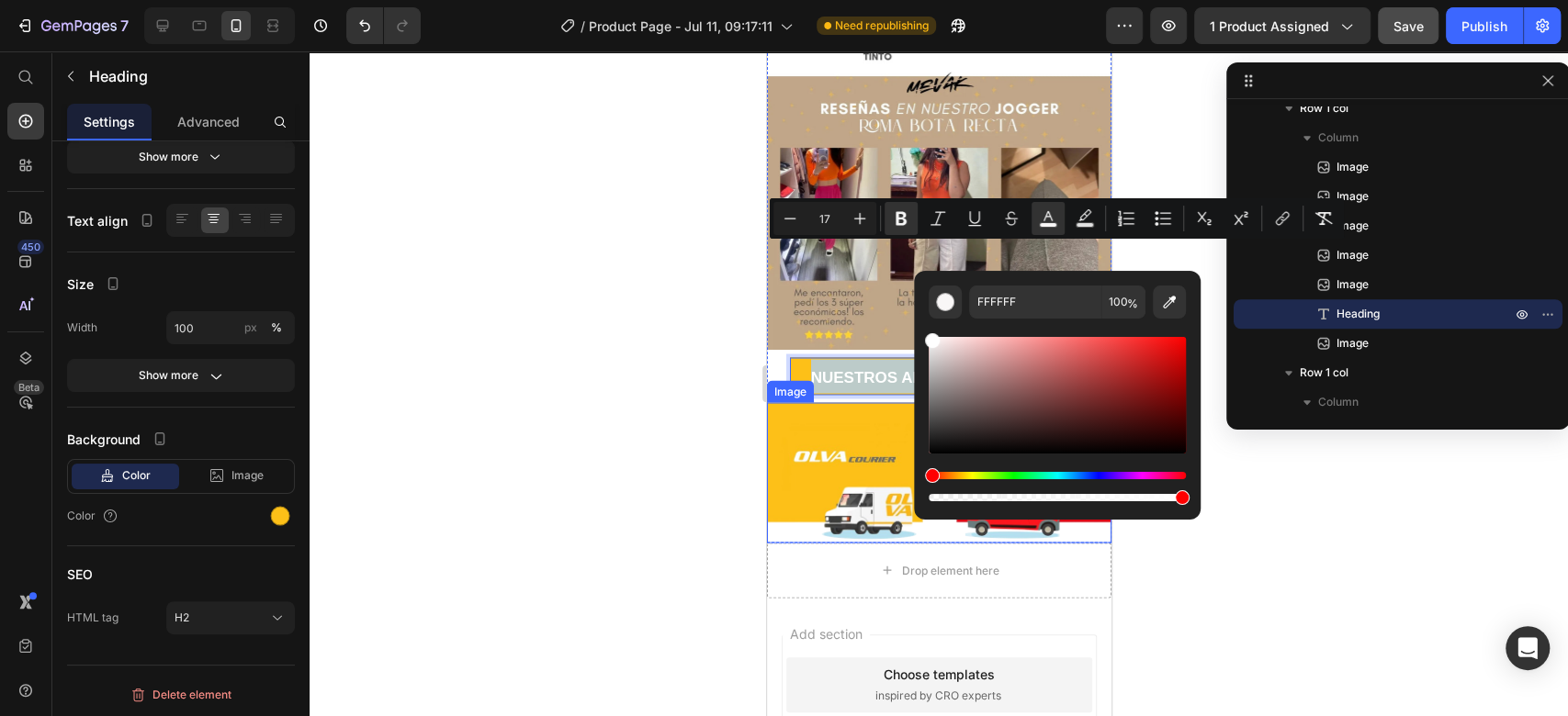 drag, startPoint x: 1732, startPoint y: 425, endPoint x: 863, endPoint y: 302, distance: 877.66167 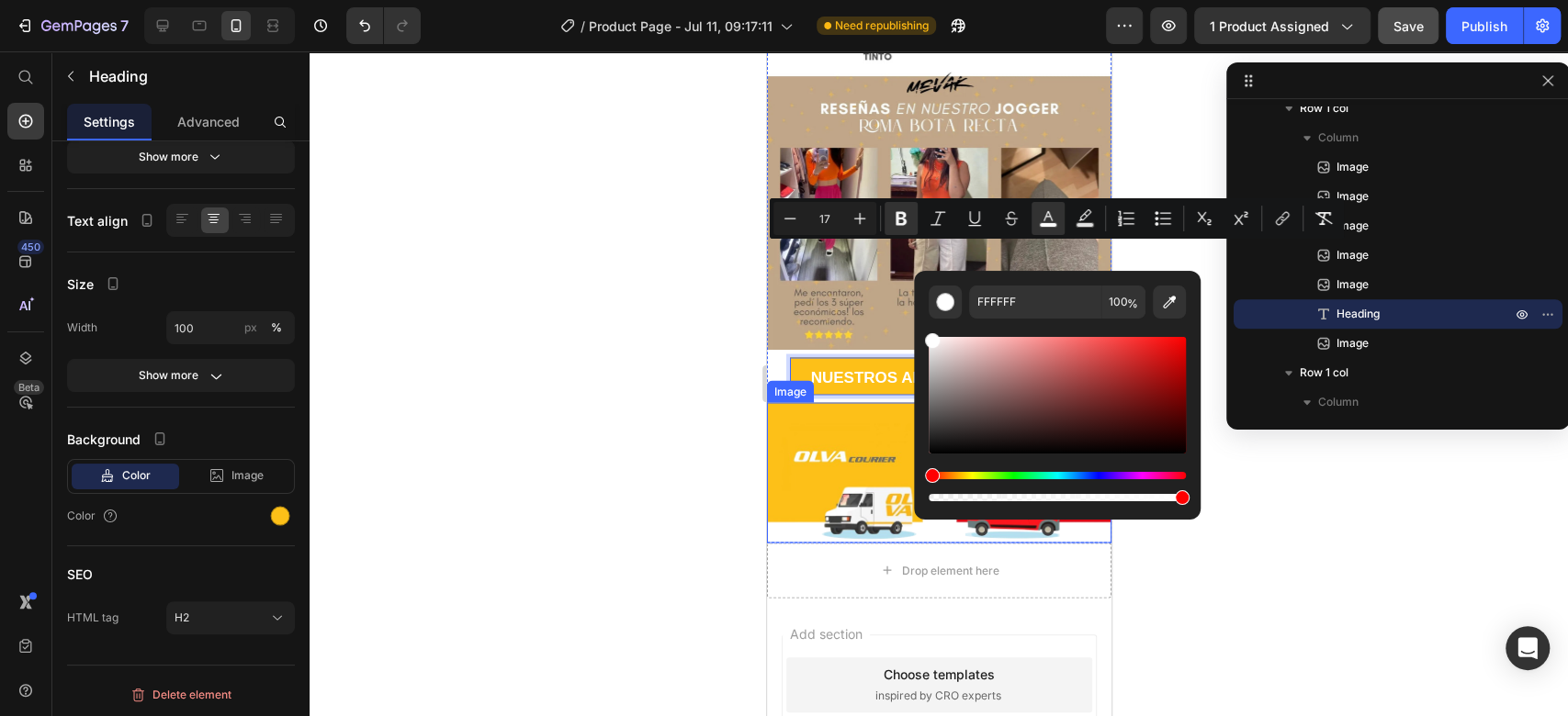 click at bounding box center [938, 472] 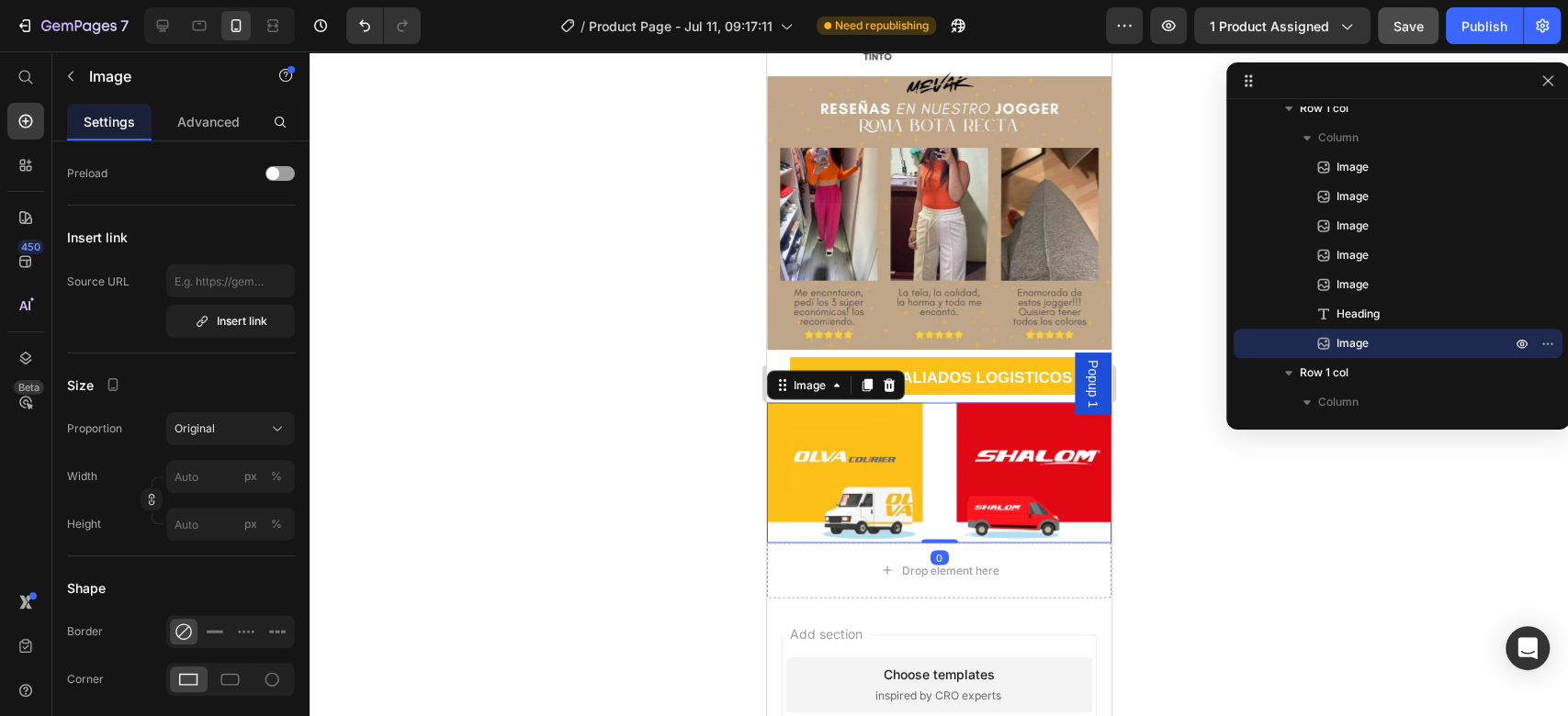 scroll, scrollTop: 0, scrollLeft: 0, axis: both 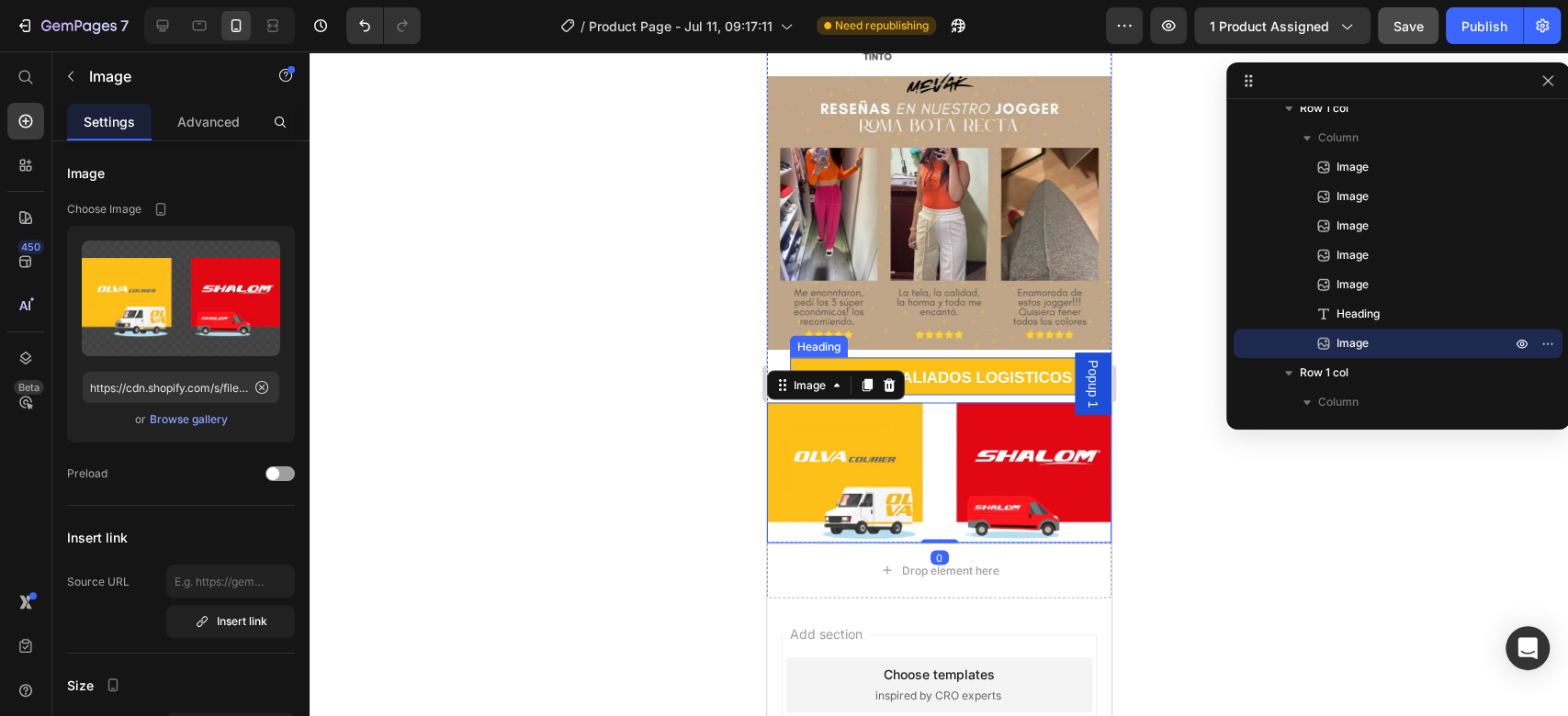 click on "⁠⁠⁠⁠⁠⁠⁠ NUESTROS ALIADOS LOGISTICOS" at bounding box center [941, 375] 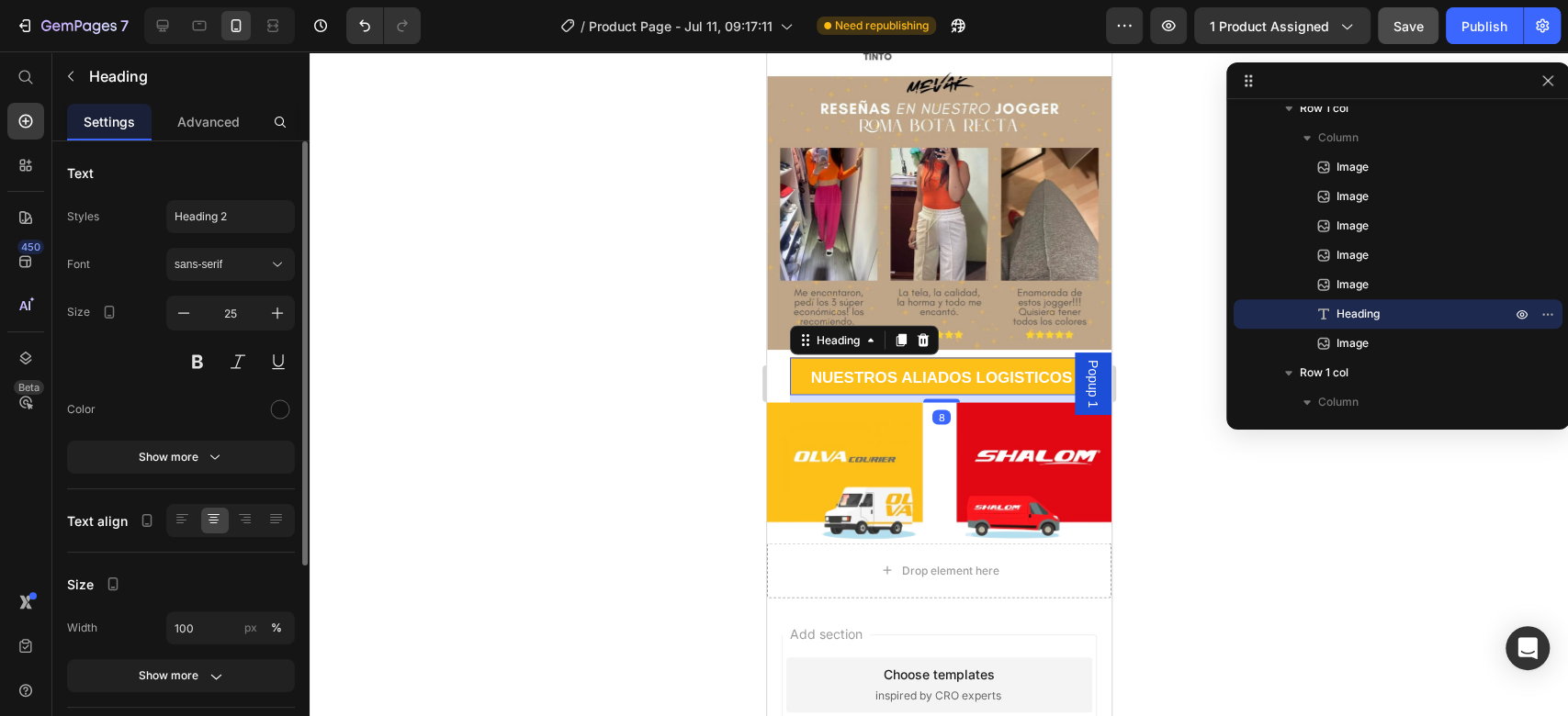 scroll, scrollTop: 300, scrollLeft: 0, axis: vertical 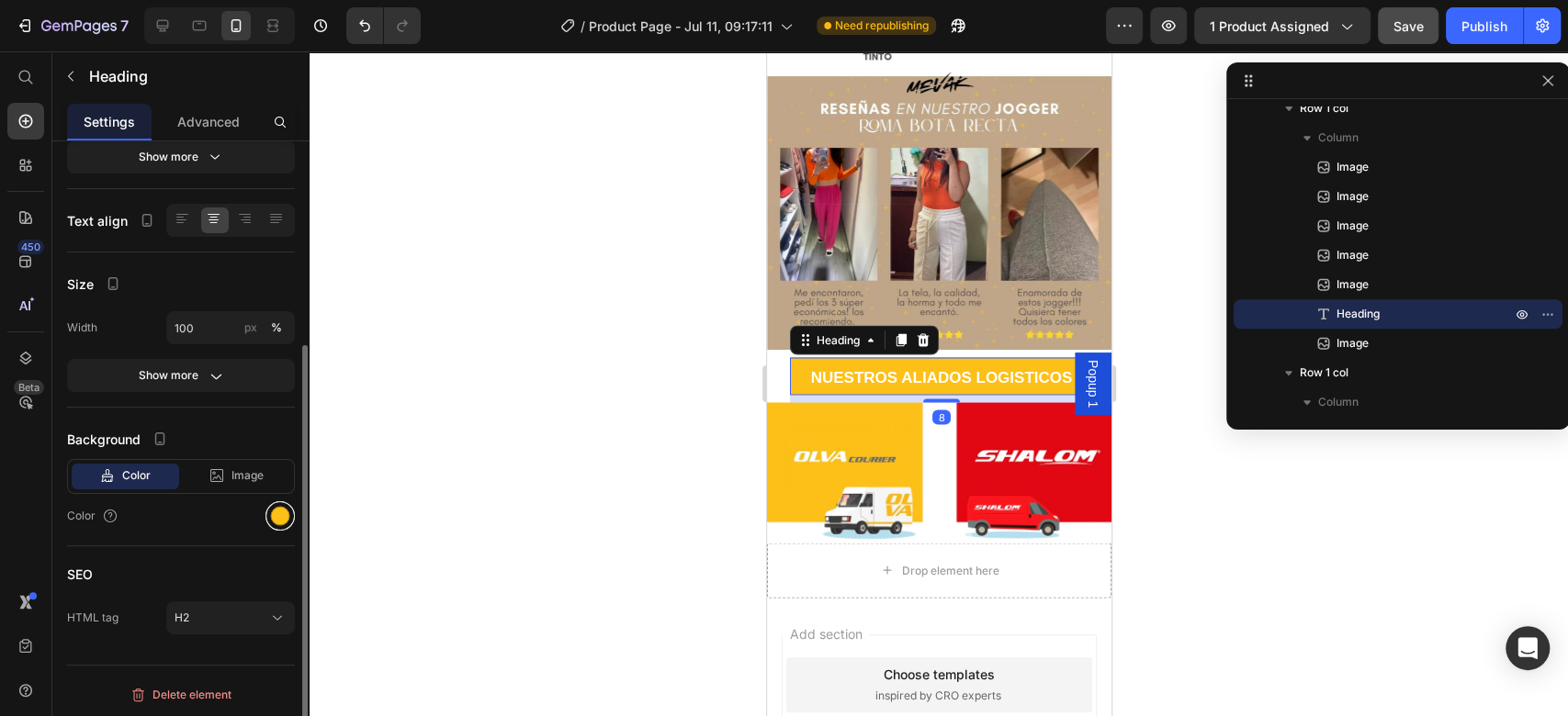 click at bounding box center (280, 516) 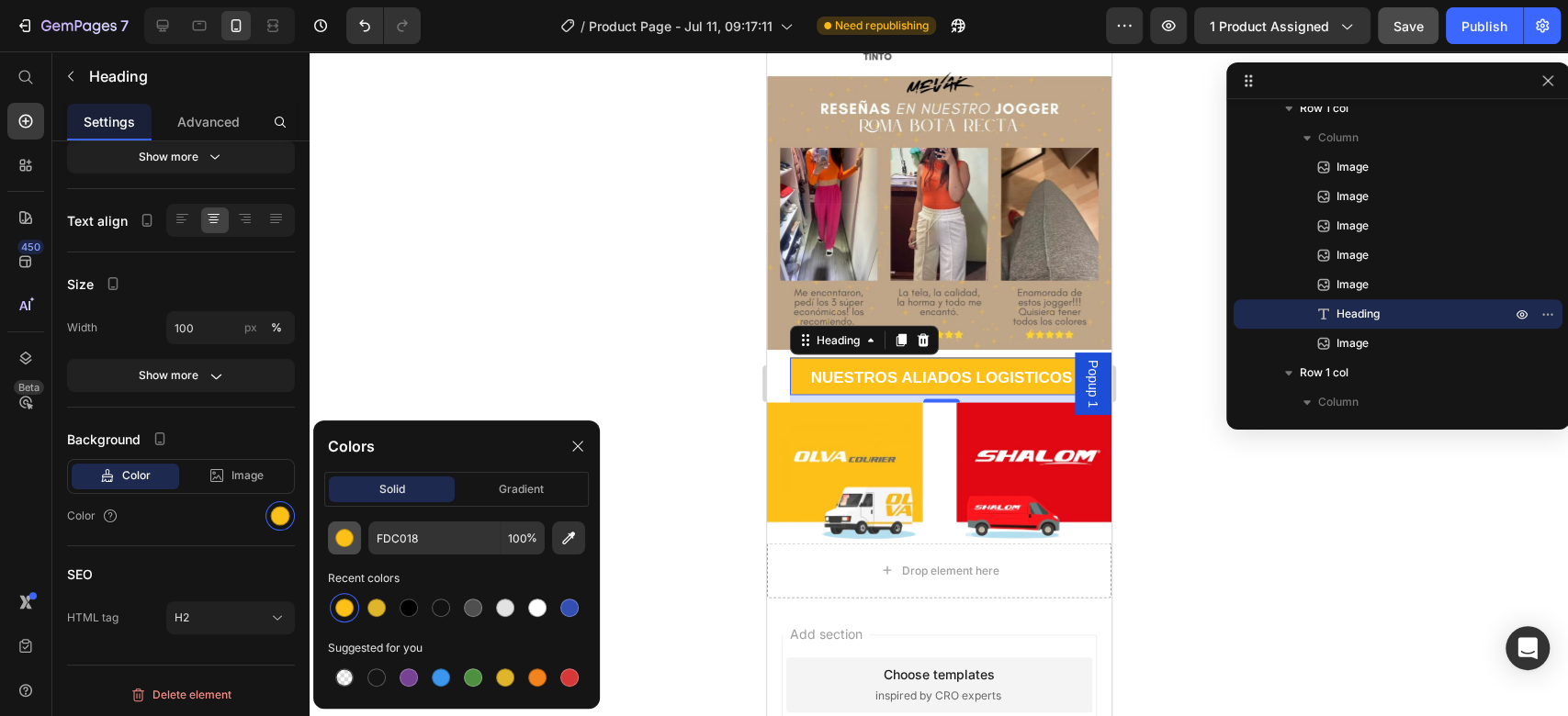 click at bounding box center [344, 538] 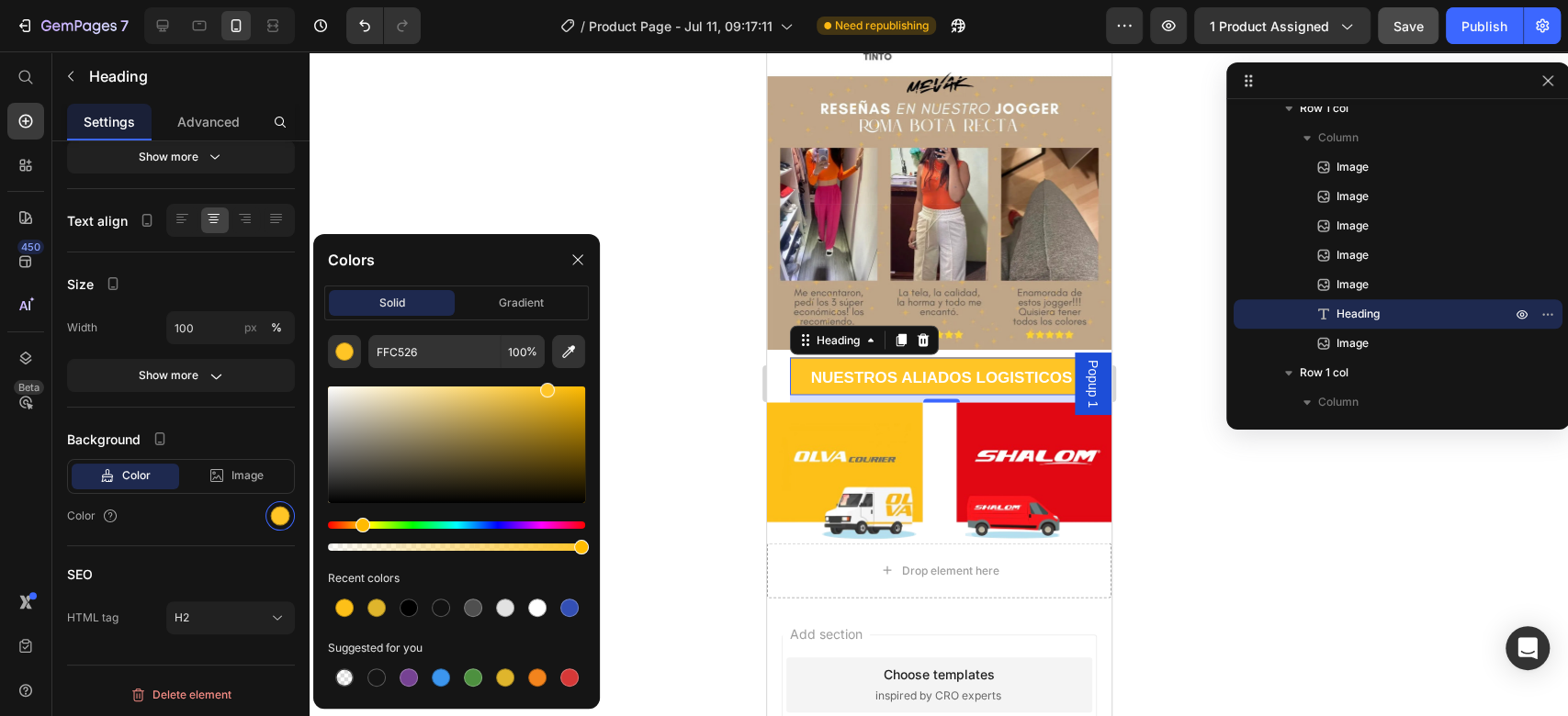 type on "FFC528" 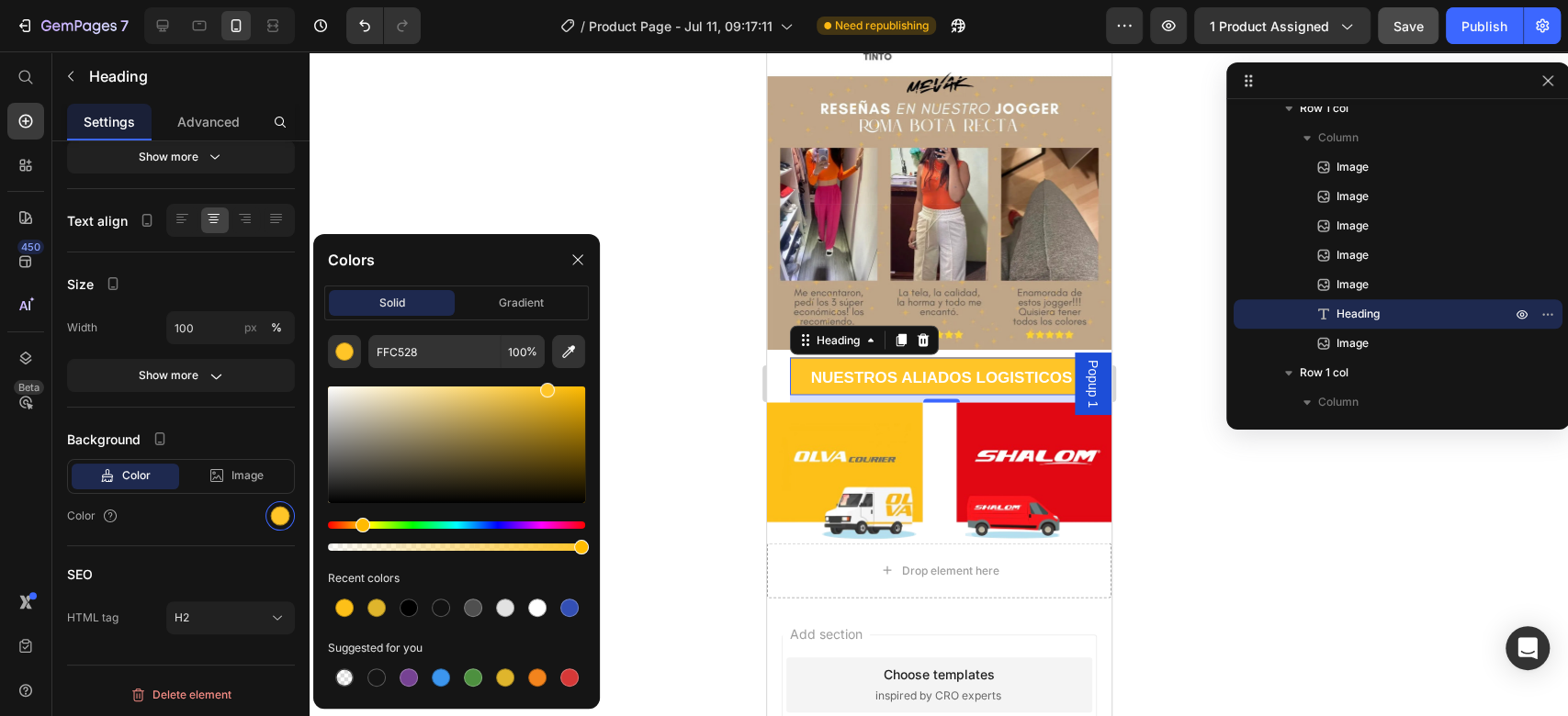 drag, startPoint x: 567, startPoint y: 387, endPoint x: 546, endPoint y: 383, distance: 21.377558 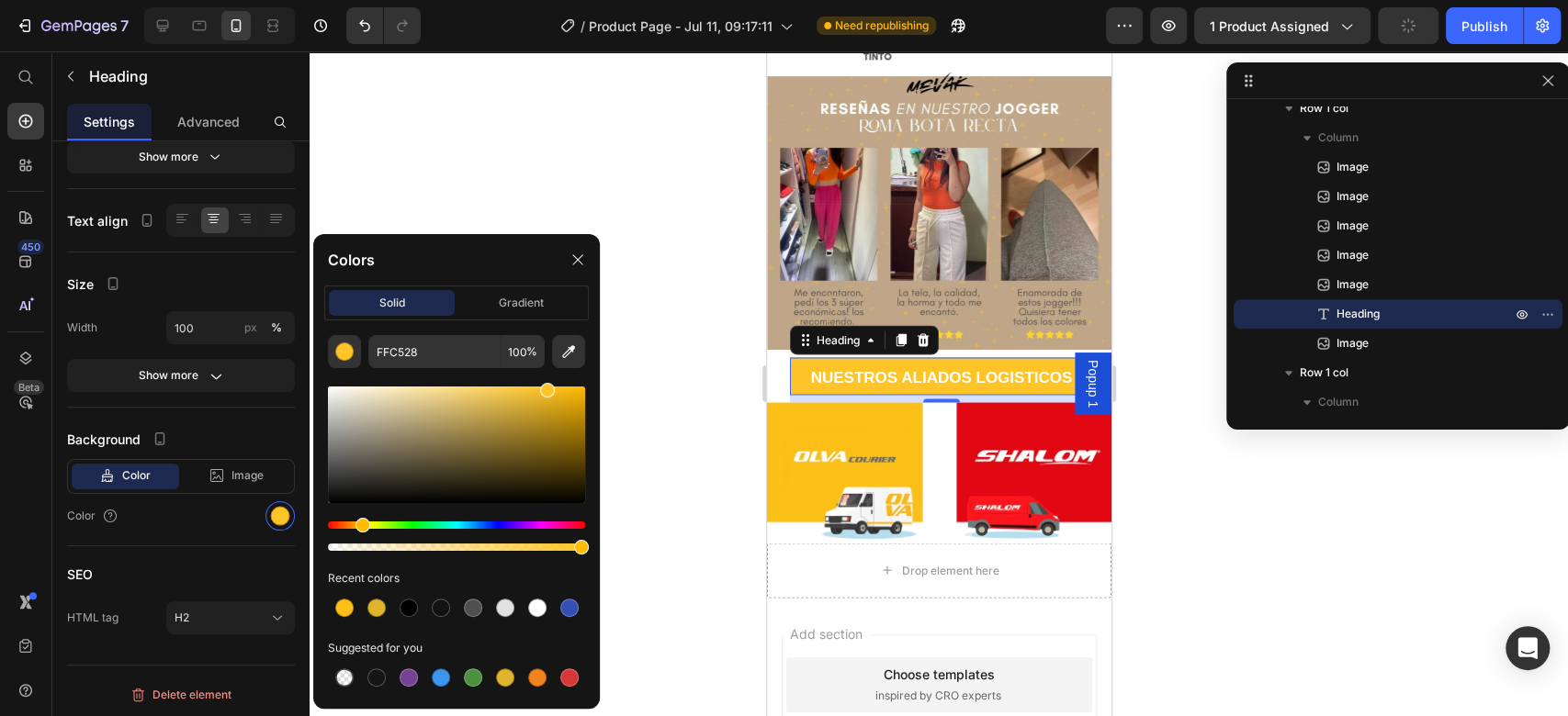 click 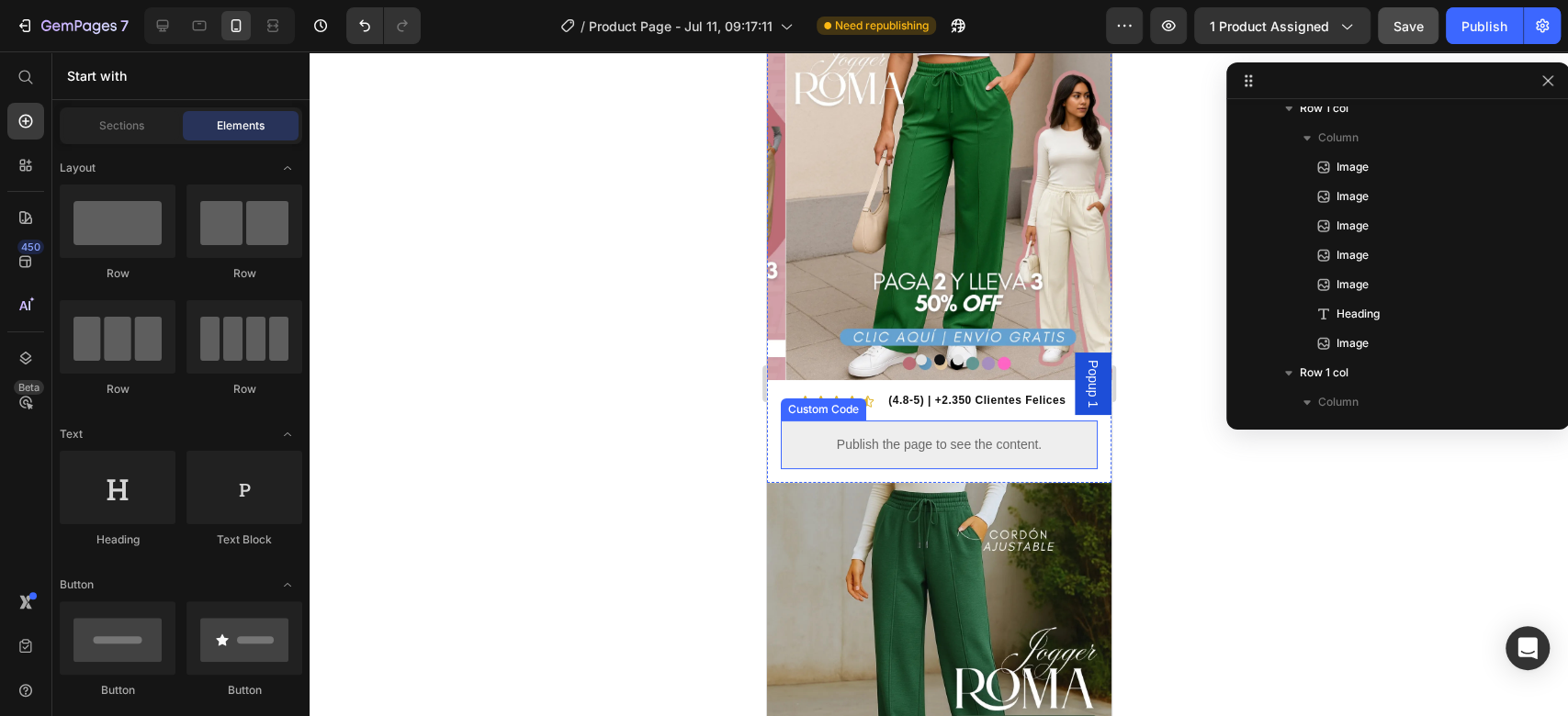 scroll, scrollTop: 122, scrollLeft: 0, axis: vertical 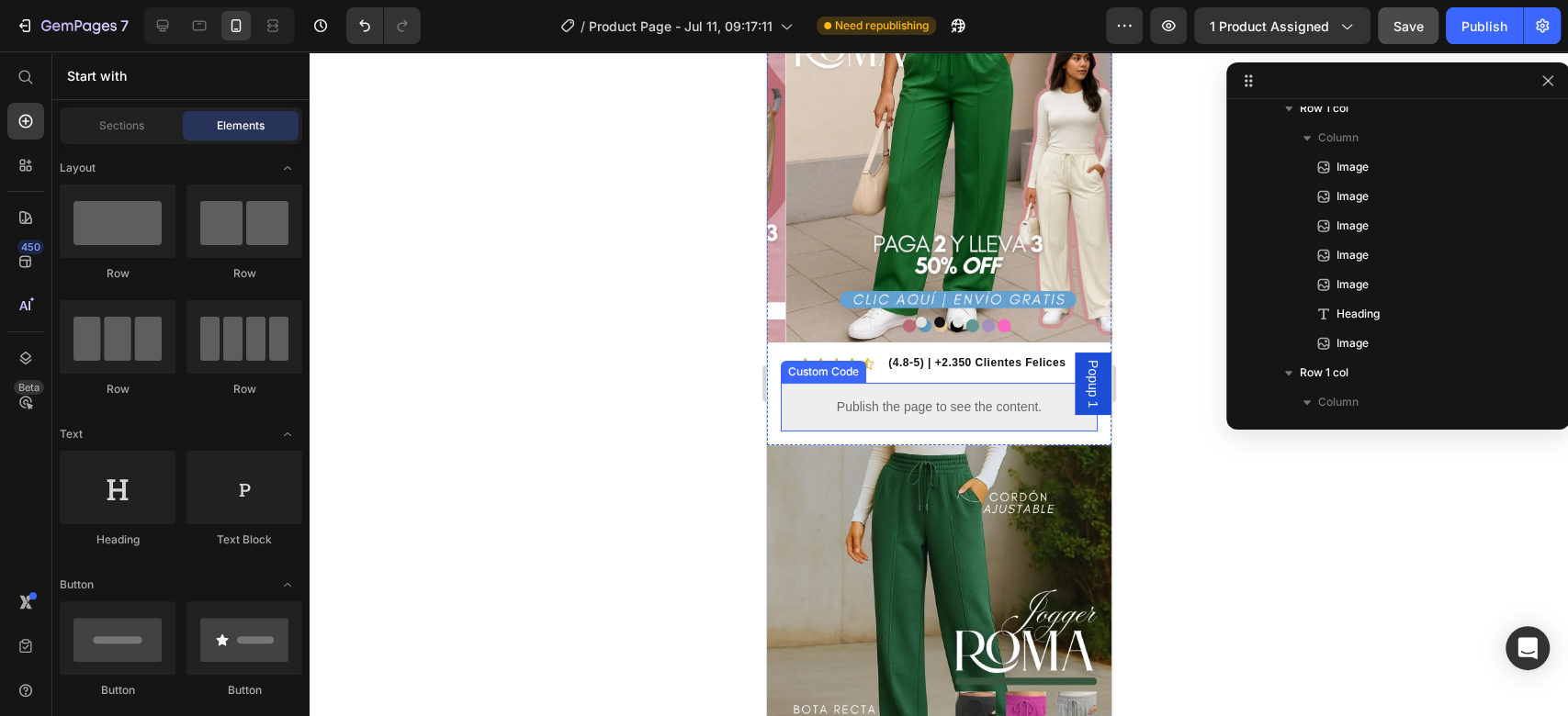 click on "Publish the page to see the content." at bounding box center [938, 407] 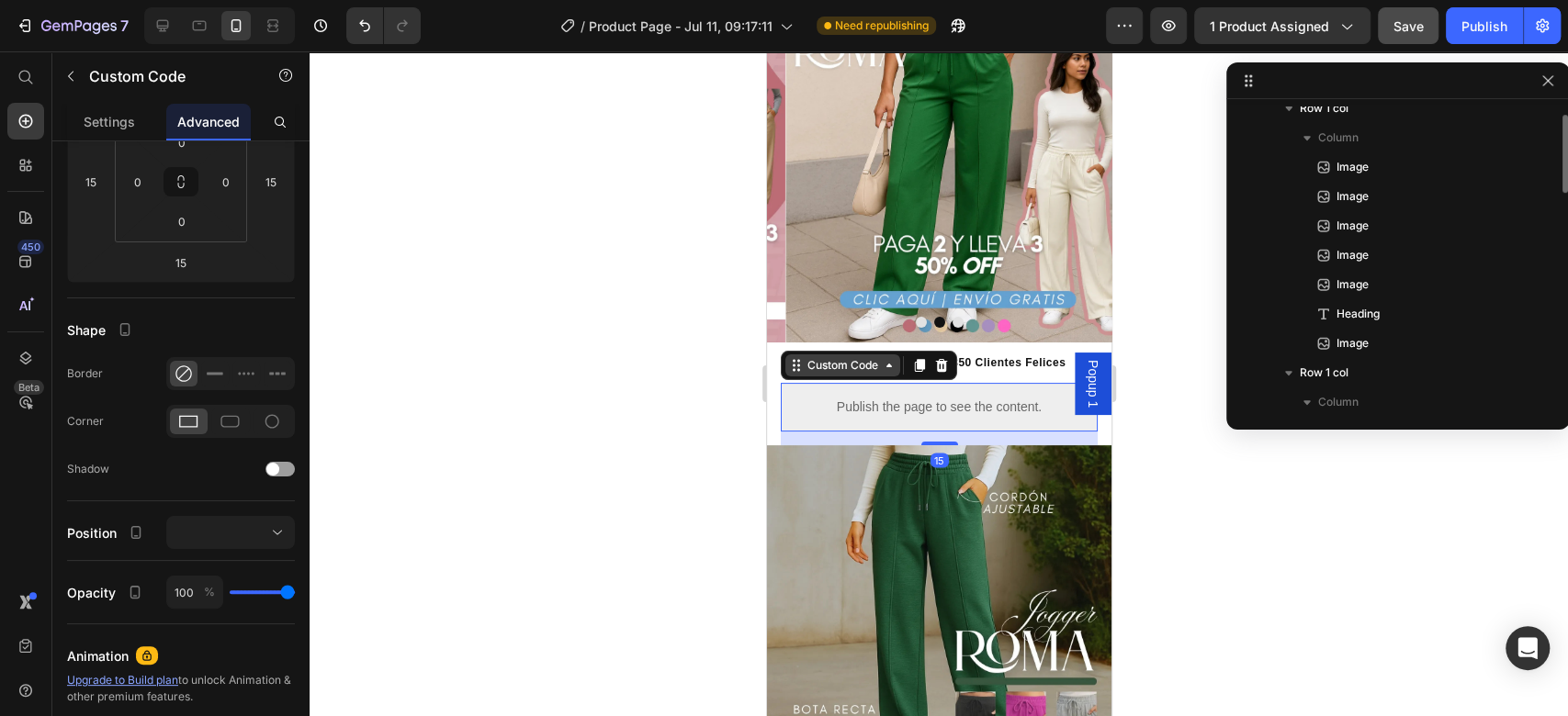 scroll, scrollTop: 670, scrollLeft: 0, axis: vertical 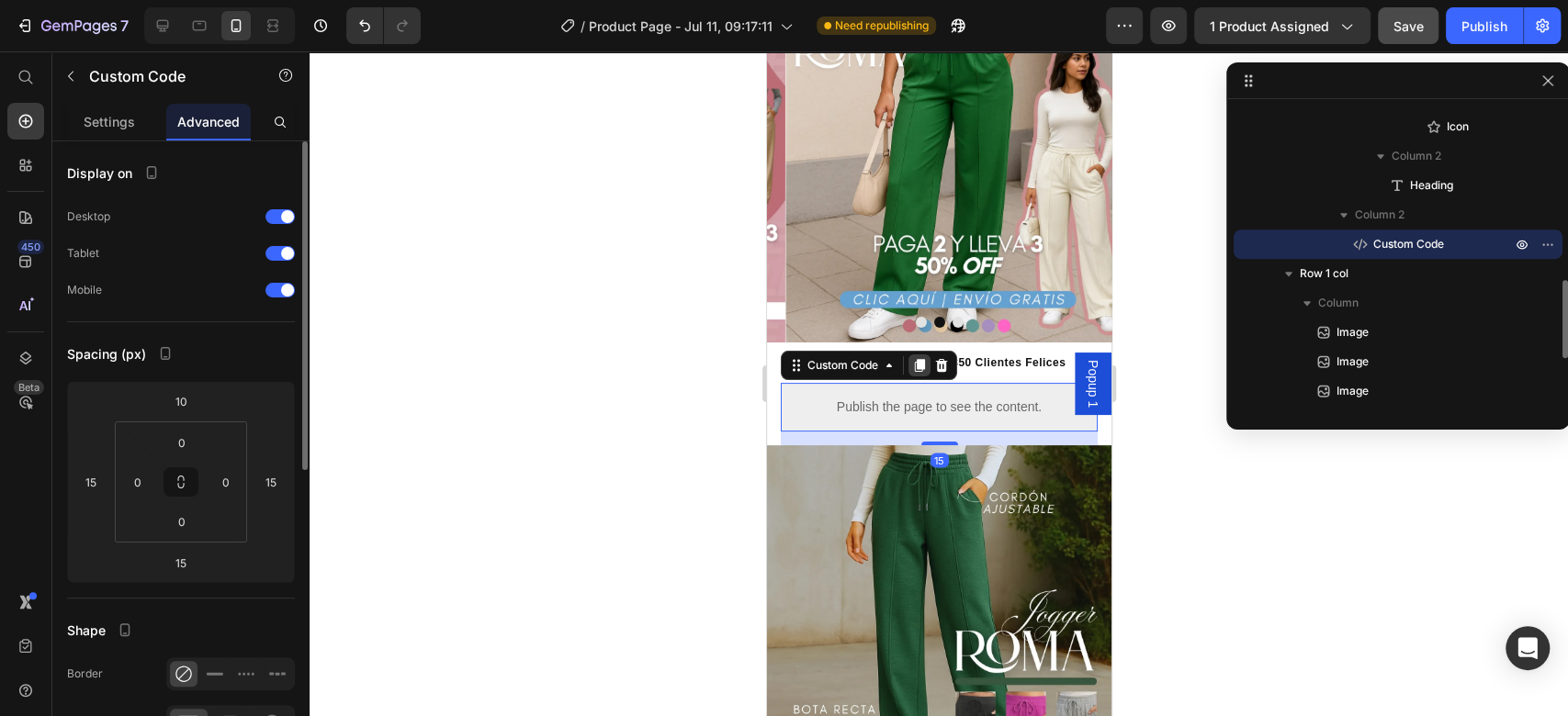 click 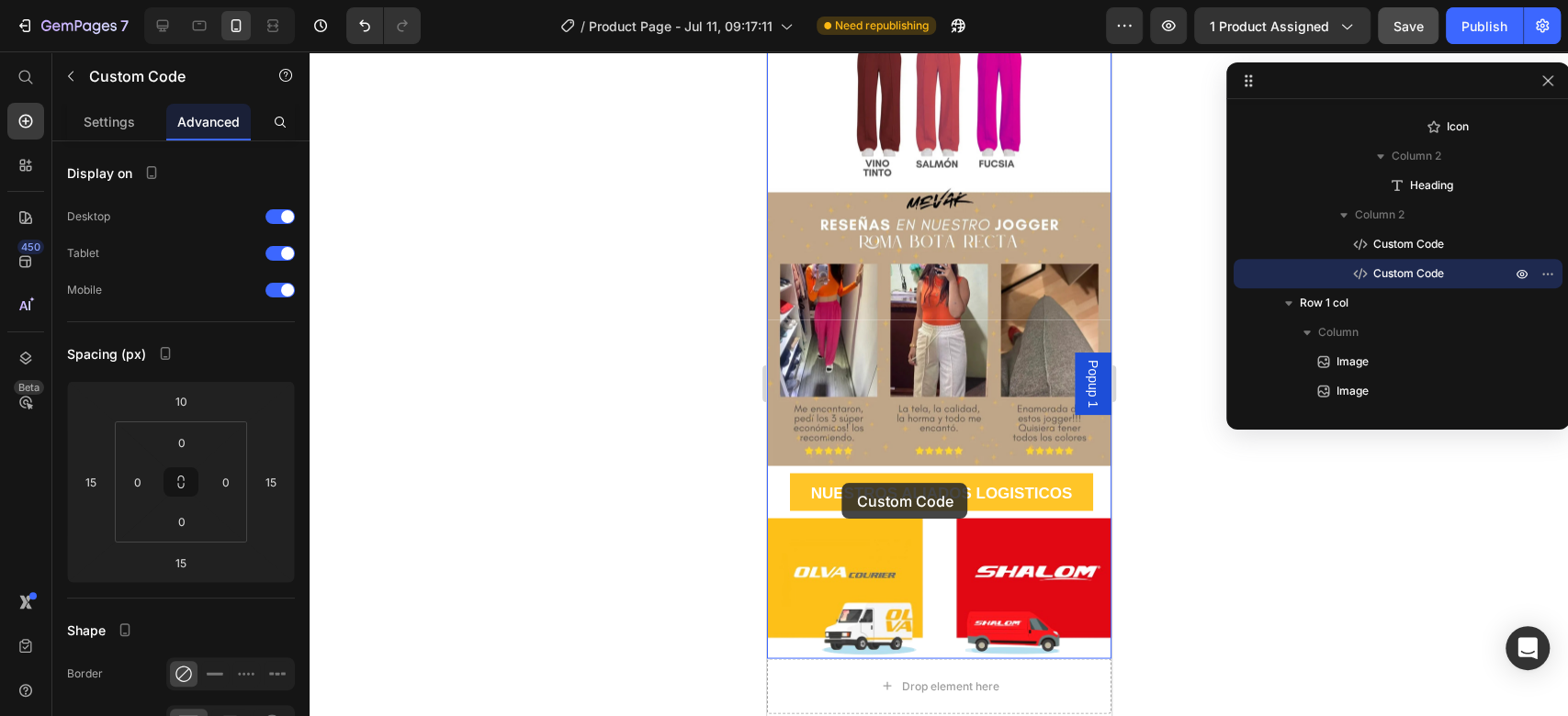 scroll, scrollTop: 2080, scrollLeft: 0, axis: vertical 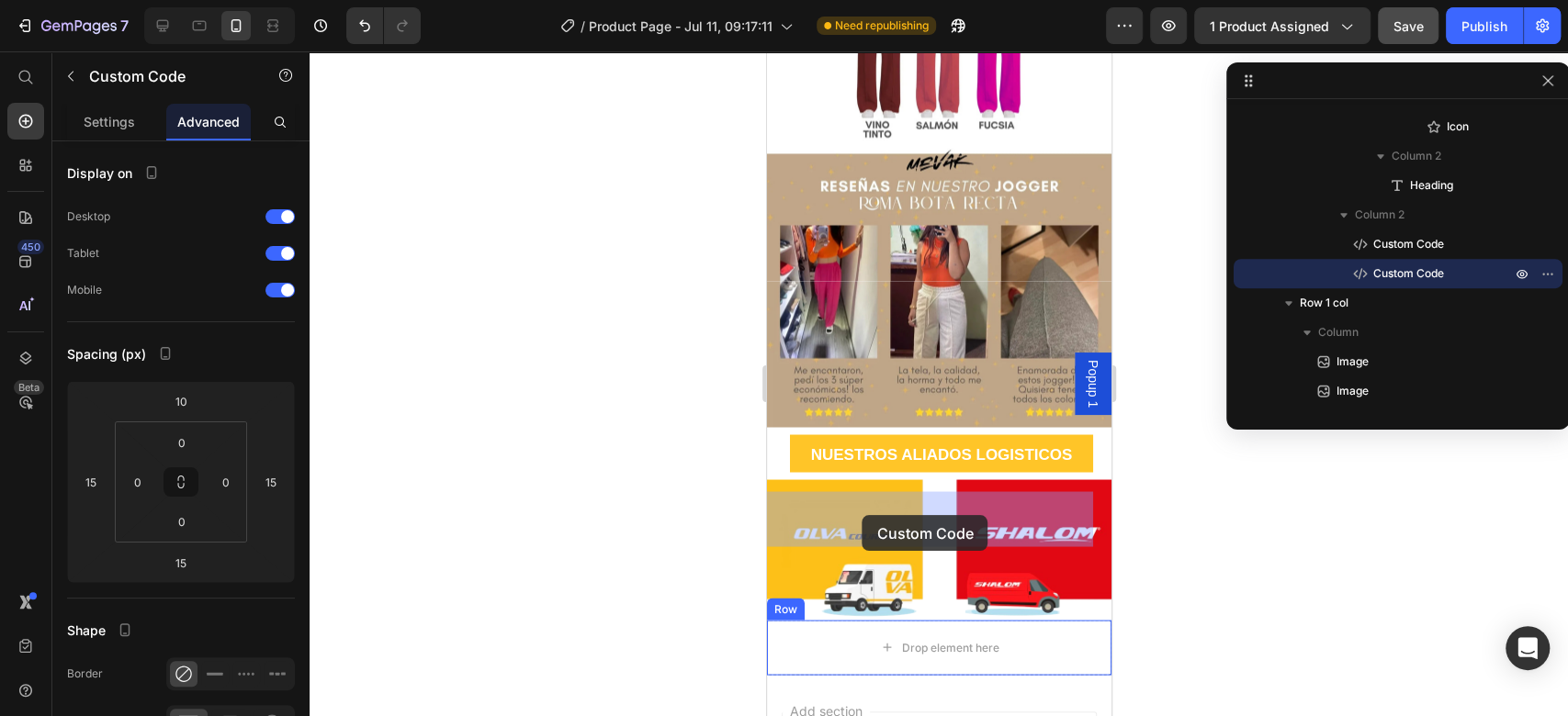 drag, startPoint x: 846, startPoint y: 422, endPoint x: 862, endPoint y: 515, distance: 94.3663 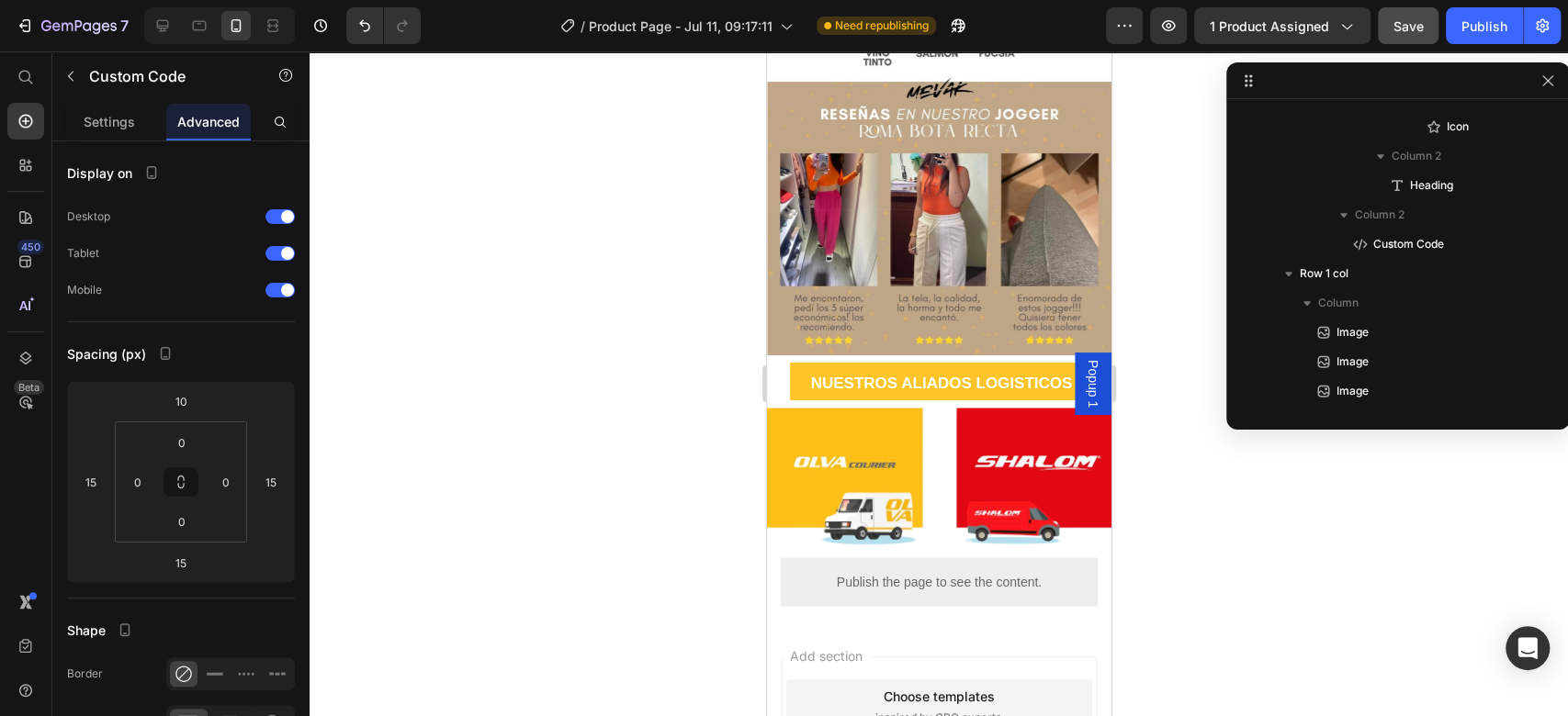 scroll, scrollTop: 2008, scrollLeft: 0, axis: vertical 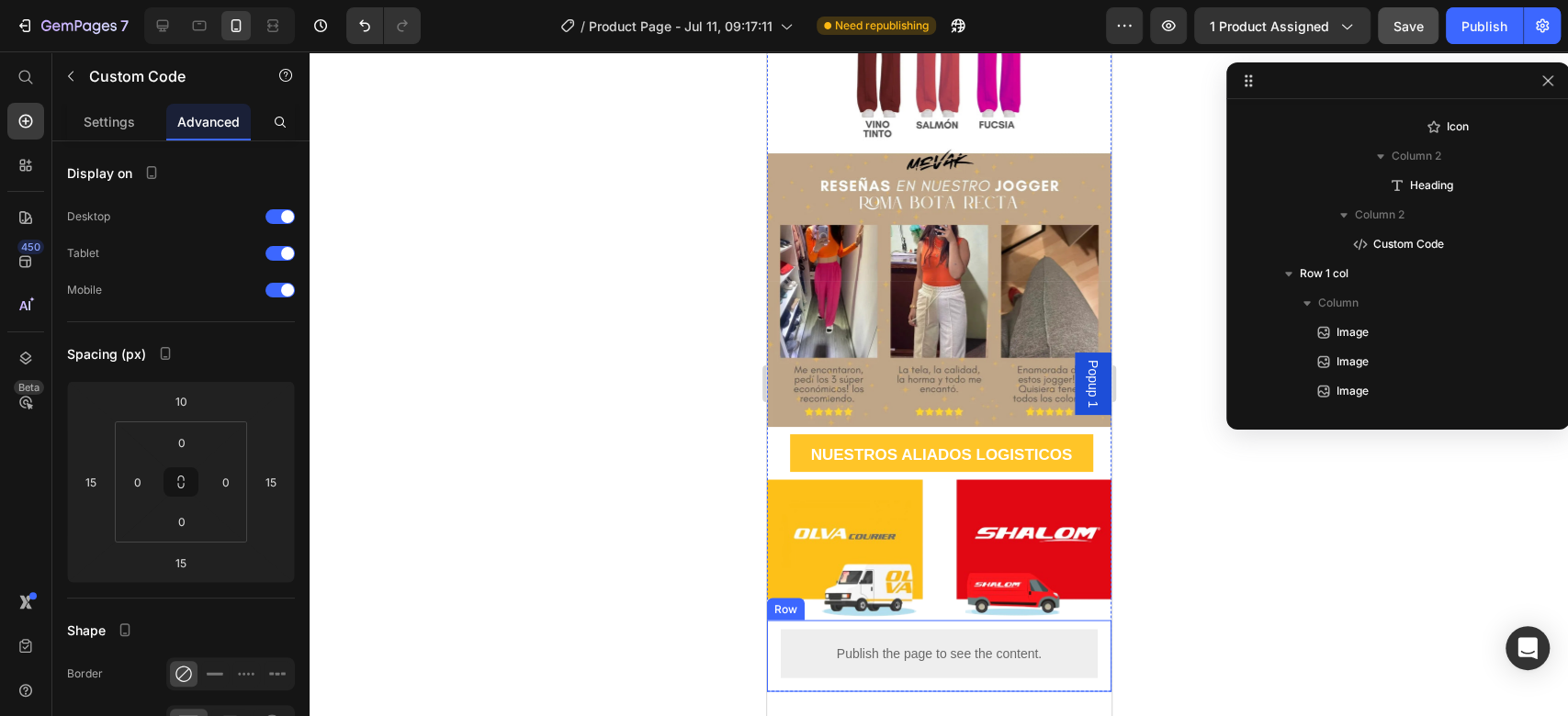 click on "Publish the page to see the content.
Custom Code   0" at bounding box center [938, 655] 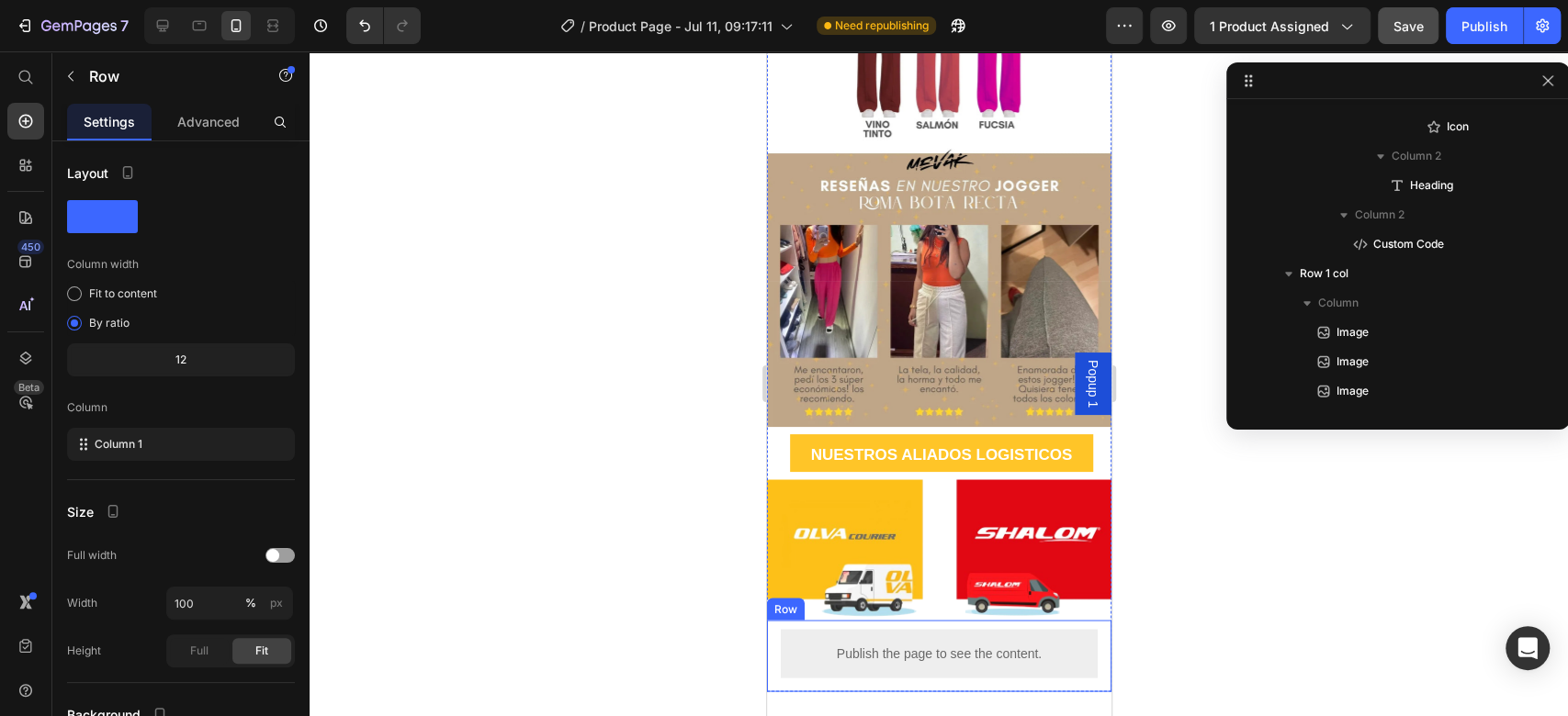 scroll, scrollTop: 872, scrollLeft: 0, axis: vertical 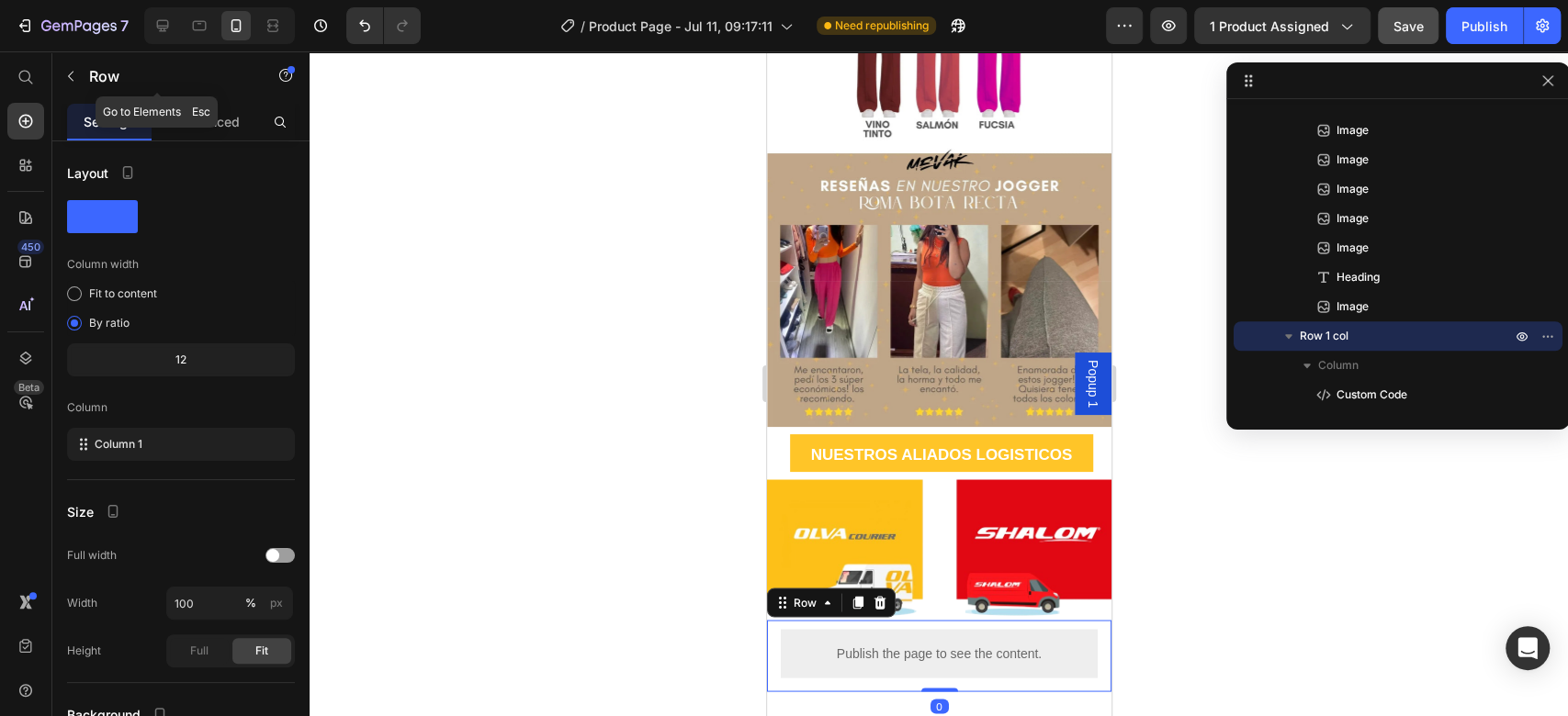 click on "Row" 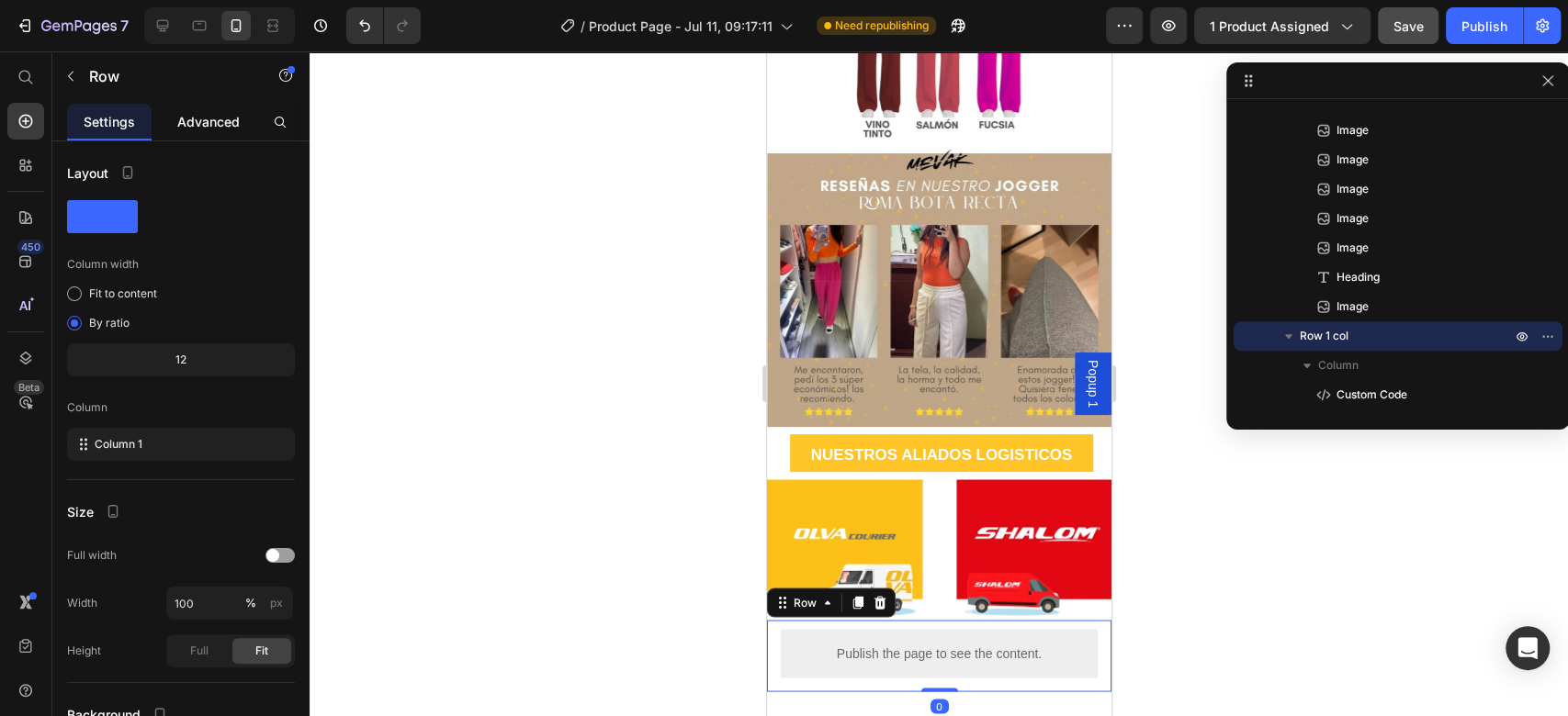 click on "Advanced" at bounding box center (209, 121) 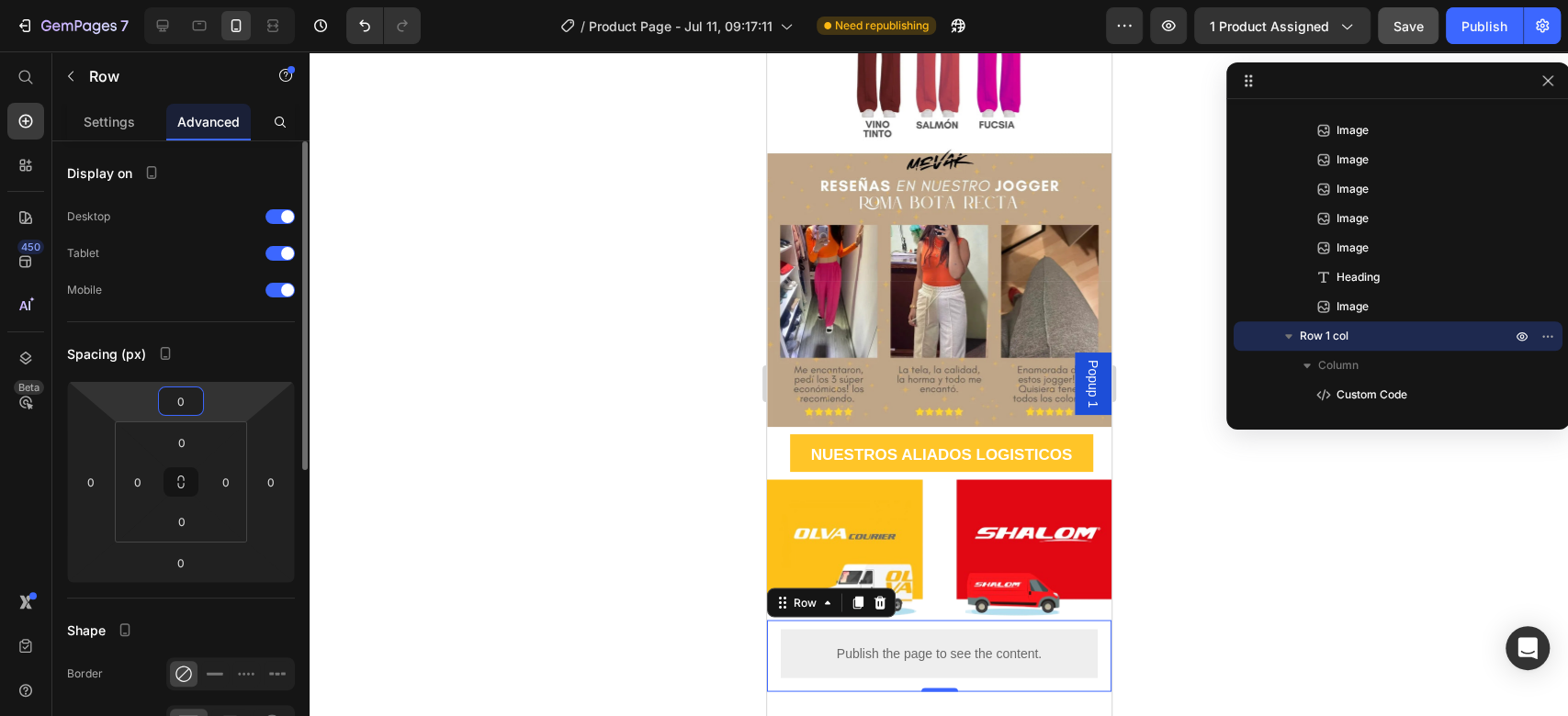 click on "0" at bounding box center (181, 401) 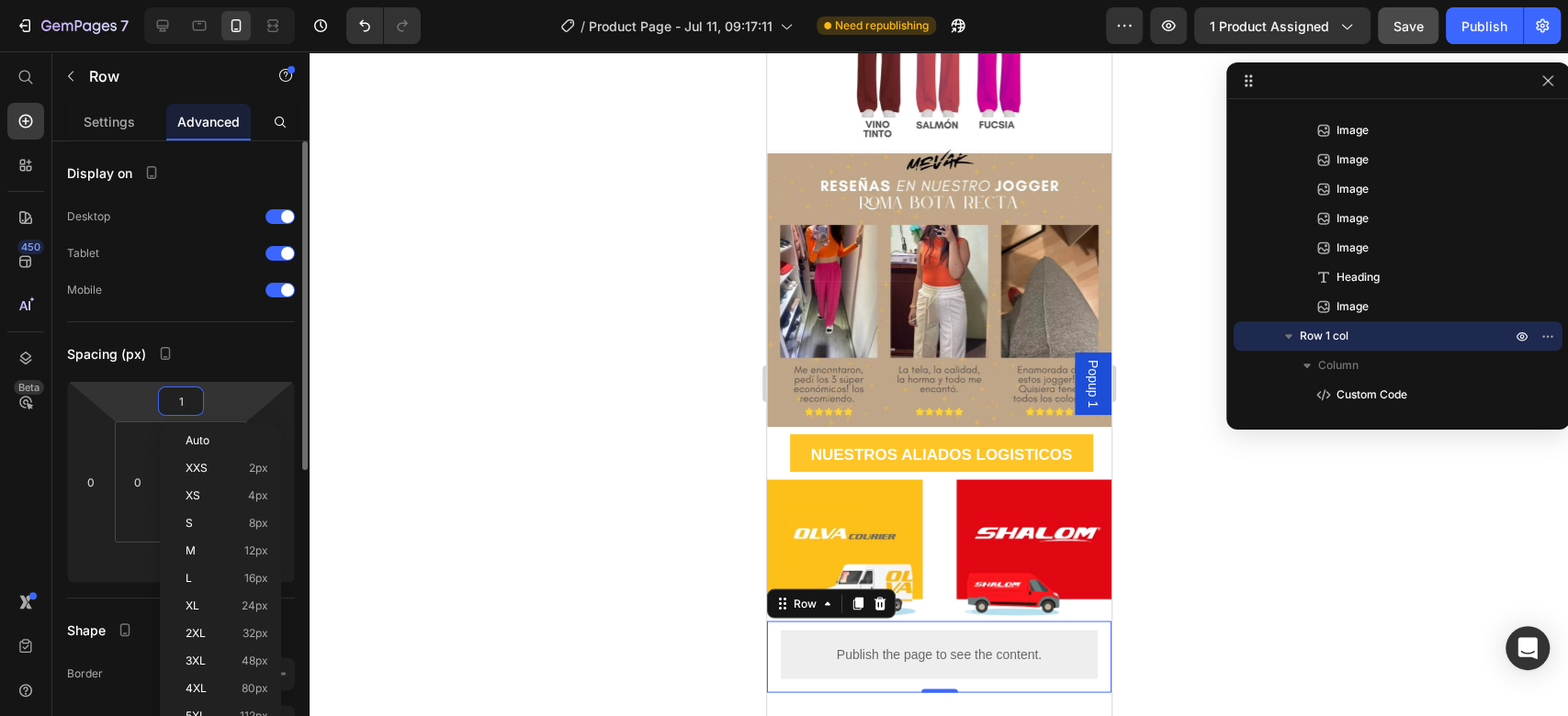 type on "12" 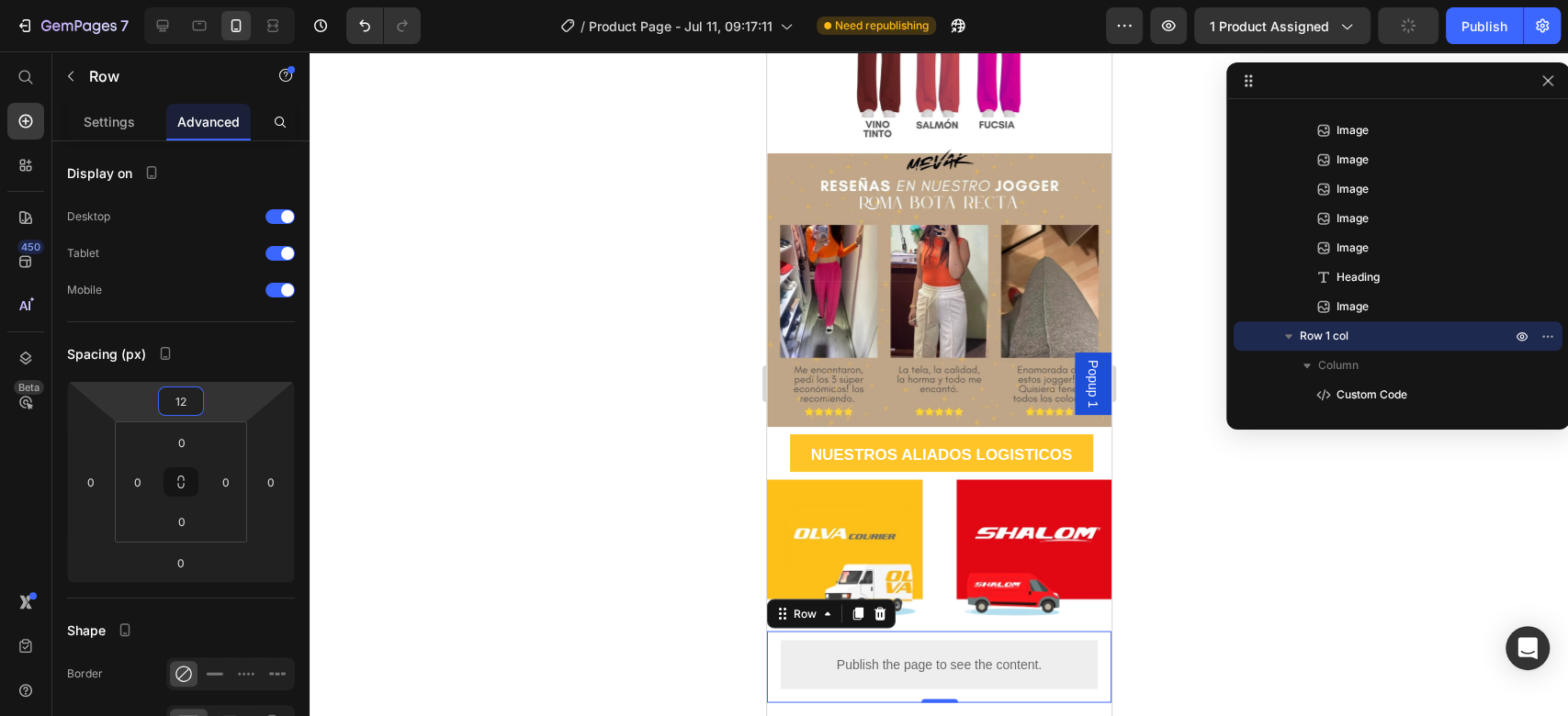 click 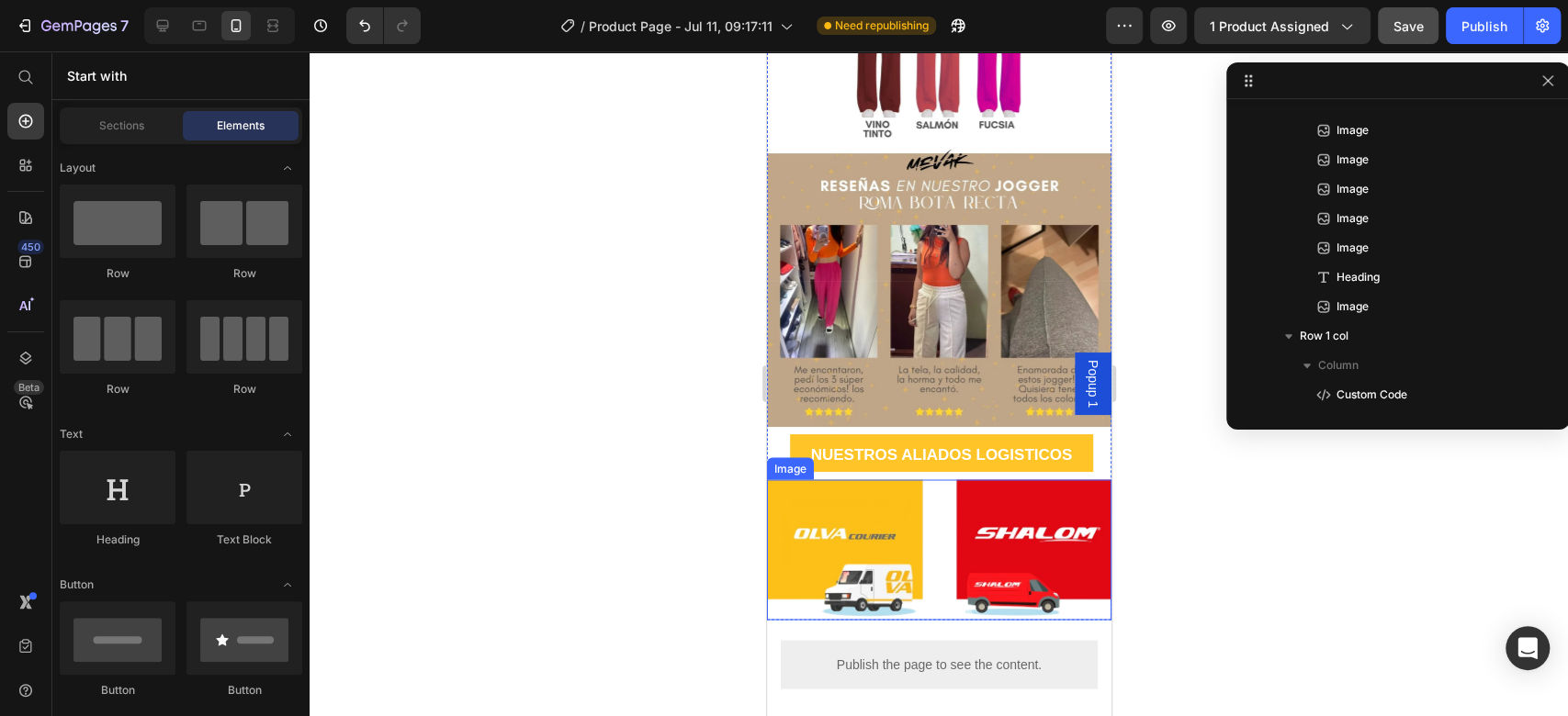 click at bounding box center (938, 549) 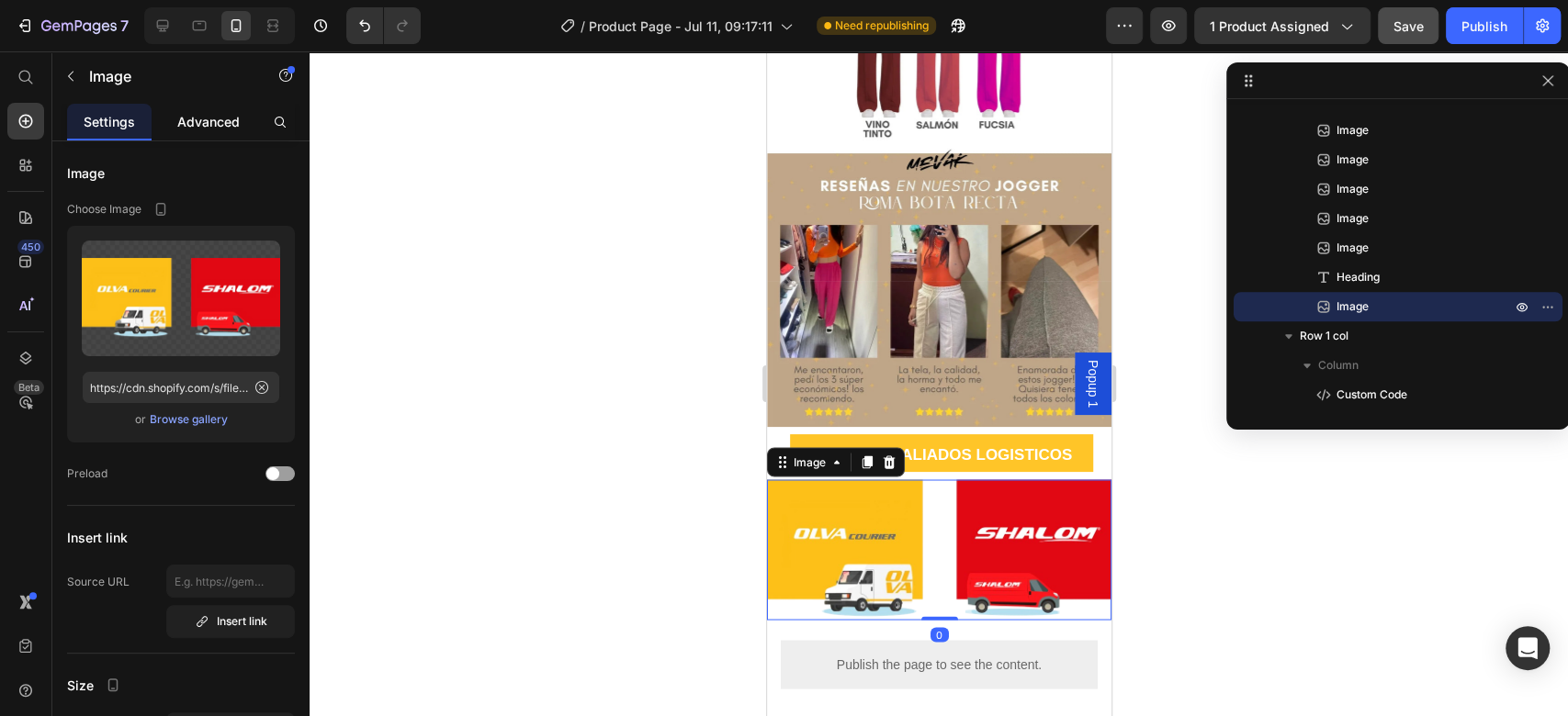 click on "Advanced" at bounding box center (209, 121) 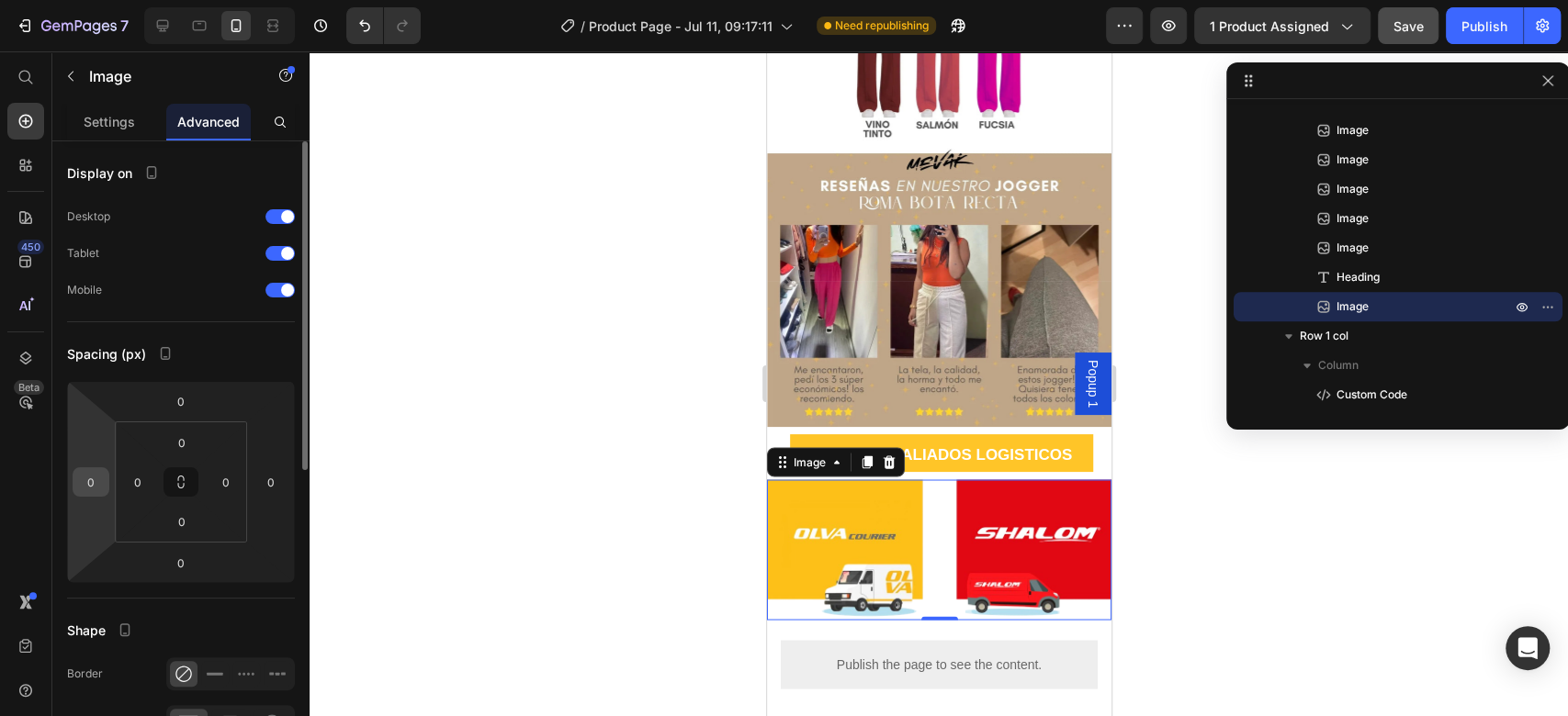 click on "0" at bounding box center [91, 482] 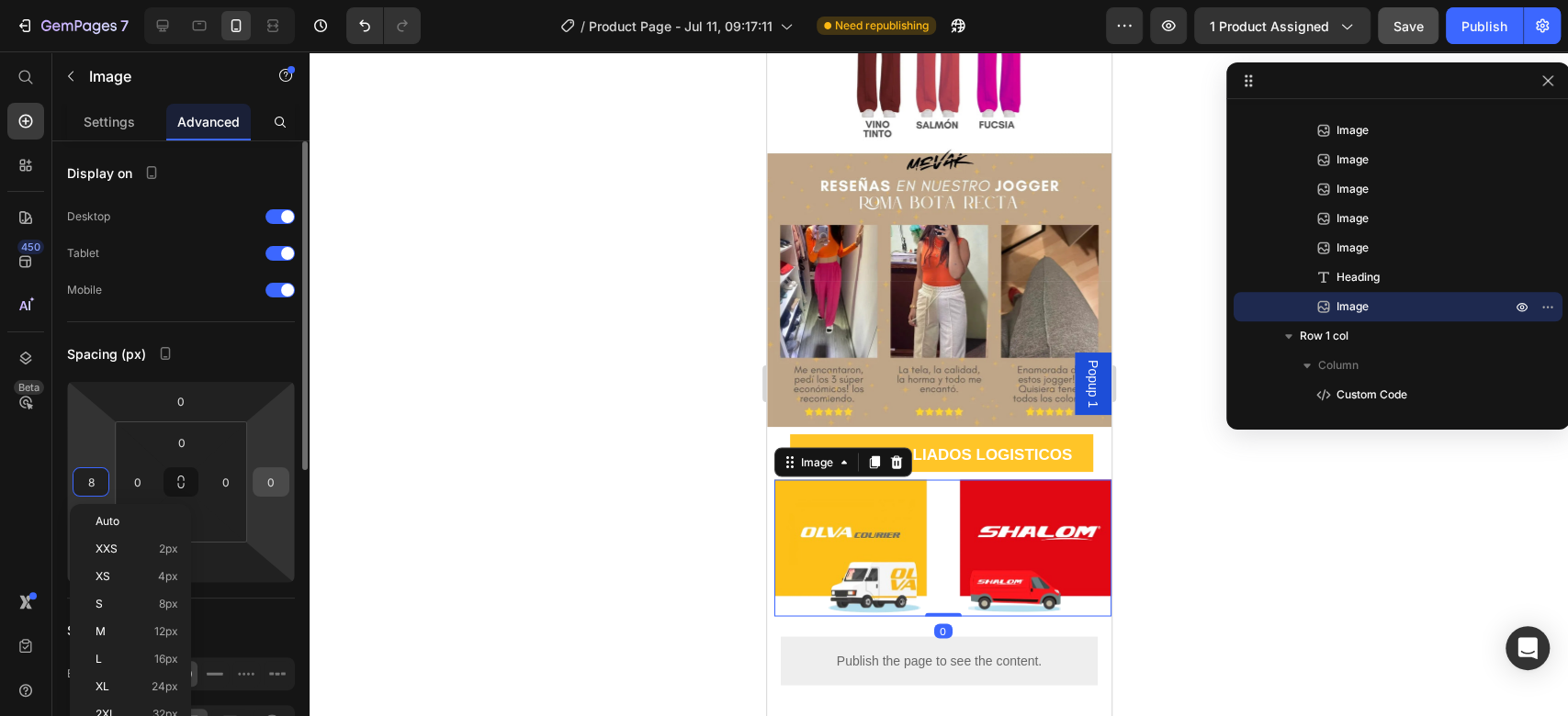type on "8" 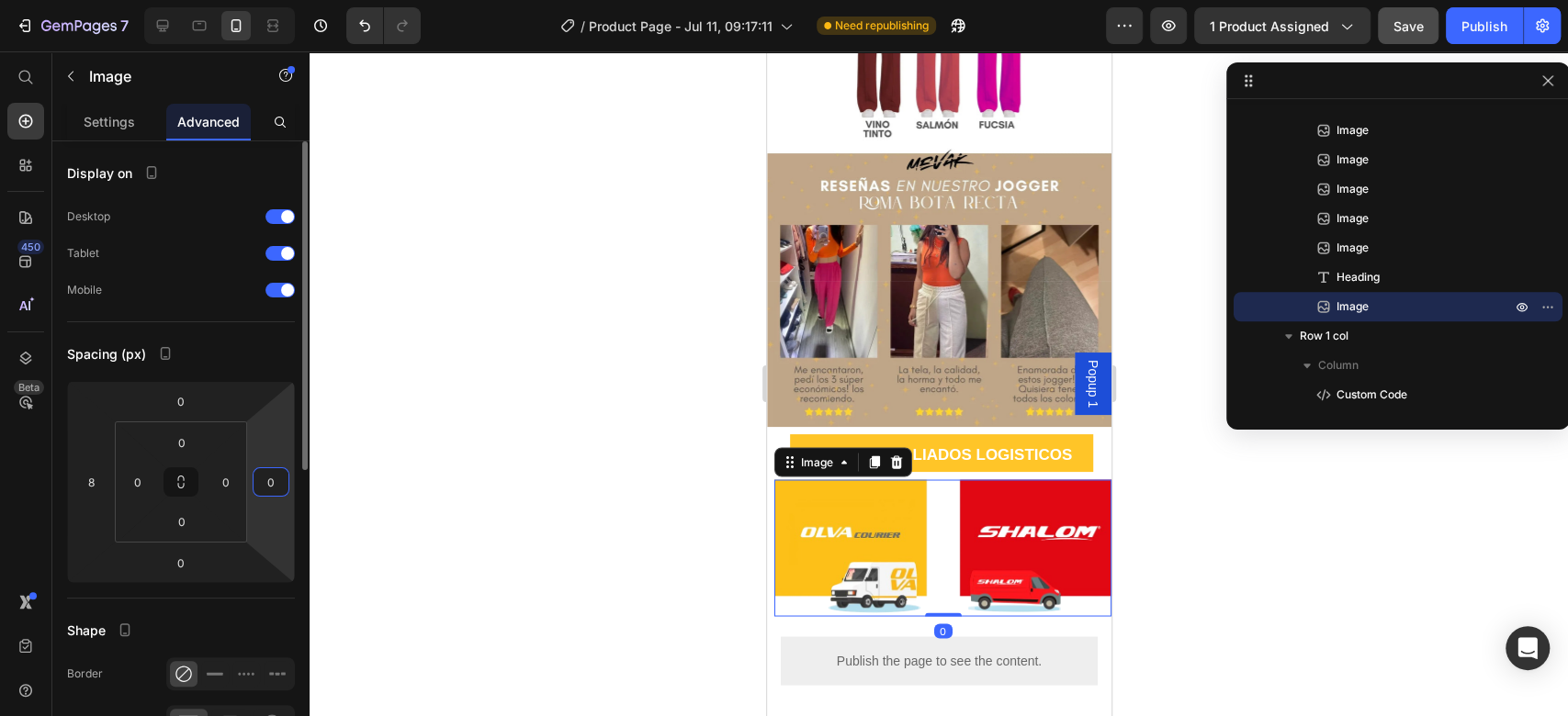 click on "0" at bounding box center (271, 482) 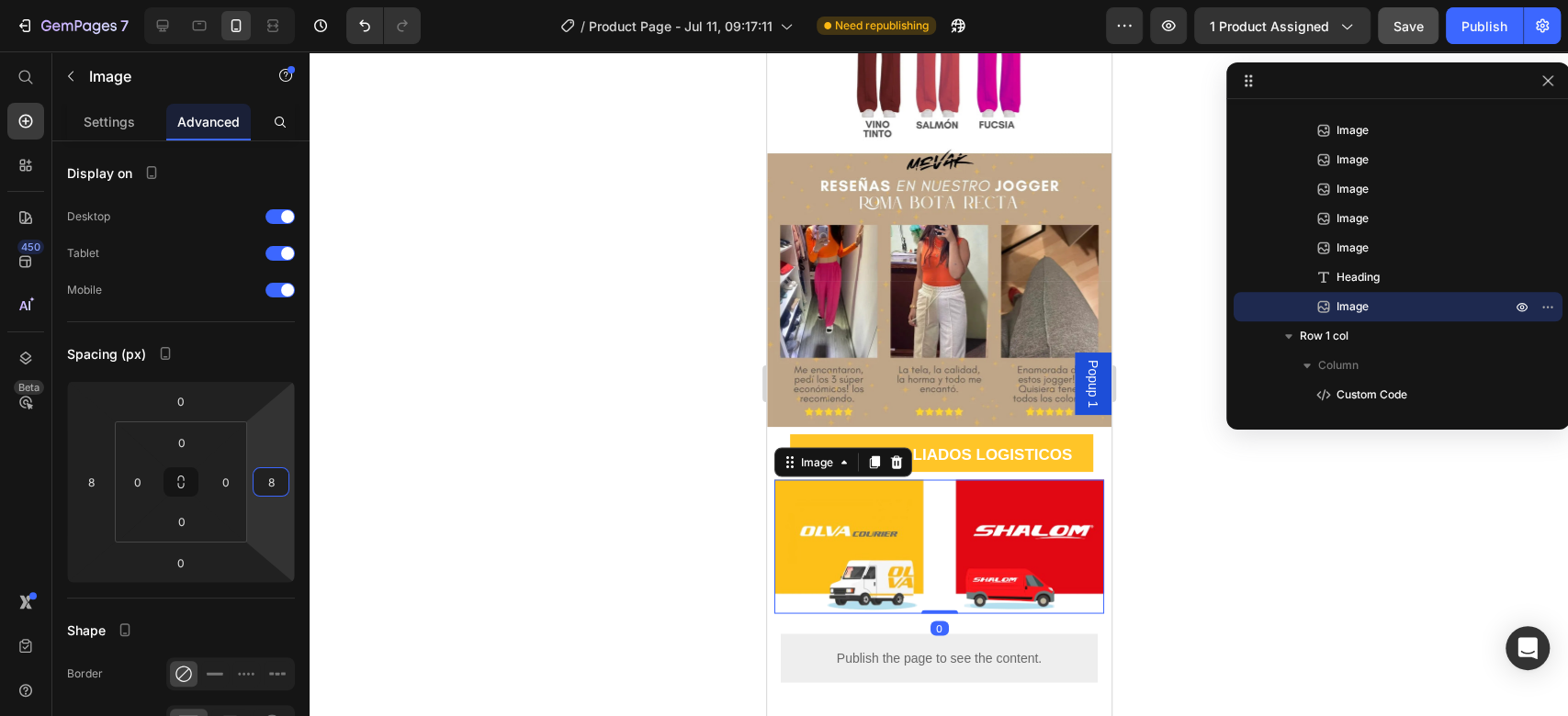 type on "8" 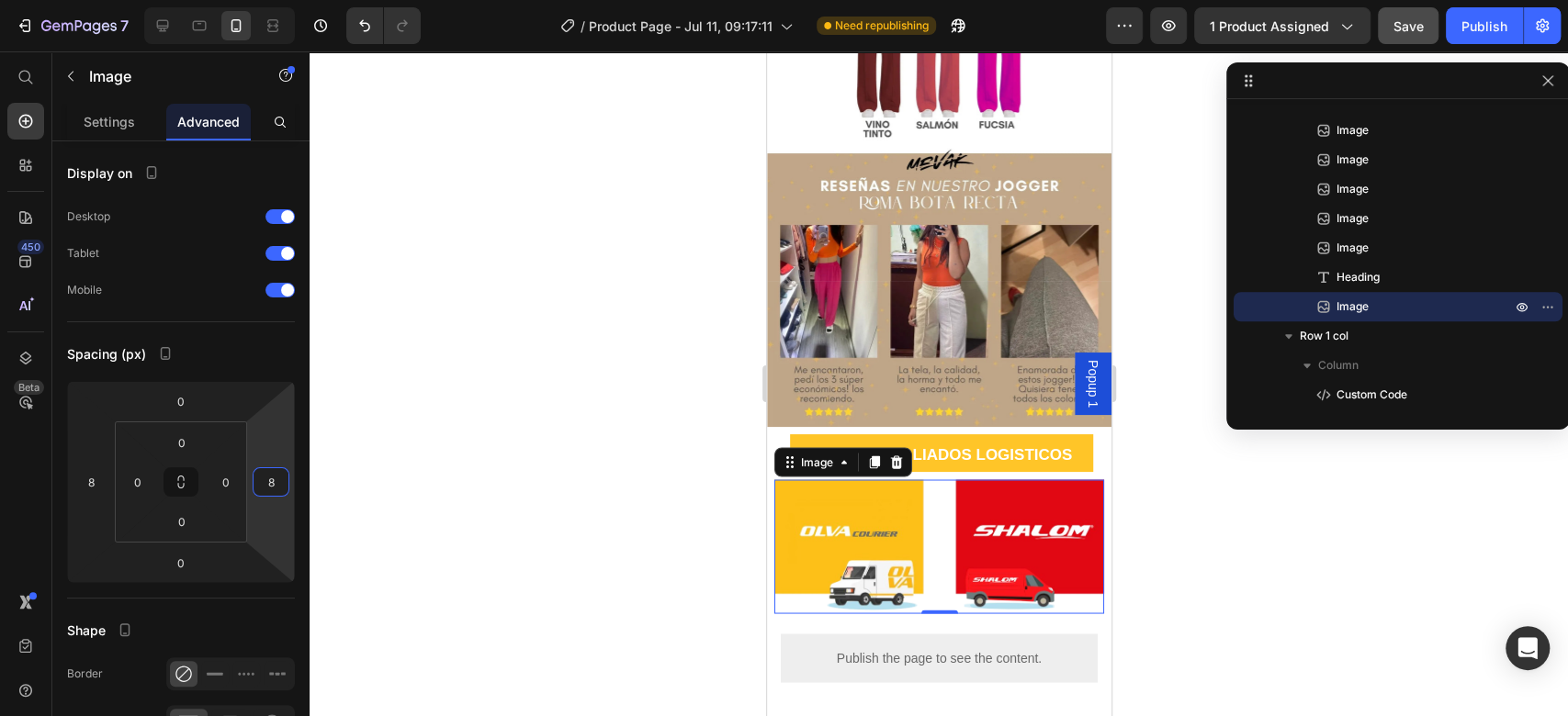 click 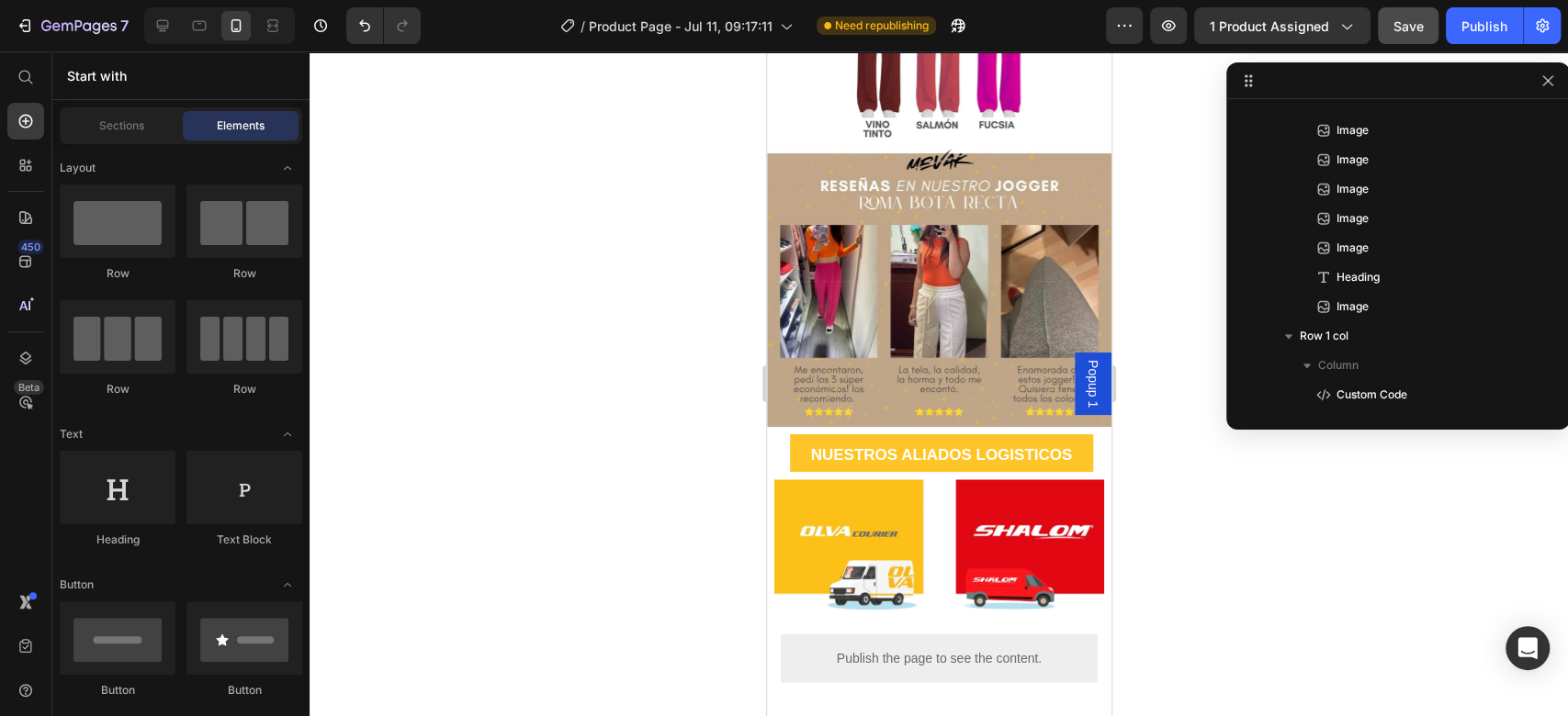 click on "Popup 1" at bounding box center (1092, 384) 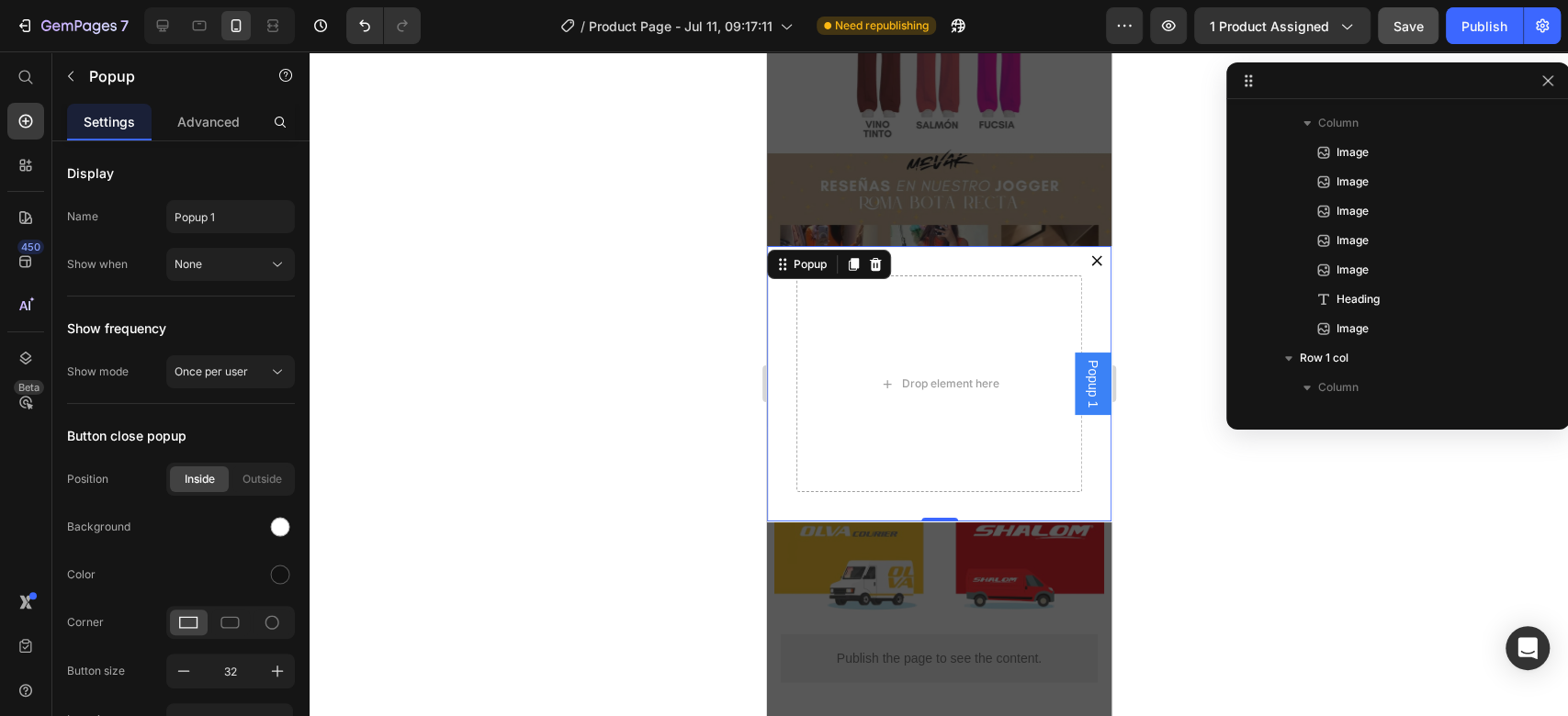 scroll, scrollTop: 0, scrollLeft: 0, axis: both 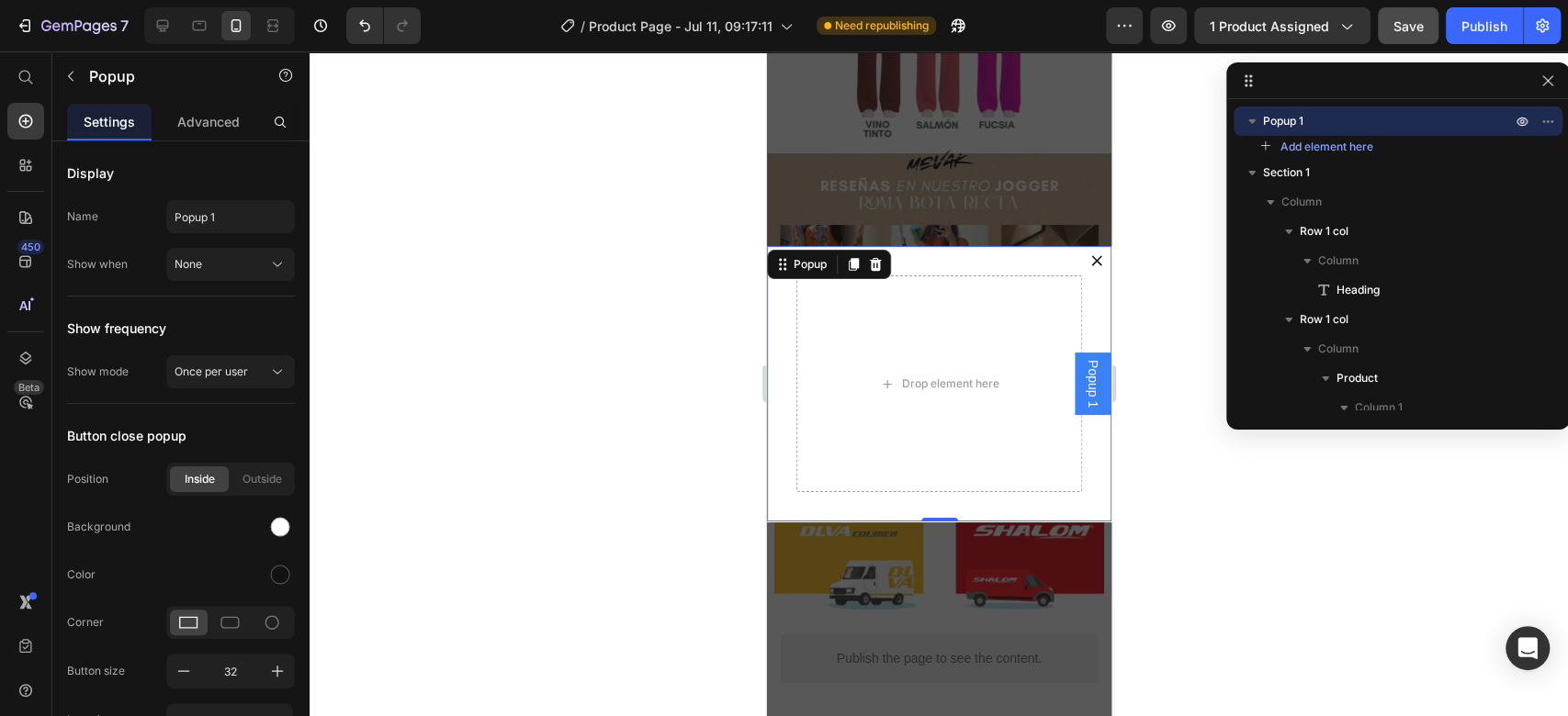 drag, startPoint x: 1083, startPoint y: 390, endPoint x: 1063, endPoint y: 391, distance: 20.024984 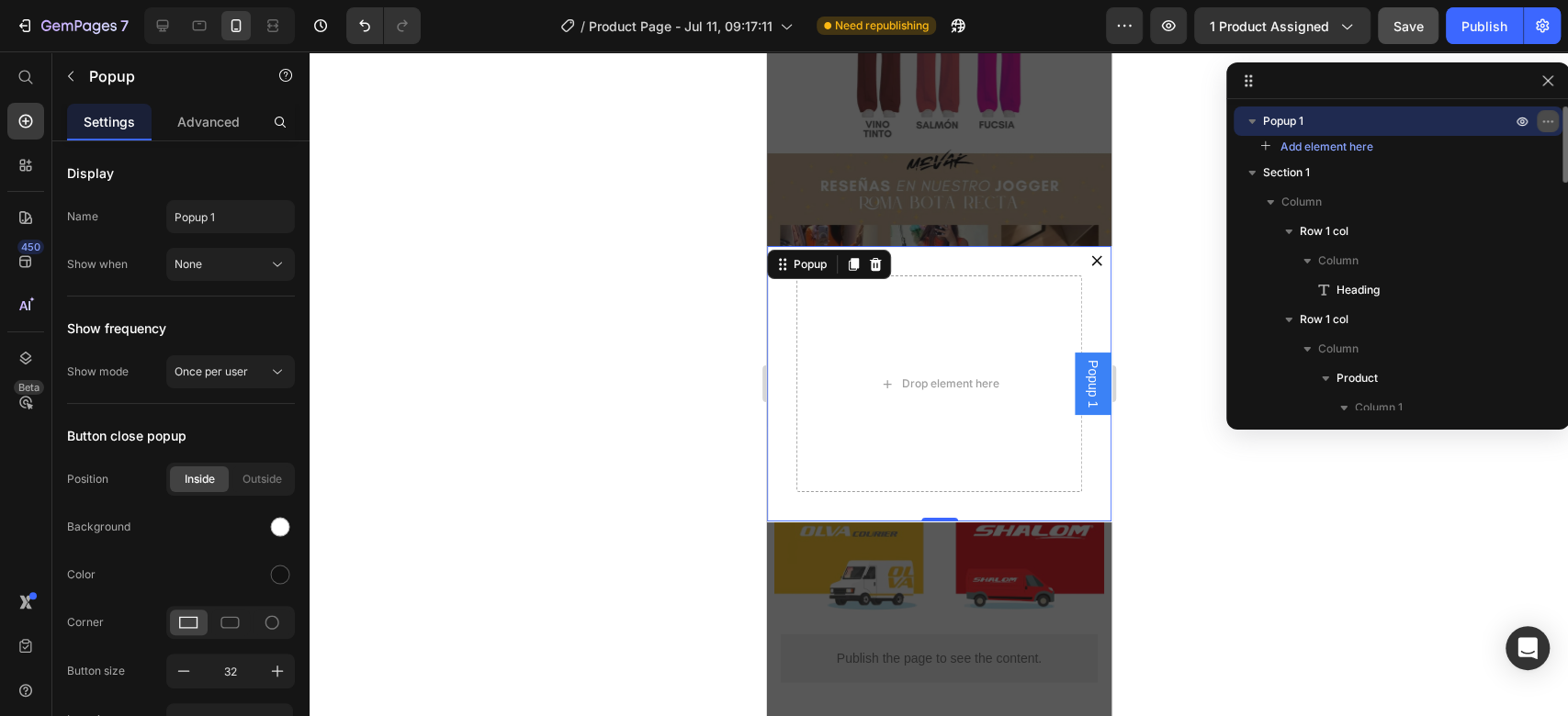 click 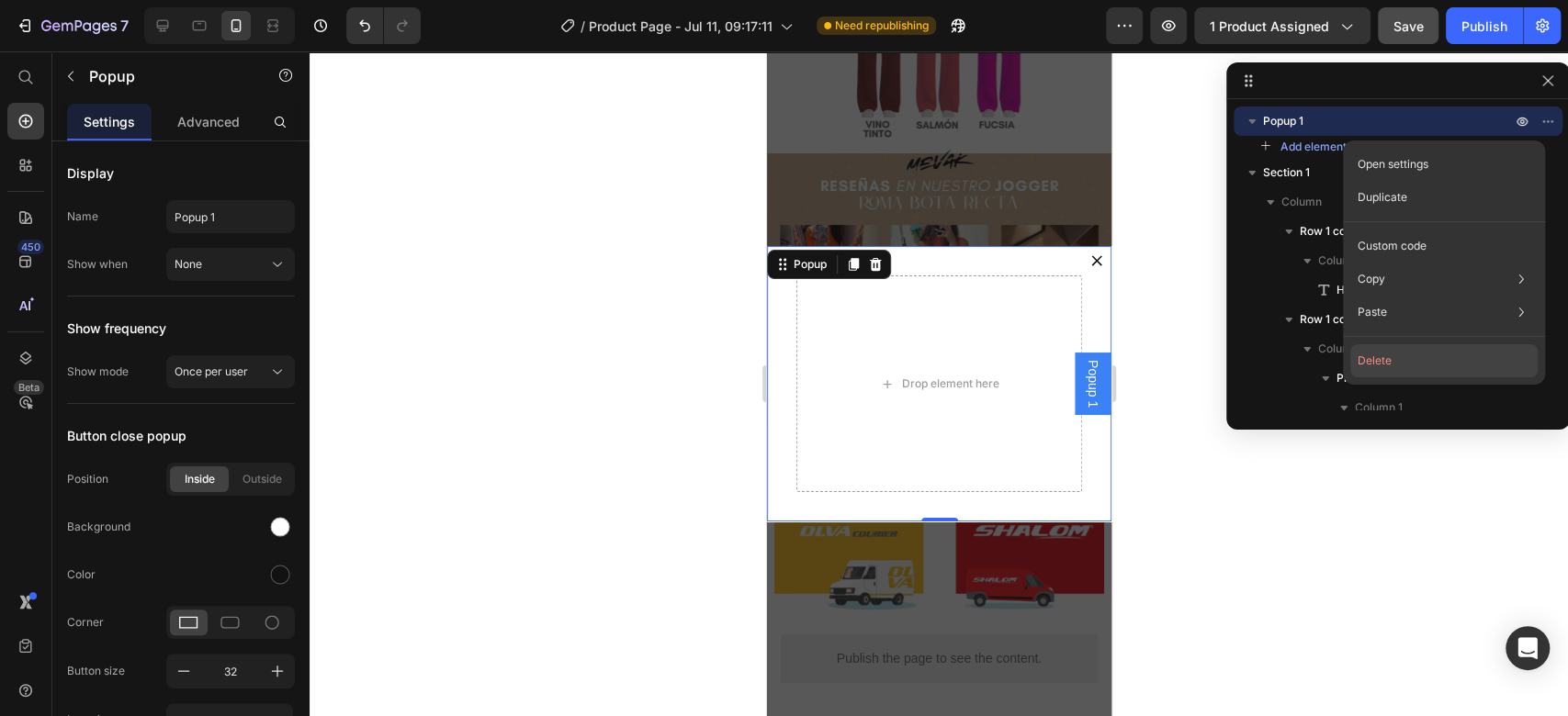 click on "Delete" 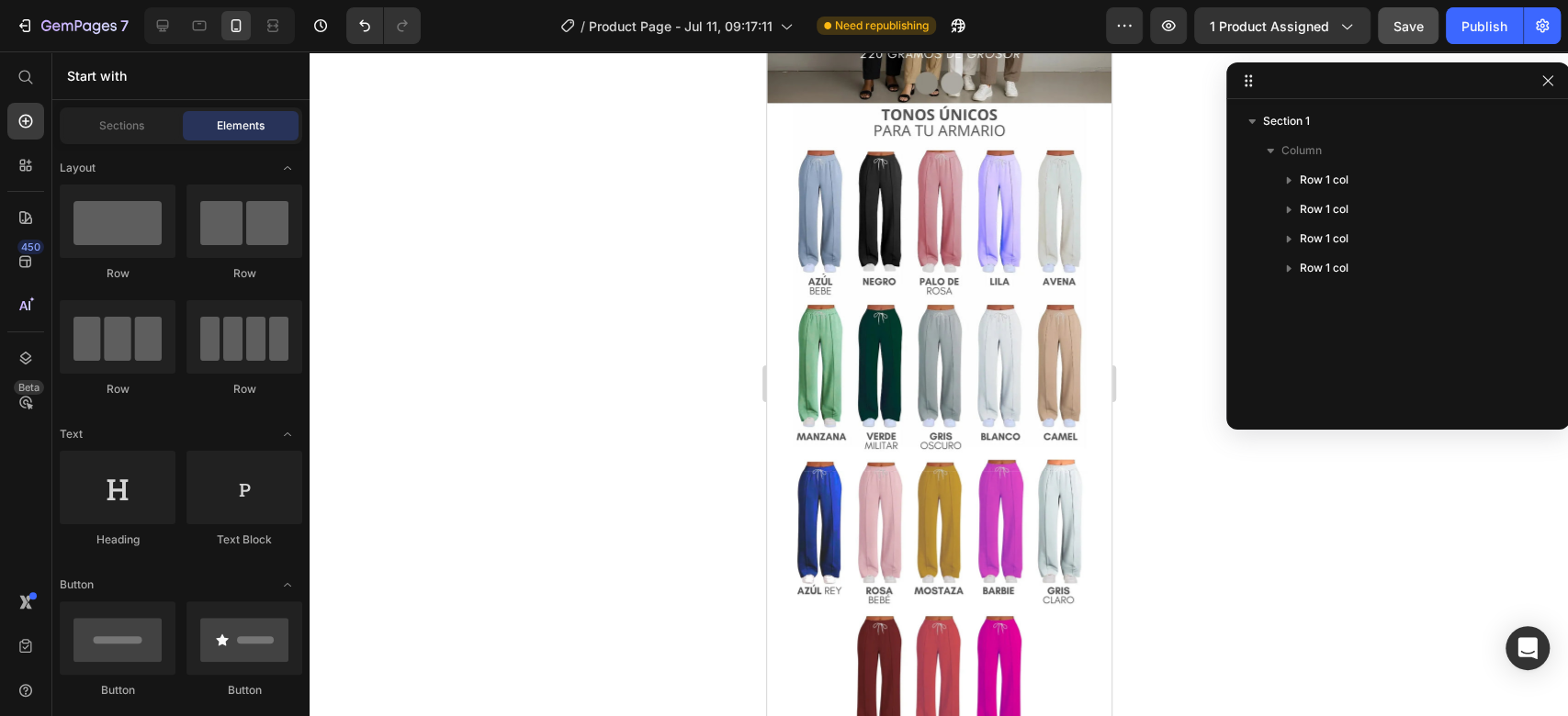 scroll, scrollTop: 777, scrollLeft: 0, axis: vertical 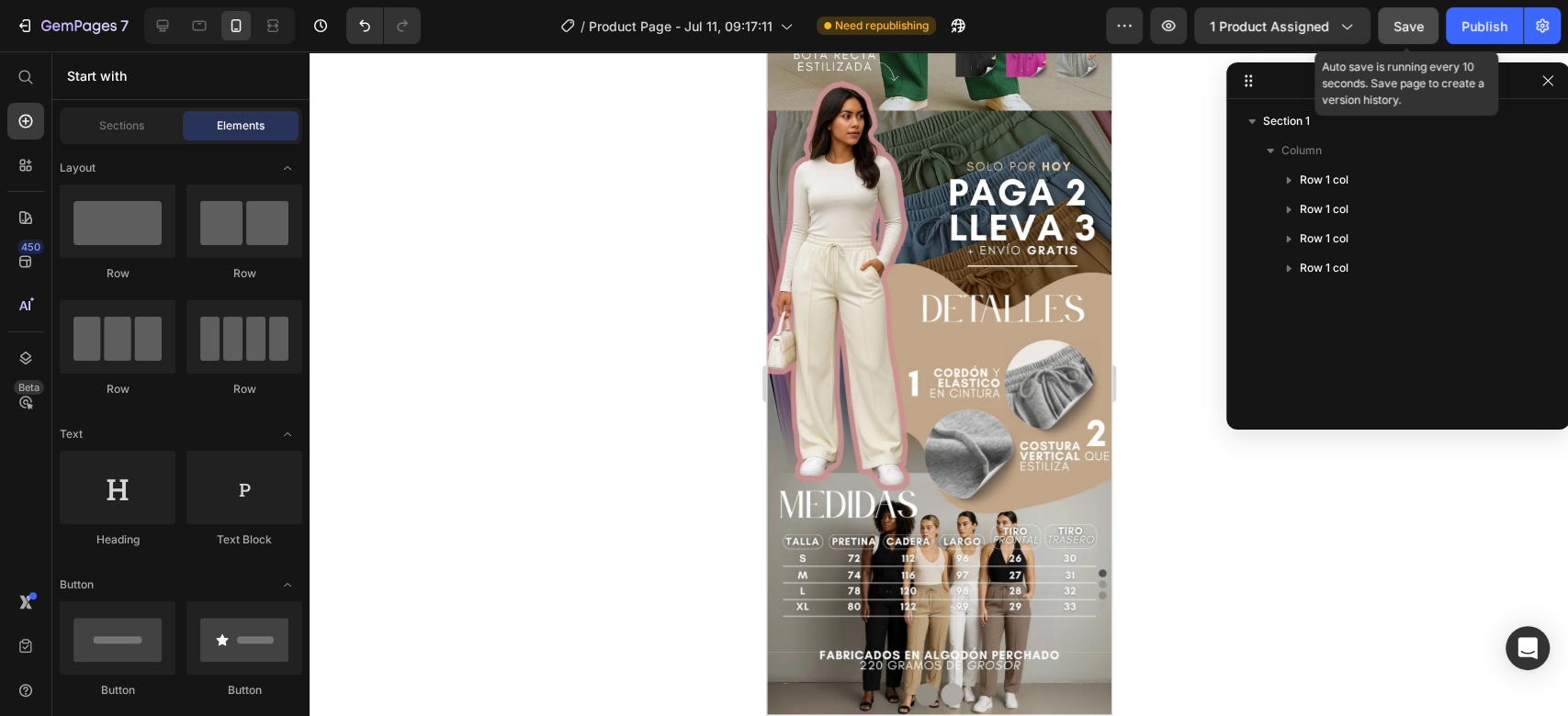 click on "Save" 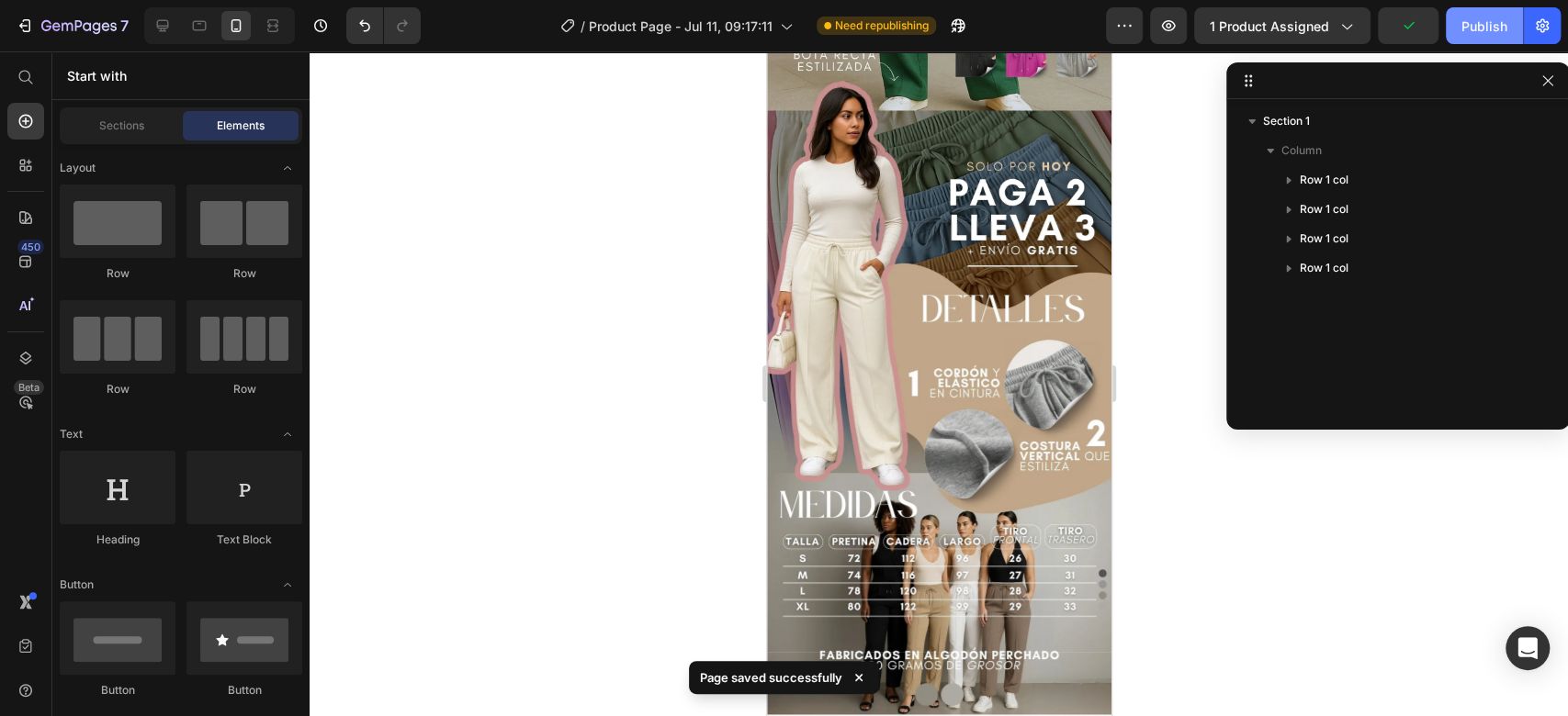 click on "Publish" at bounding box center (1484, 26) 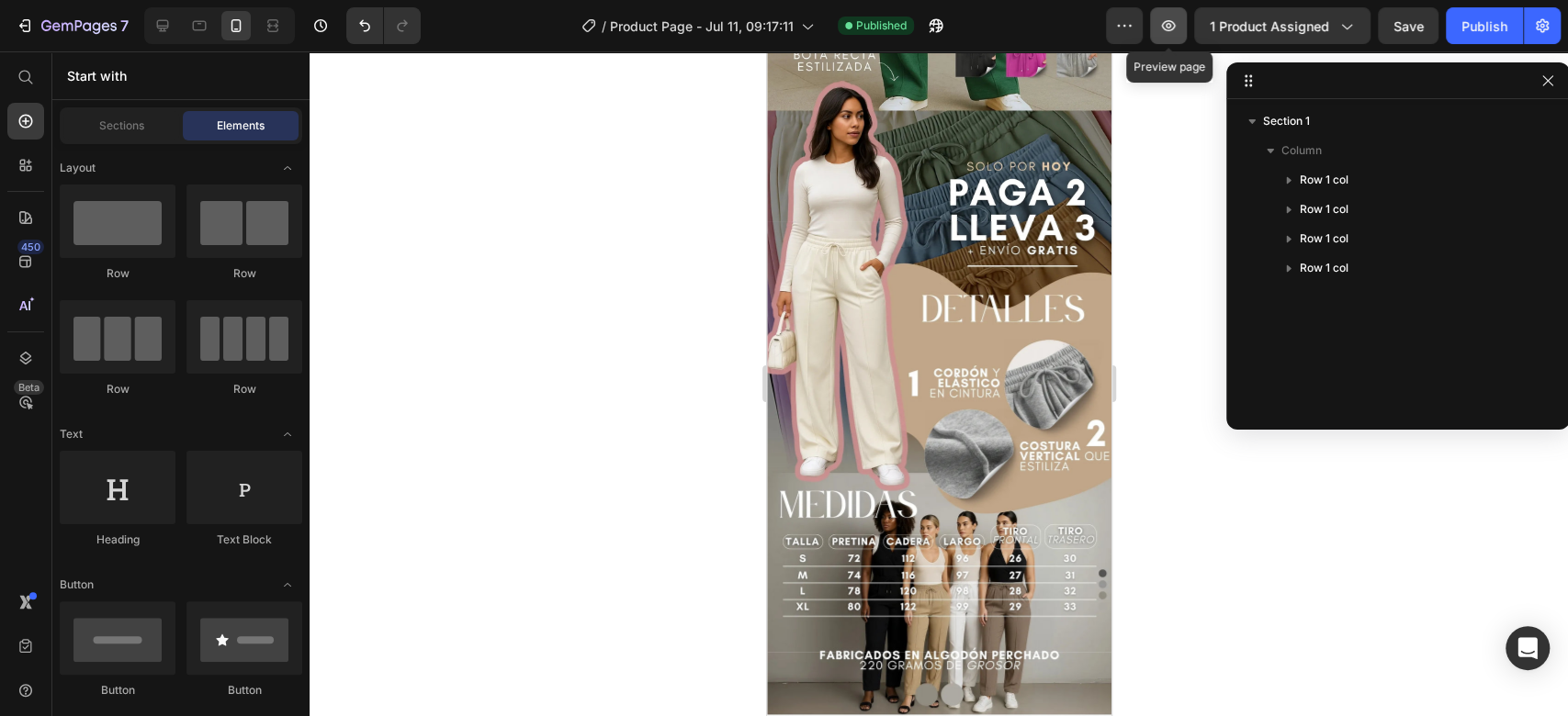 click 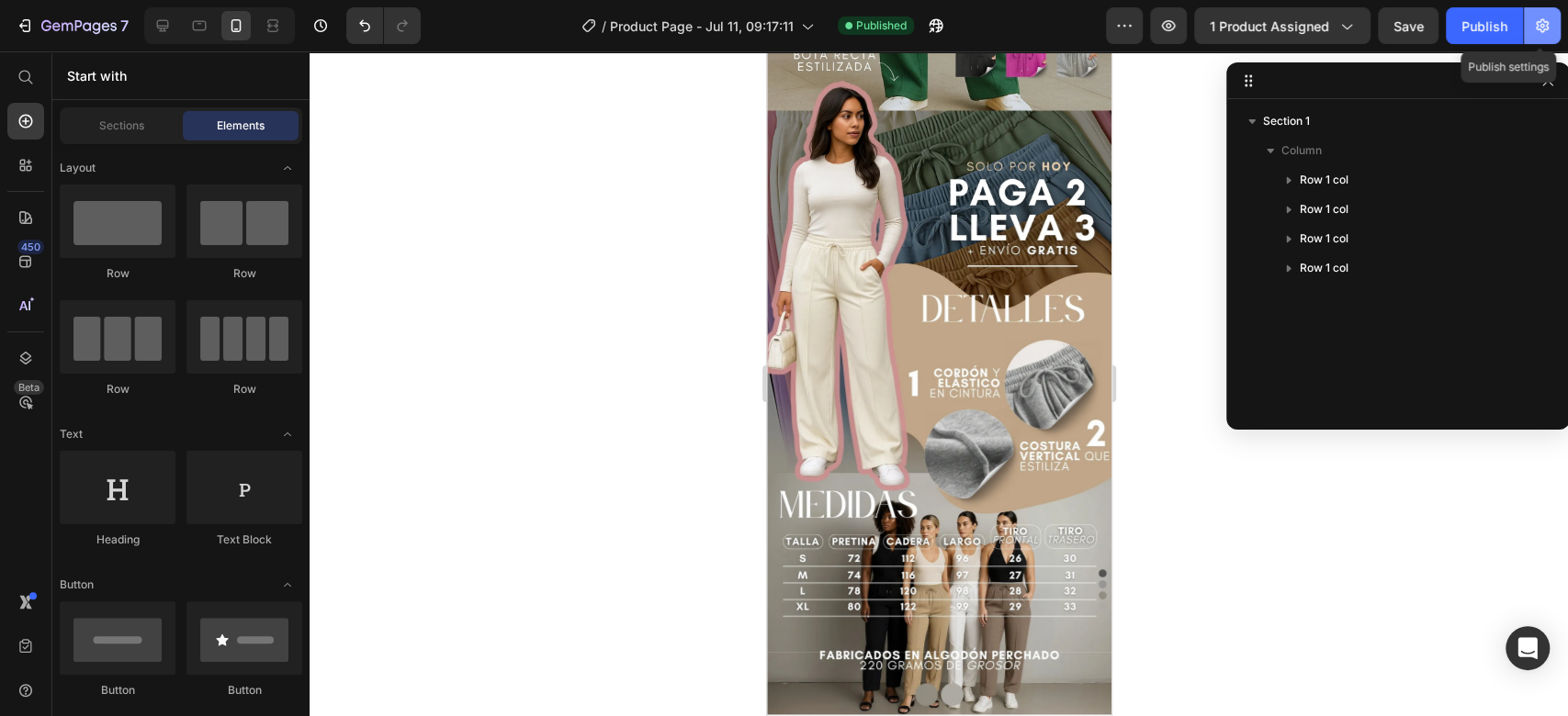 click 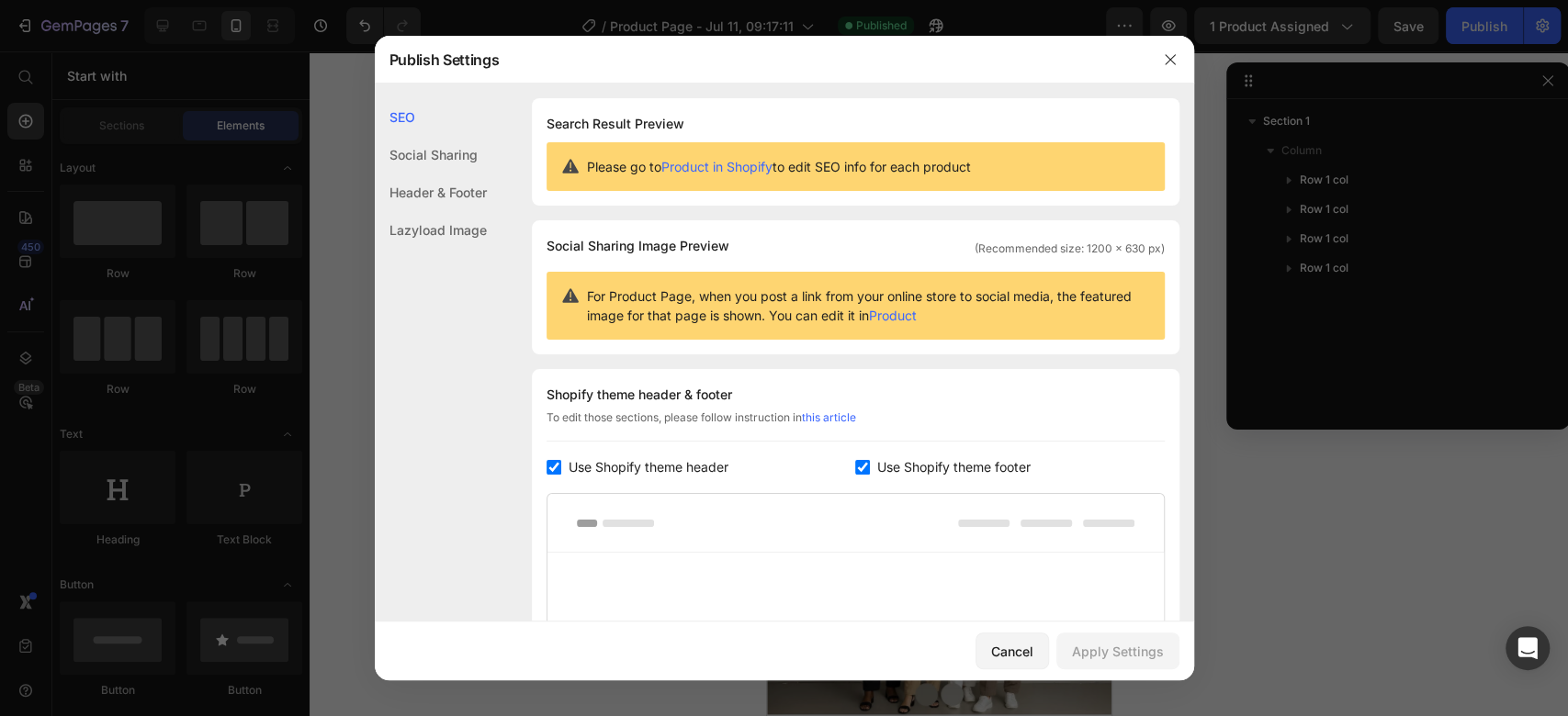click on "Use Shopify theme header" at bounding box center (649, 467) 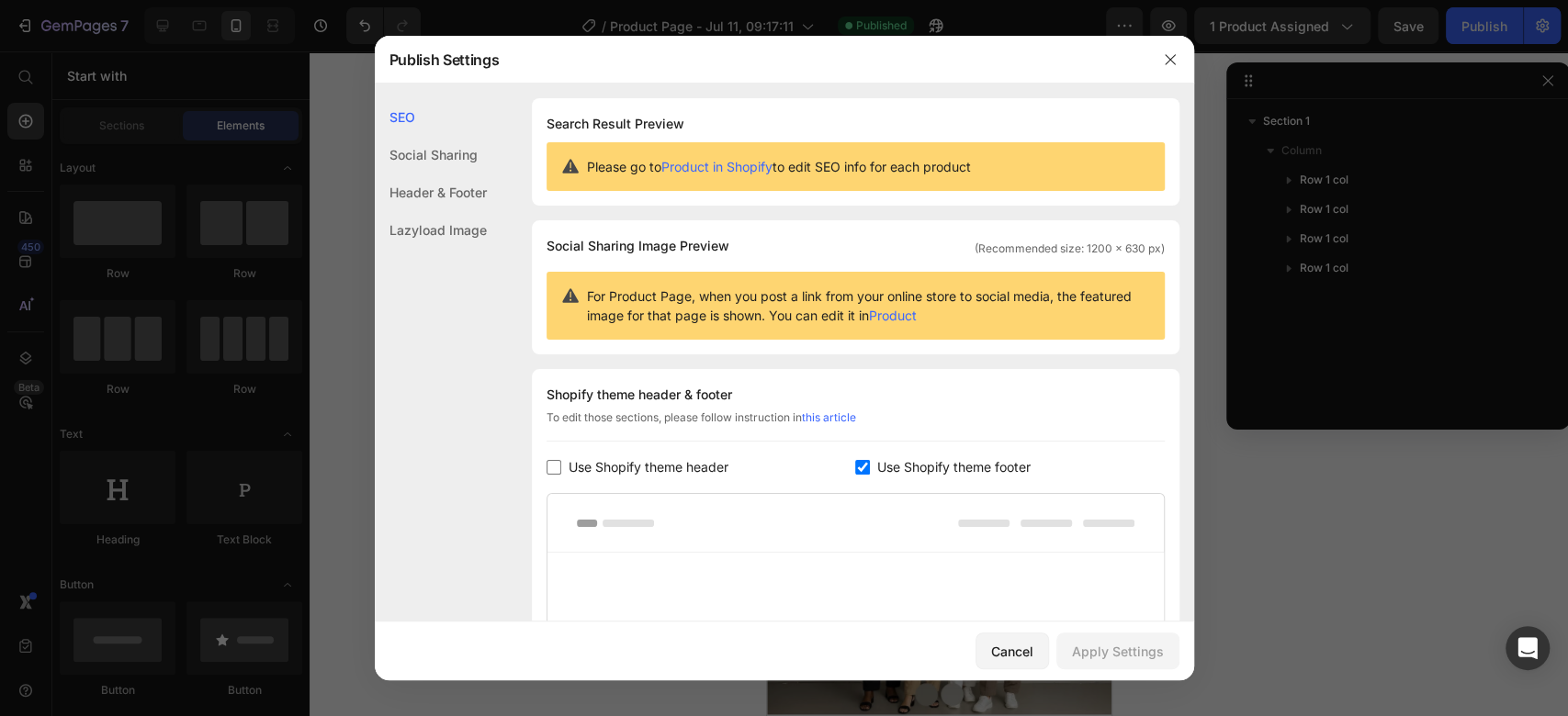 checkbox on "false" 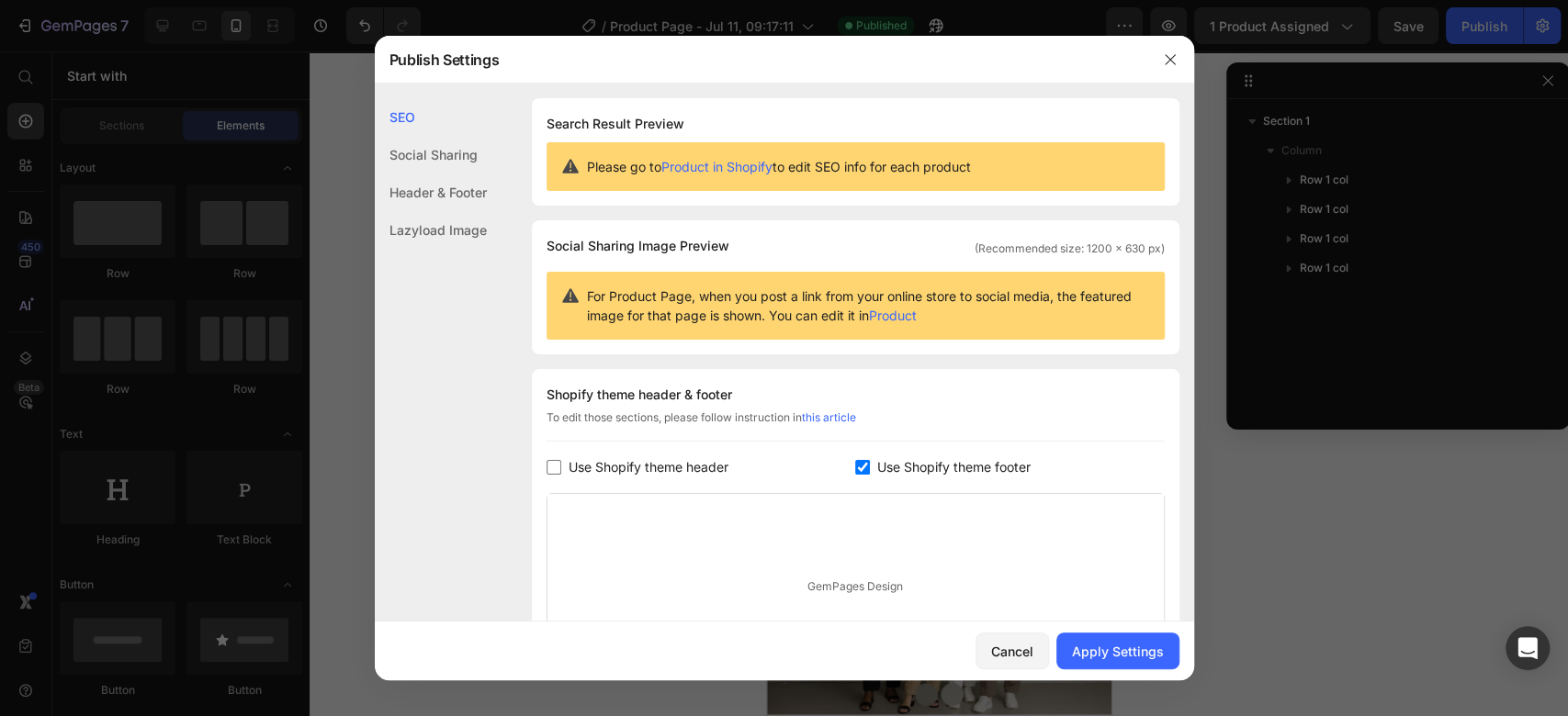 click on "Use Shopify theme footer" at bounding box center [950, 467] 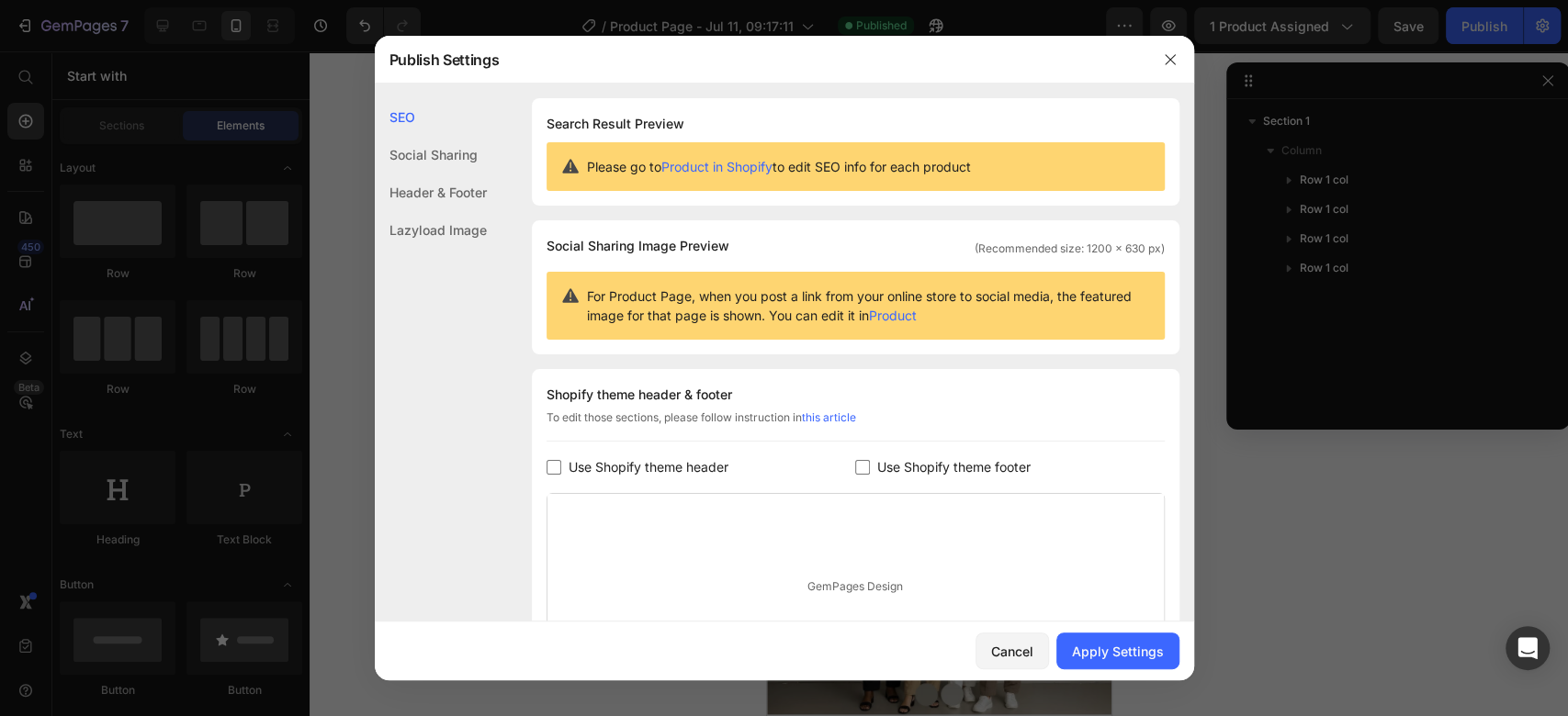 checkbox on "false" 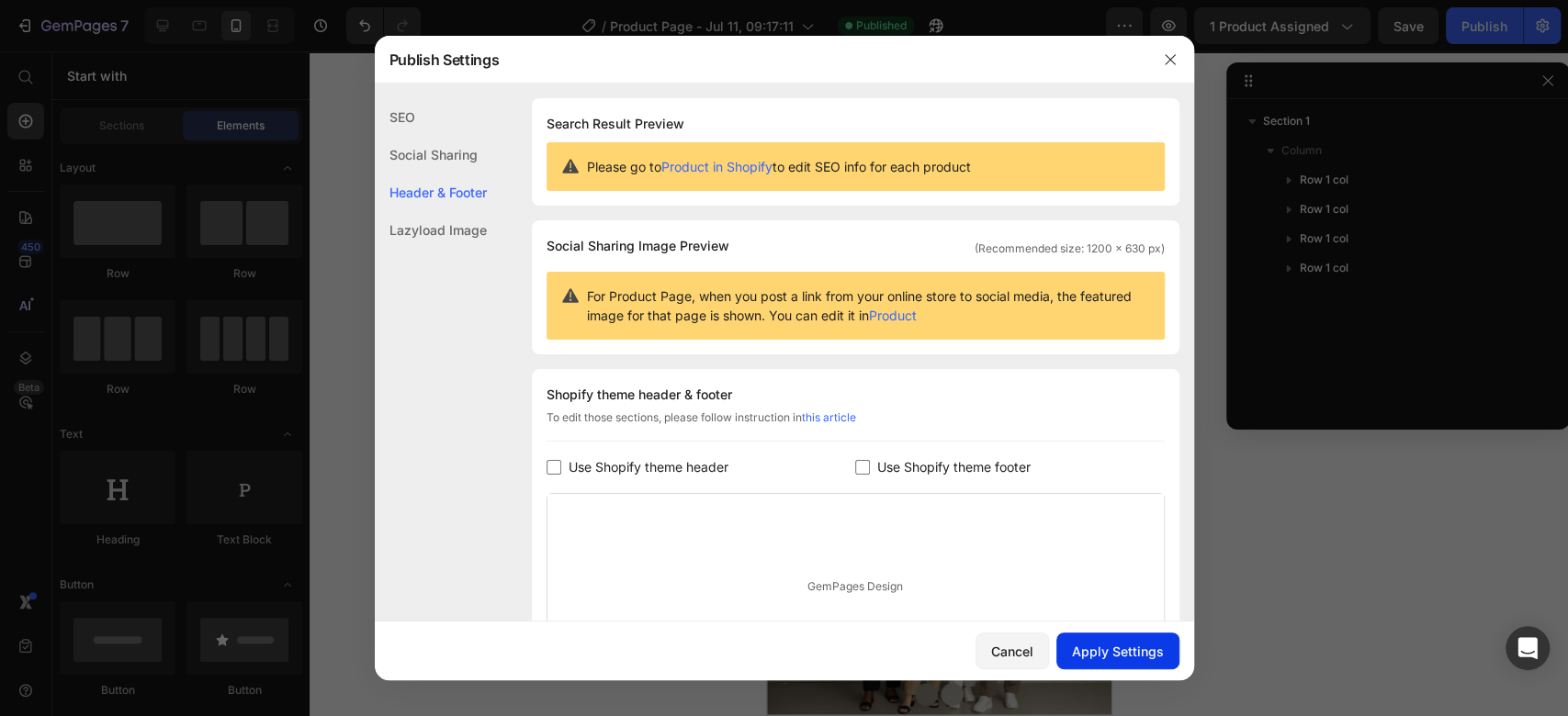 click on "Apply Settings" at bounding box center (1118, 651) 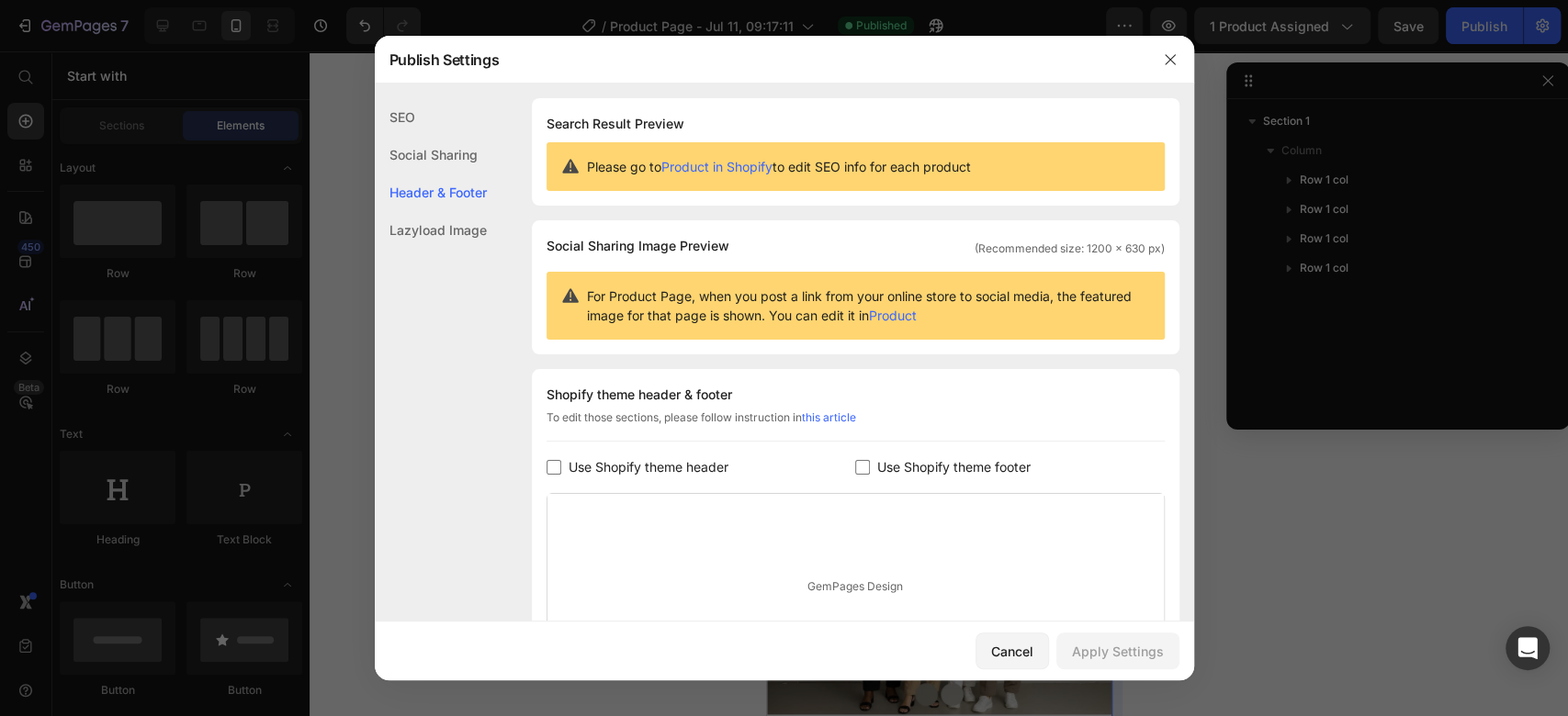 drag, startPoint x: 1173, startPoint y: 49, endPoint x: 1117, endPoint y: 255, distance: 213.47599 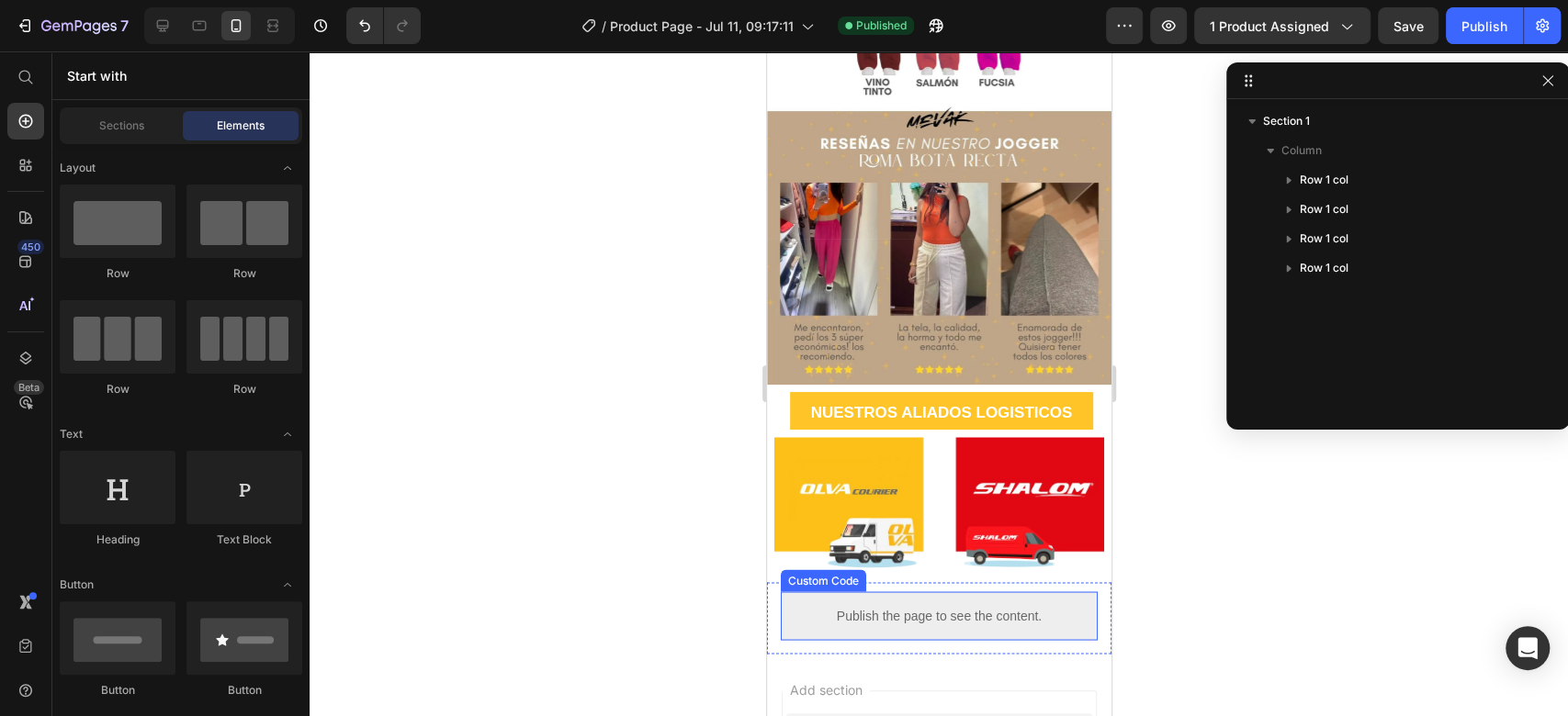 scroll, scrollTop: 2078, scrollLeft: 0, axis: vertical 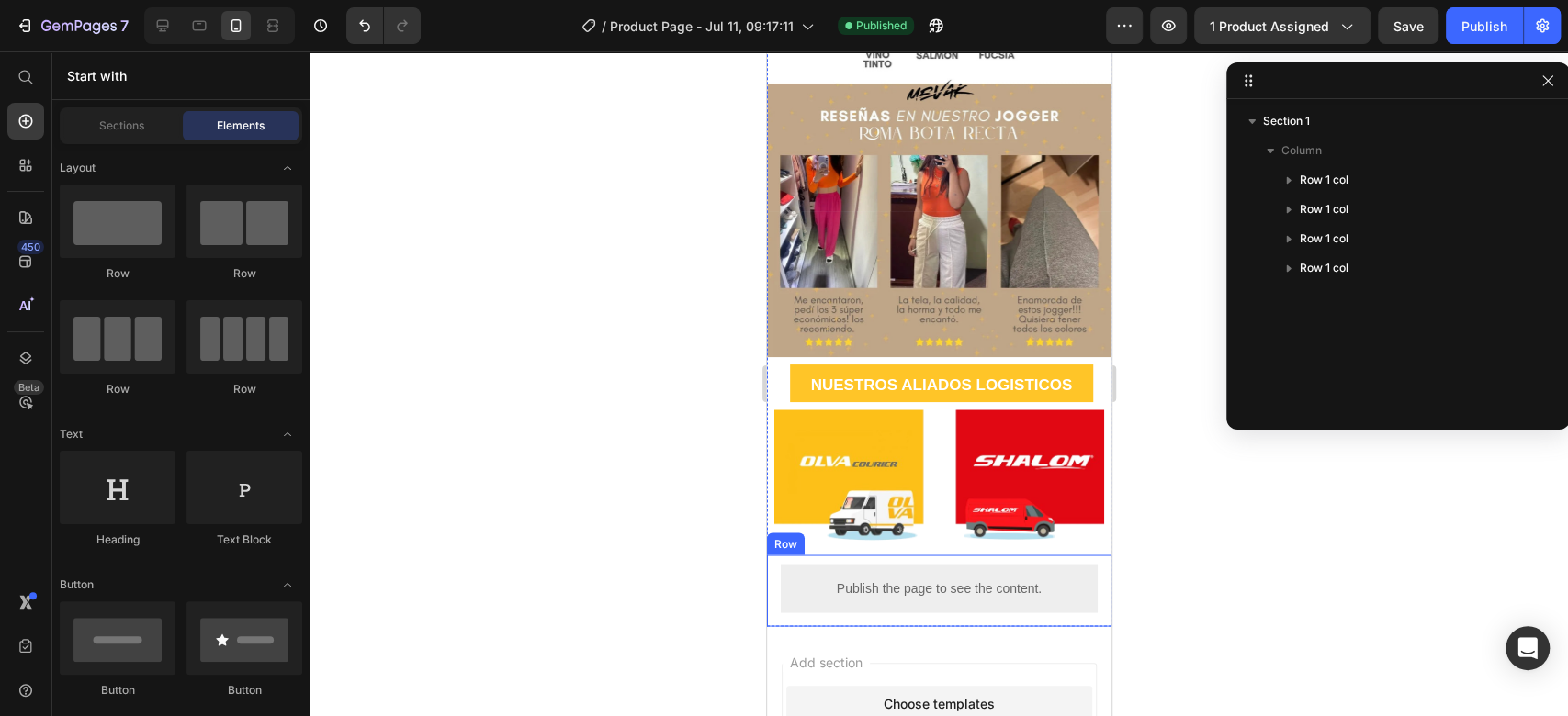 click on "Publish the page to see the content.
Custom Code" at bounding box center (938, 590) 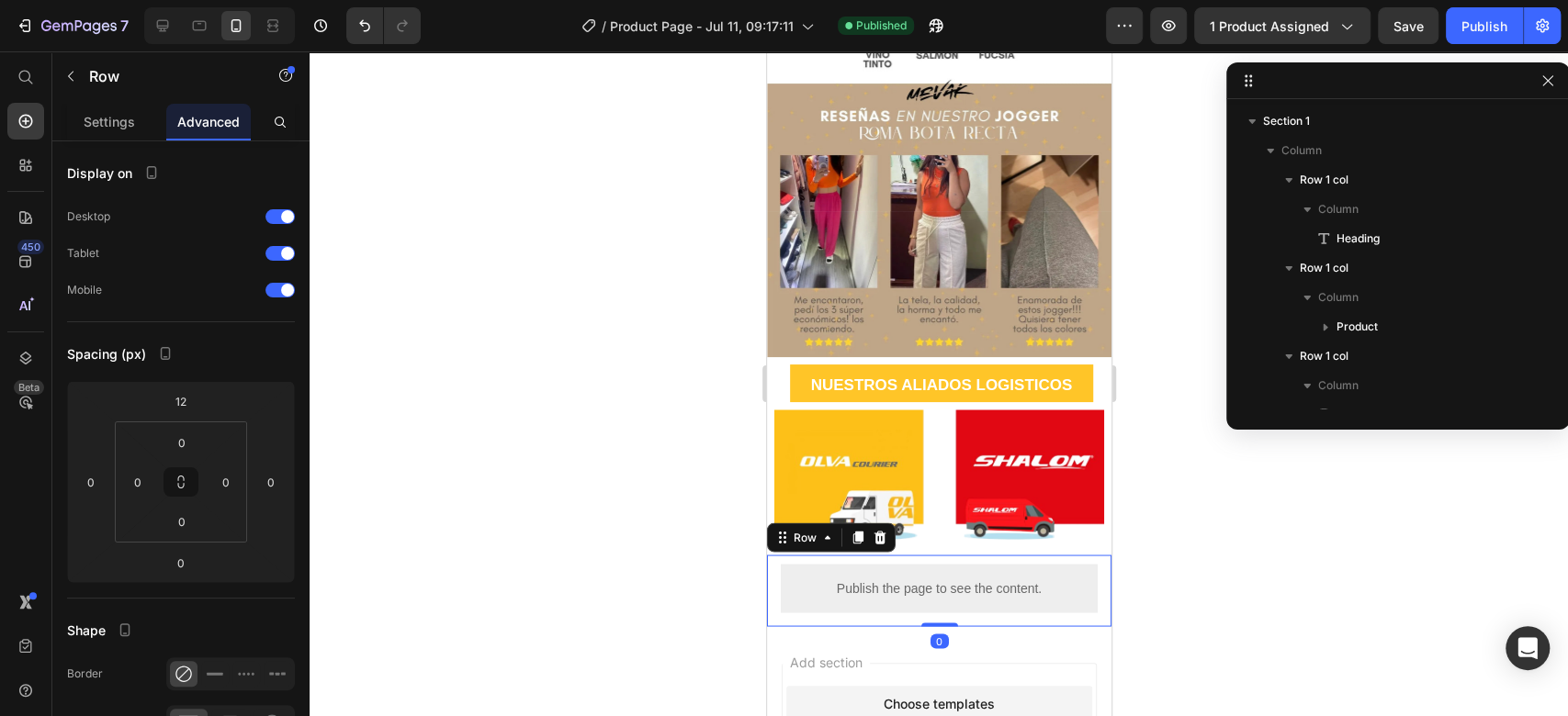 scroll, scrollTop: 285, scrollLeft: 0, axis: vertical 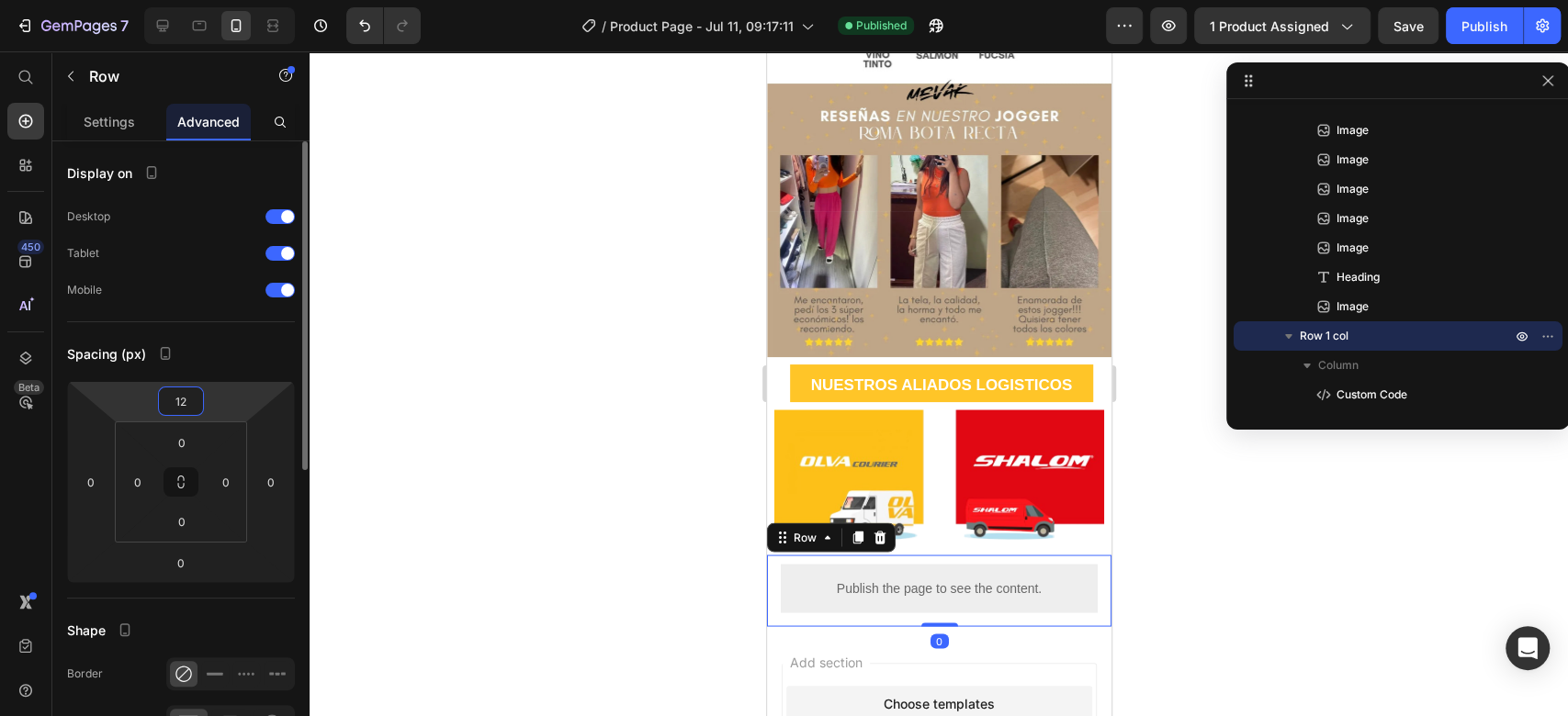 click on "12" at bounding box center [181, 401] 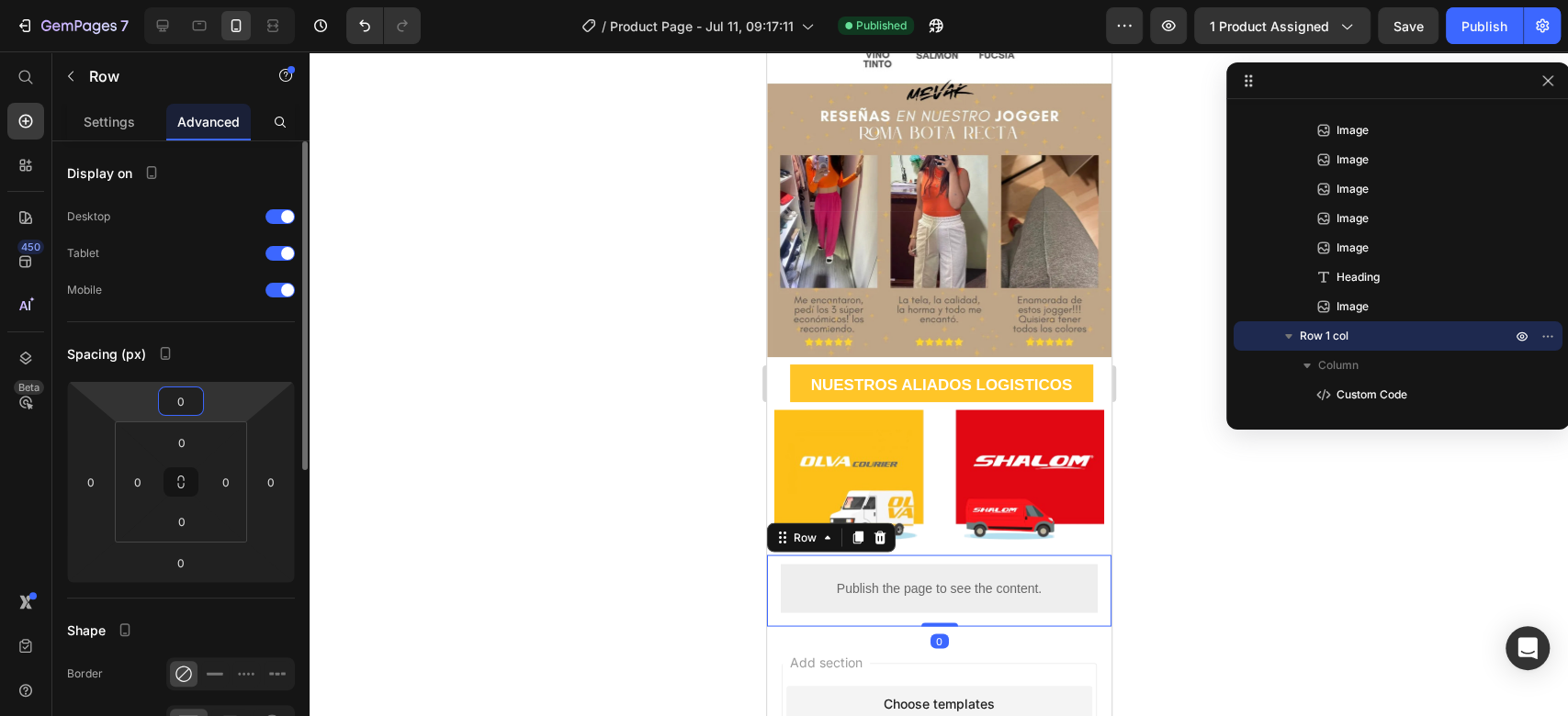 scroll, scrollTop: 2068, scrollLeft: 0, axis: vertical 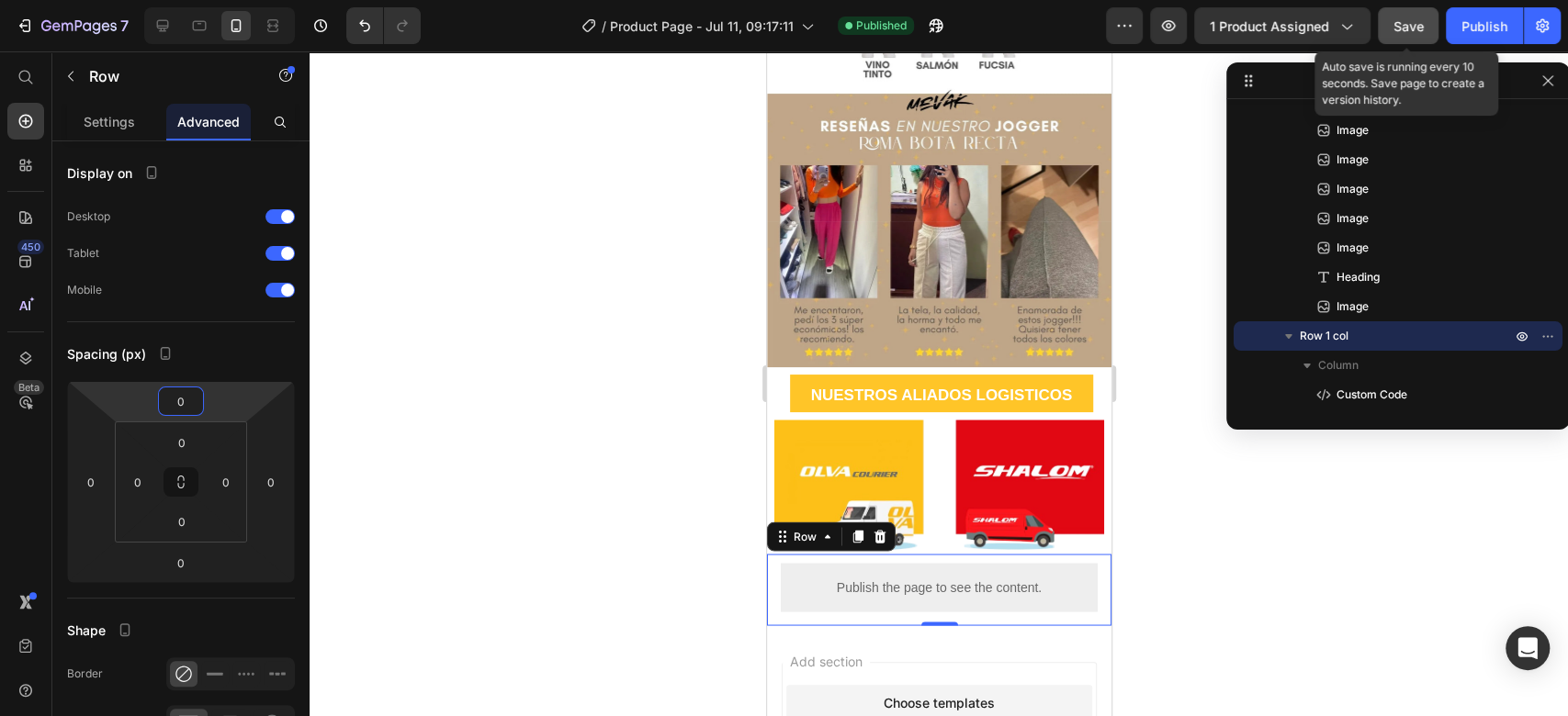 type on "0" 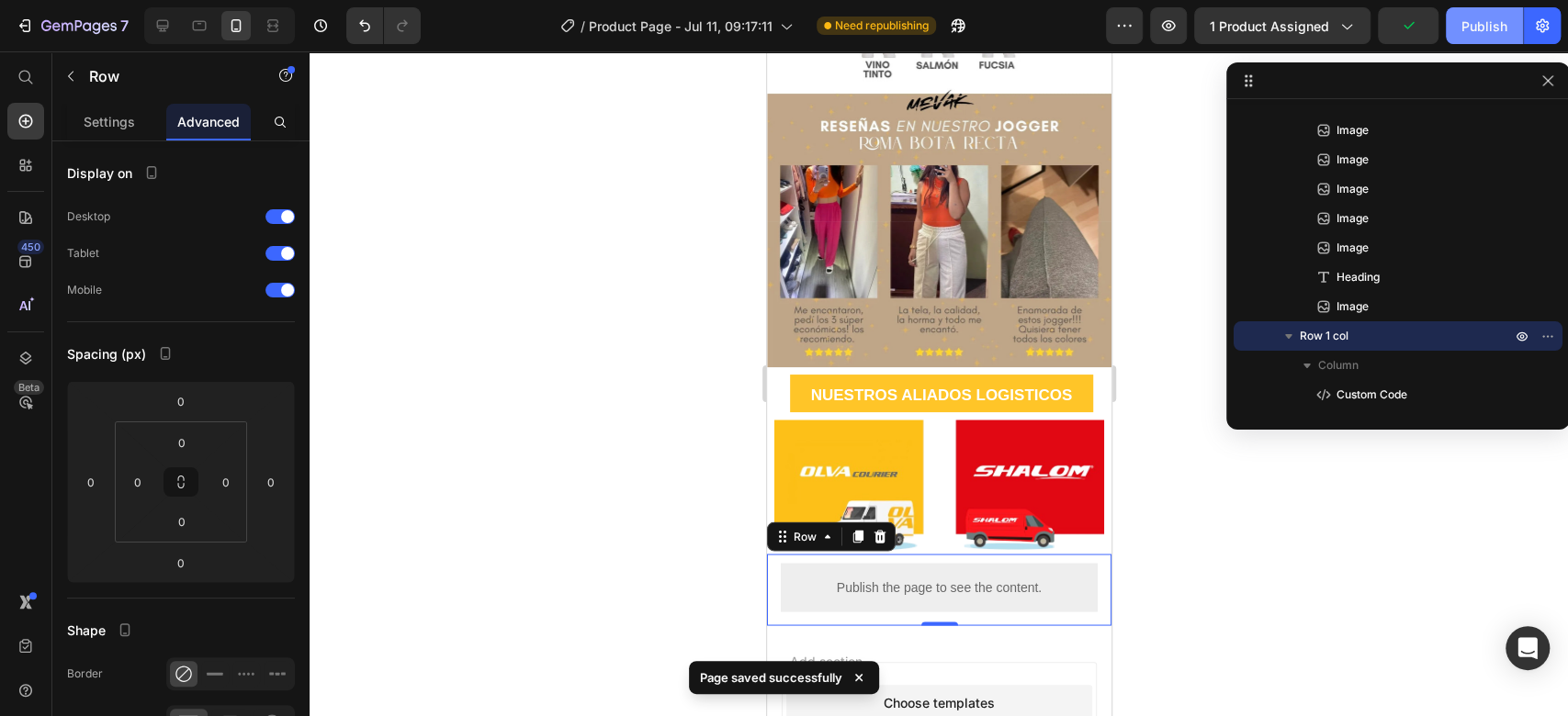 click on "Publish" at bounding box center (1484, 26) 